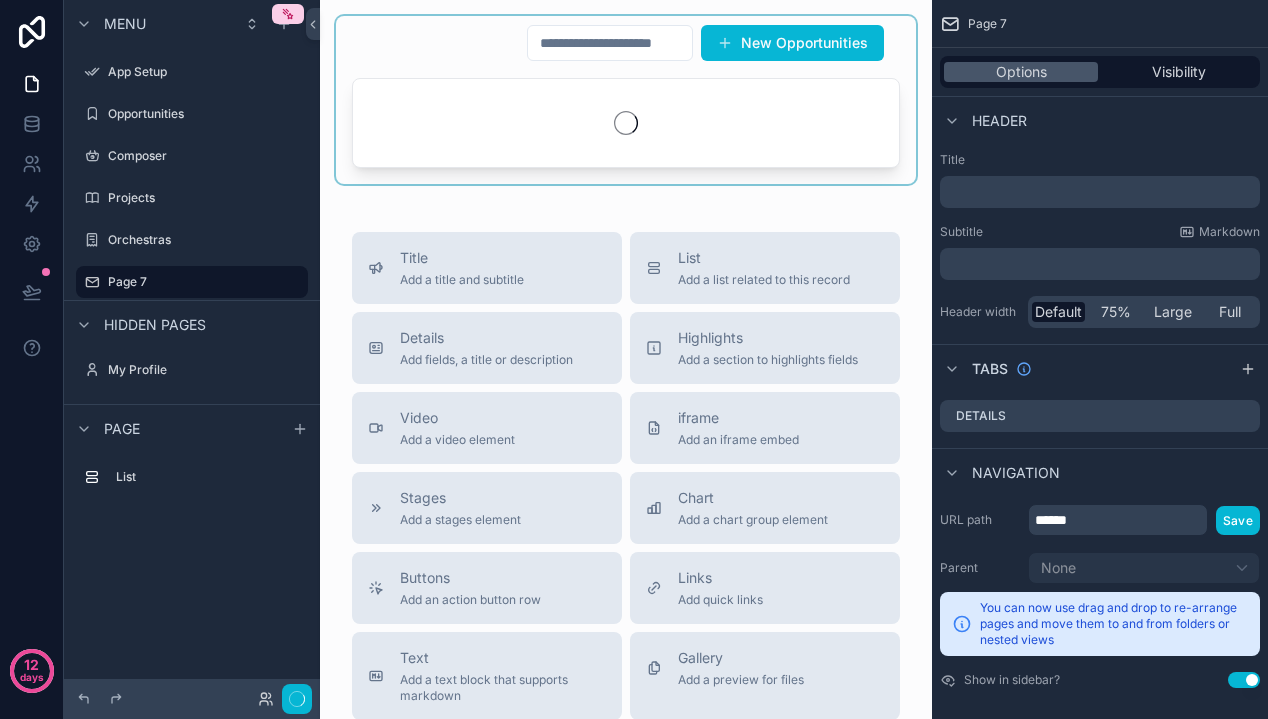 scroll, scrollTop: 0, scrollLeft: 0, axis: both 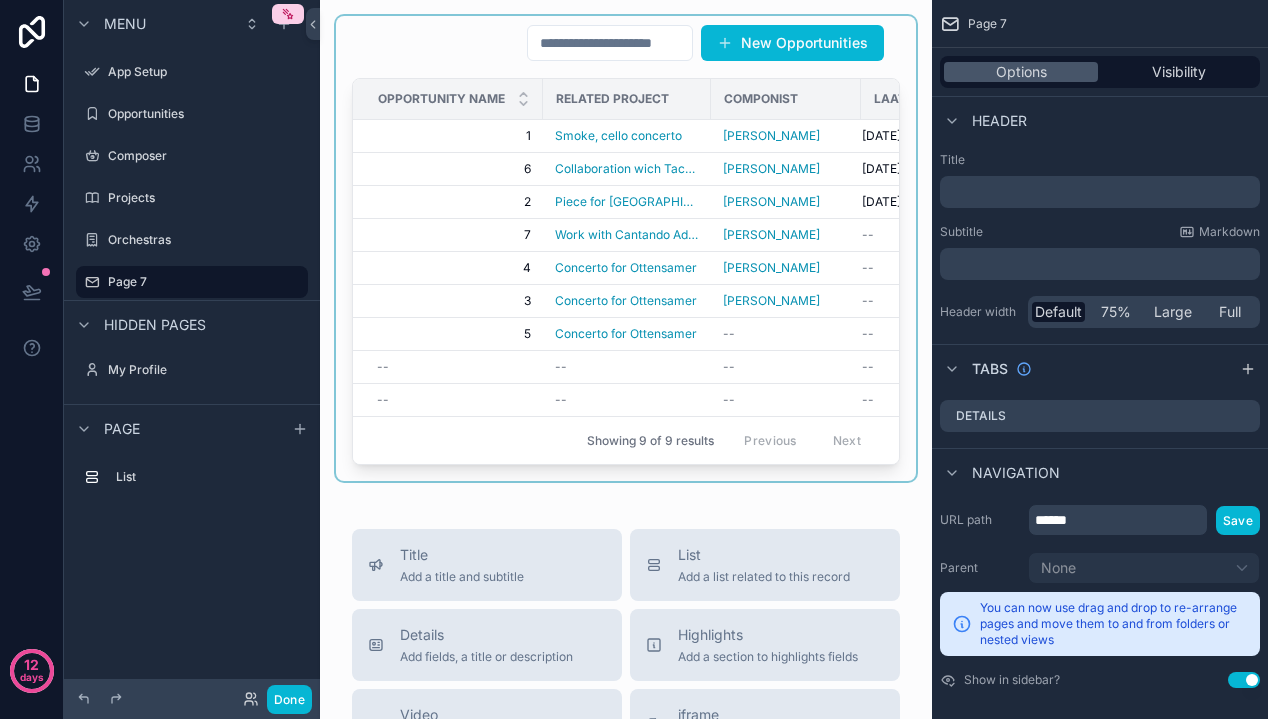 drag, startPoint x: 700, startPoint y: 471, endPoint x: 854, endPoint y: 464, distance: 154.15901 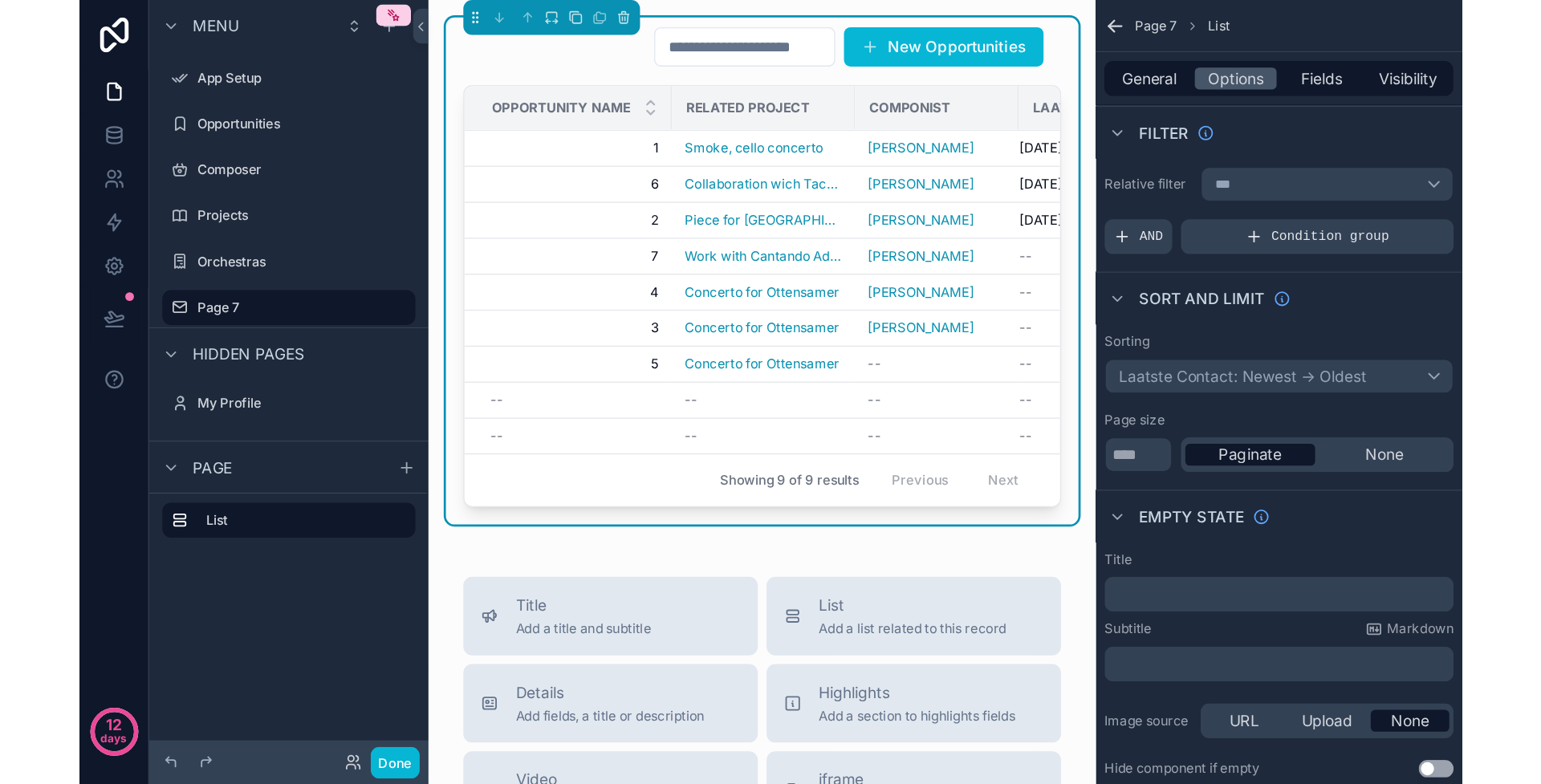 scroll, scrollTop: 0, scrollLeft: 104, axis: horizontal 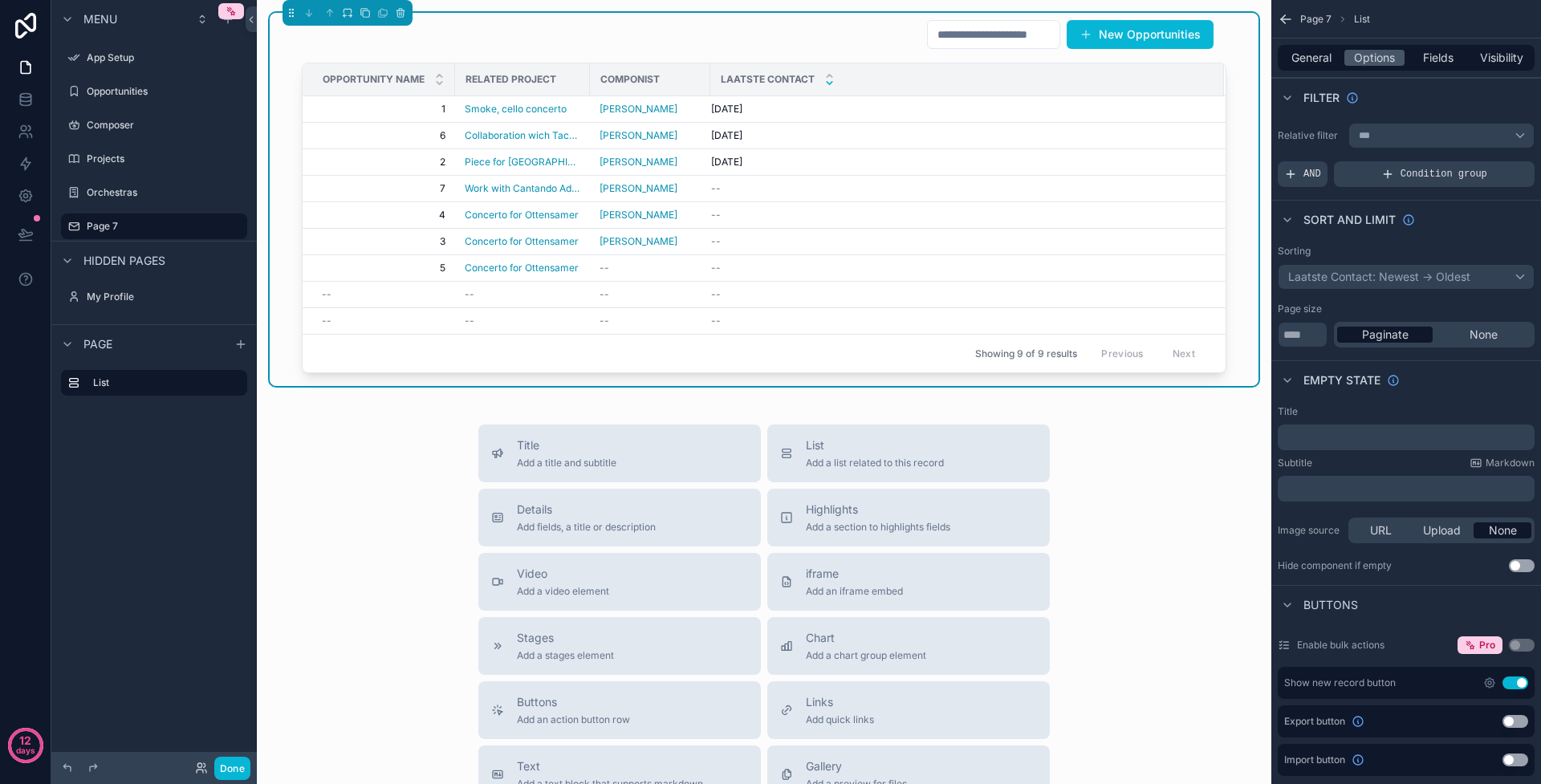 click on "Title Add a title and subtitle List Add a list related to this record Details Add fields, a title or description Highlights Add a section to highlights fields Video Add a video element iframe Add an iframe embed Stages Add a stages element Chart Add a chart group element Buttons Add an action button row Links Add quick links Text Add a text block that supports markdown Gallery Add a preview for files Notice Add a notice element Divider Add a divider Comments Record comments section Image Add an image element Container Add a container to group multiple sections together" at bounding box center (764, 710) 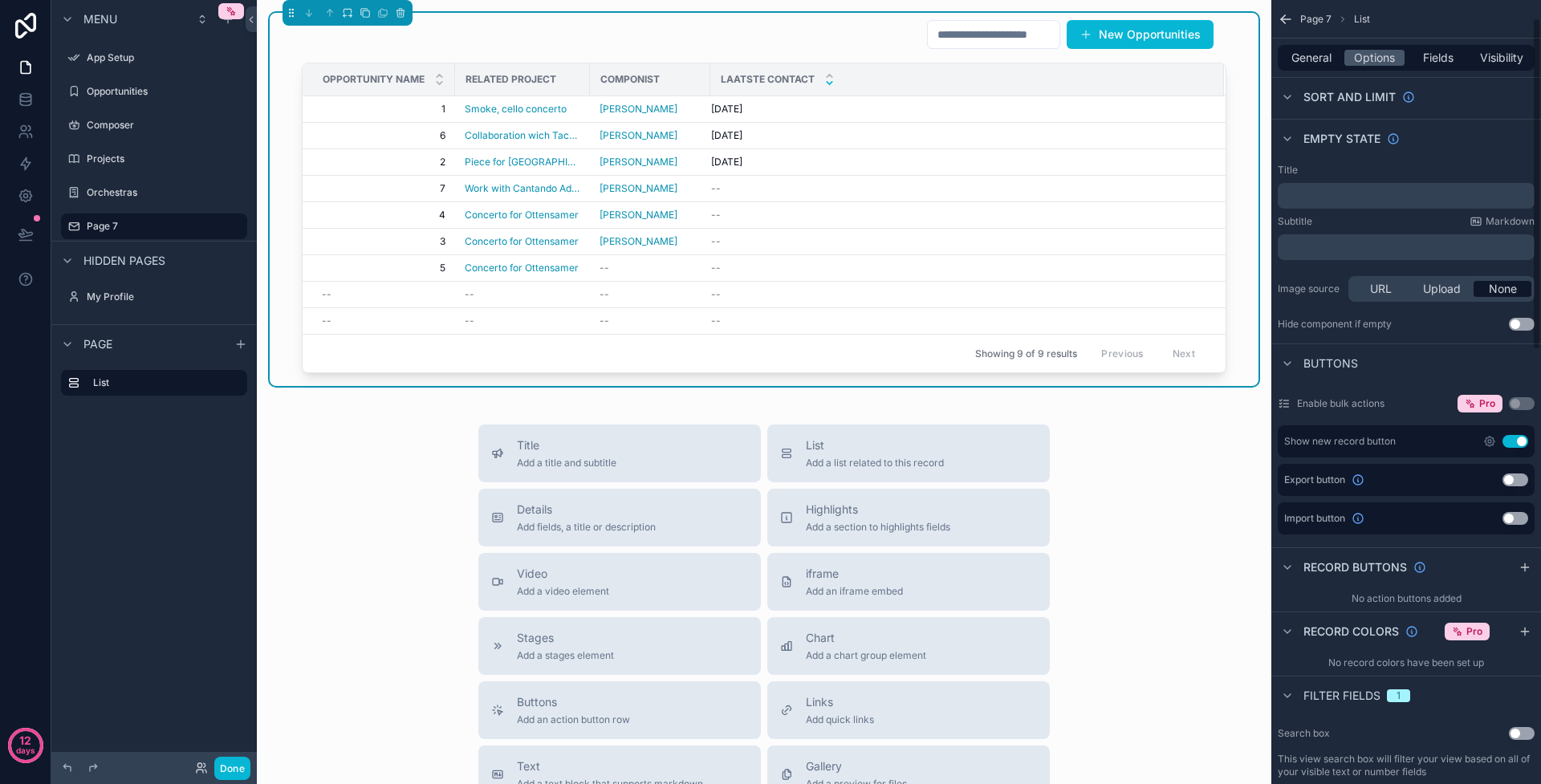 scroll, scrollTop: 461, scrollLeft: 0, axis: vertical 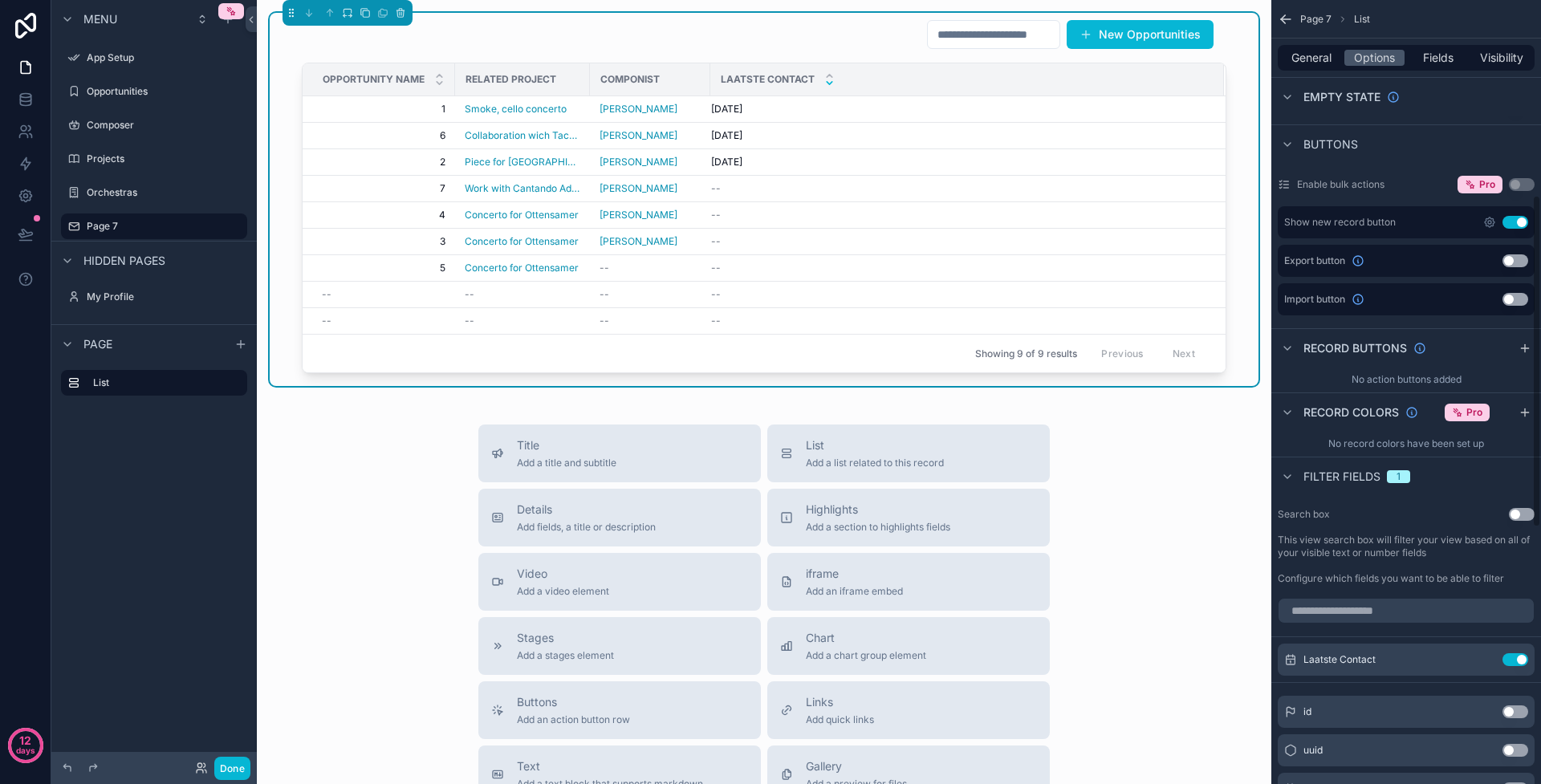 click on "No record colors have been set up" at bounding box center [1406, 444] 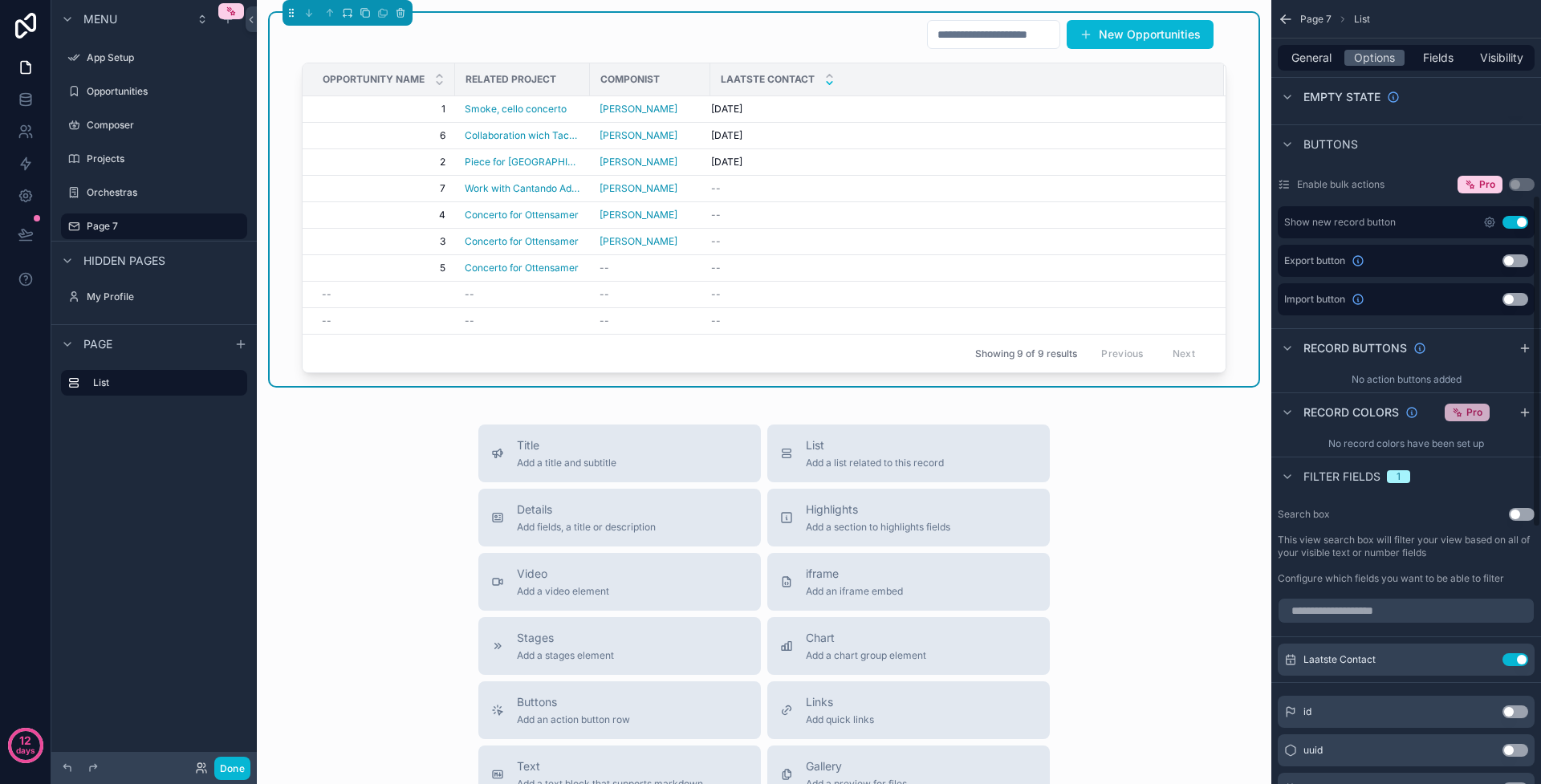 click on "Pro" at bounding box center [1467, 412] 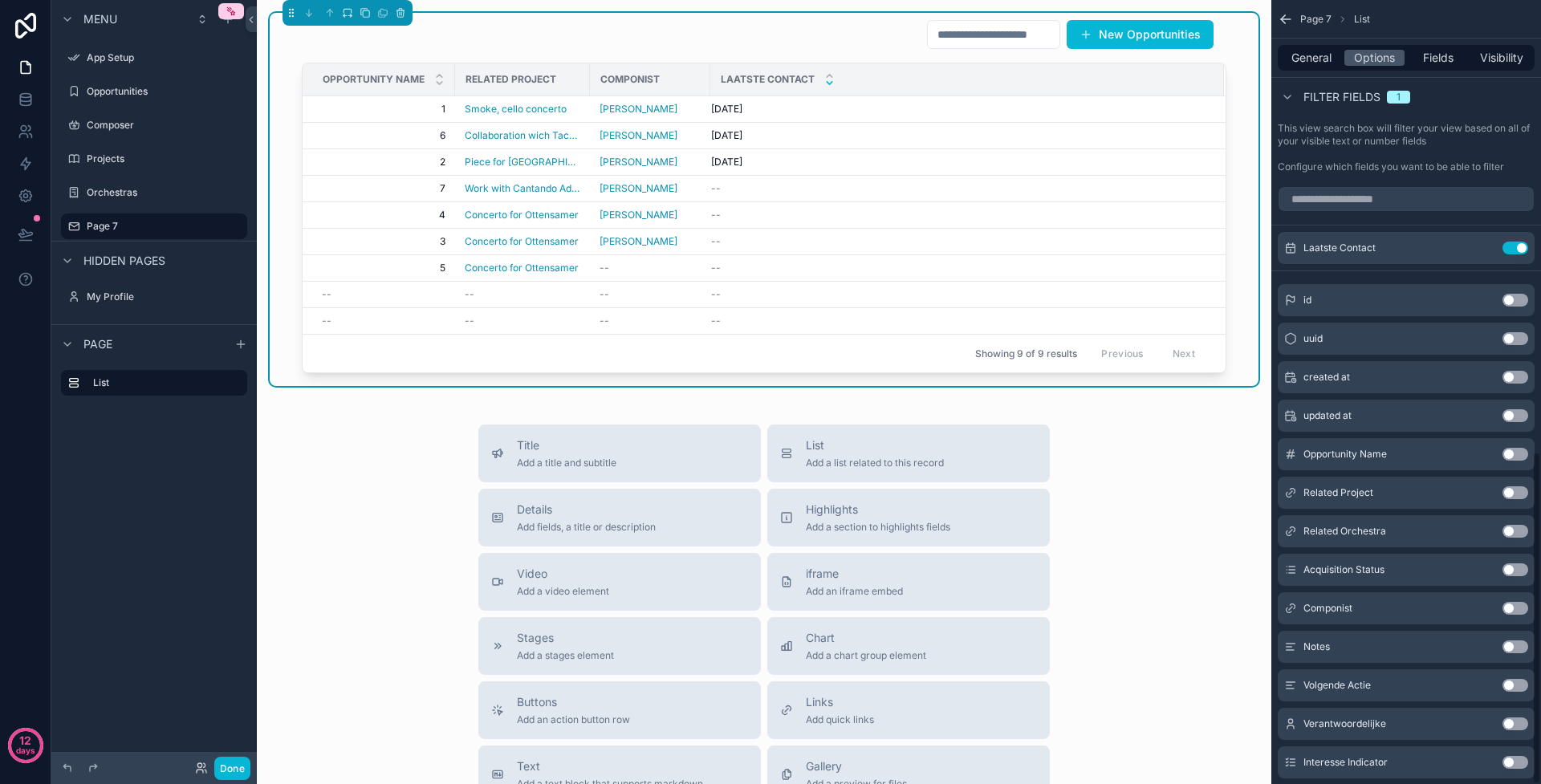 scroll, scrollTop: 1066, scrollLeft: 0, axis: vertical 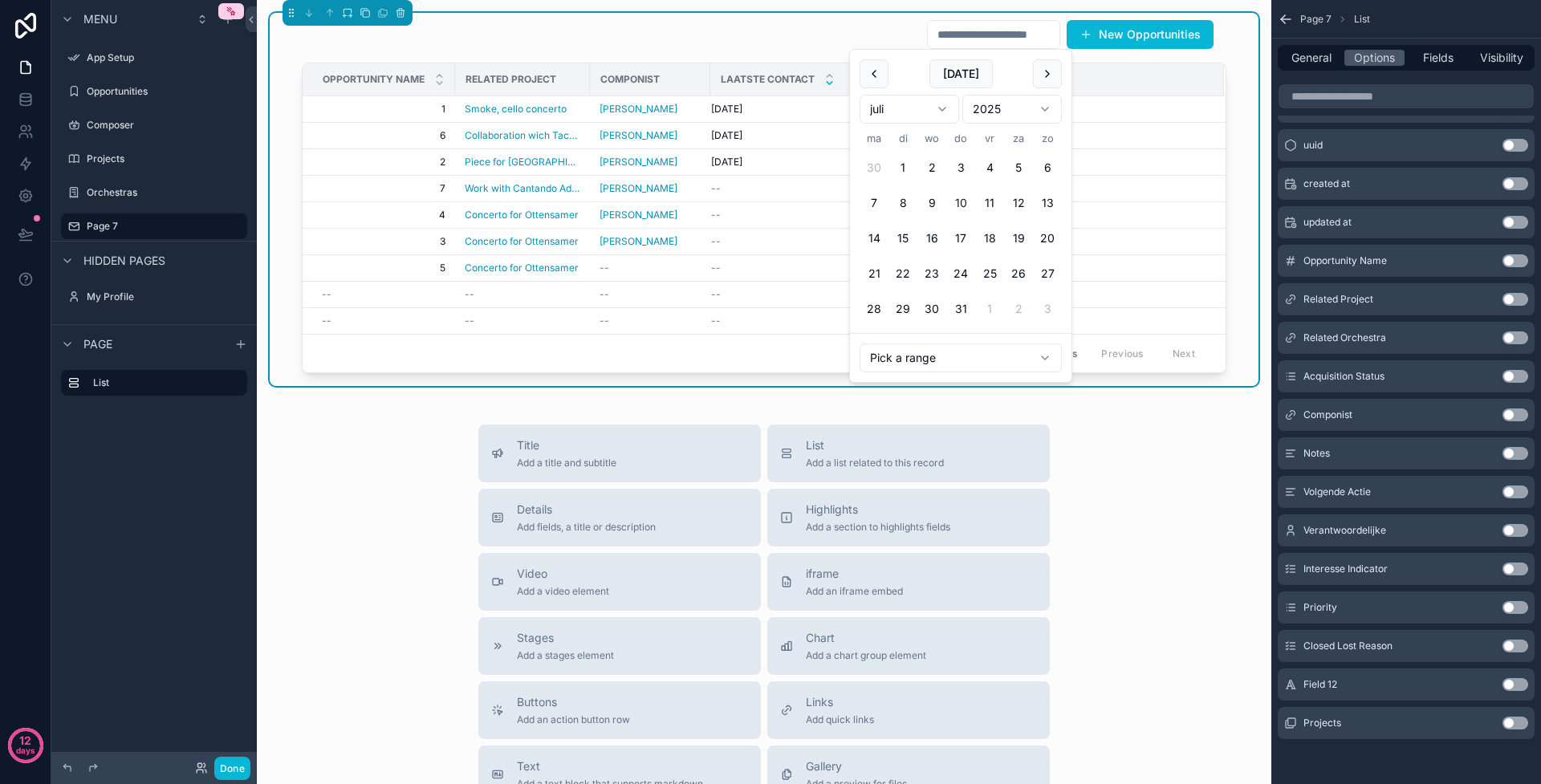 click at bounding box center (994, 35) 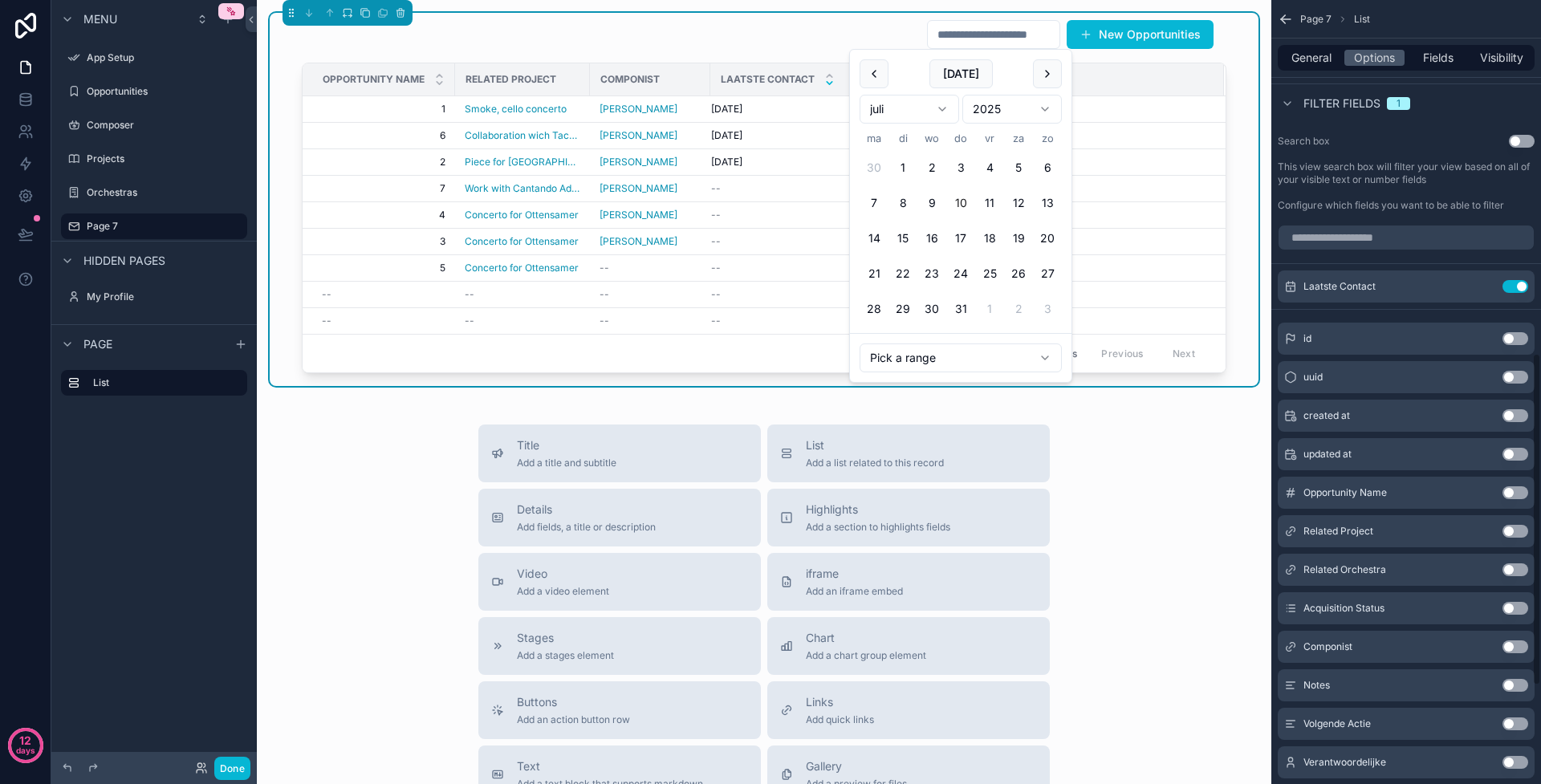 scroll, scrollTop: 74, scrollLeft: 0, axis: vertical 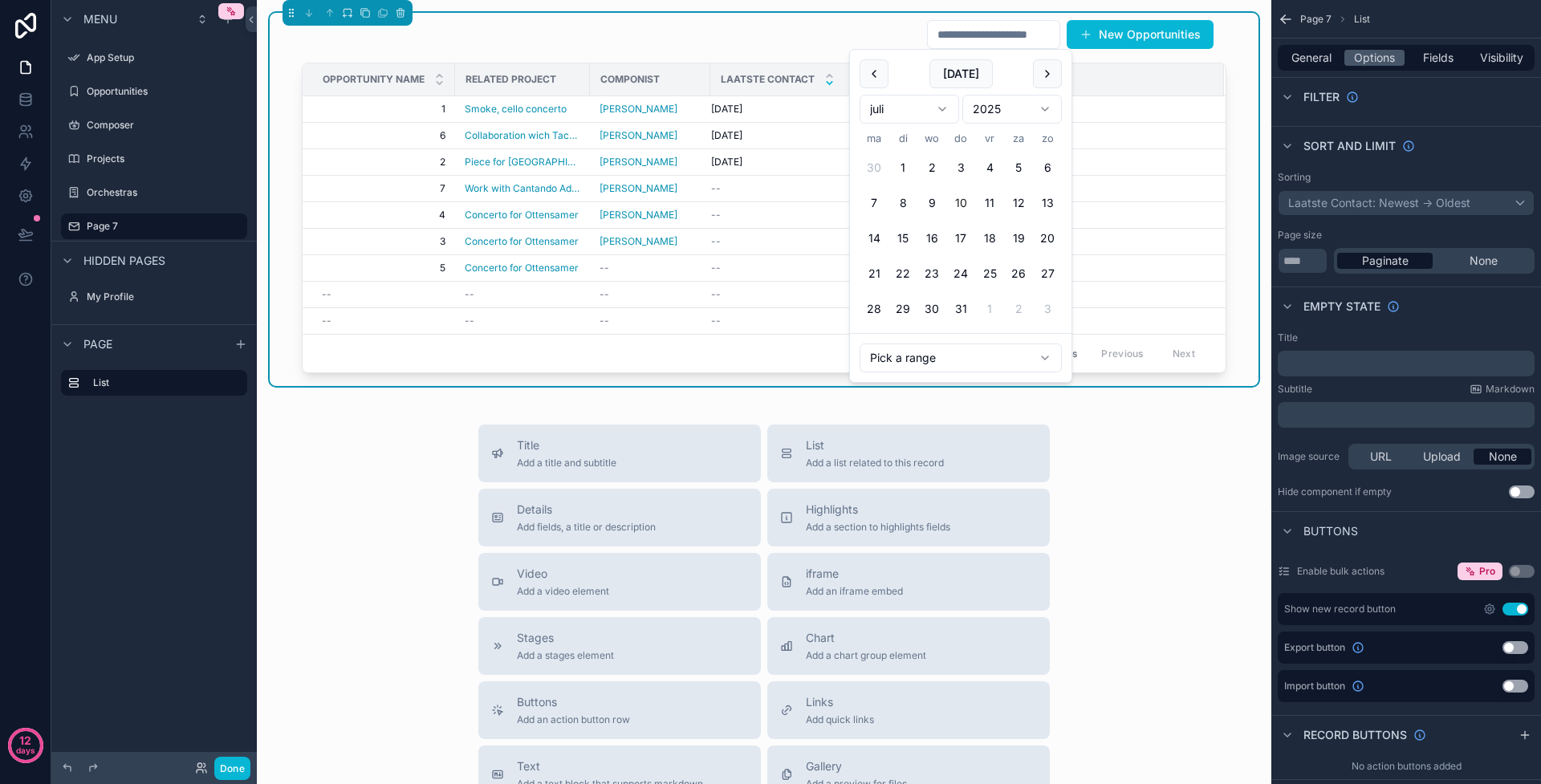 click on "Empty state" at bounding box center (1406, 306) 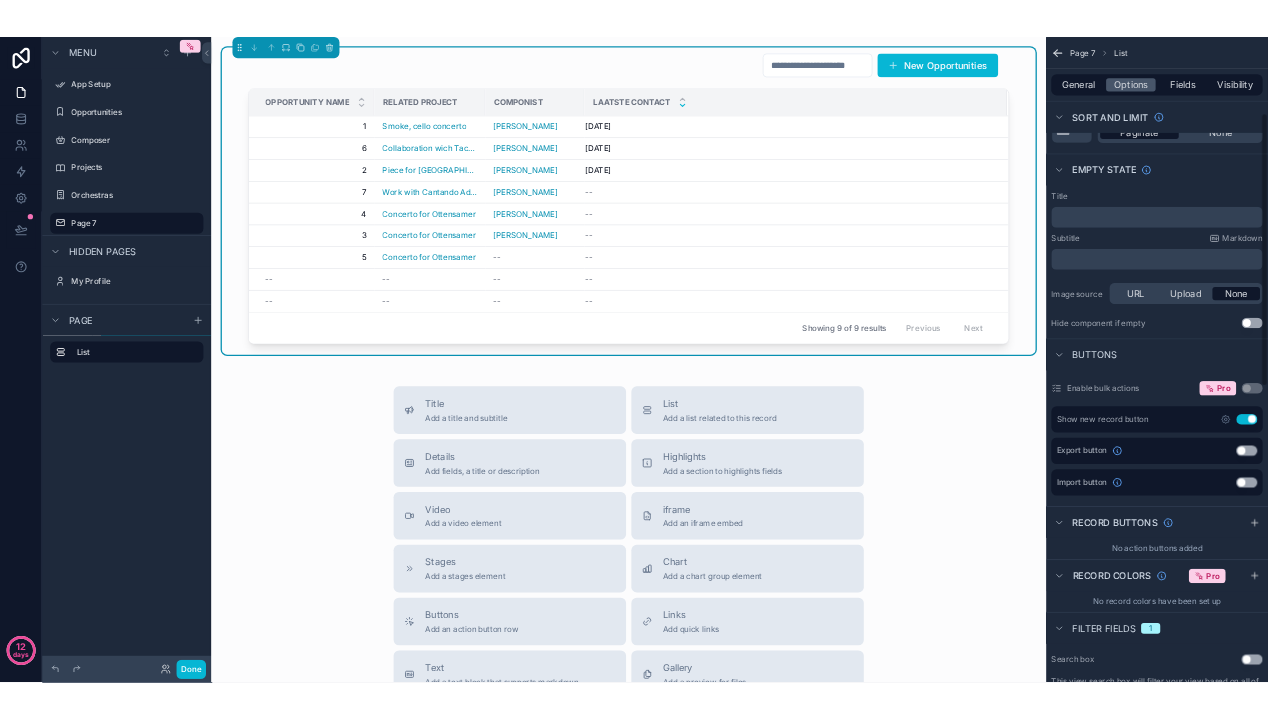 scroll, scrollTop: 0, scrollLeft: 0, axis: both 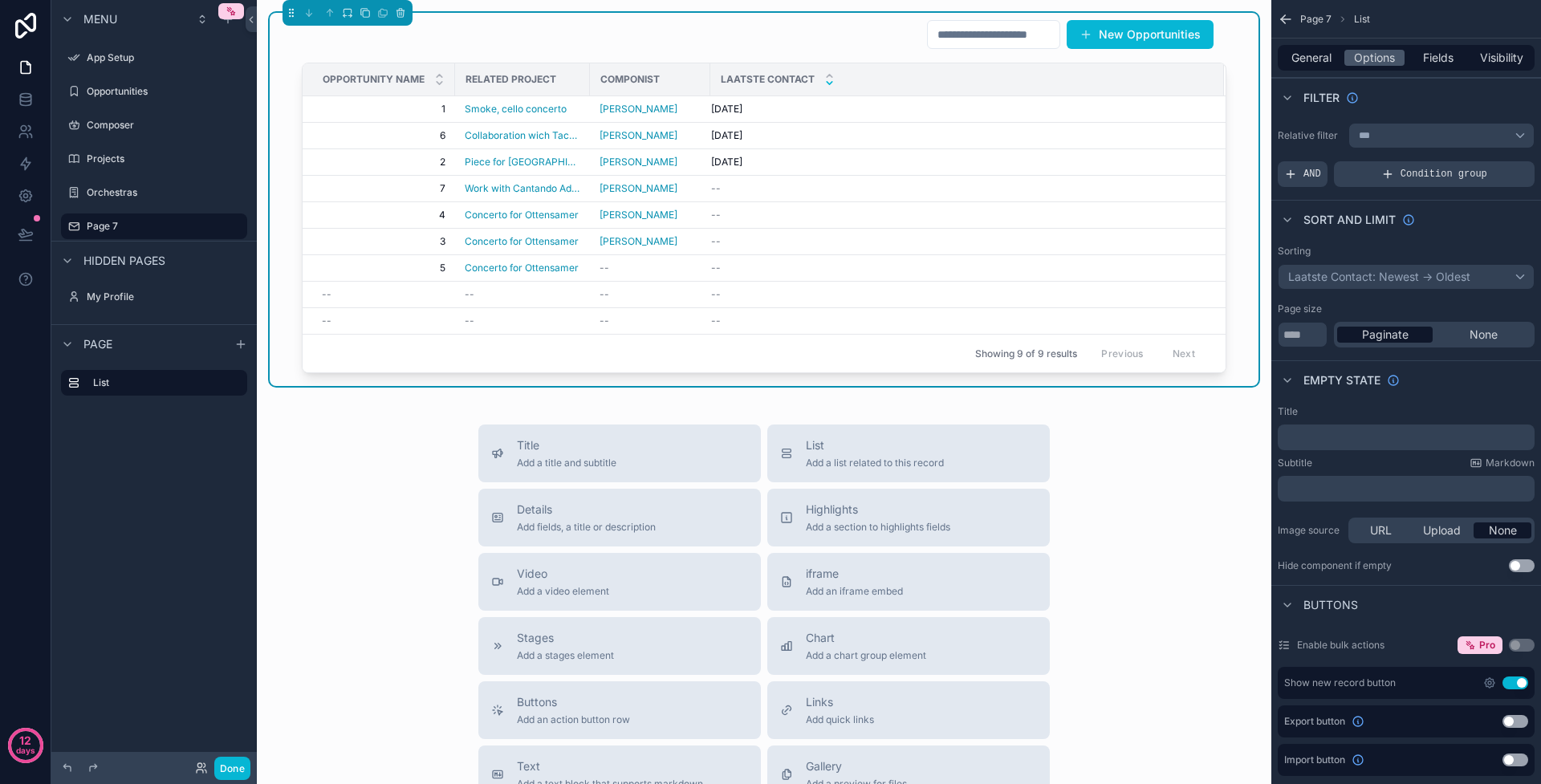 click on "Laatste Contact: Newest -> Oldest" at bounding box center (1406, 277) 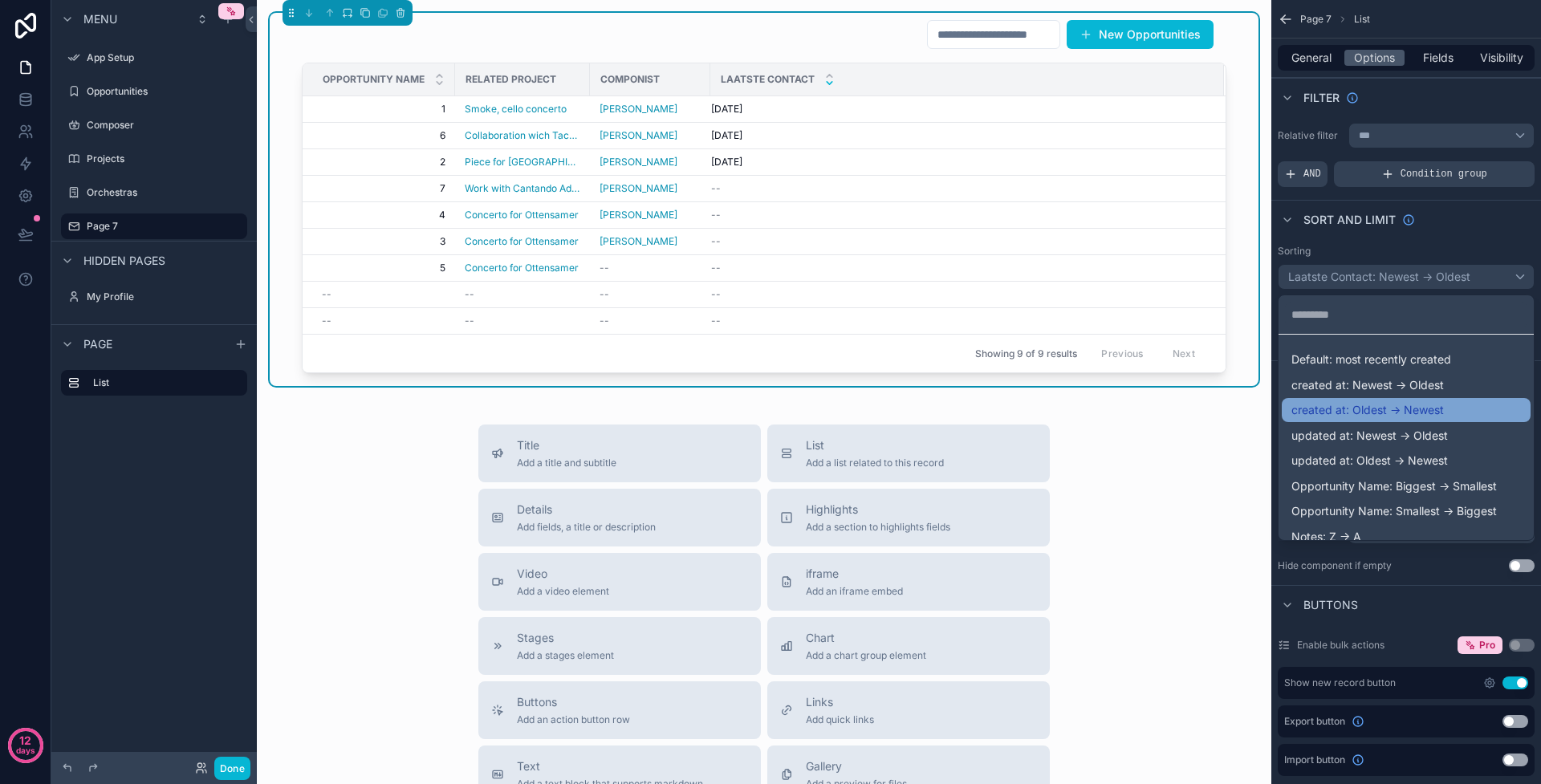 click on "created at: Oldest -> Newest" at bounding box center [1368, 410] 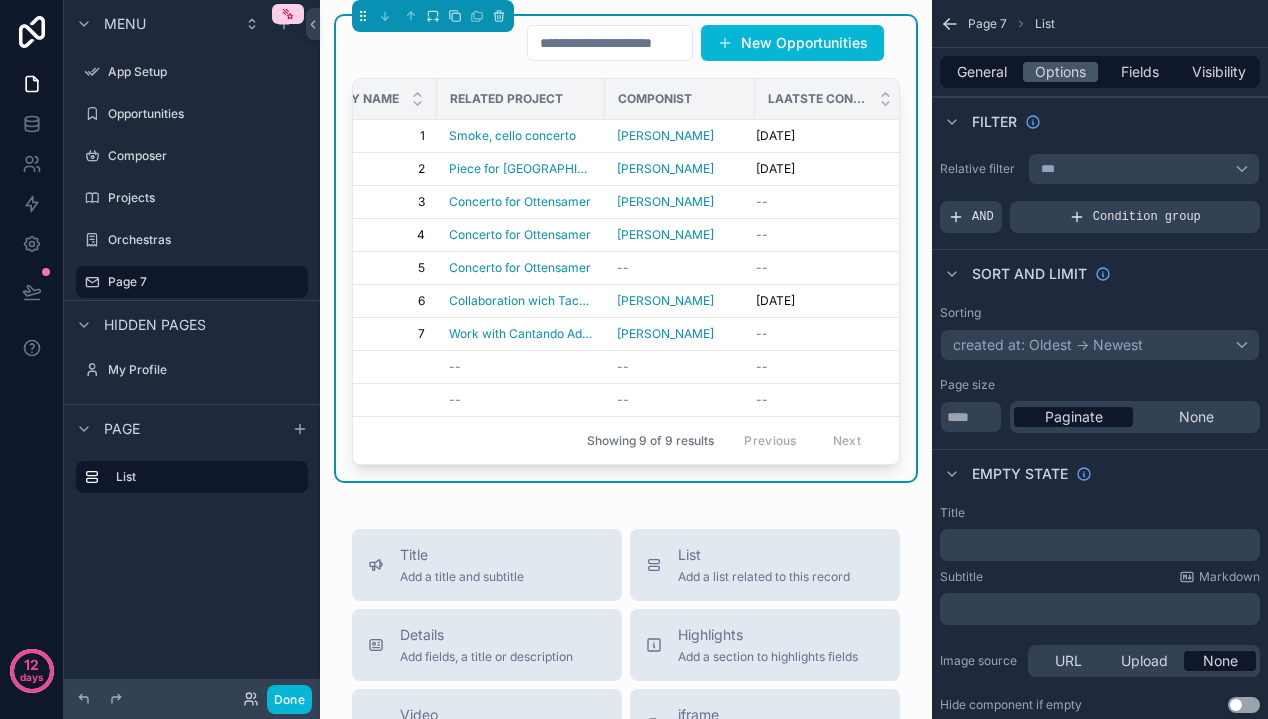 scroll, scrollTop: 0, scrollLeft: 130, axis: horizontal 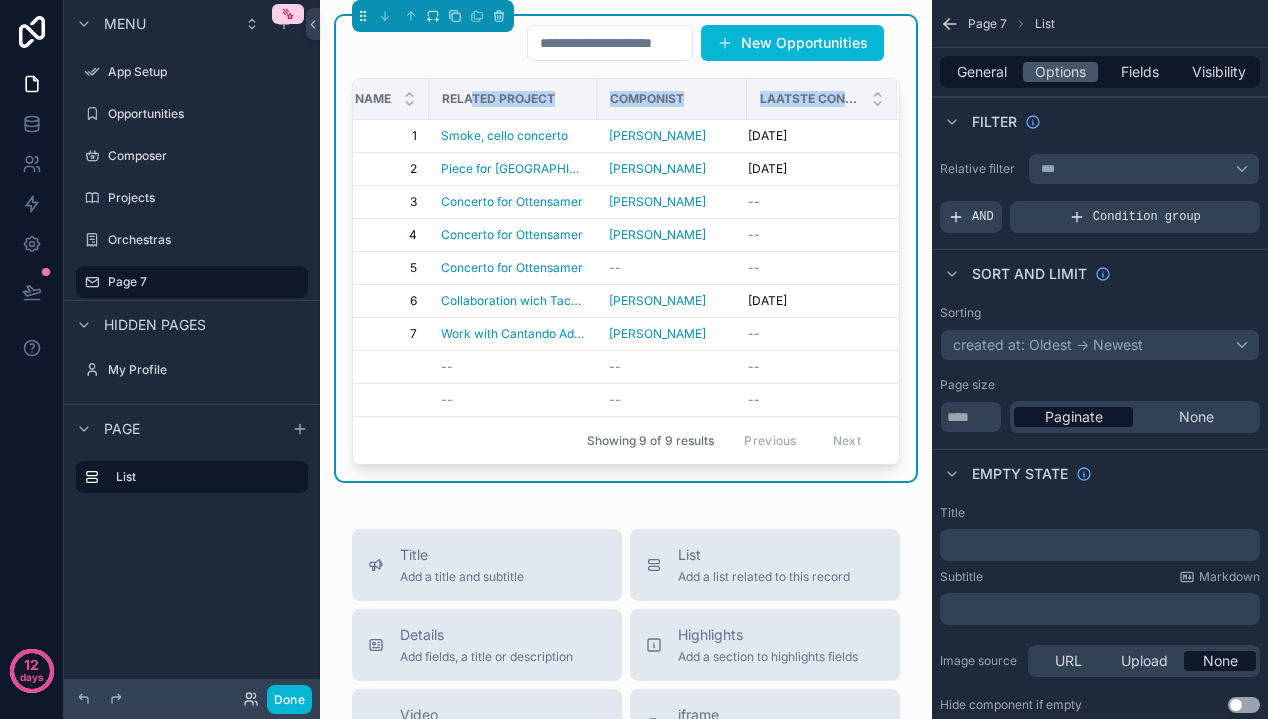 drag, startPoint x: 829, startPoint y: 91, endPoint x: 454, endPoint y: 103, distance: 375.19196 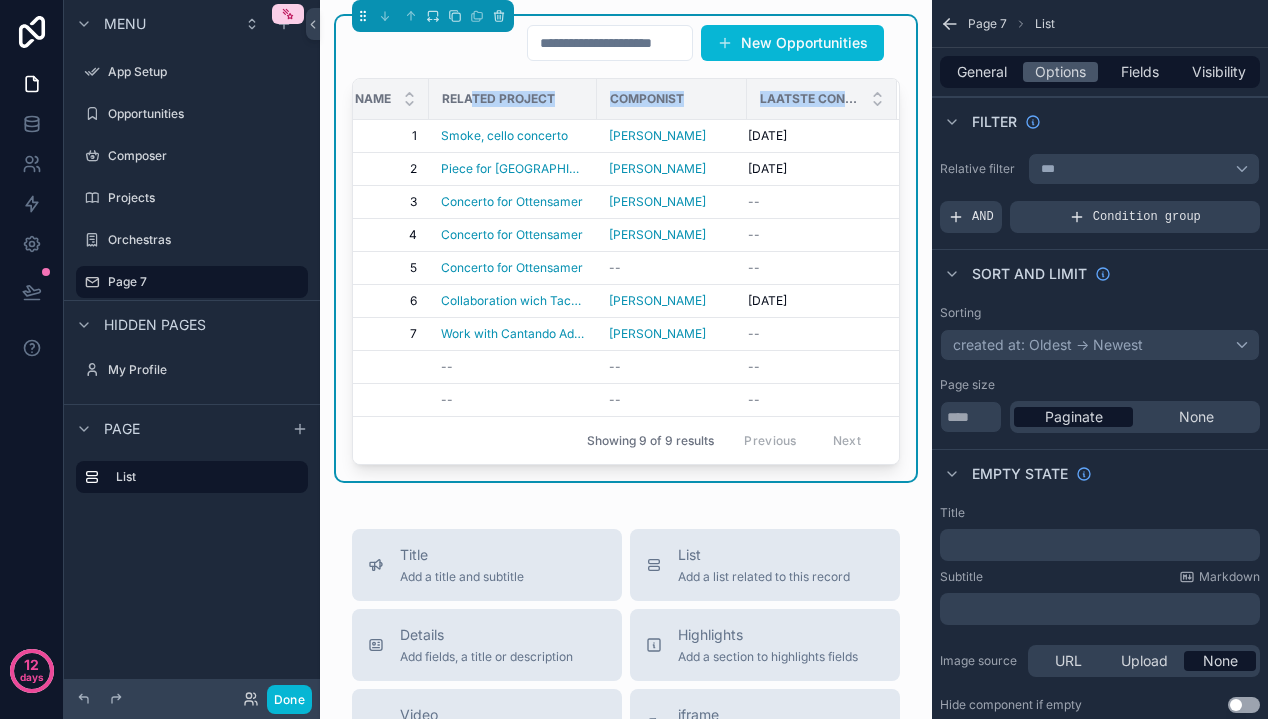 scroll, scrollTop: 0, scrollLeft: 0, axis: both 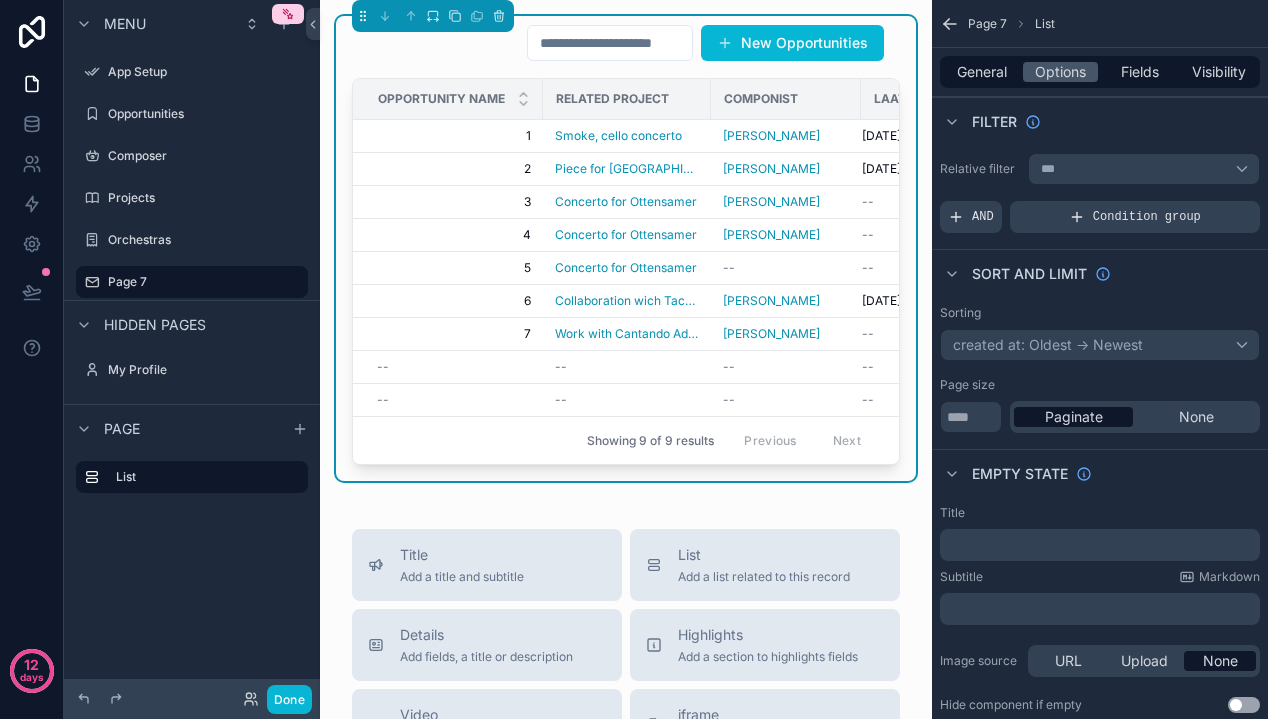 click on "Page" at bounding box center [122, 429] 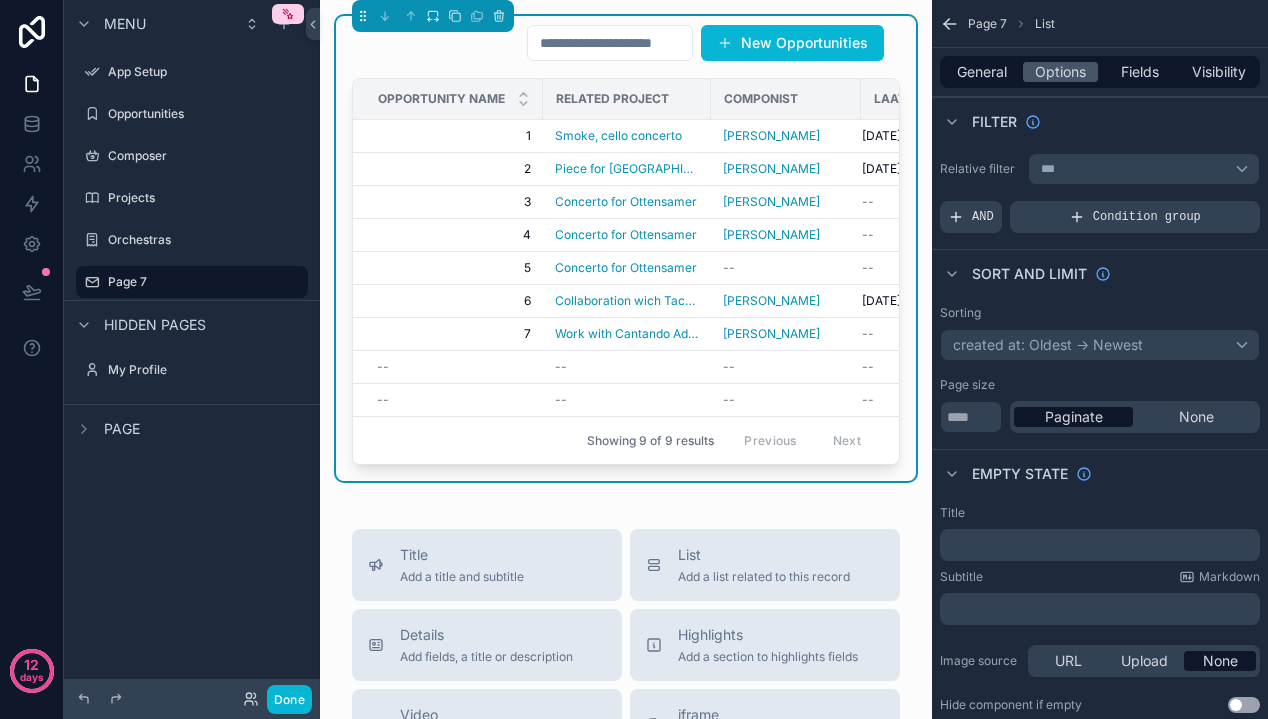 click on "Page" at bounding box center (122, 429) 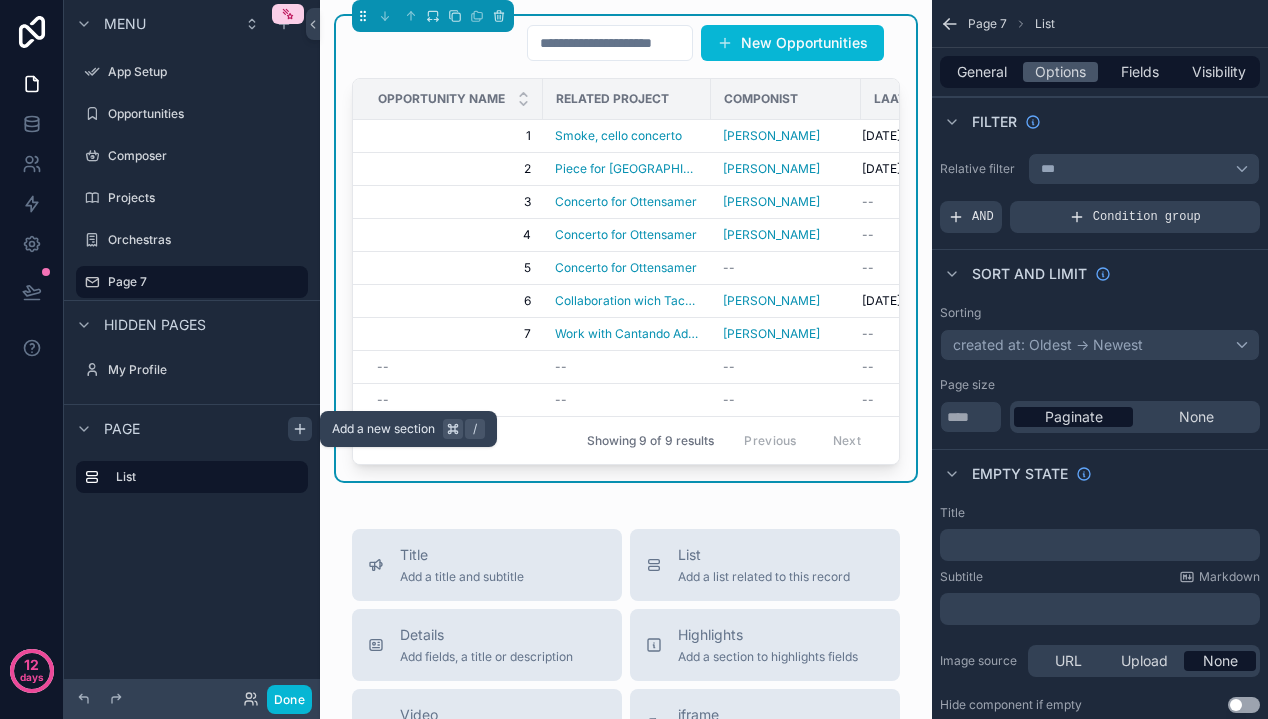 click 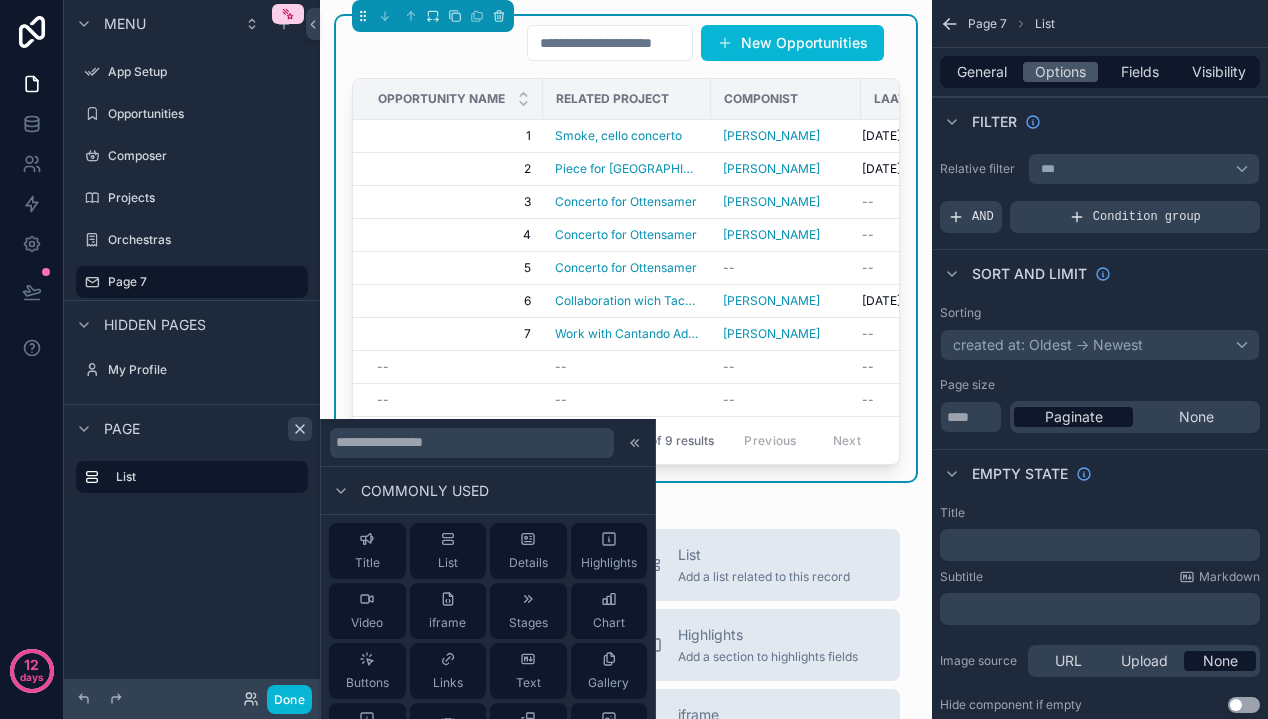 click on "Page" at bounding box center (122, 429) 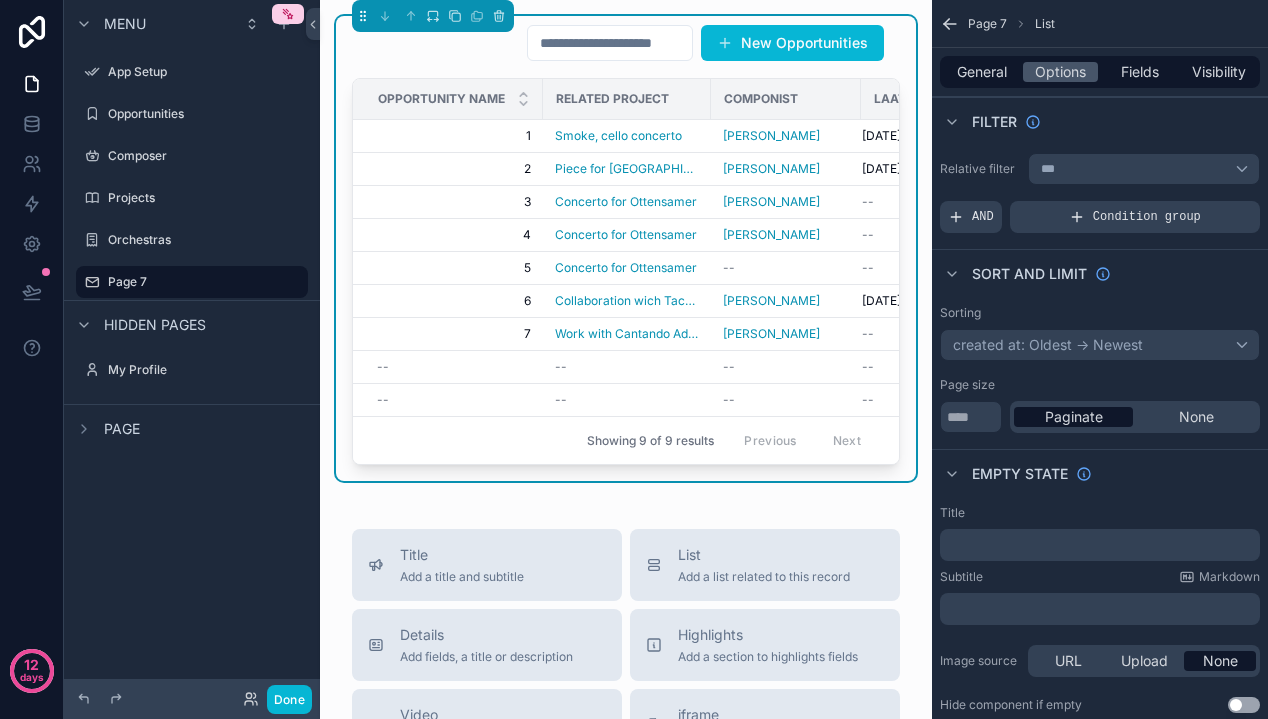 click on "Page" at bounding box center (192, 428) 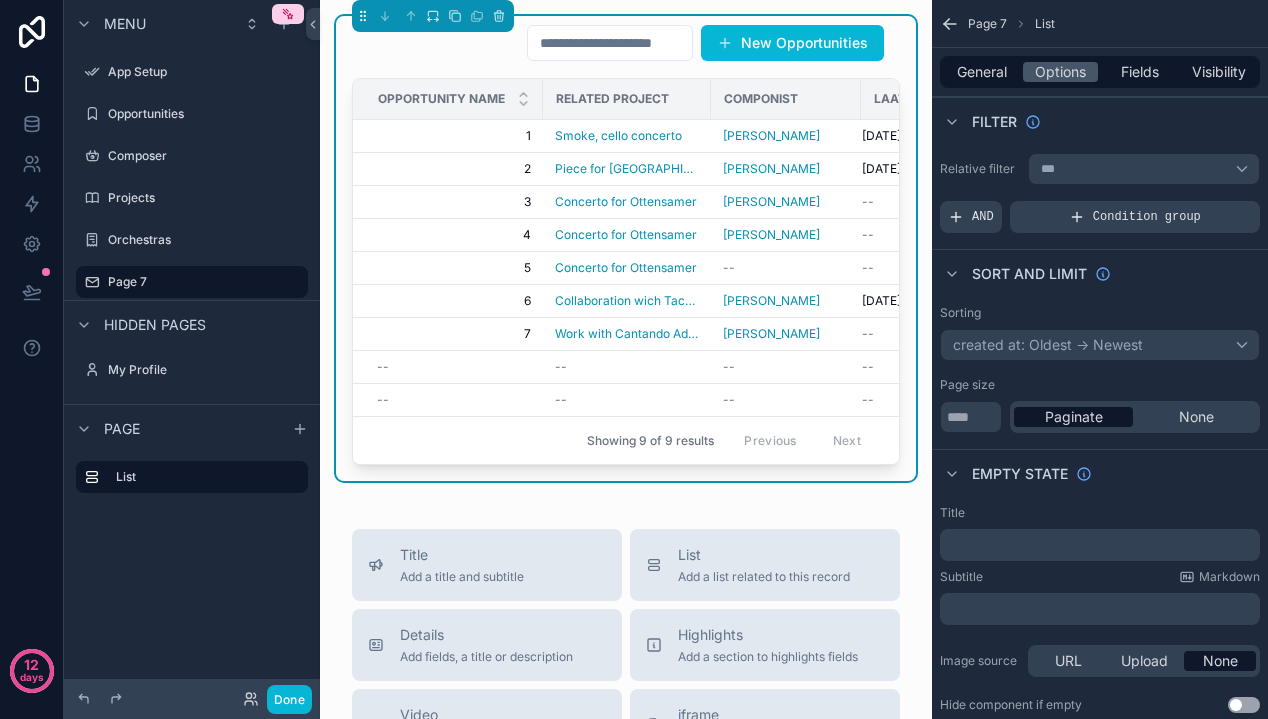 click on "Page" at bounding box center (192, 428) 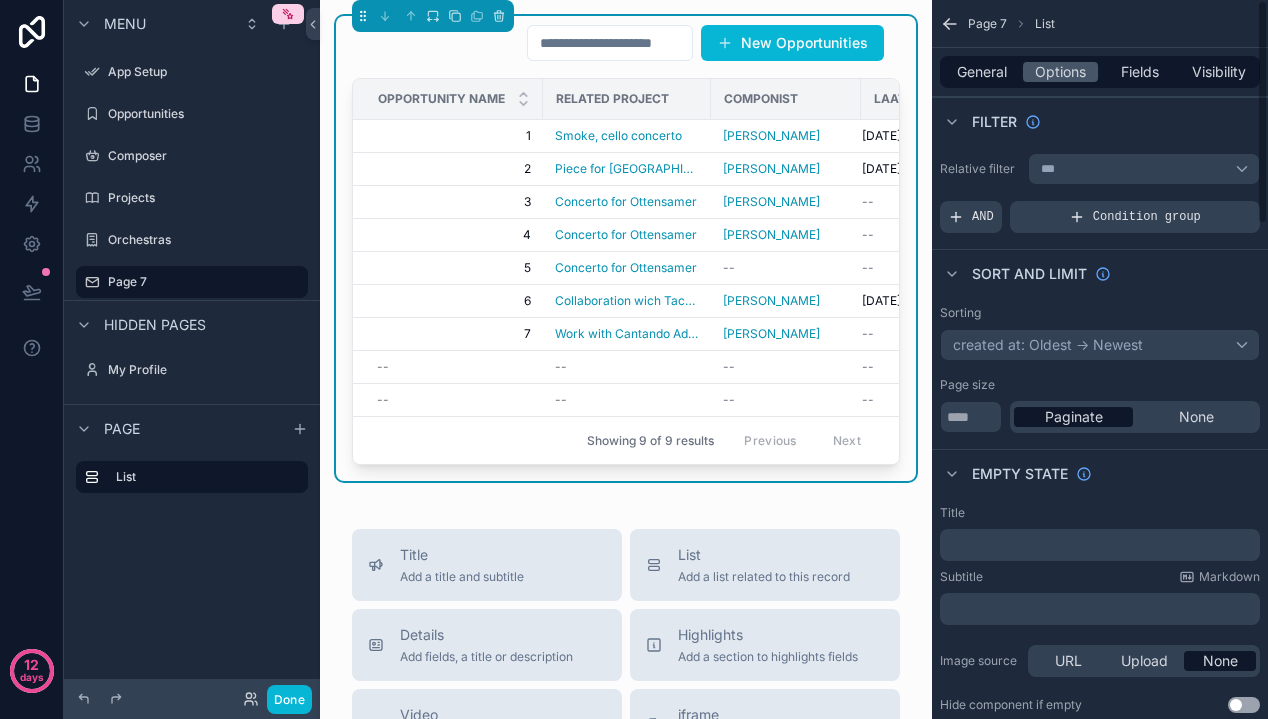 click on "List" at bounding box center [192, 532] 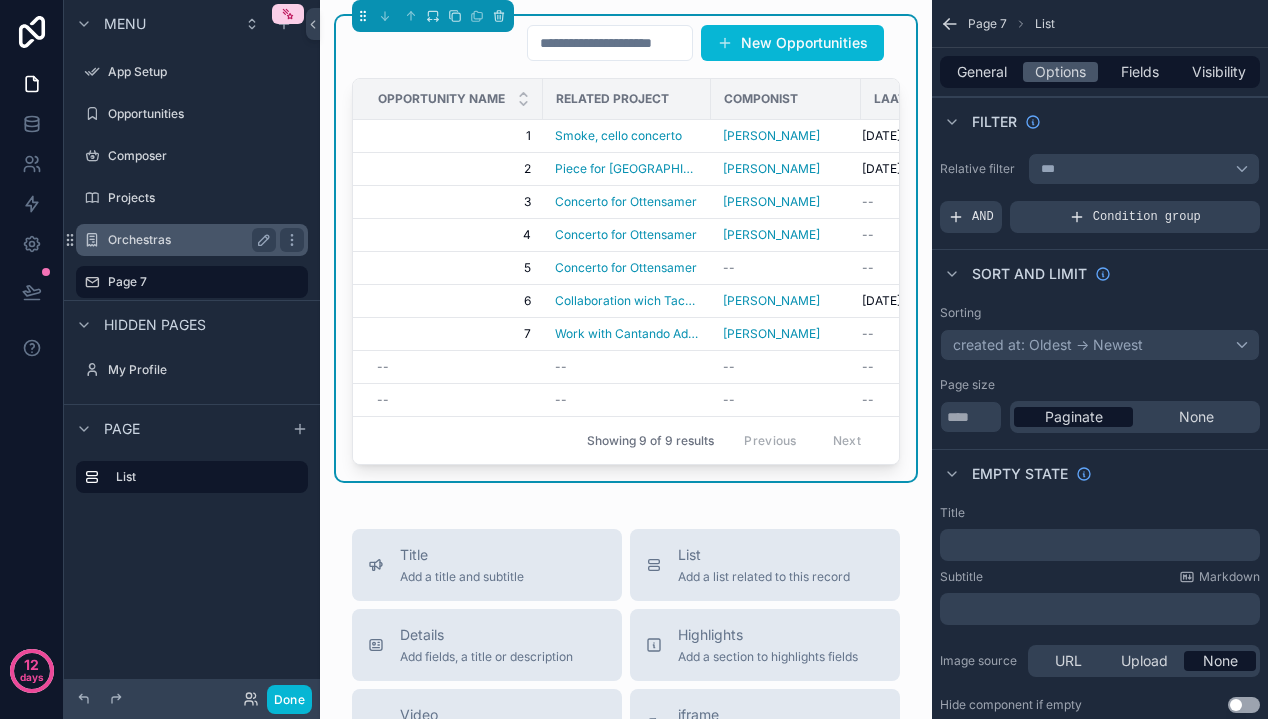 click on "Orchestras" at bounding box center (188, 240) 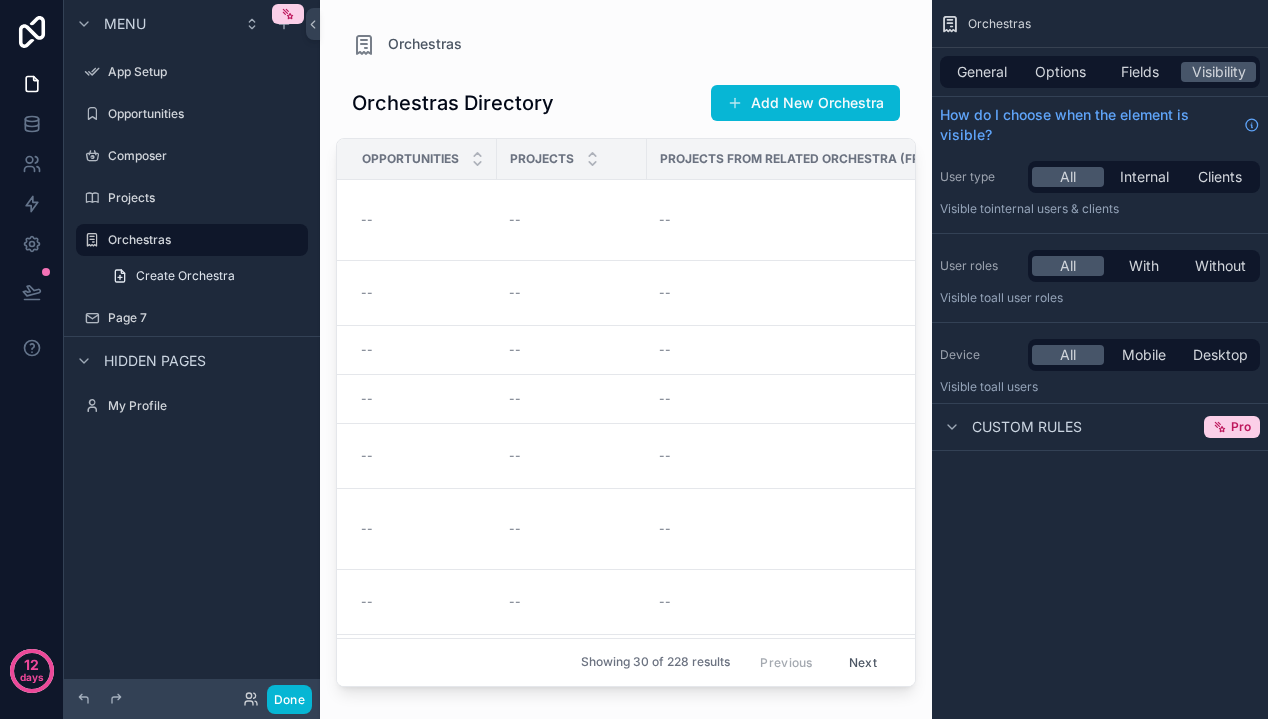 drag, startPoint x: 475, startPoint y: 685, endPoint x: 920, endPoint y: 664, distance: 445.49524 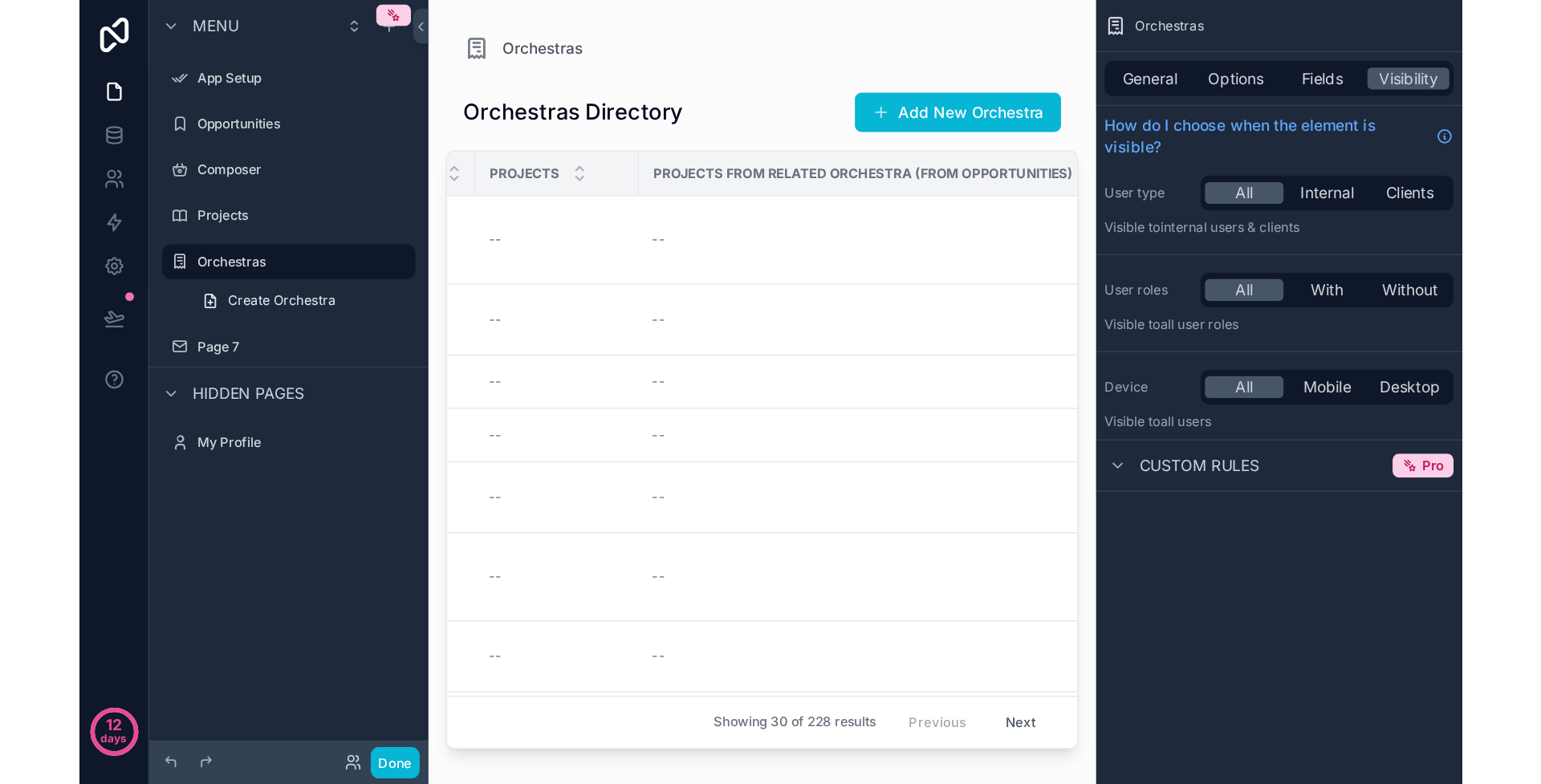 scroll, scrollTop: 0, scrollLeft: 0, axis: both 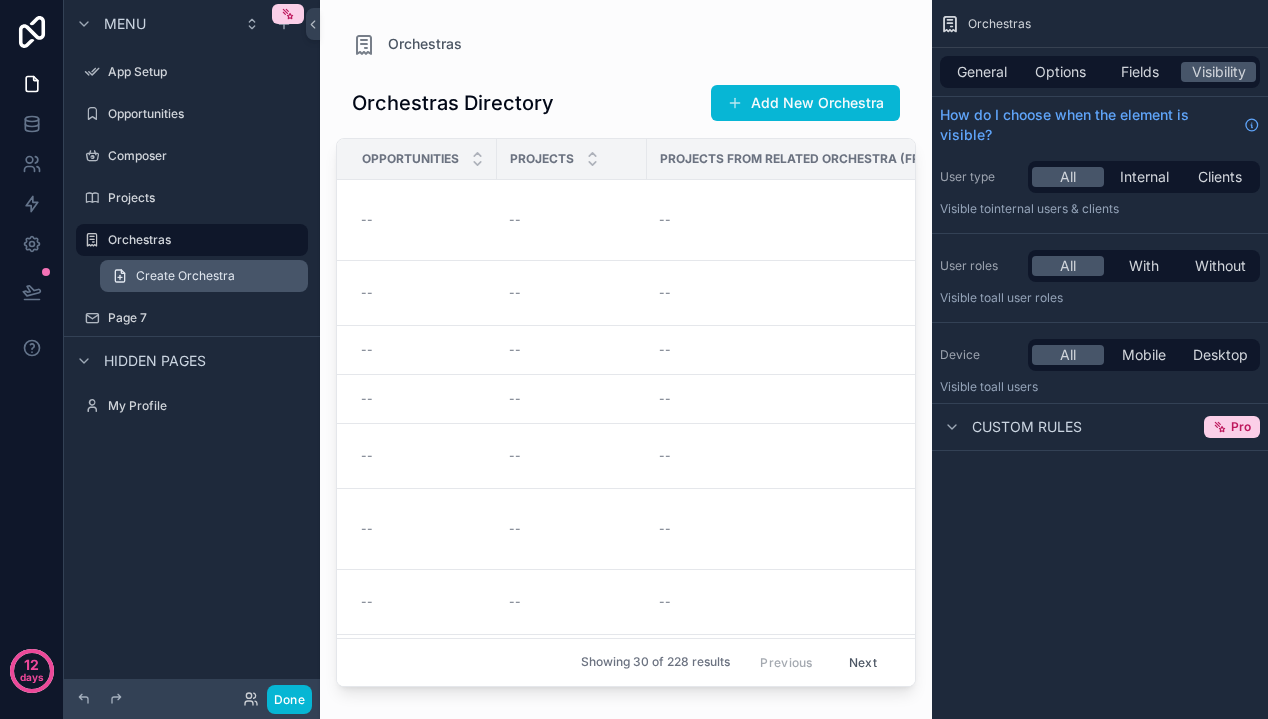click on "Create Orchestra" at bounding box center [185, 276] 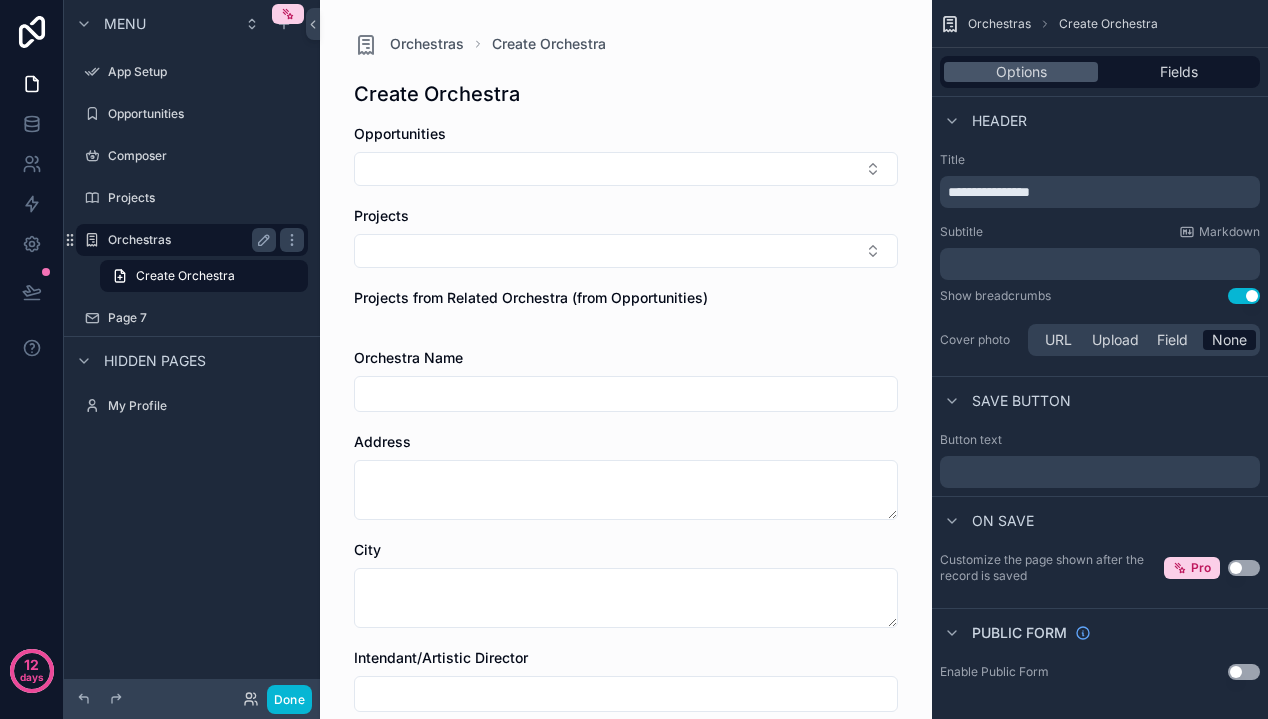 click on "Orchestras" at bounding box center (188, 240) 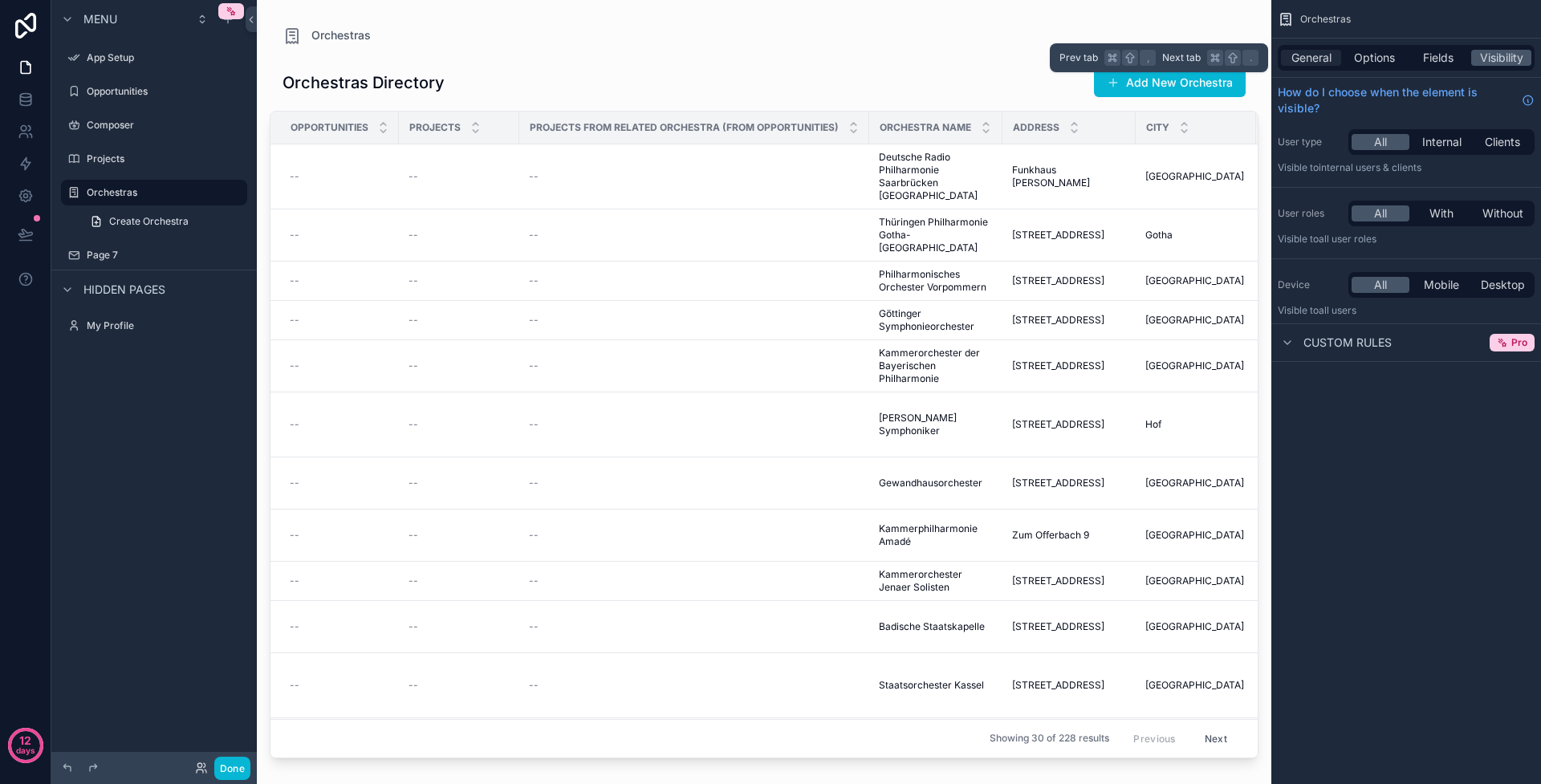 click on "General" at bounding box center [1311, 58] 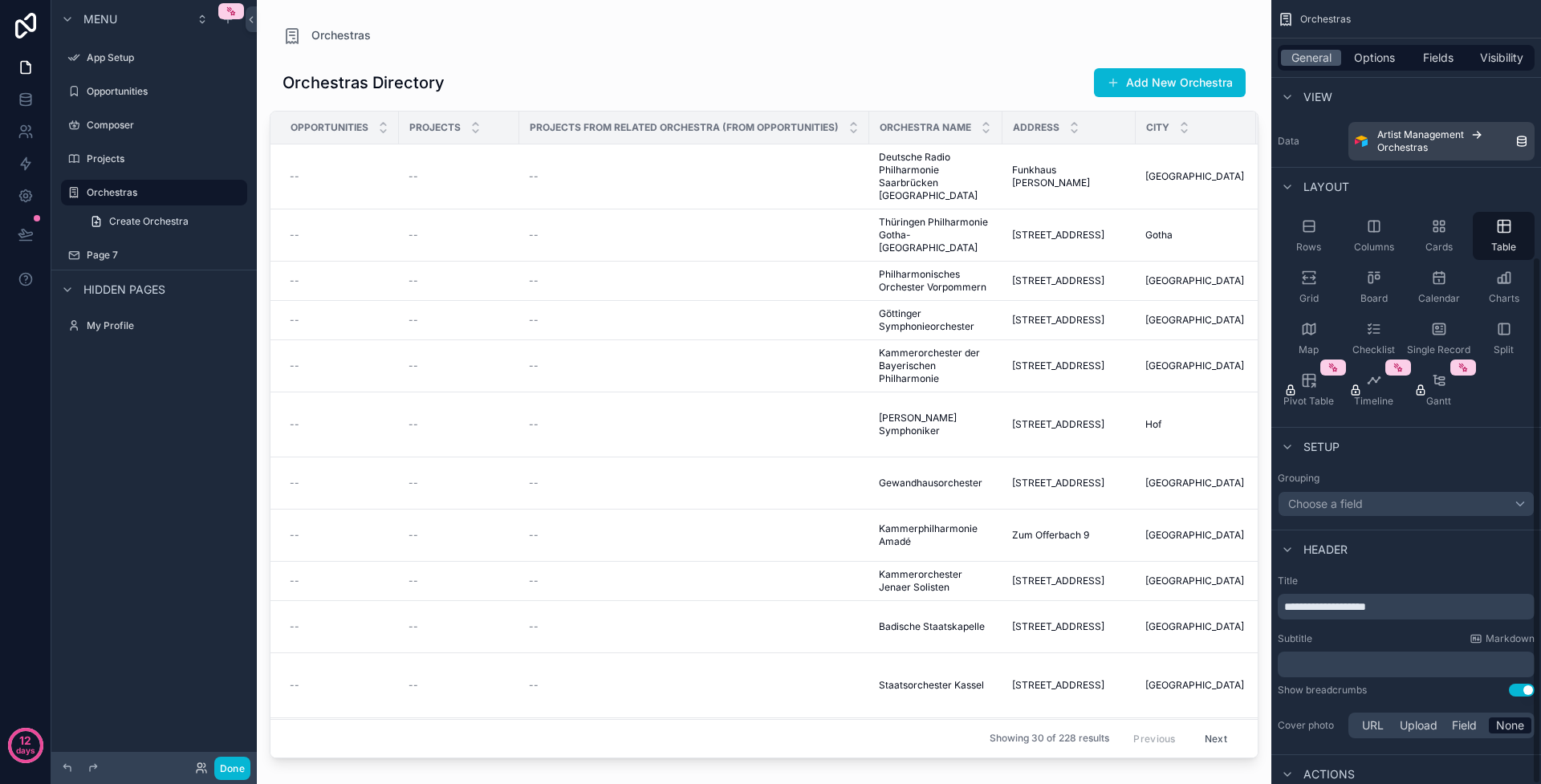 scroll, scrollTop: 381, scrollLeft: 0, axis: vertical 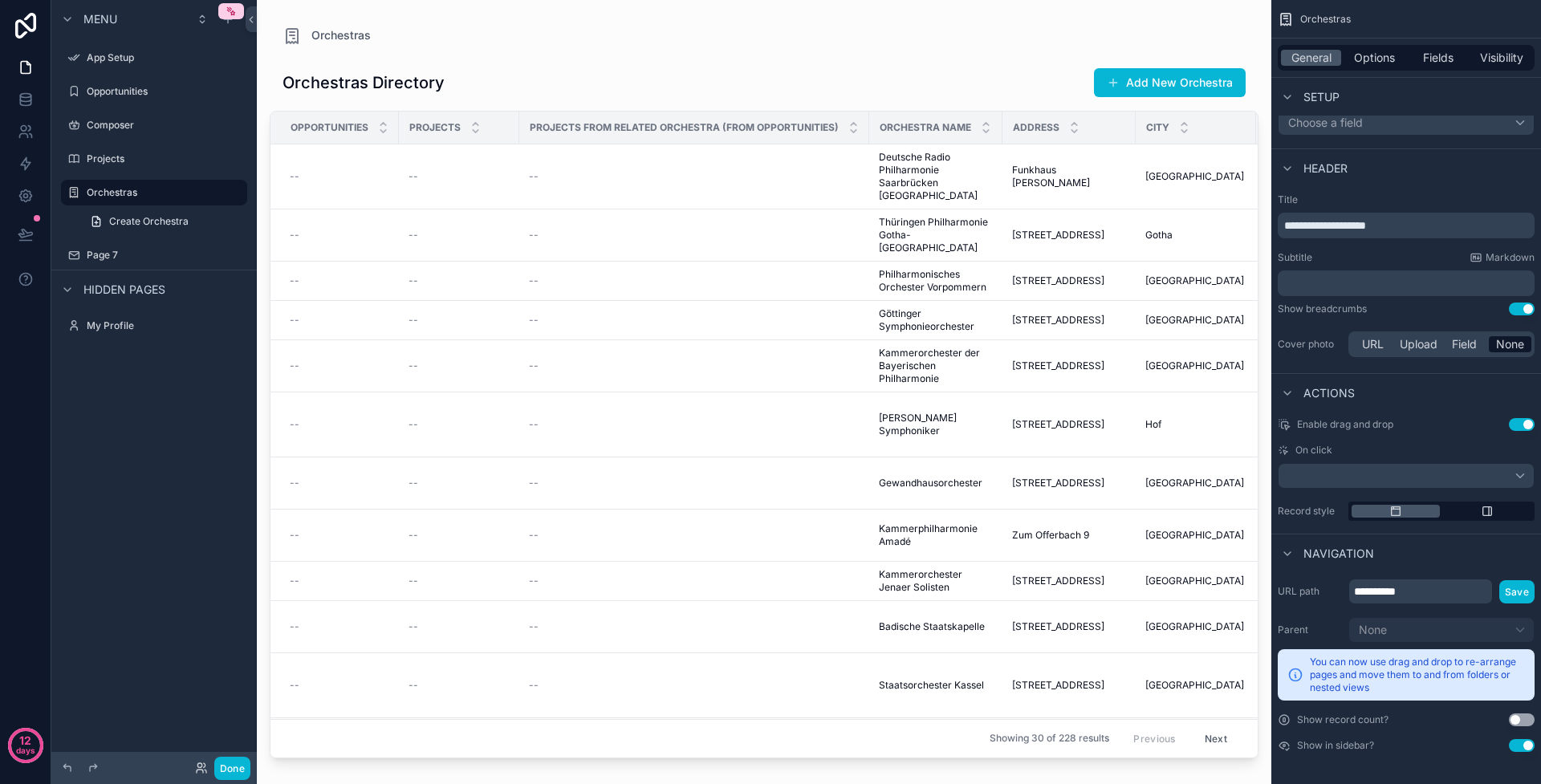 click at bounding box center (1406, 476) 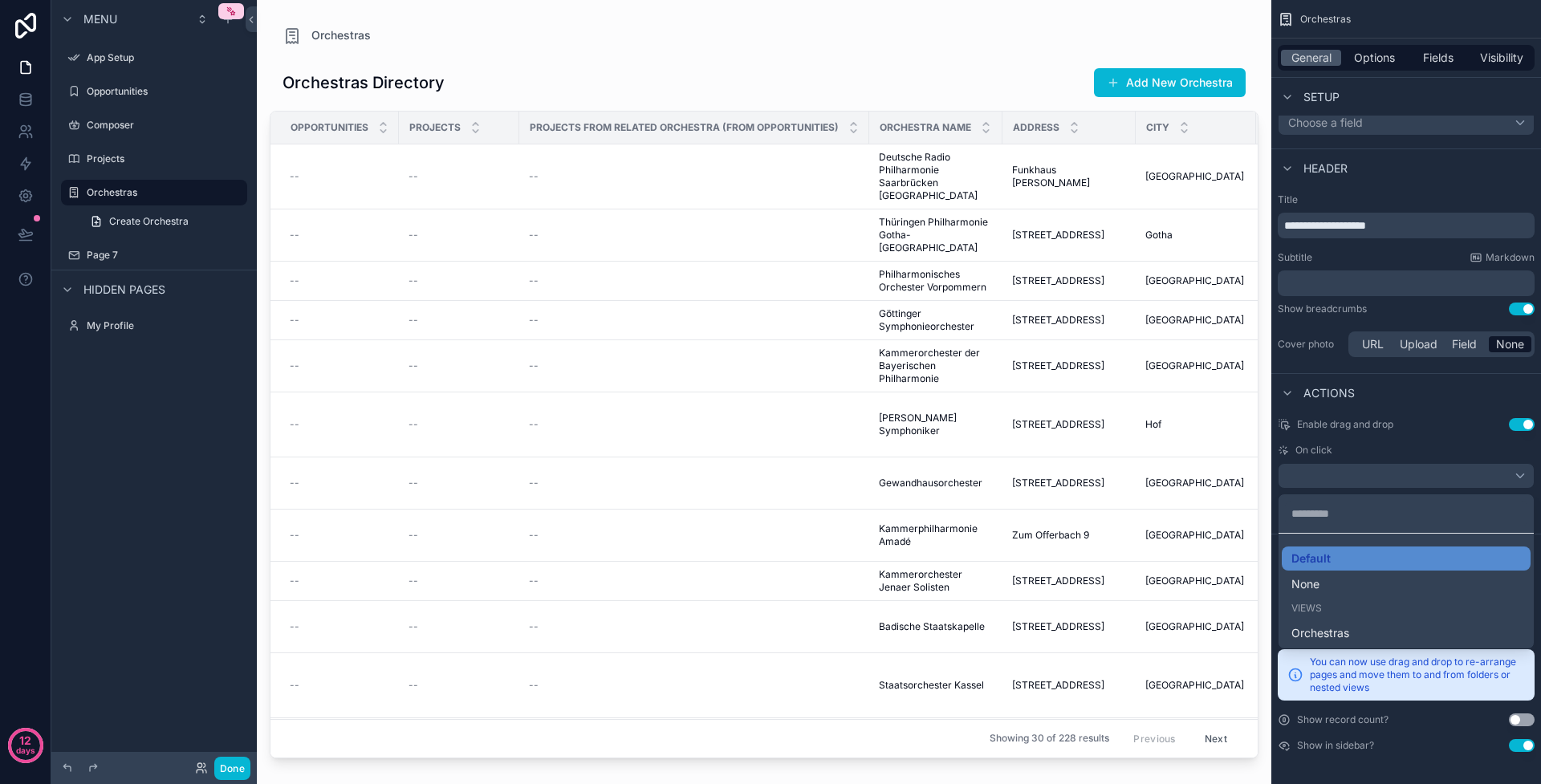 click at bounding box center (770, 392) 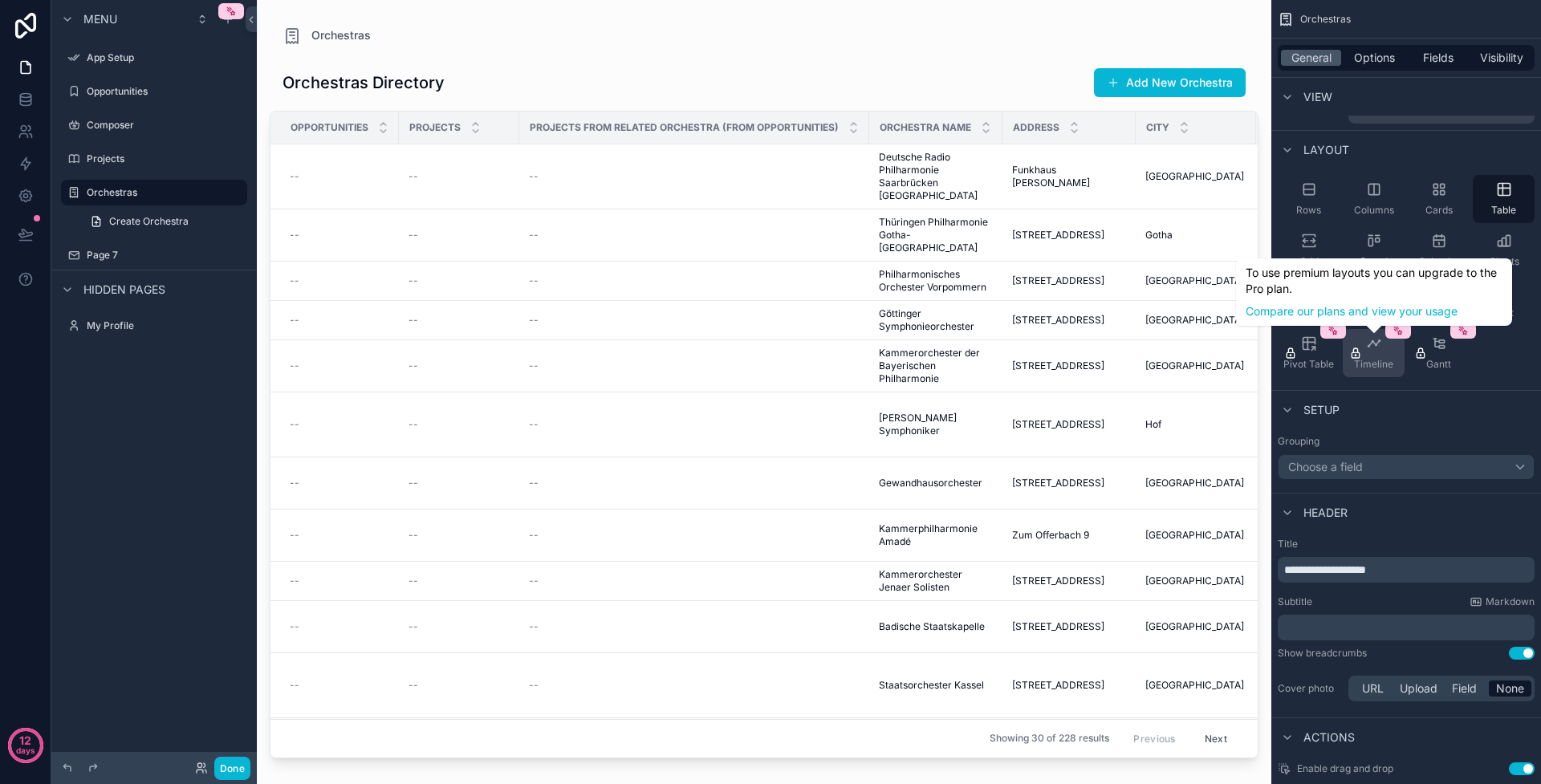 scroll, scrollTop: 0, scrollLeft: 0, axis: both 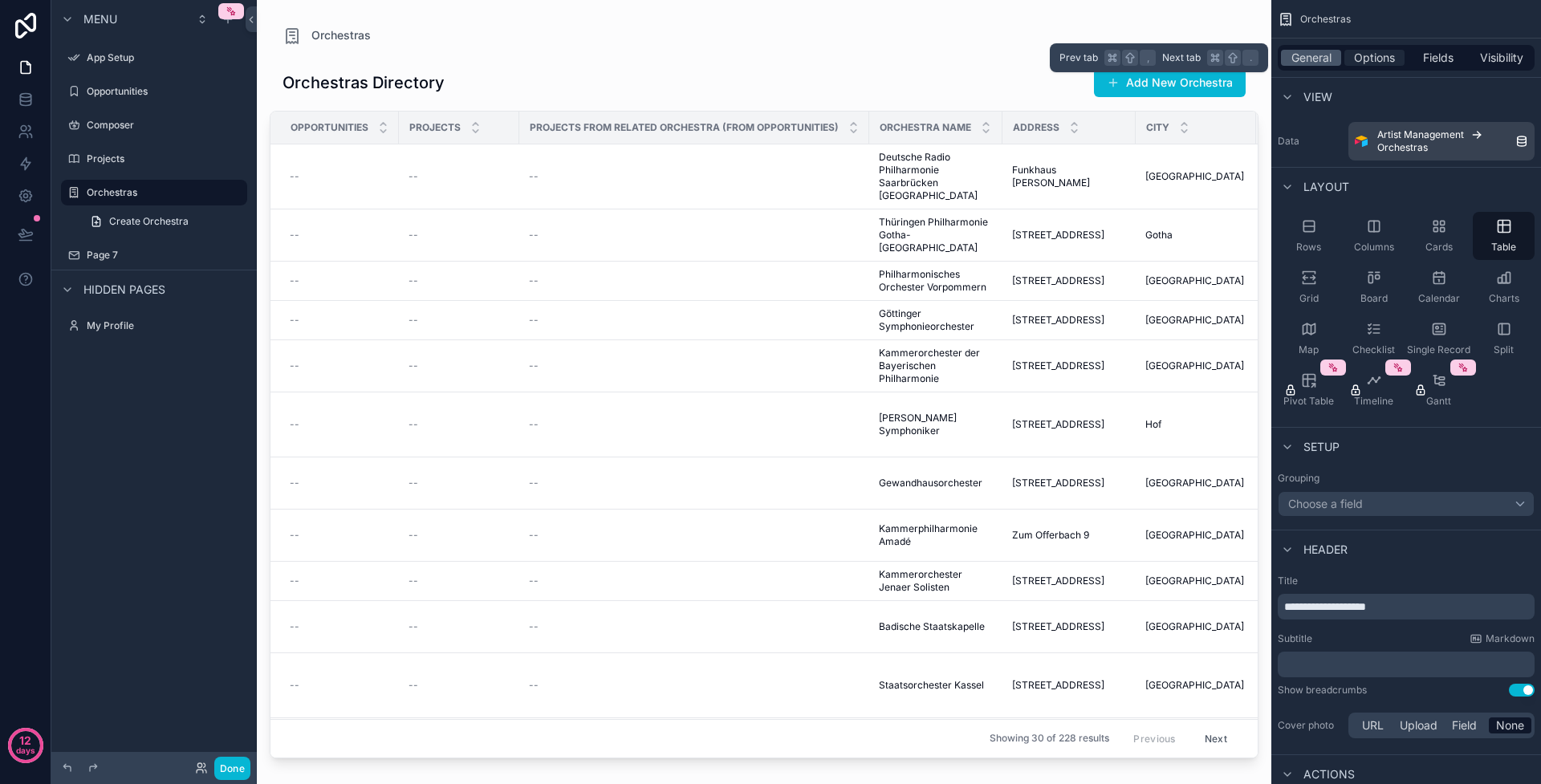 click on "Options" at bounding box center (1374, 58) 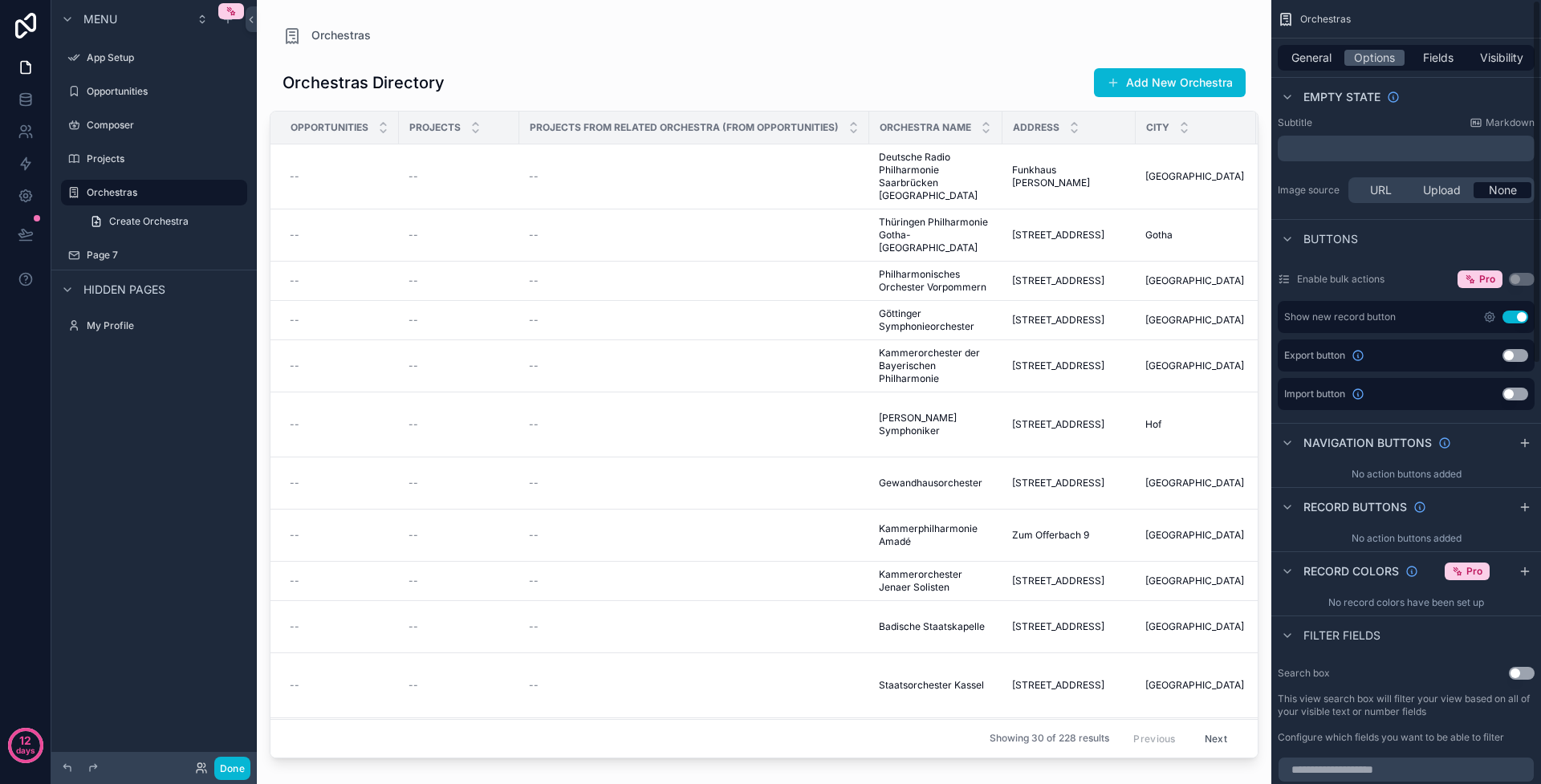 scroll, scrollTop: 0, scrollLeft: 0, axis: both 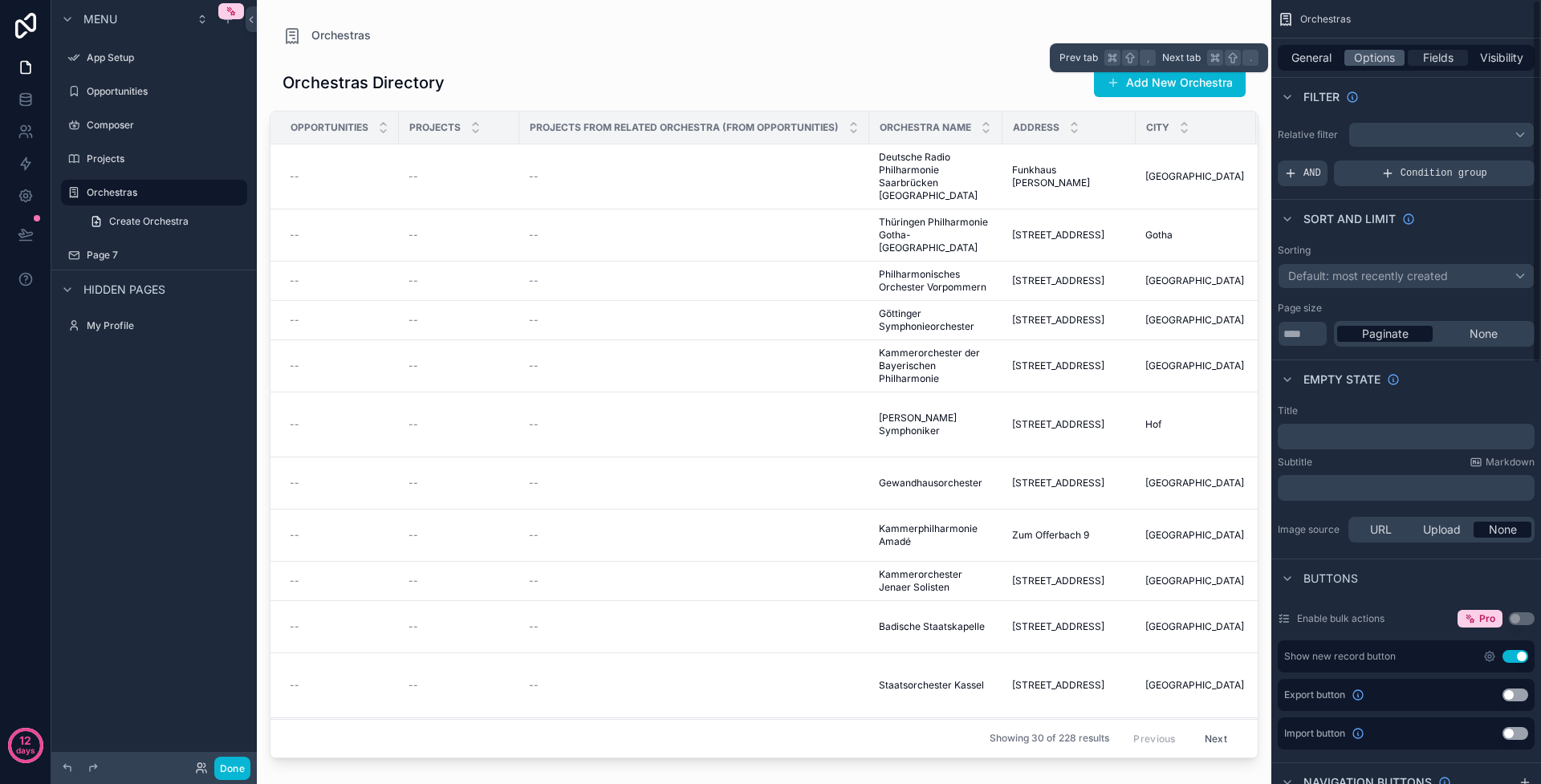 click on "Fields" at bounding box center (1438, 58) 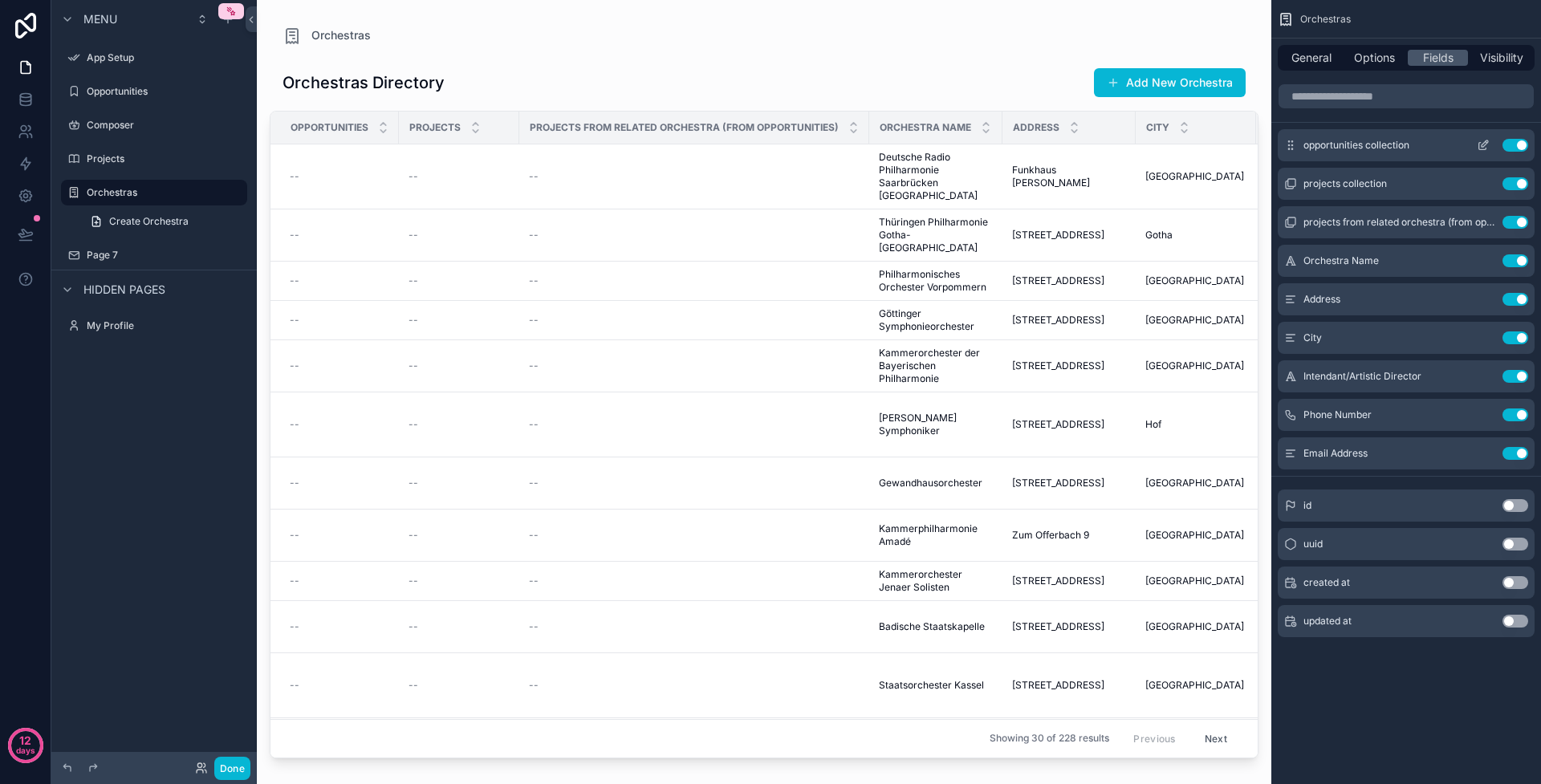 click on "Use setting" at bounding box center (1515, 145) 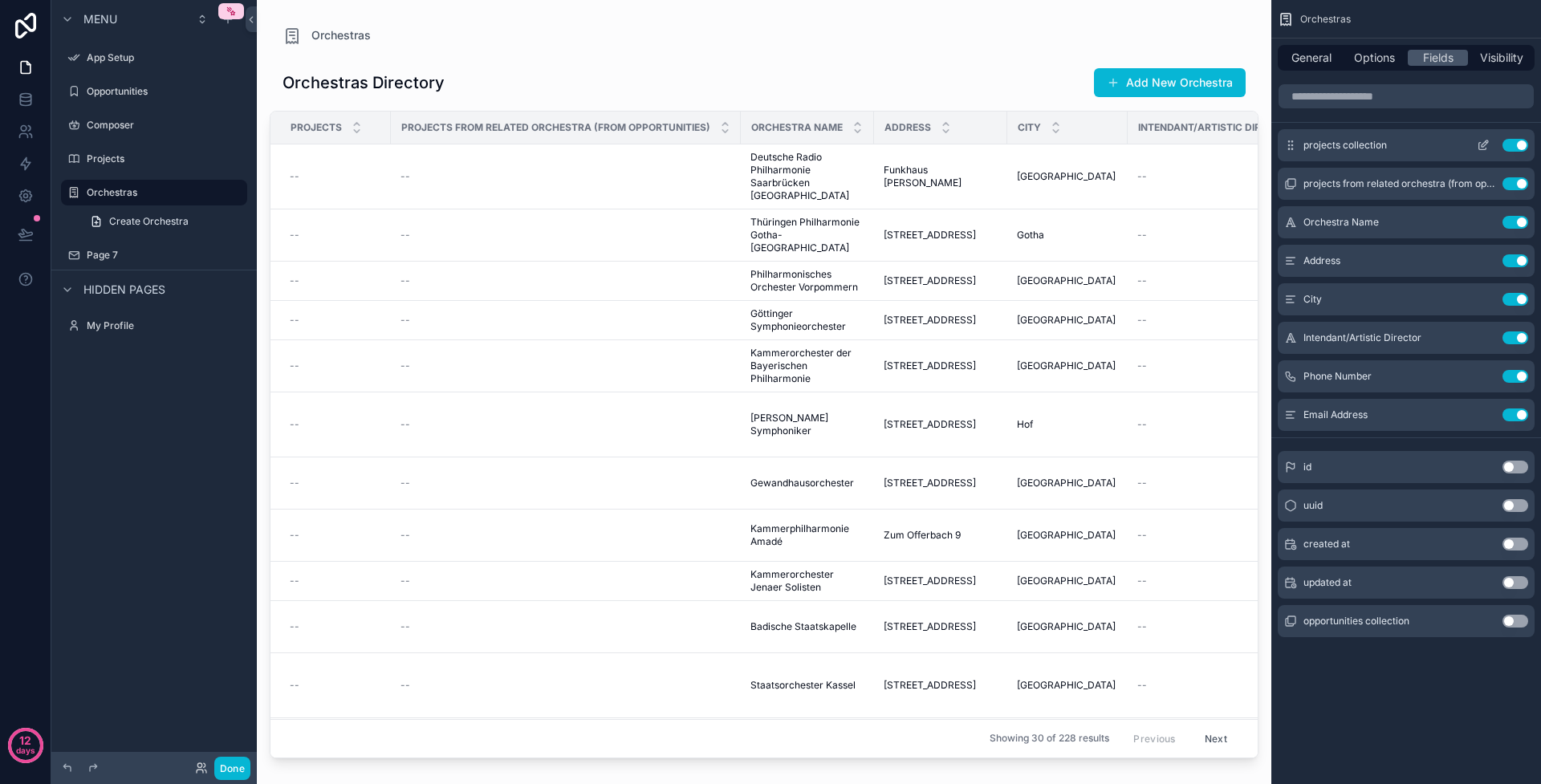 click on "Use setting" at bounding box center [1515, 145] 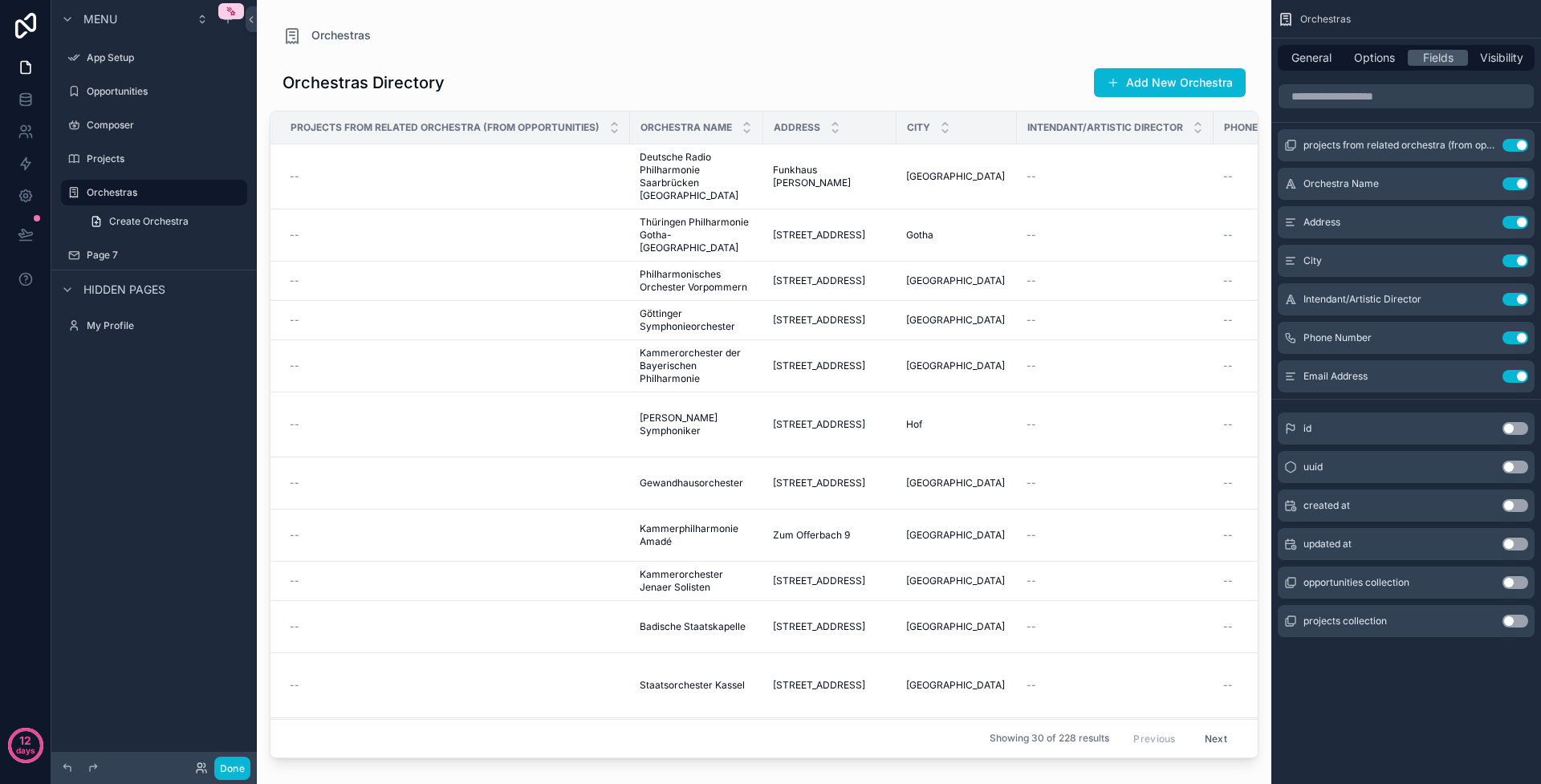 click on "Use setting" at bounding box center [1515, 145] 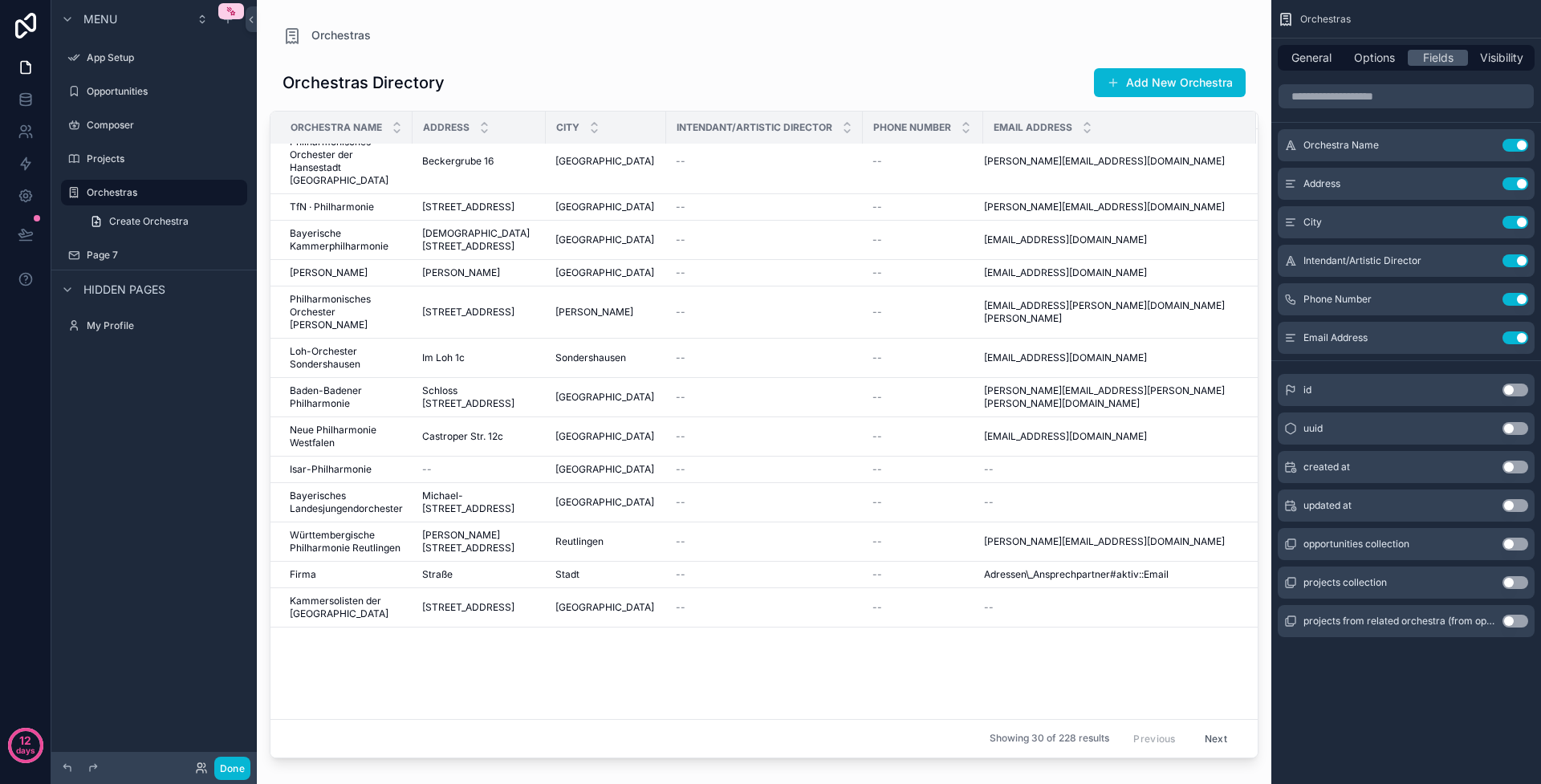 scroll, scrollTop: 0, scrollLeft: 0, axis: both 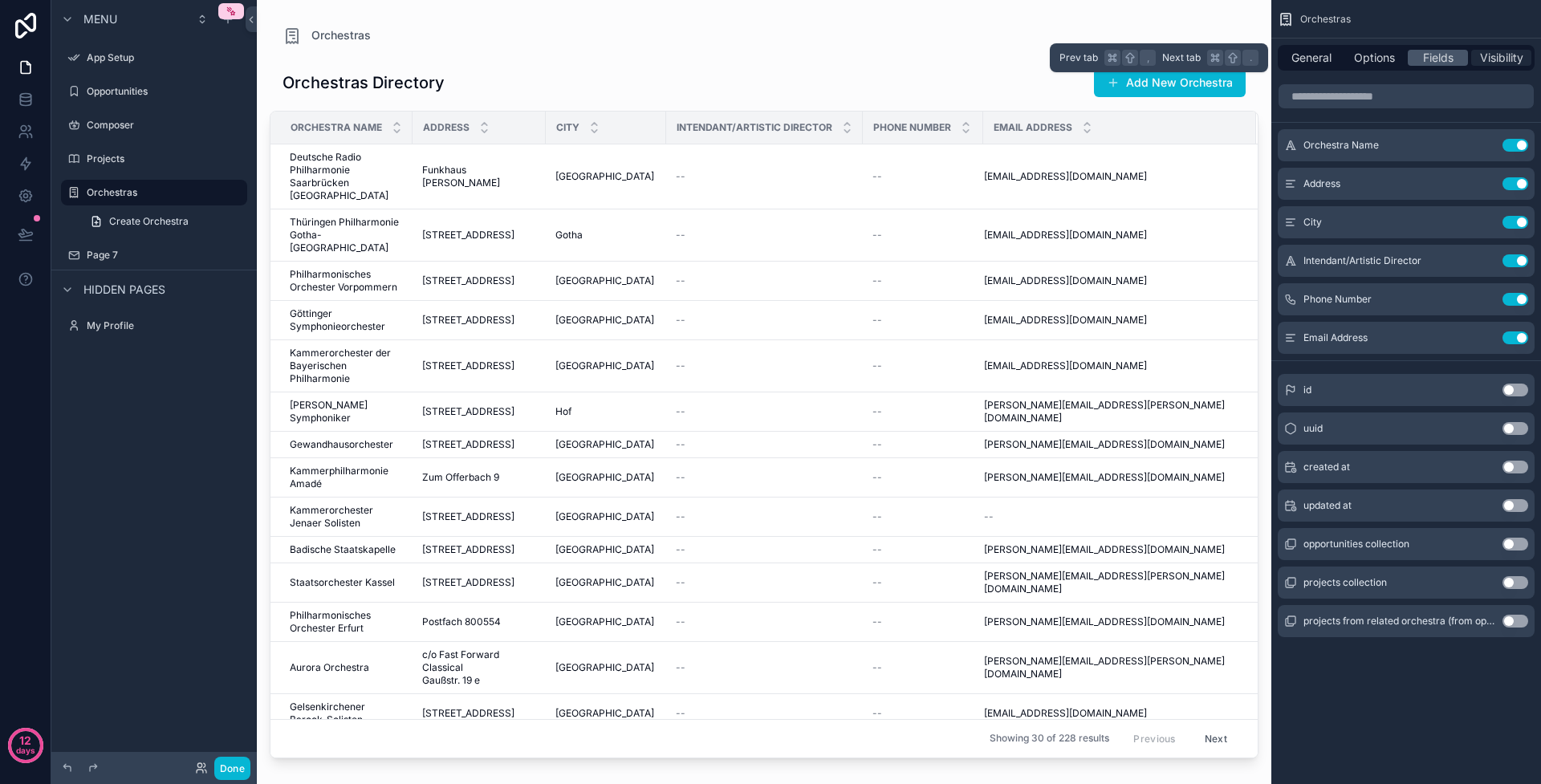 click on "Visibility" at bounding box center [1502, 58] 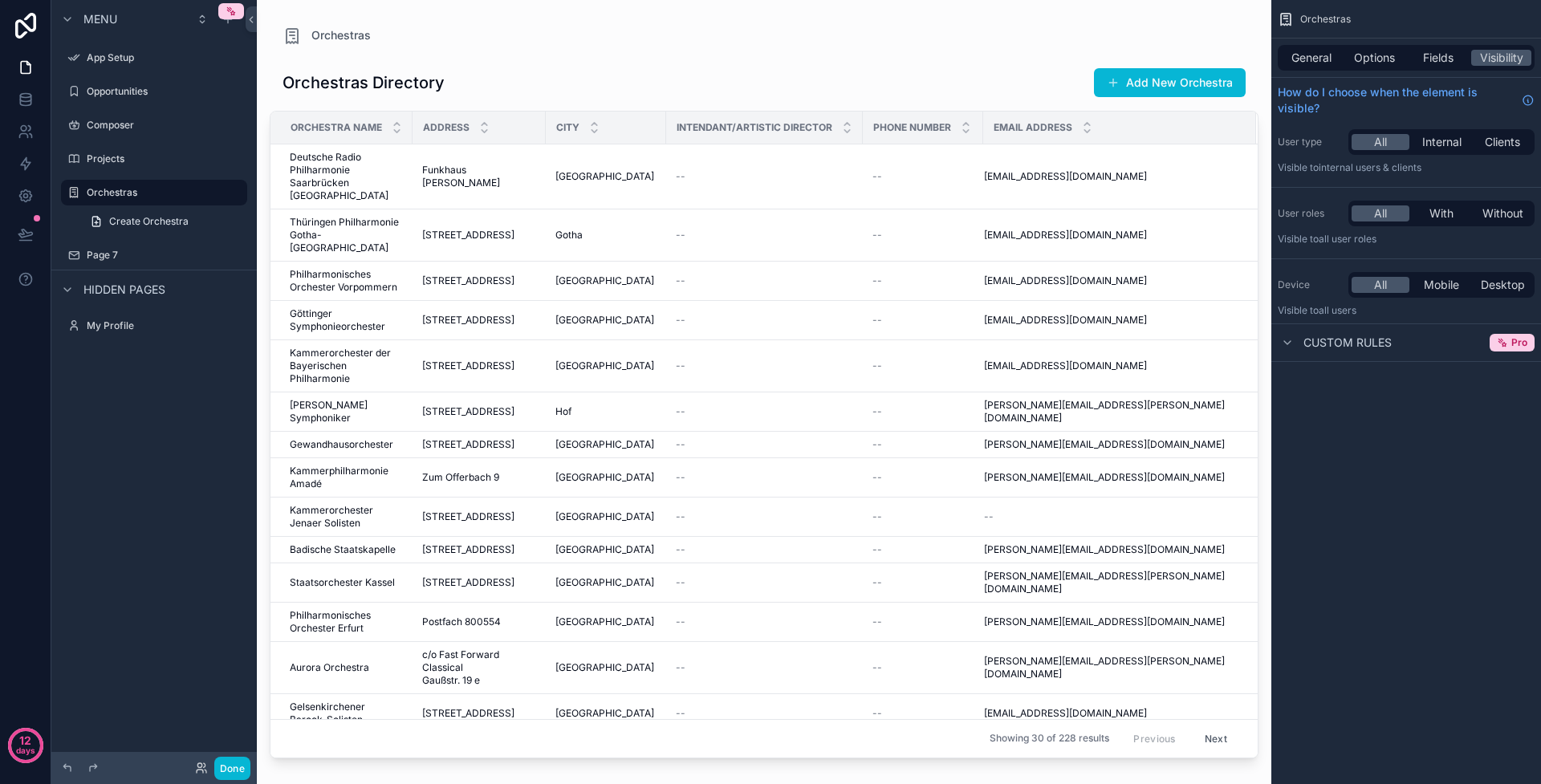 drag, startPoint x: 1296, startPoint y: 57, endPoint x: 937, endPoint y: 83, distance: 359.94027 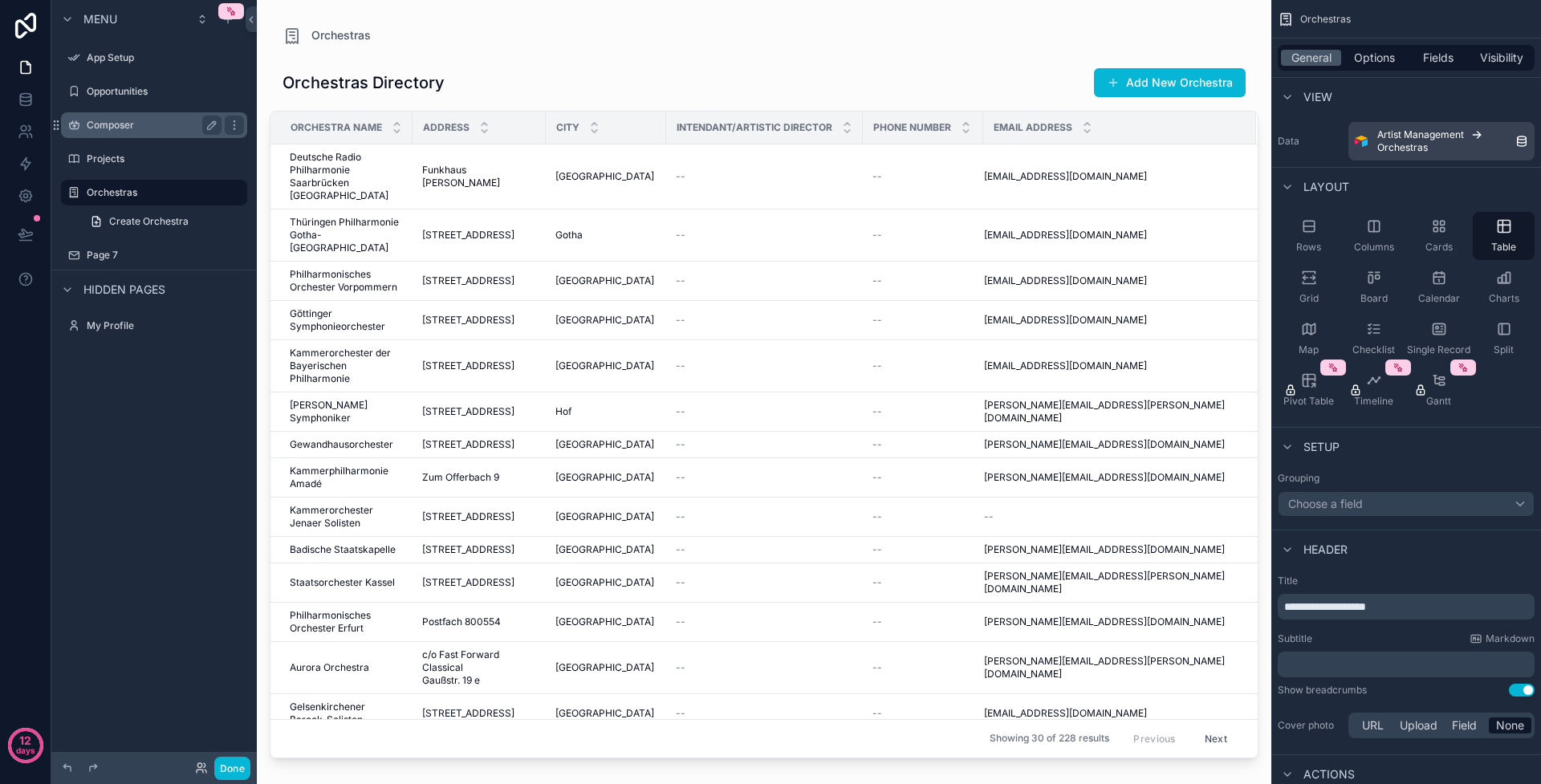 click on "Composer" at bounding box center [151, 125] 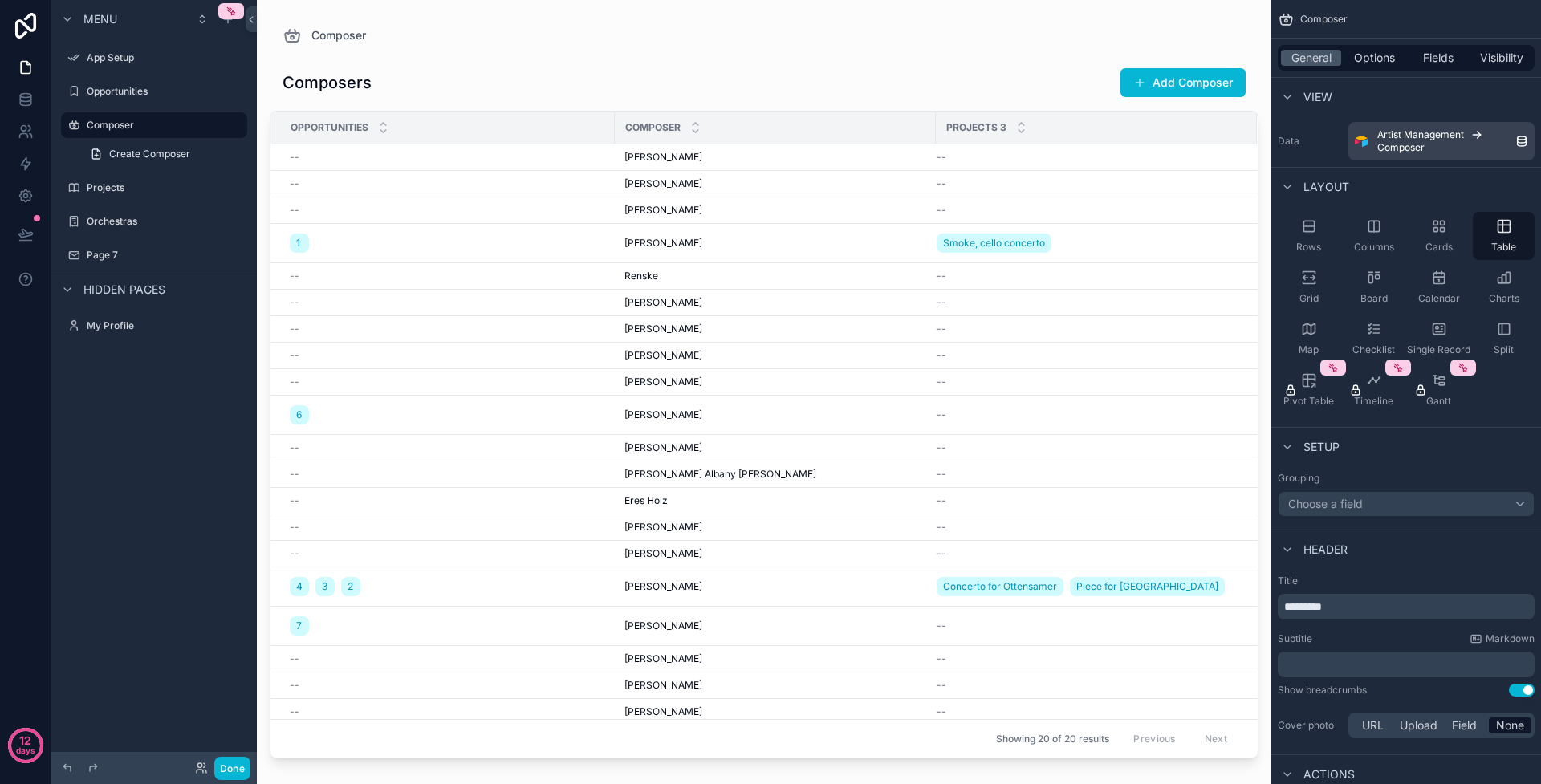 drag, startPoint x: 1242, startPoint y: 421, endPoint x: 1222, endPoint y: 331, distance: 92.19544 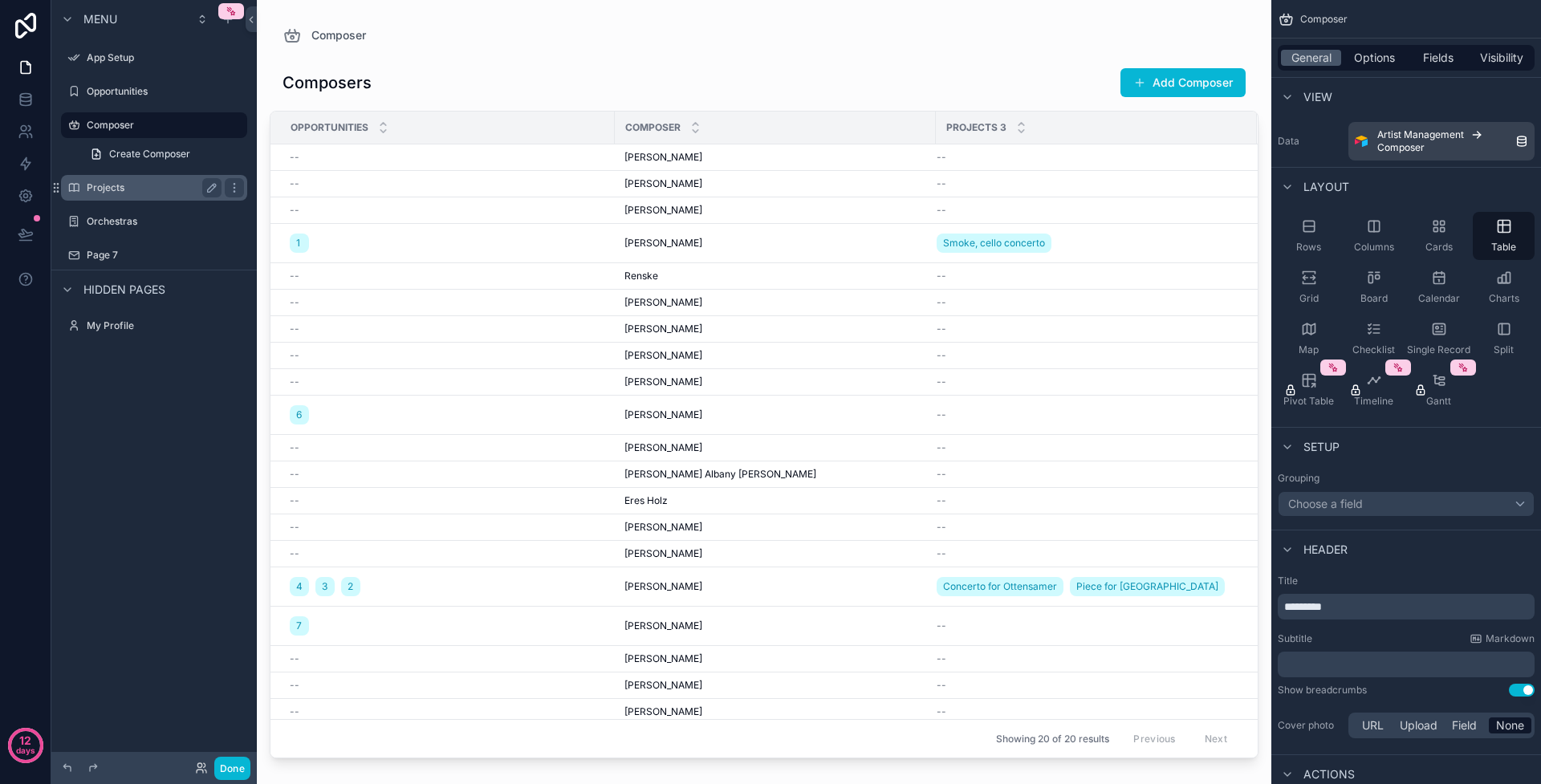 click on "Projects" at bounding box center (151, 188) 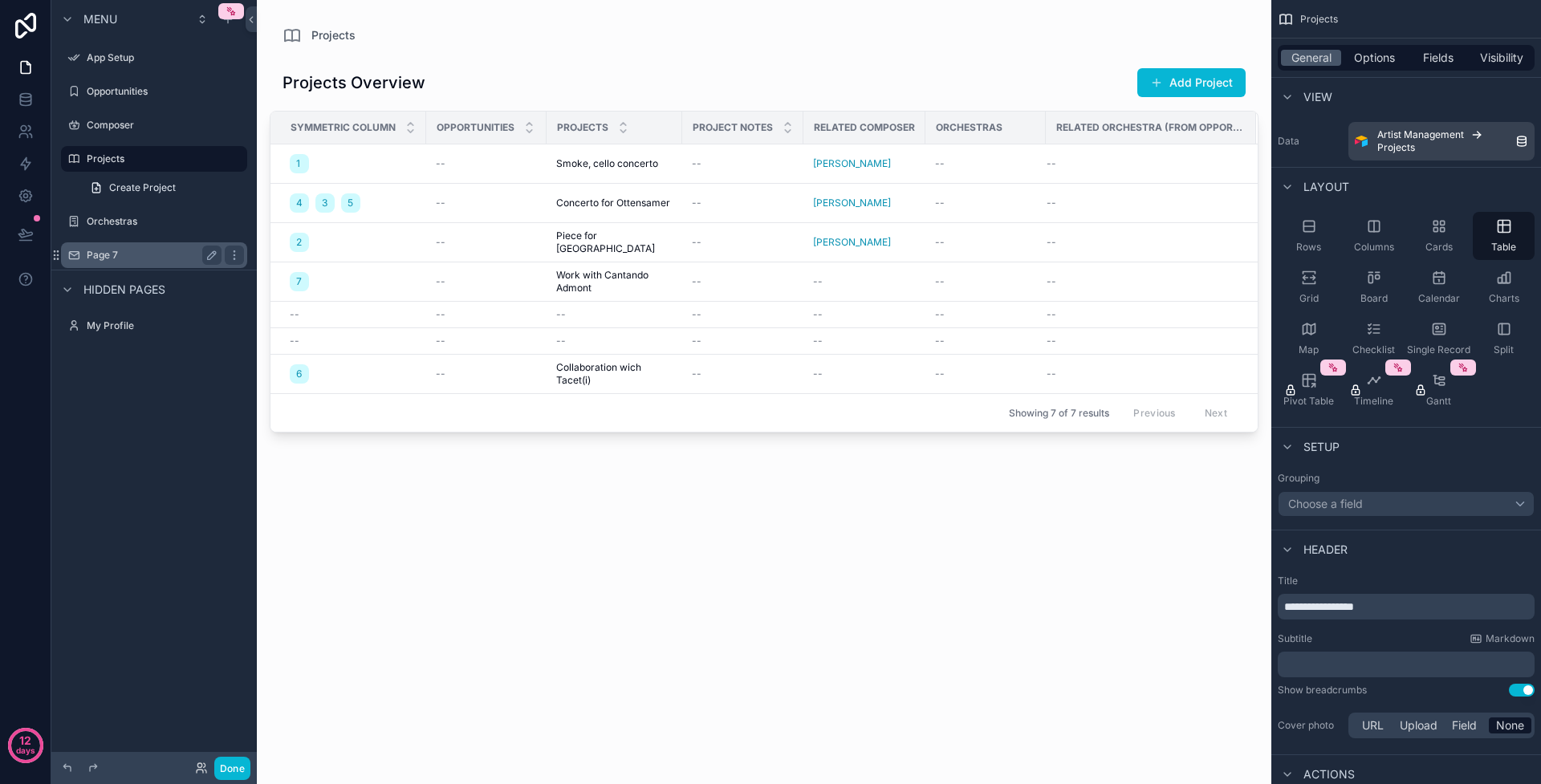 click on "Page 7" at bounding box center [151, 255] 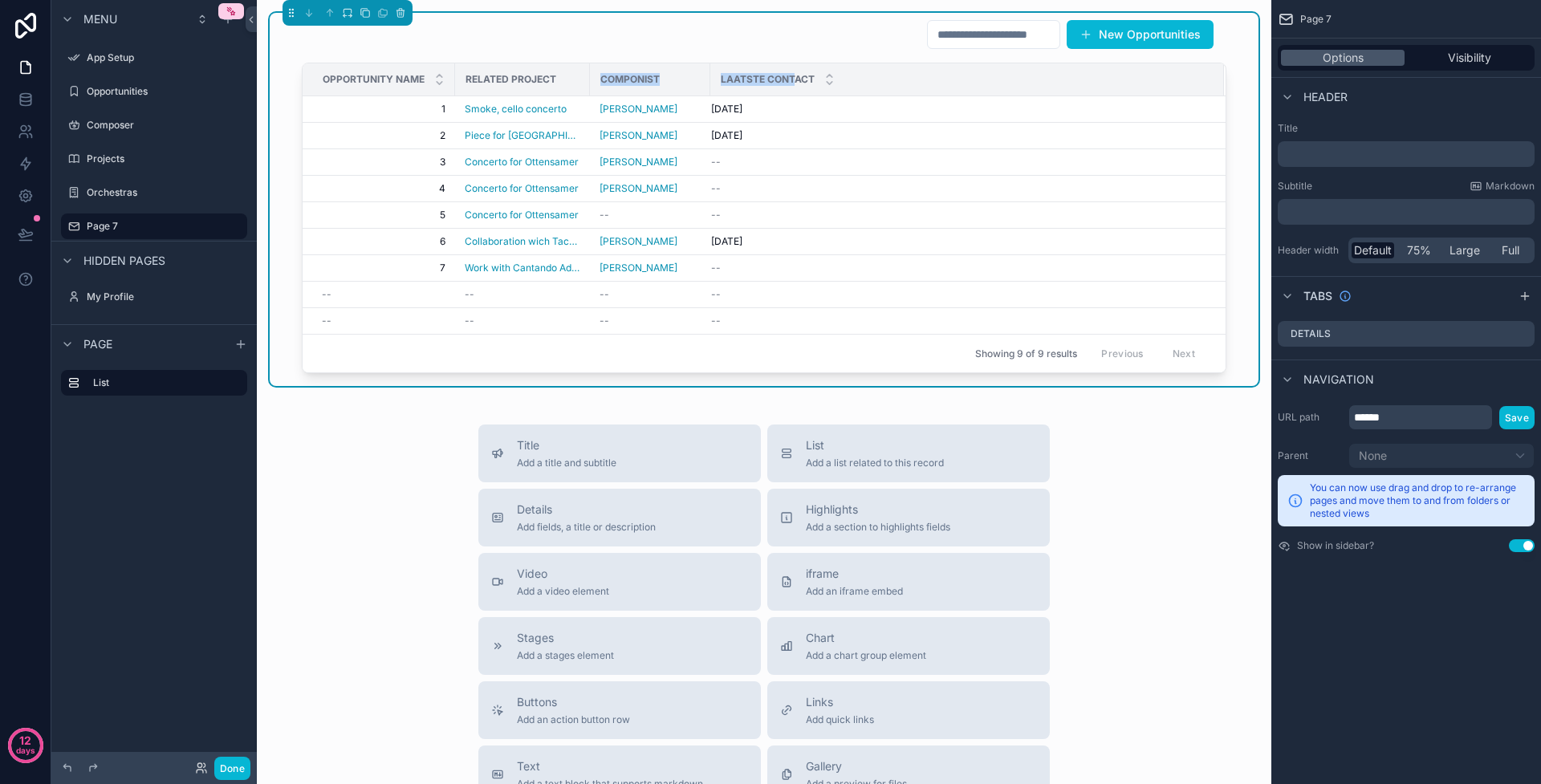 drag, startPoint x: 788, startPoint y: 81, endPoint x: 501, endPoint y: 90, distance: 287.14108 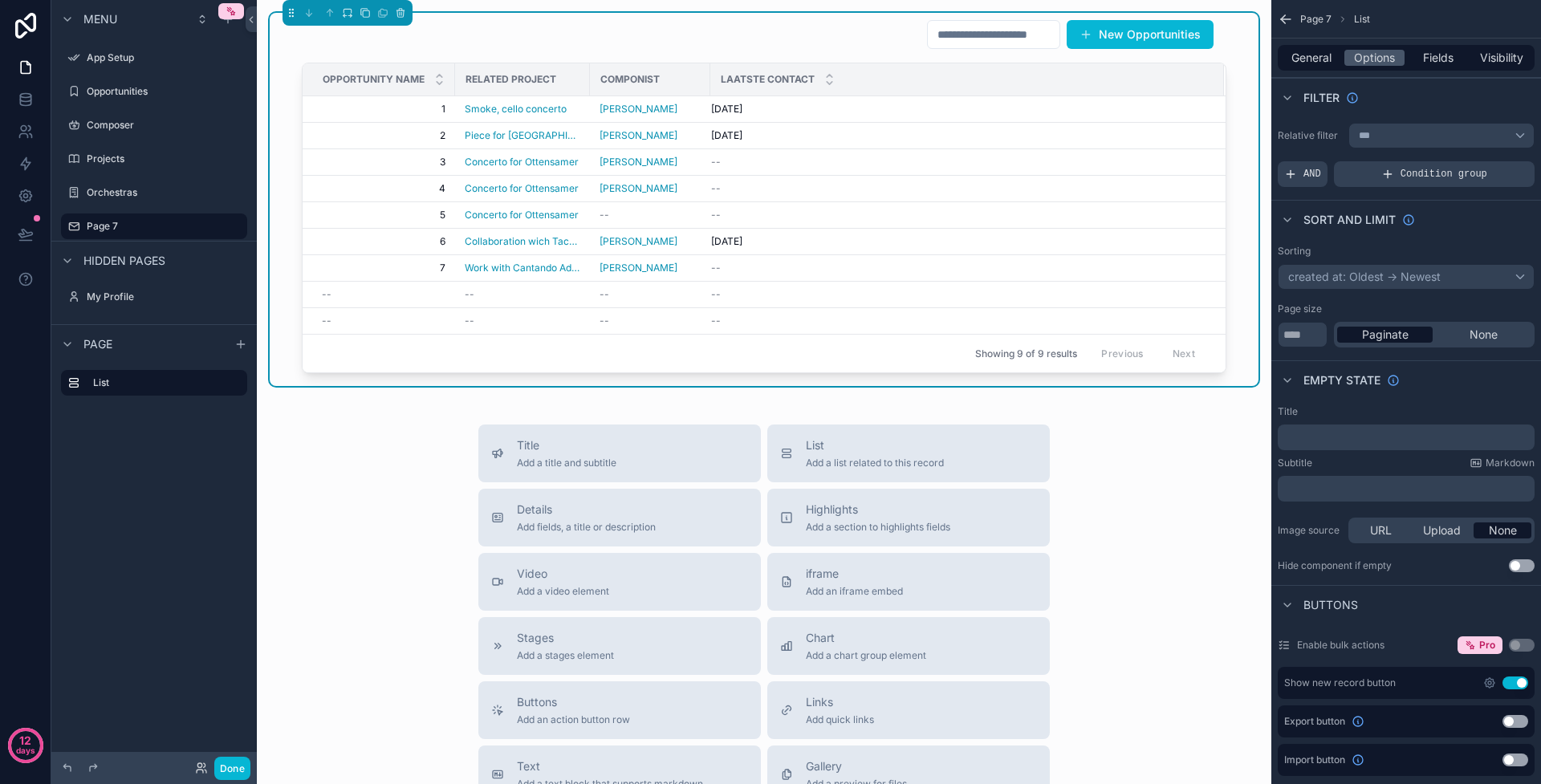 click on "Laatste Contact" at bounding box center (767, 79) 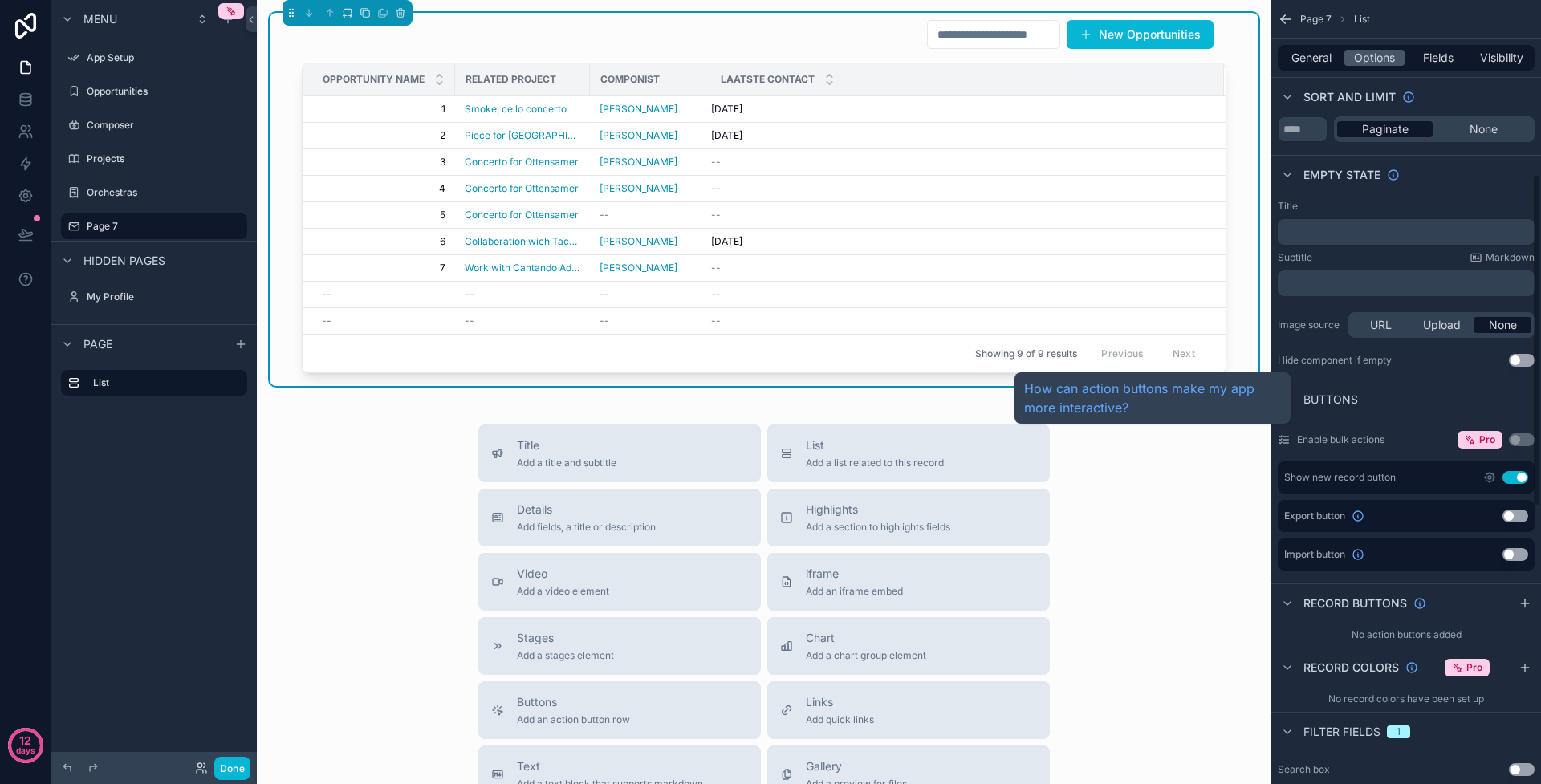scroll, scrollTop: 411, scrollLeft: 0, axis: vertical 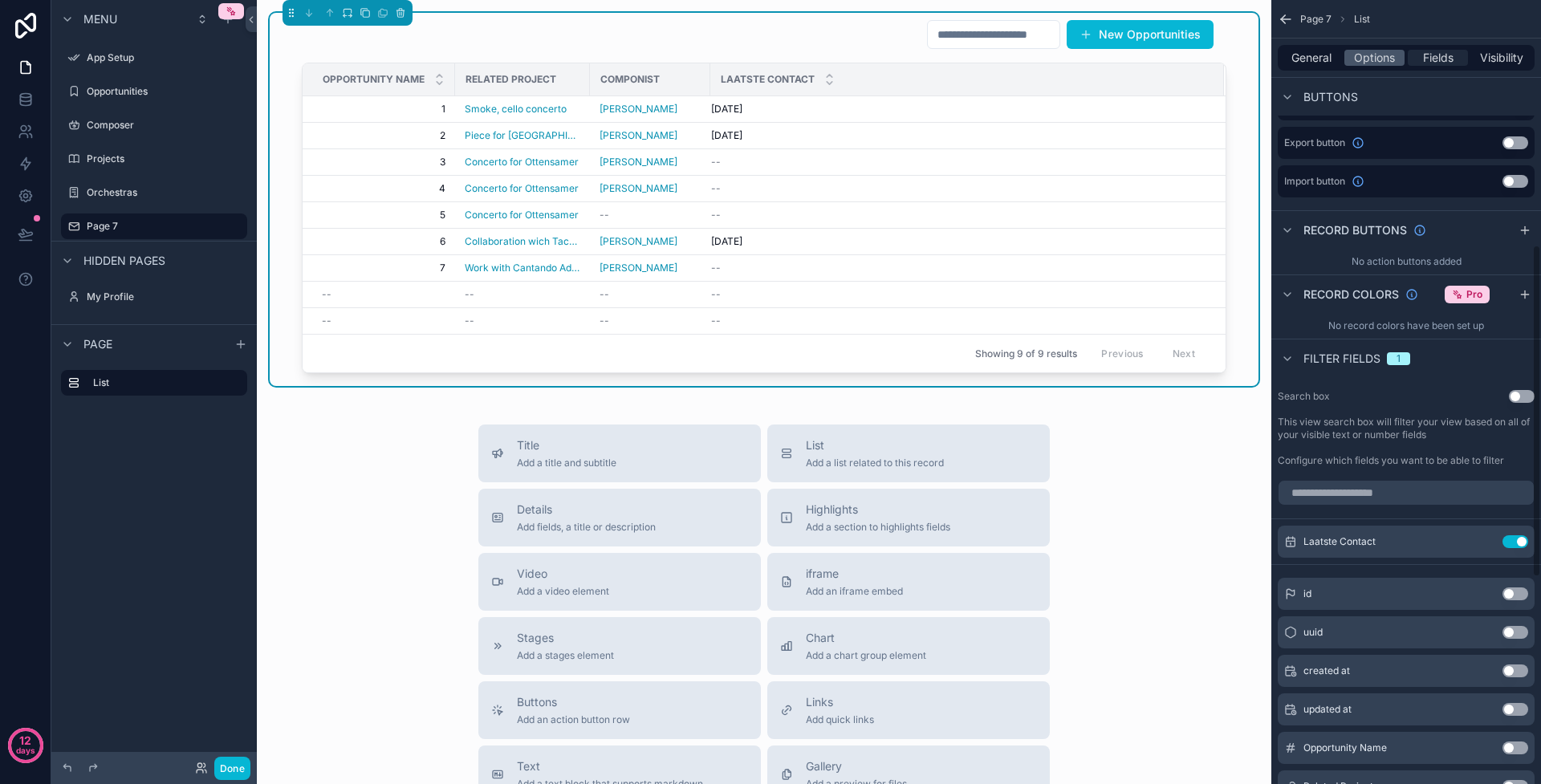 click on "Fields" at bounding box center (1438, 58) 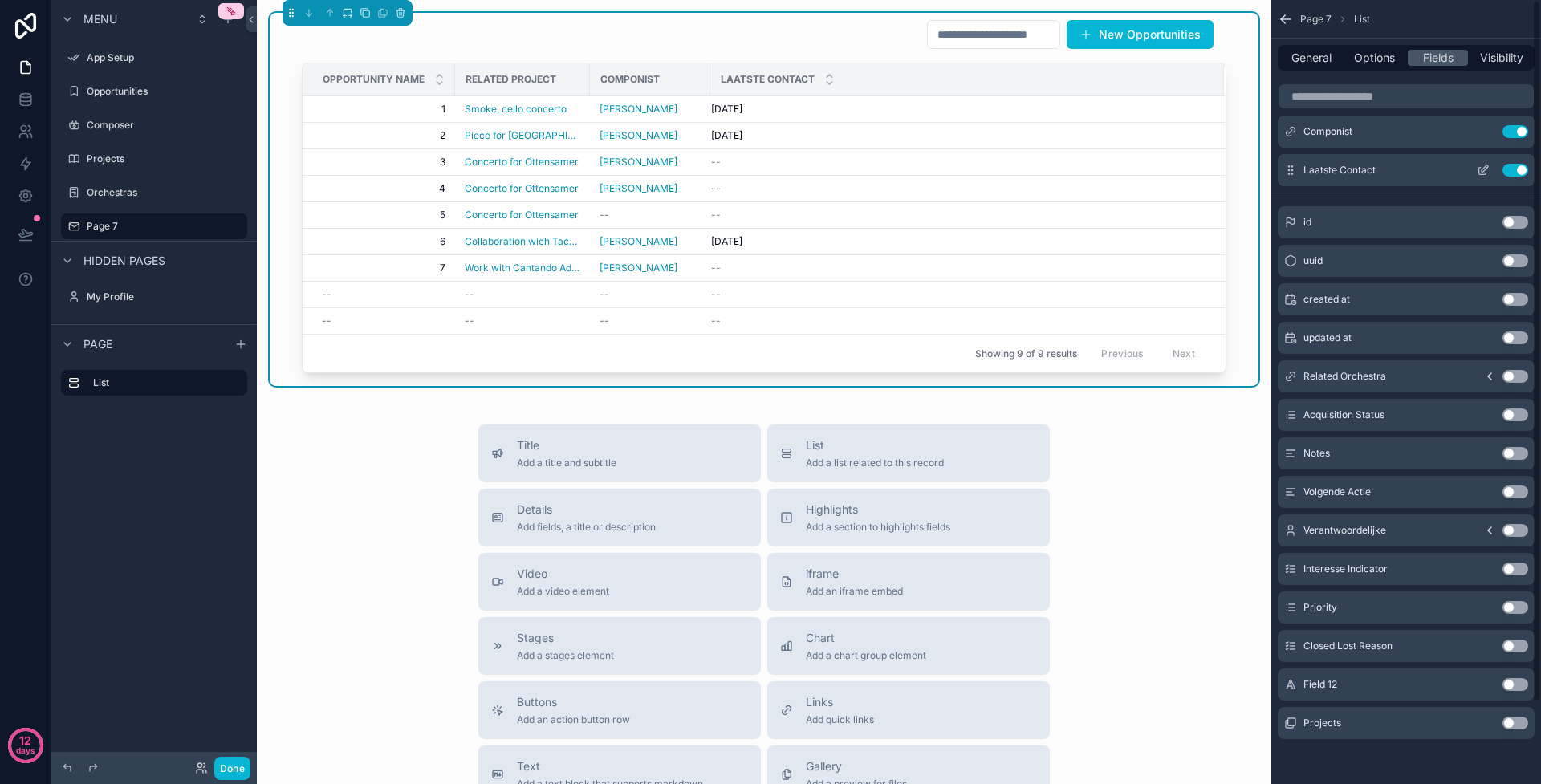 scroll, scrollTop: 0, scrollLeft: 0, axis: both 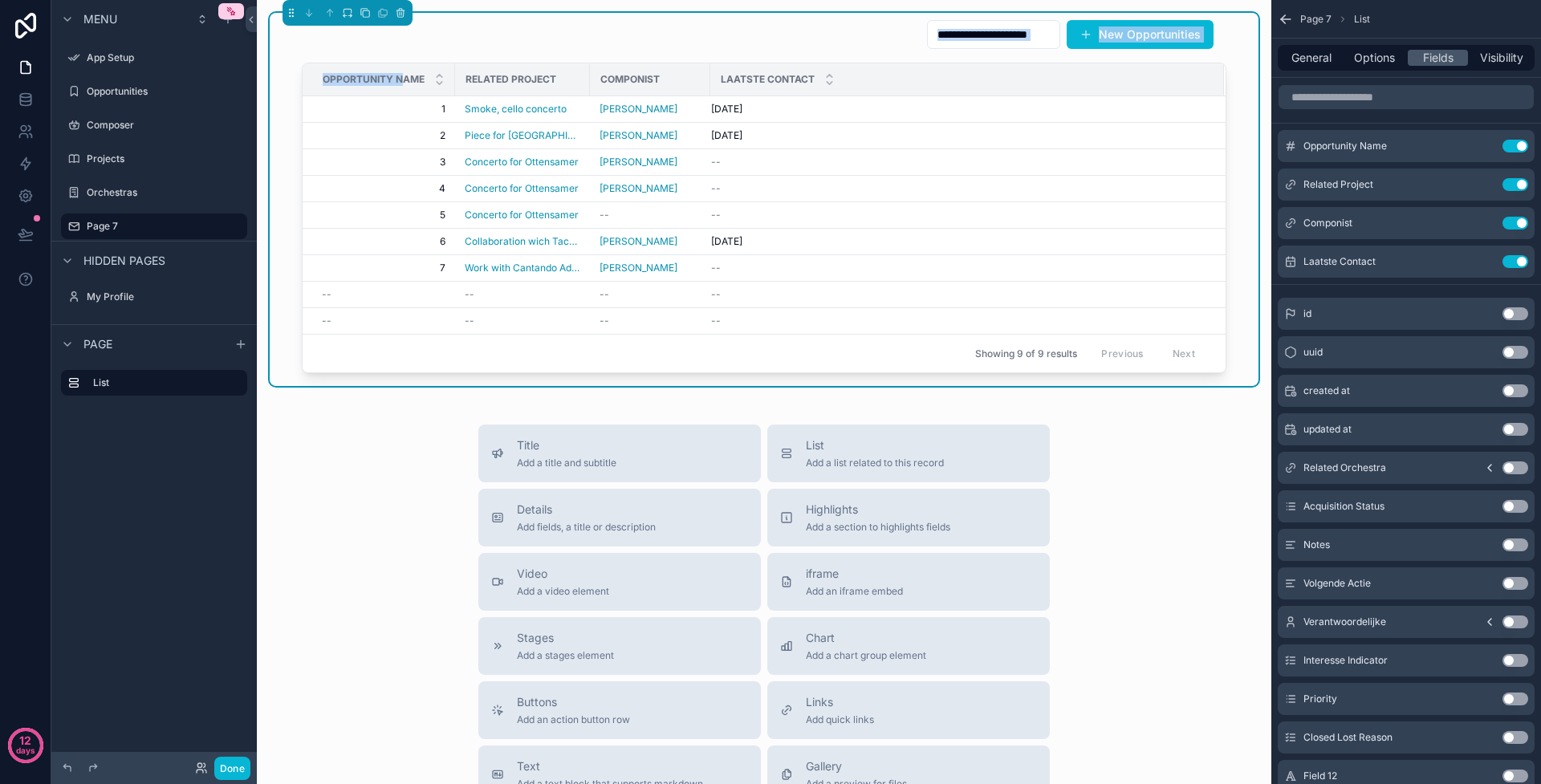 drag, startPoint x: 395, startPoint y: 79, endPoint x: 772, endPoint y: 47, distance: 378.3557 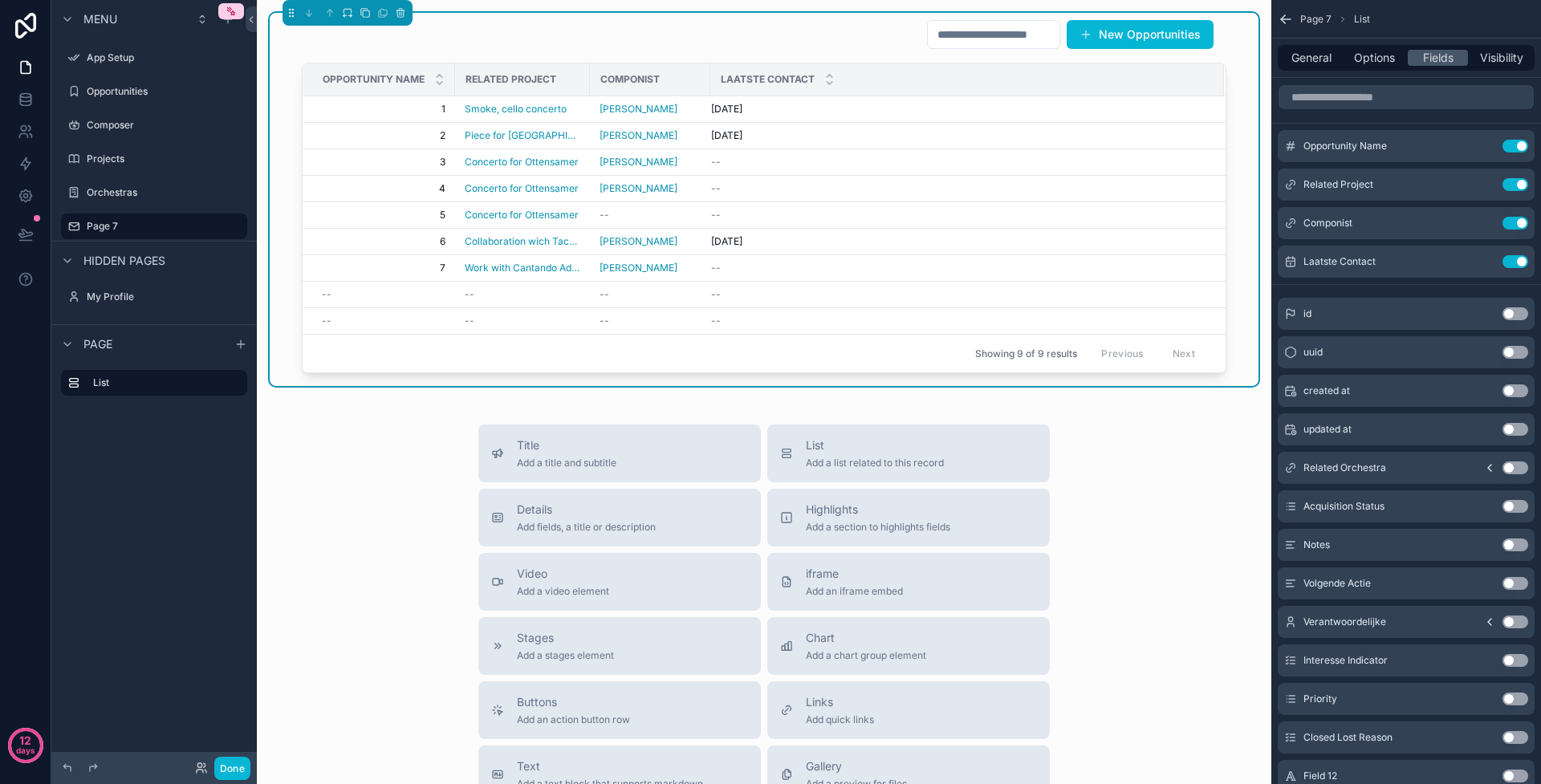 click on "Laatste Contact" at bounding box center [767, 79] 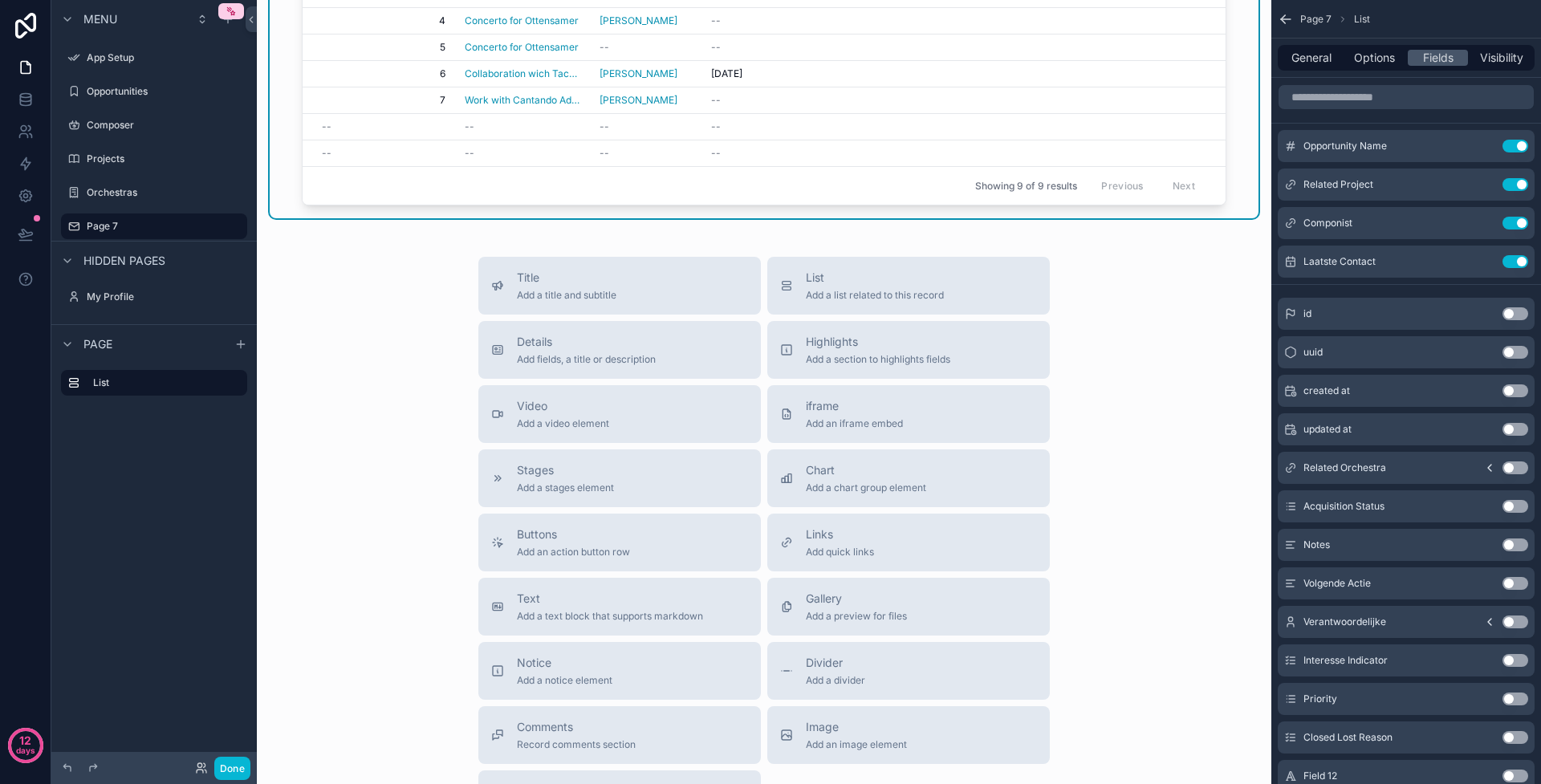 scroll, scrollTop: 0, scrollLeft: 0, axis: both 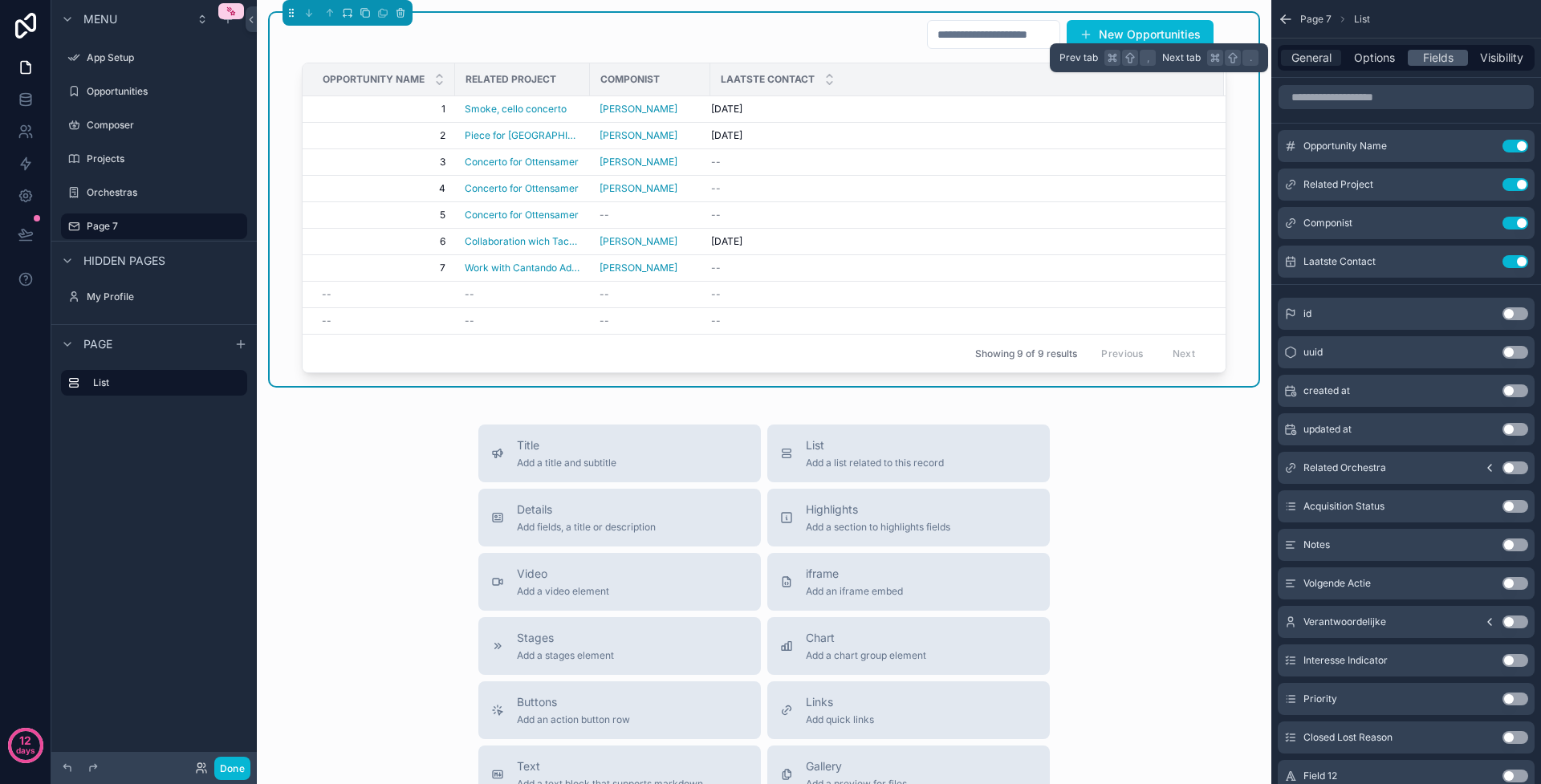 click on "General" at bounding box center [1311, 58] 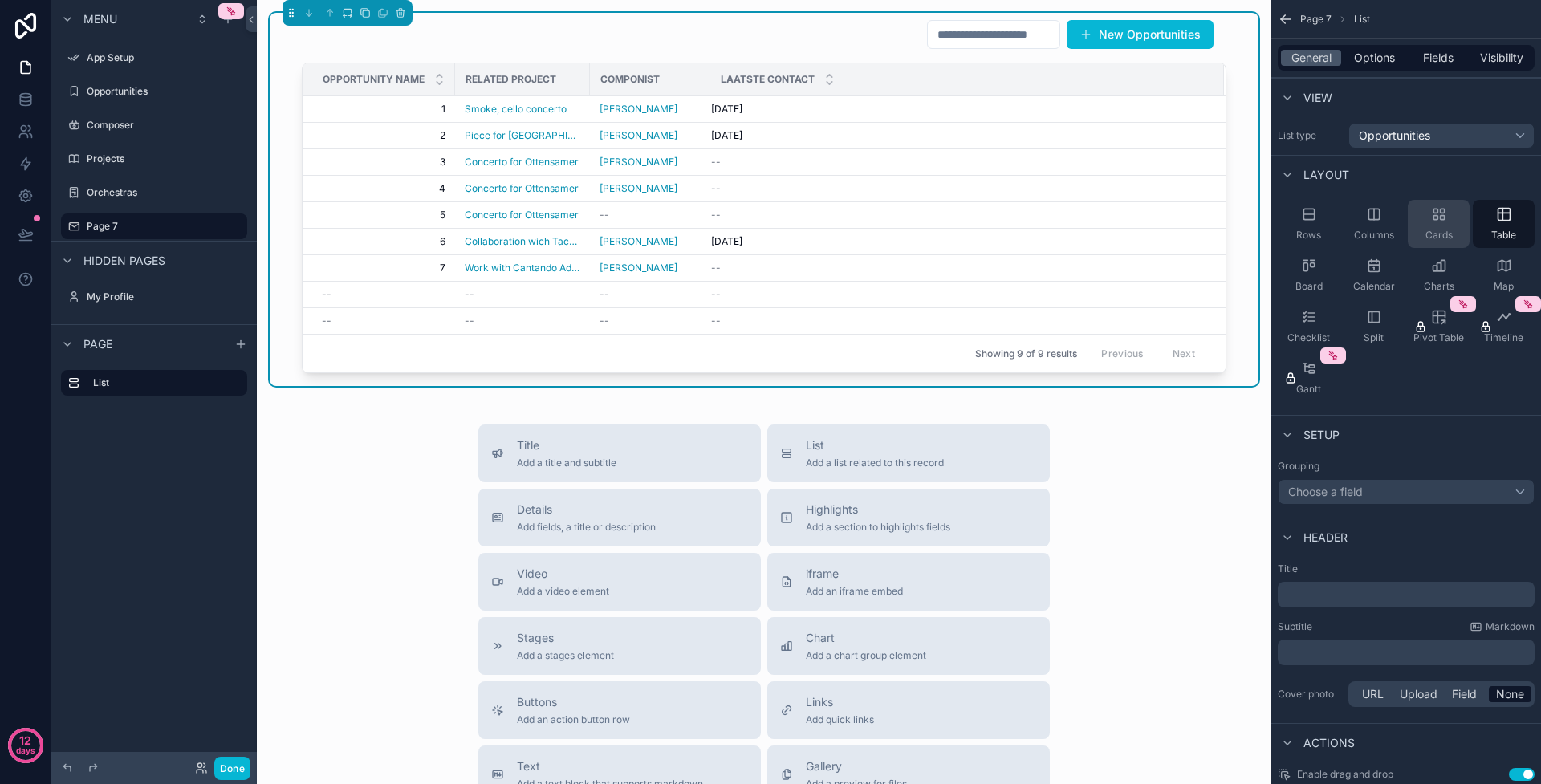 click 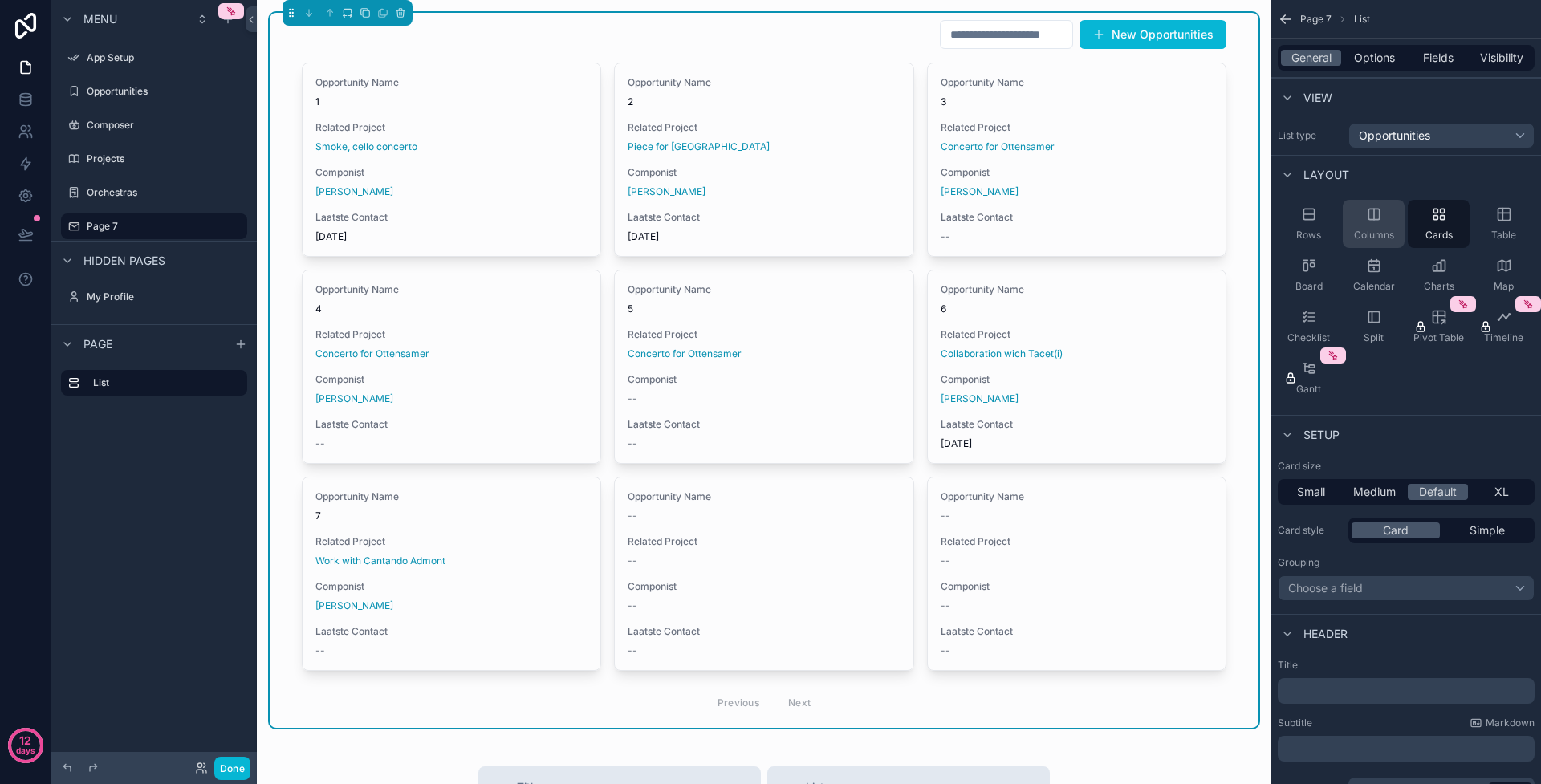 click on "Columns" at bounding box center [1373, 224] 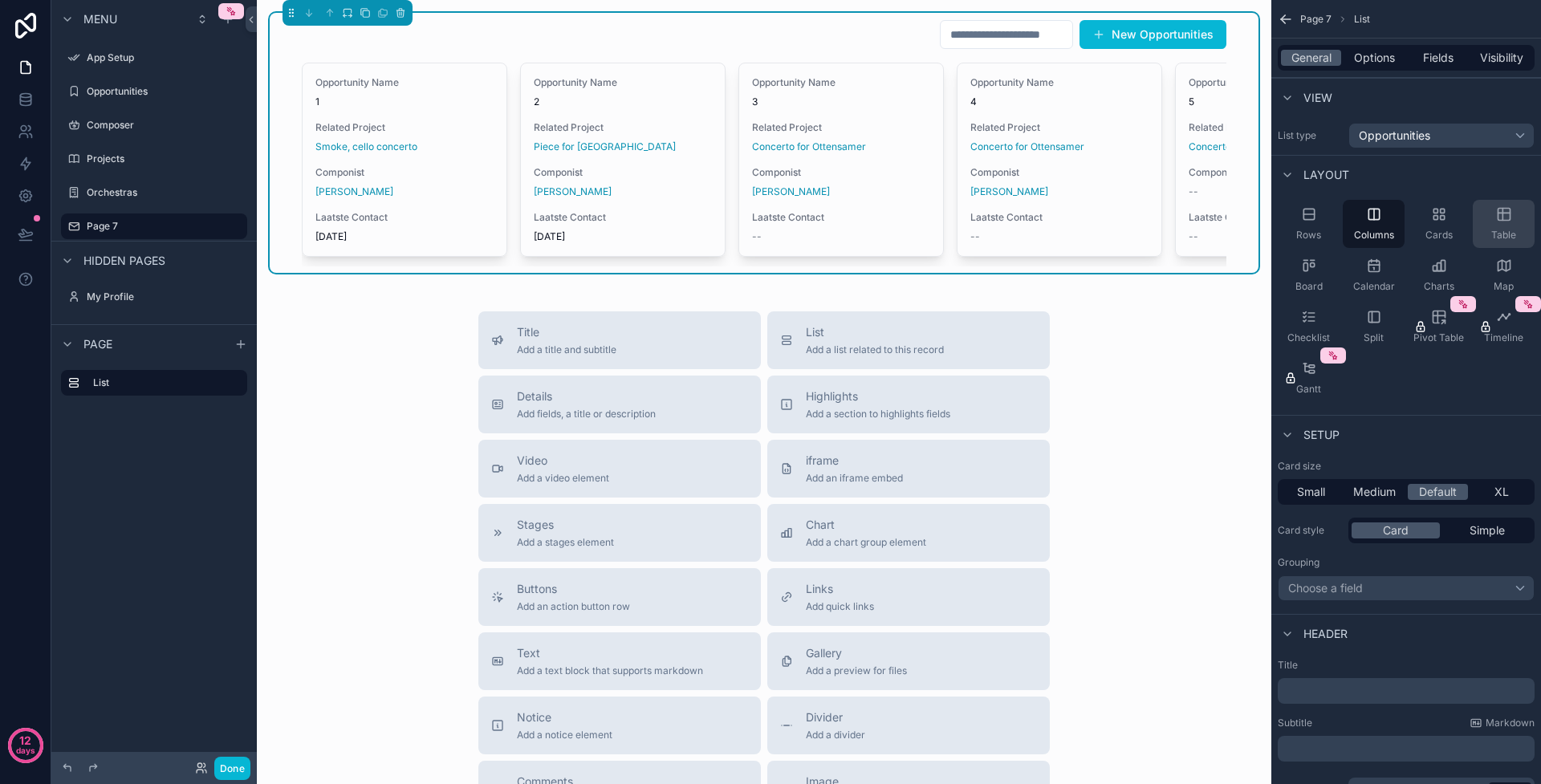 click 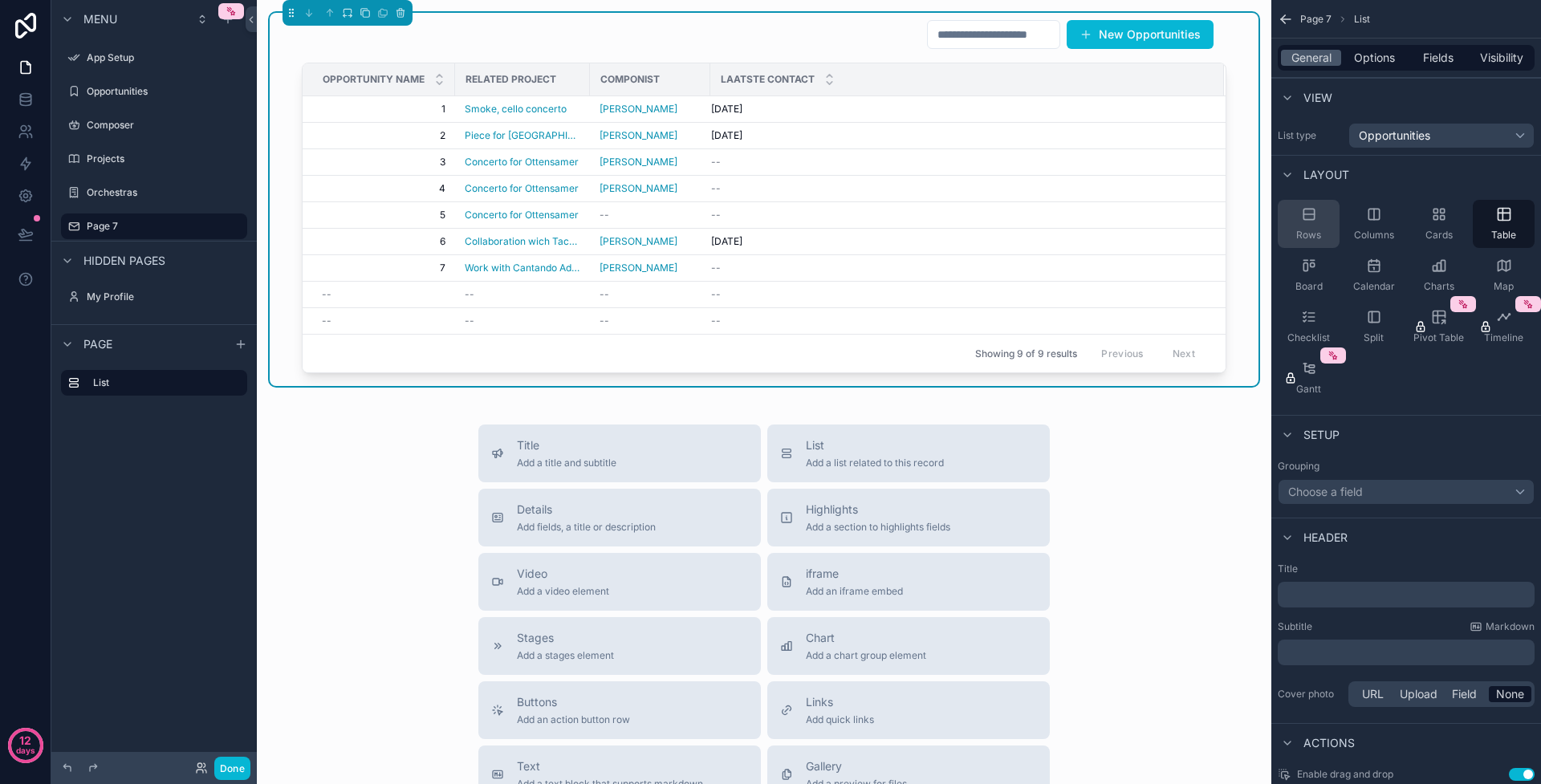 click on "Rows" at bounding box center [1308, 224] 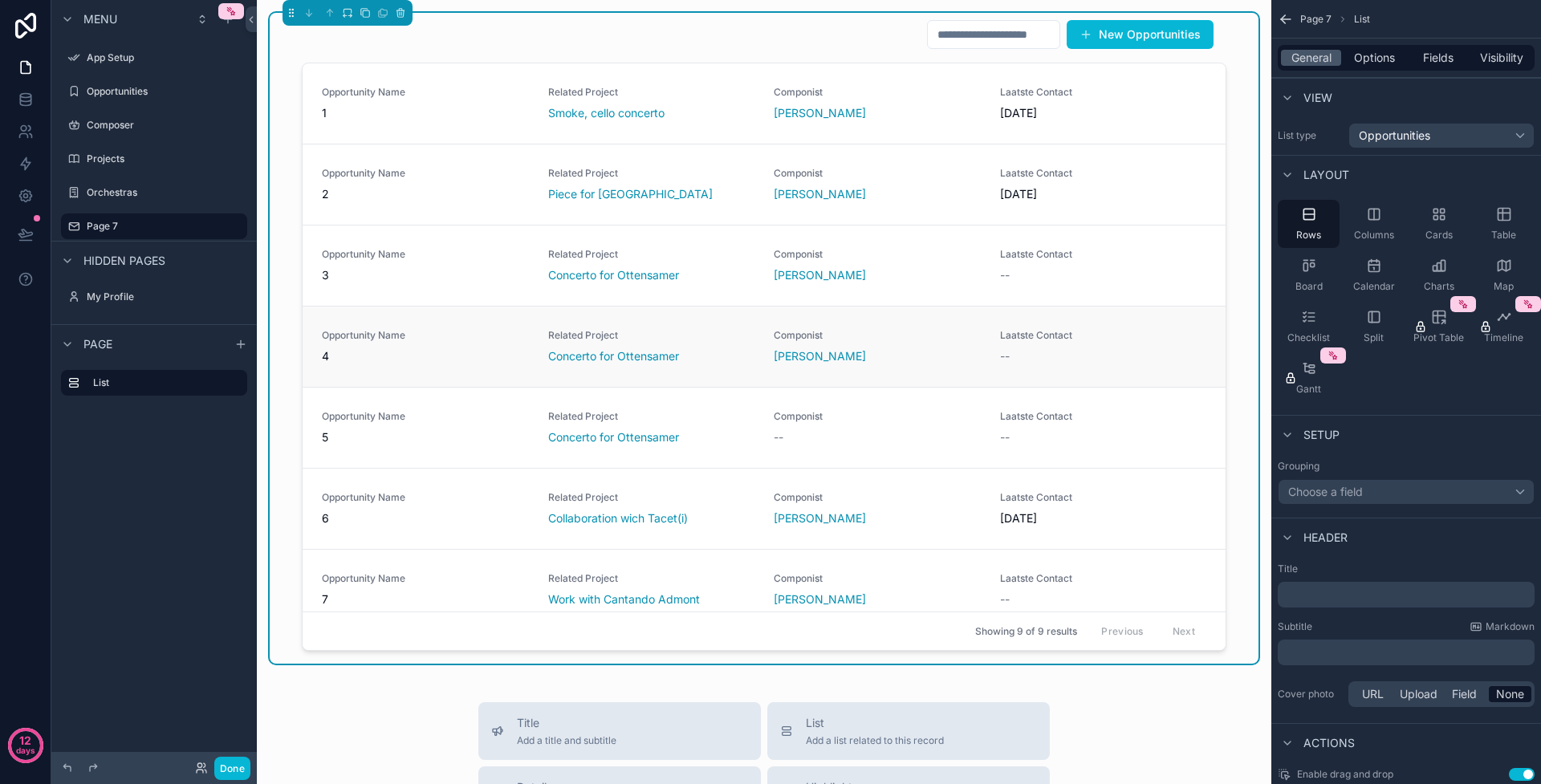 scroll, scrollTop: 181, scrollLeft: 0, axis: vertical 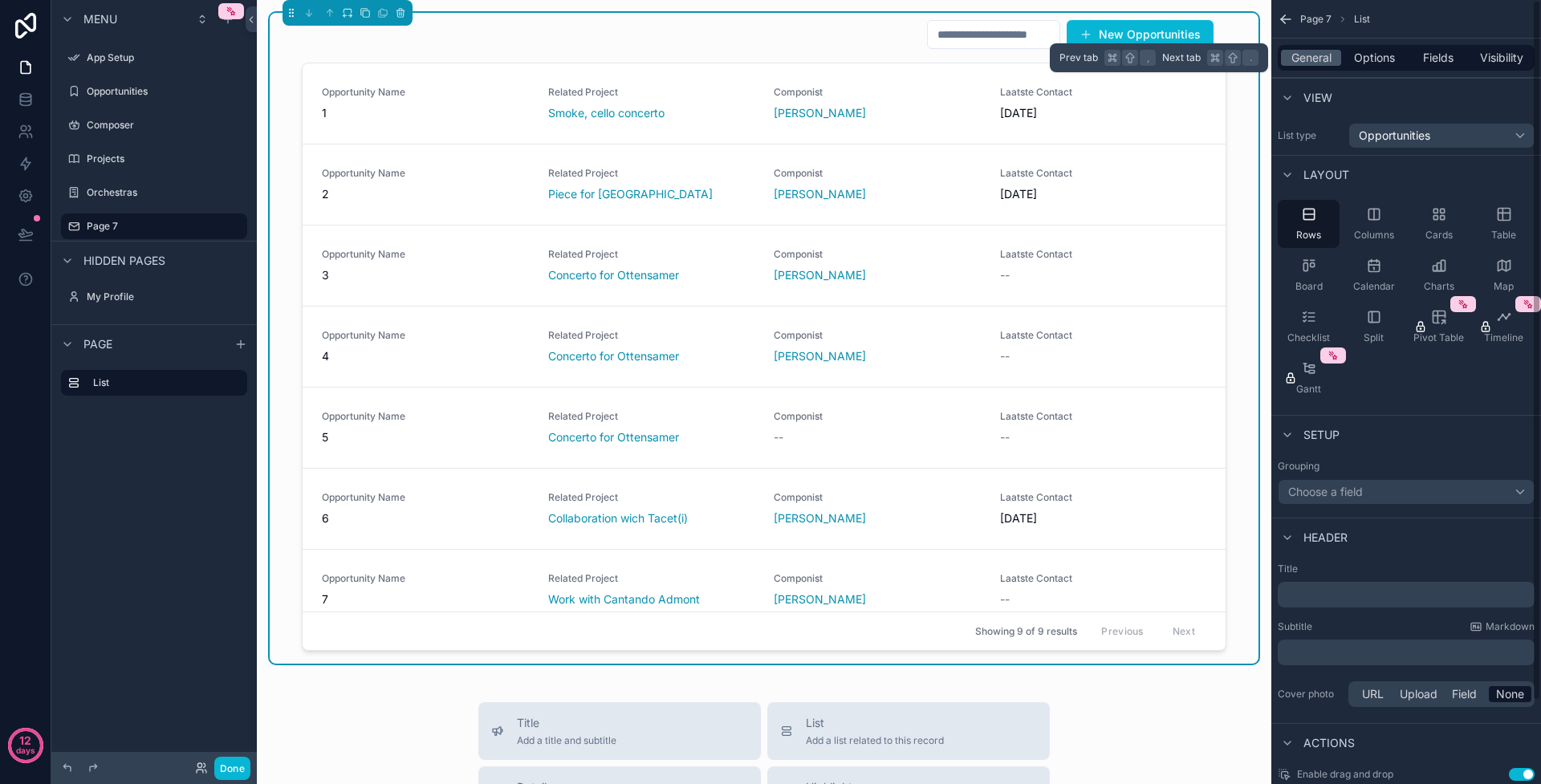 click on "General Options Fields Visibility" at bounding box center (1406, 58) 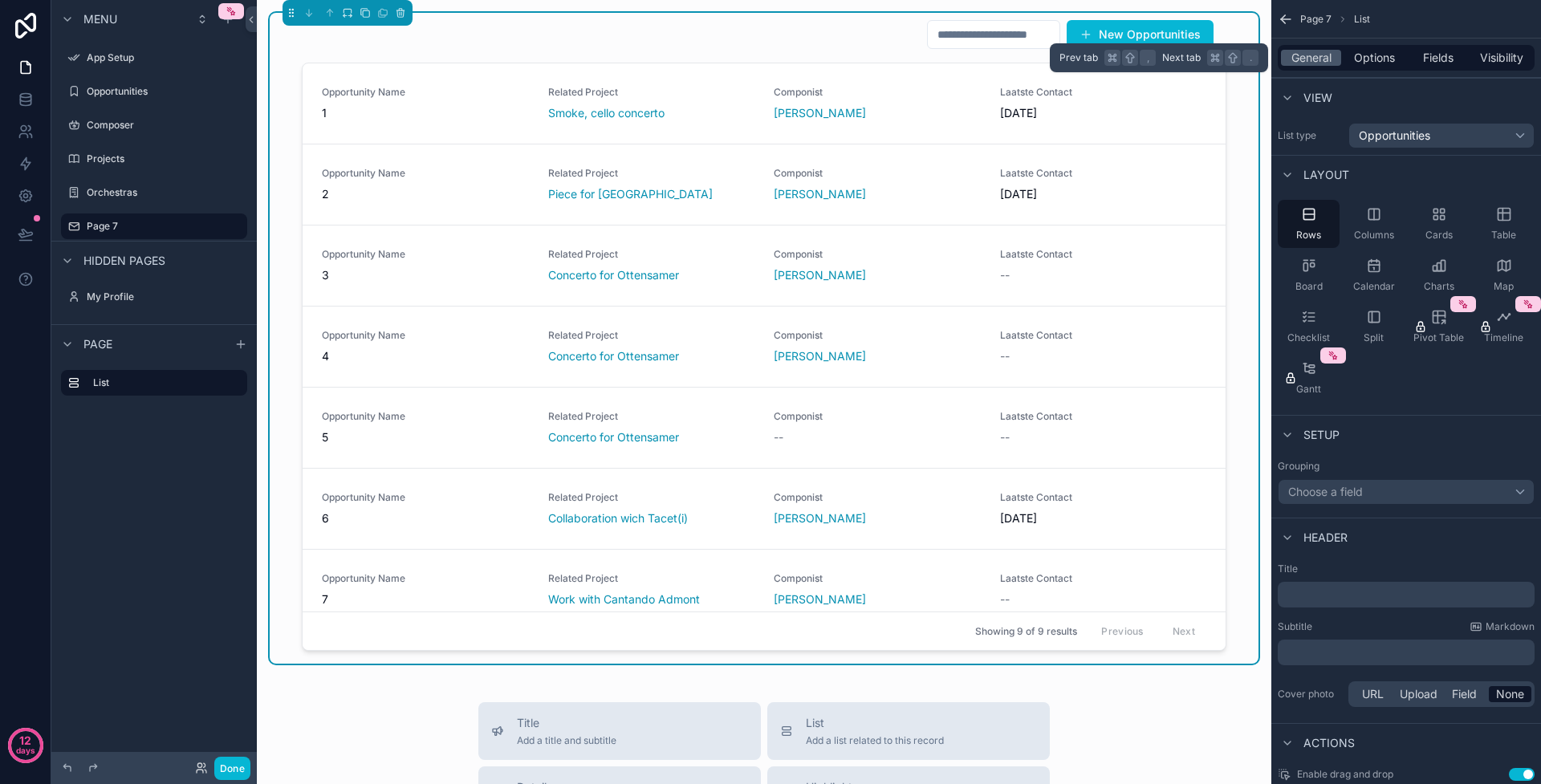 click on "General Options Fields Visibility" at bounding box center [1406, 58] 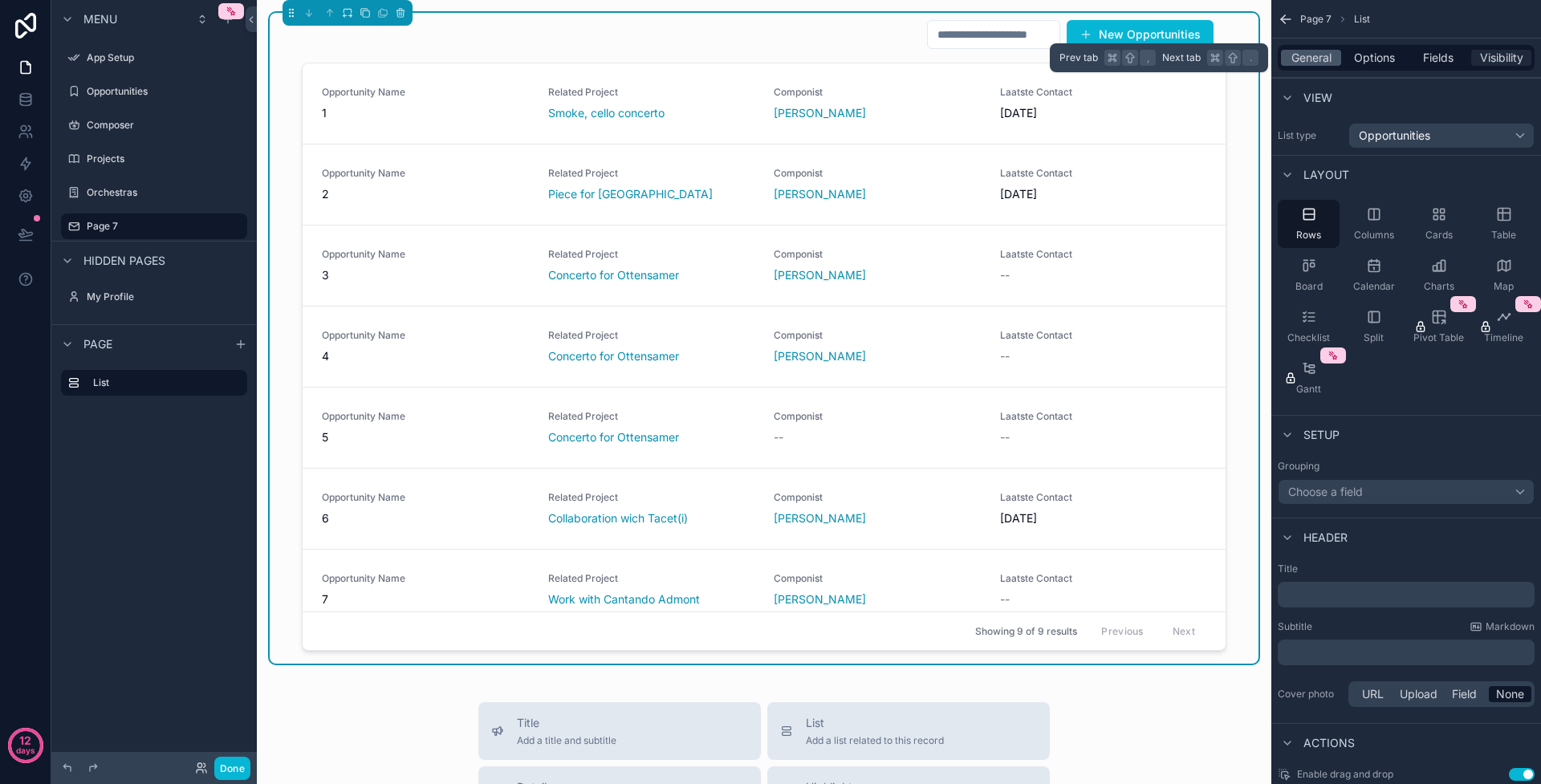 click on "Visibility" at bounding box center (1502, 58) 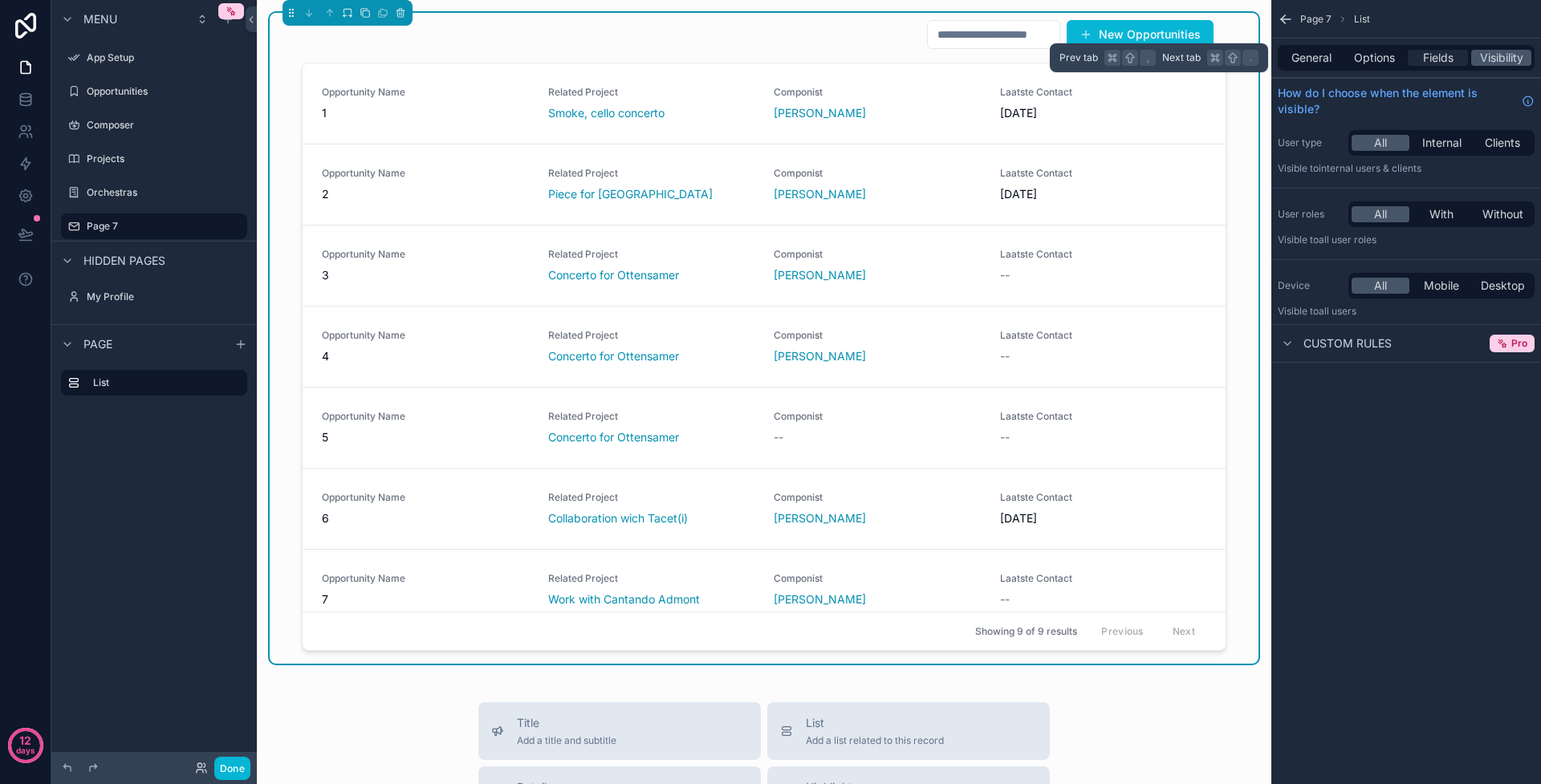click on "Fields" at bounding box center (1438, 58) 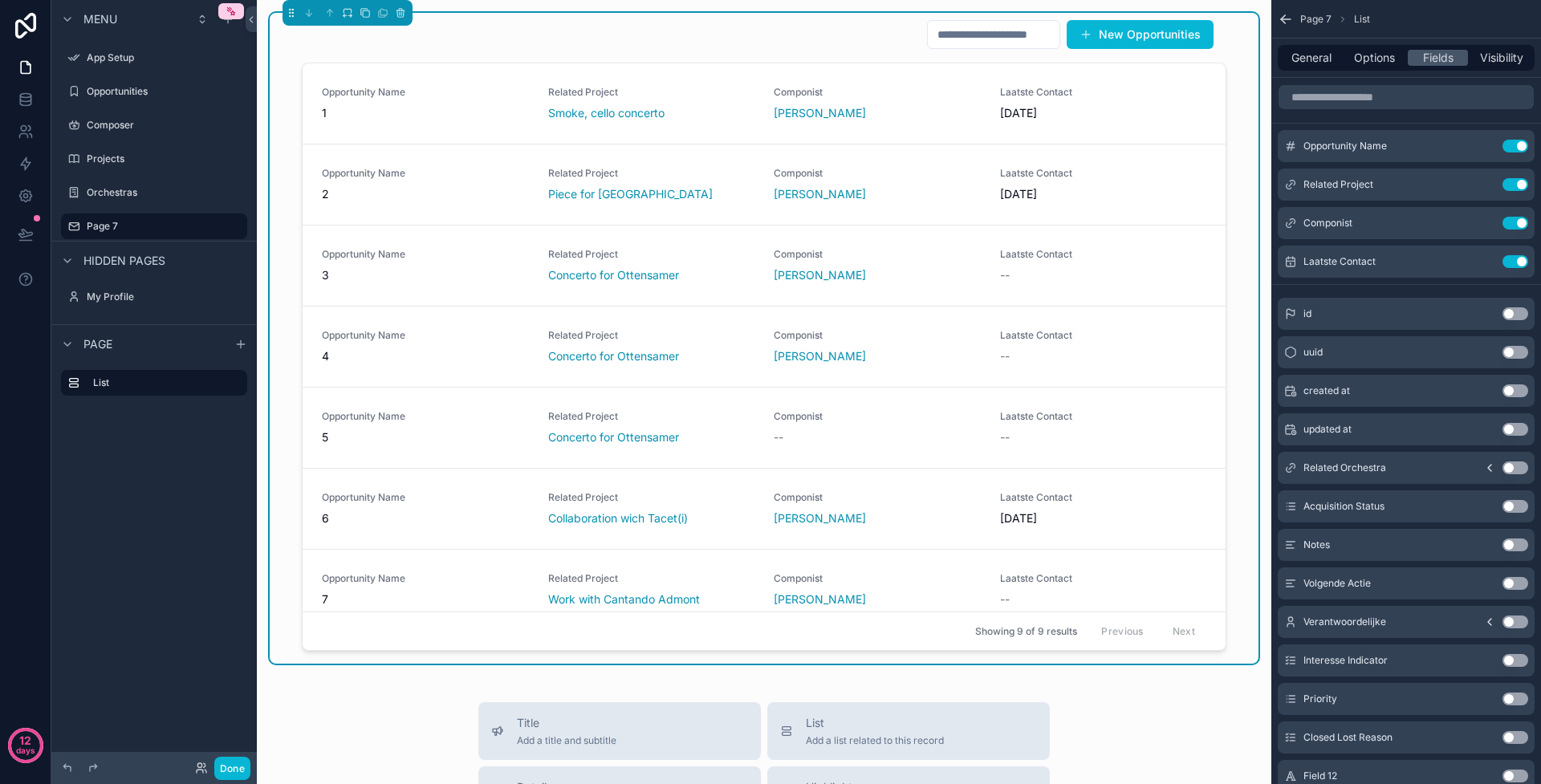 scroll, scrollTop: 91, scrollLeft: 0, axis: vertical 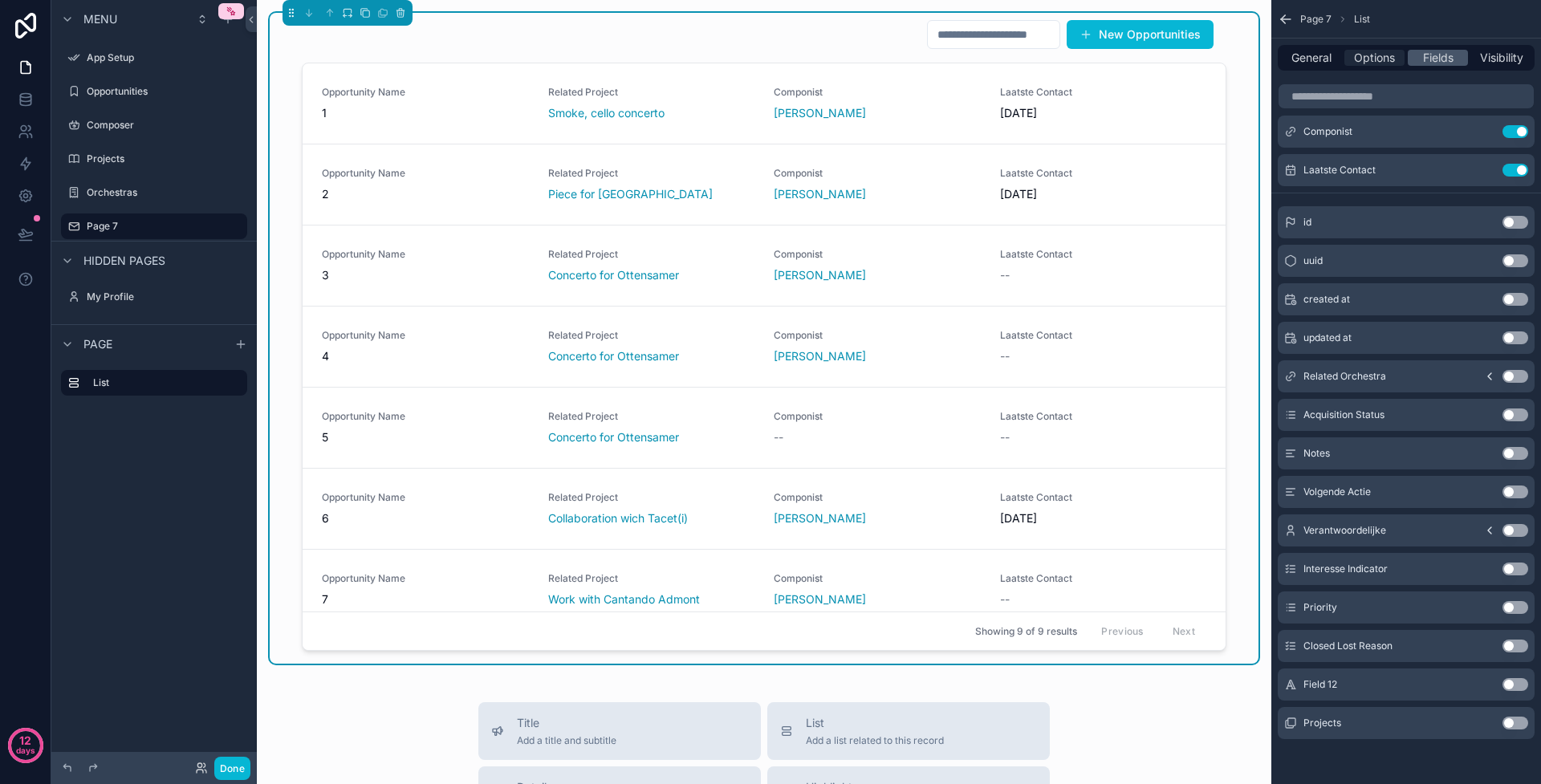 click on "Options" at bounding box center (1374, 58) 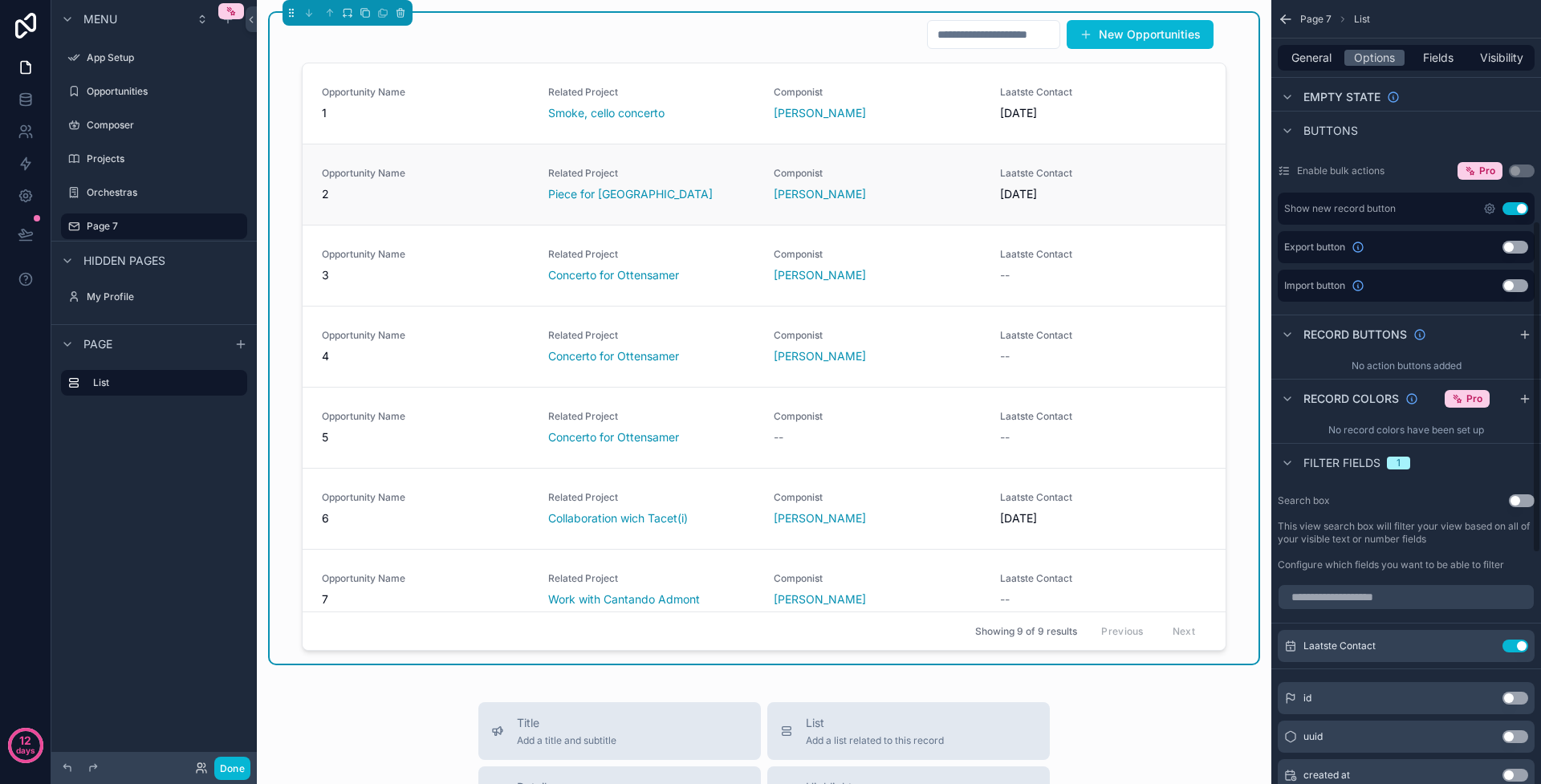 scroll, scrollTop: 521, scrollLeft: 0, axis: vertical 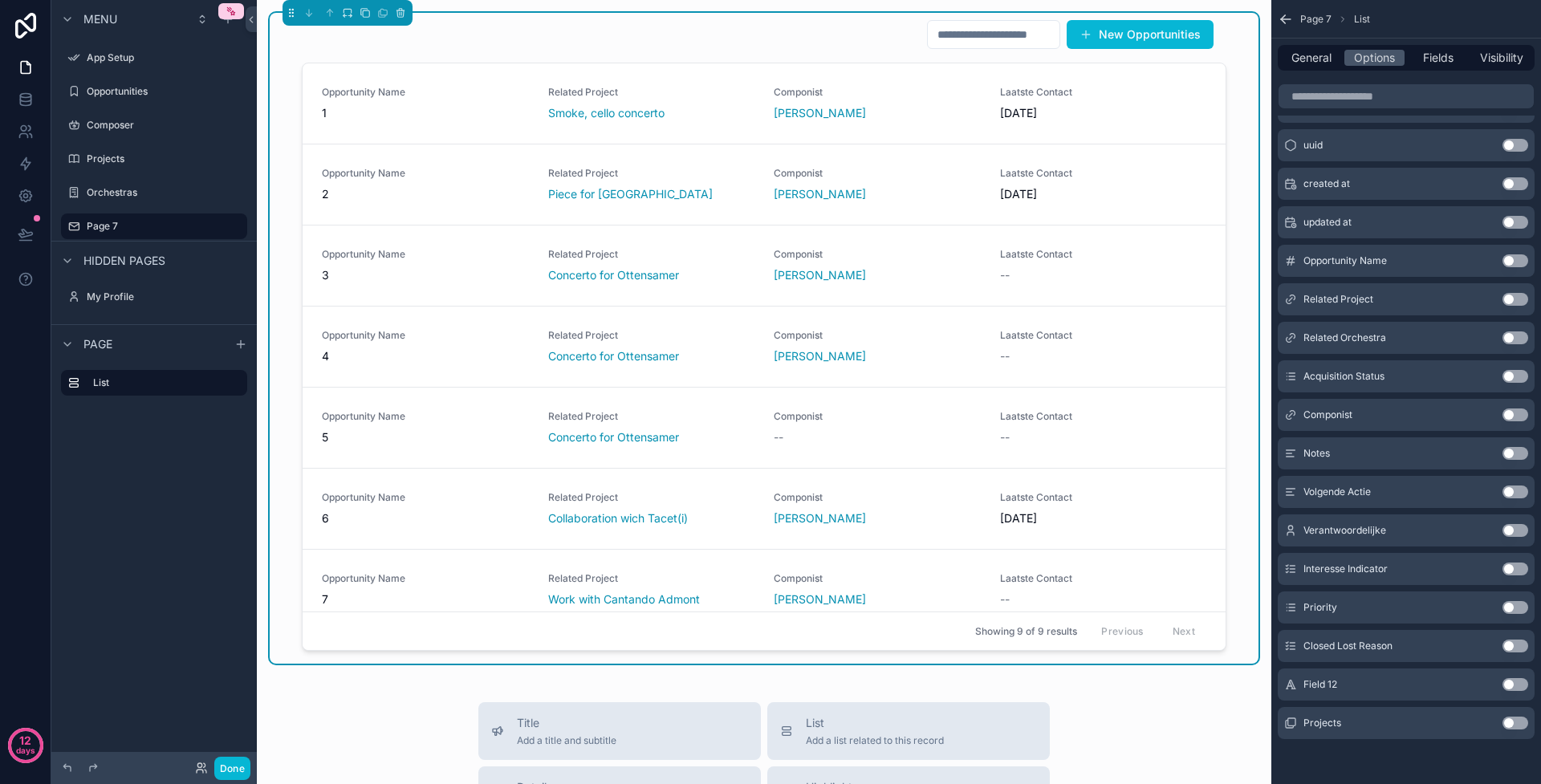 click on "Use setting" at bounding box center (1515, 492) 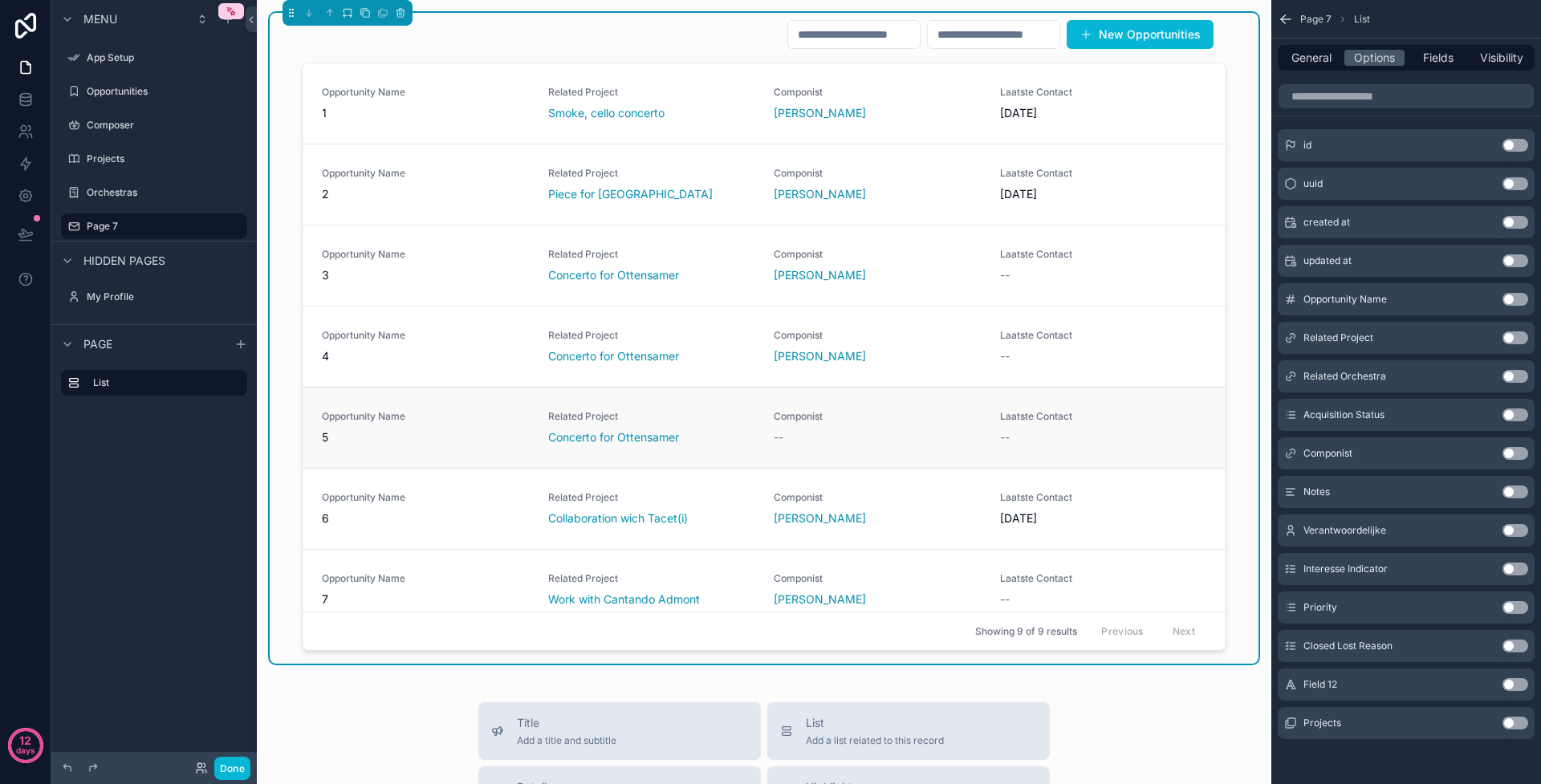scroll, scrollTop: 181, scrollLeft: 0, axis: vertical 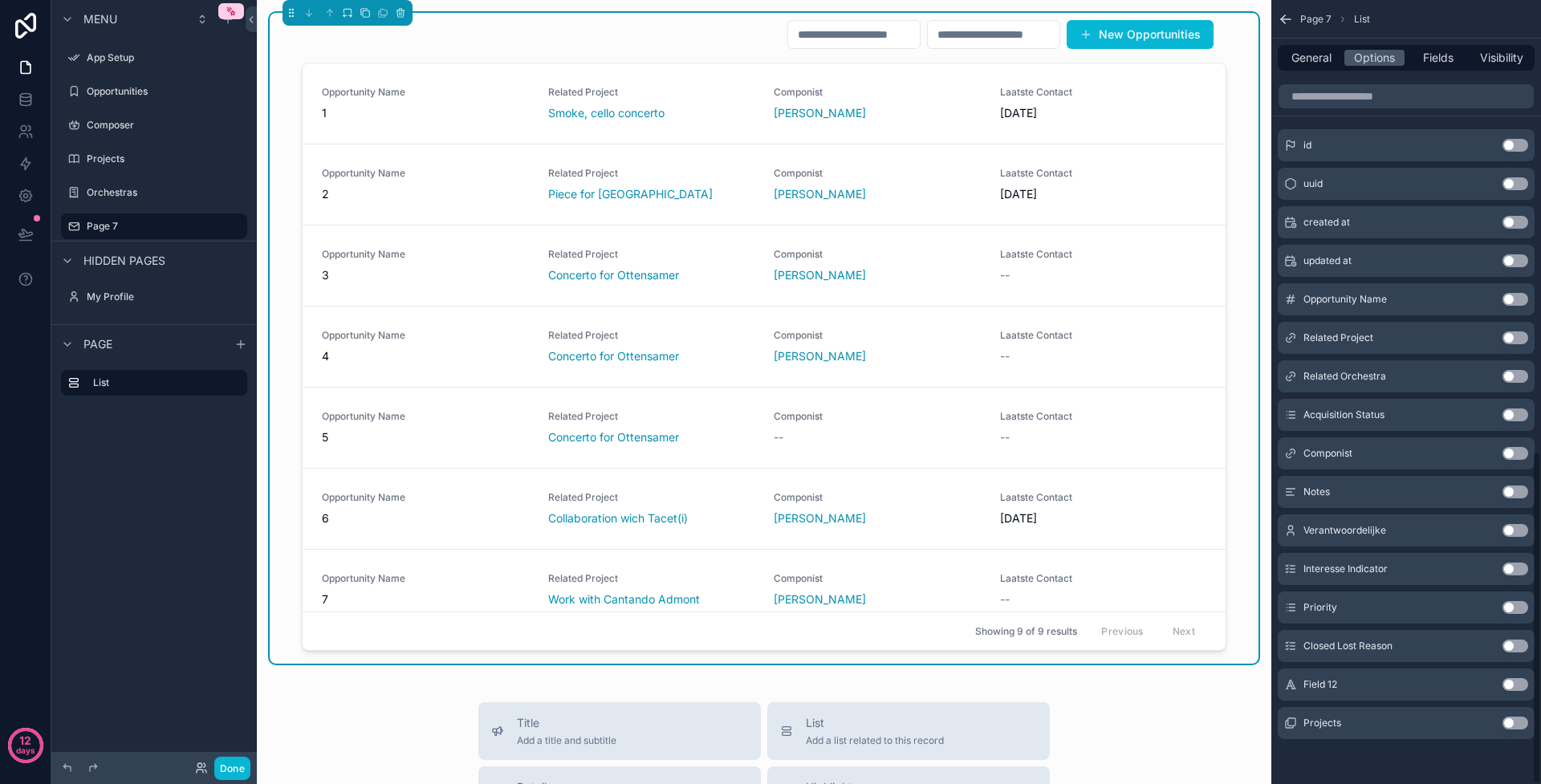 click on "Use setting" at bounding box center [1515, 646] 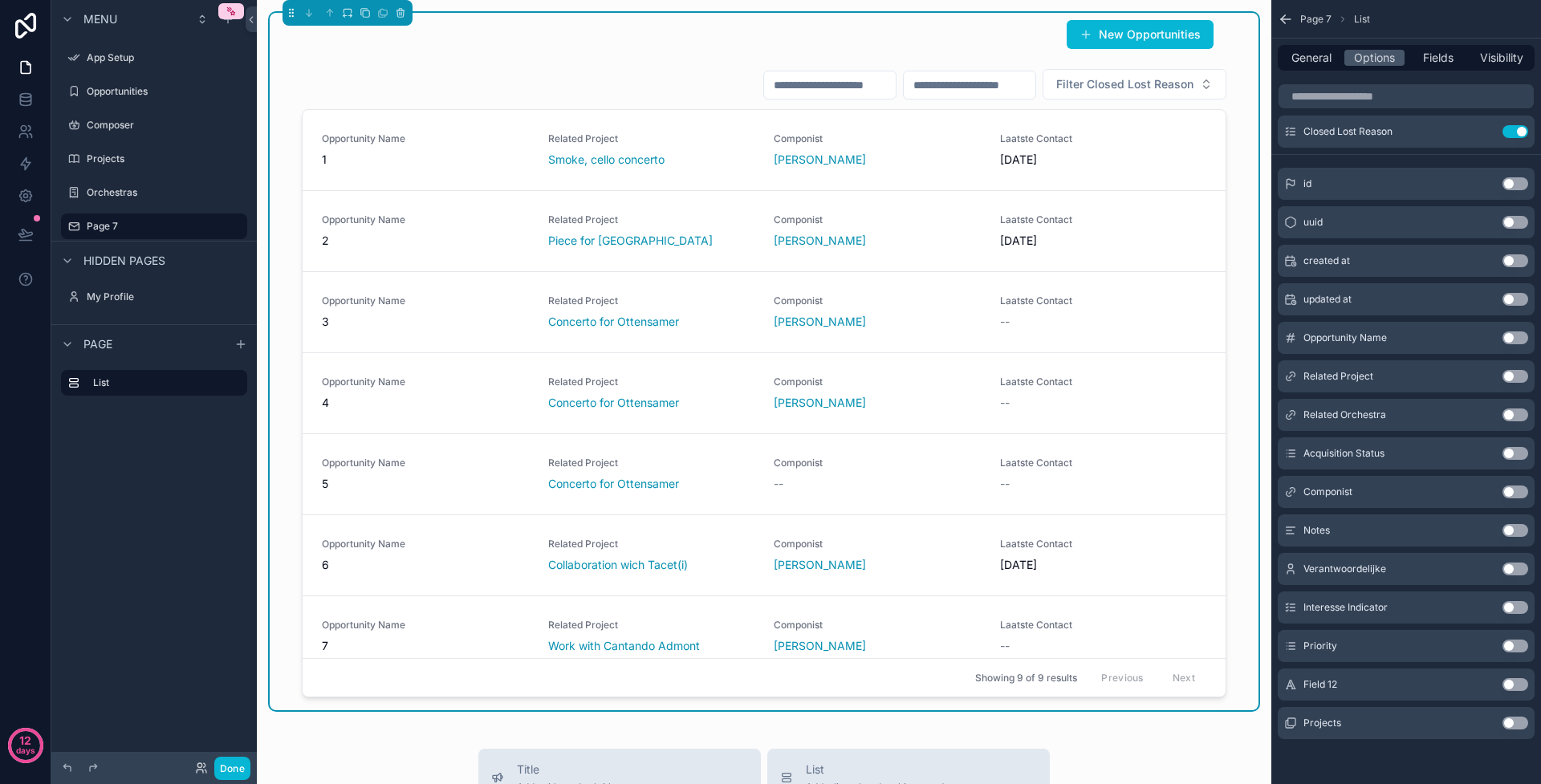 click on "12 days Menu App Setup Opportunities Composer Projects Orchestras Page 7 Hidden pages My Profile Page List Done App Setup Opportunities Composer Projects Orchestras Page 7 My Profile Powered by RB [PERSON_NAME] New Opportunities Filter Closed Lost Reason Opportunity Name 1 Related Project Smoke, cello concerto  Componist [PERSON_NAME]  Laatste Contact [DATE] Opportunity Name 2 Related Project Piece for Prague  Componist [PERSON_NAME] Laatste Contact [DATE] Opportunity Name 3 Related Project Concerto for Ottensamer Componist [PERSON_NAME] Laatste Contact -- Opportunity Name 4 Related Project Concerto for Ottensamer Componist [PERSON_NAME] Laatste Contact -- Opportunity Name 5 Related Project Concerto for Ottensamer Componist -- Laatste Contact -- Opportunity Name 6 Related Project Collaboration wich Tacet(i) Componist [PERSON_NAME] Contact [DATE] Opportunity Name 7 Related Project Work with Cantando Admont Componist [PERSON_NAME] Laatste Contact -- Opportunity Name 3" at bounding box center [770, 392] 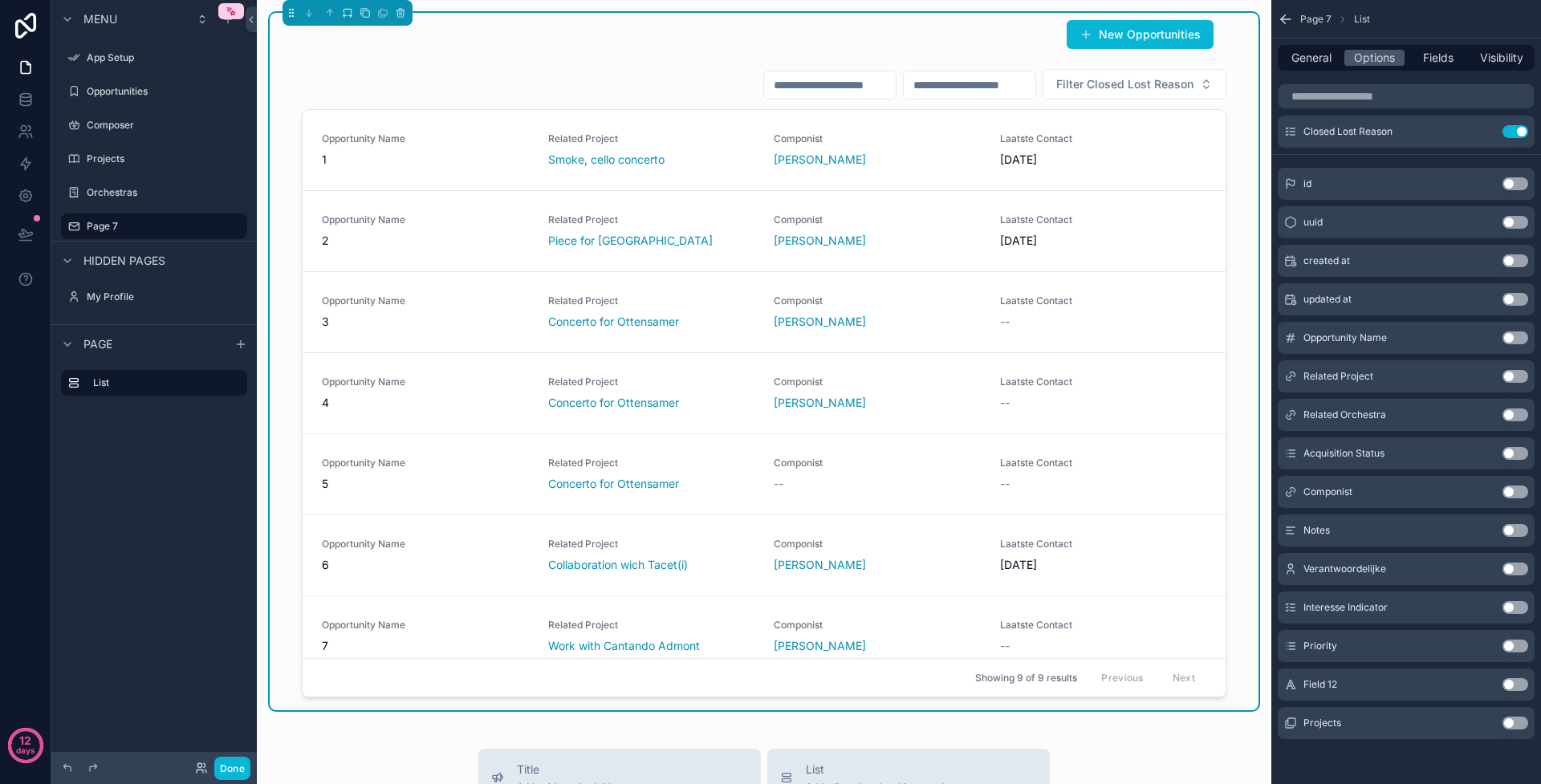 scroll, scrollTop: 181, scrollLeft: 0, axis: vertical 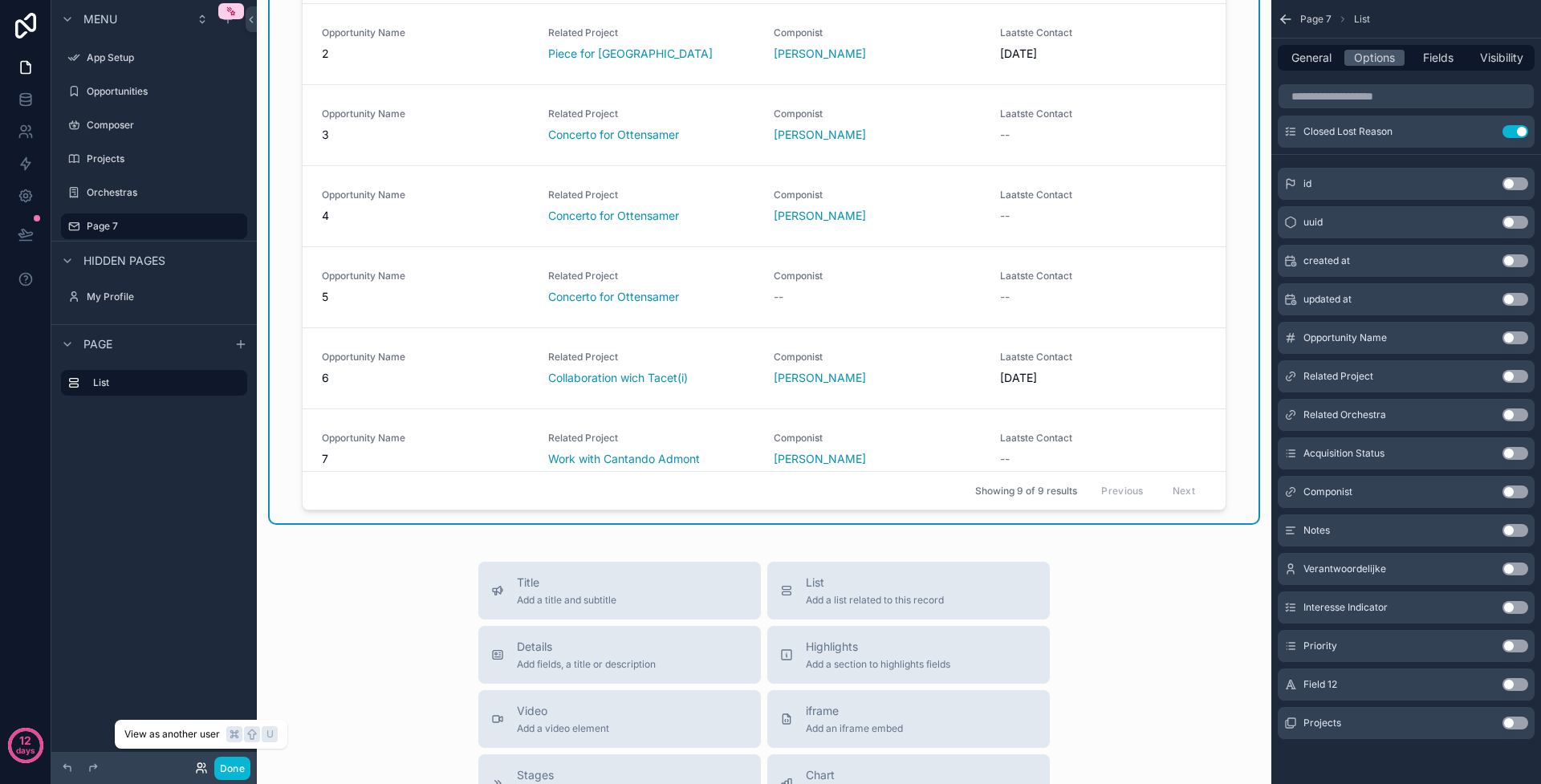 click 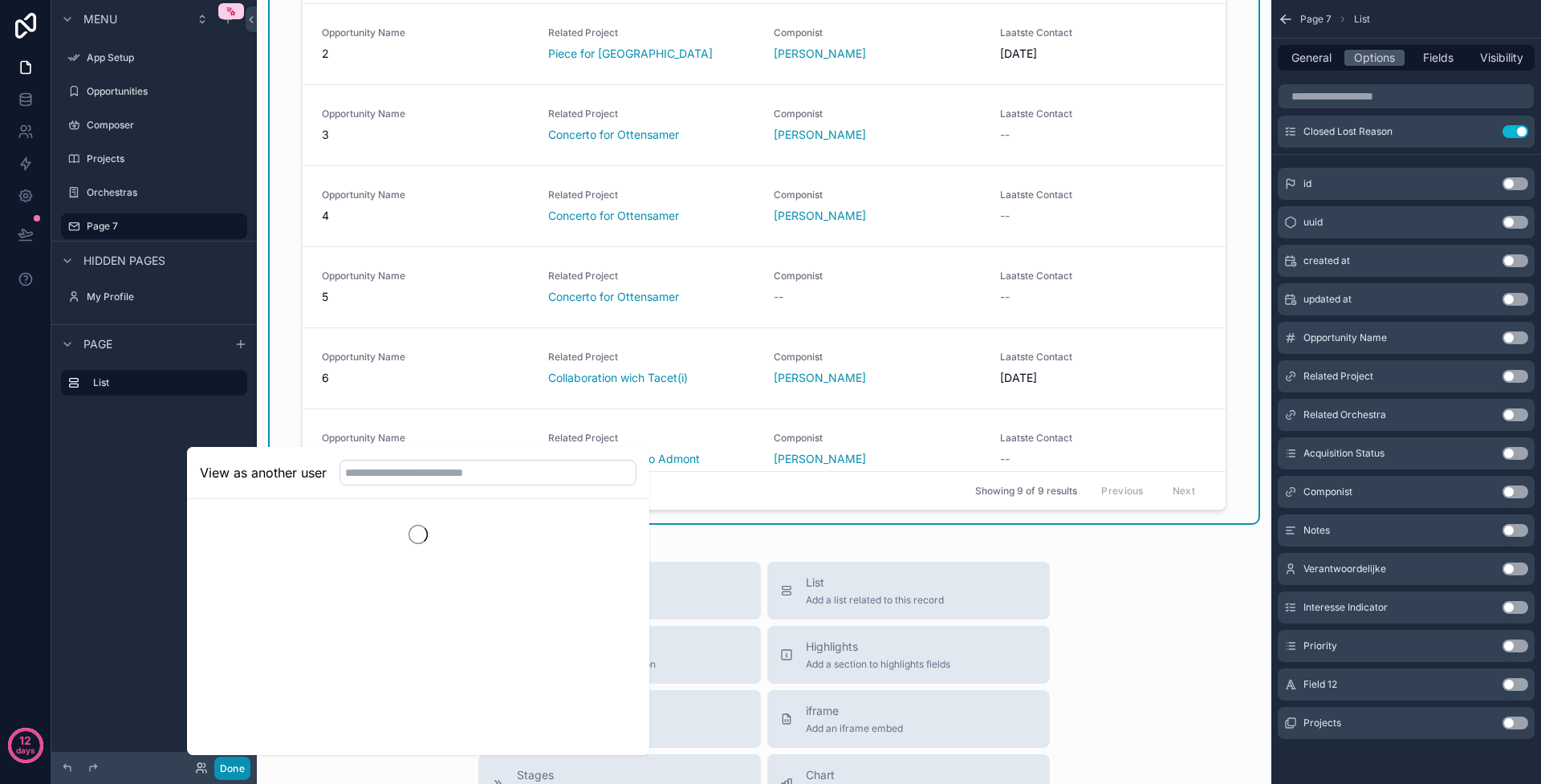 click on "Done" at bounding box center (232, 768) 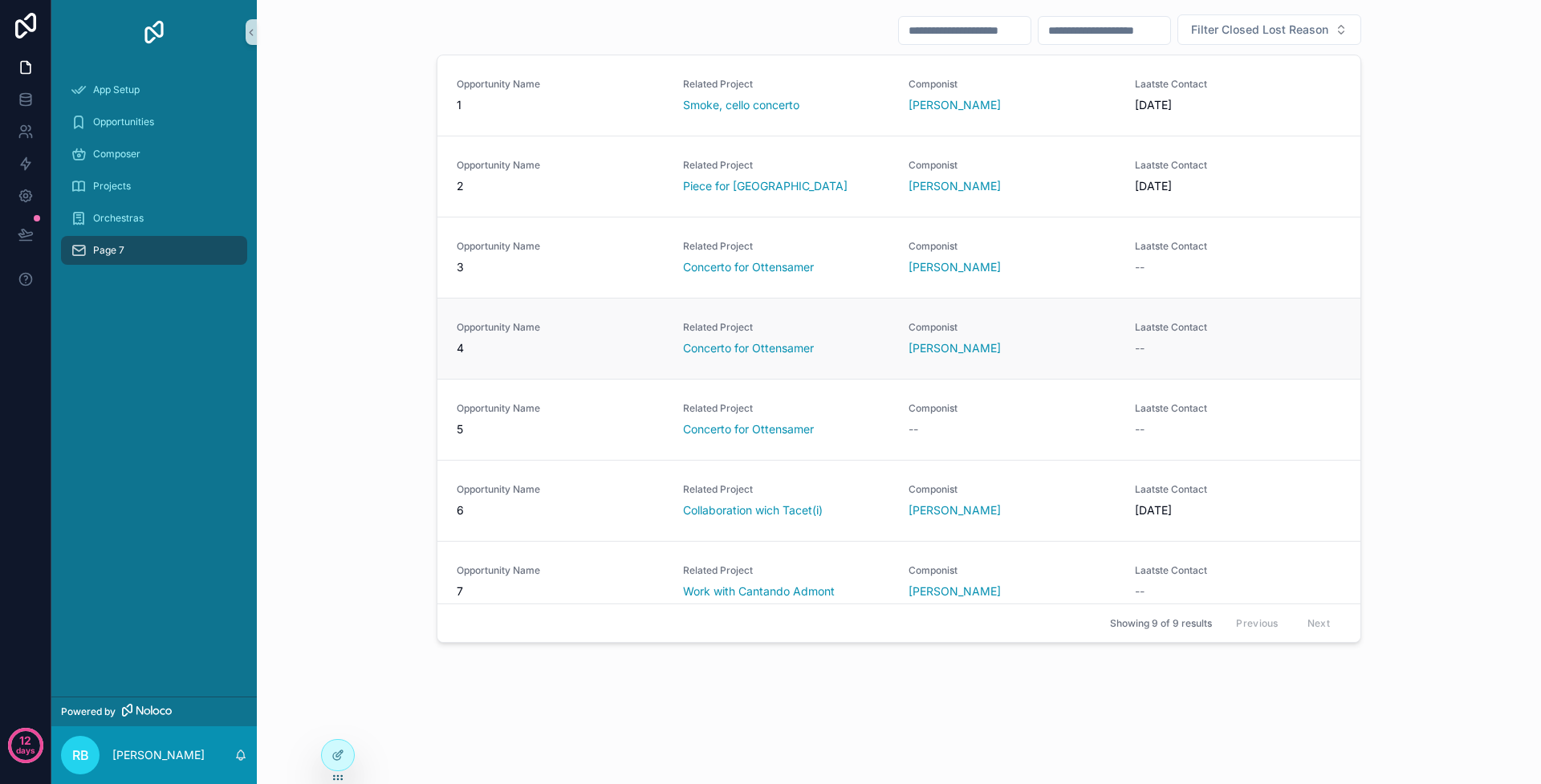 scroll, scrollTop: 0, scrollLeft: 0, axis: both 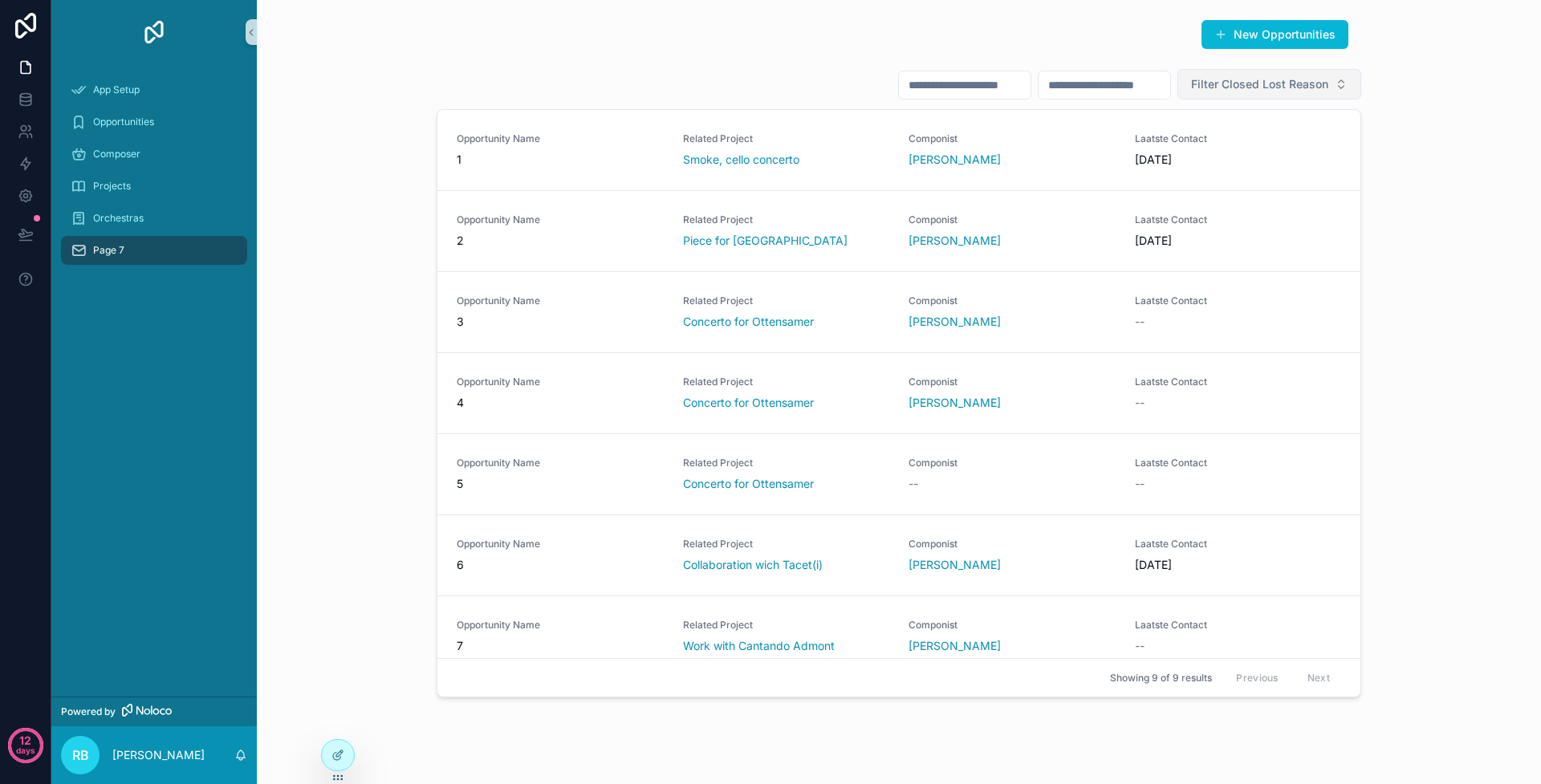 click on "Filter Closed Lost Reason" at bounding box center (1269, 84) 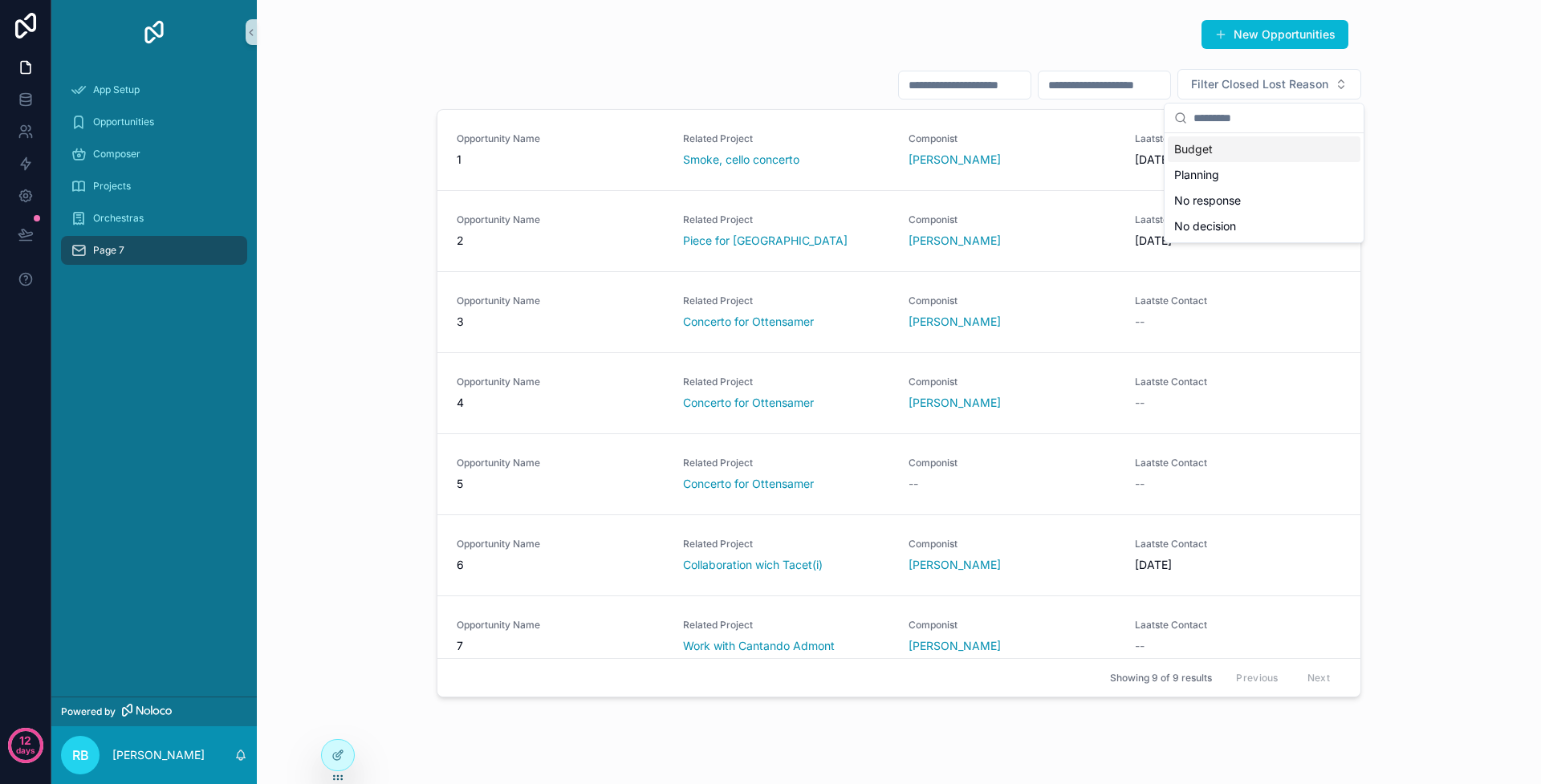 click on "New Opportunities Filter Closed Lost Reason Opportunity Name 1 Related Project Smoke, cello concerto  Componist [PERSON_NAME]  Laatste Contact [DATE] Opportunity Name 2 Related Project Piece for [GEOGRAPHIC_DATA]  Componist [PERSON_NAME] Laatste Contact [DATE] Opportunity Name 3 Related Project Concerto for Ottensamer Componist Lubica Cekovska Laatste Contact -- Opportunity Name 4 Related Project Concerto for Ottensamer Componist [PERSON_NAME] Laatste Contact -- Opportunity Name 5 Related Project Concerto for Ottensamer Componist -- Laatste Contact -- Opportunity Name 6 Related Project Collaboration wich Tacet(i) Componist [PERSON_NAME] Contact [DATE] Opportunity Name 7 Related Project Work with Cantando Admont Componist Vykintas Baltakas Laatste Contact -- Opportunity Name -- Related Project -- Componist -- Laatste Contact -- Opportunity Name -- Related Project -- Componist -- Laatste Contact -- Showing 9 of 9 results Previous Next" at bounding box center [899, 361] 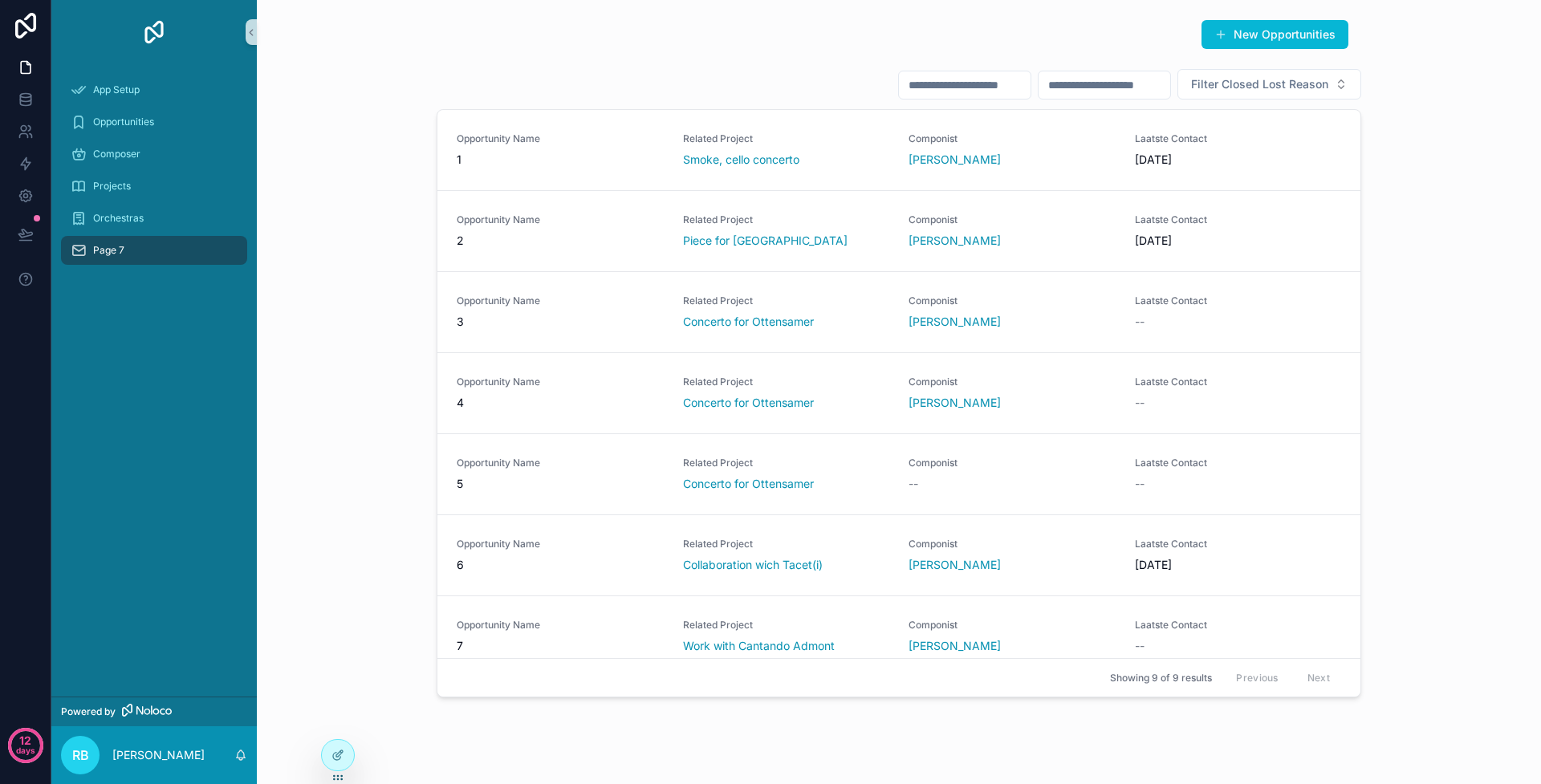 click at bounding box center [1104, 85] 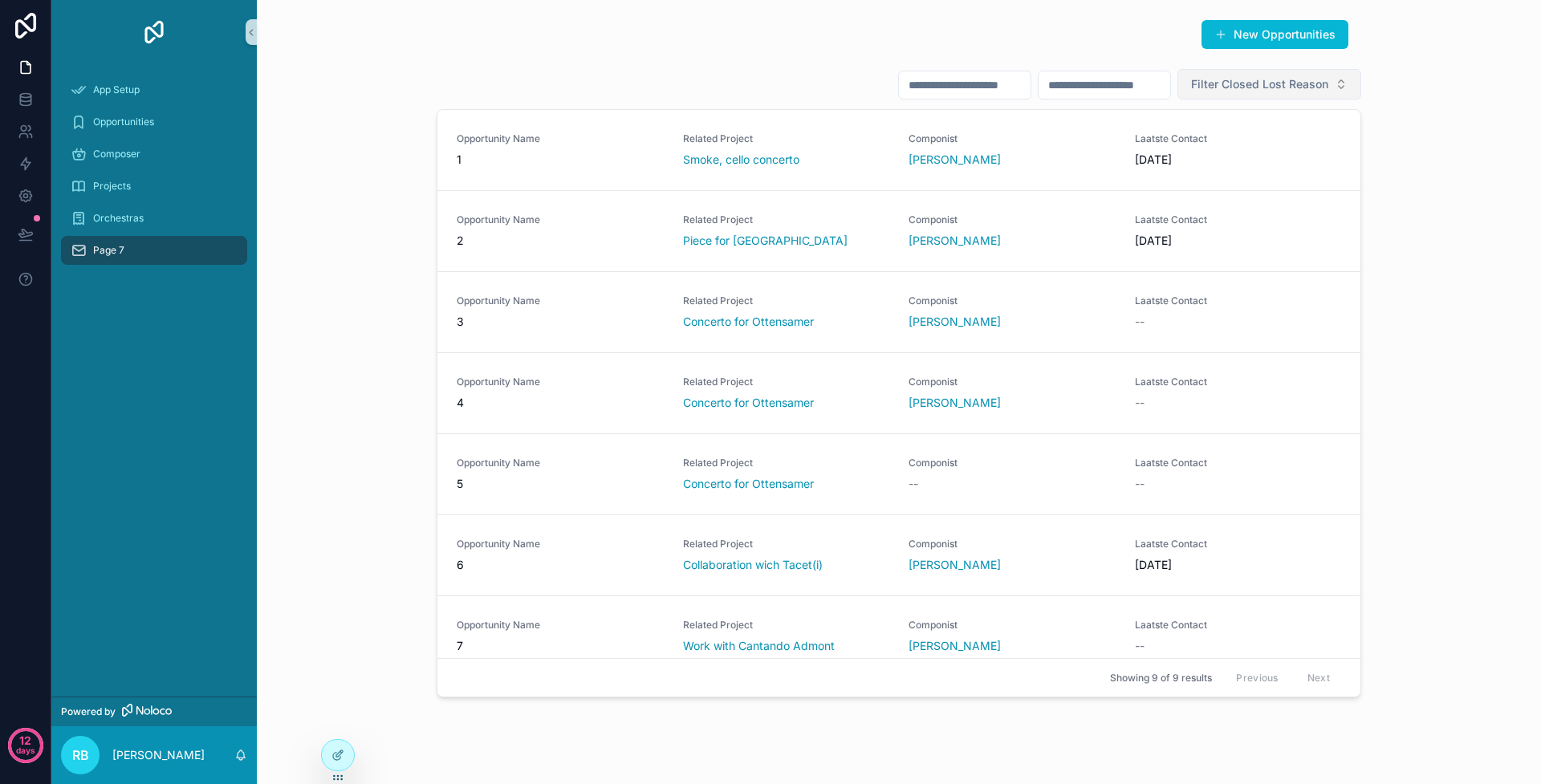 click on "Filter Closed Lost Reason" at bounding box center (1259, 84) 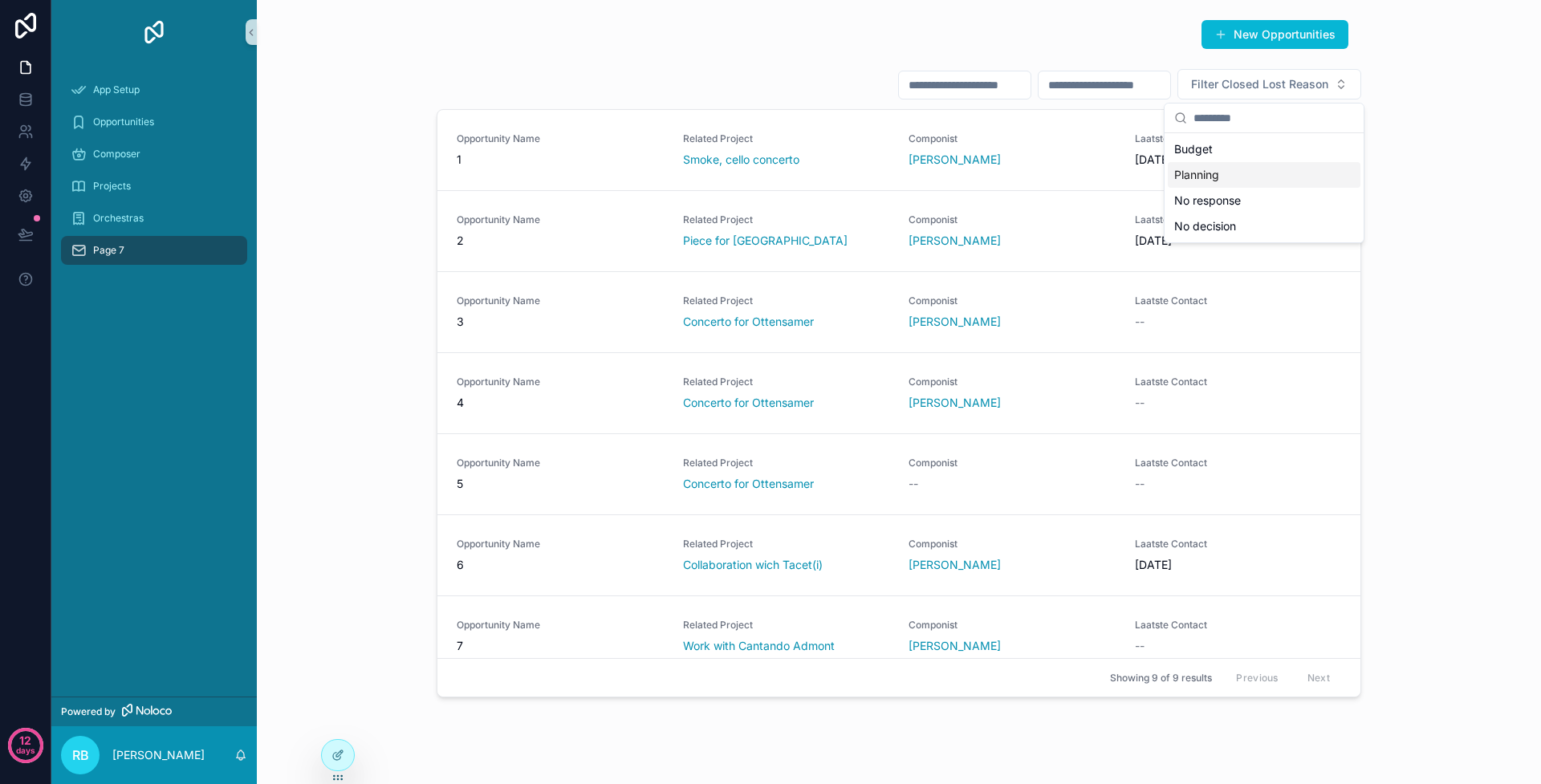 click on "Planning" at bounding box center [1264, 175] 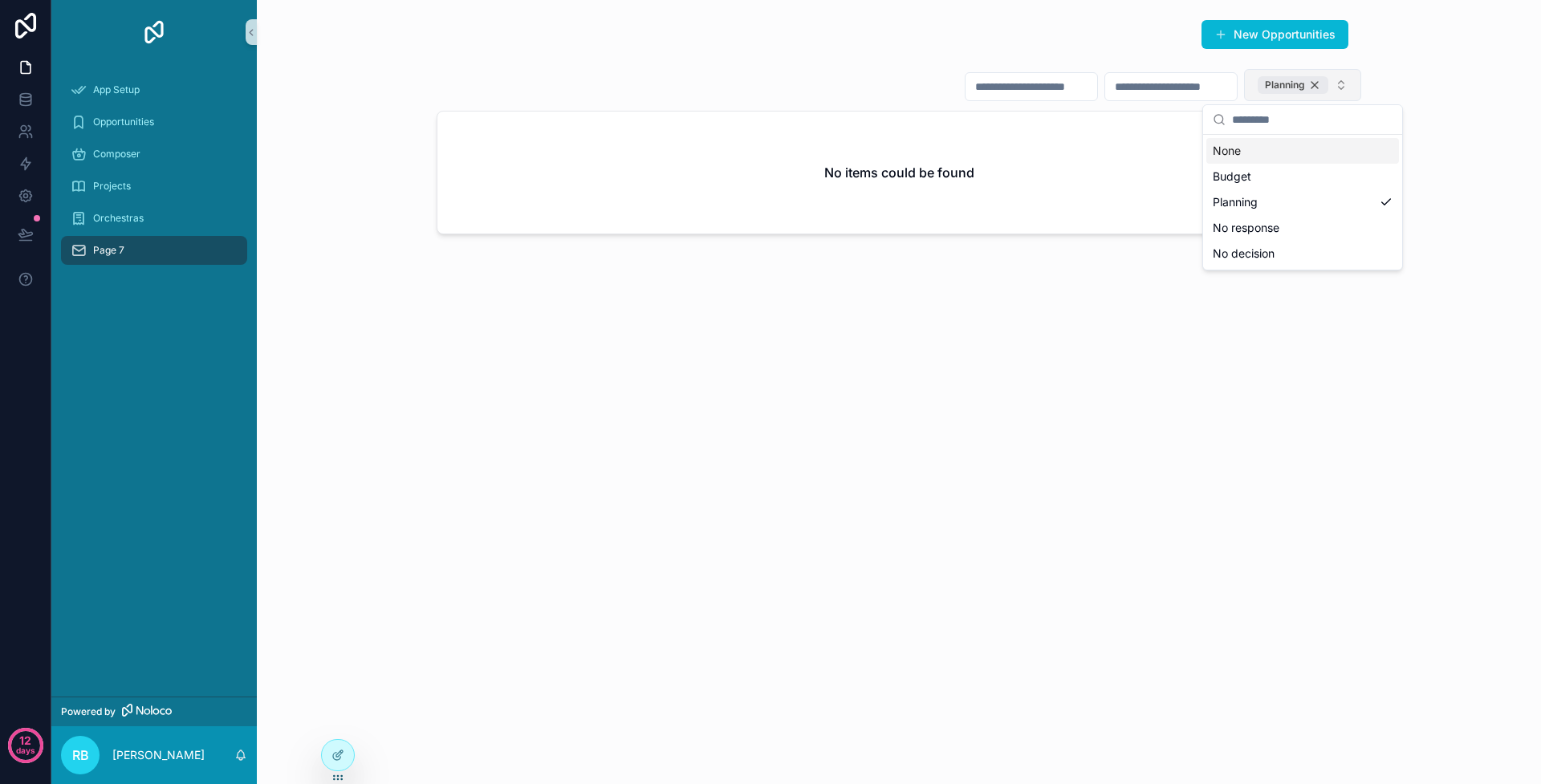 click on "Planning" at bounding box center [1293, 85] 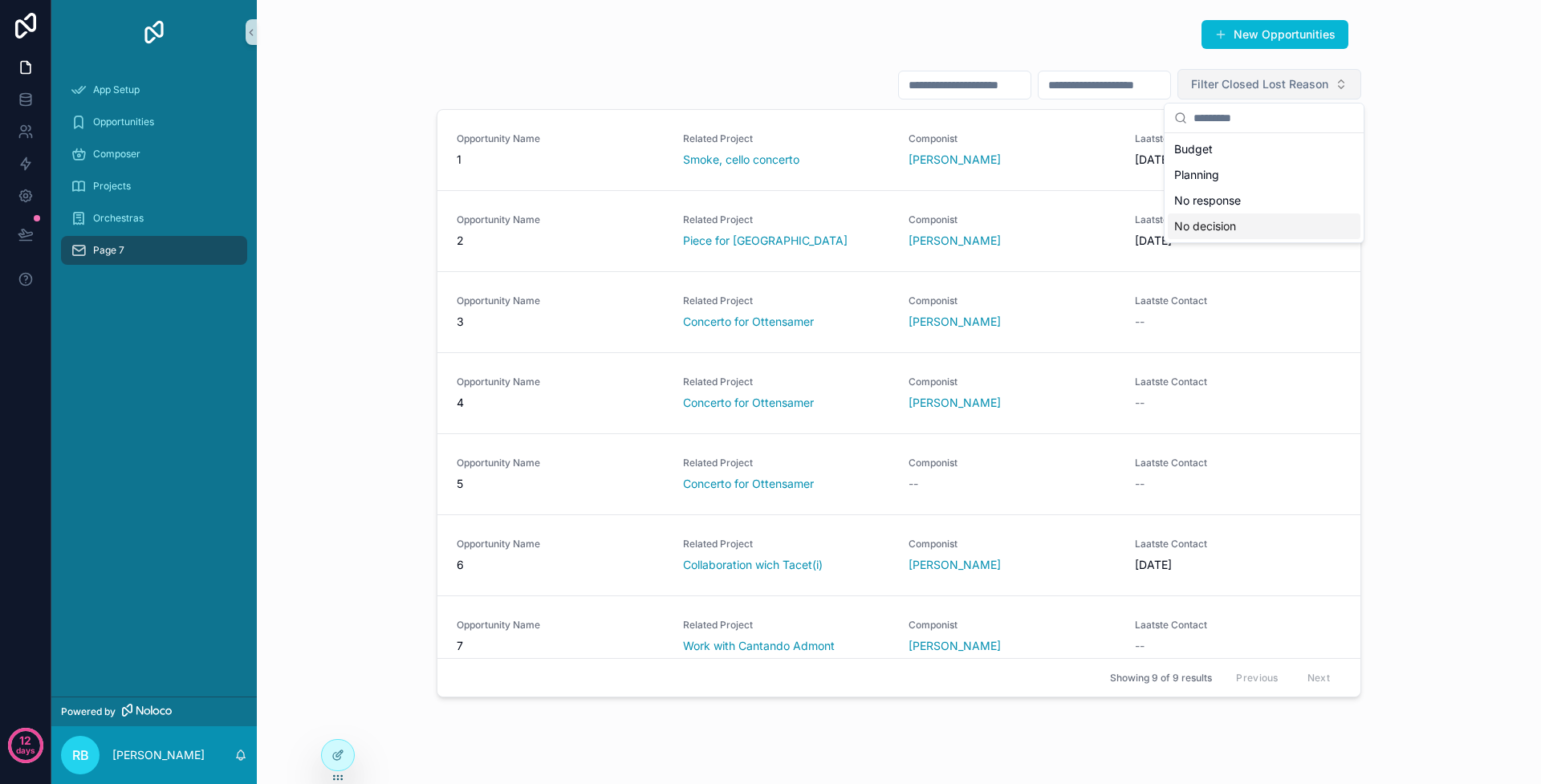 click on "12 days App Setup Opportunities Composer Projects Orchestras Page 7 Powered by RB [PERSON_NAME] New Opportunities Filter Closed Lost Reason Opportunity Name 1 Related Project Smoke, cello concerto  Componist [PERSON_NAME] Contact [DATE] Opportunity Name 2 Related Project Piece for [GEOGRAPHIC_DATA]  Componist Lubica Cekovska Laatste Contact [DATE] Opportunity Name 3 Related Project Concerto for Ottensamer Componist [PERSON_NAME] Laatste Contact -- Opportunity Name 4 Related Project Concerto for Ottensamer Componist [PERSON_NAME] Laatste Contact -- Opportunity Name 5 Related Project Concerto for Ottensamer Componist -- Laatste Contact -- Opportunity Name 6 Related Project Collaboration wich Tacet(i) Componist [PERSON_NAME] Contact [DATE] Opportunity Name 7 Related Project Work with Cantando Admont Componist Vykintas Baltakas Laatste Contact -- Opportunity Name -- Related Project -- Componist -- Laatste Contact -- Opportunity Name -- Related Project -- Componist -- -- Next" at bounding box center [770, 392] 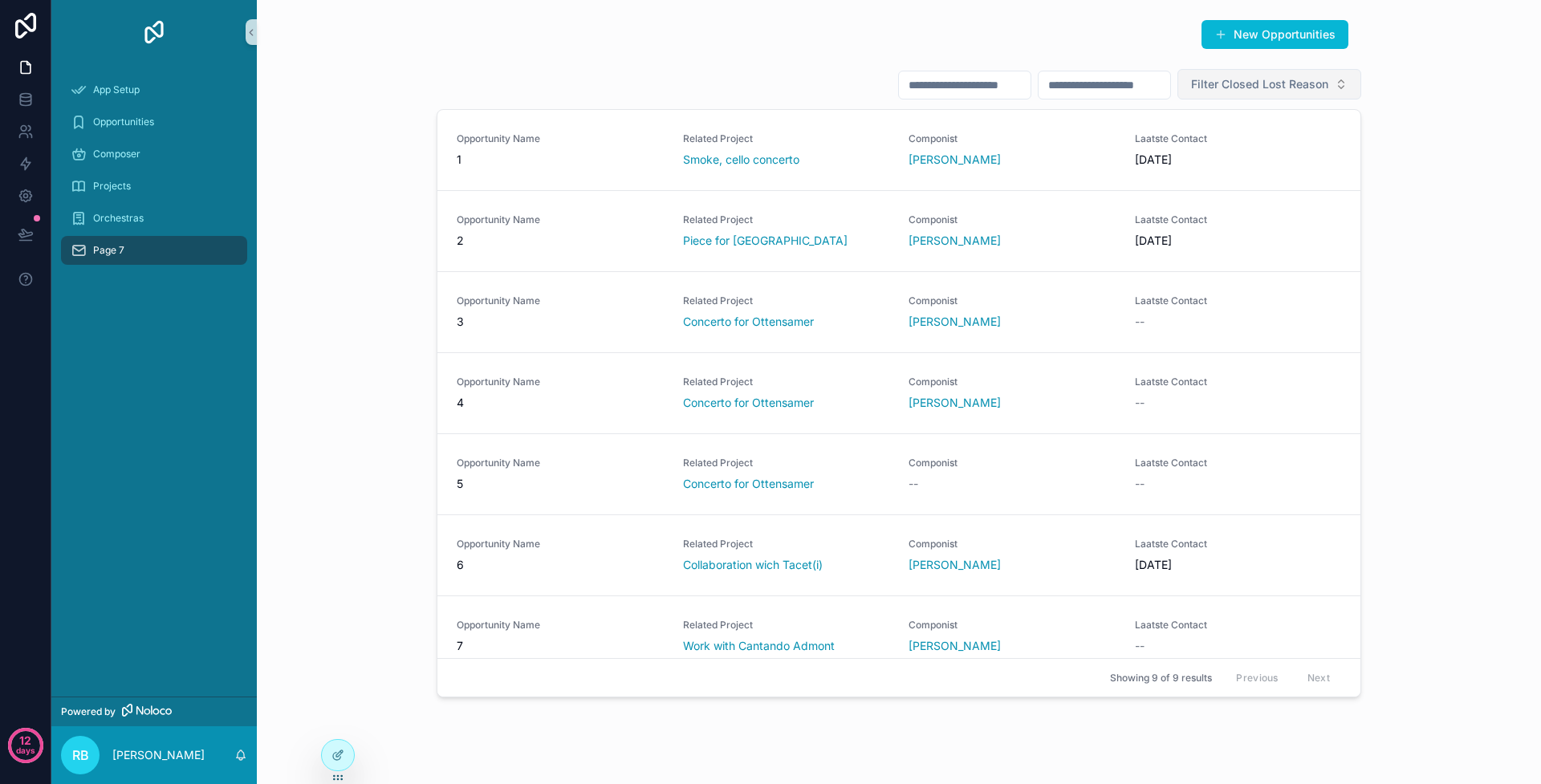 click on "Previous Next" at bounding box center (1283, 677) 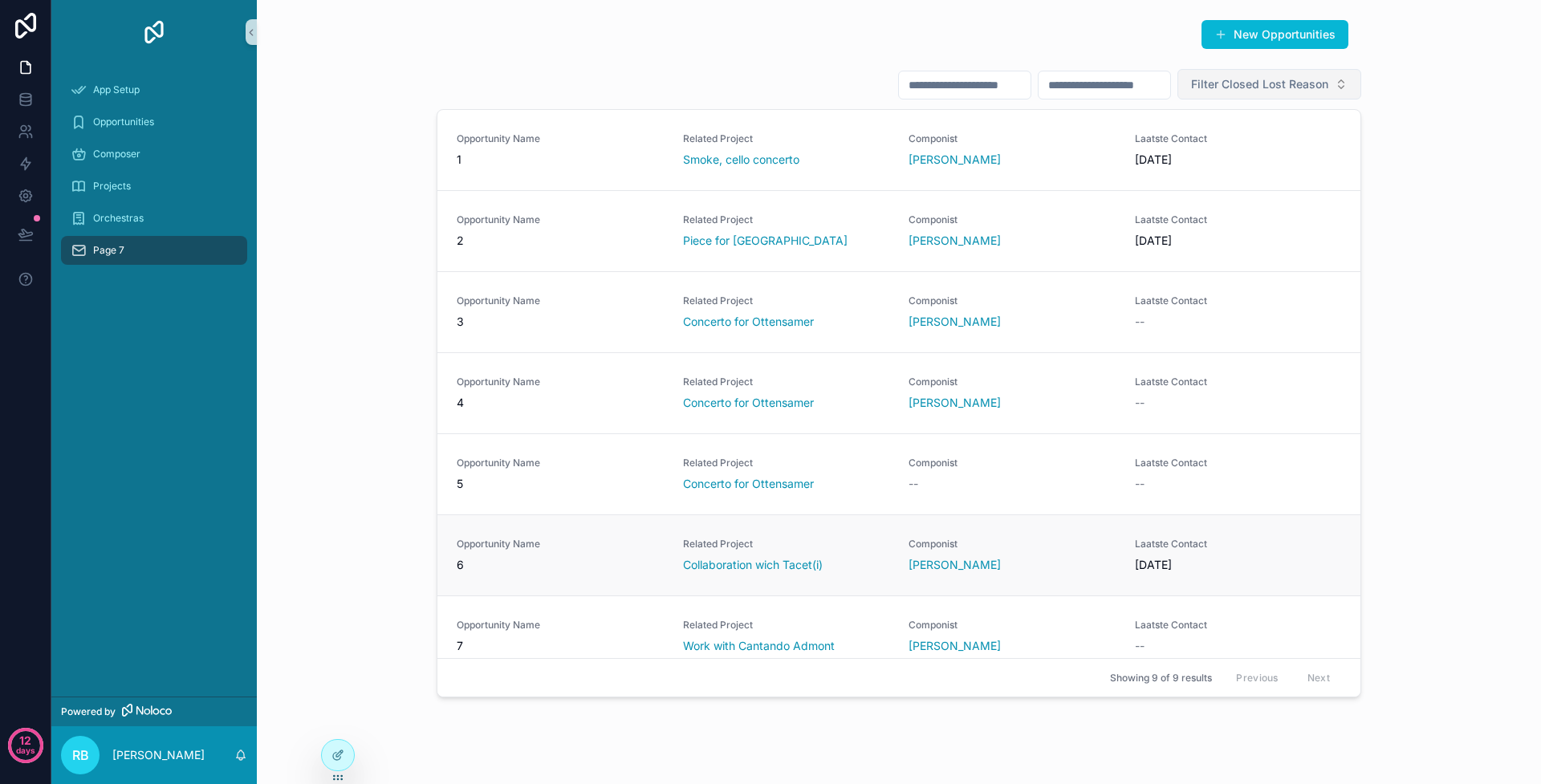 scroll, scrollTop: 181, scrollLeft: 0, axis: vertical 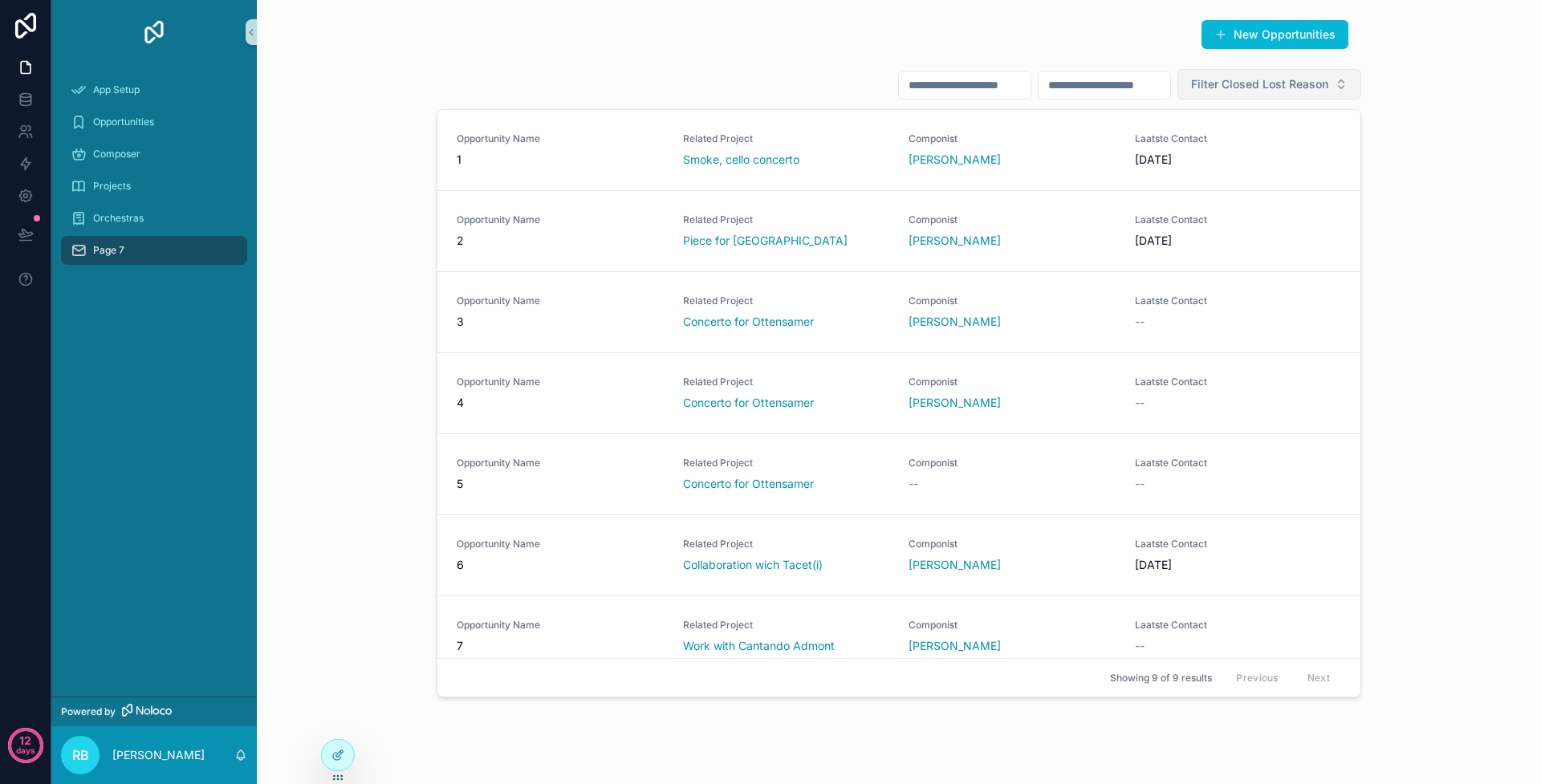 click on "Page 7" at bounding box center (108, 250) 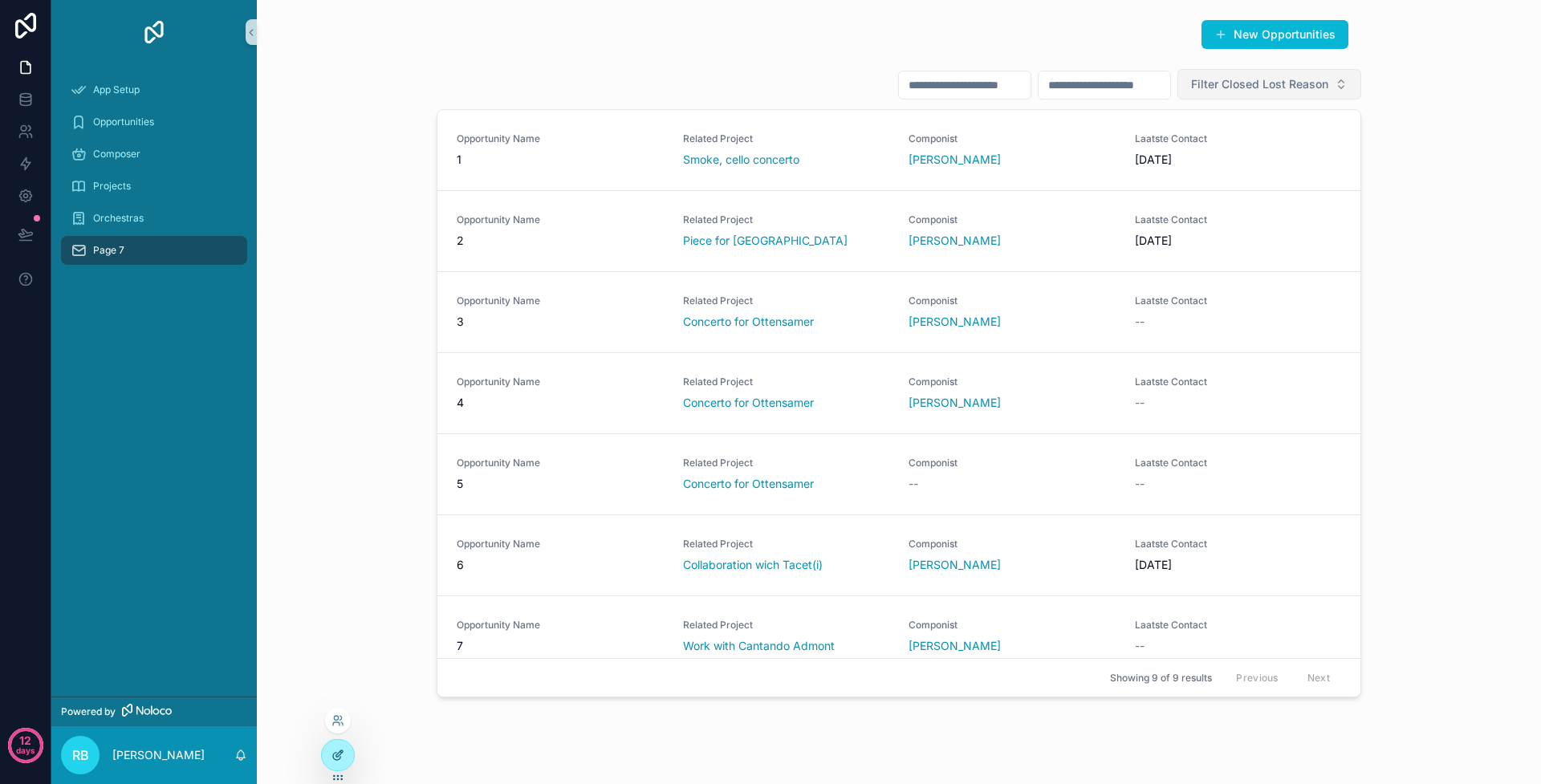 click 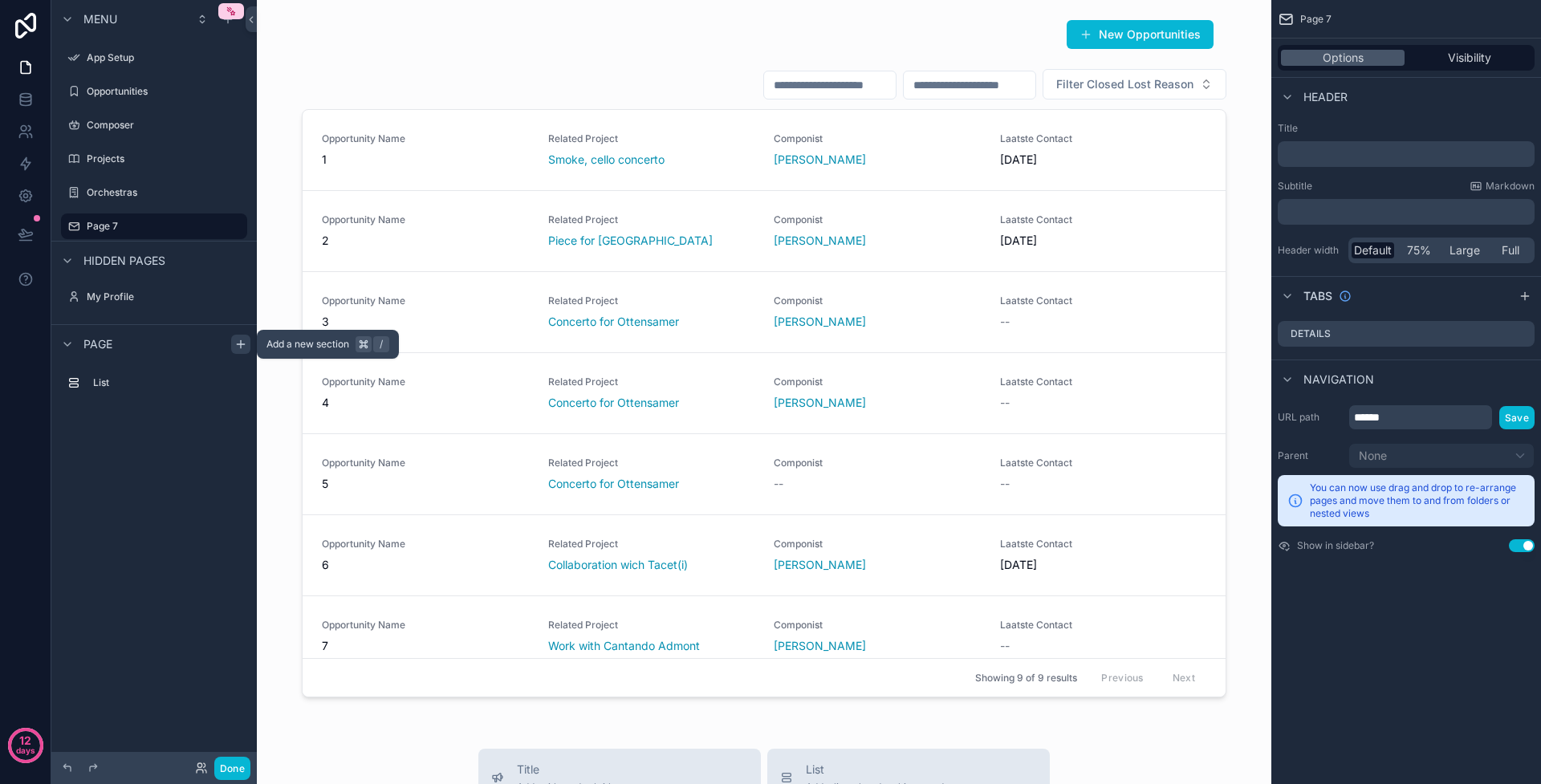 click 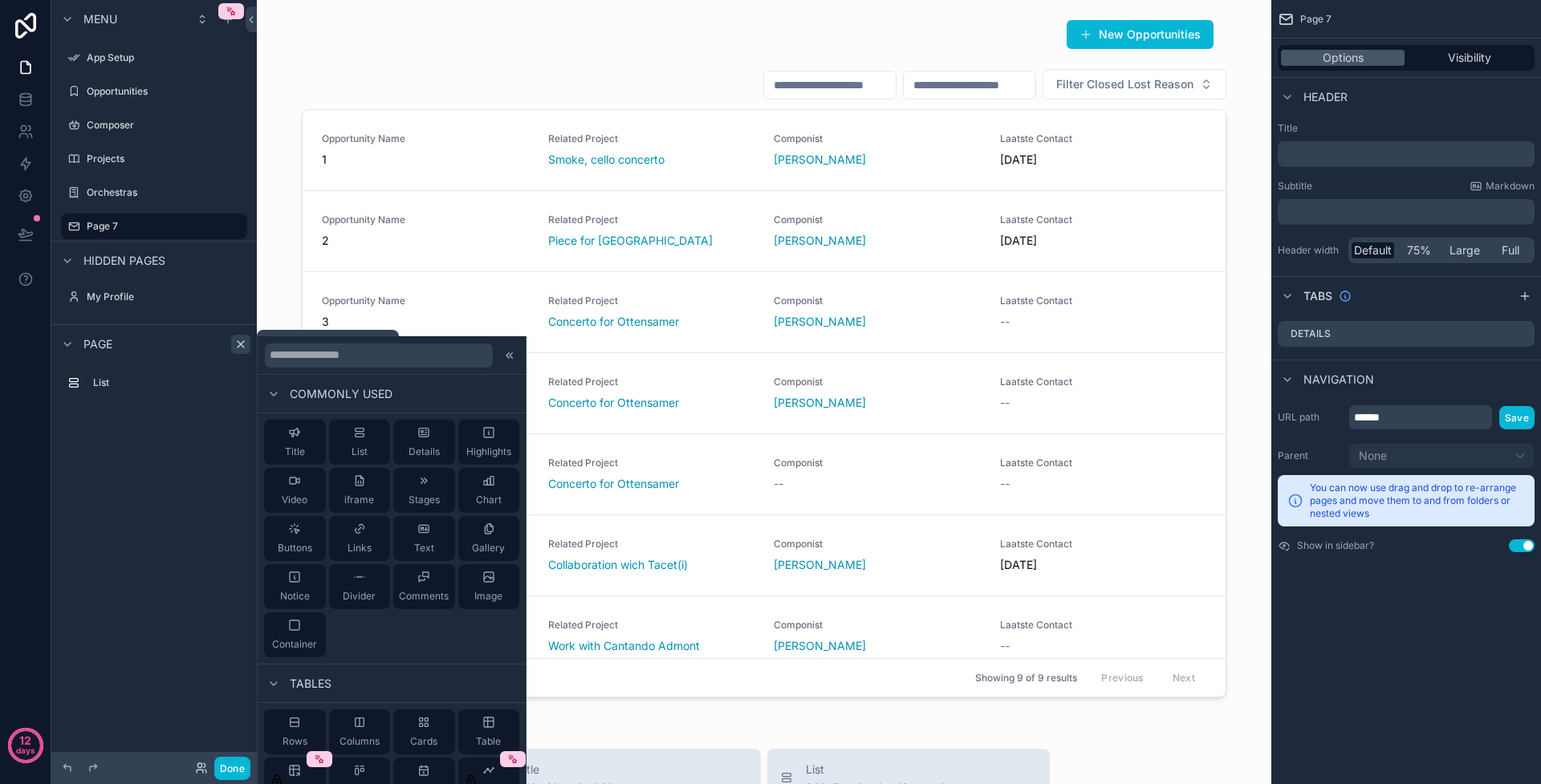 click 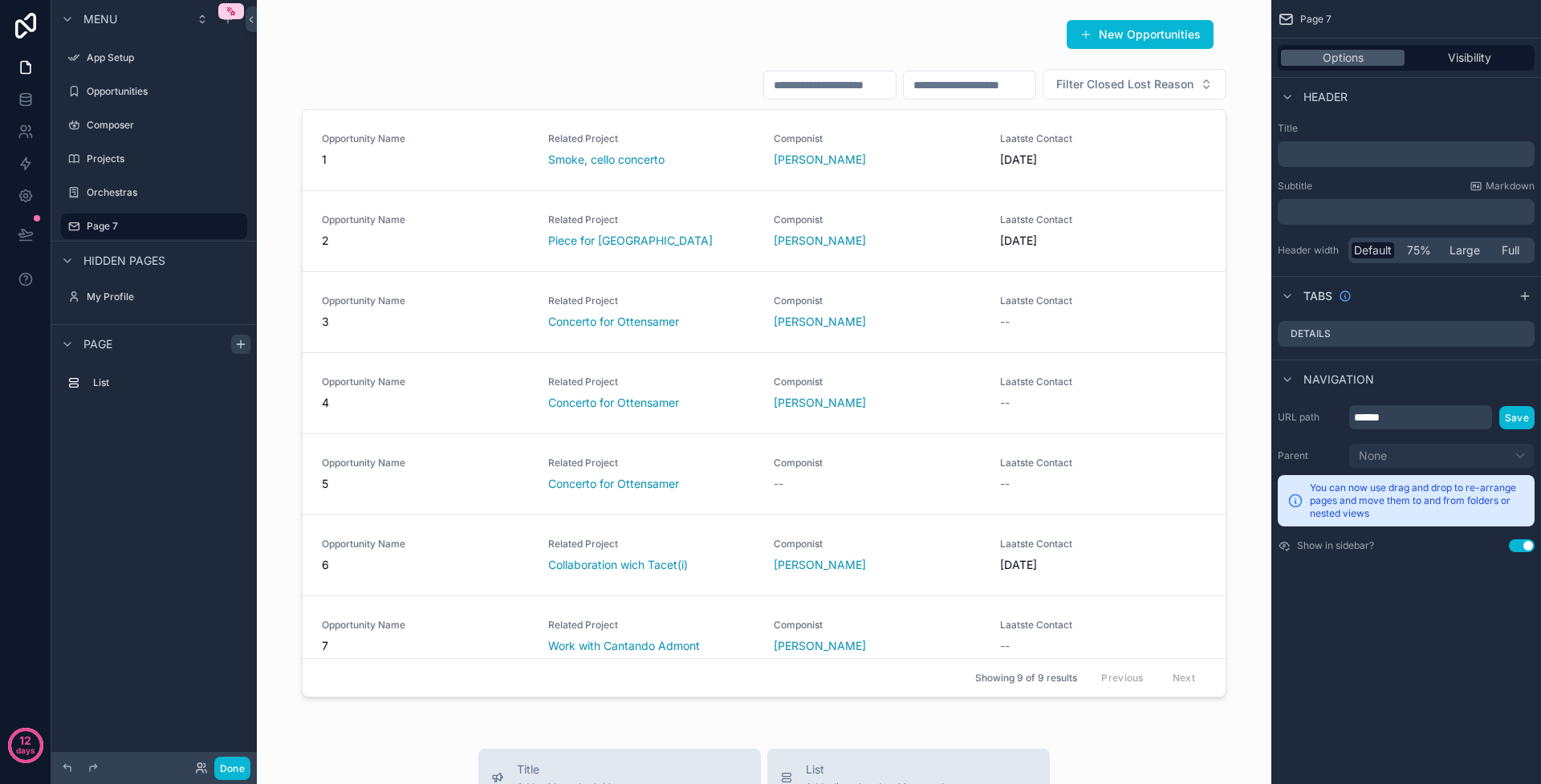 click on "Page" at bounding box center [98, 344] 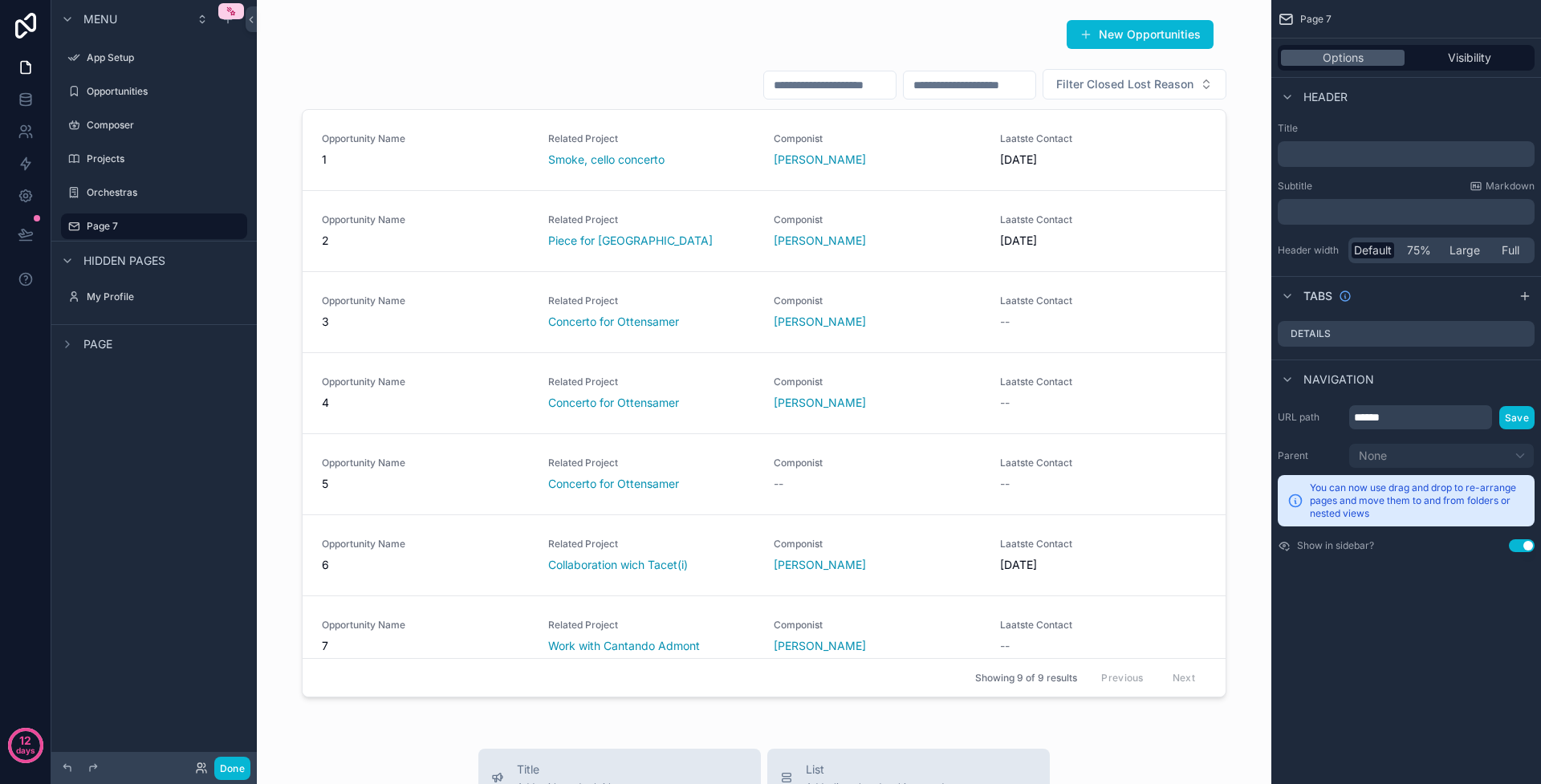 click on "Page" at bounding box center [98, 344] 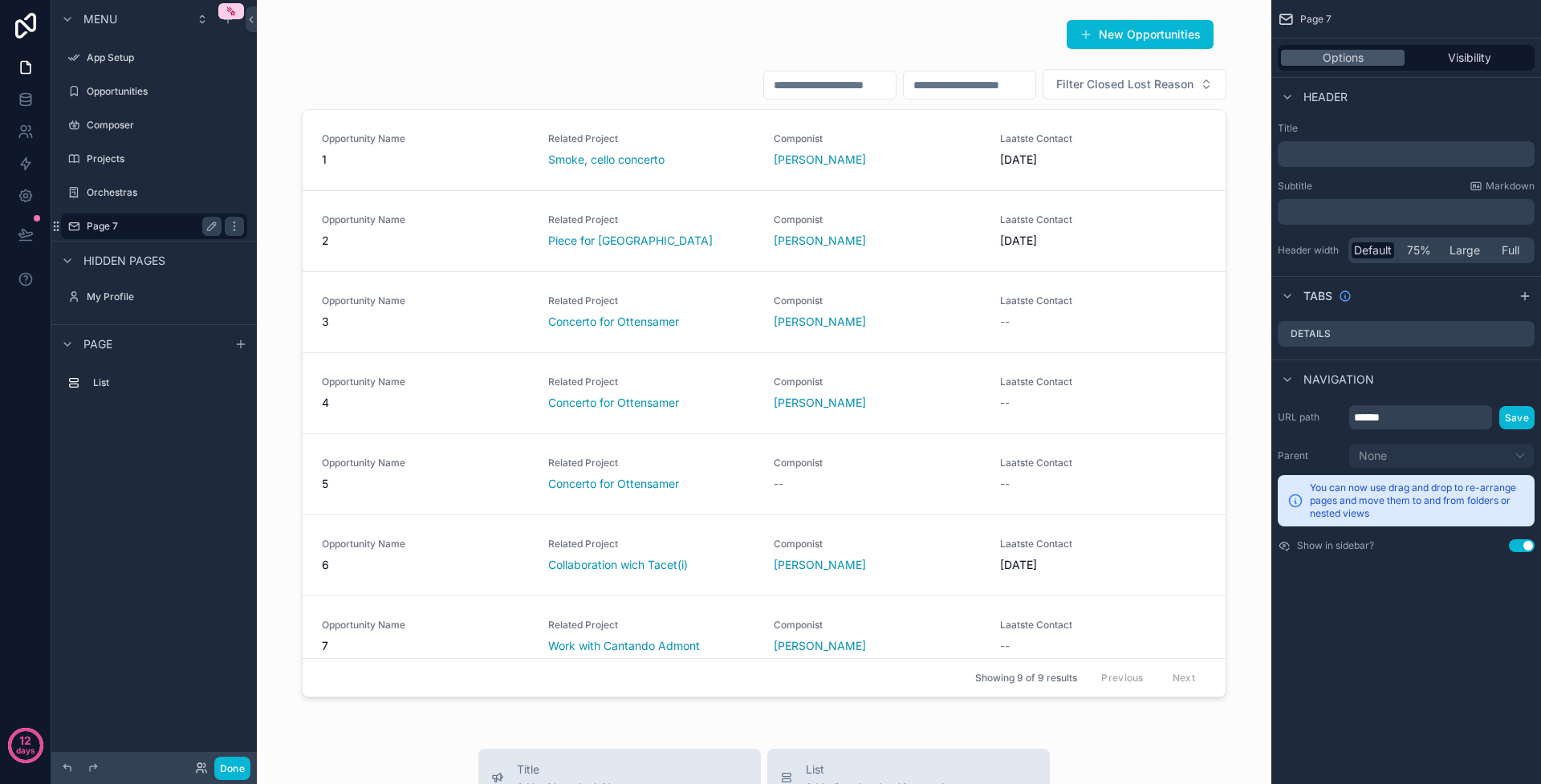 click on "Page 7" at bounding box center (151, 226) 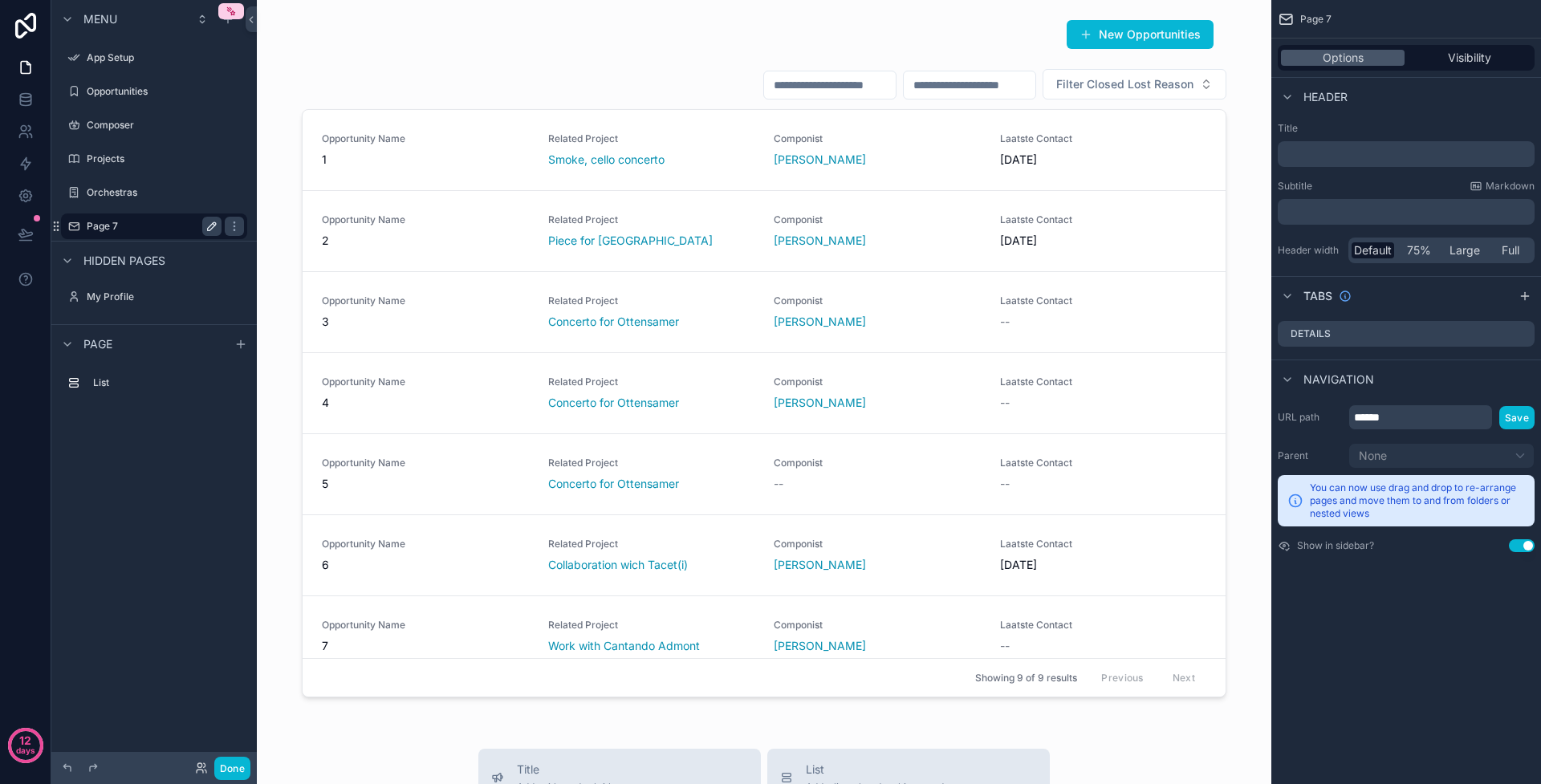 click 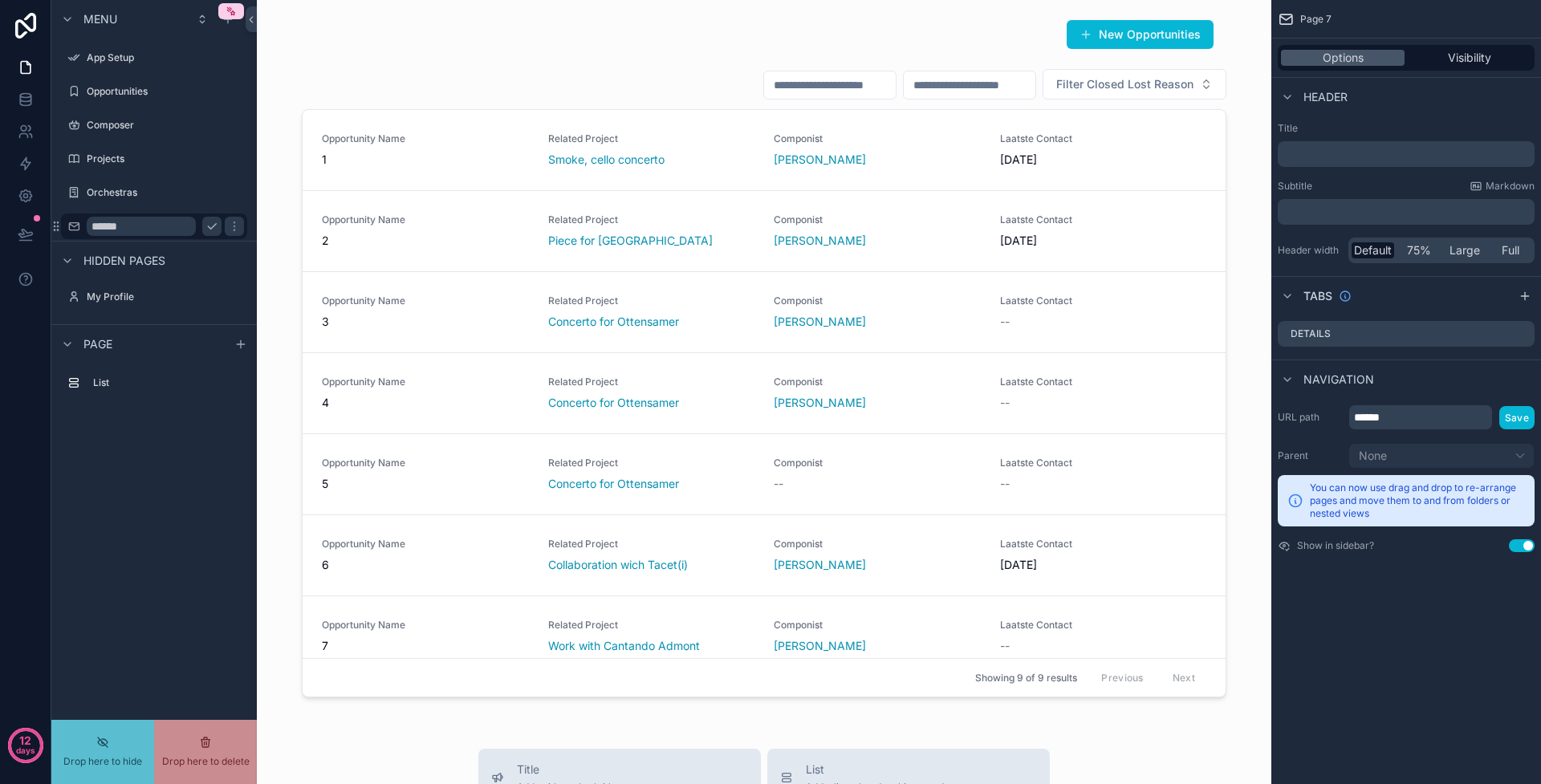 drag, startPoint x: 179, startPoint y: 230, endPoint x: 129, endPoint y: 230, distance: 50 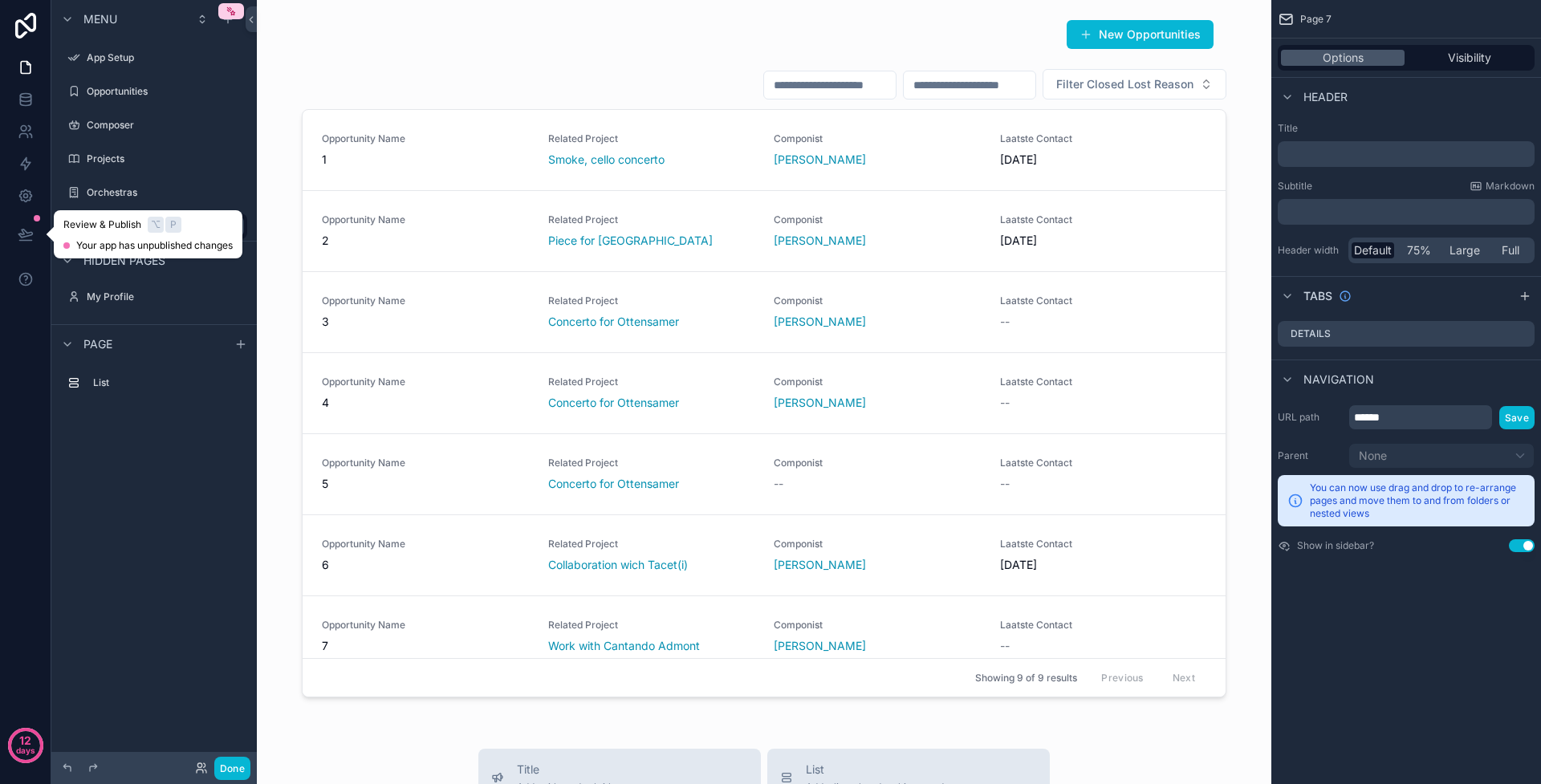 click on "Review & Publish ⌥ P" at bounding box center (148, 225) 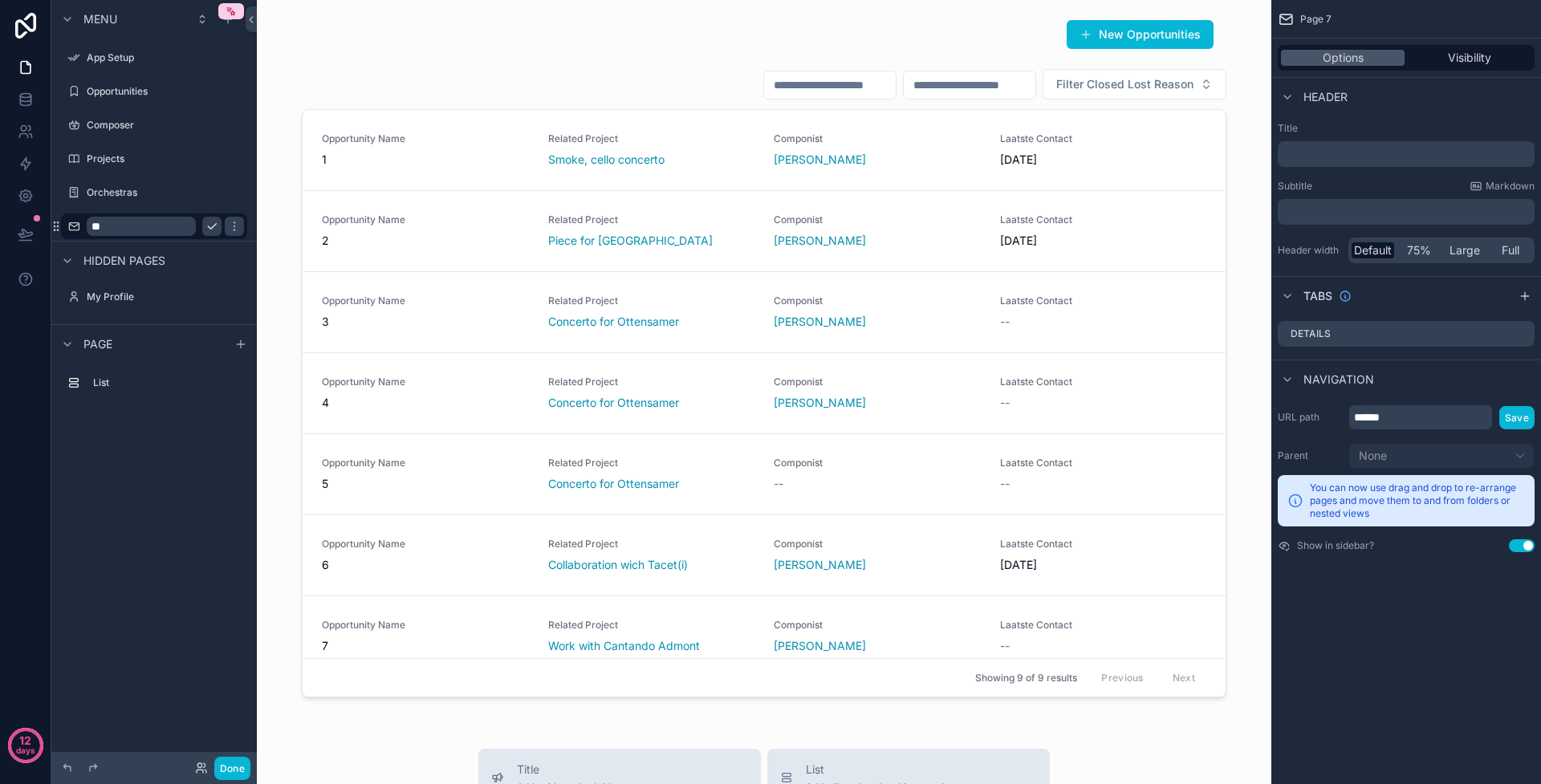 type on "*" 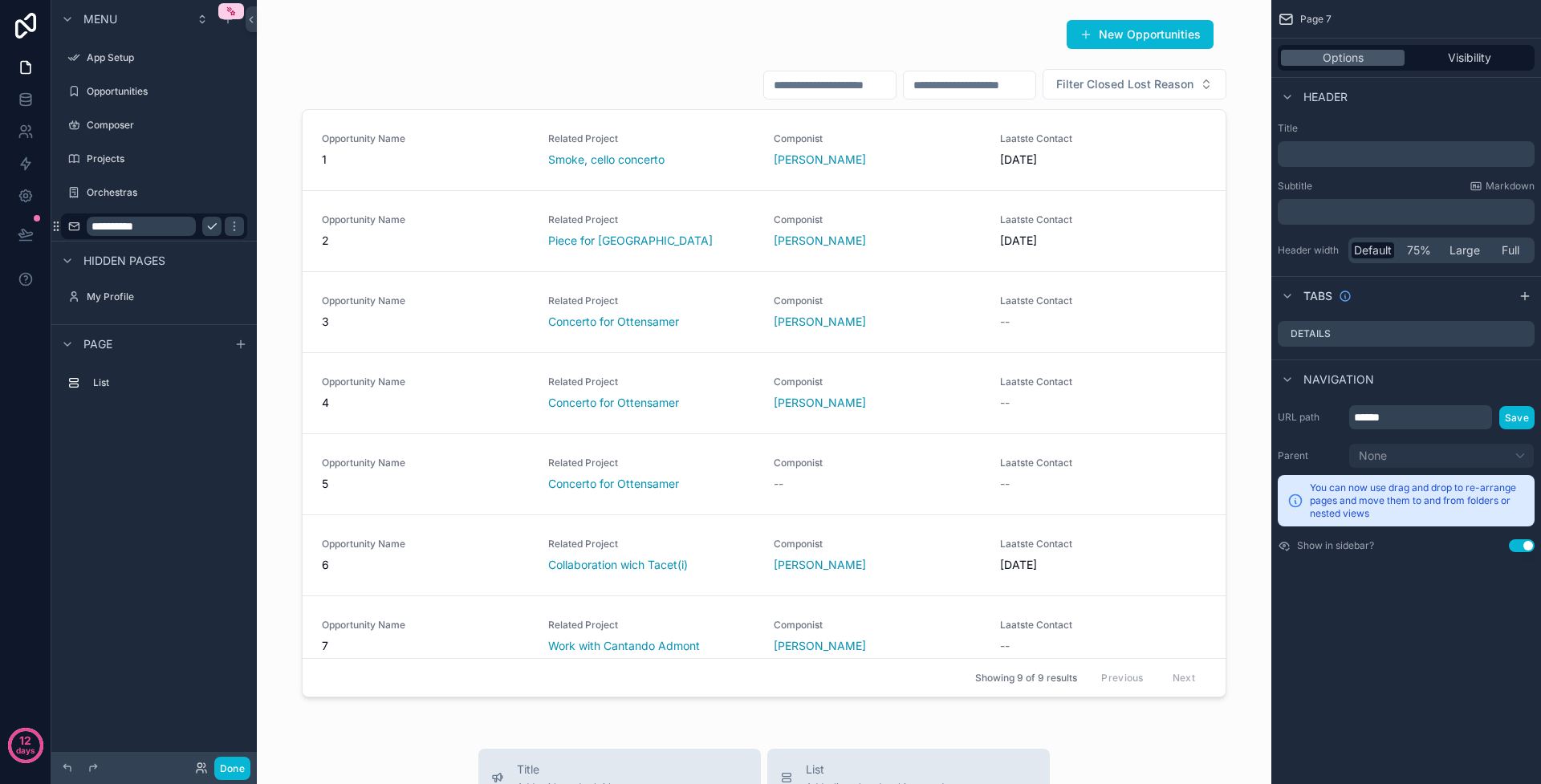 type on "**********" 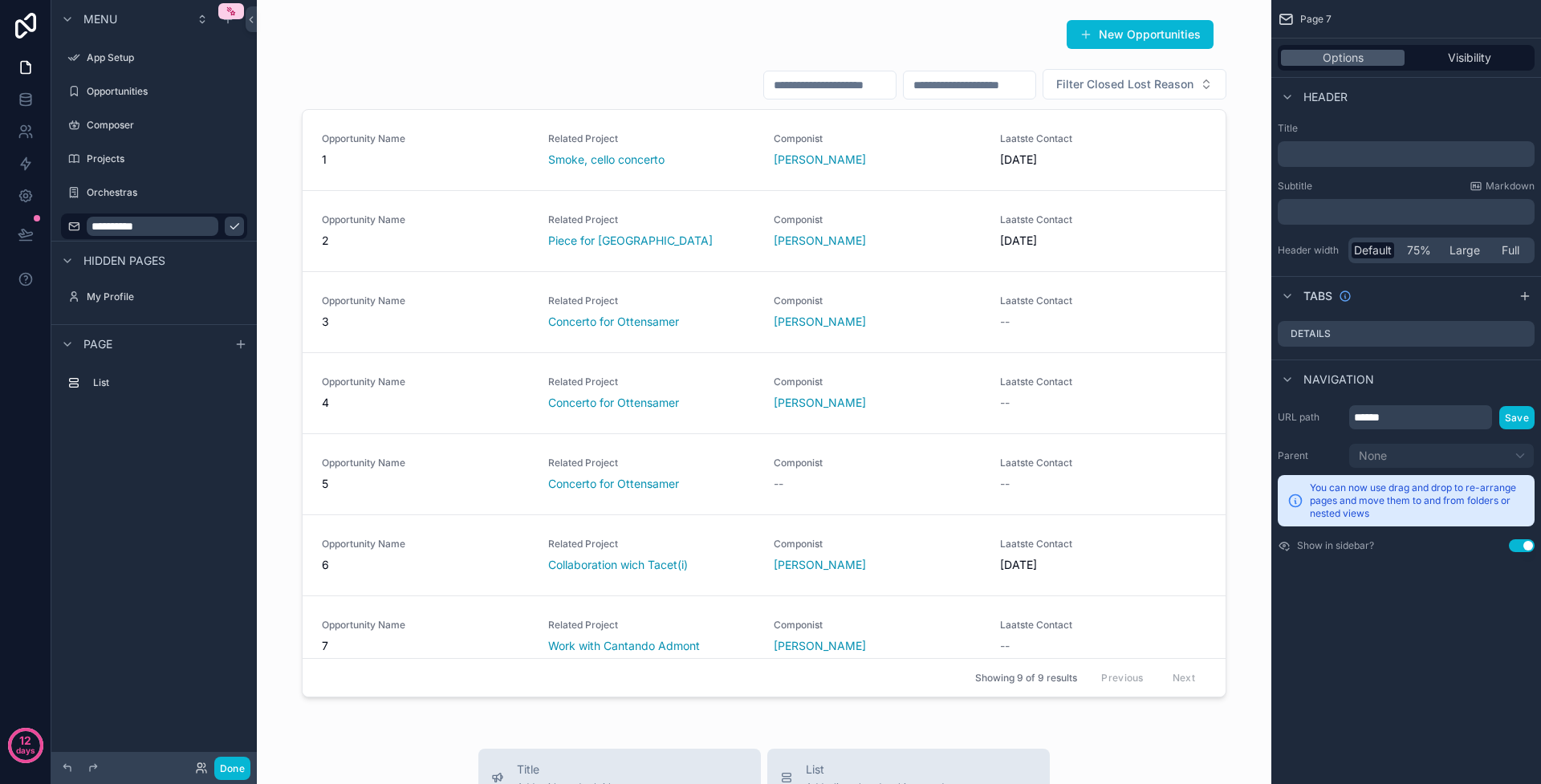 click on "List" at bounding box center (154, 427) 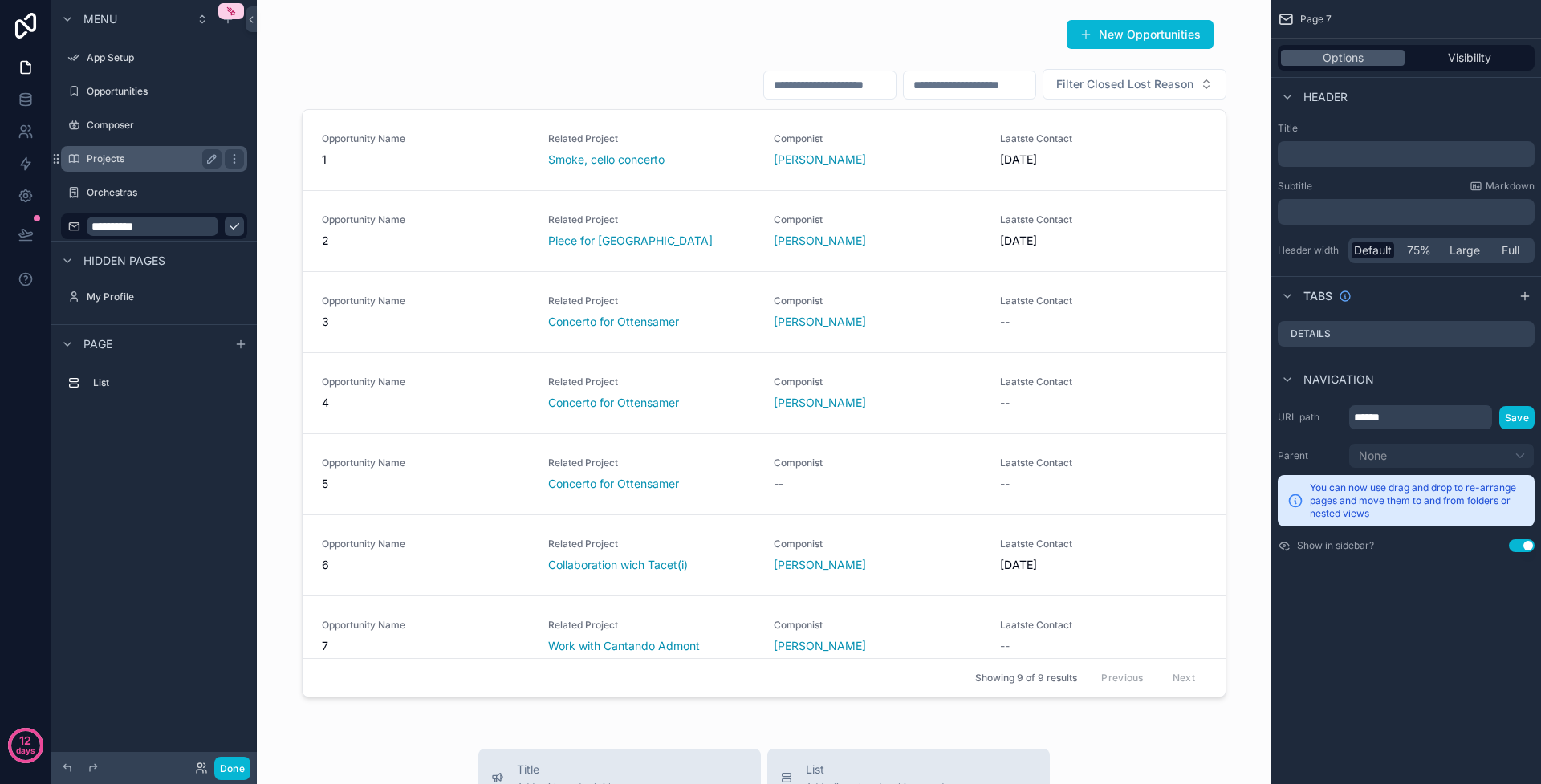 click on "Projects" at bounding box center (151, 159) 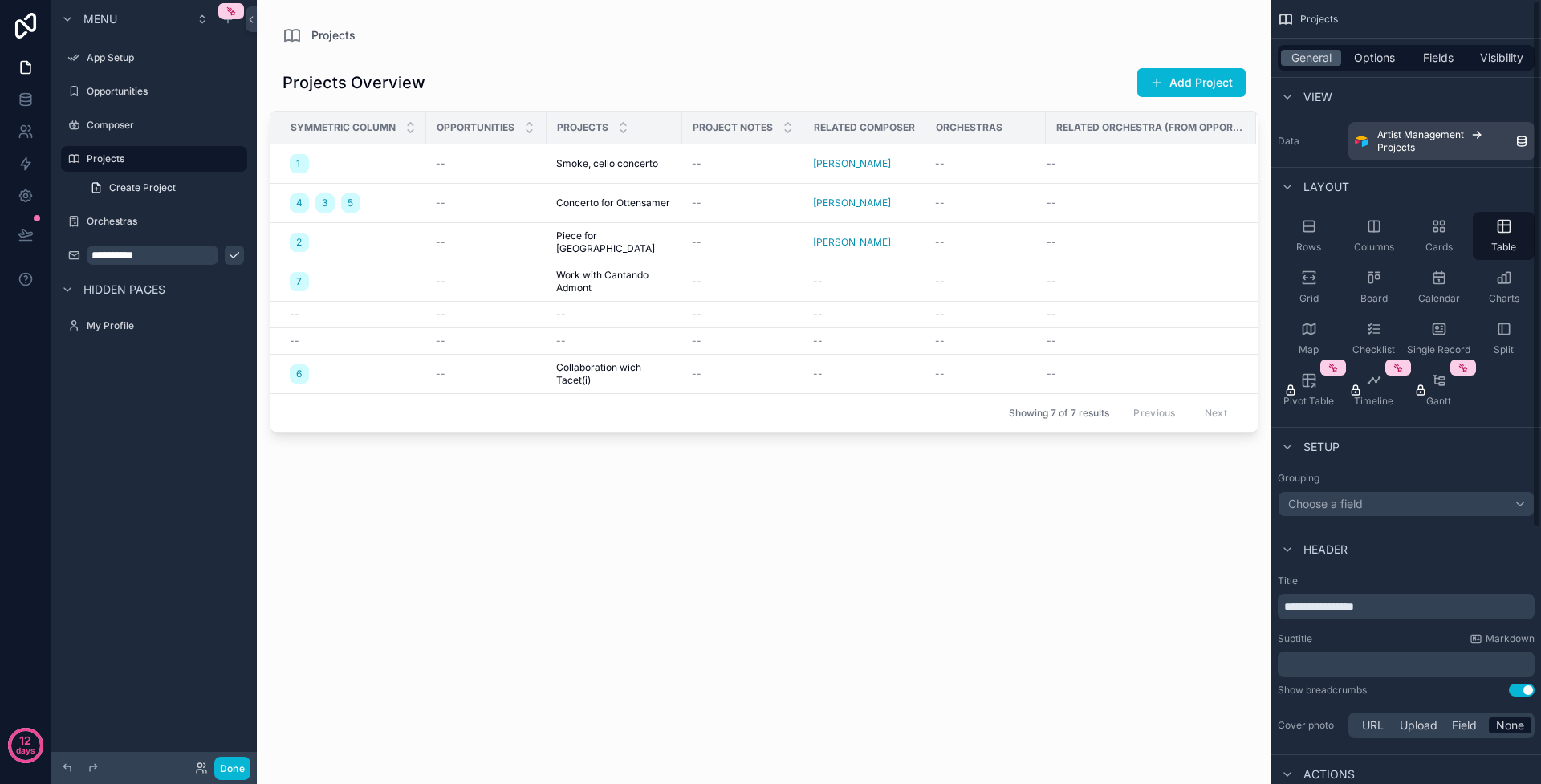 scroll, scrollTop: 381, scrollLeft: 0, axis: vertical 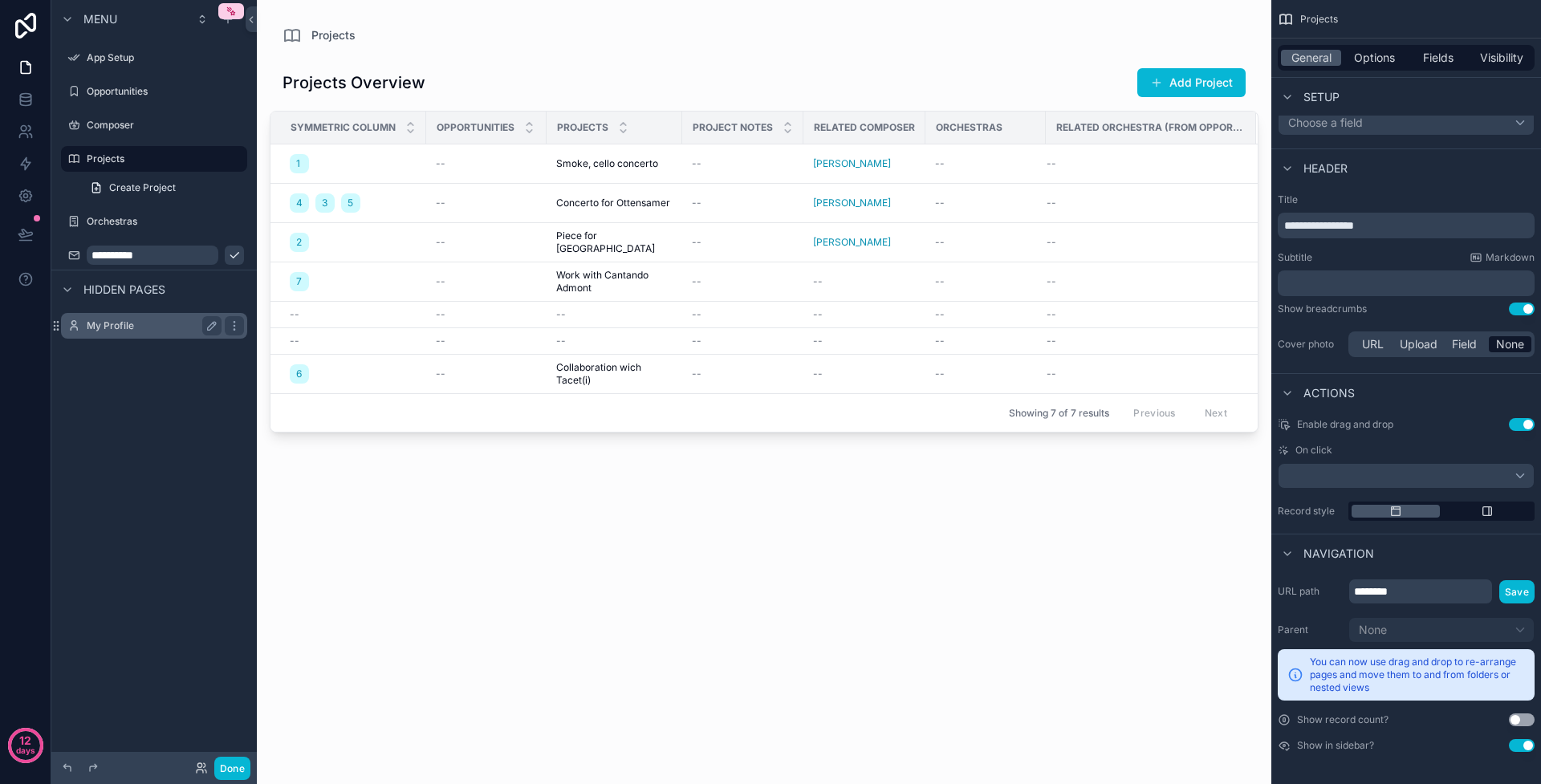 click on "My Profile" at bounding box center [151, 326] 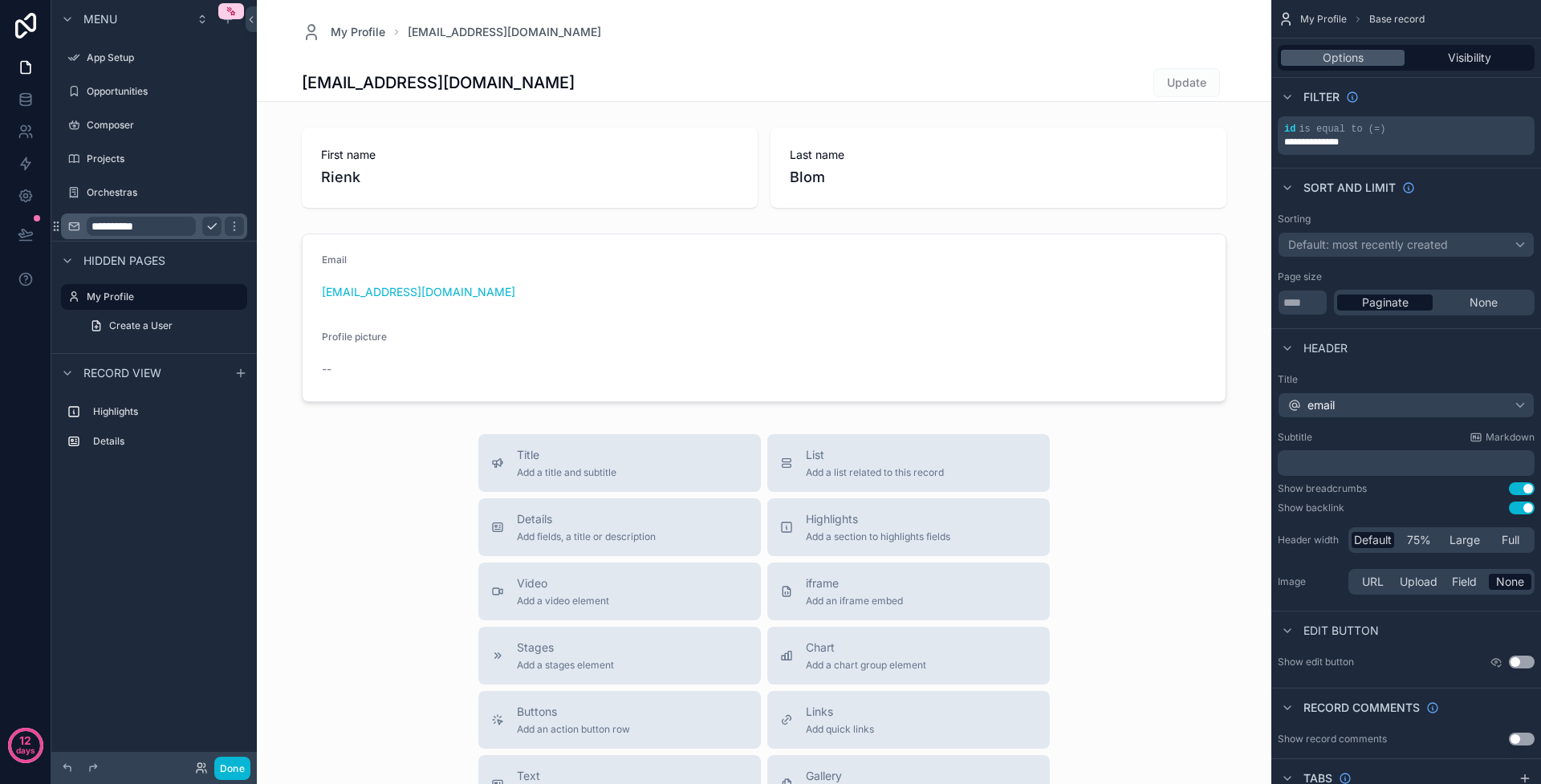 click on "**********" at bounding box center [141, 226] 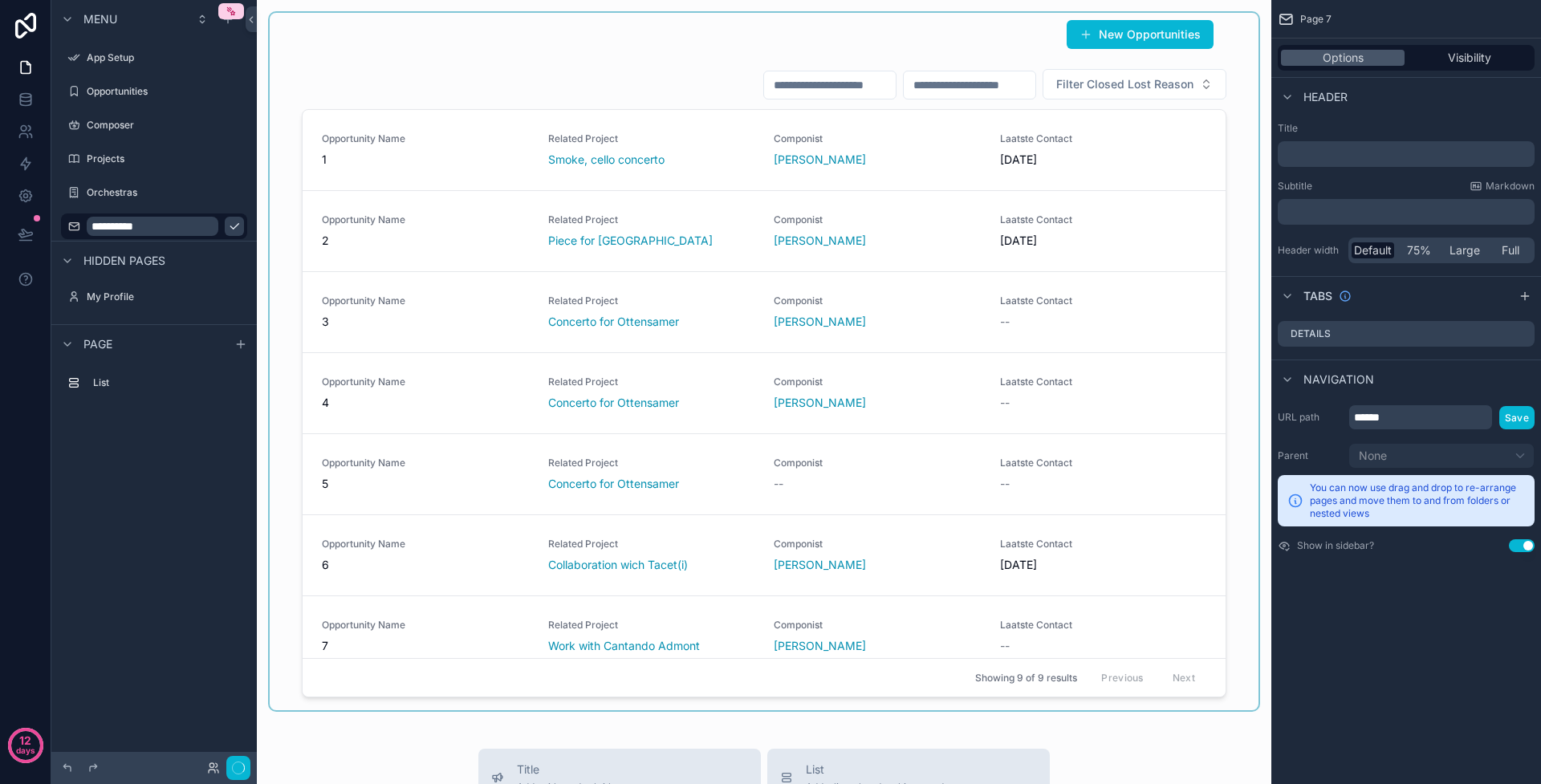scroll, scrollTop: 0, scrollLeft: 0, axis: both 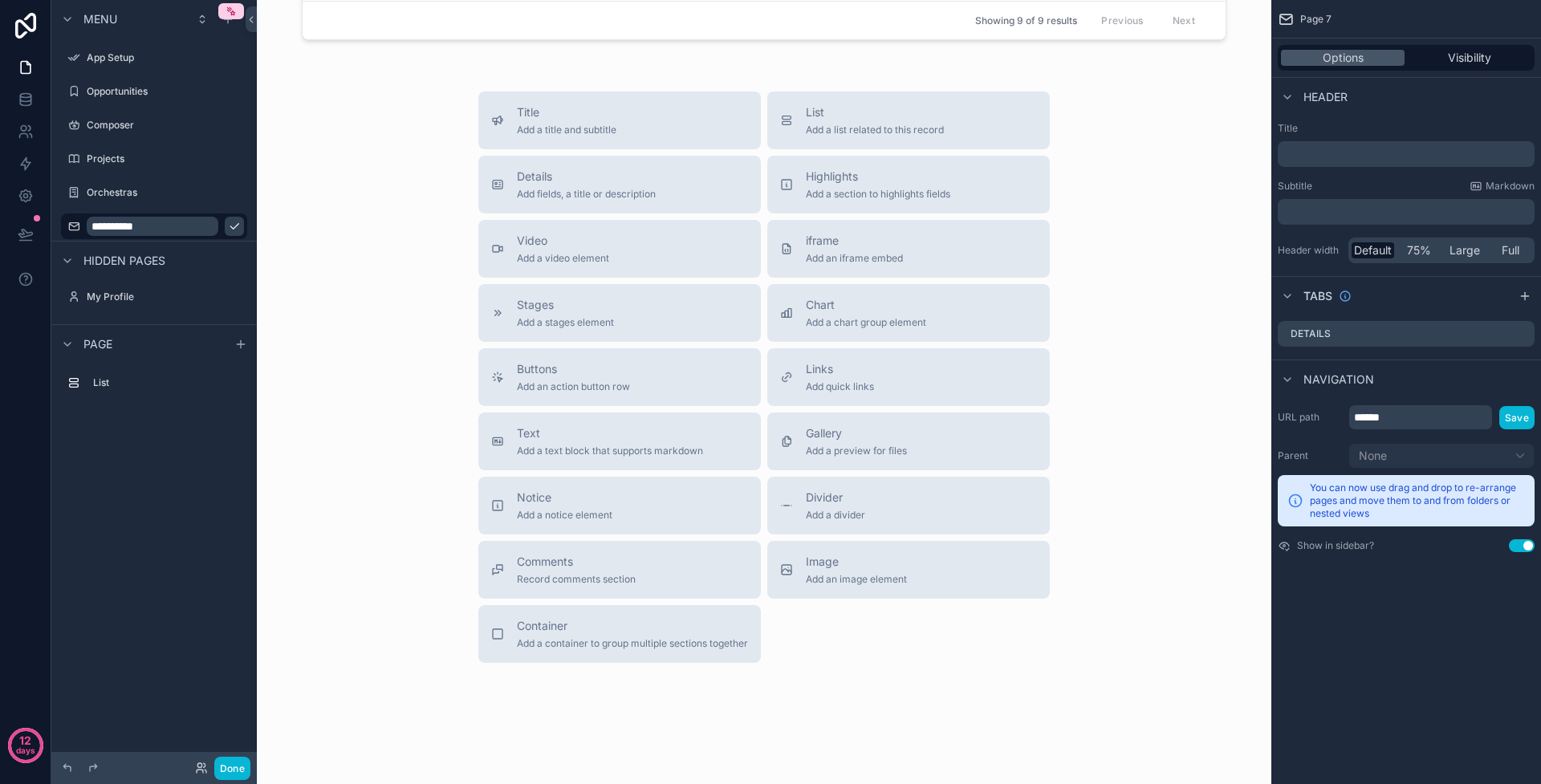 click on "List" at bounding box center (154, 427) 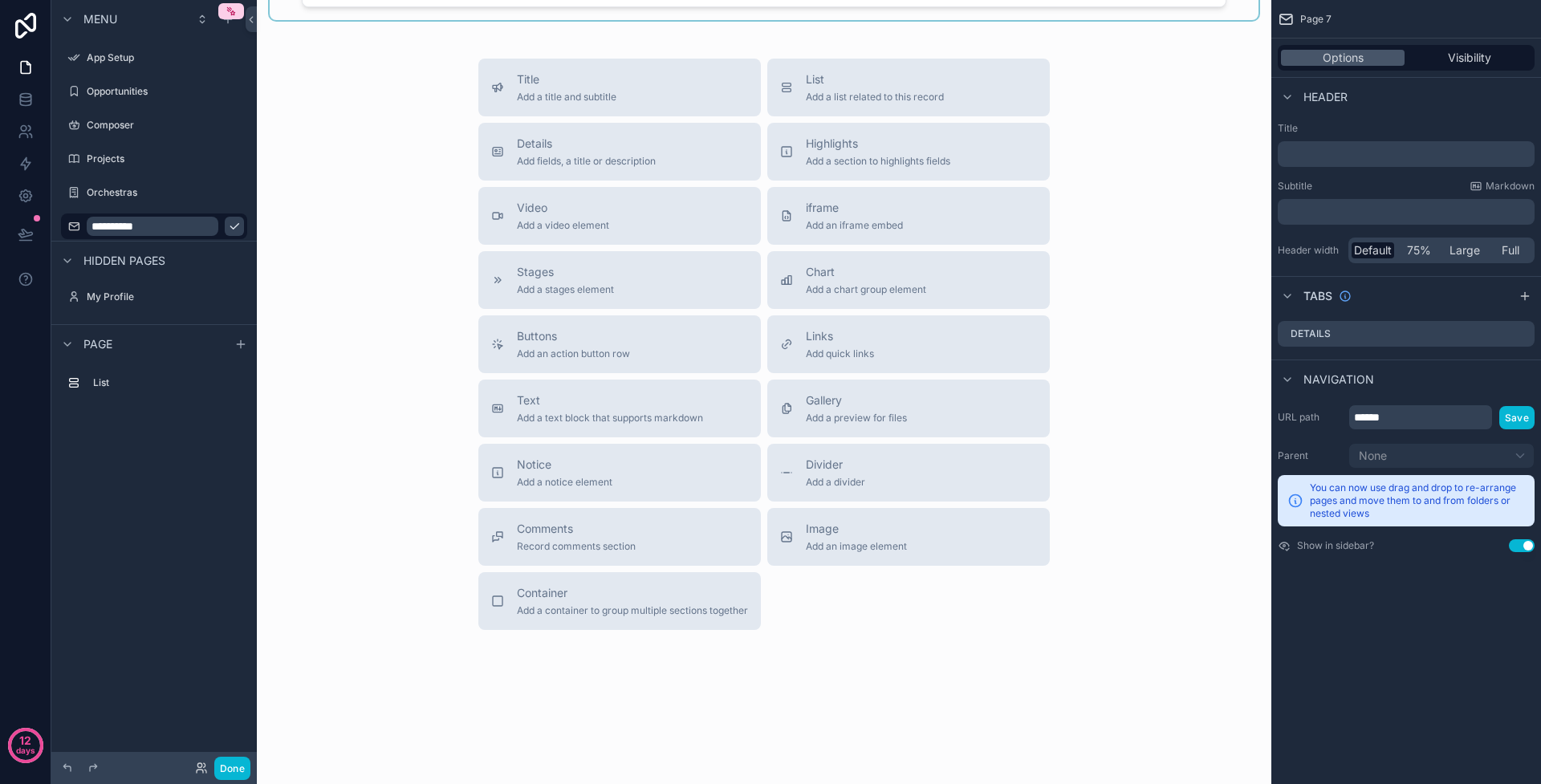 scroll, scrollTop: 0, scrollLeft: 0, axis: both 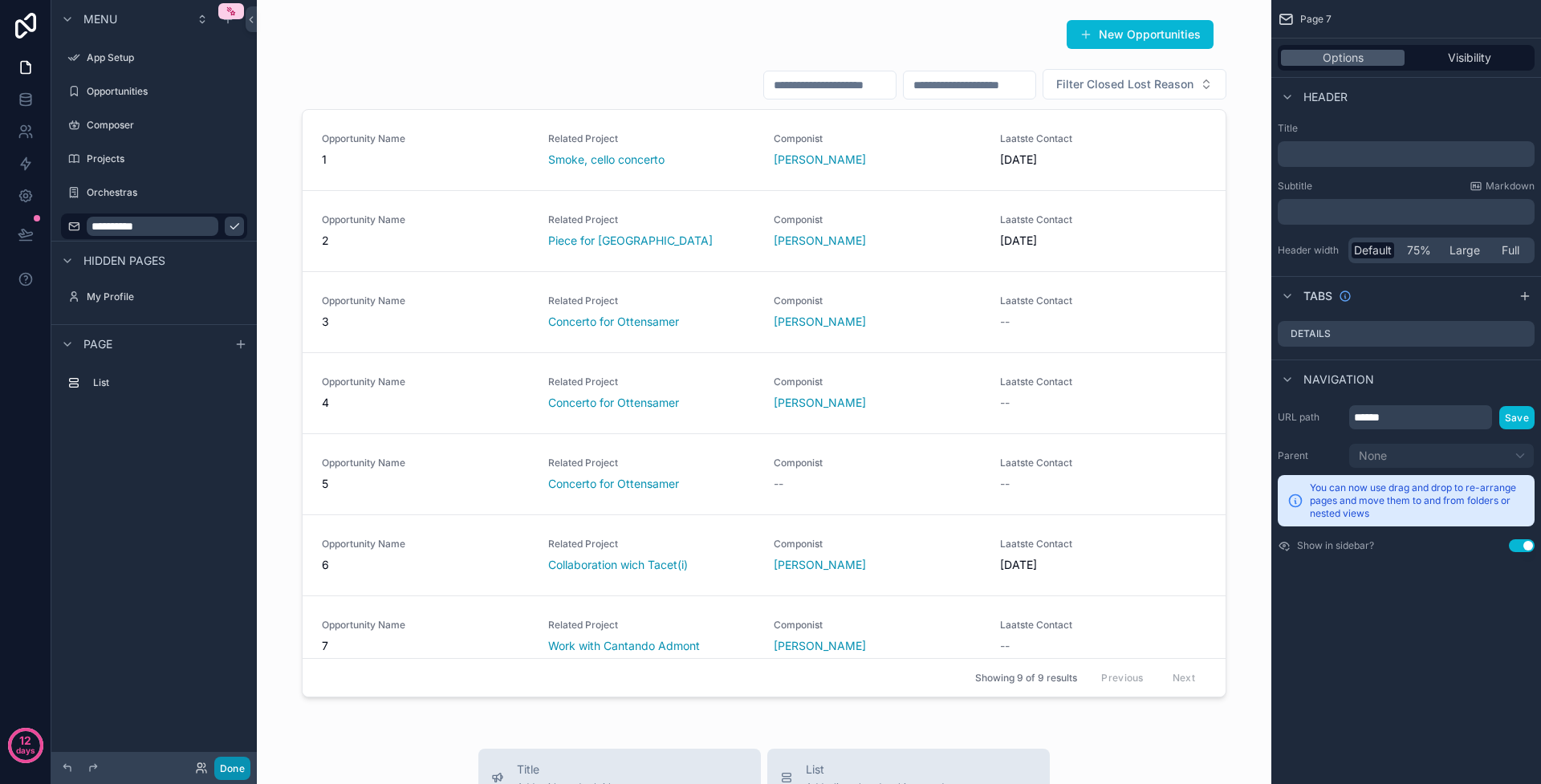click on "Done" at bounding box center (232, 768) 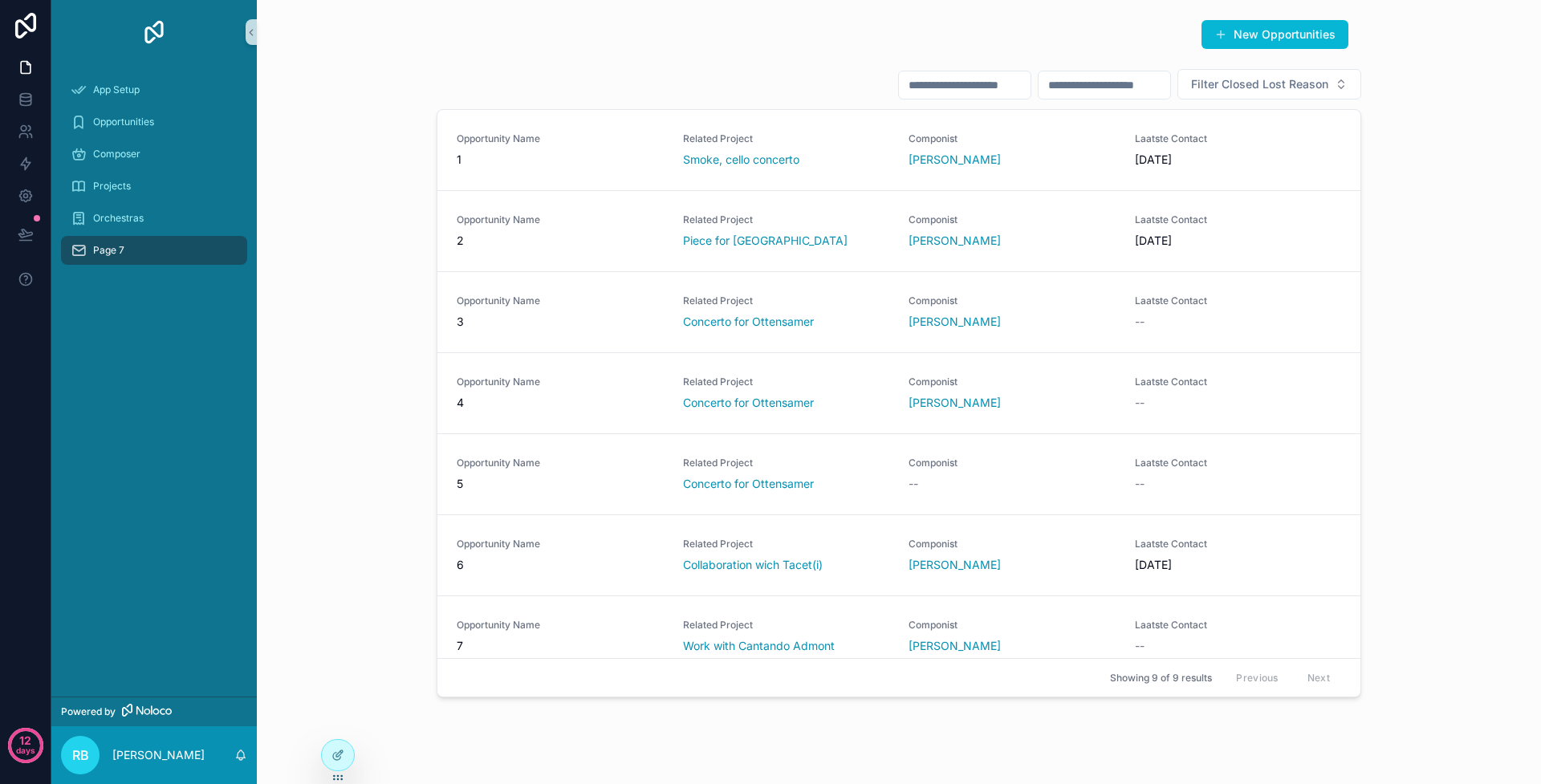 click on "Page 7" at bounding box center [108, 250] 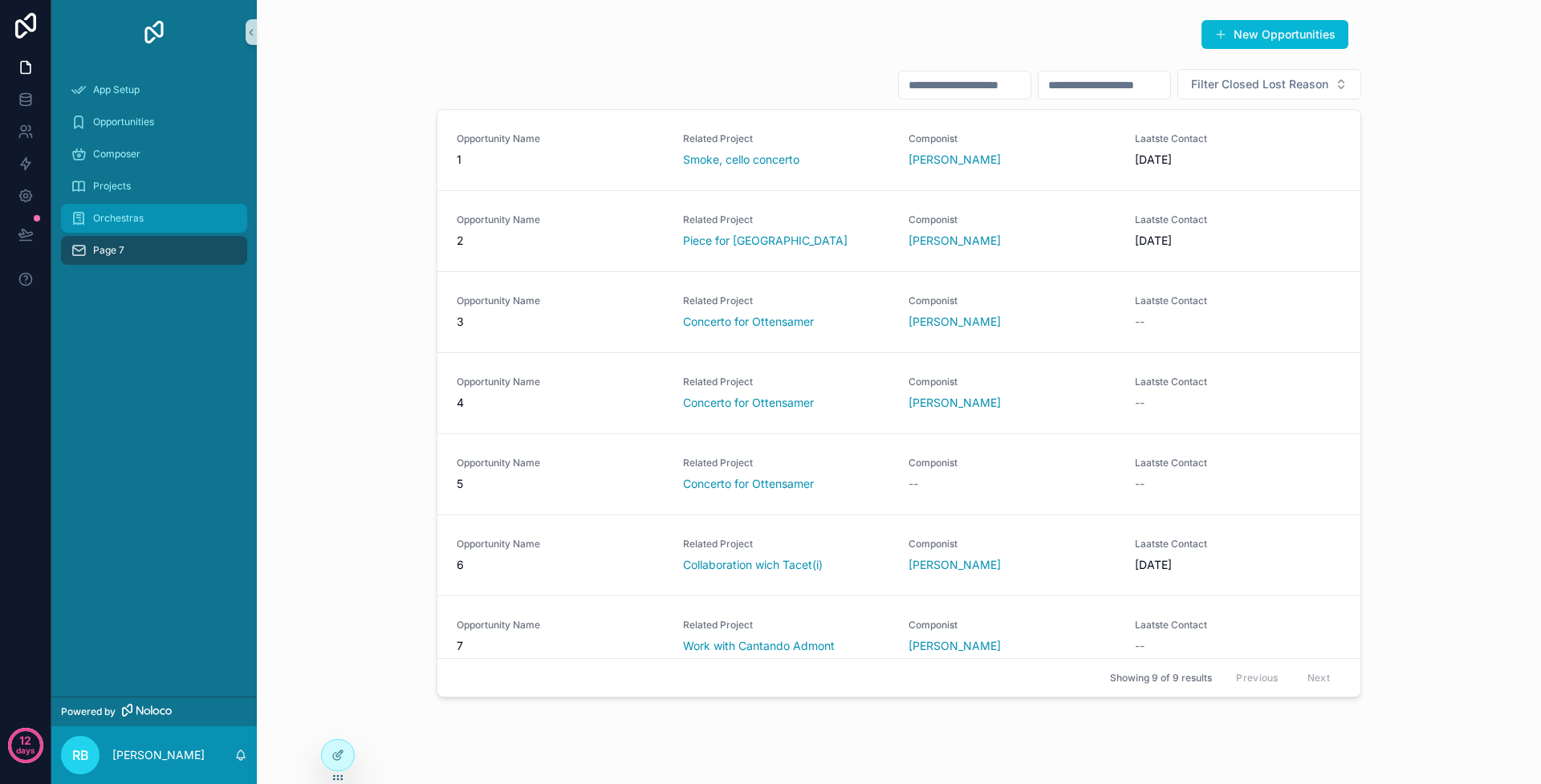 click on "Orchestras" at bounding box center [154, 218] 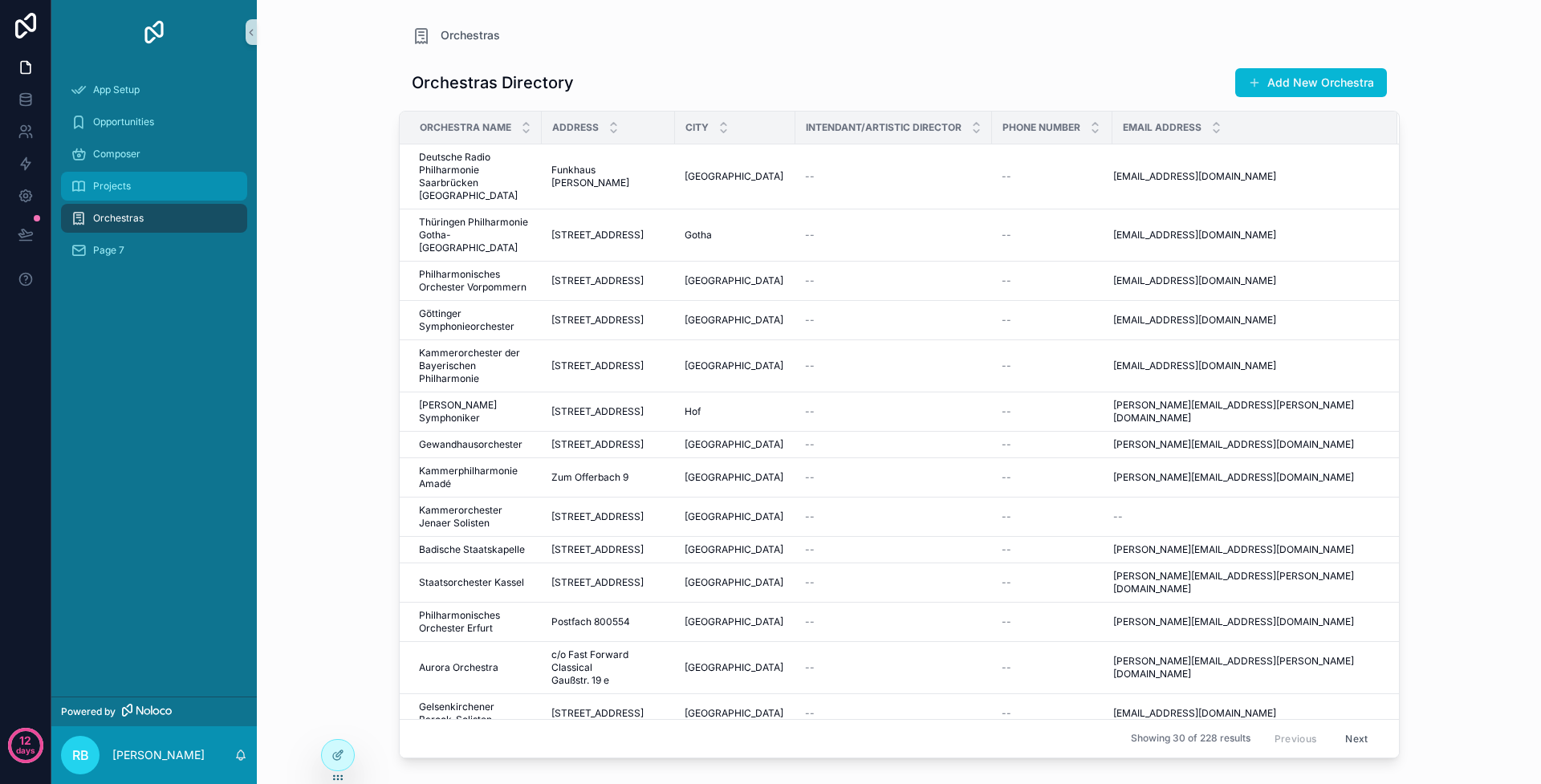 click on "Projects" at bounding box center [154, 186] 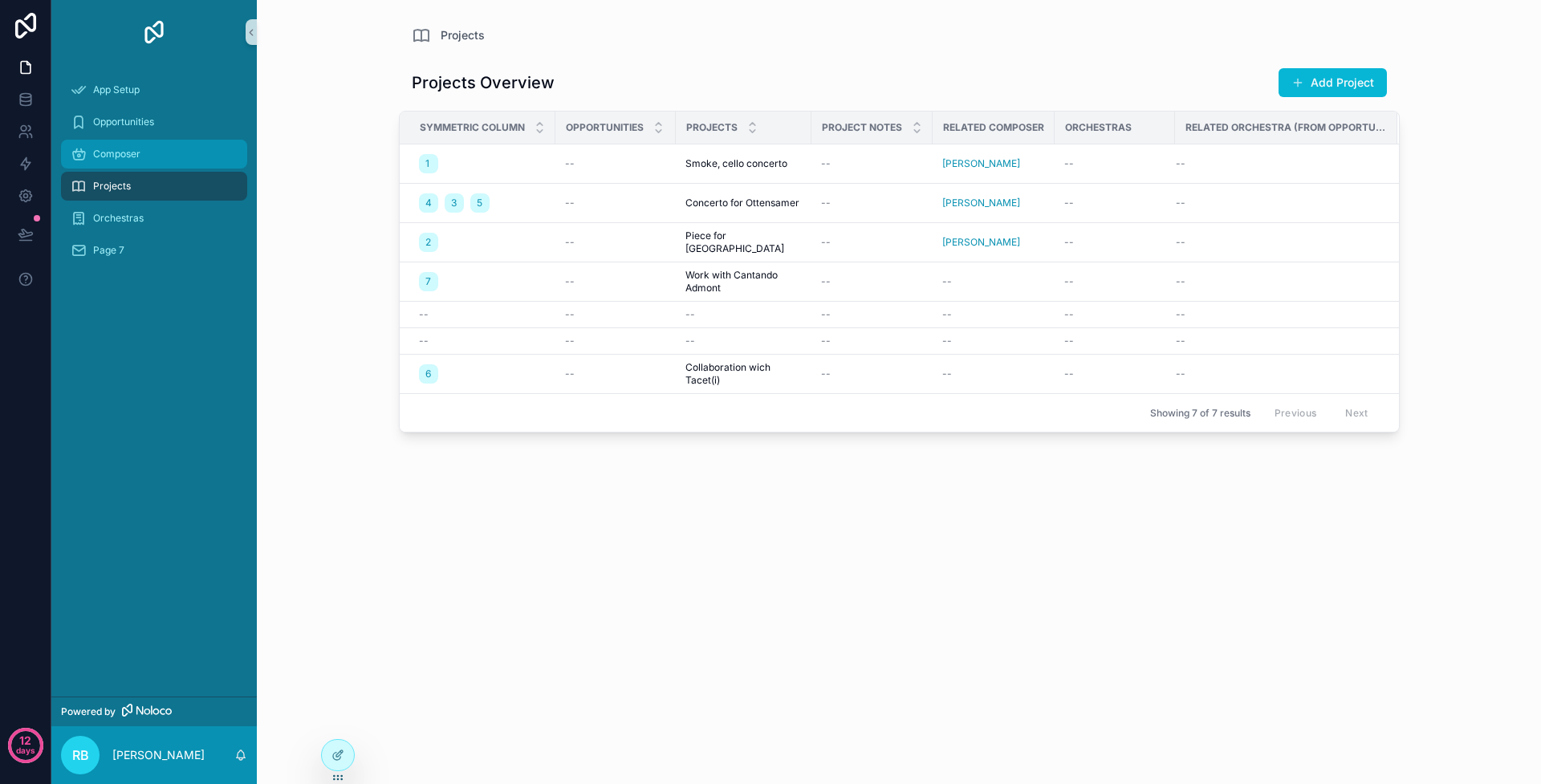 click on "Composer" at bounding box center [116, 154] 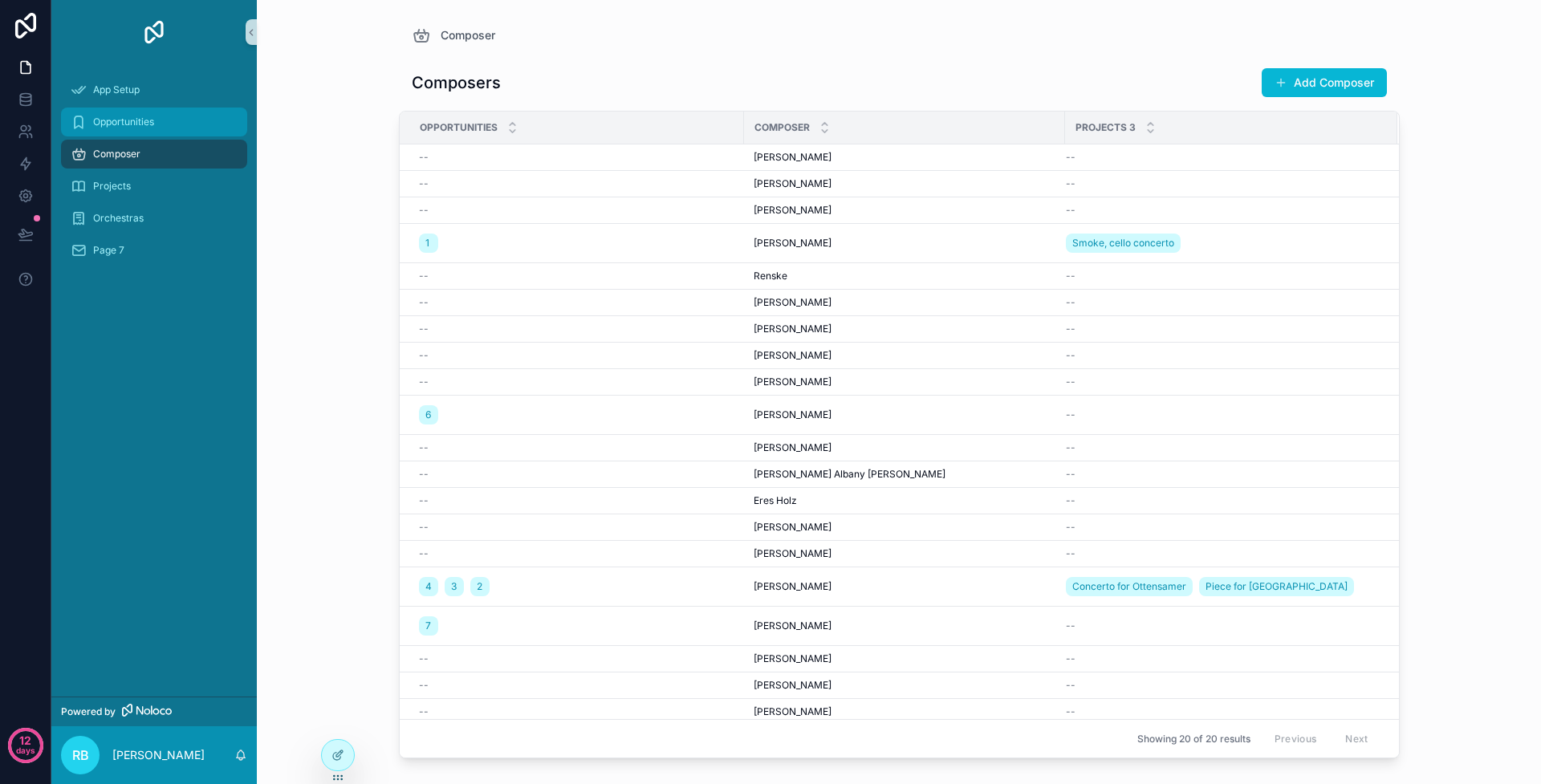 click on "Opportunities" at bounding box center (124, 122) 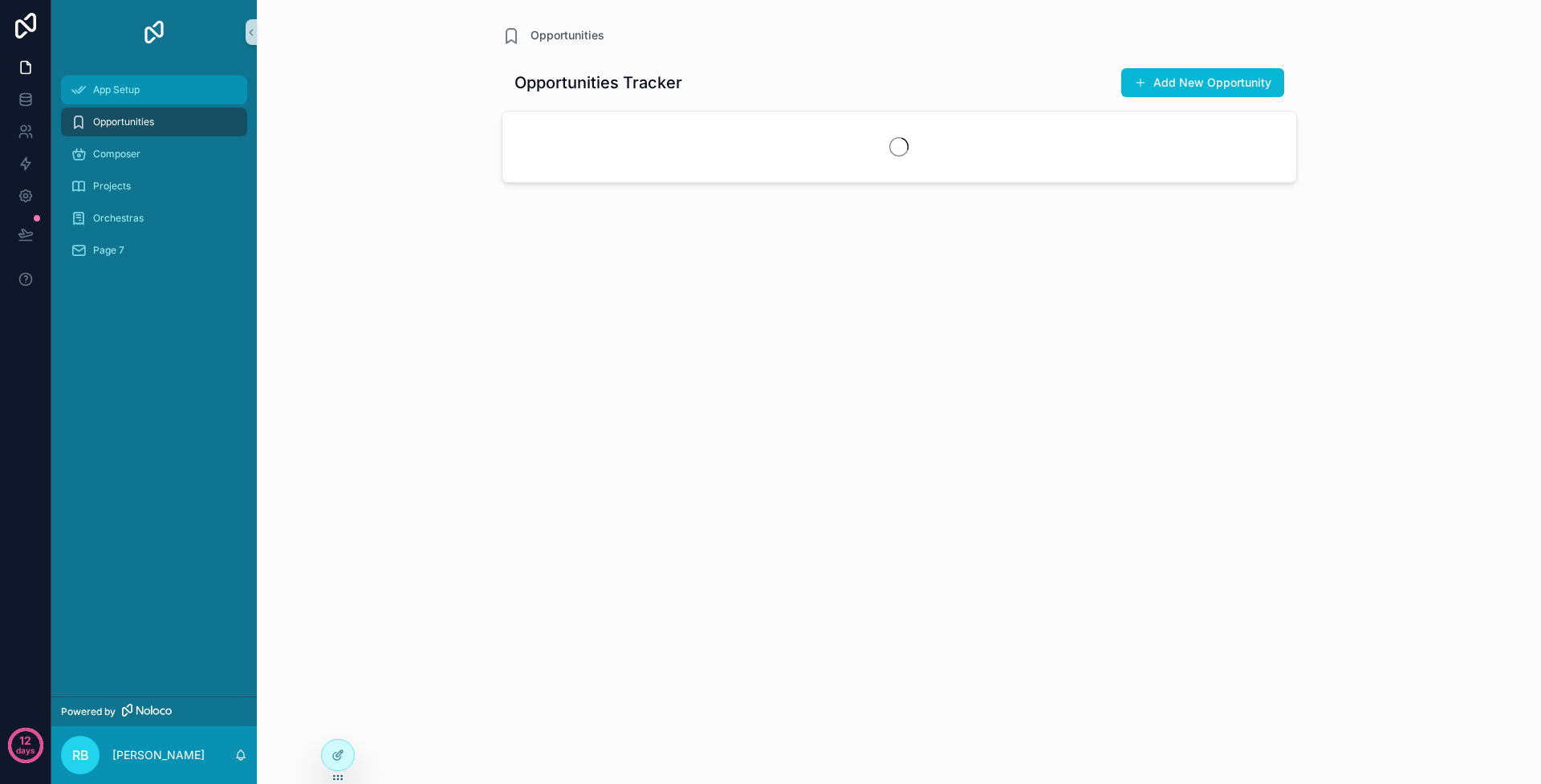 click on "App Setup" at bounding box center [154, 90] 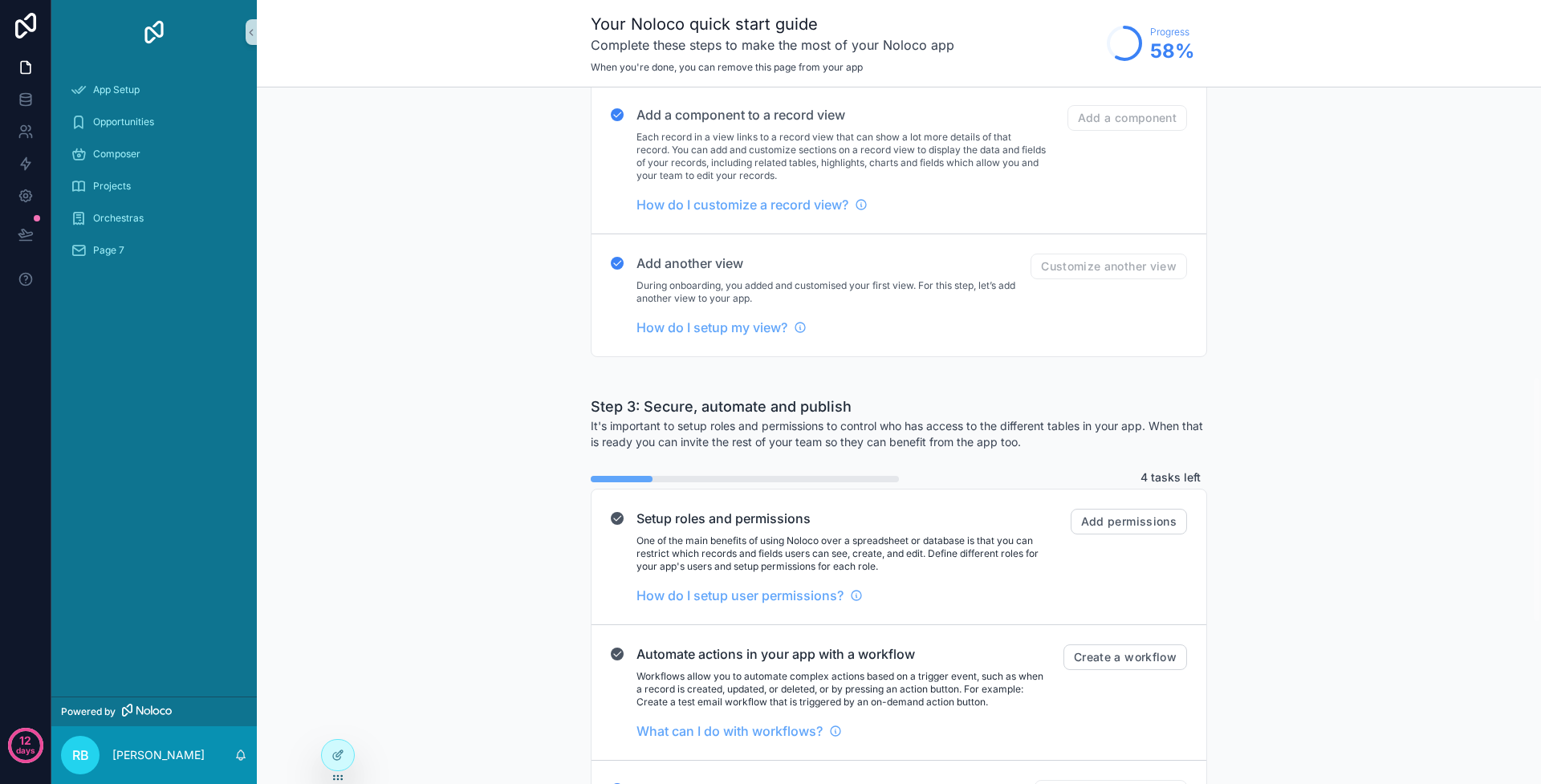 scroll, scrollTop: 788, scrollLeft: 0, axis: vertical 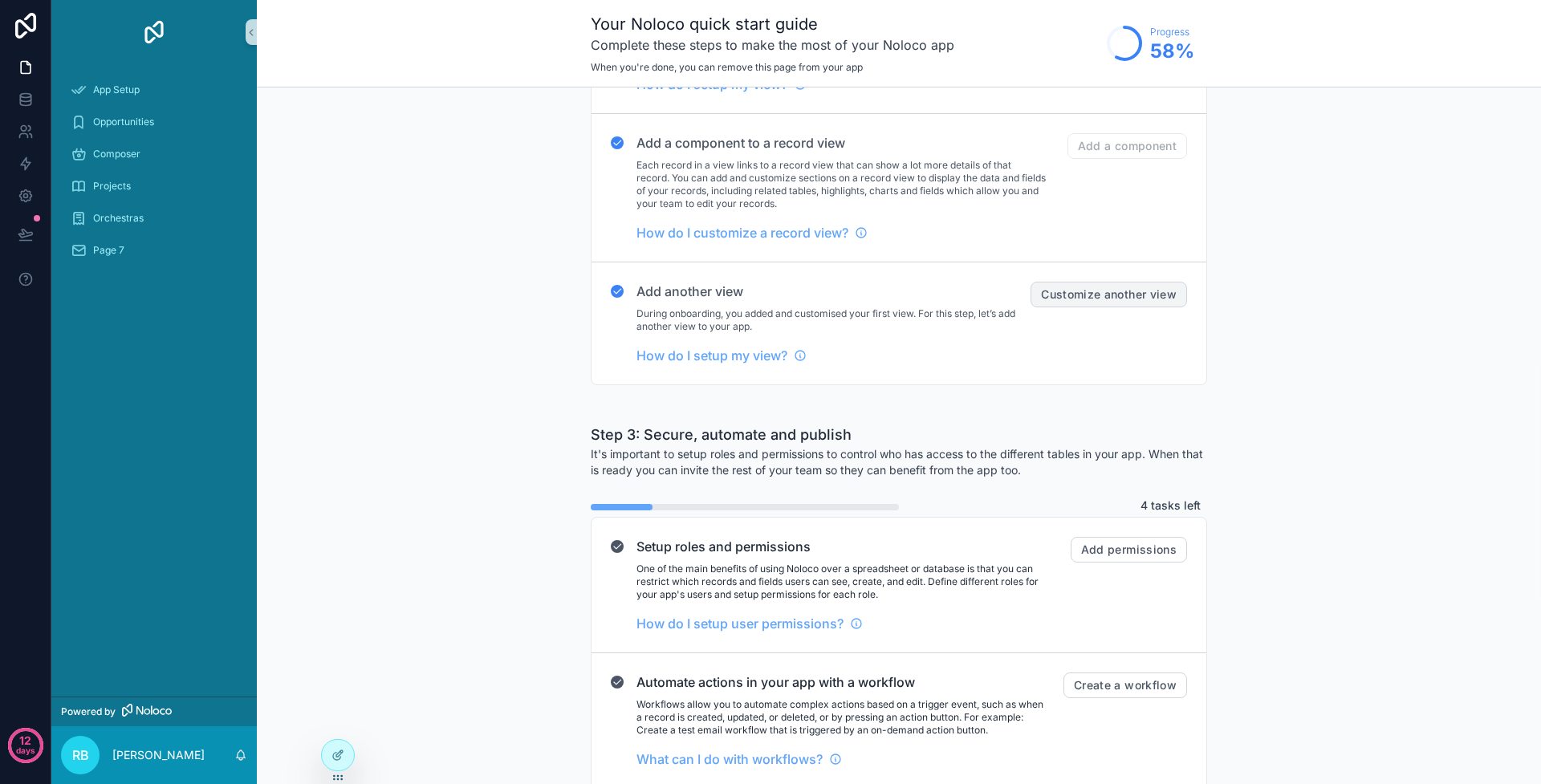 click on "Customize another view" at bounding box center [1108, 295] 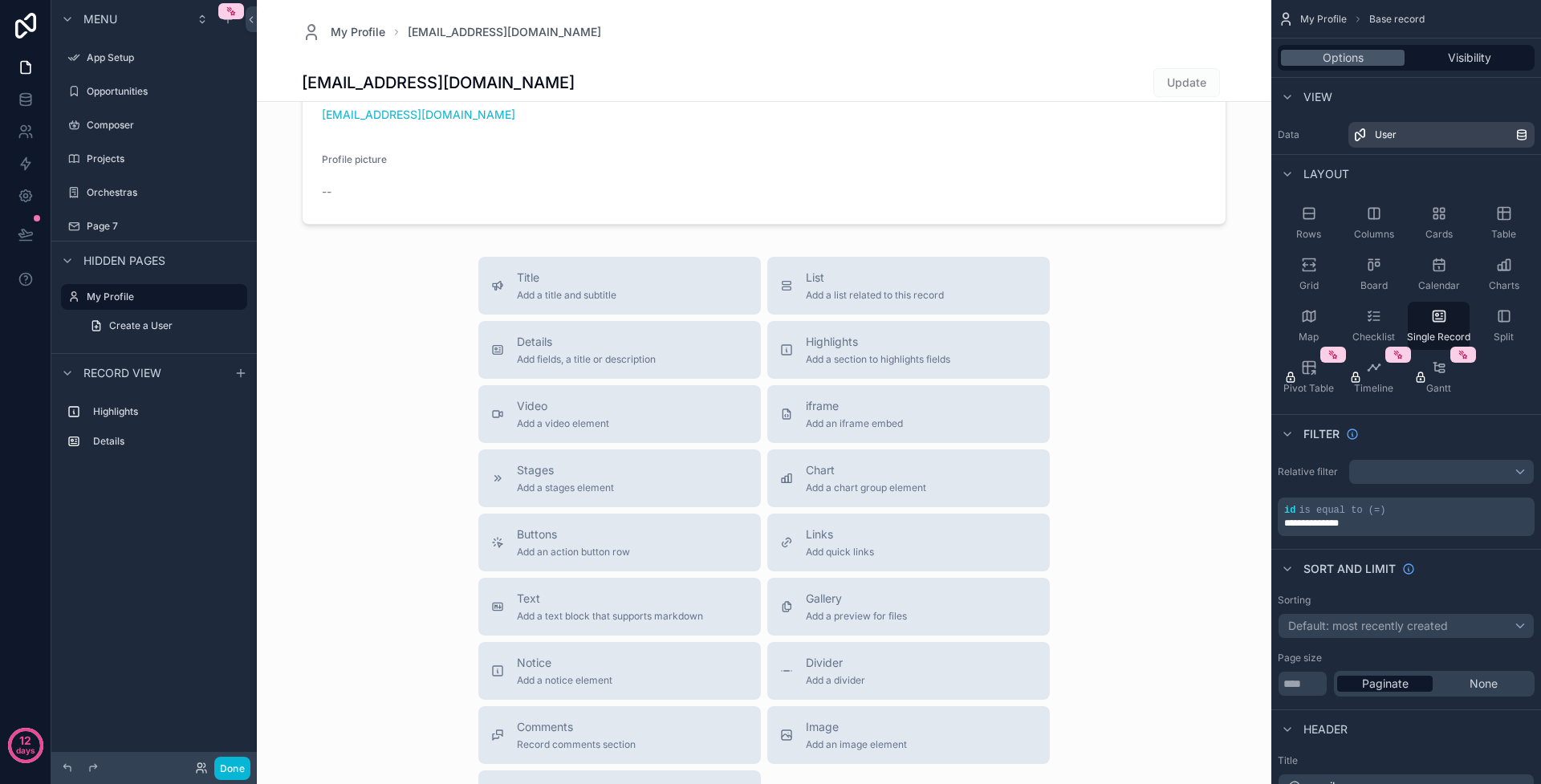 scroll, scrollTop: 0, scrollLeft: 0, axis: both 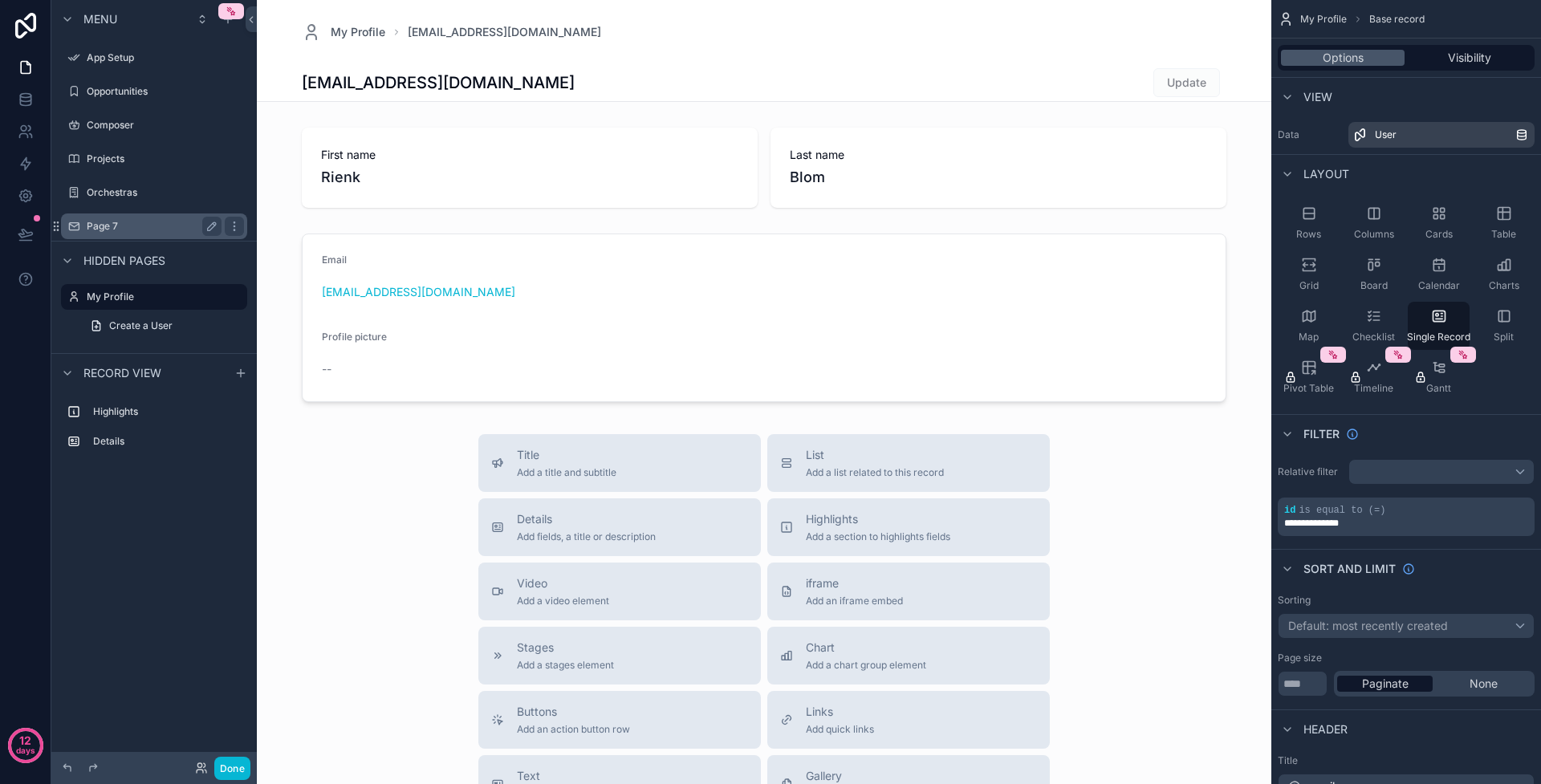 click on "Page 7" at bounding box center (151, 226) 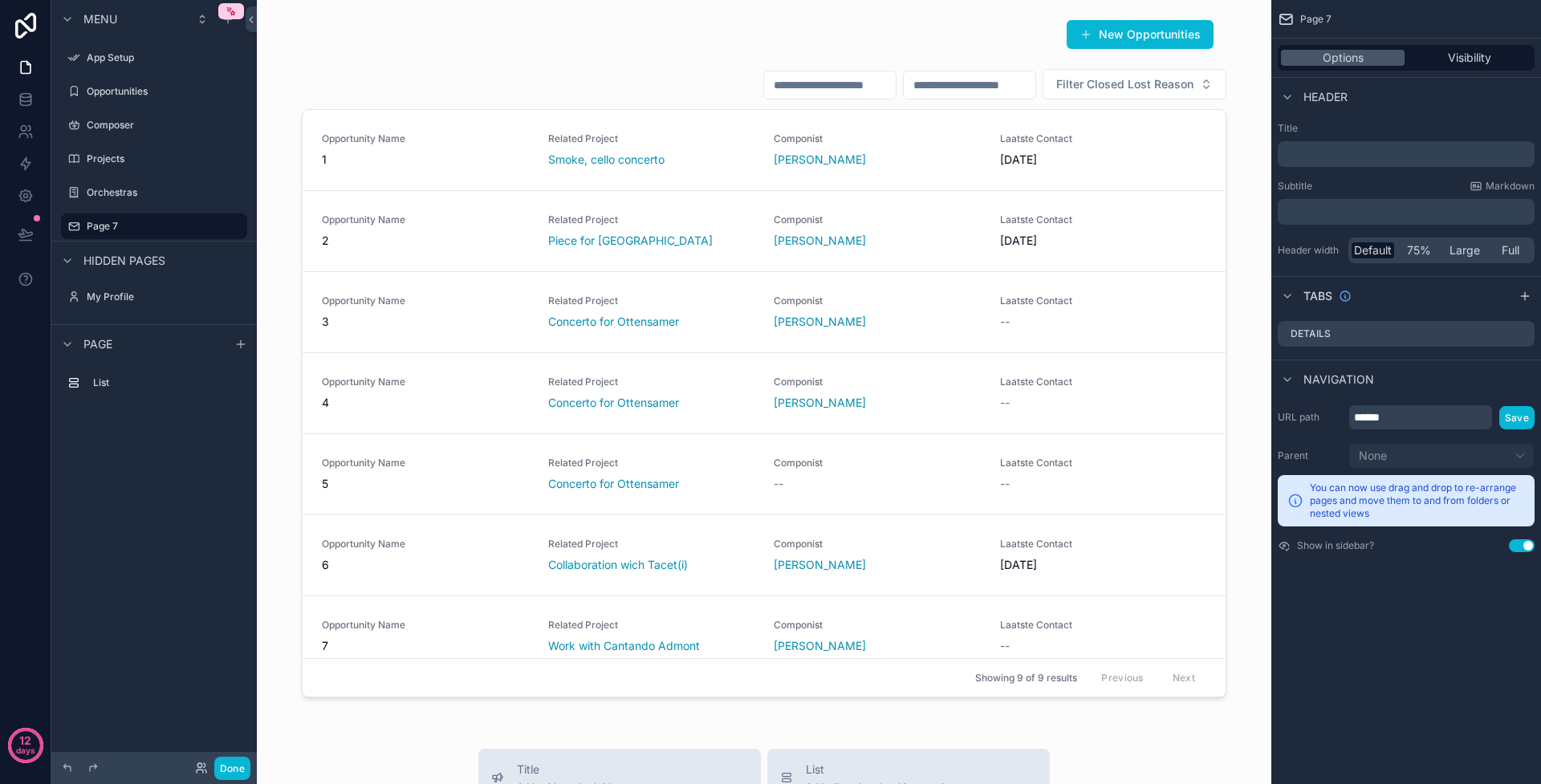 click on "Page" at bounding box center [154, 343] 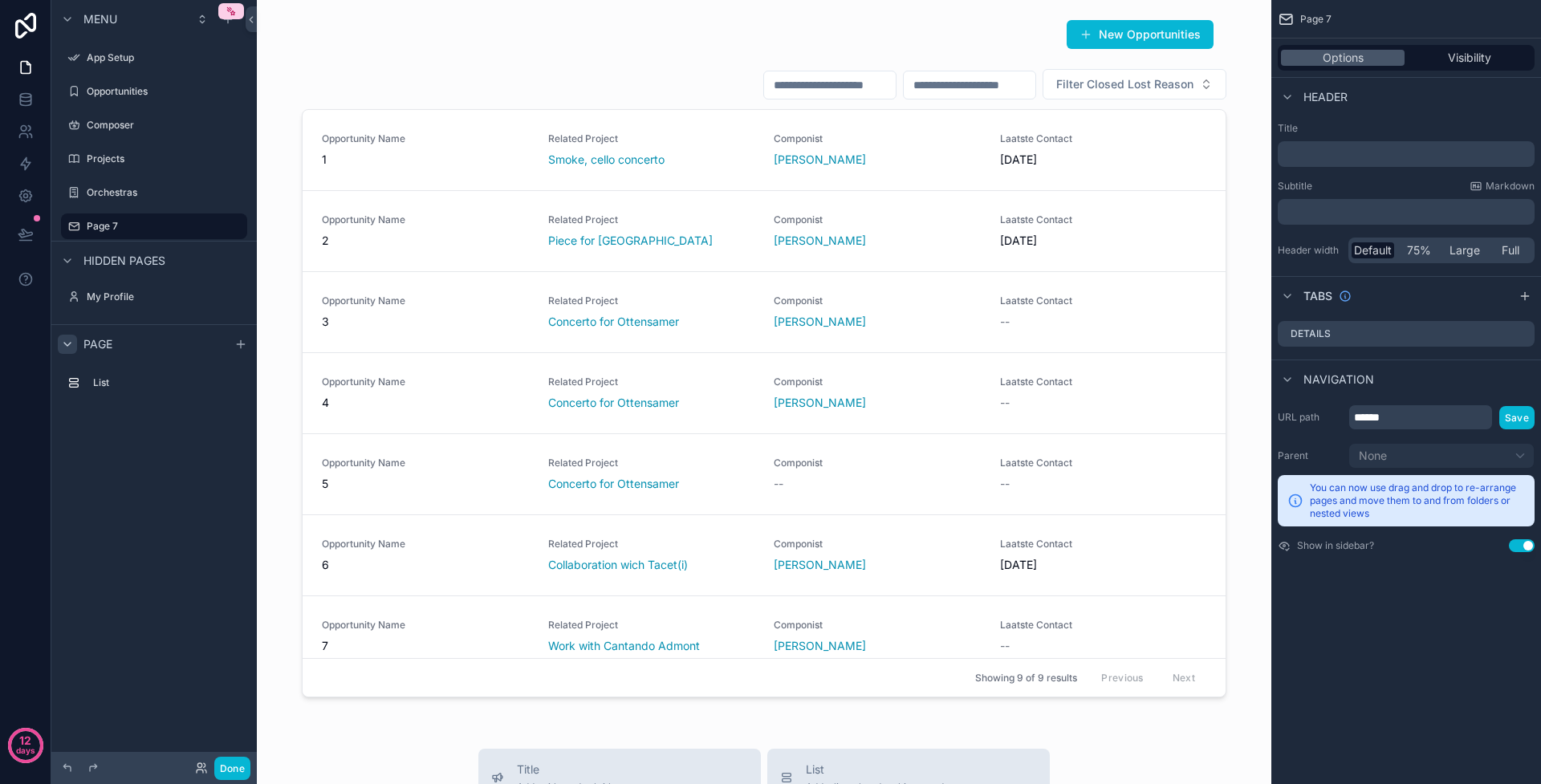click 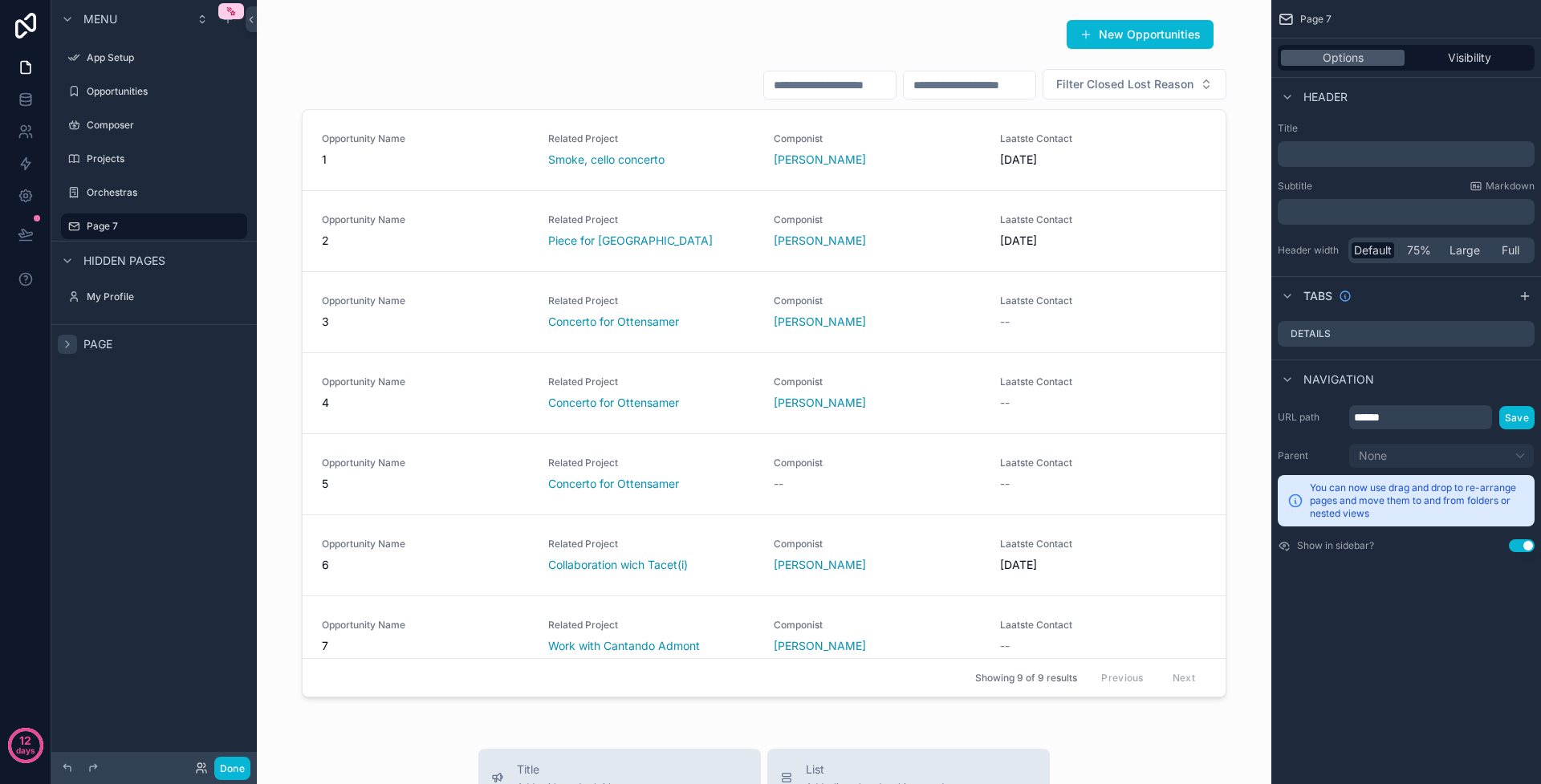 click 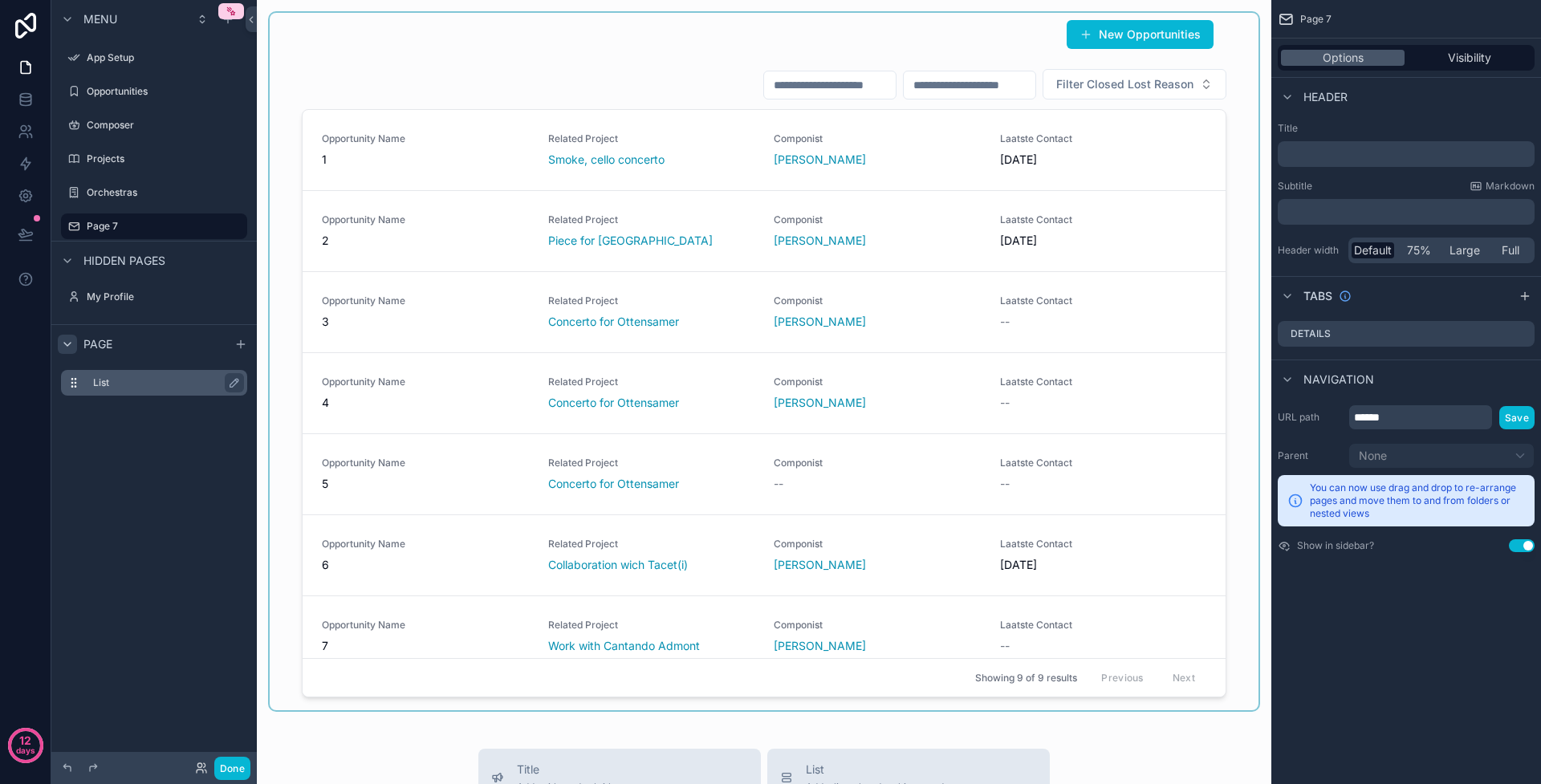 click on "List" at bounding box center (164, 383) 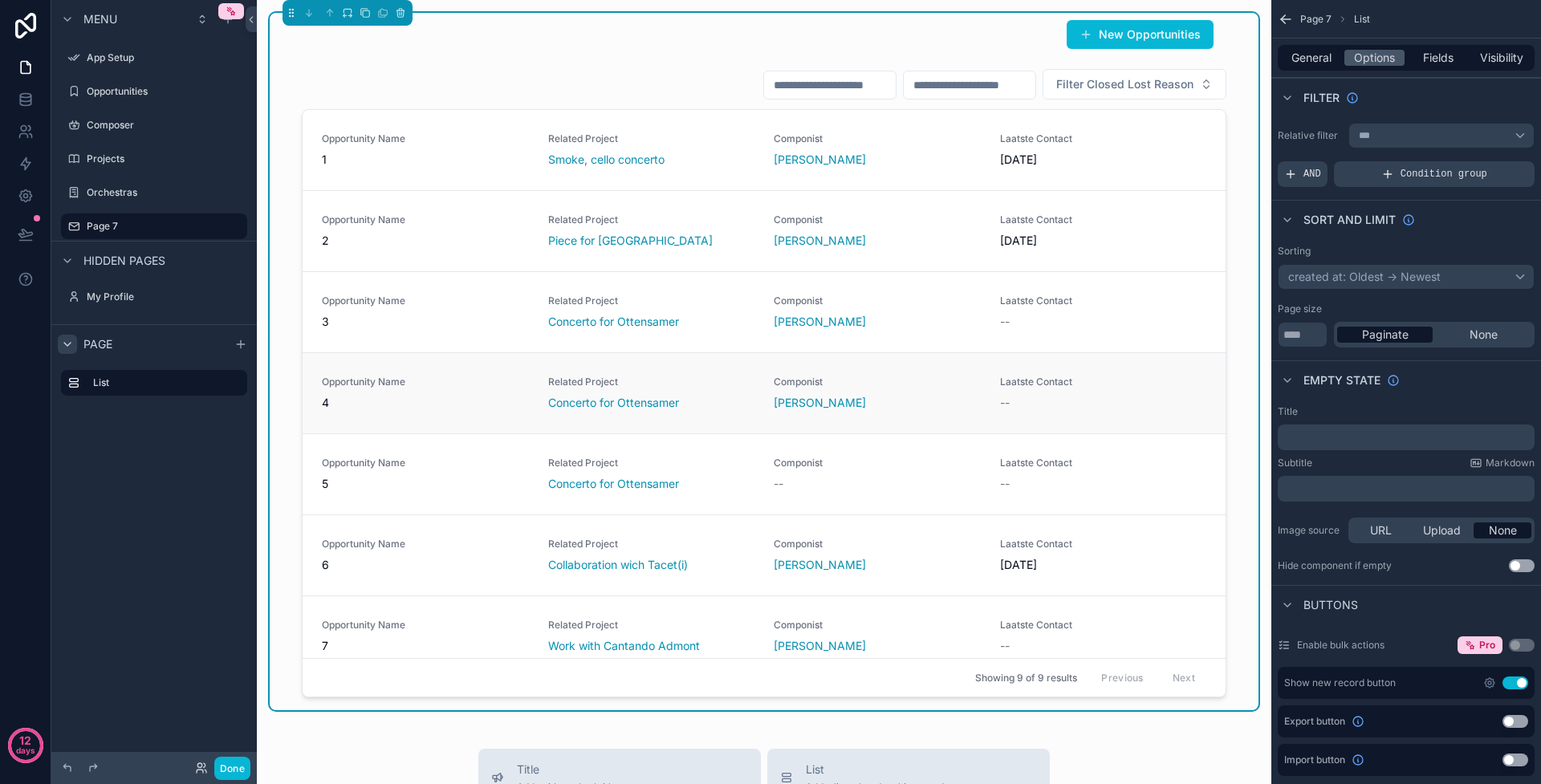 scroll, scrollTop: 181, scrollLeft: 0, axis: vertical 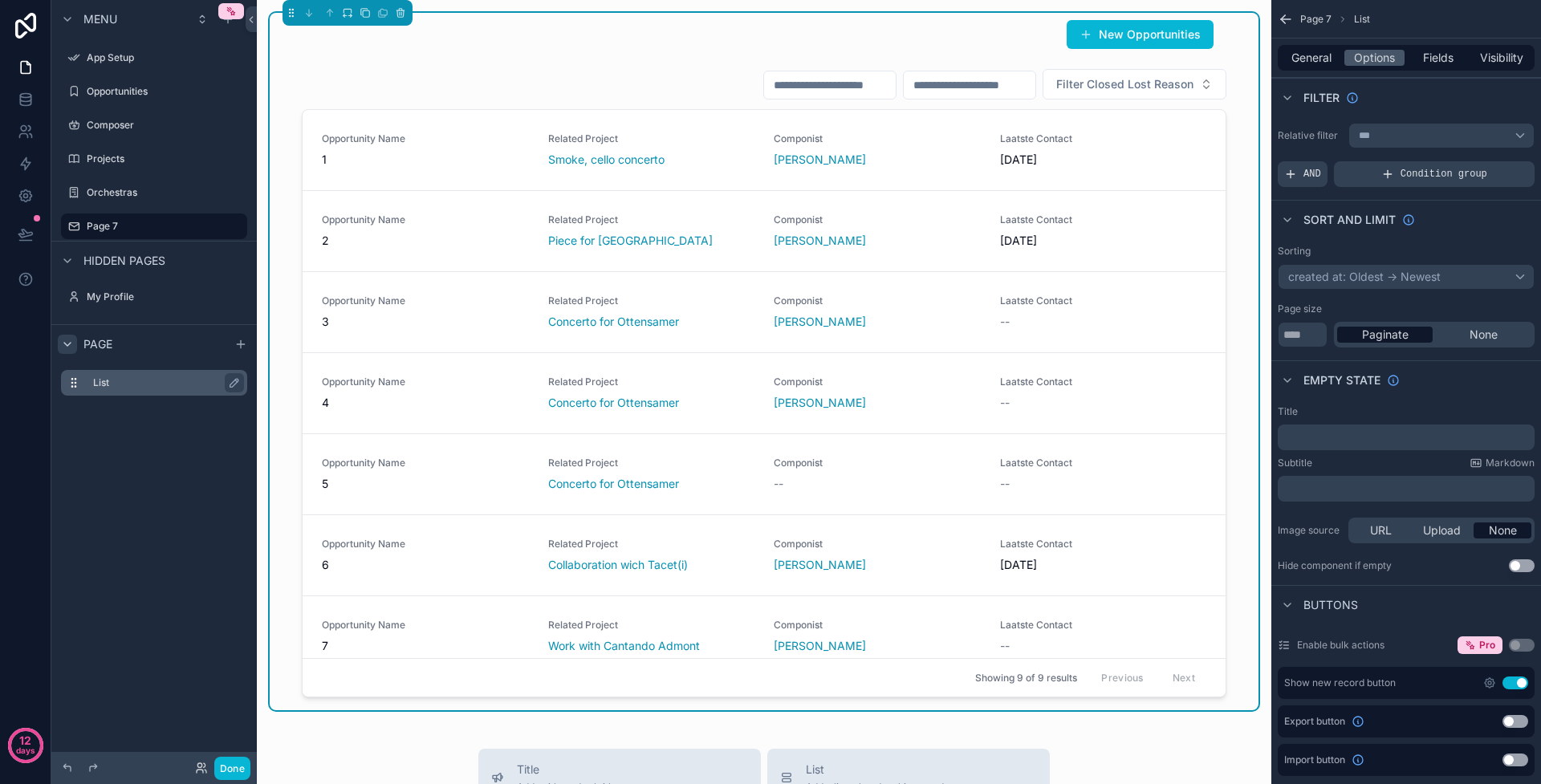 click on "List" at bounding box center [154, 383] 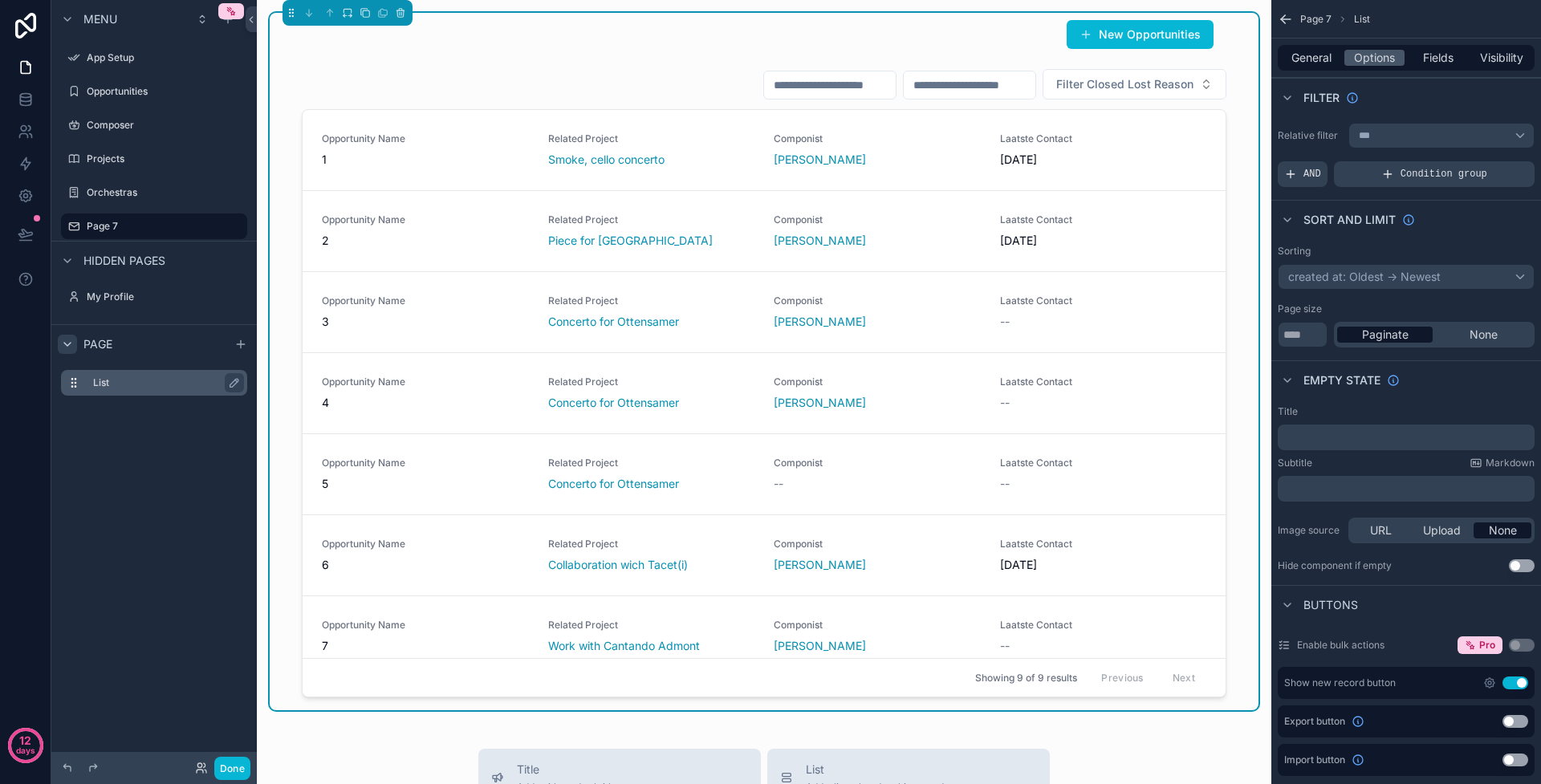 click on "List" at bounding box center [164, 383] 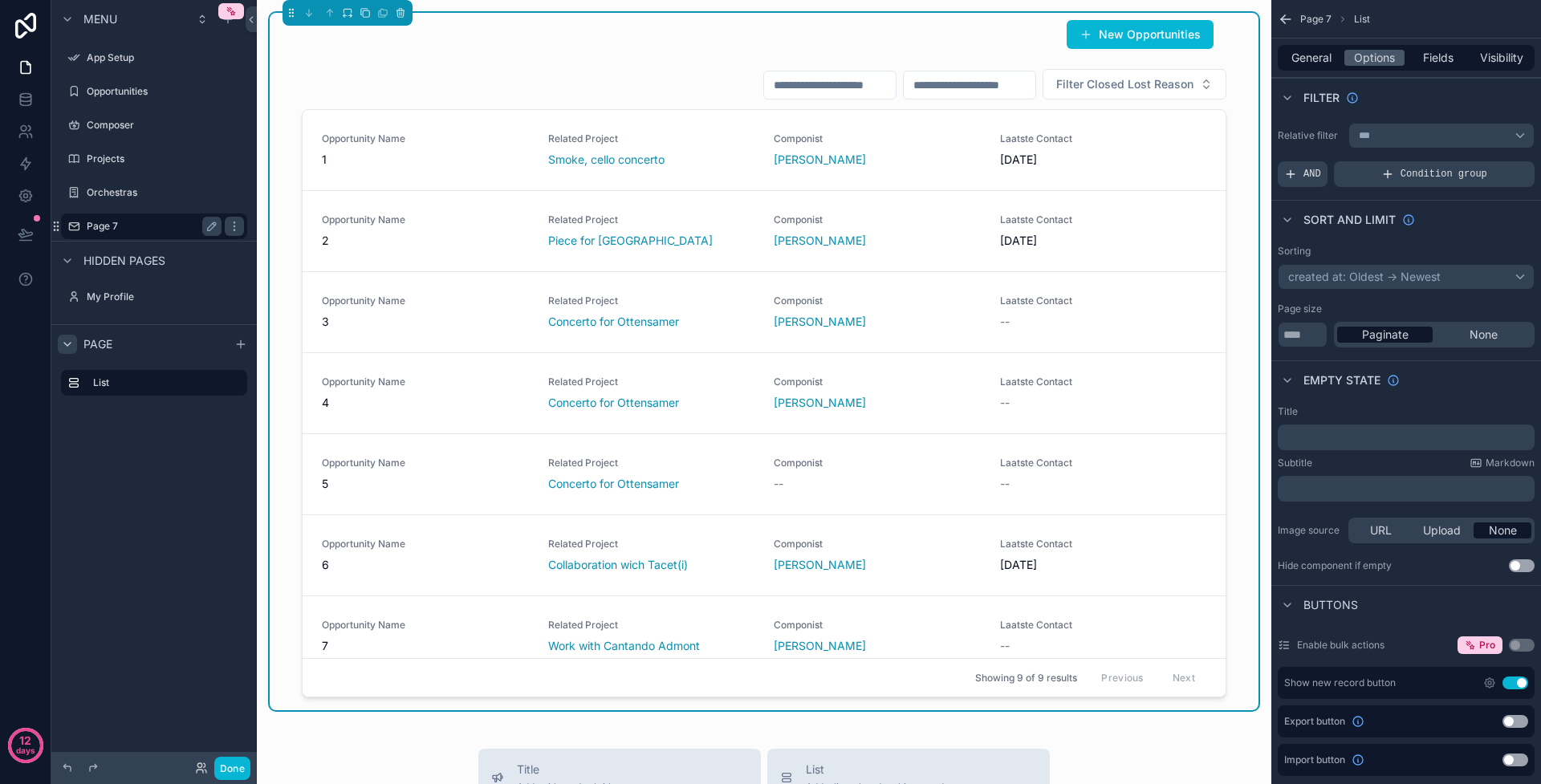 click on "Page 7" at bounding box center [151, 226] 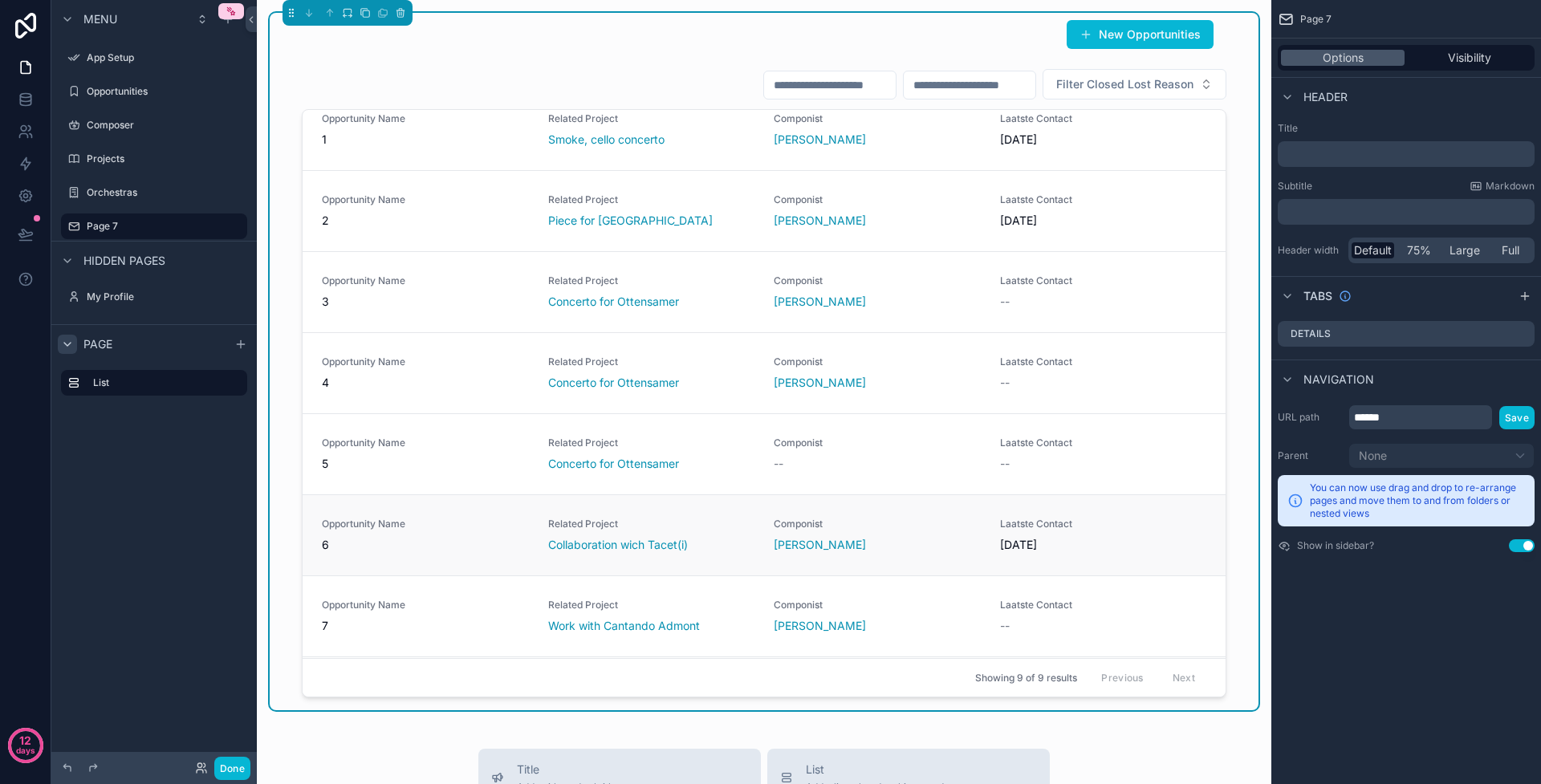 scroll, scrollTop: 181, scrollLeft: 0, axis: vertical 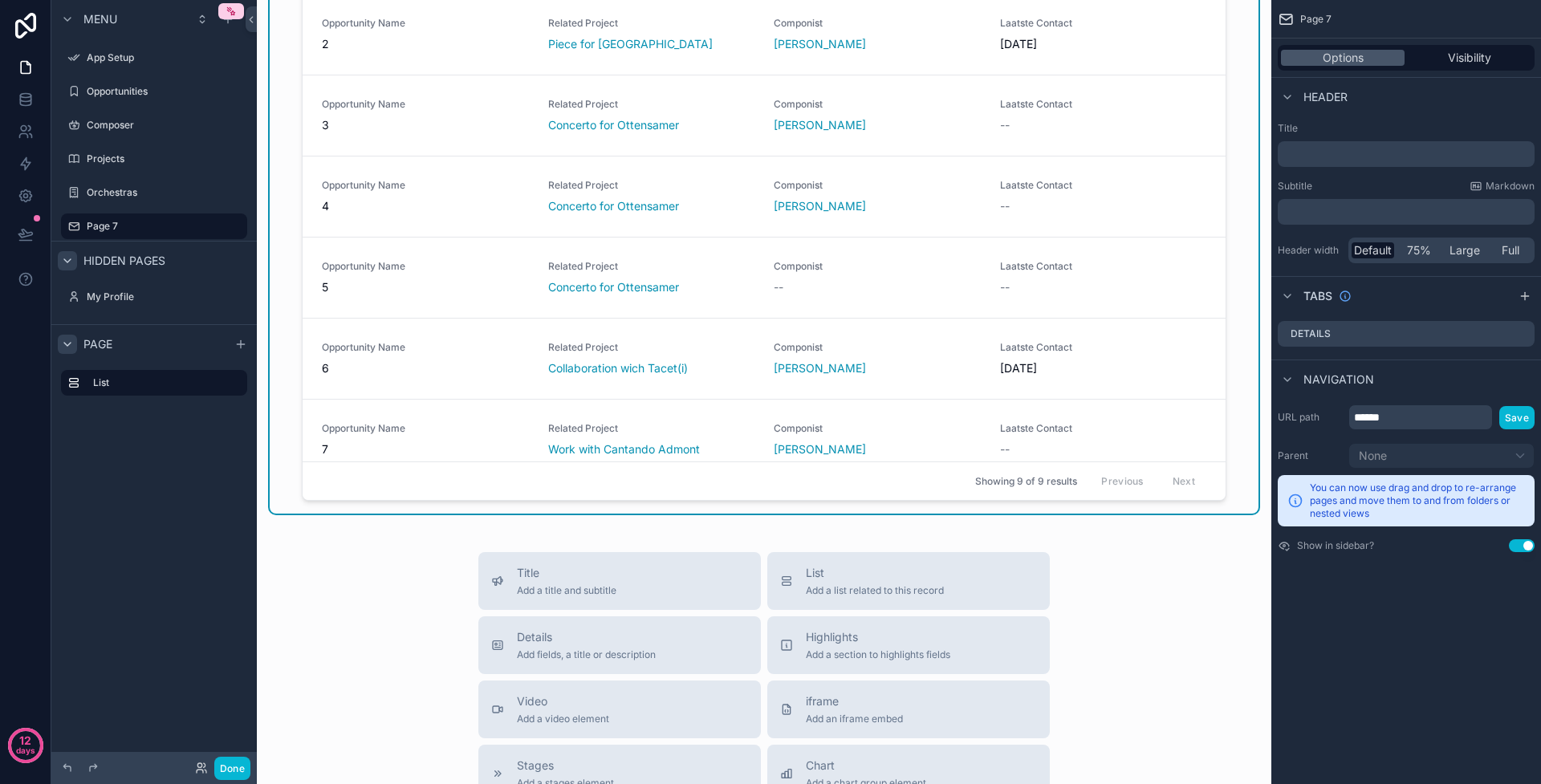 click 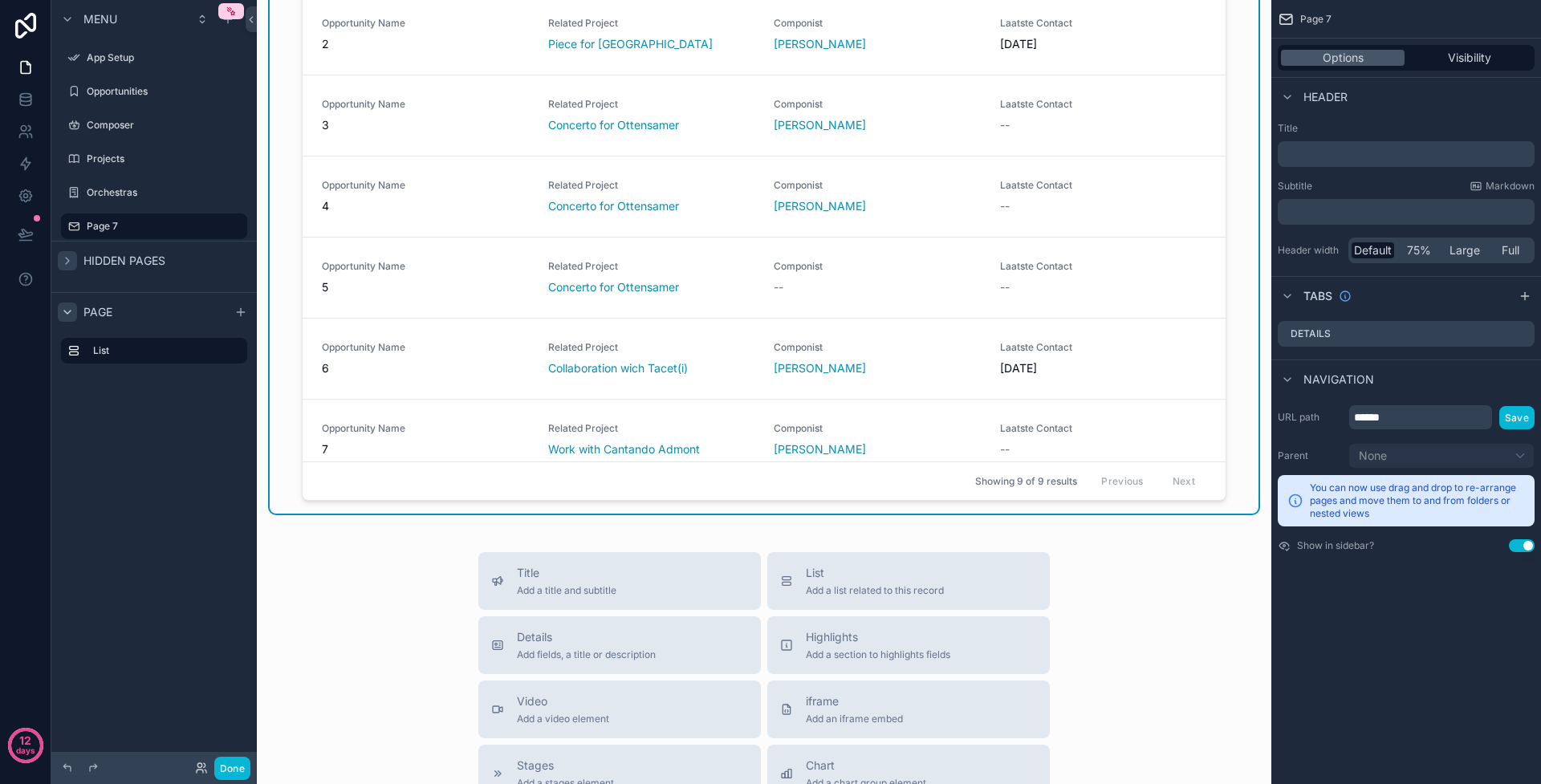 click 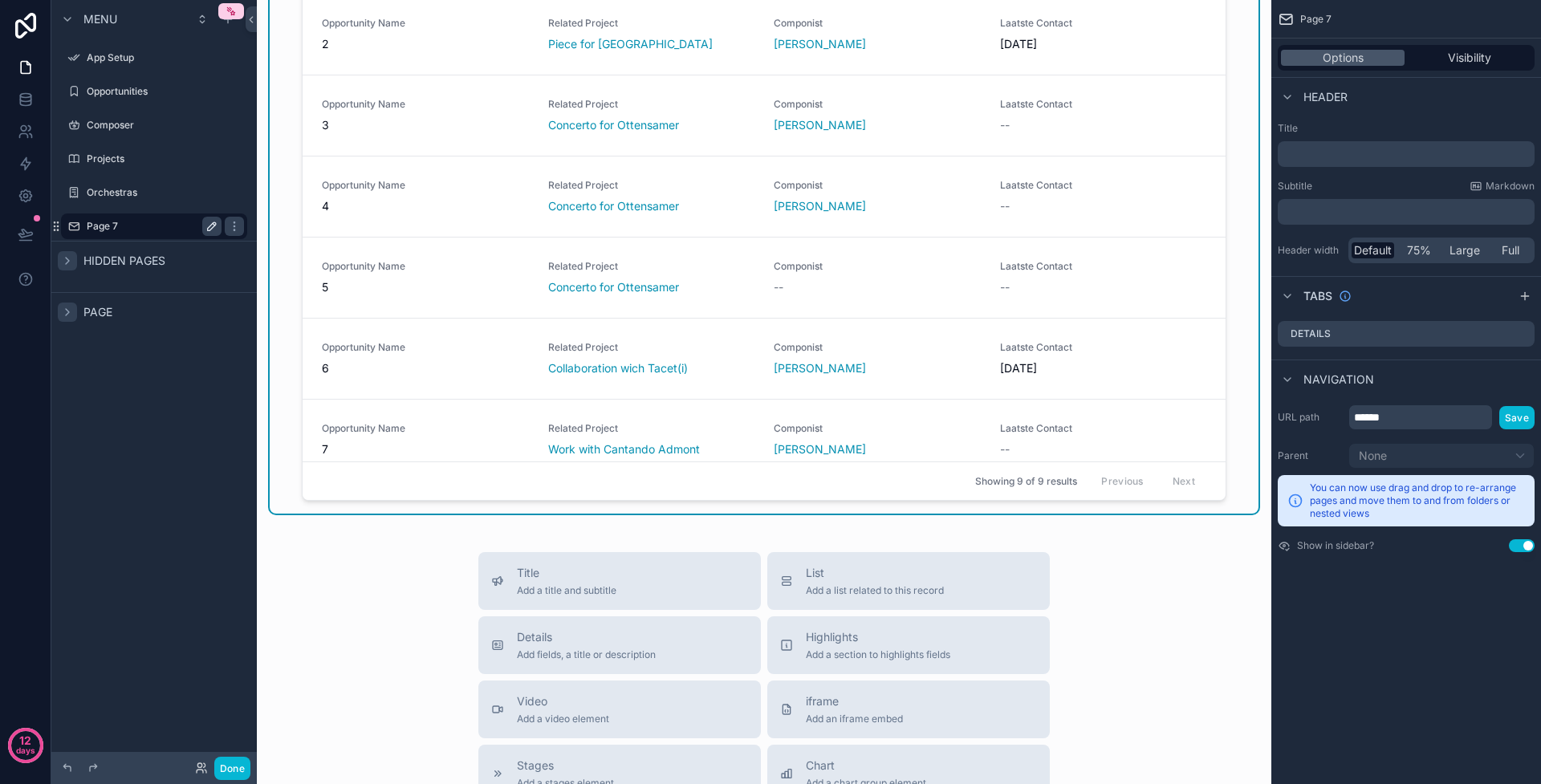 click 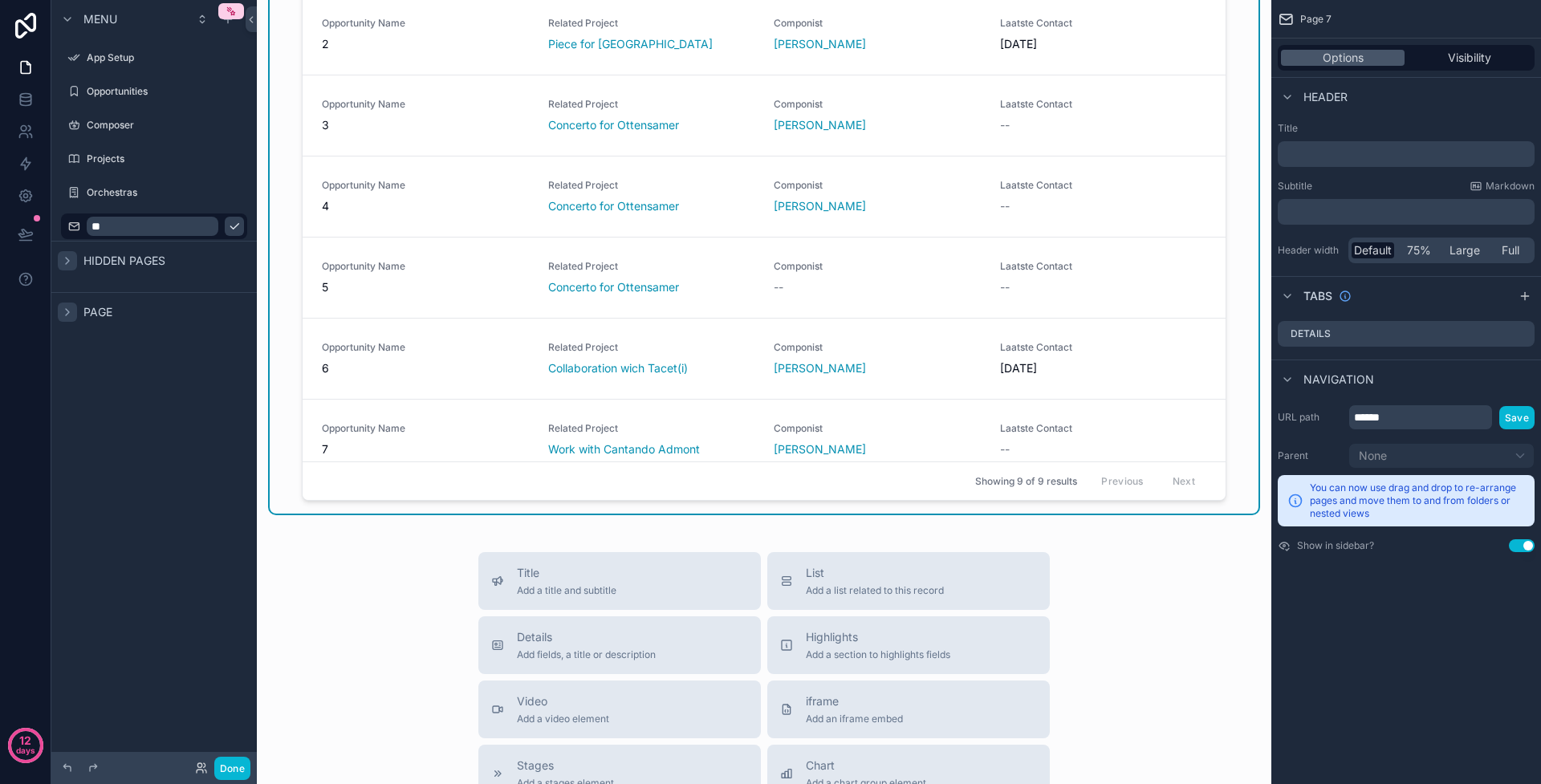 type on "*" 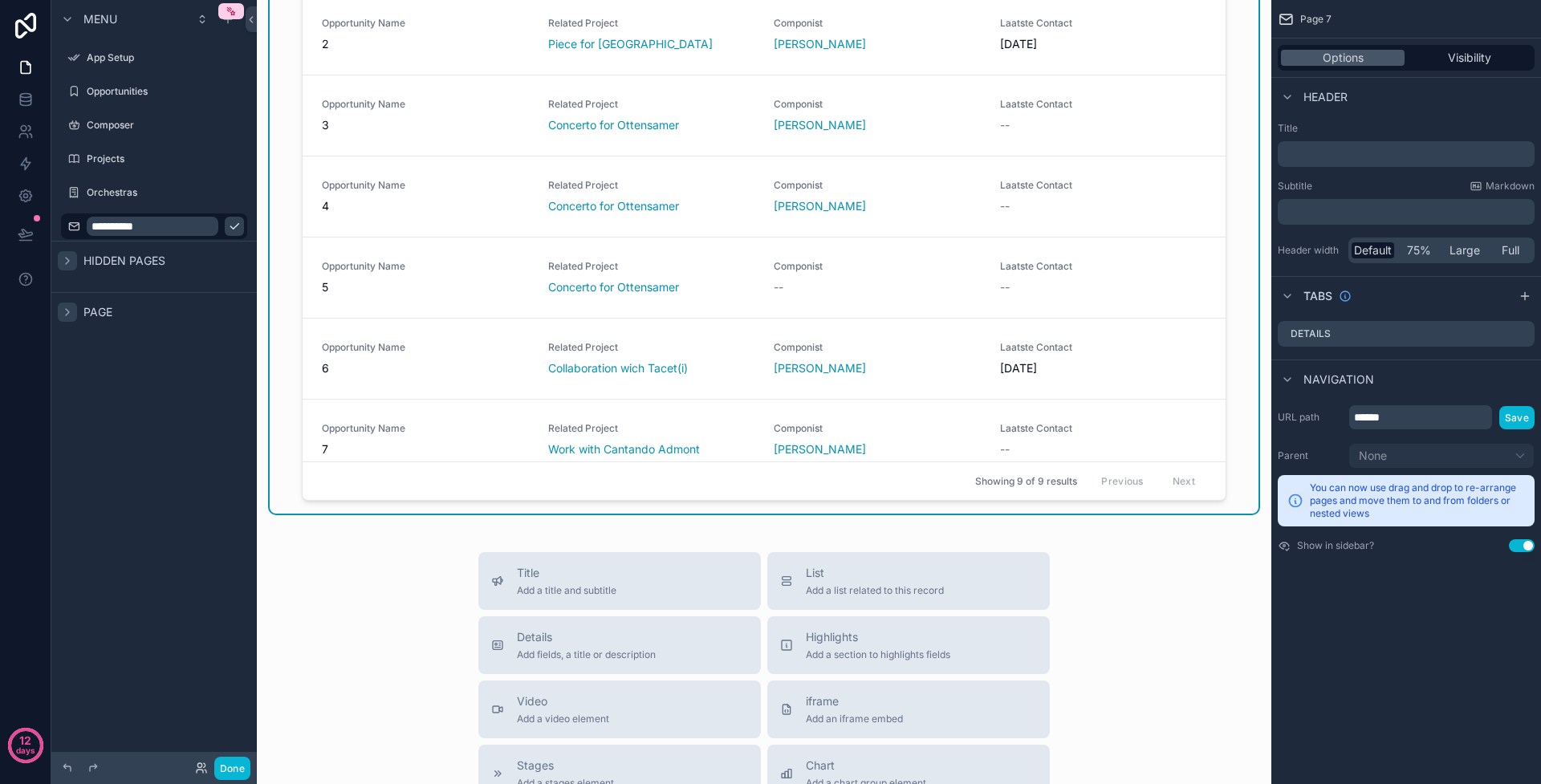 type on "**********" 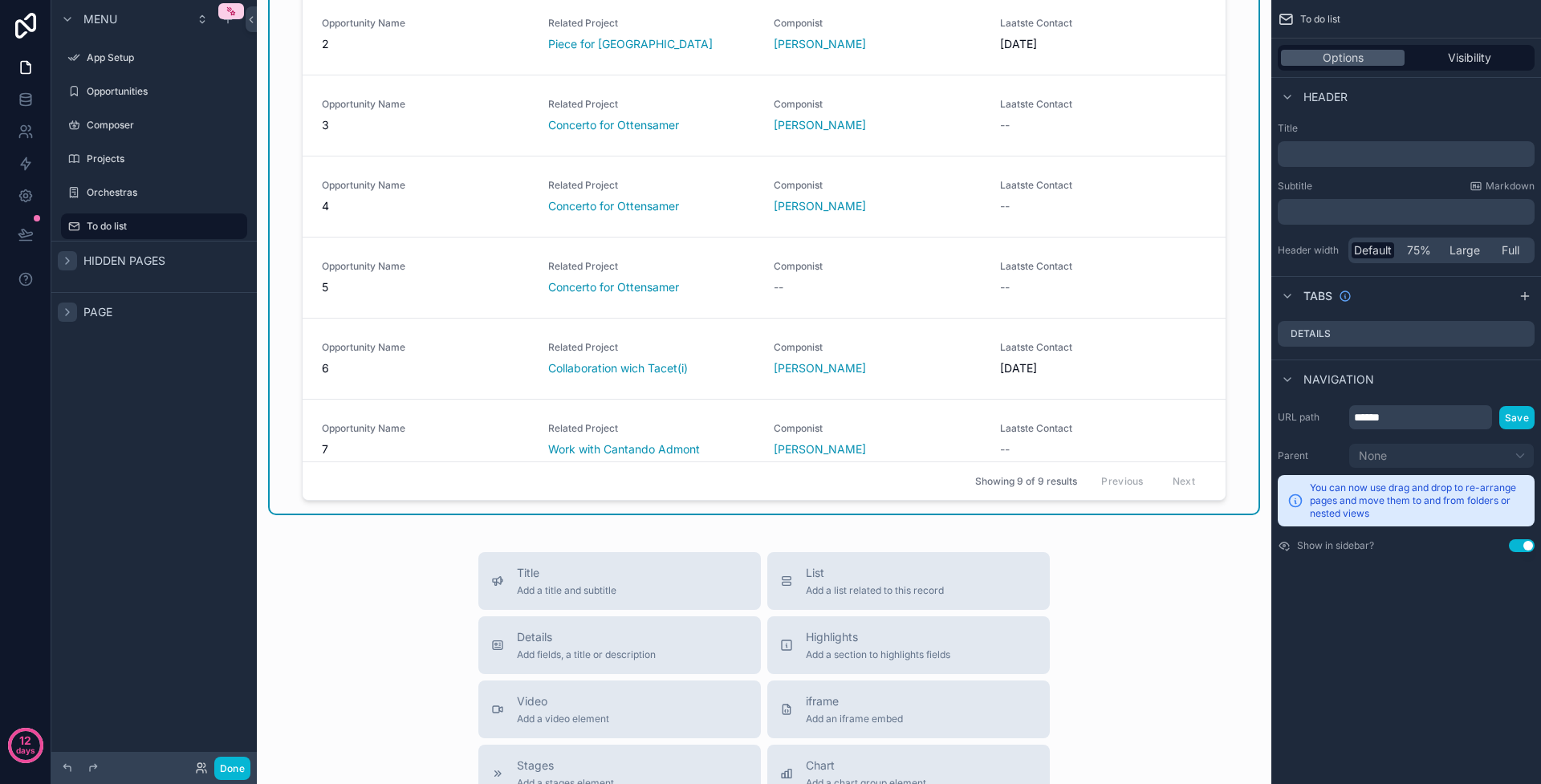 click on "Menu App Setup Opportunities Composer Projects Orchestras To do list Hidden pages Page" at bounding box center [154, 382] 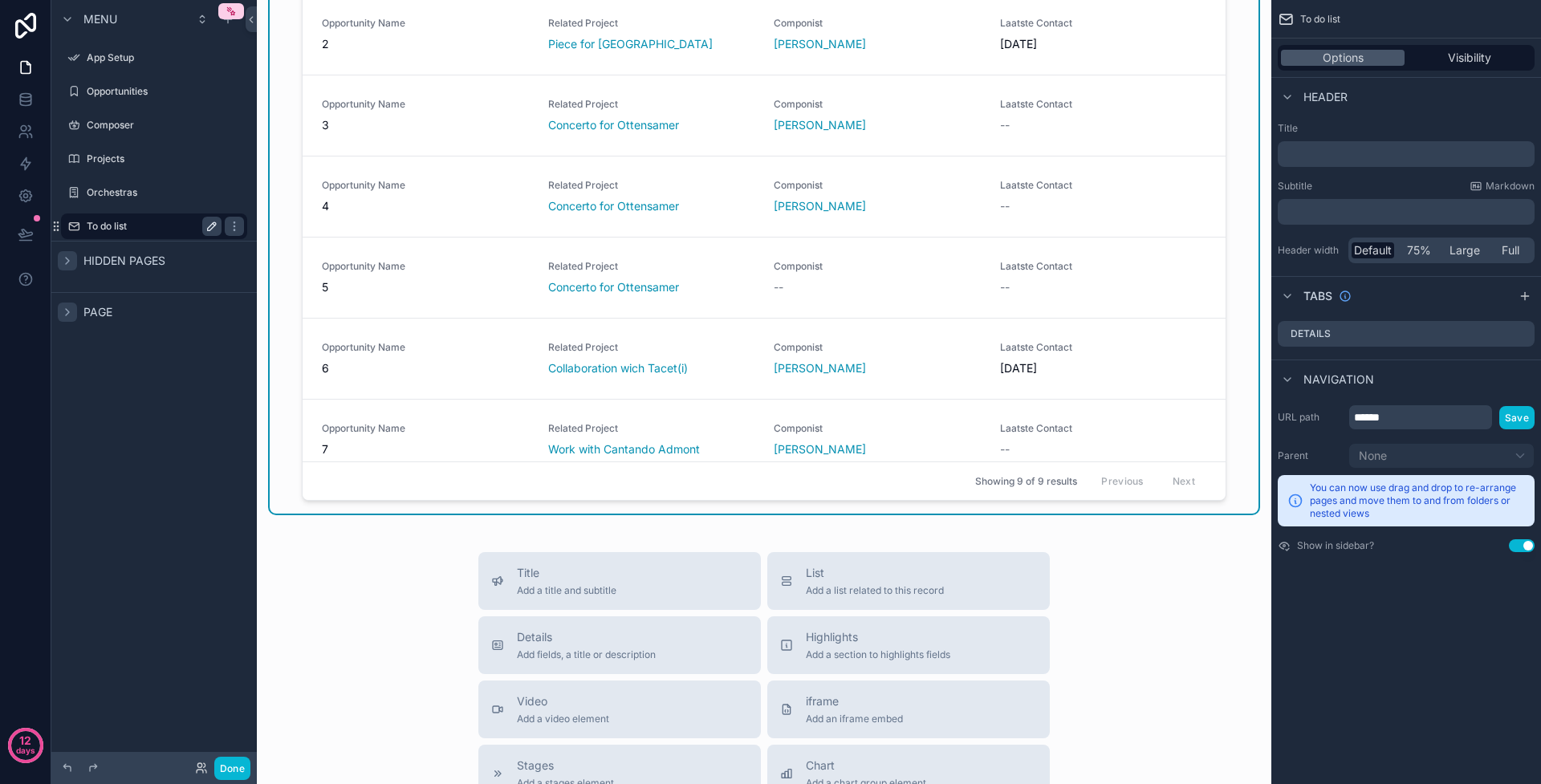 click on "To do list" at bounding box center (151, 226) 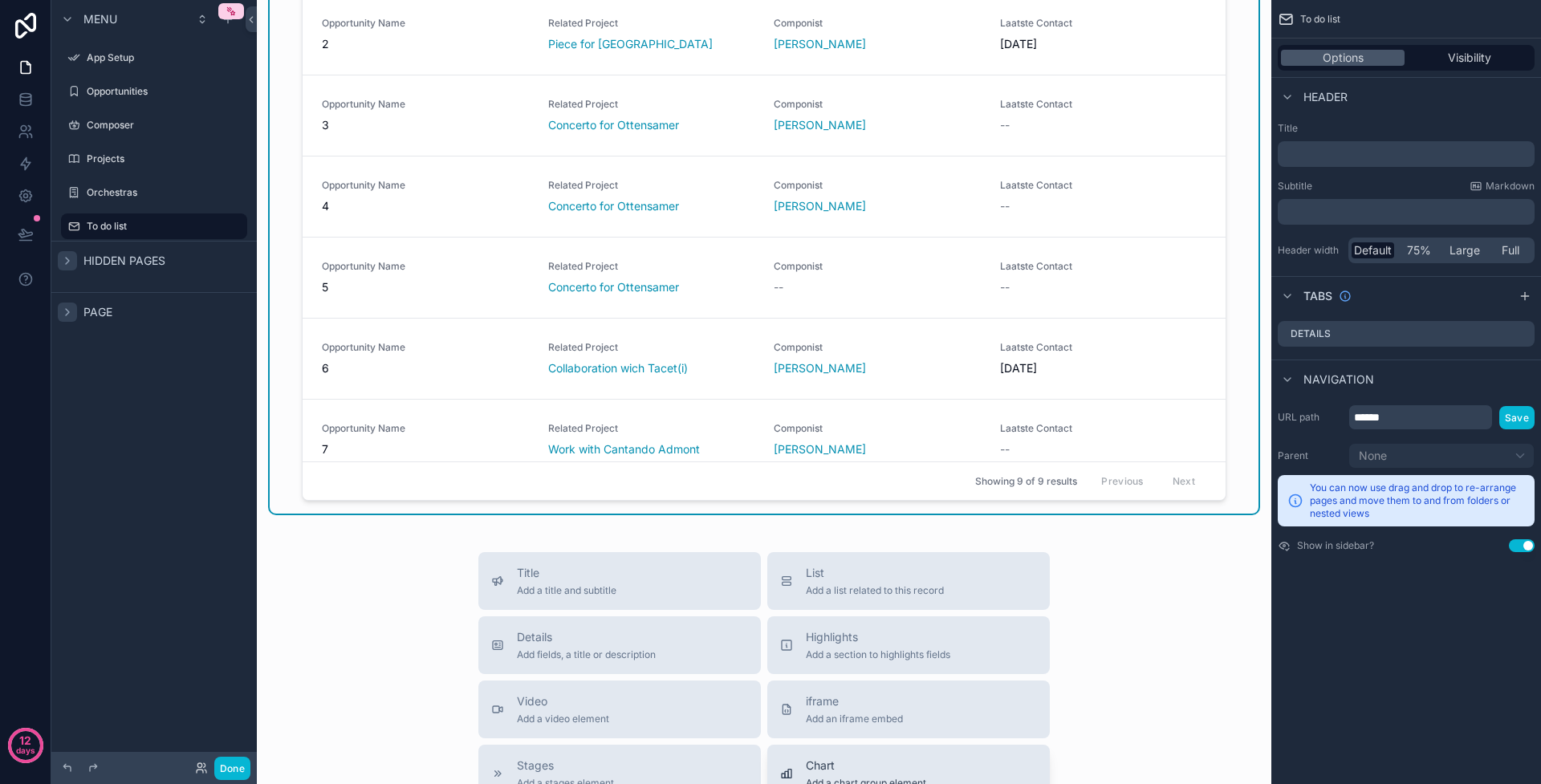 scroll, scrollTop: 181, scrollLeft: 0, axis: vertical 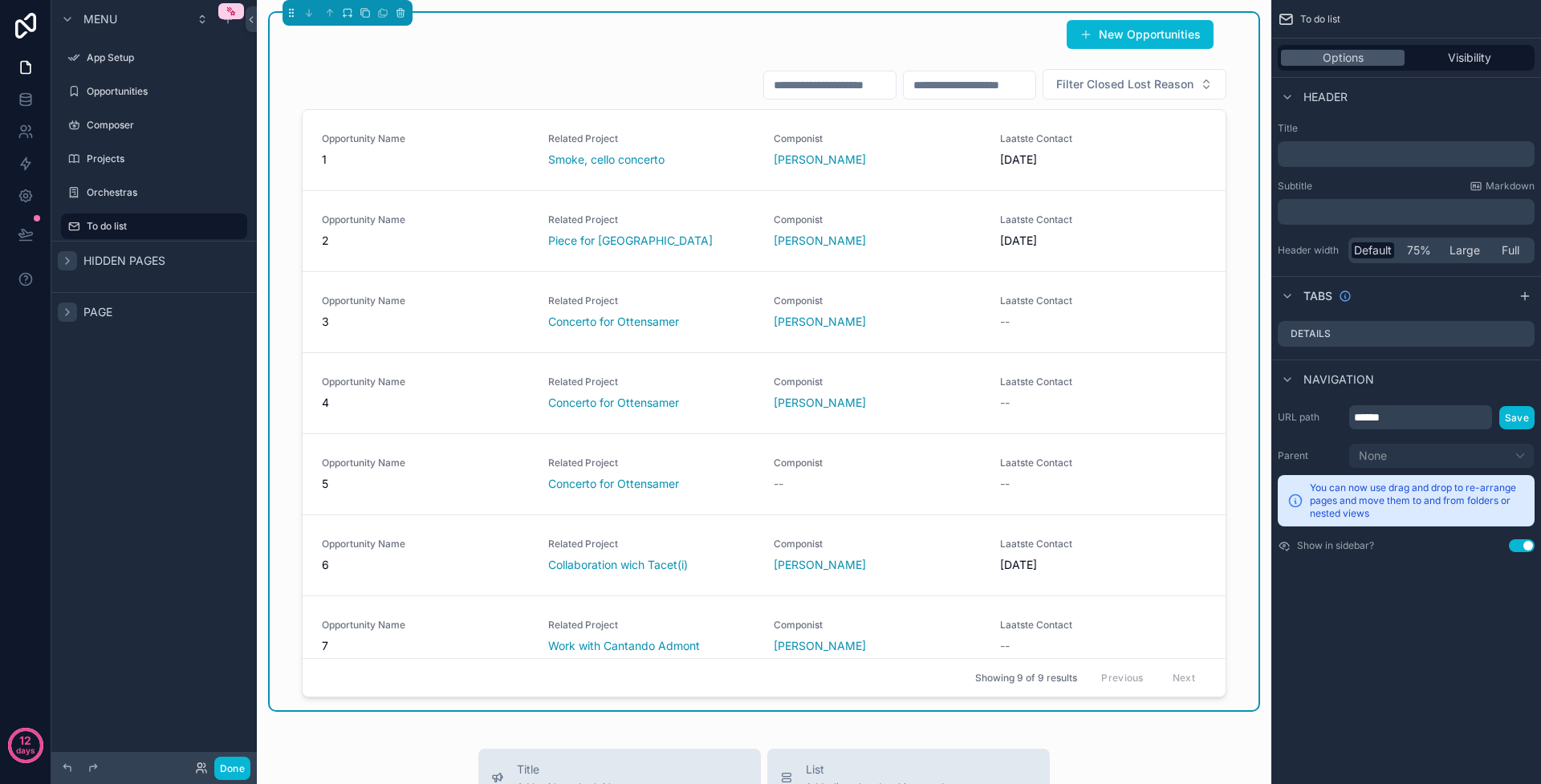 click 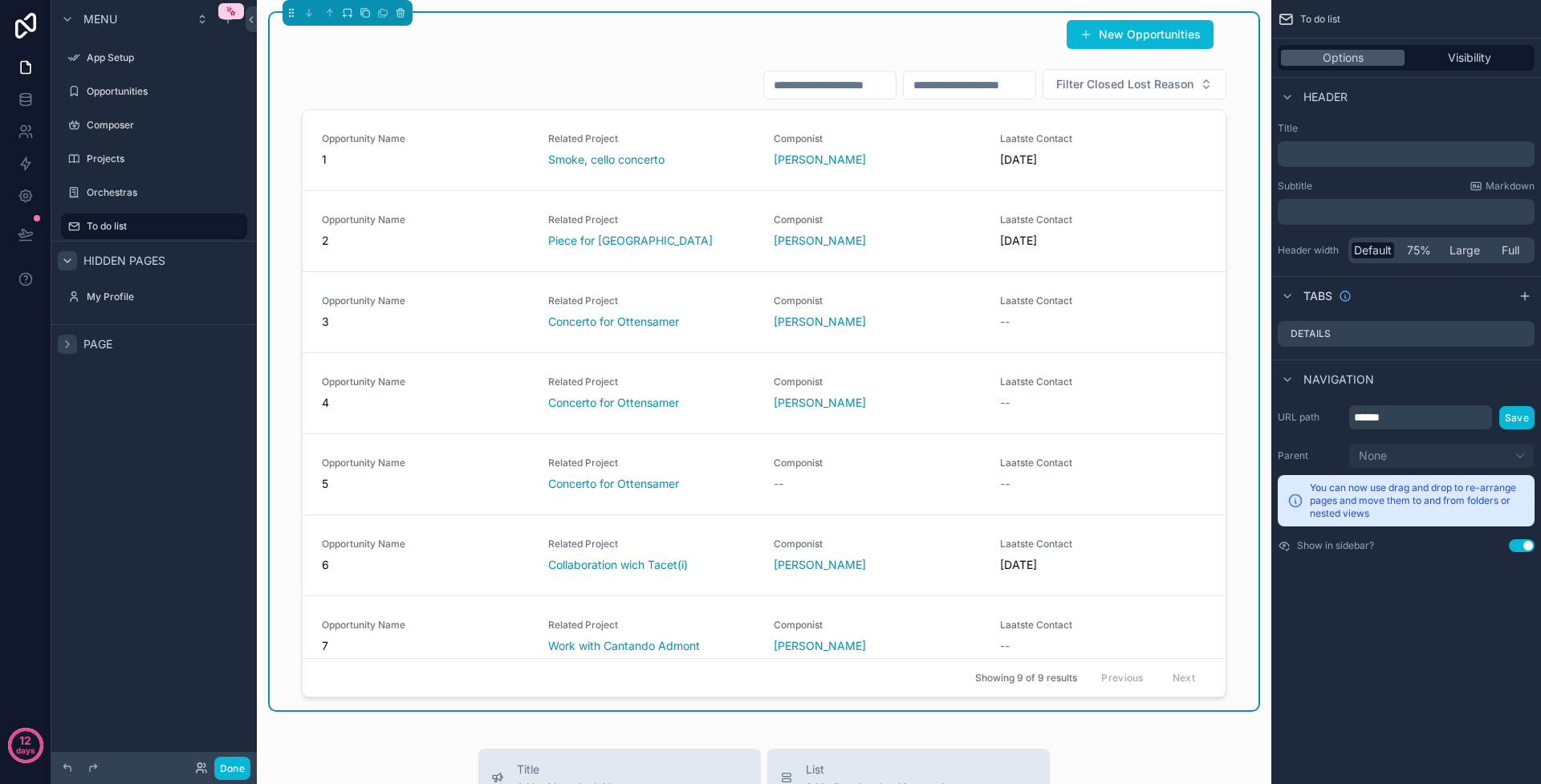 click 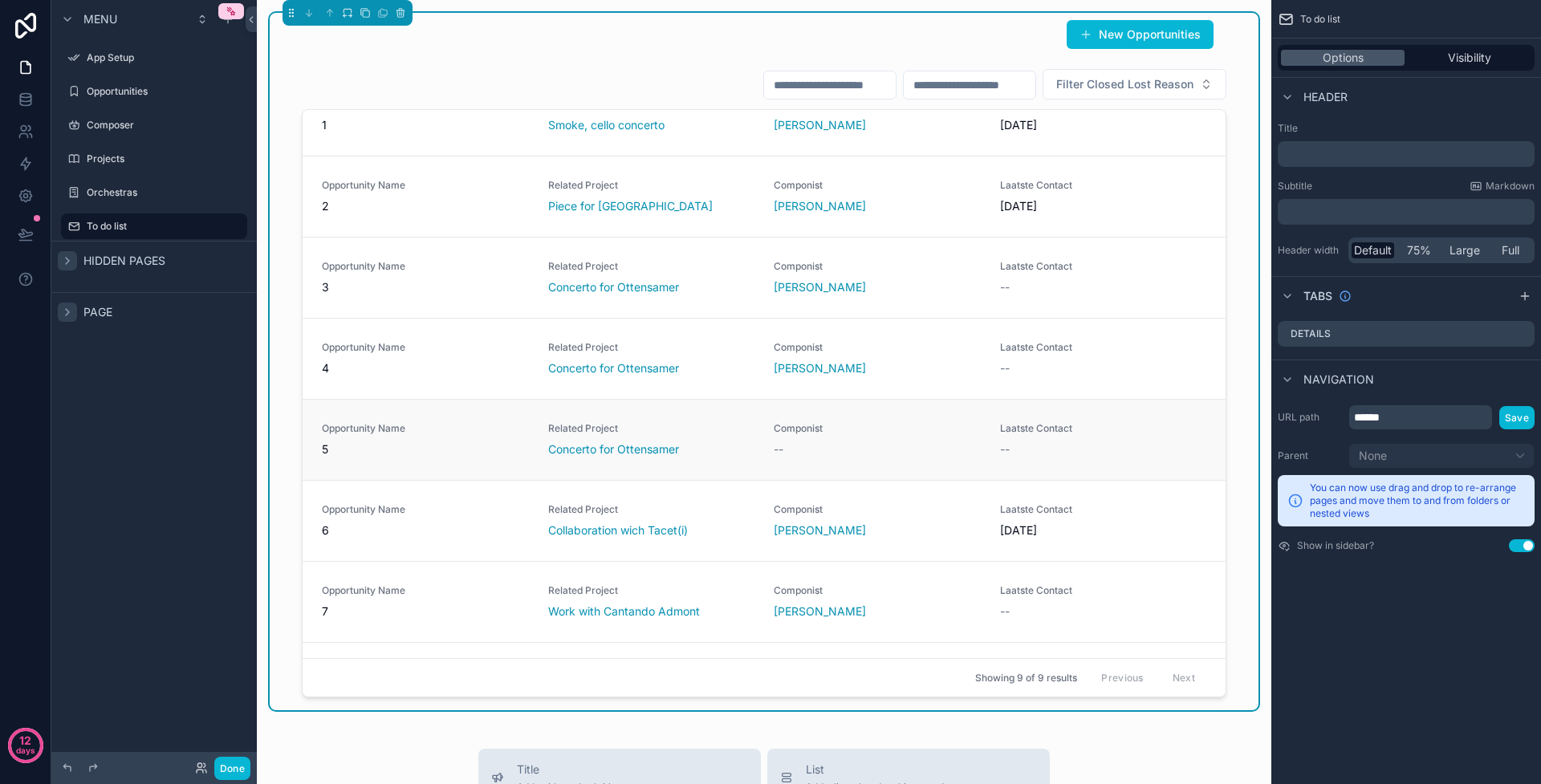 scroll, scrollTop: 181, scrollLeft: 0, axis: vertical 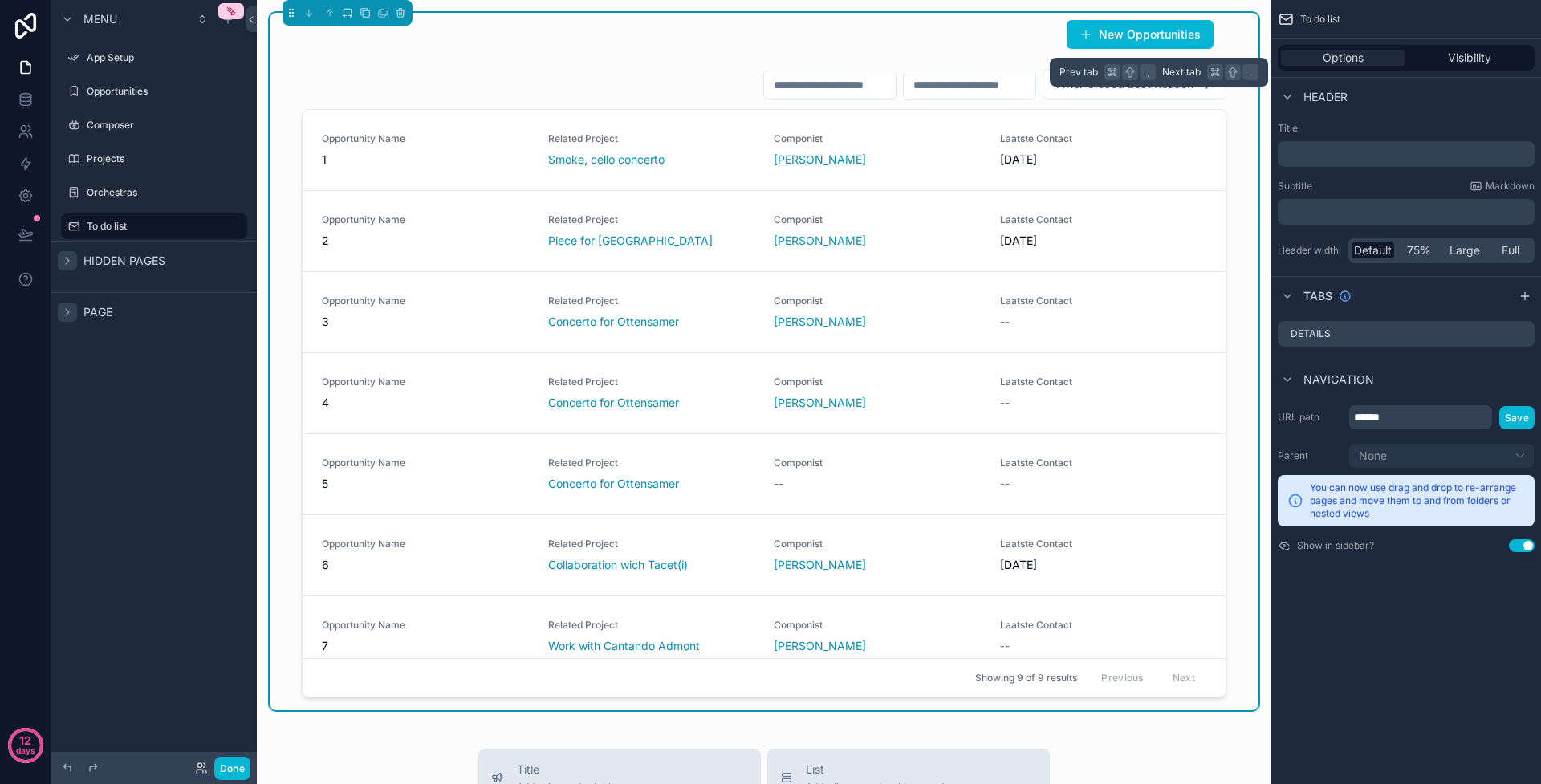 click on "Options" at bounding box center (1343, 58) 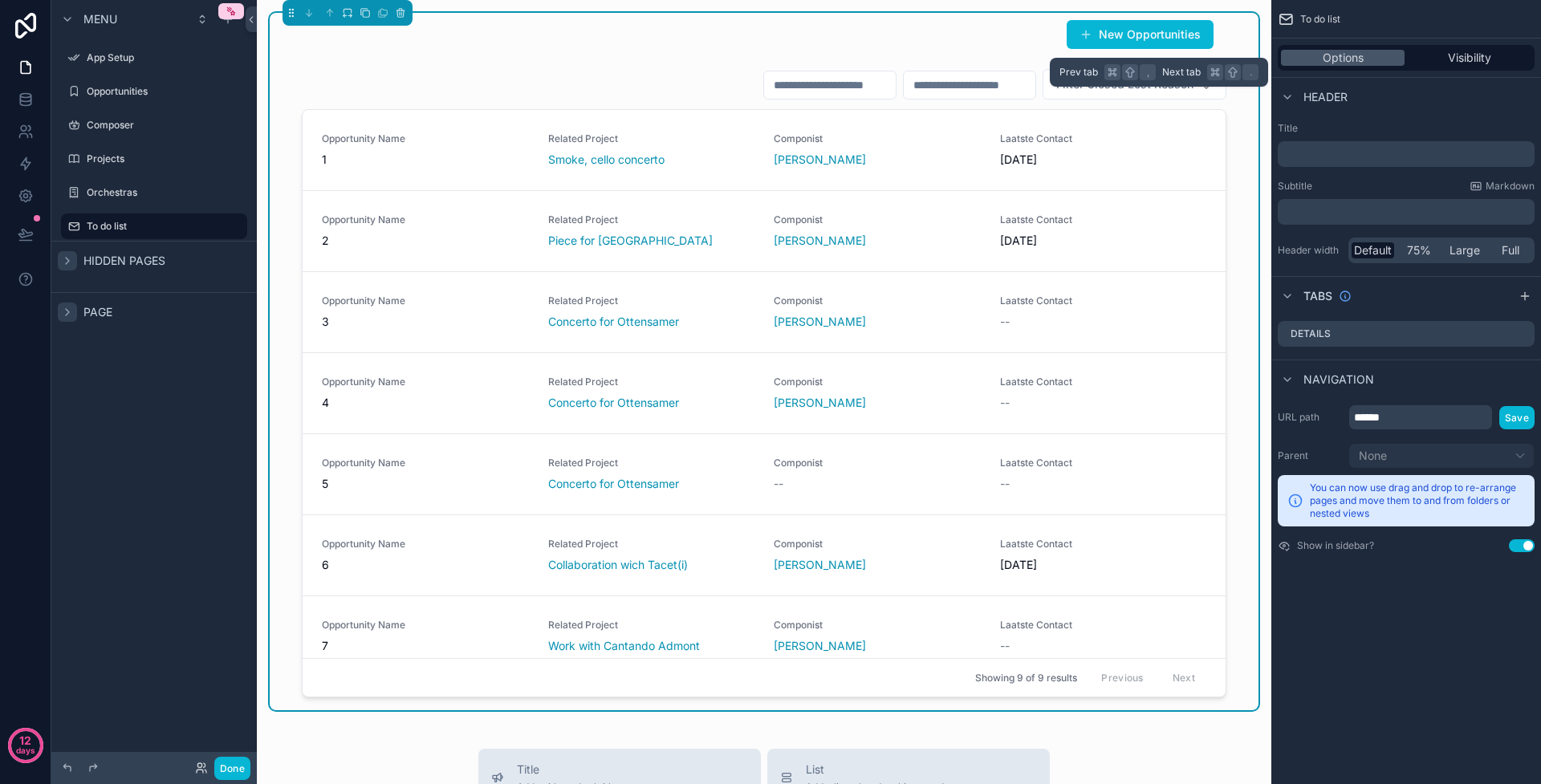 click on "Options Visibility" at bounding box center [1406, 58] 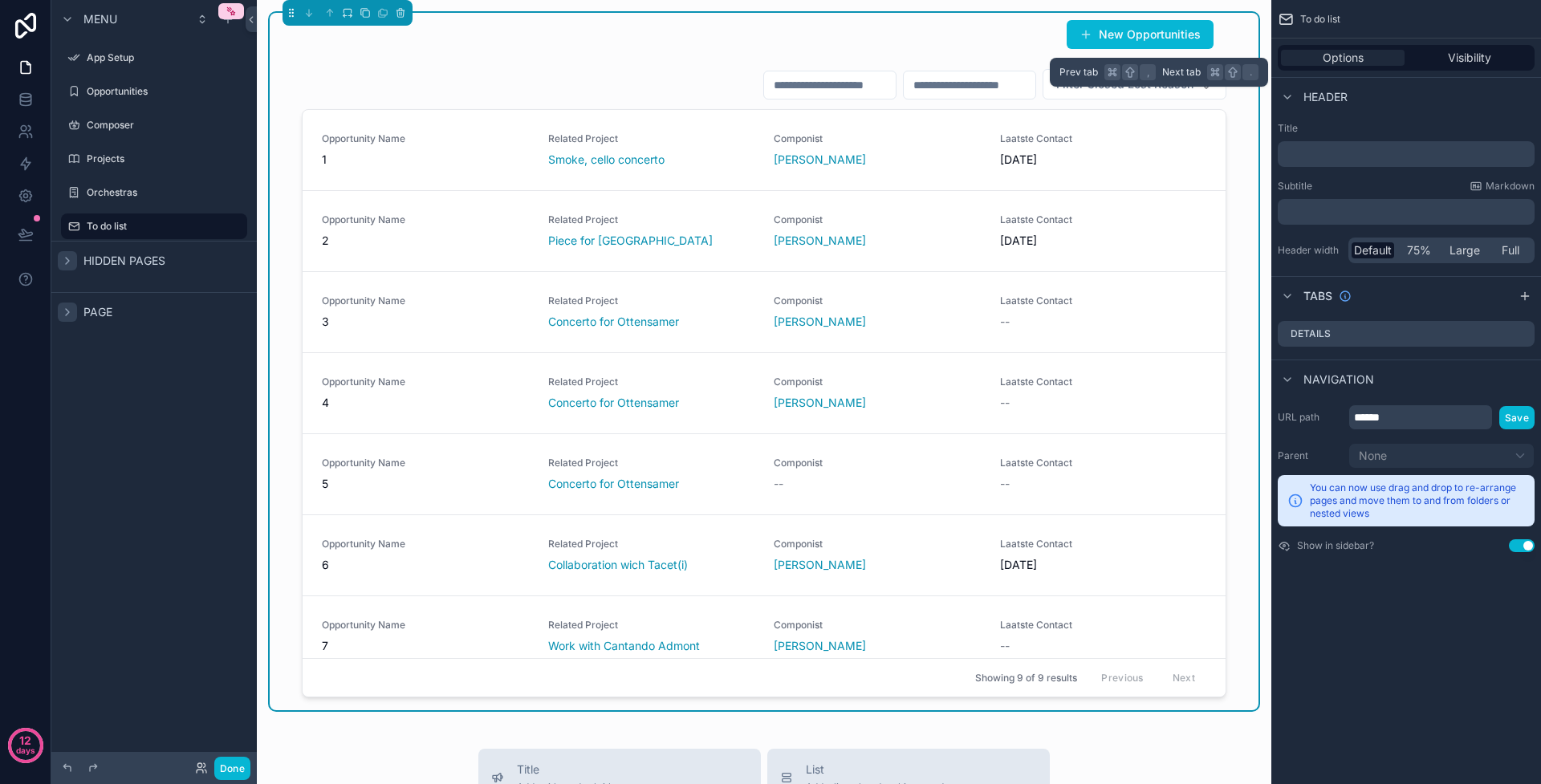 click on "Options" at bounding box center (1343, 58) 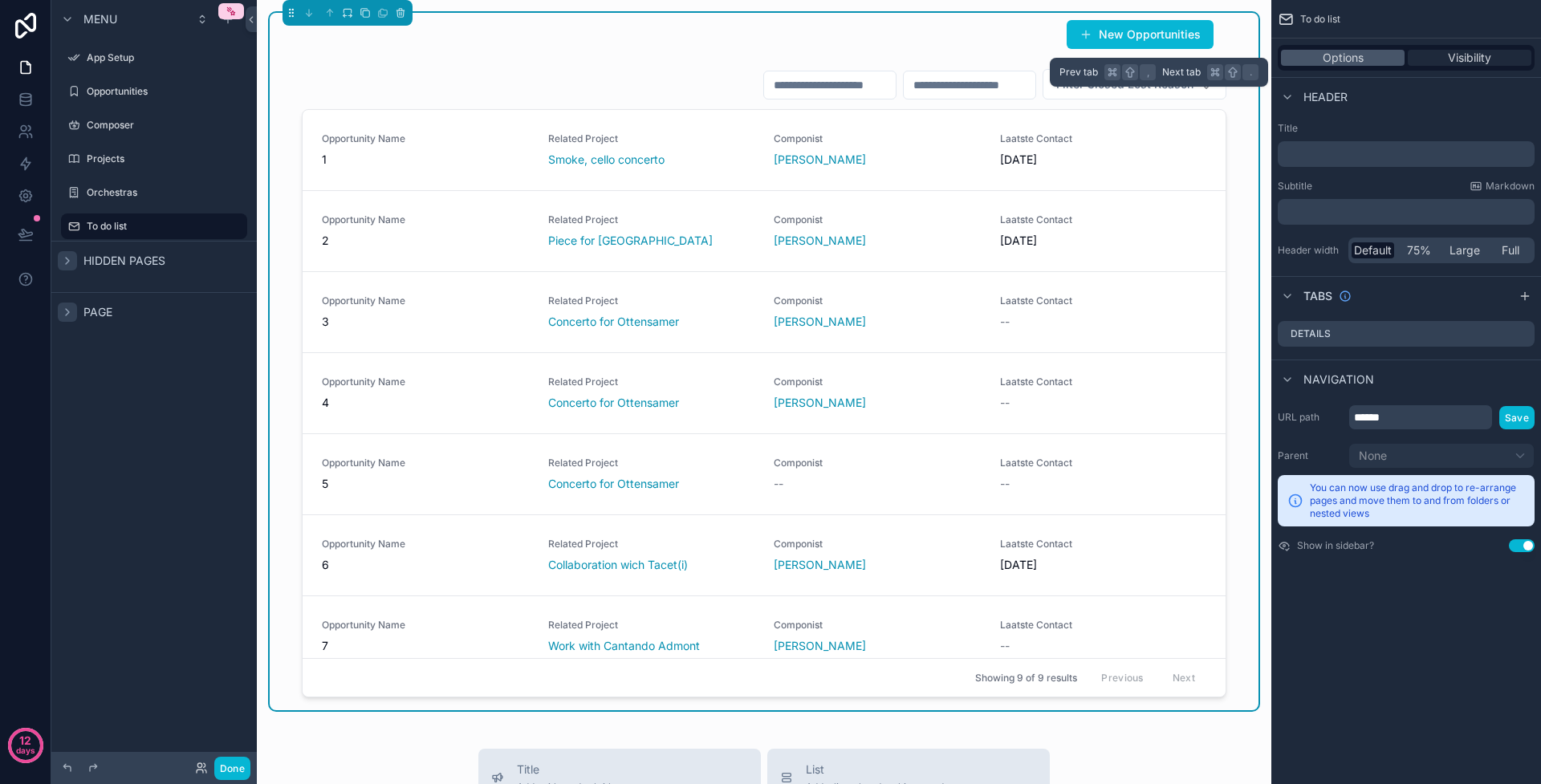 click on "Visibility" at bounding box center (1470, 58) 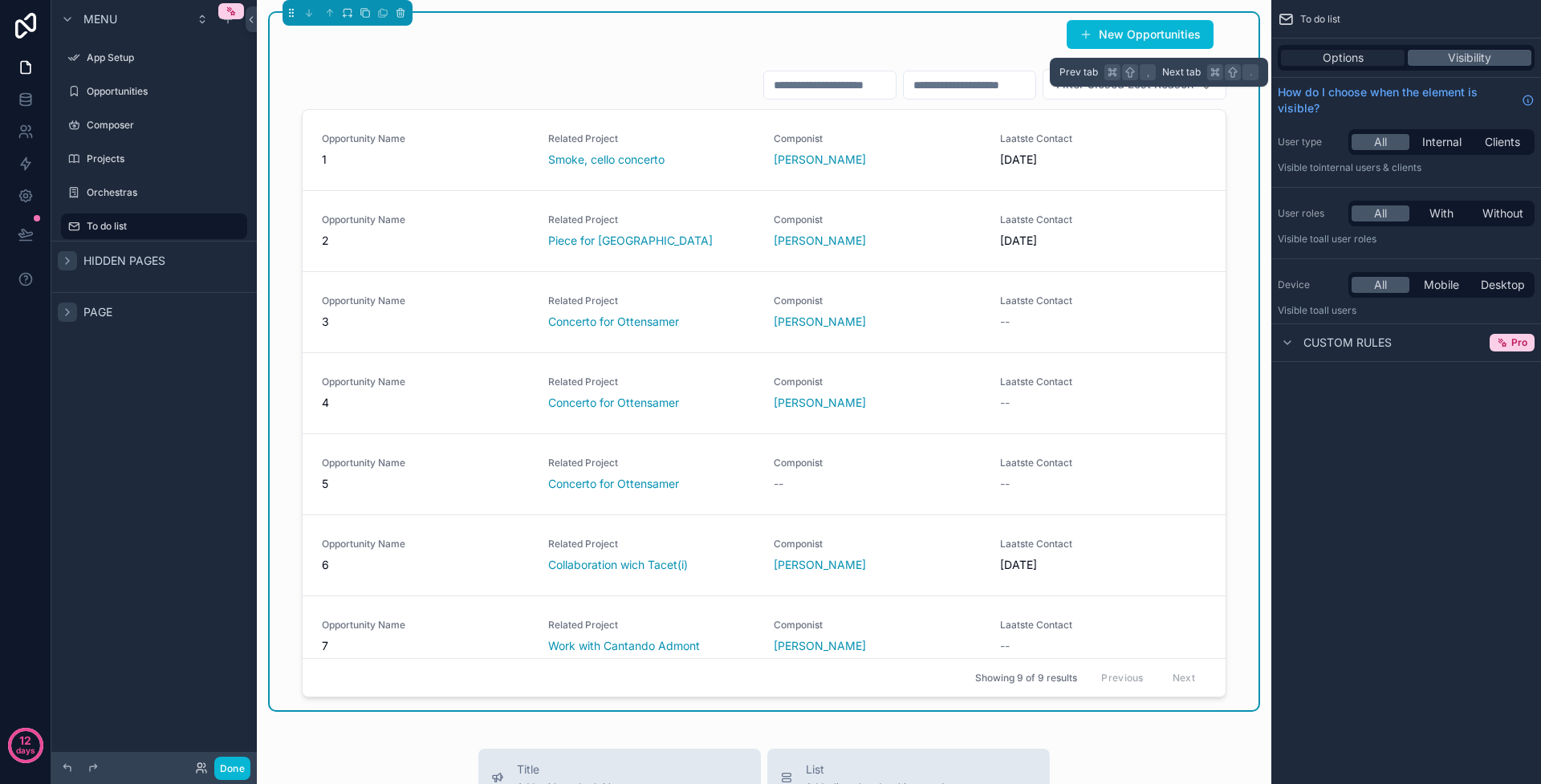 click on "Options" at bounding box center [1343, 58] 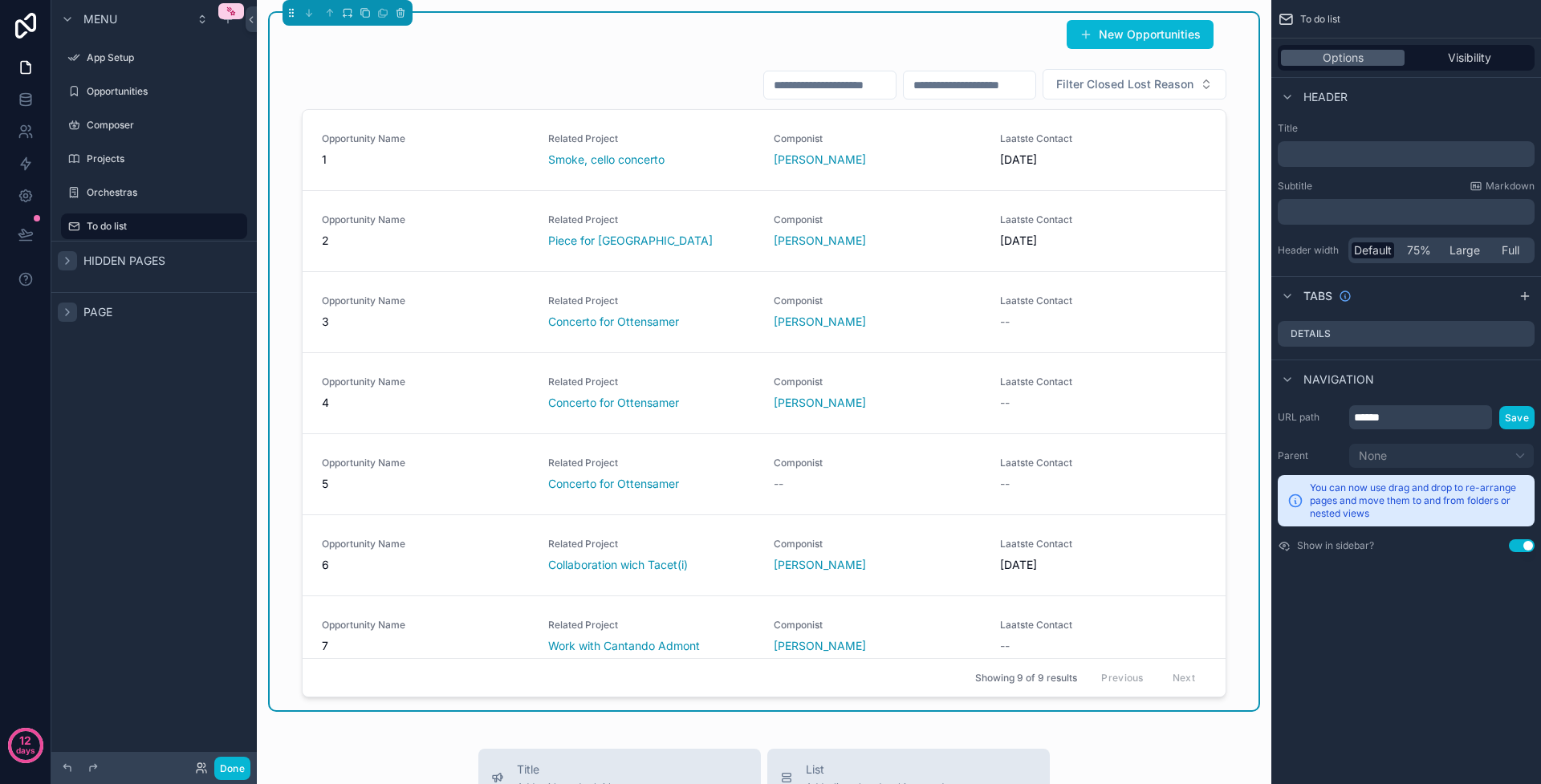 click on "Header" at bounding box center (1312, 97) 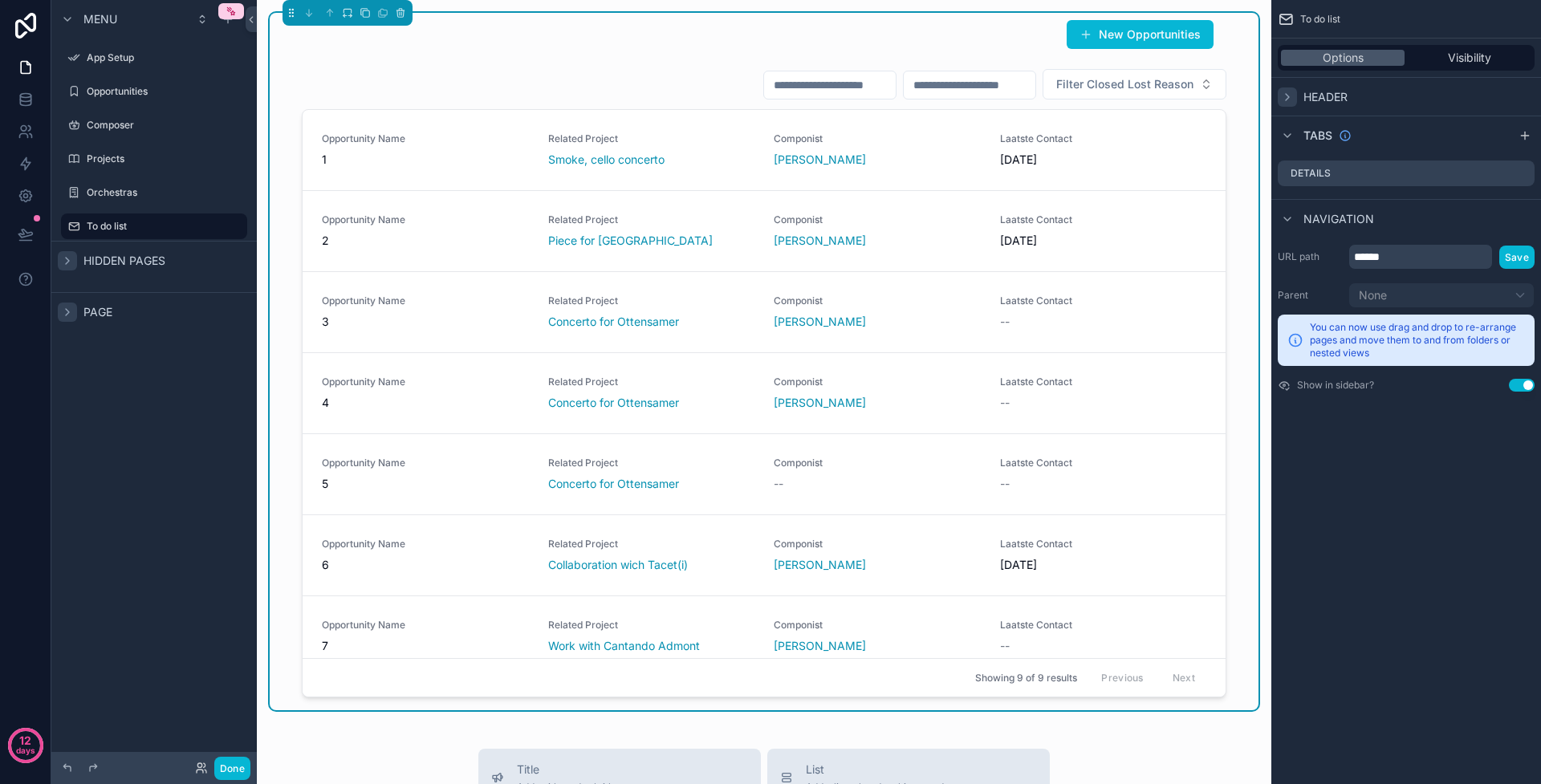 click 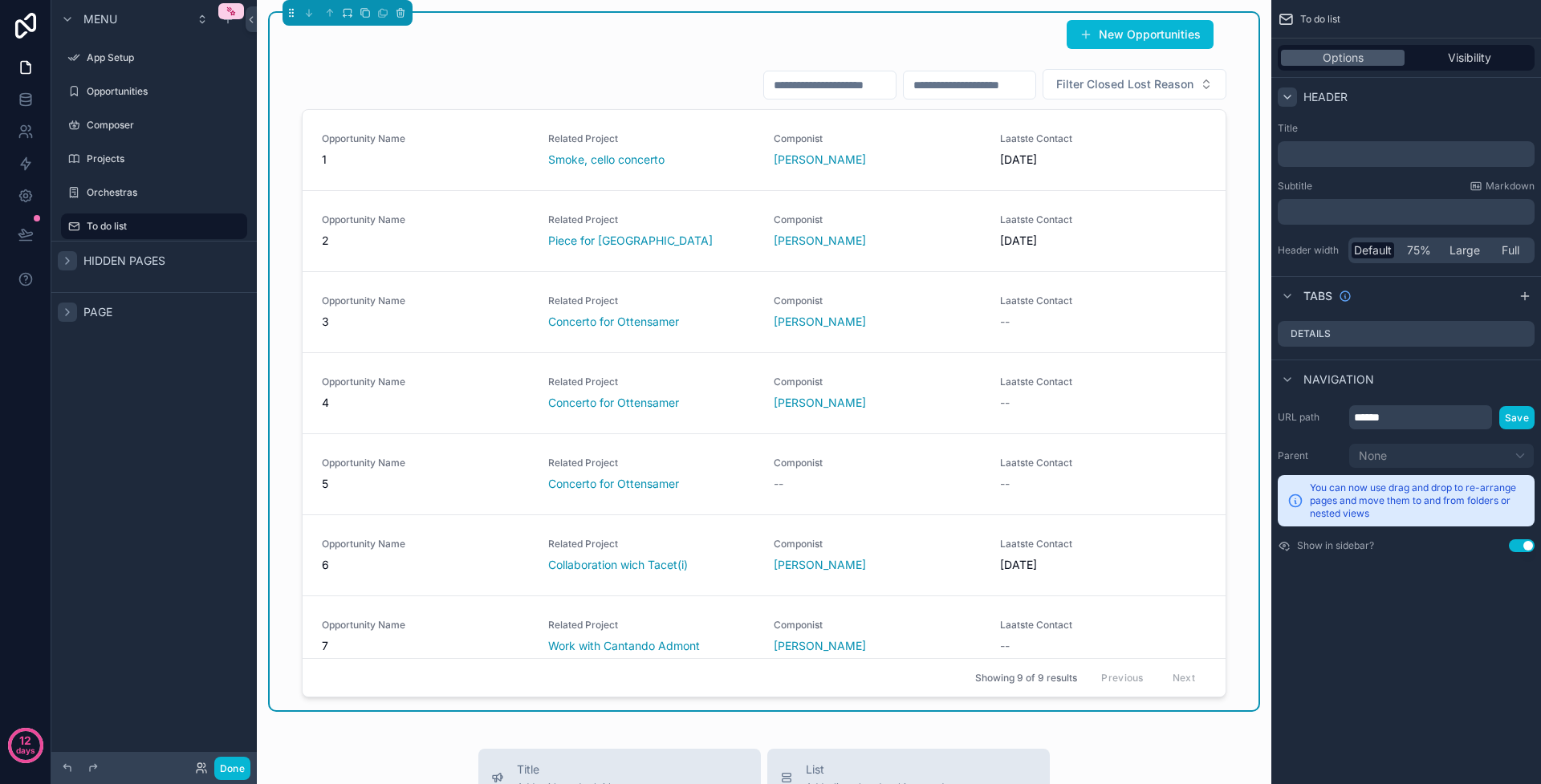 click on "﻿" at bounding box center [1408, 154] 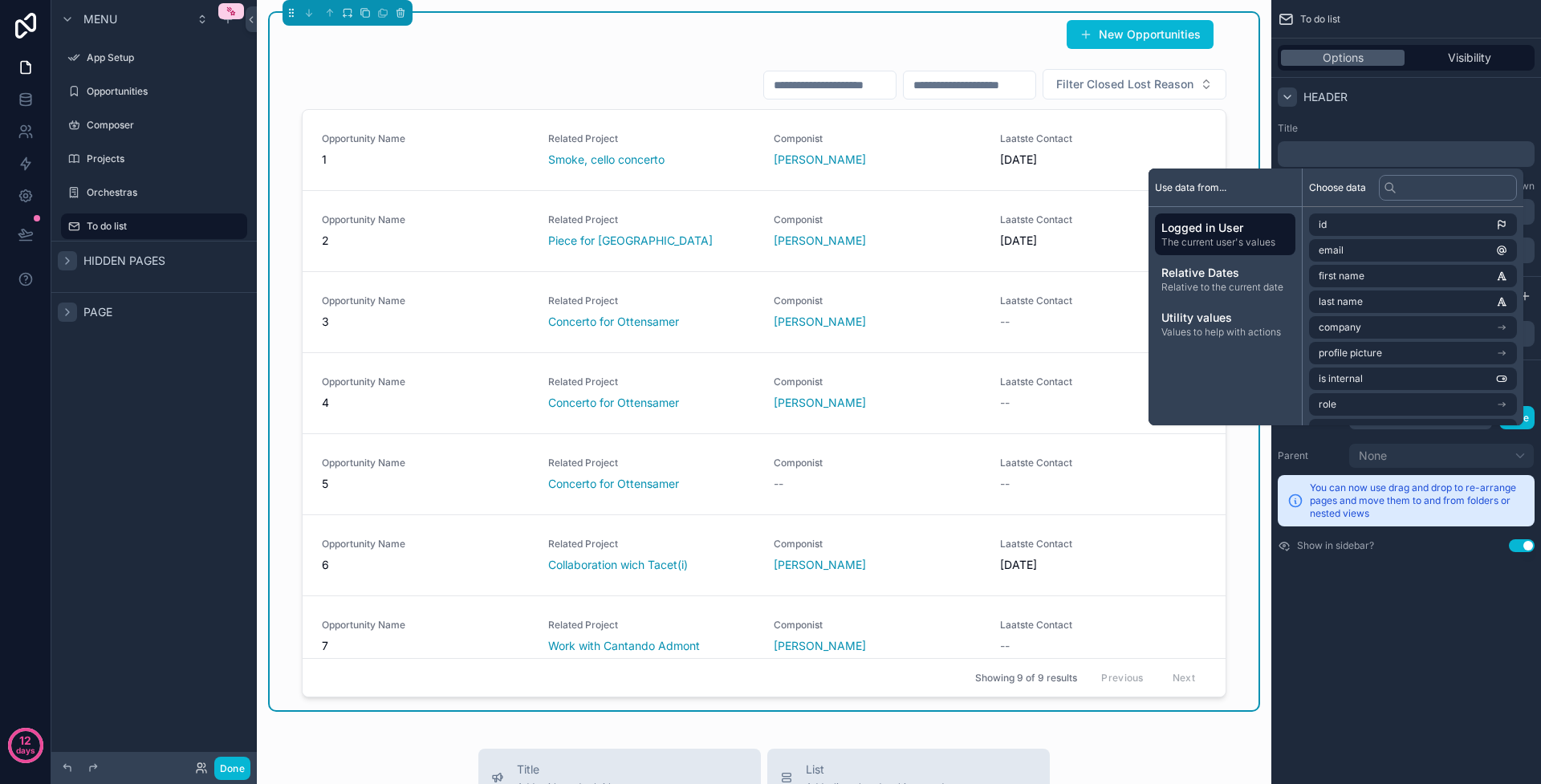 click on "﻿" at bounding box center (1408, 154) 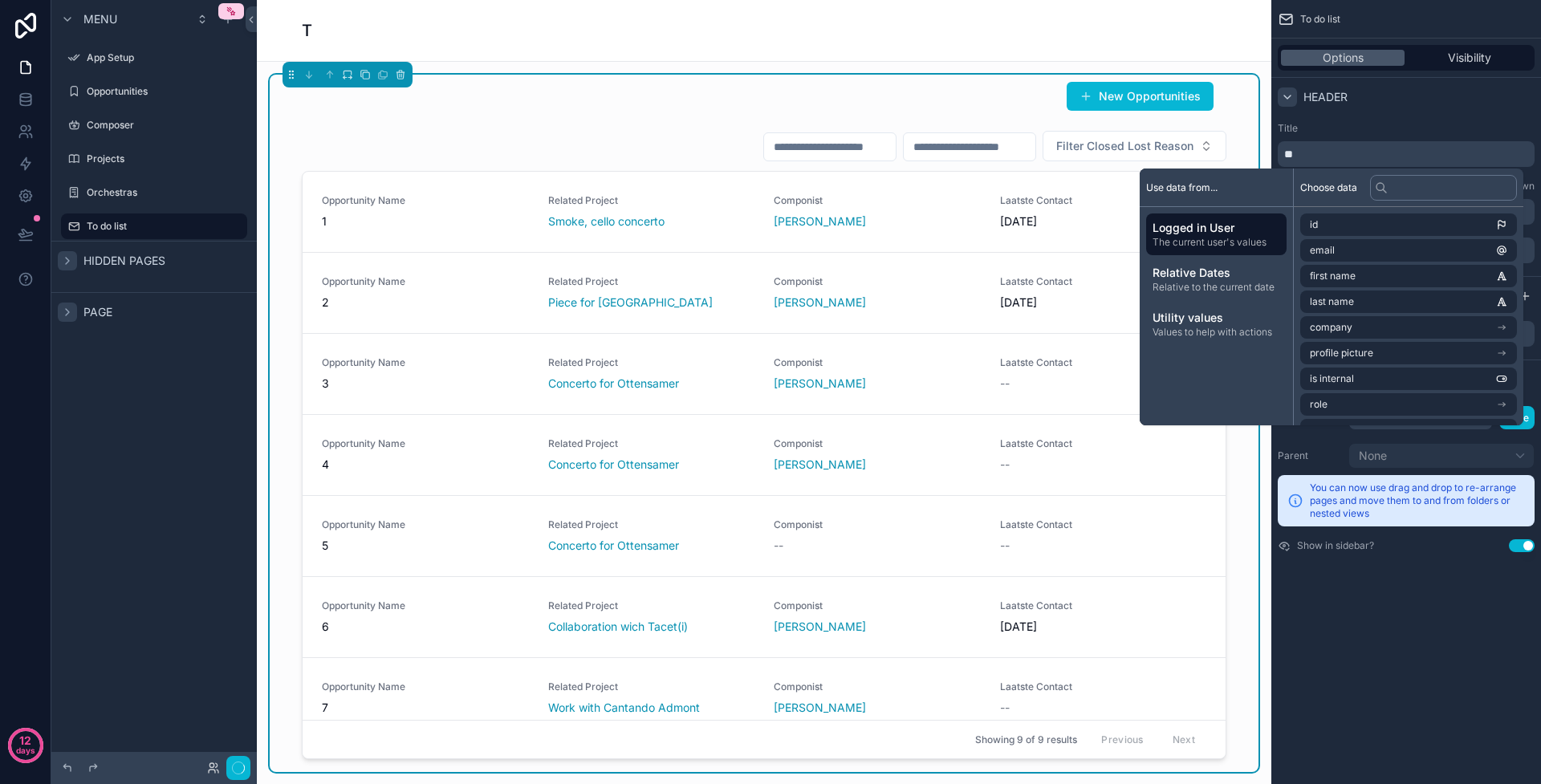 type 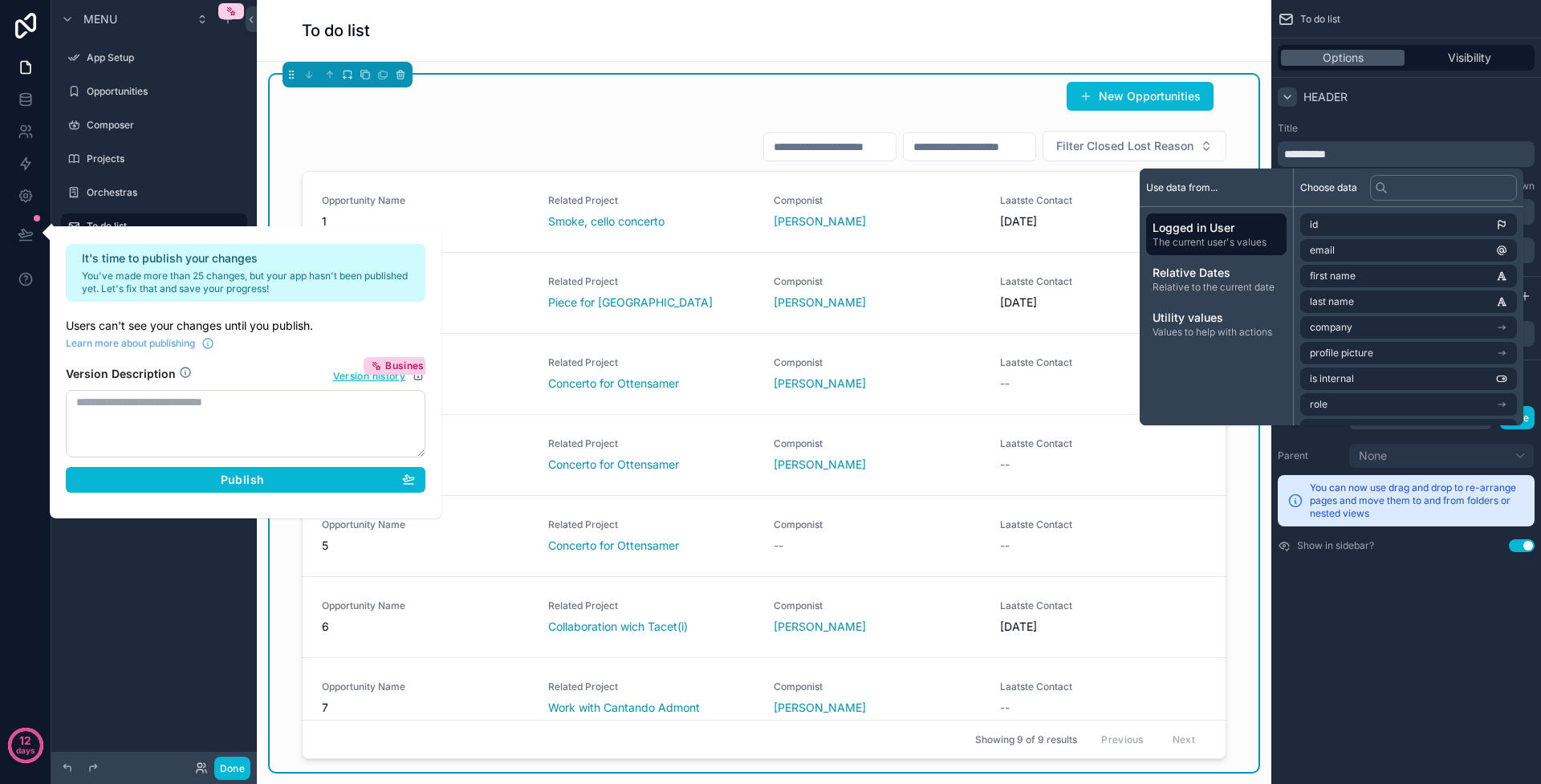 click on "Title" at bounding box center (1406, 128) 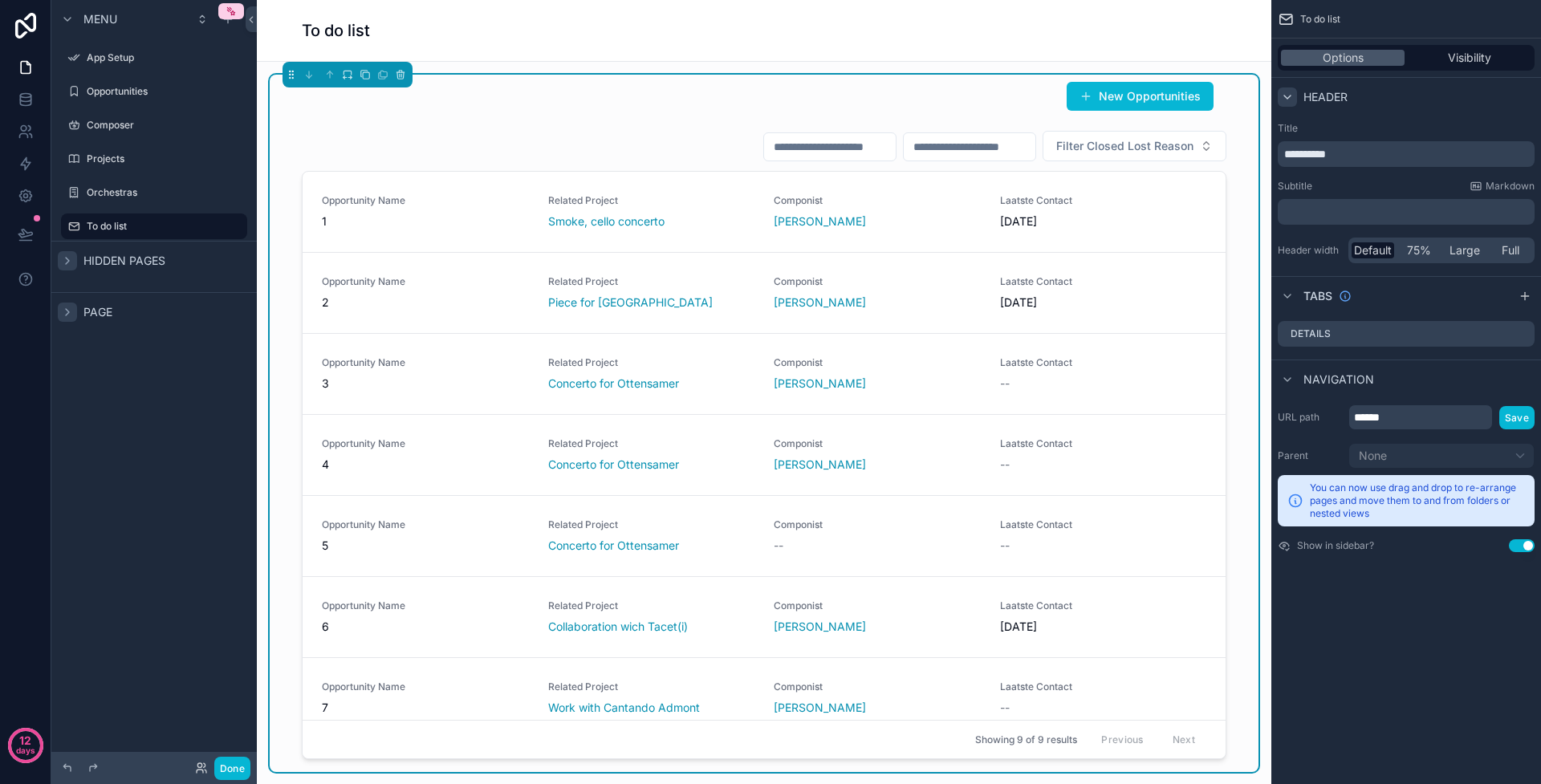 click on "﻿" at bounding box center [1408, 212] 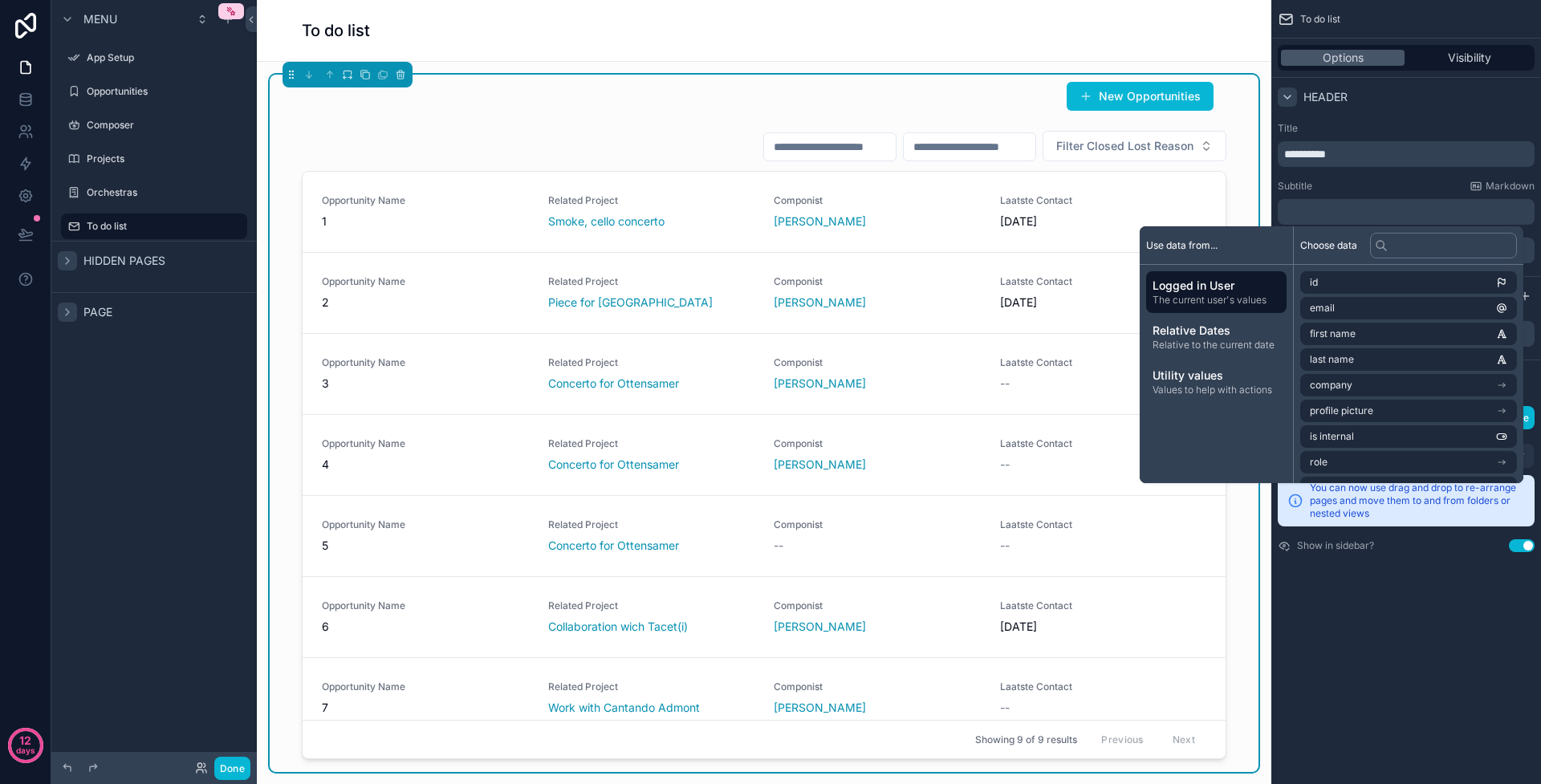 click on "Header" at bounding box center [1406, 96] 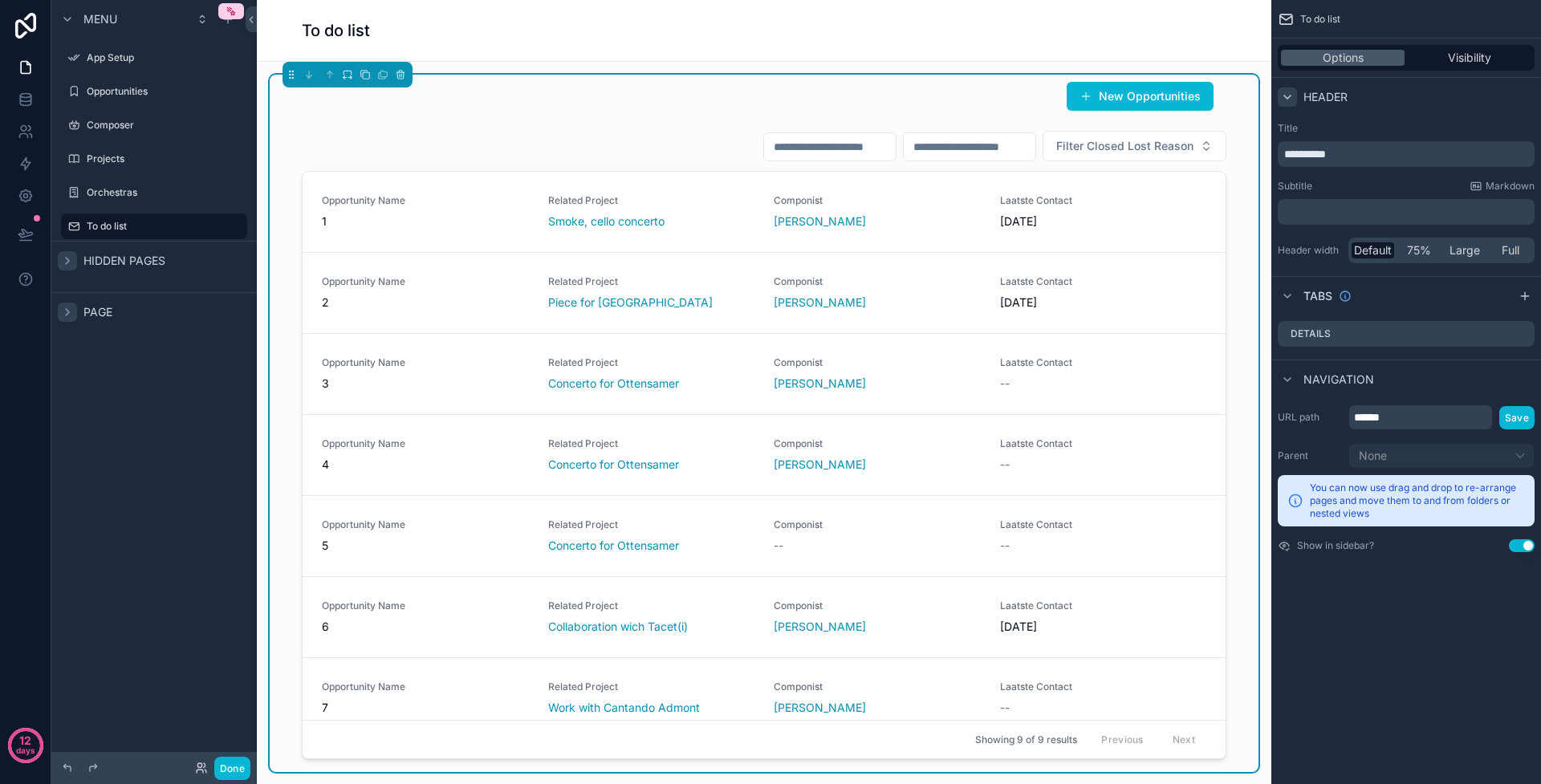 click on "**********" at bounding box center (1406, 392) 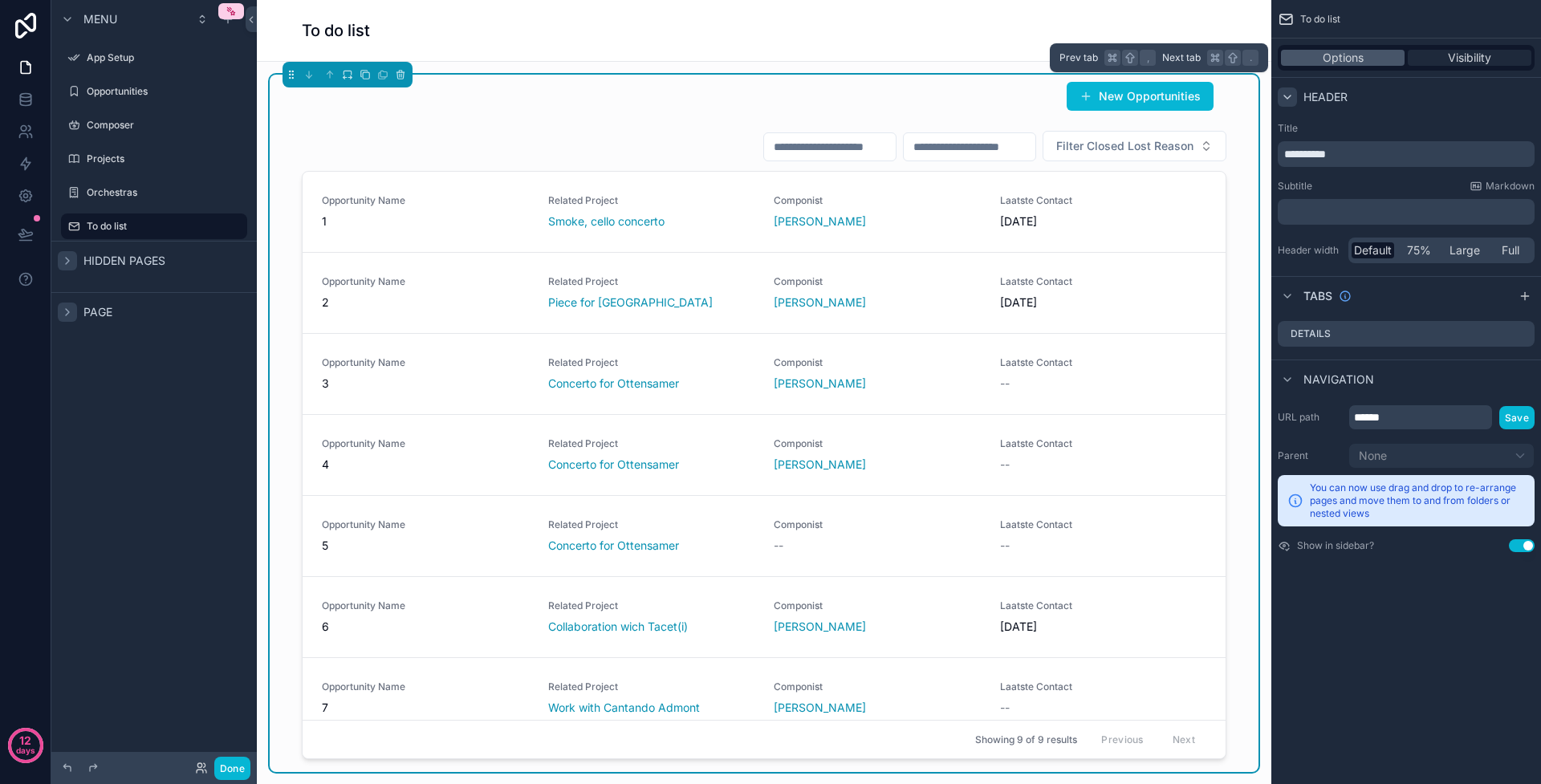 click on "Visibility" at bounding box center (1470, 58) 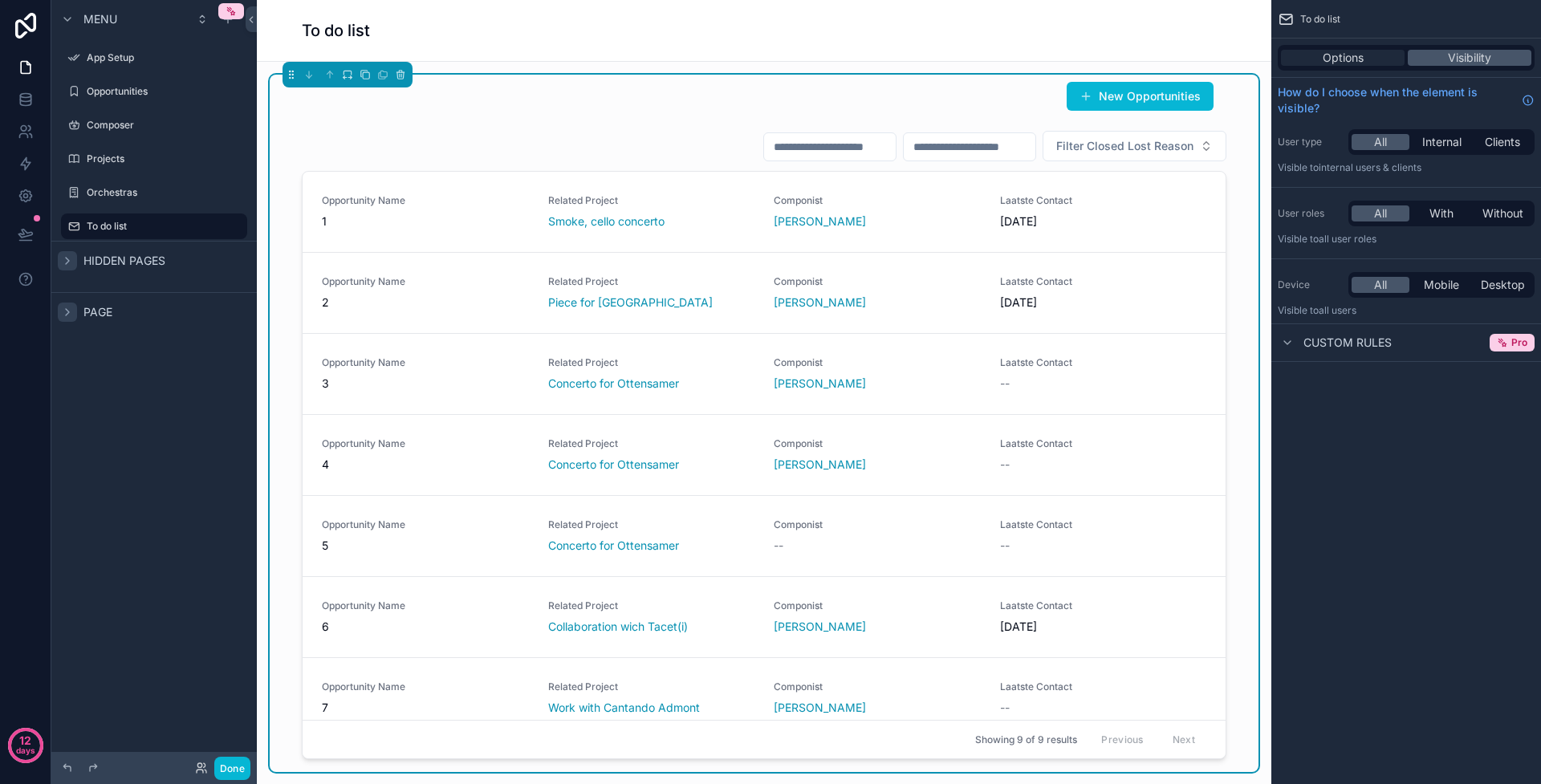 click on "Options" at bounding box center [1343, 58] 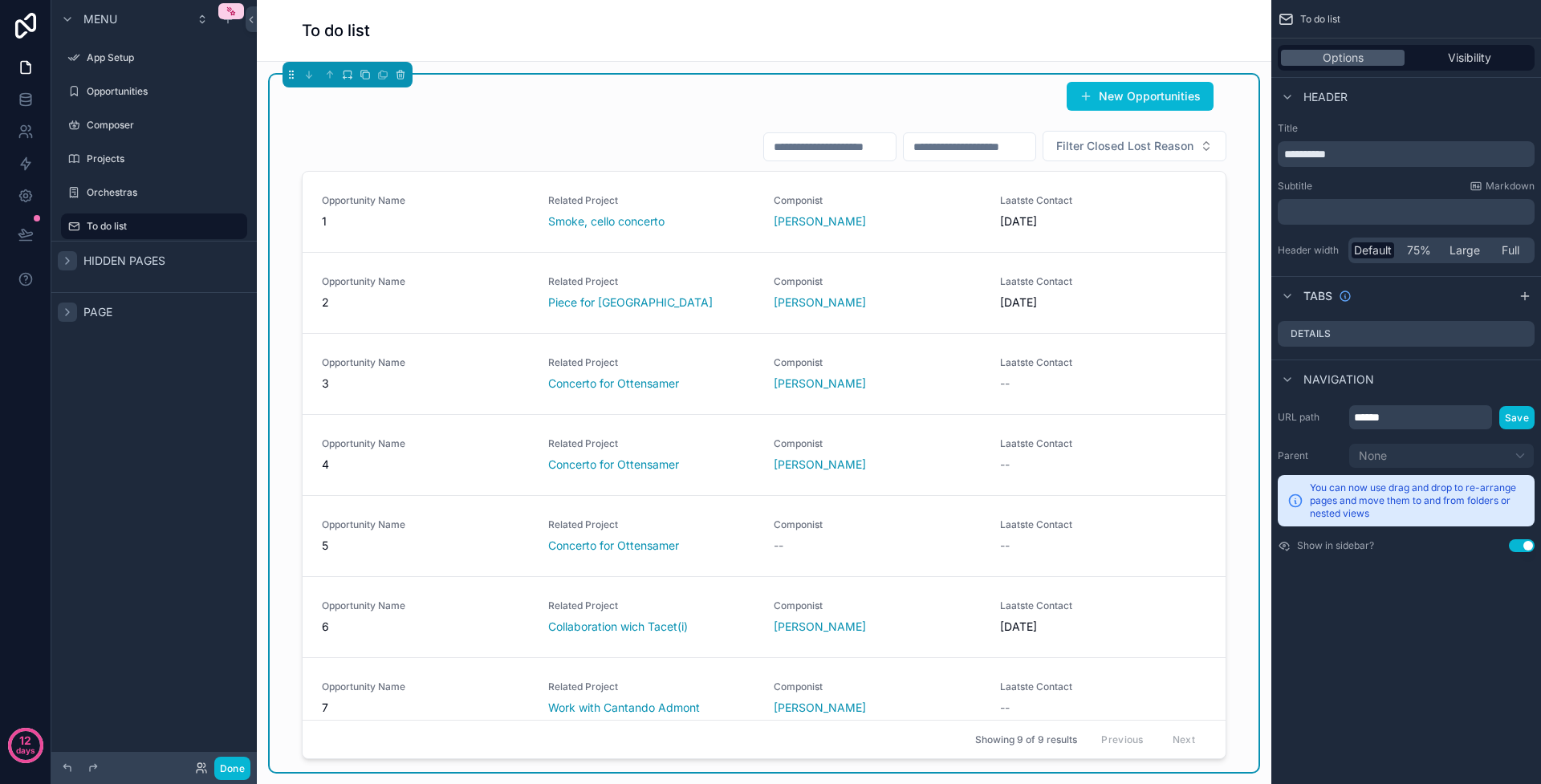click on "﻿" at bounding box center (1408, 212) 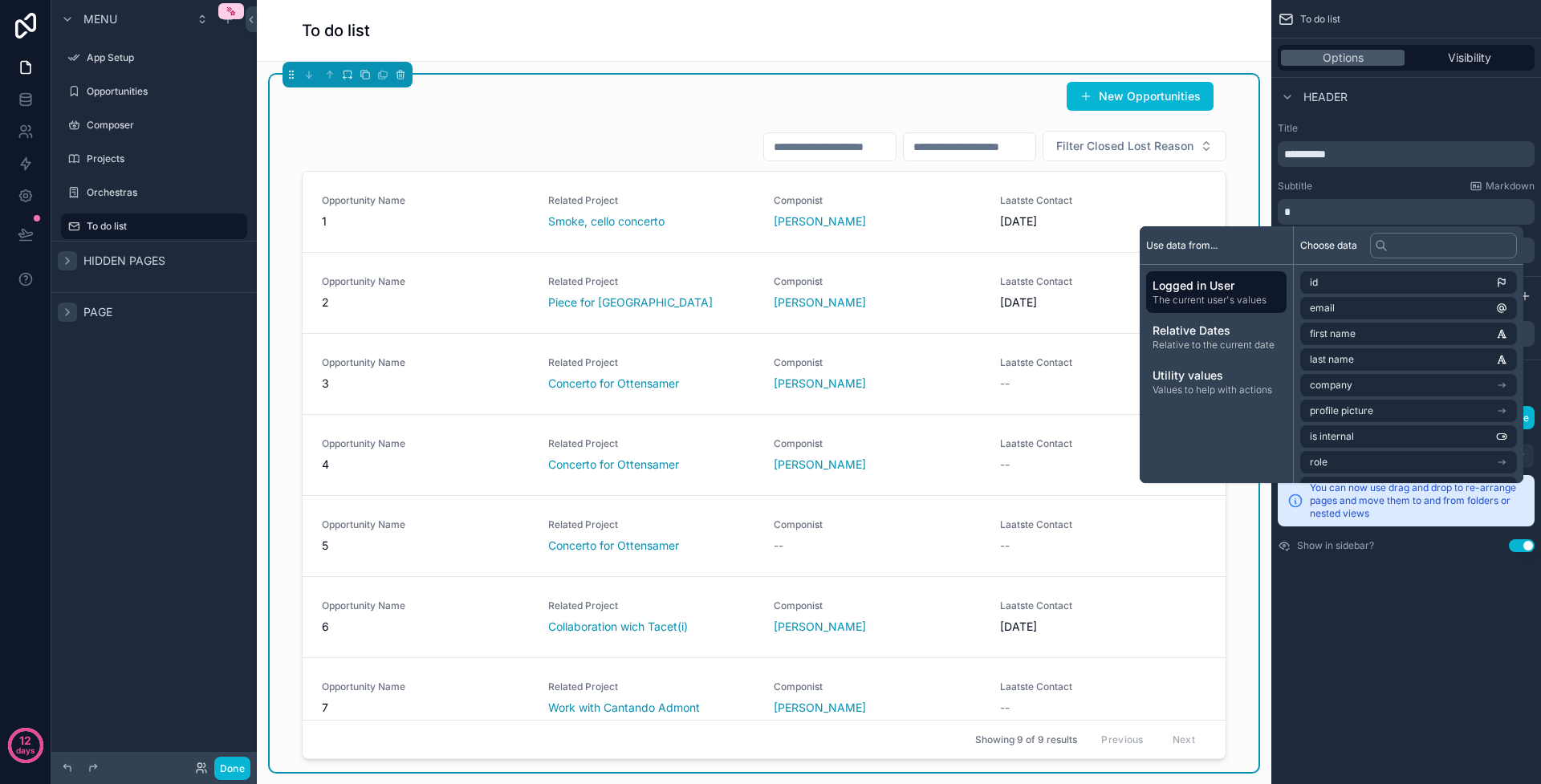 type 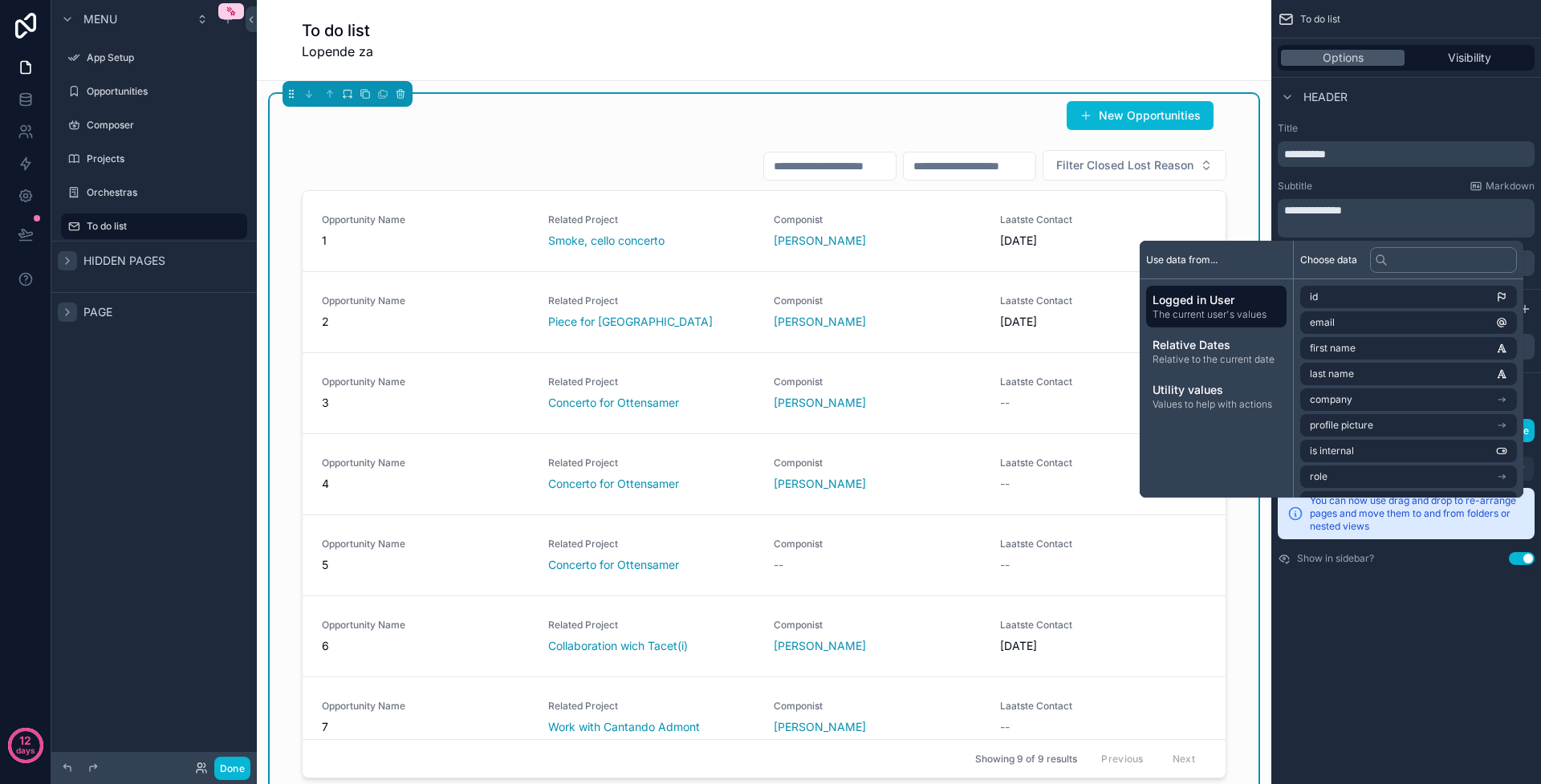 scroll, scrollTop: 0, scrollLeft: 0, axis: both 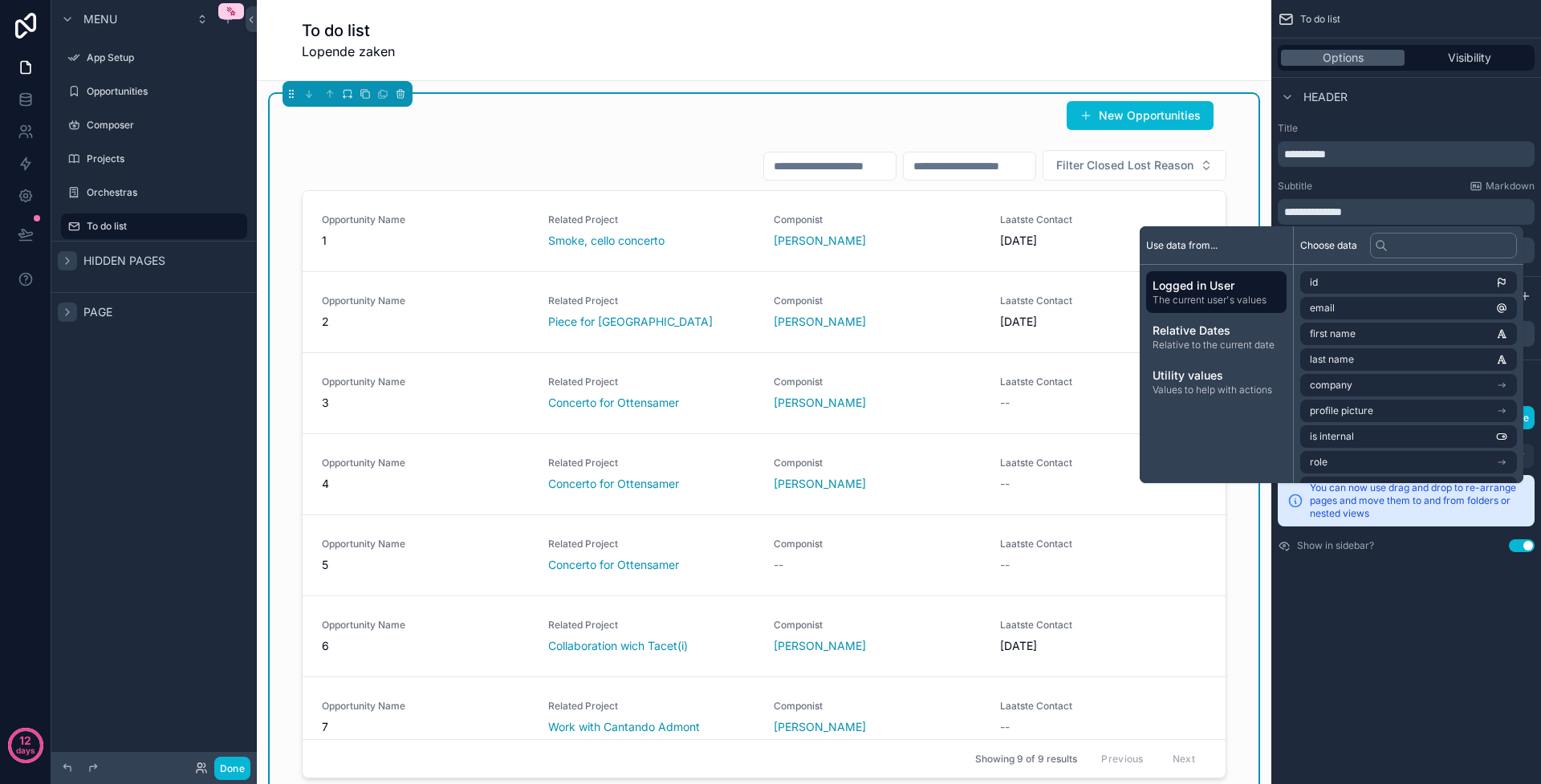 click on "**********" at bounding box center (1408, 212) 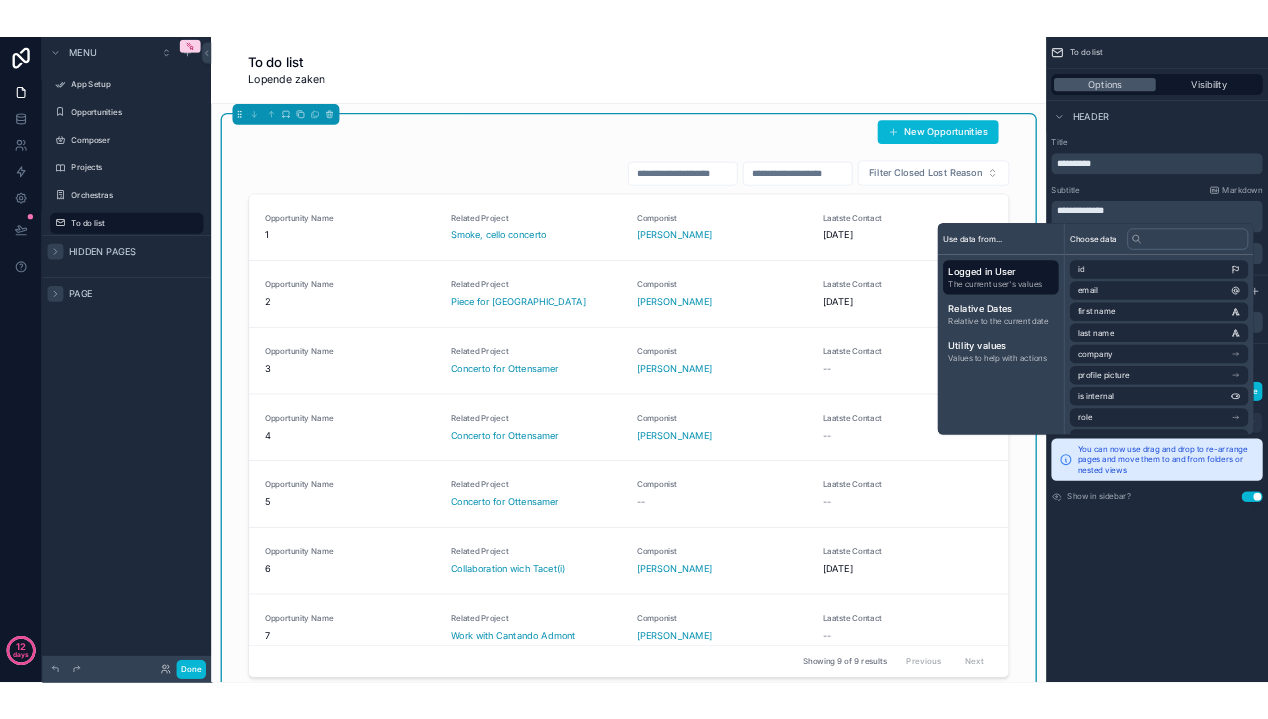 scroll, scrollTop: 0, scrollLeft: 0, axis: both 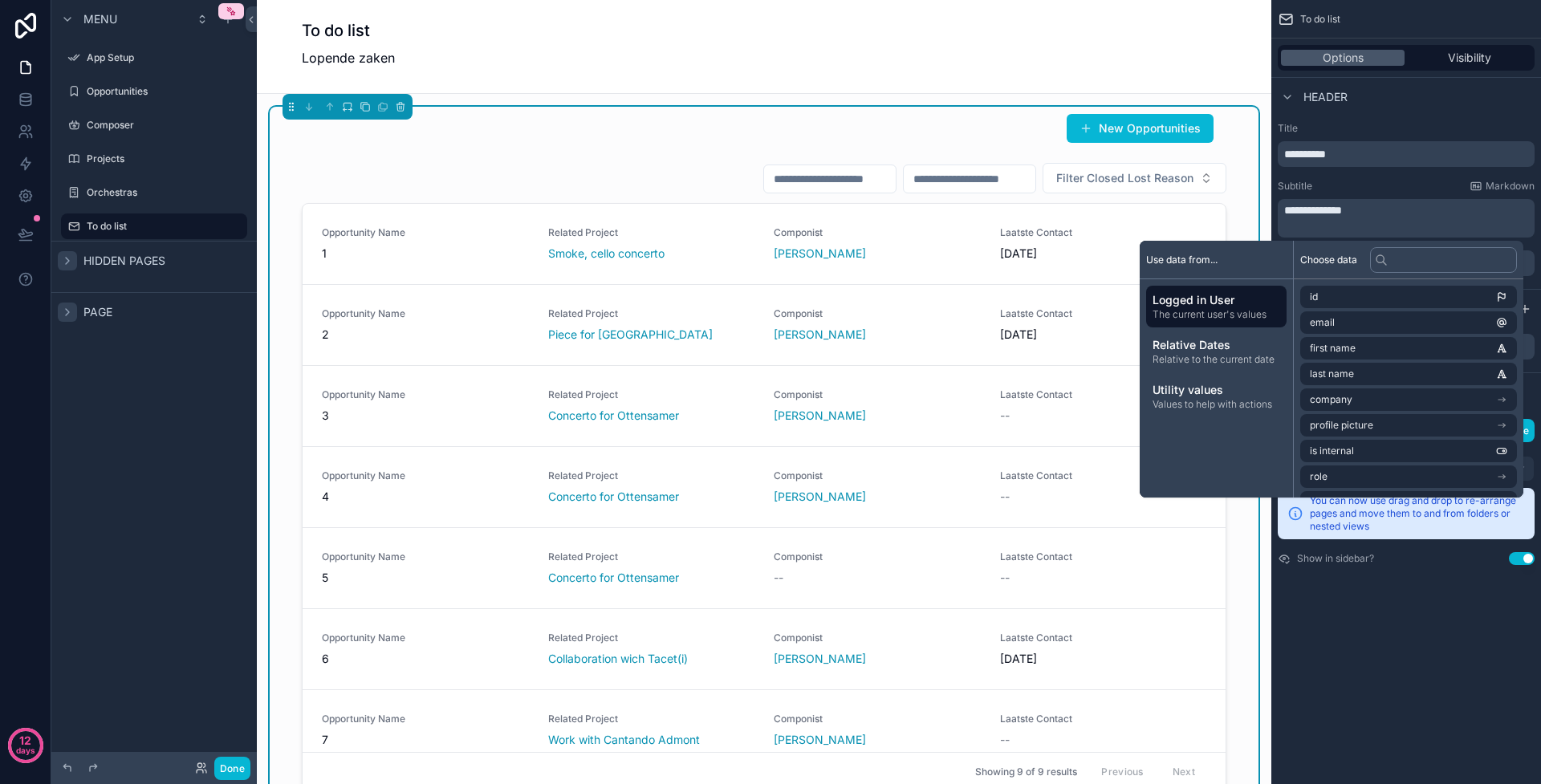 click on "**********" at bounding box center [1408, 210] 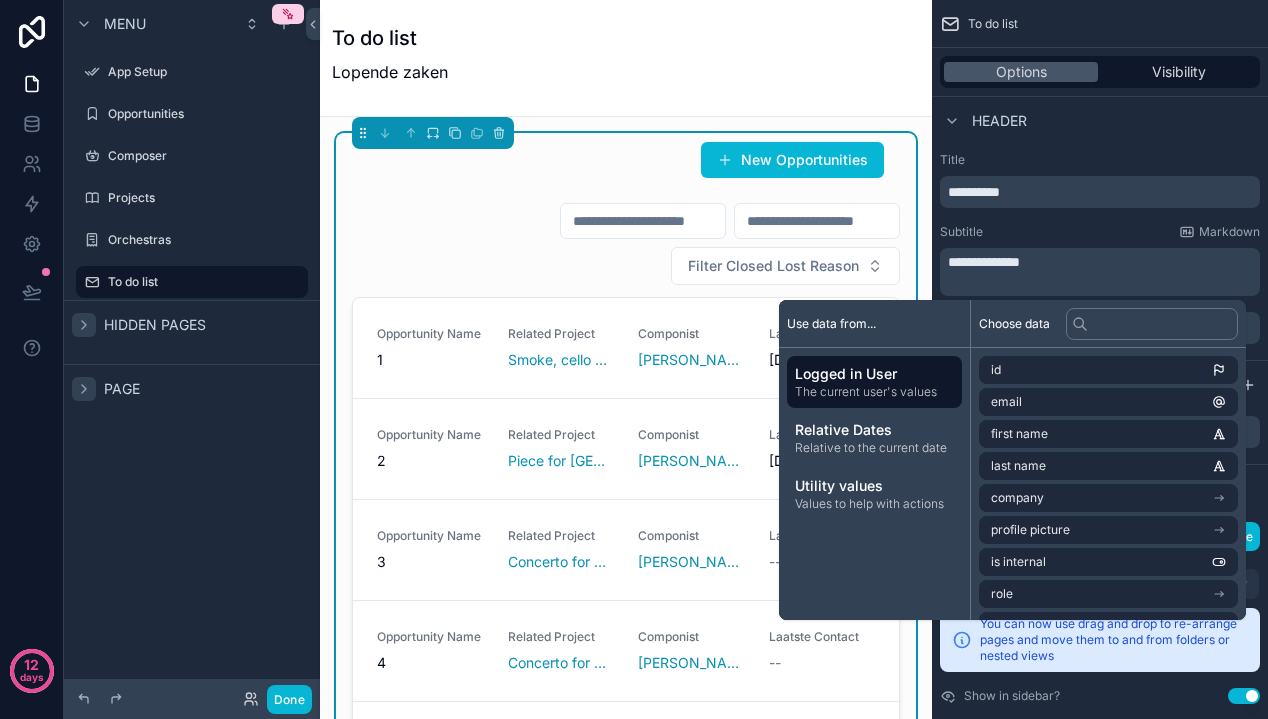 click on "Subtitle Markdown" at bounding box center (1100, 232) 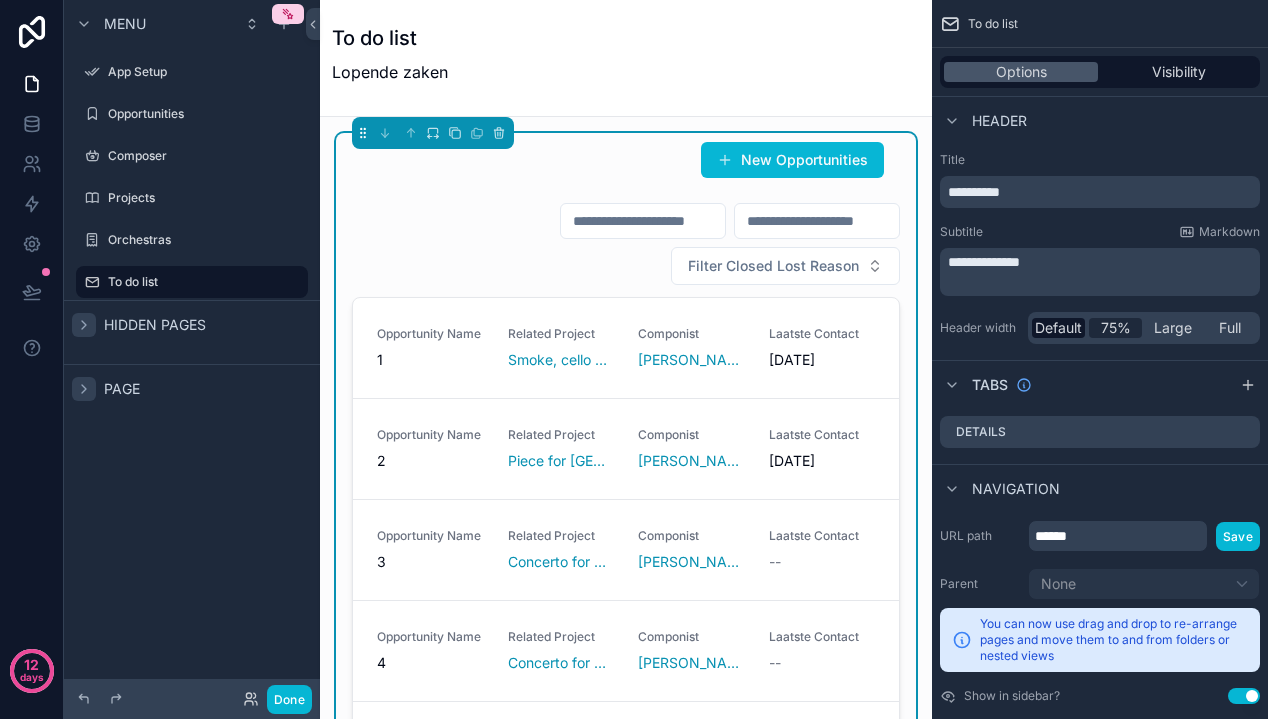 click on "75%" at bounding box center (1116, 328) 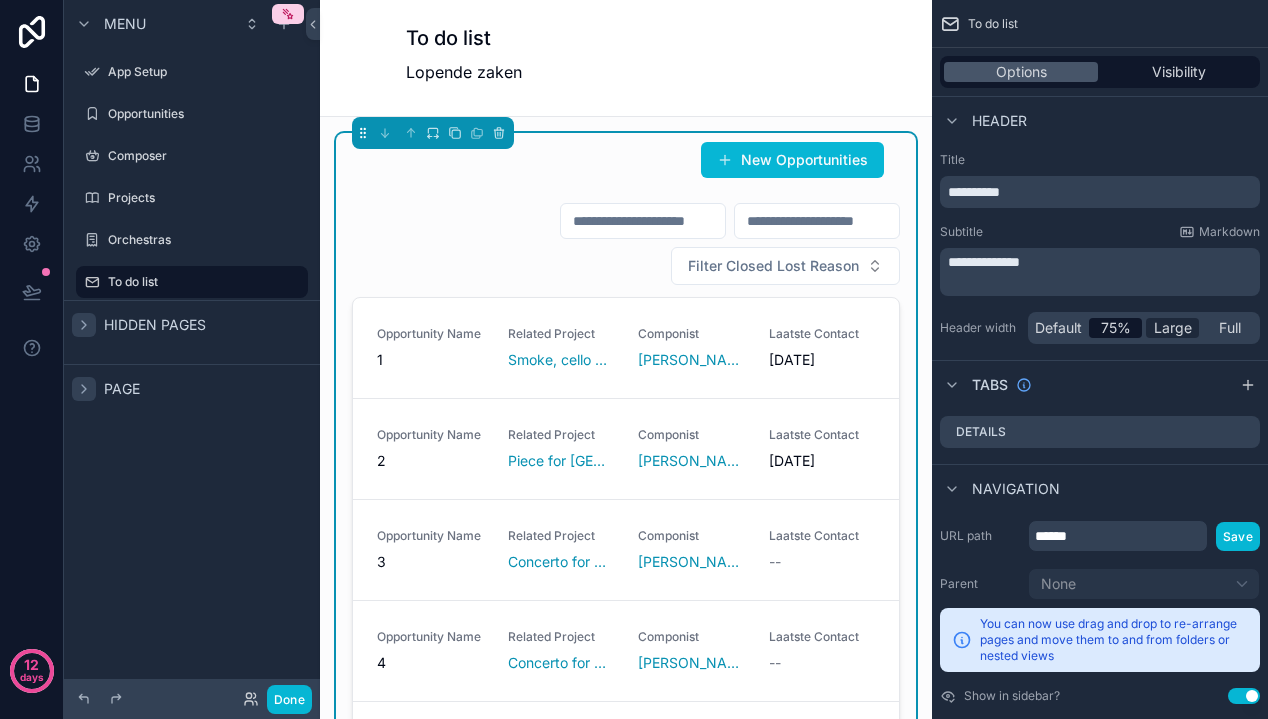 click on "Large" at bounding box center (1173, 328) 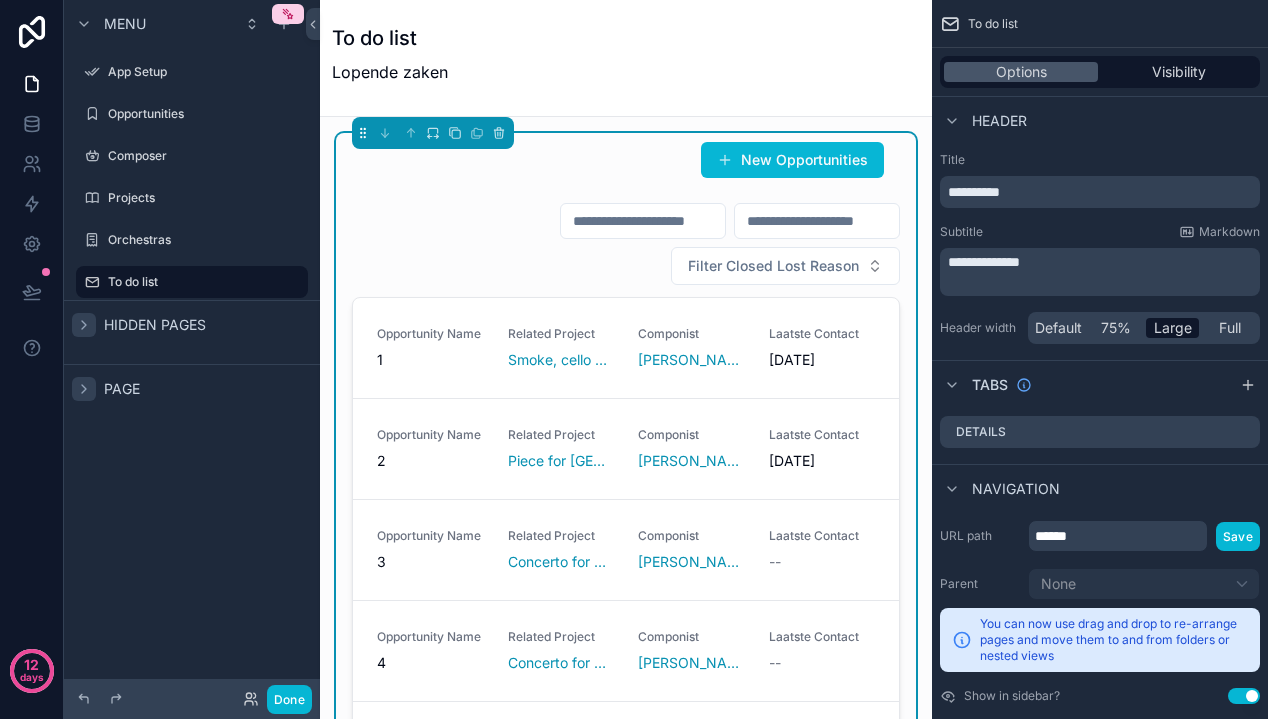 click on "Header width Default 75% Large Full" at bounding box center (1100, 328) 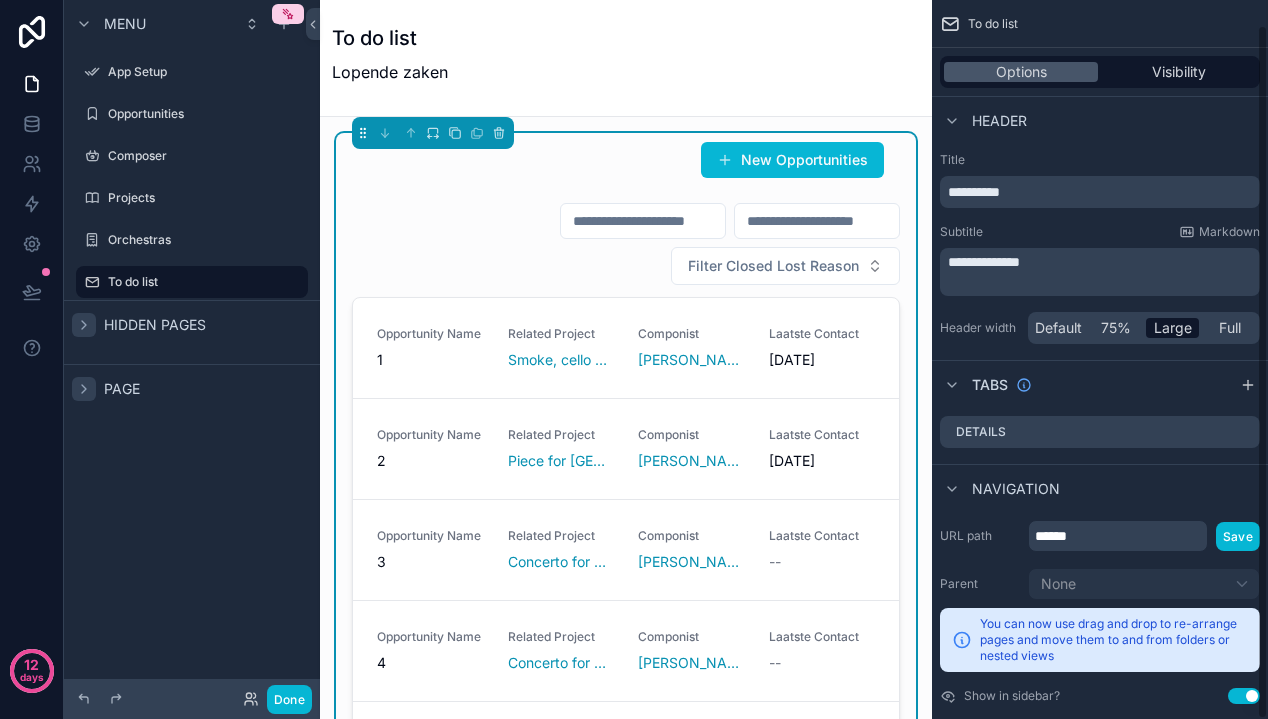 scroll, scrollTop: 25, scrollLeft: 0, axis: vertical 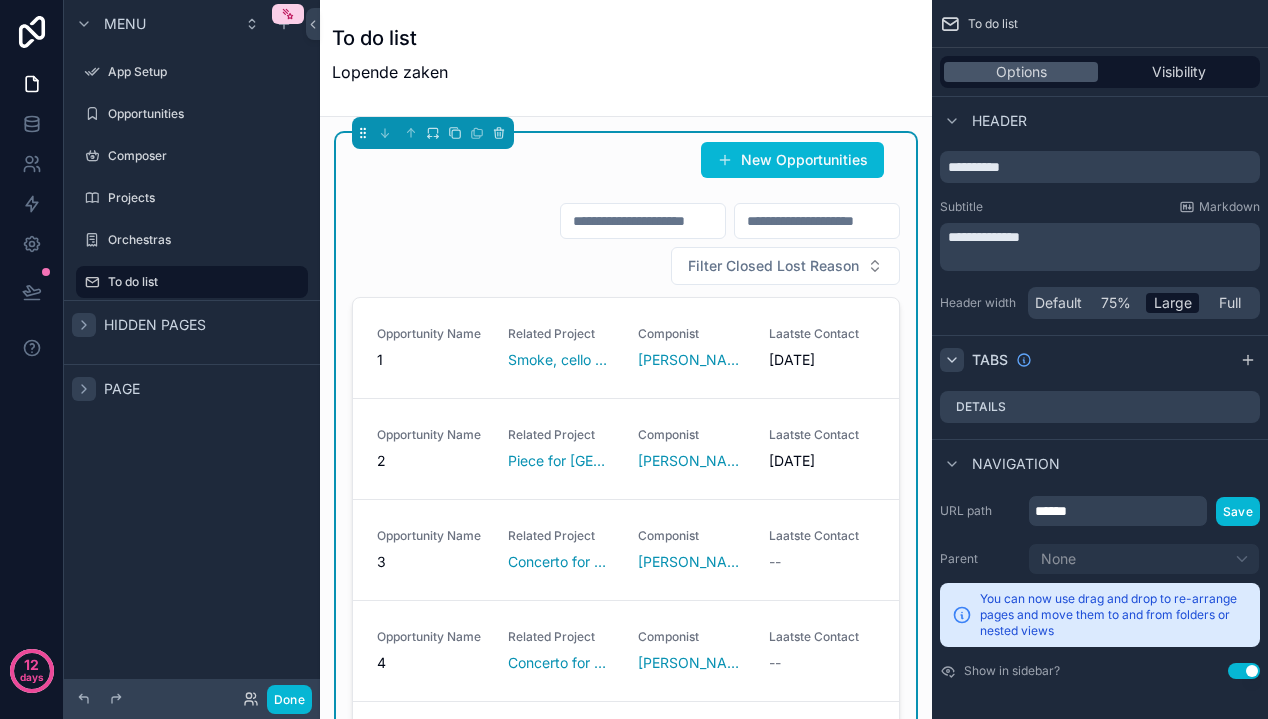 click 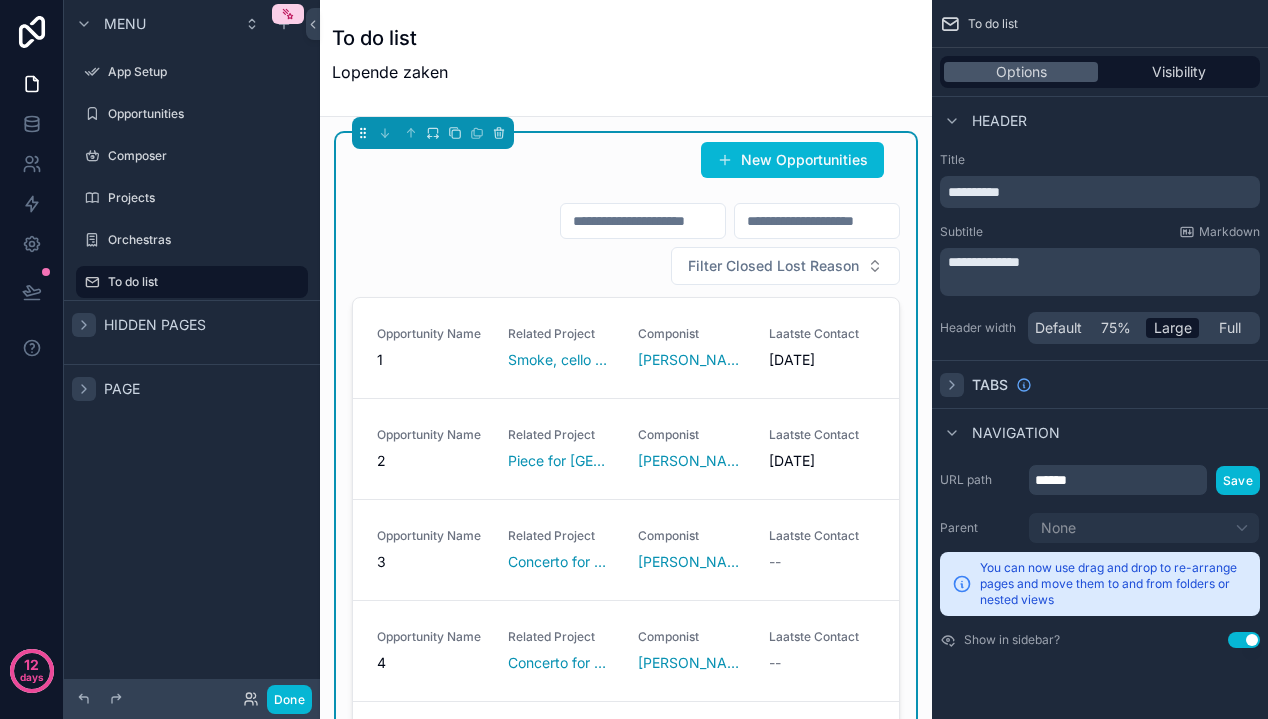 click on "**********" at bounding box center (1100, 328) 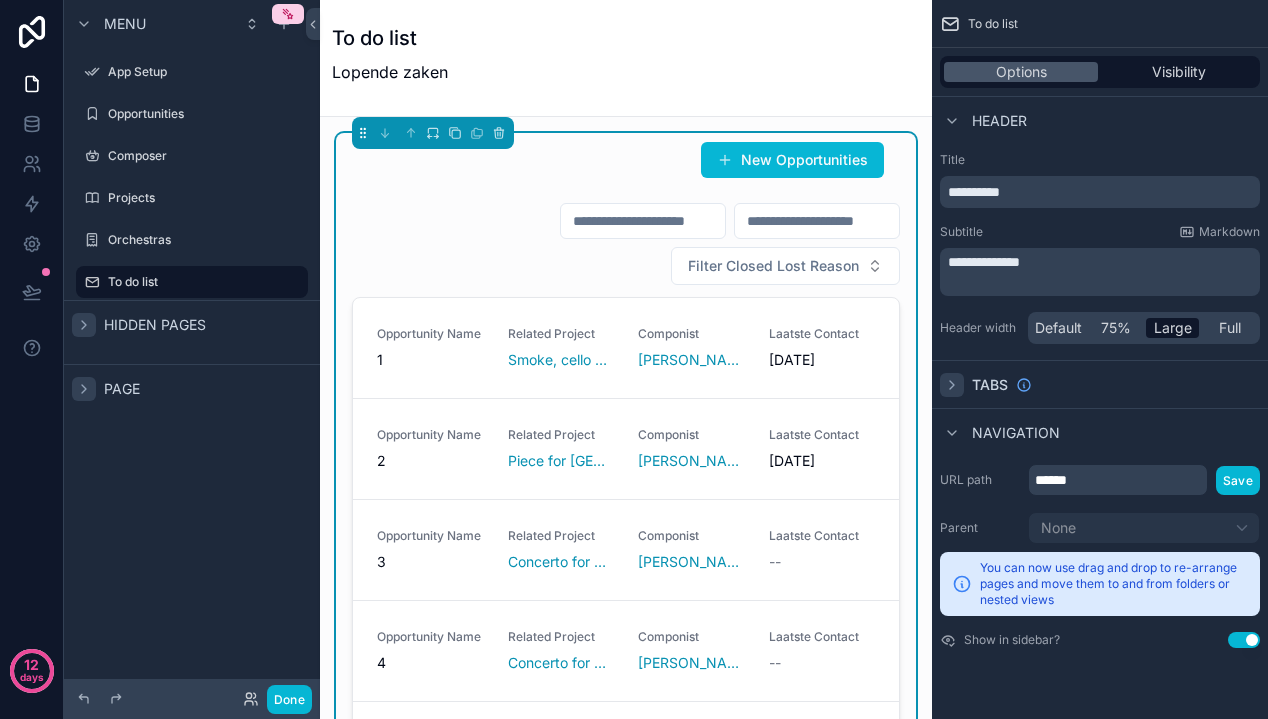 click 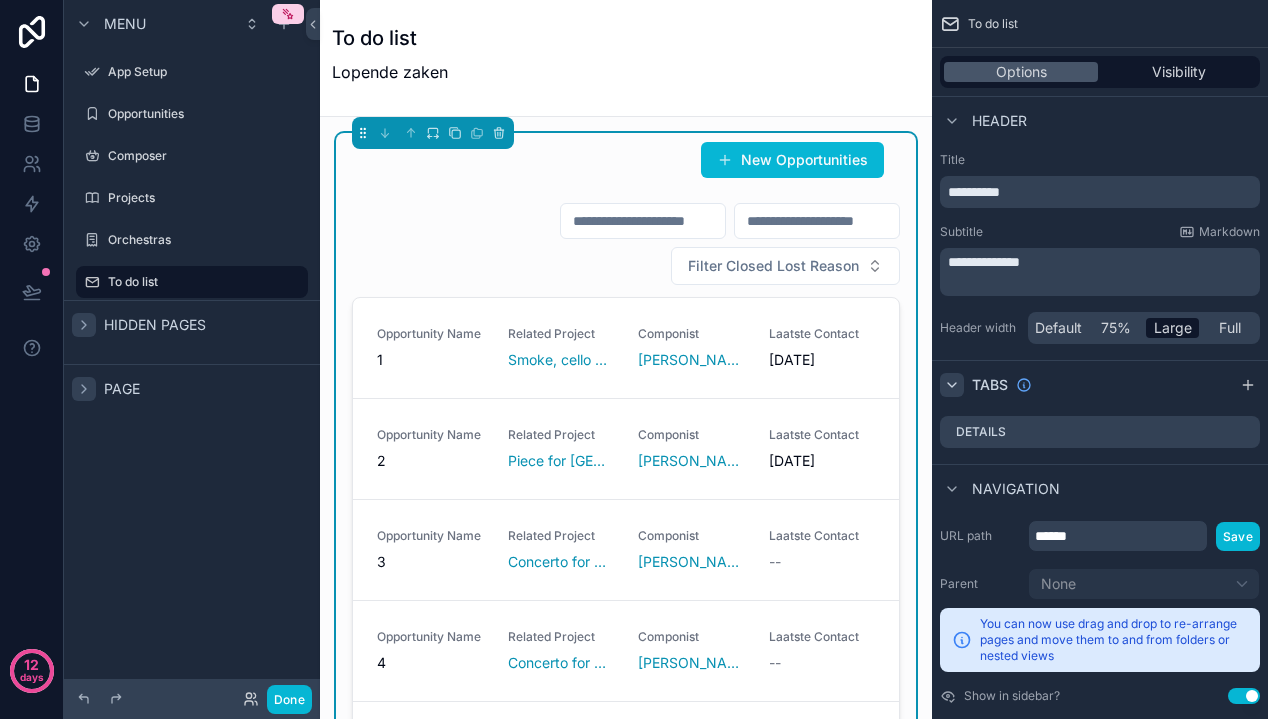 click at bounding box center [952, 385] 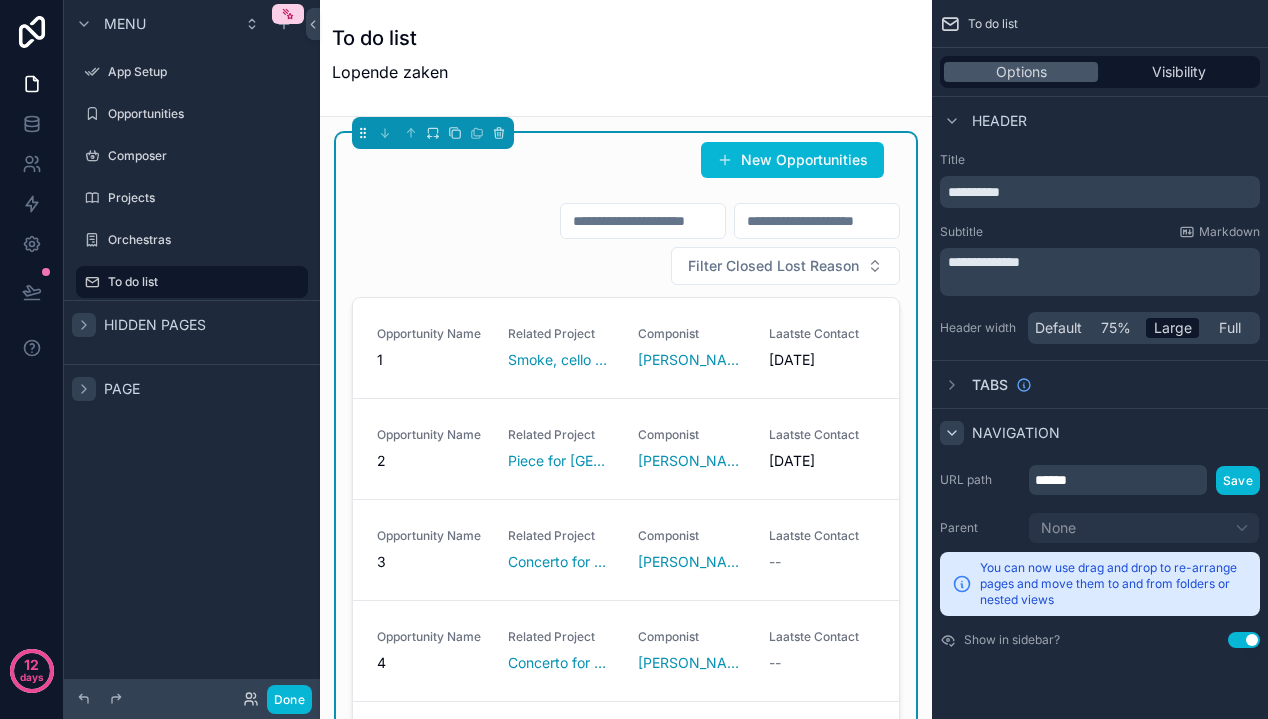 click 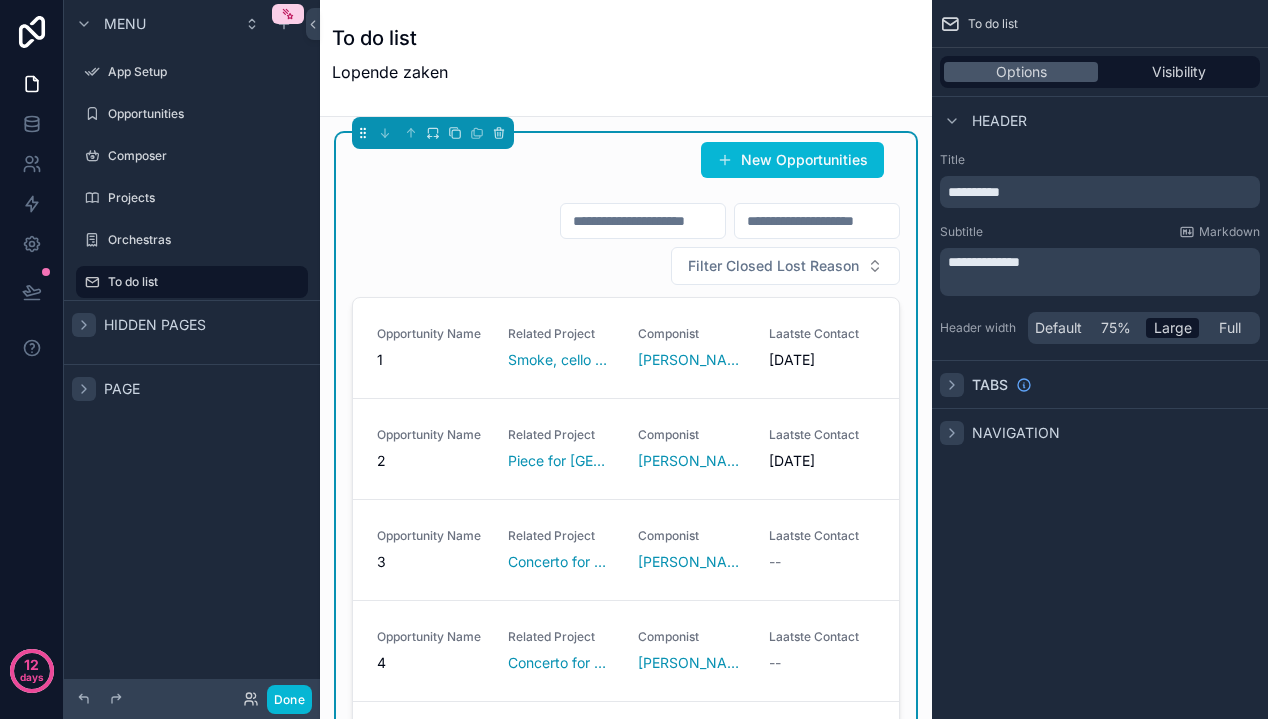 click 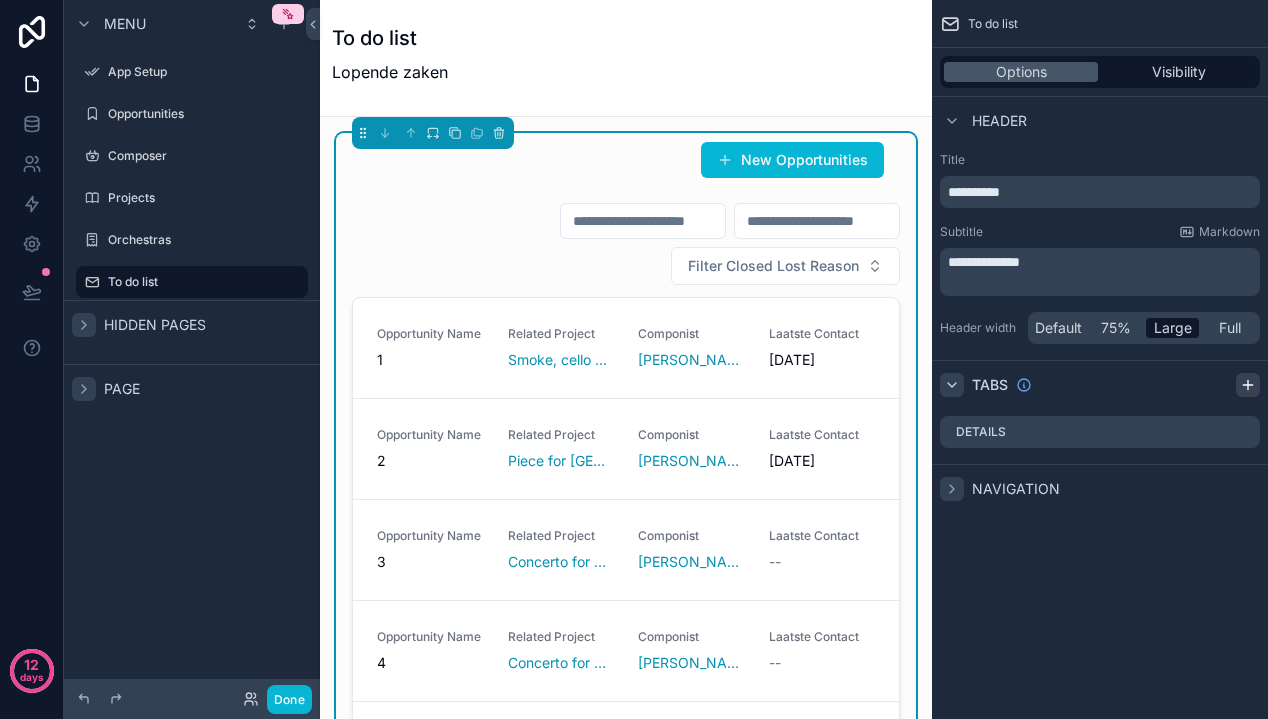 click 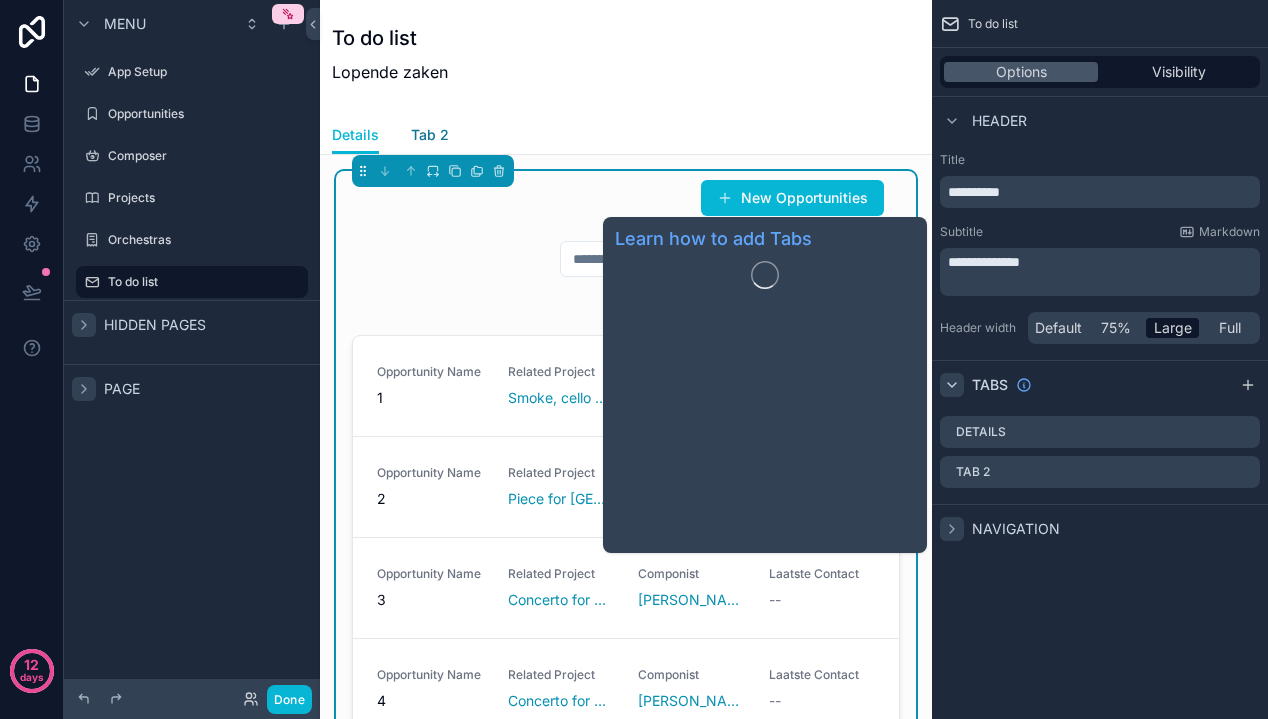 click on "Tab 2" at bounding box center [430, 135] 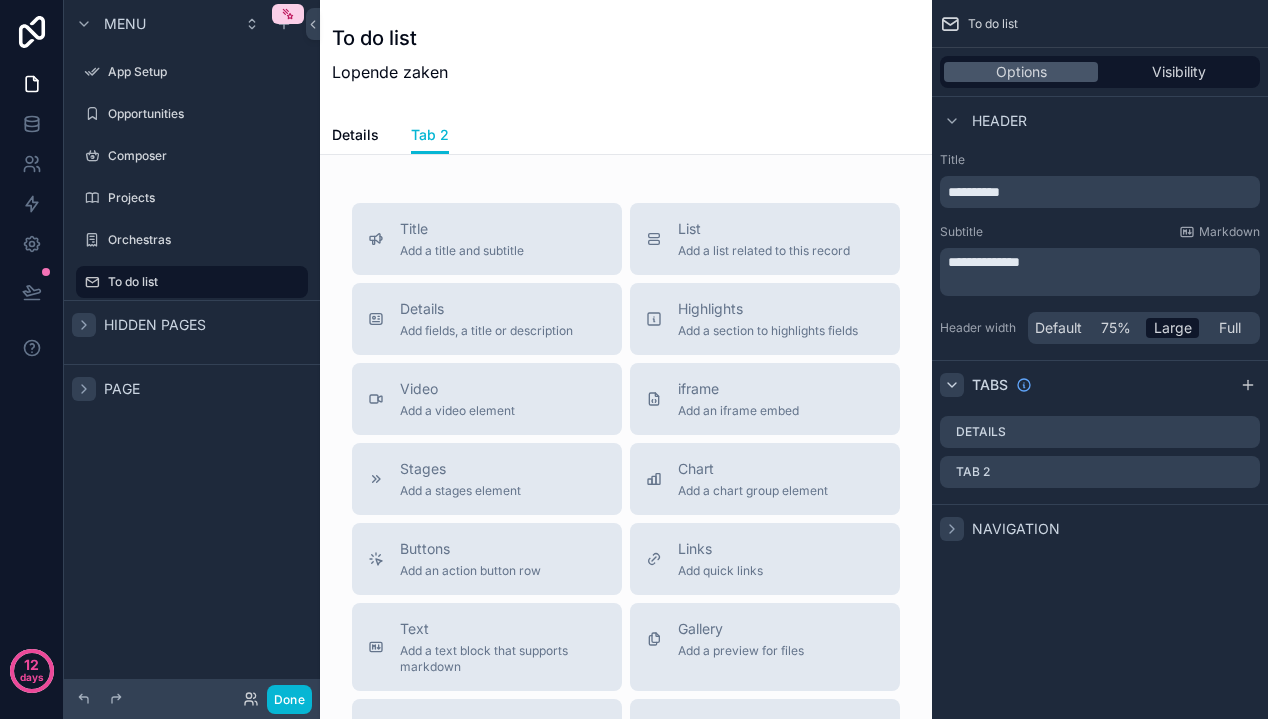 click on "To do list Lopende zaken Tab 2 Details Tab 2" at bounding box center (626, 77) 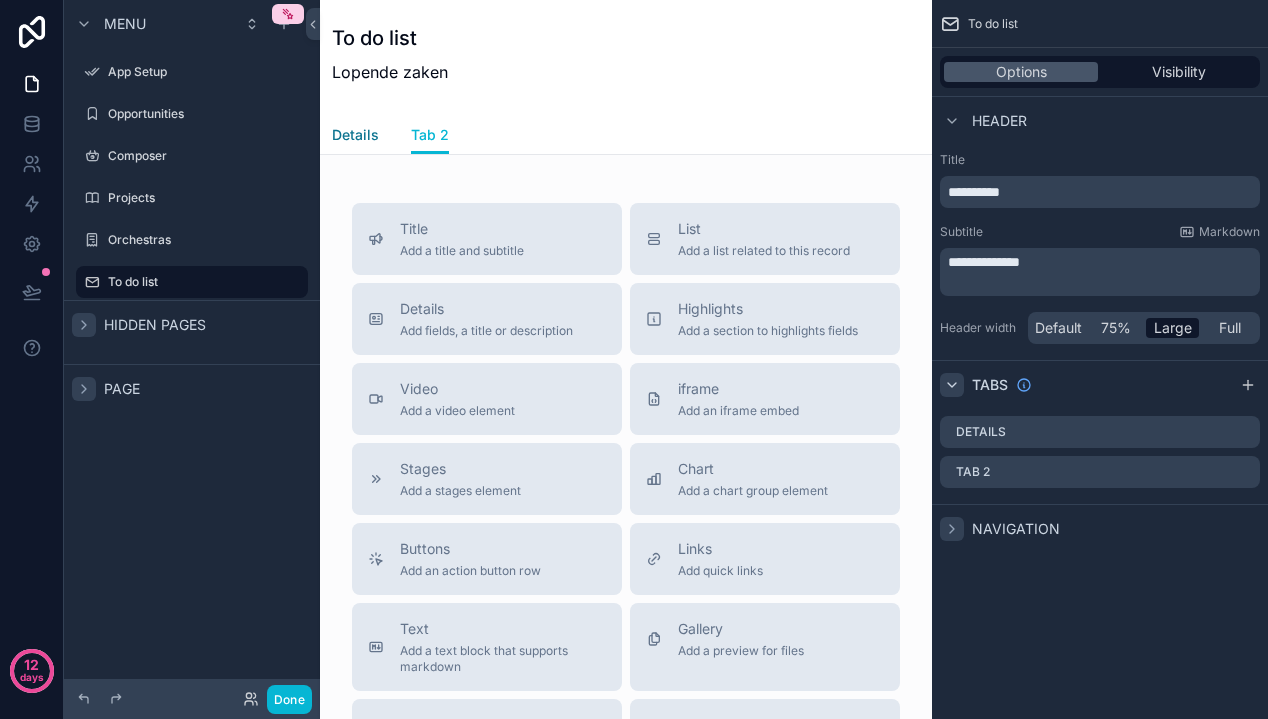 click on "Details" at bounding box center (355, 135) 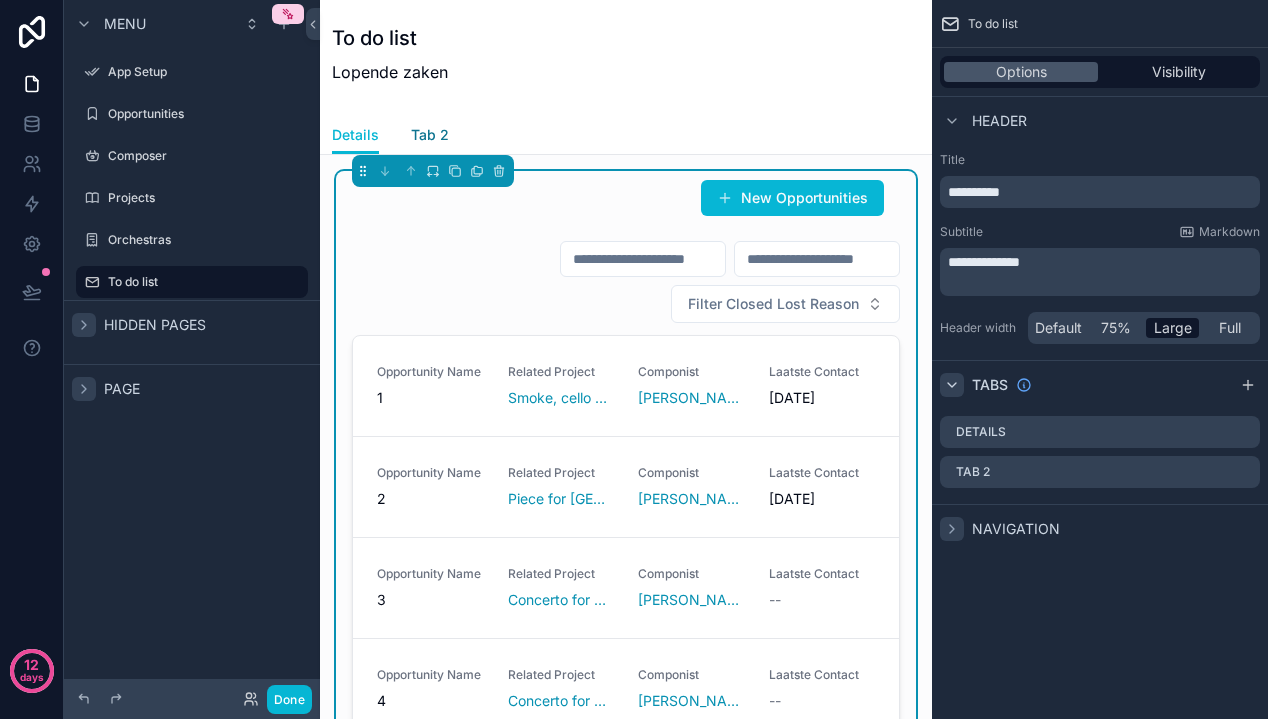click on "Tab 2" at bounding box center (430, 135) 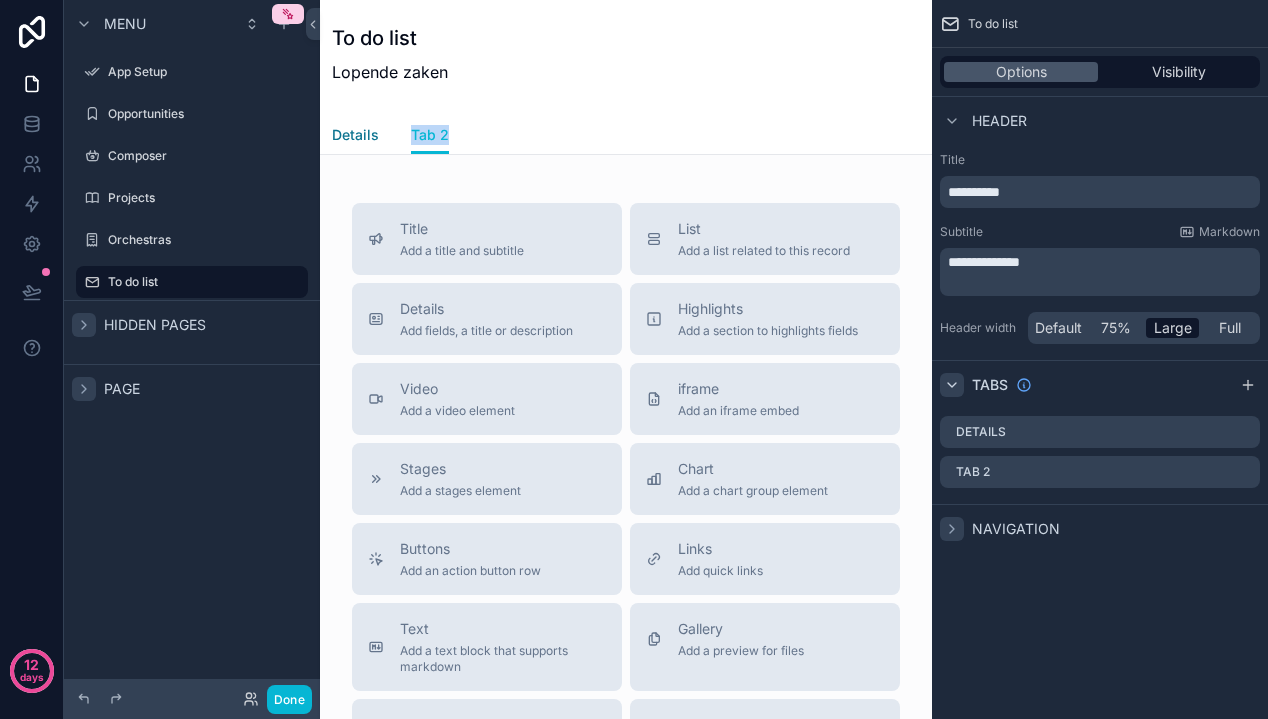 click on "Details" at bounding box center [355, 135] 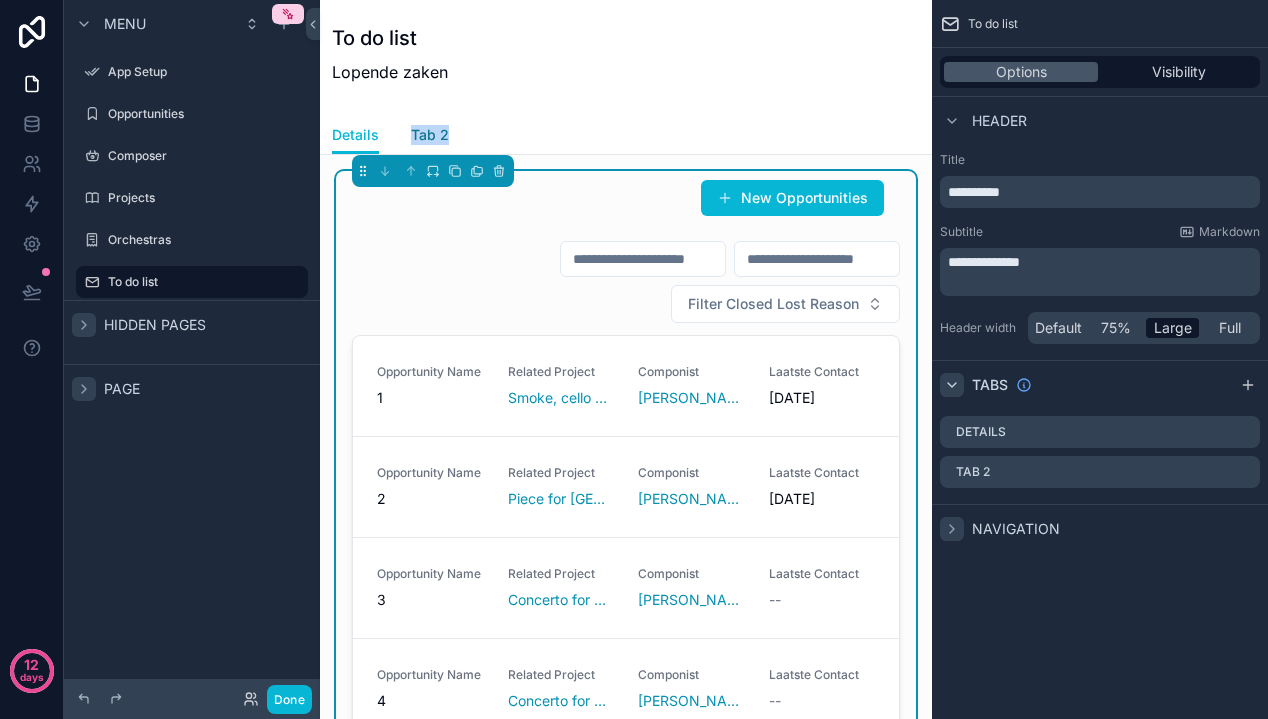 click on "Tab 2" at bounding box center [430, 135] 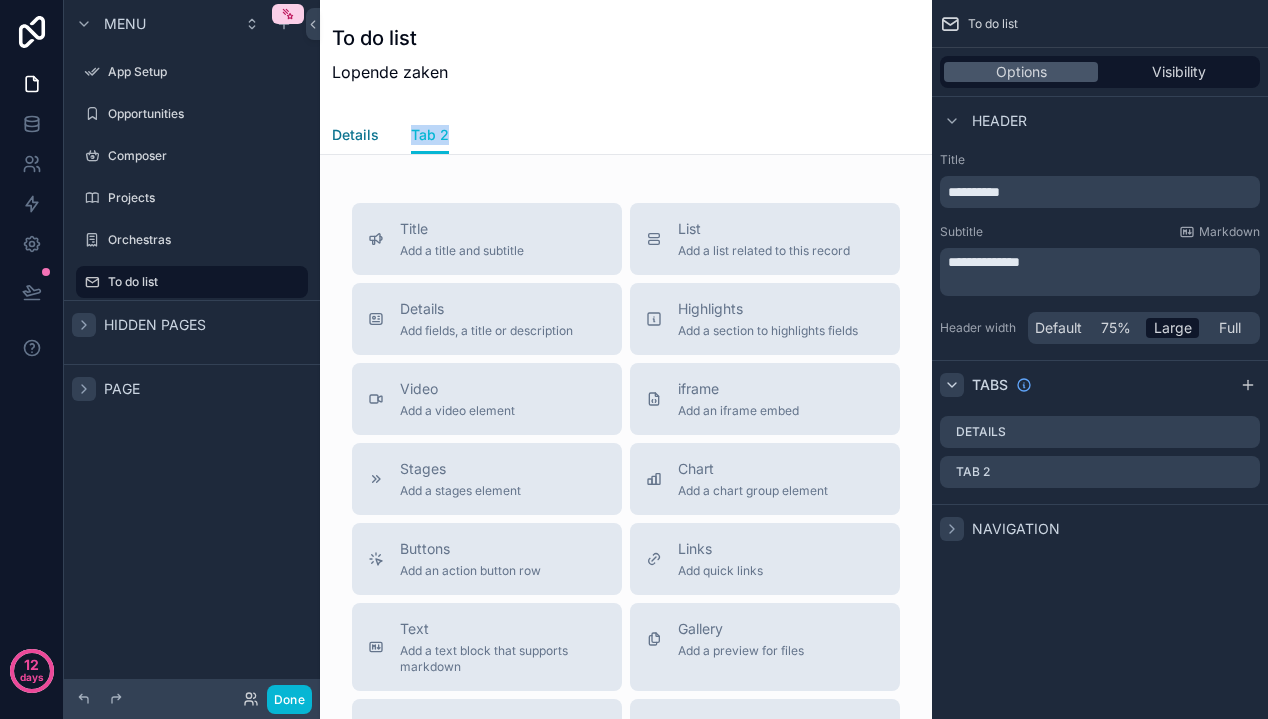 click on "Details" at bounding box center (355, 135) 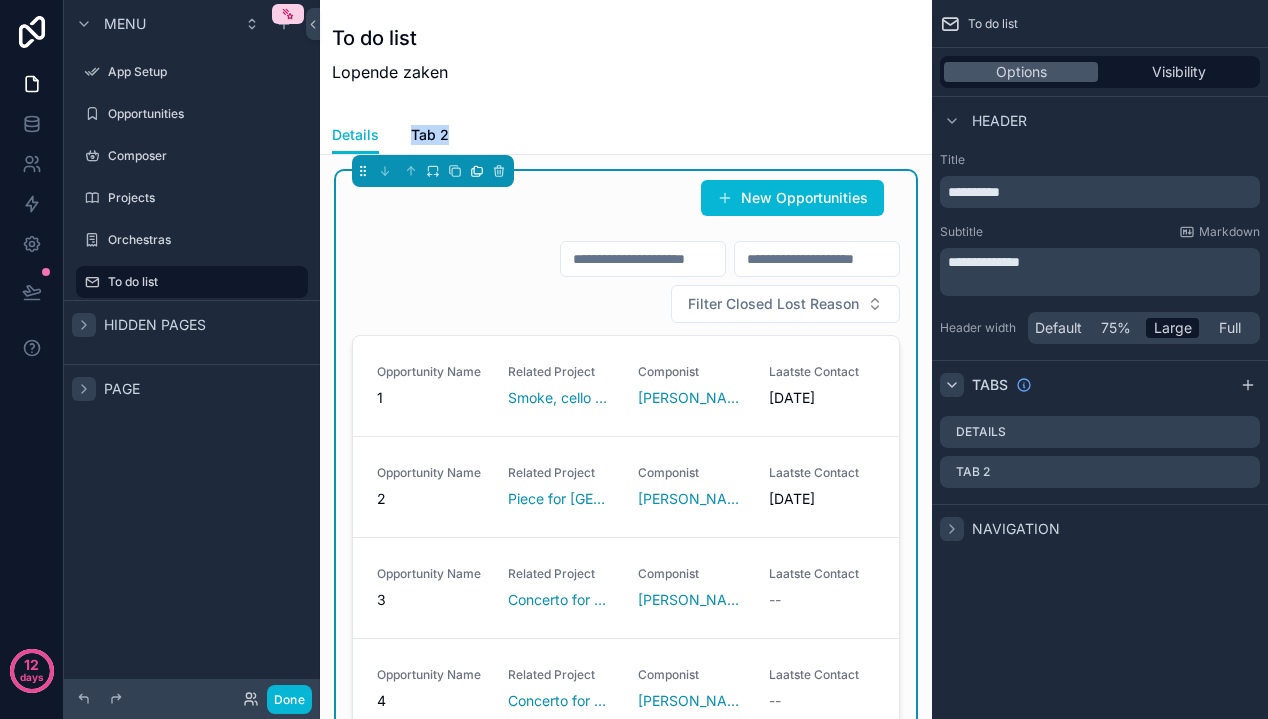 scroll, scrollTop: 4, scrollLeft: 0, axis: vertical 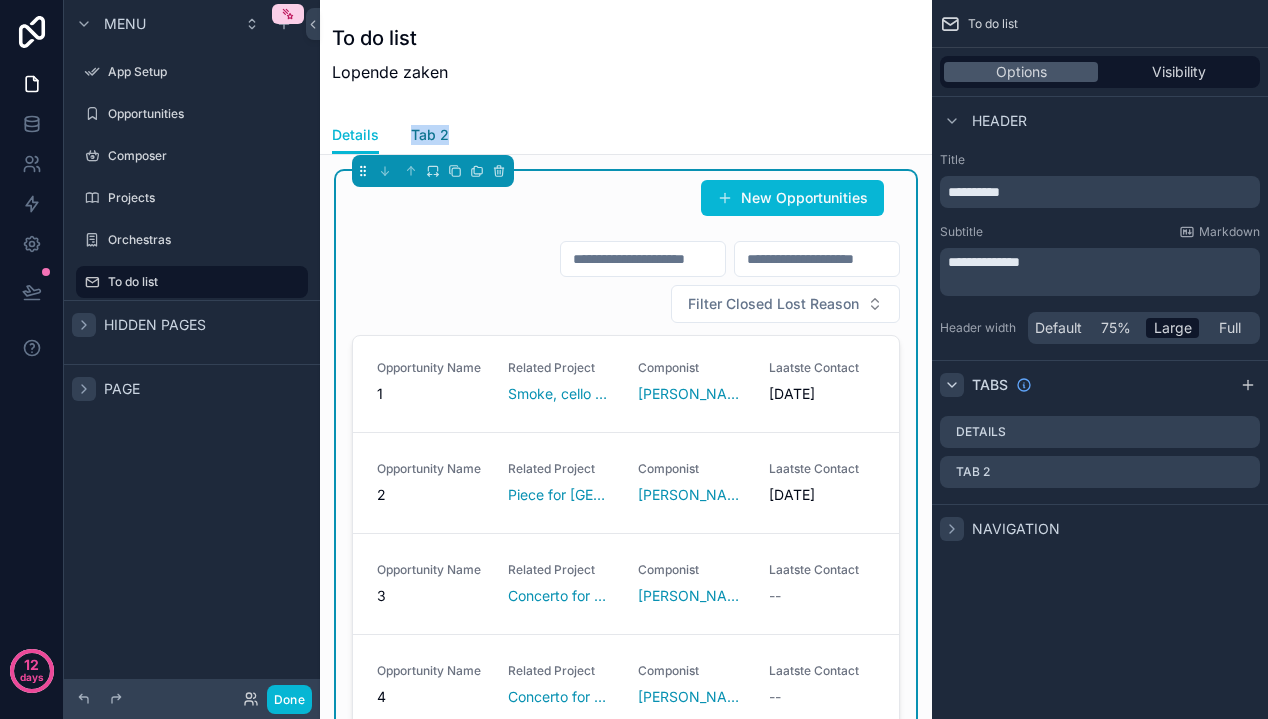 click on "Tab 2" at bounding box center [430, 135] 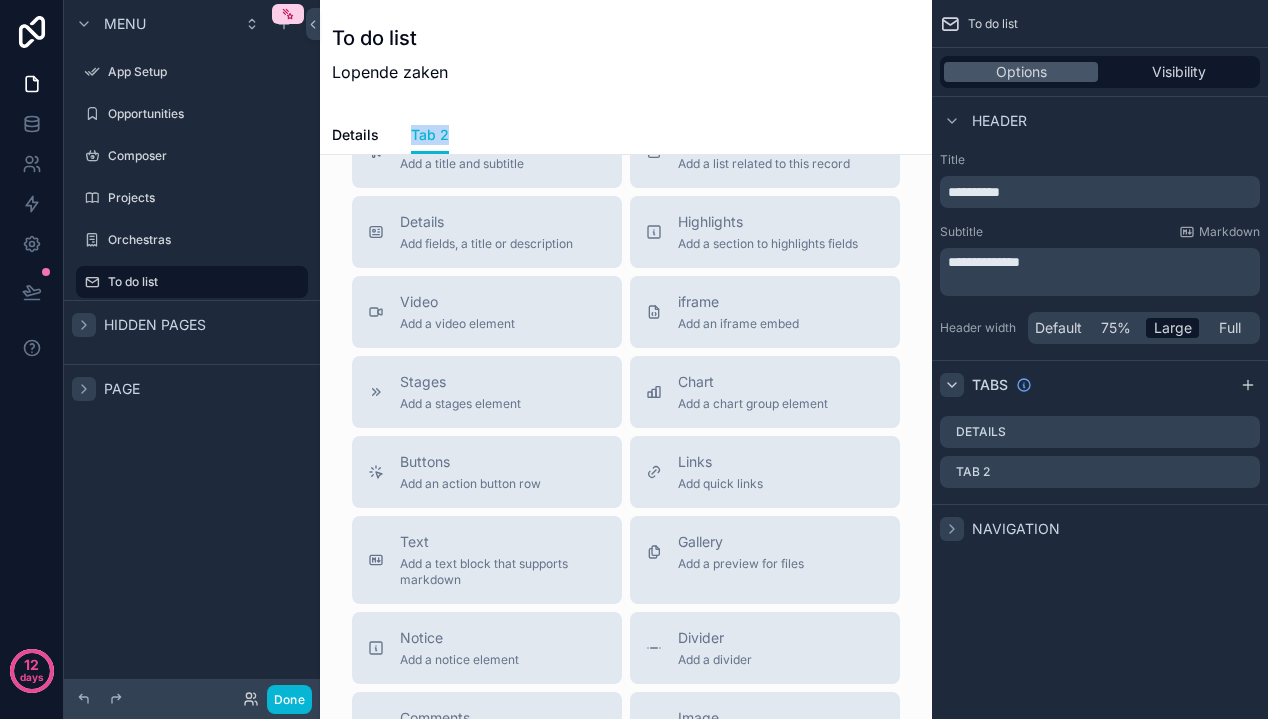 scroll, scrollTop: 41, scrollLeft: 0, axis: vertical 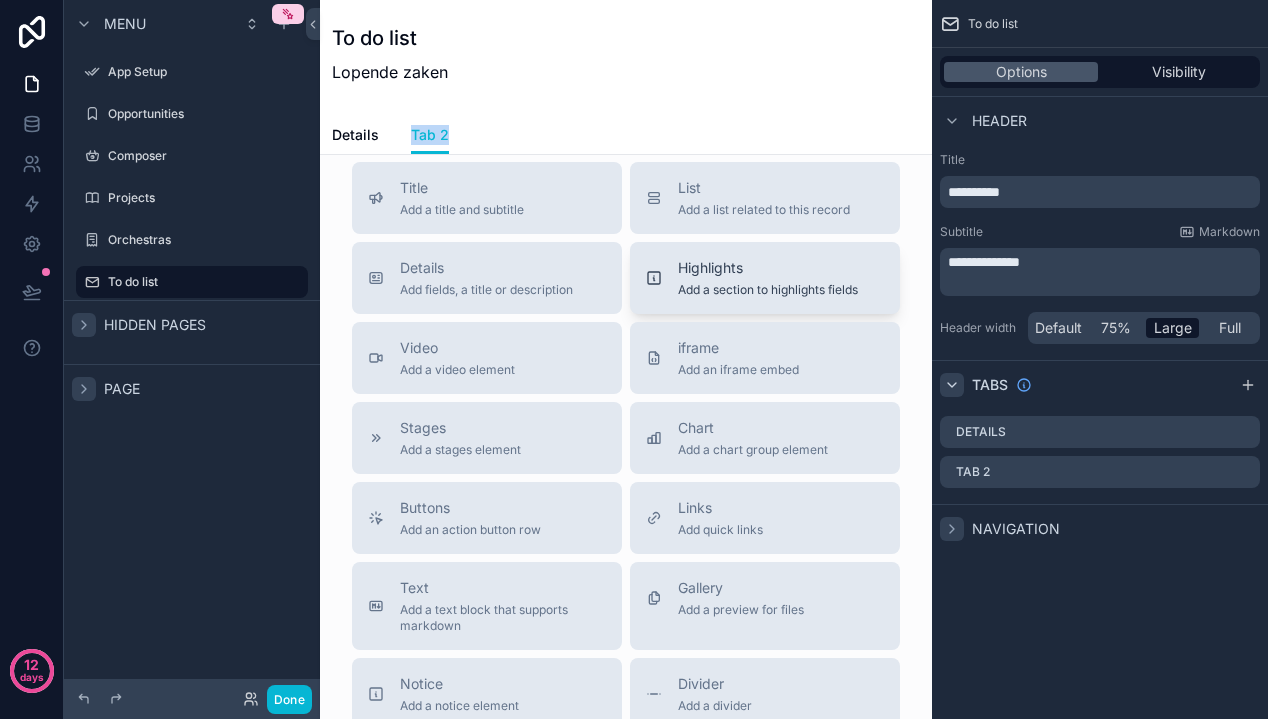 click on "Add a section to highlights fields" at bounding box center [768, 290] 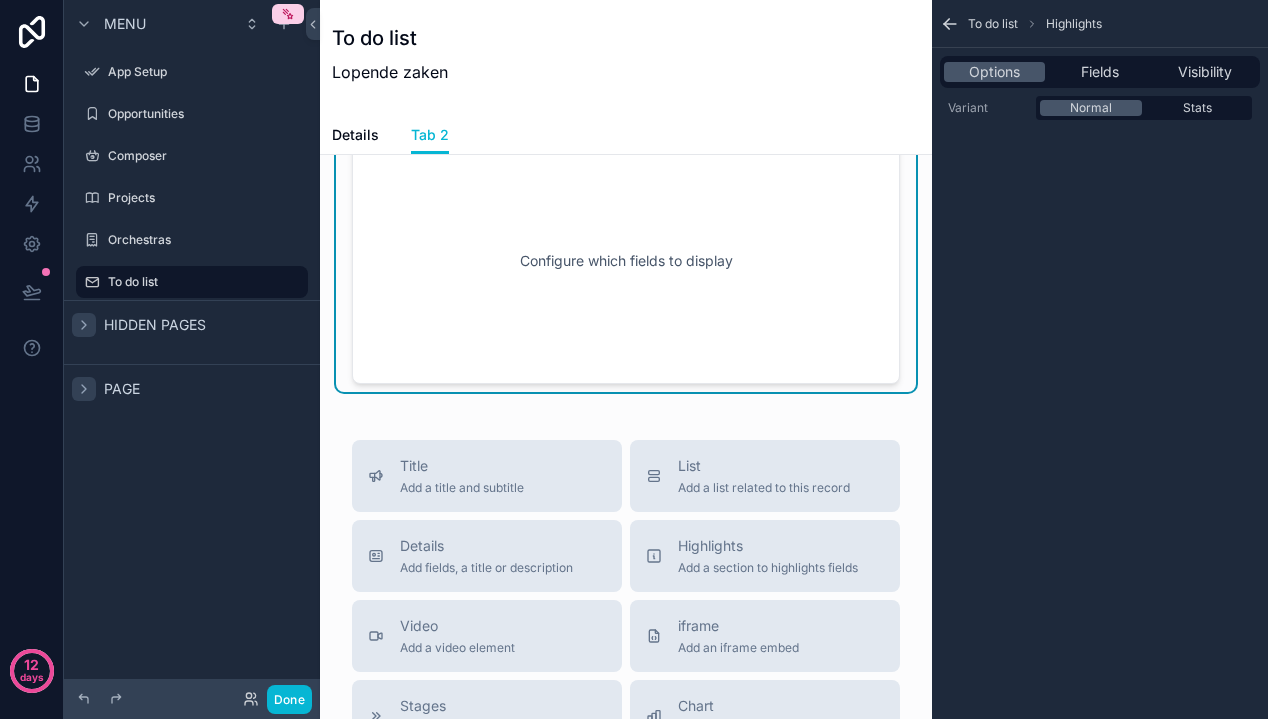 scroll, scrollTop: 0, scrollLeft: 0, axis: both 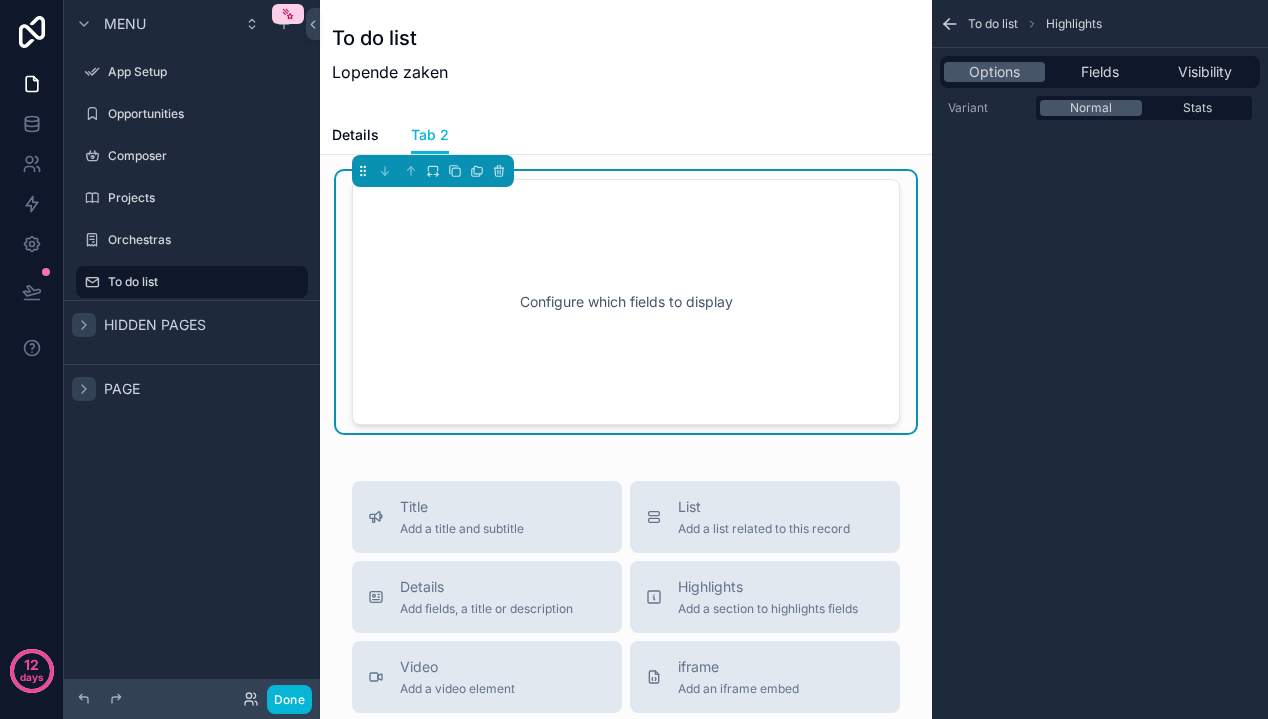 click on "Configure which fields to display" at bounding box center (626, 302) 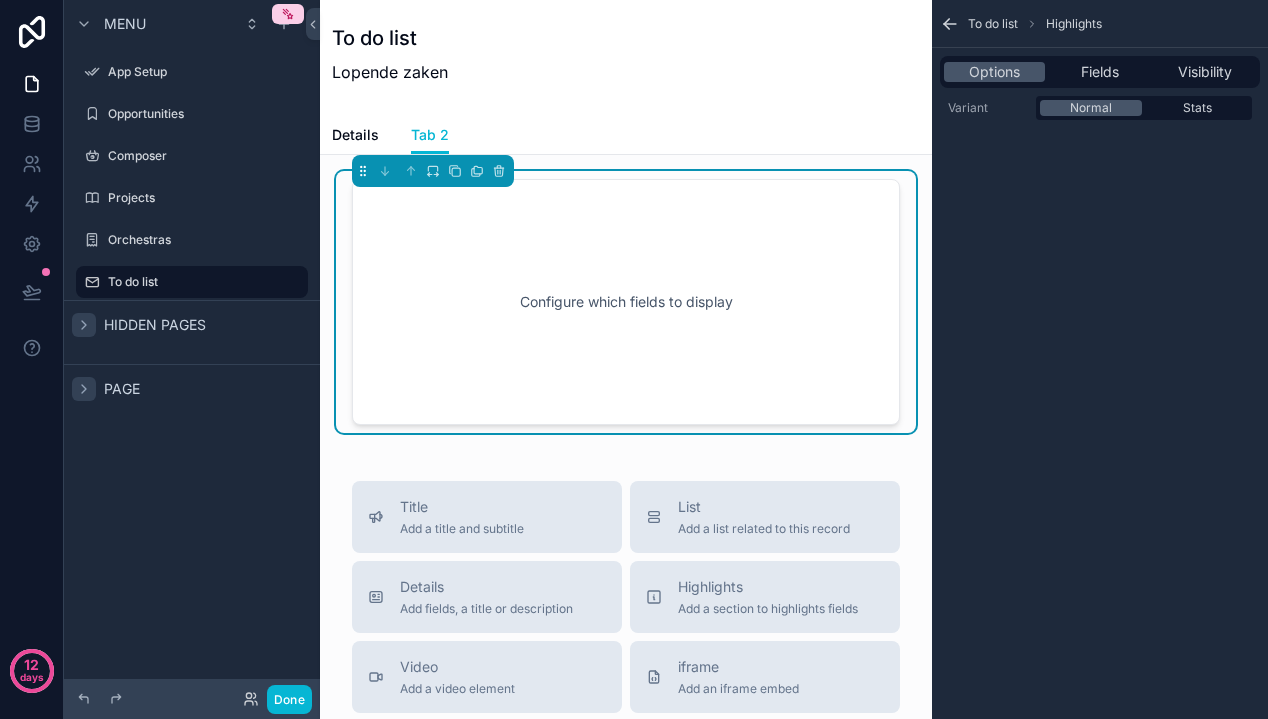 click on "Configure which fields to display" at bounding box center (626, 302) 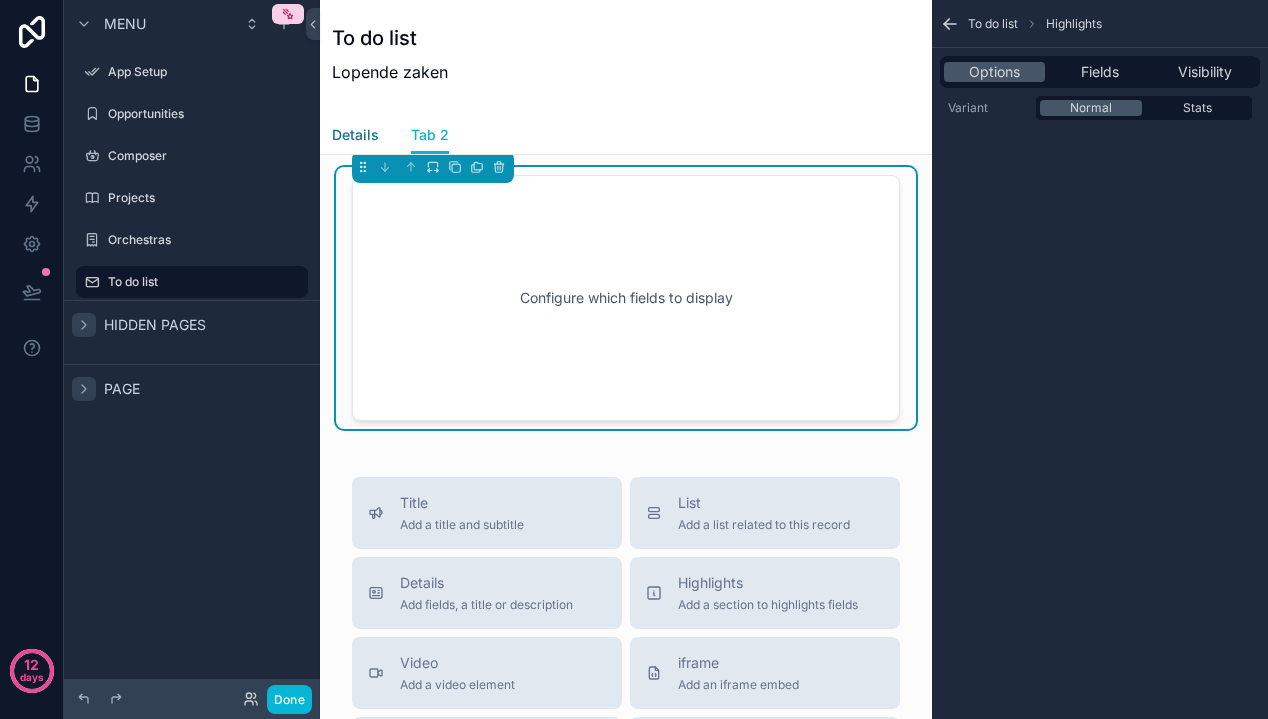 click on "Details" at bounding box center (355, 135) 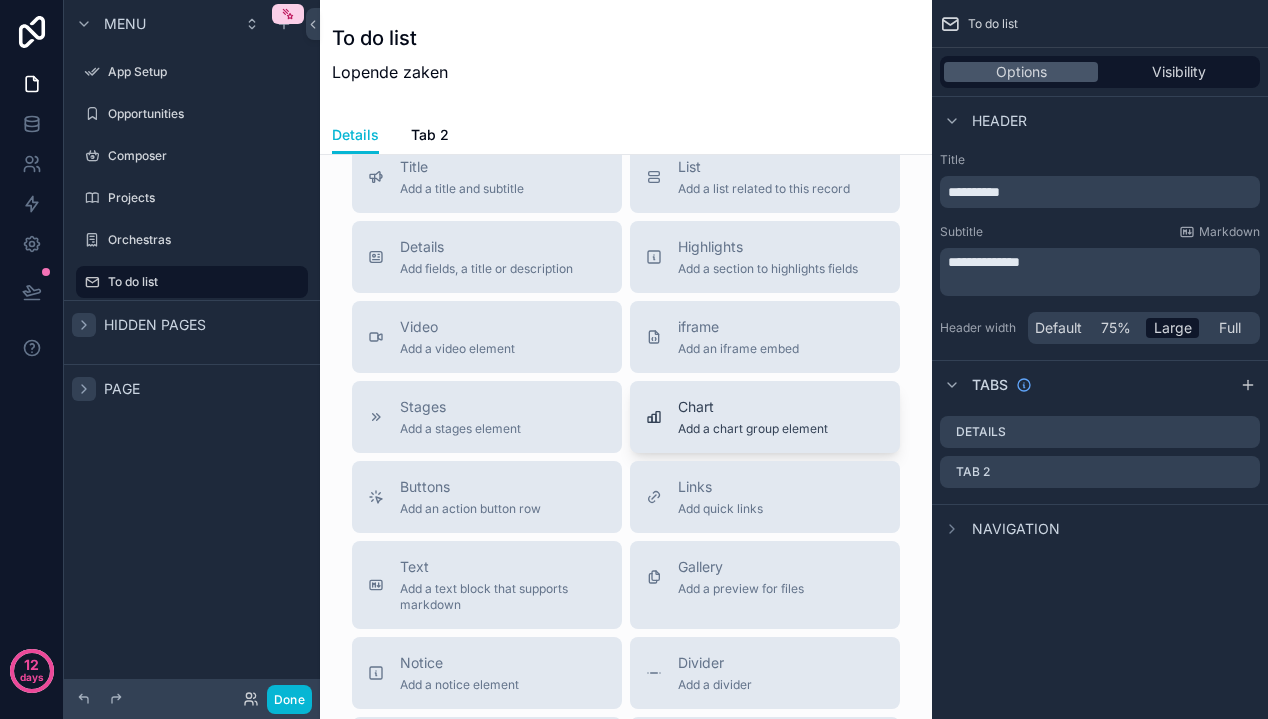 scroll, scrollTop: 756, scrollLeft: 0, axis: vertical 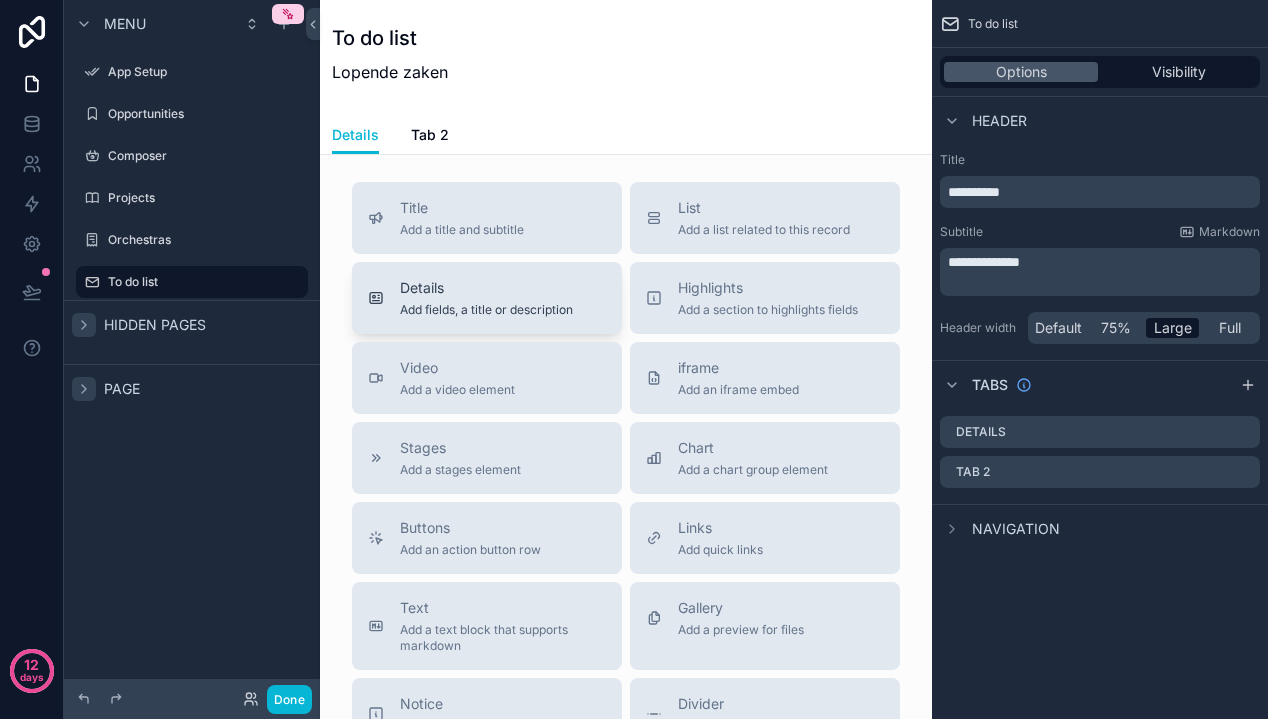 click on "Details Add fields, a title or description" at bounding box center [487, 298] 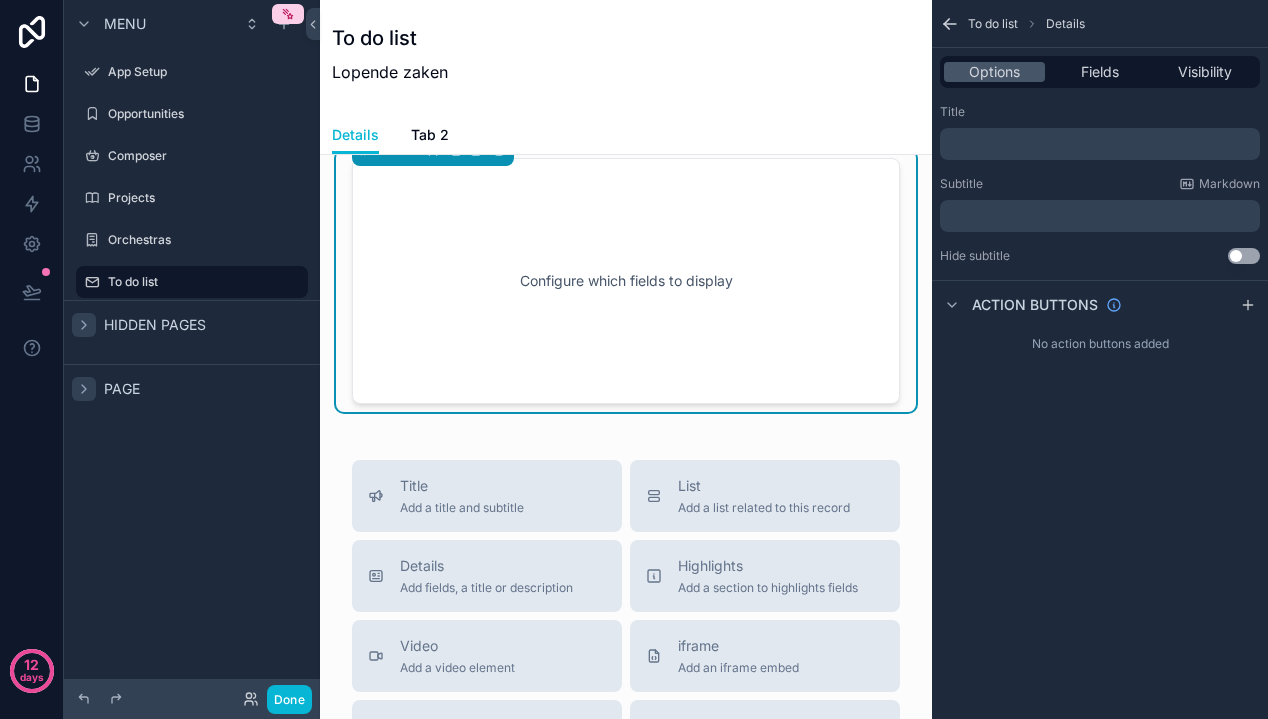 scroll, scrollTop: 678, scrollLeft: 0, axis: vertical 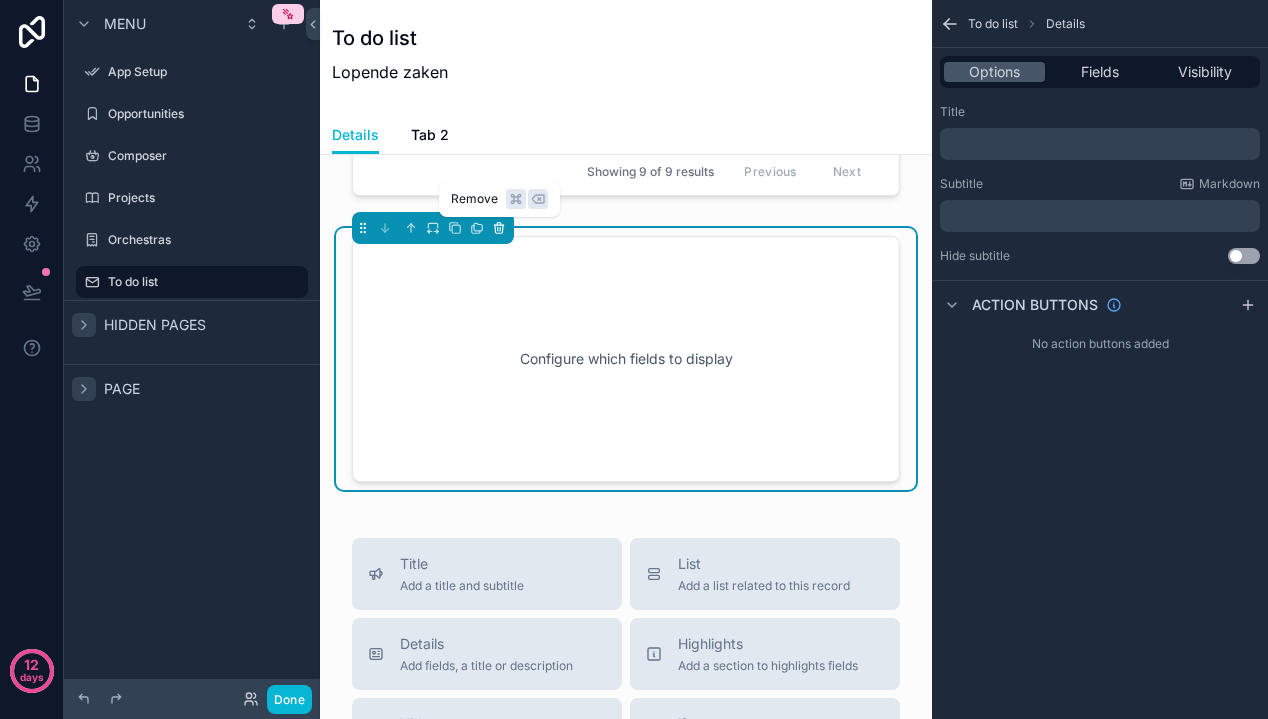 click 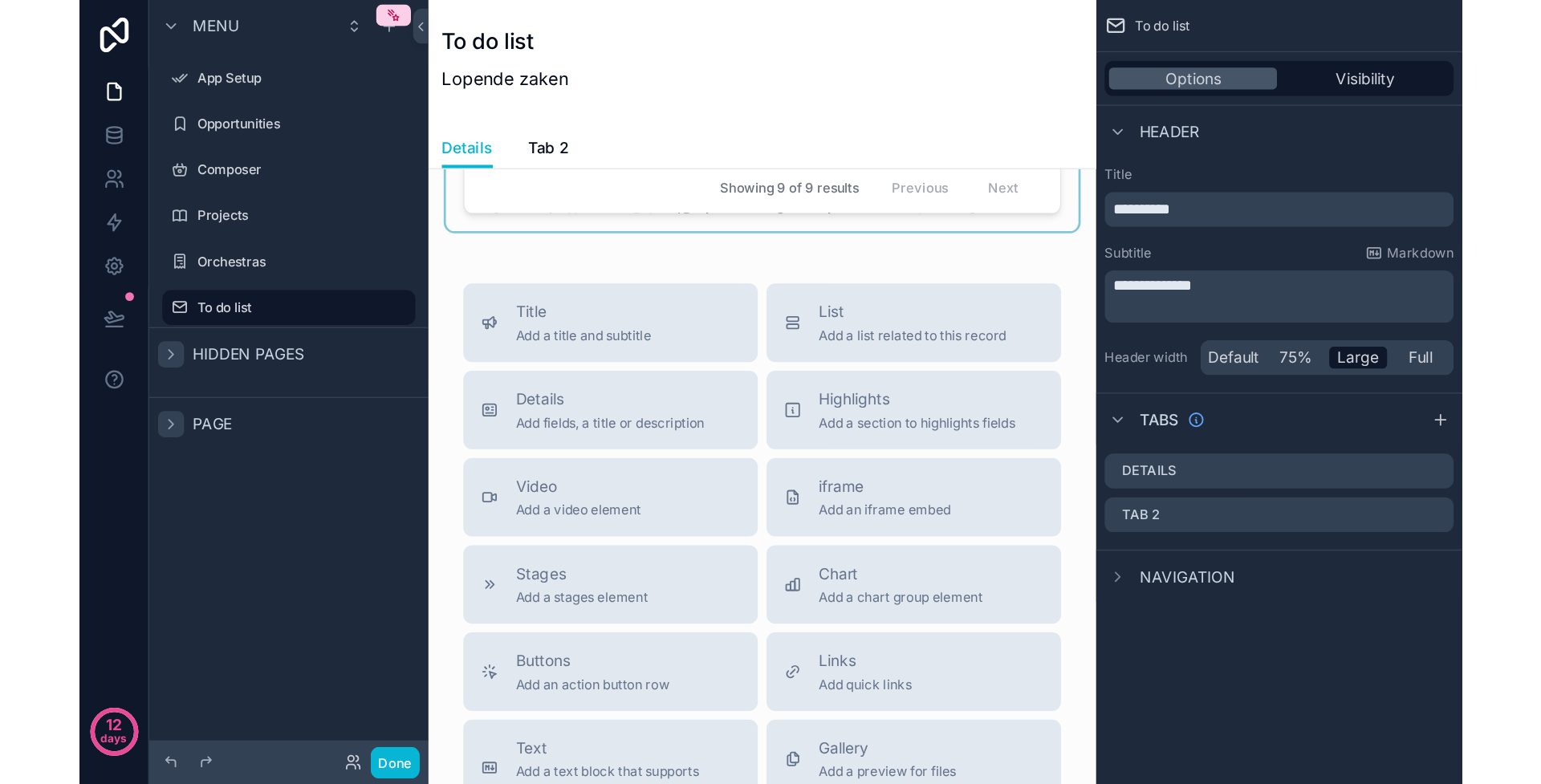 scroll, scrollTop: 0, scrollLeft: 0, axis: both 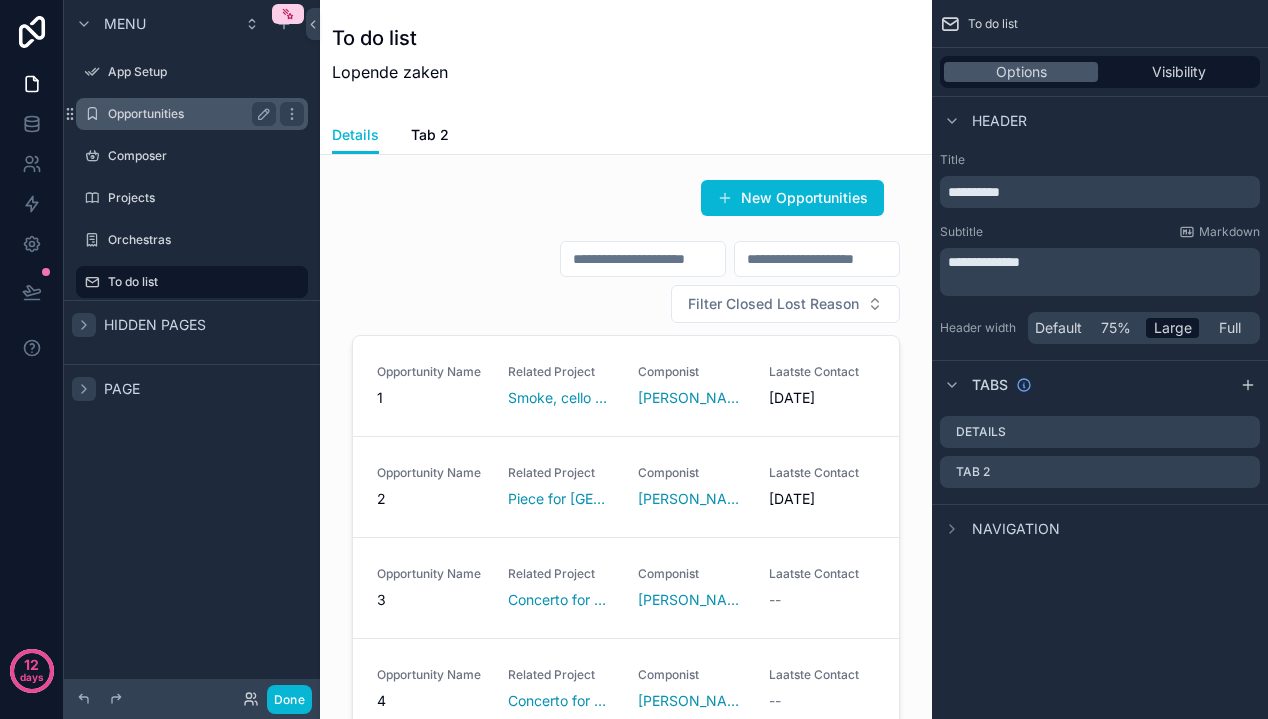 click on "Opportunities" at bounding box center [188, 114] 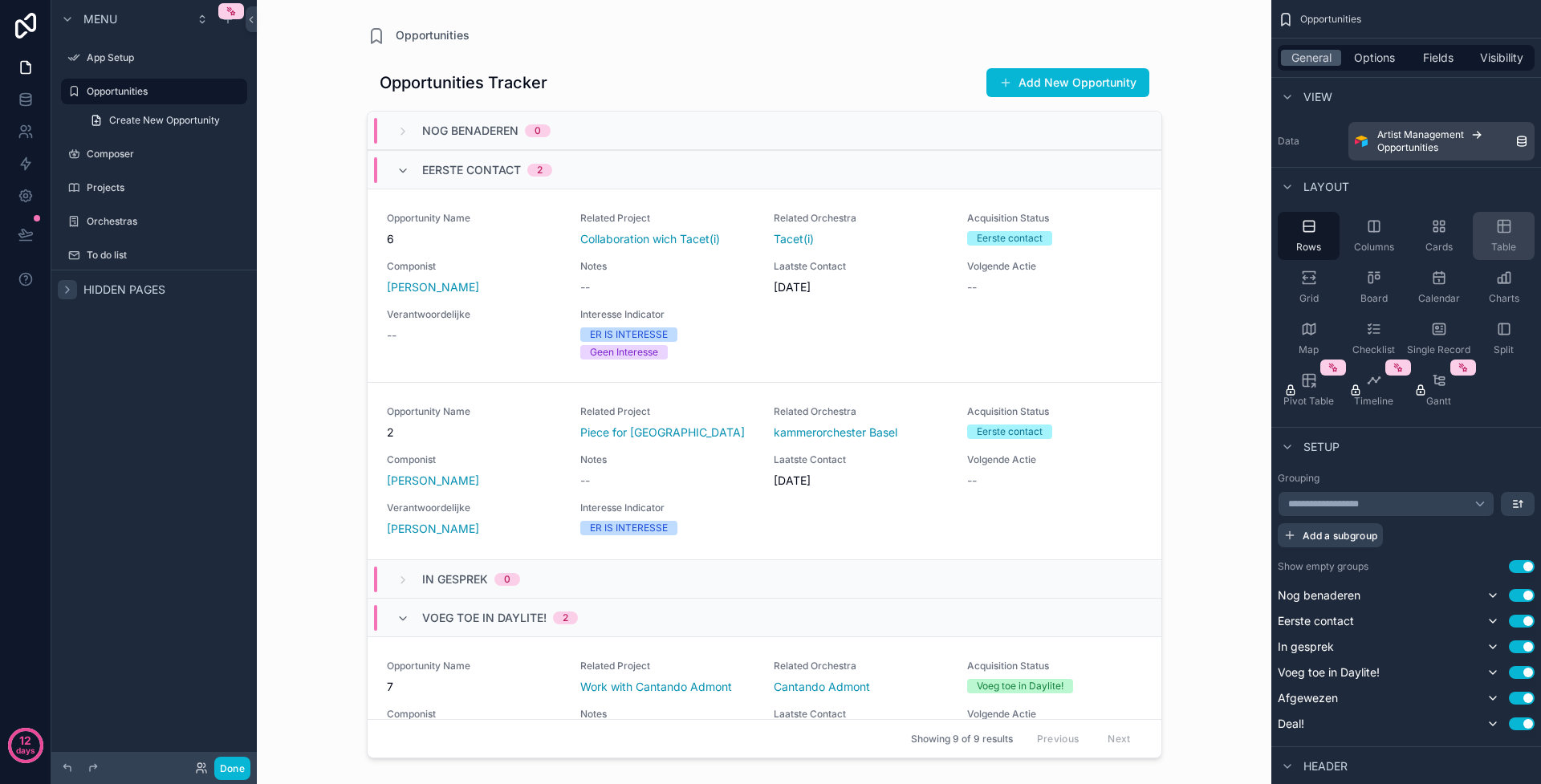 click on "Table" at bounding box center [1503, 236] 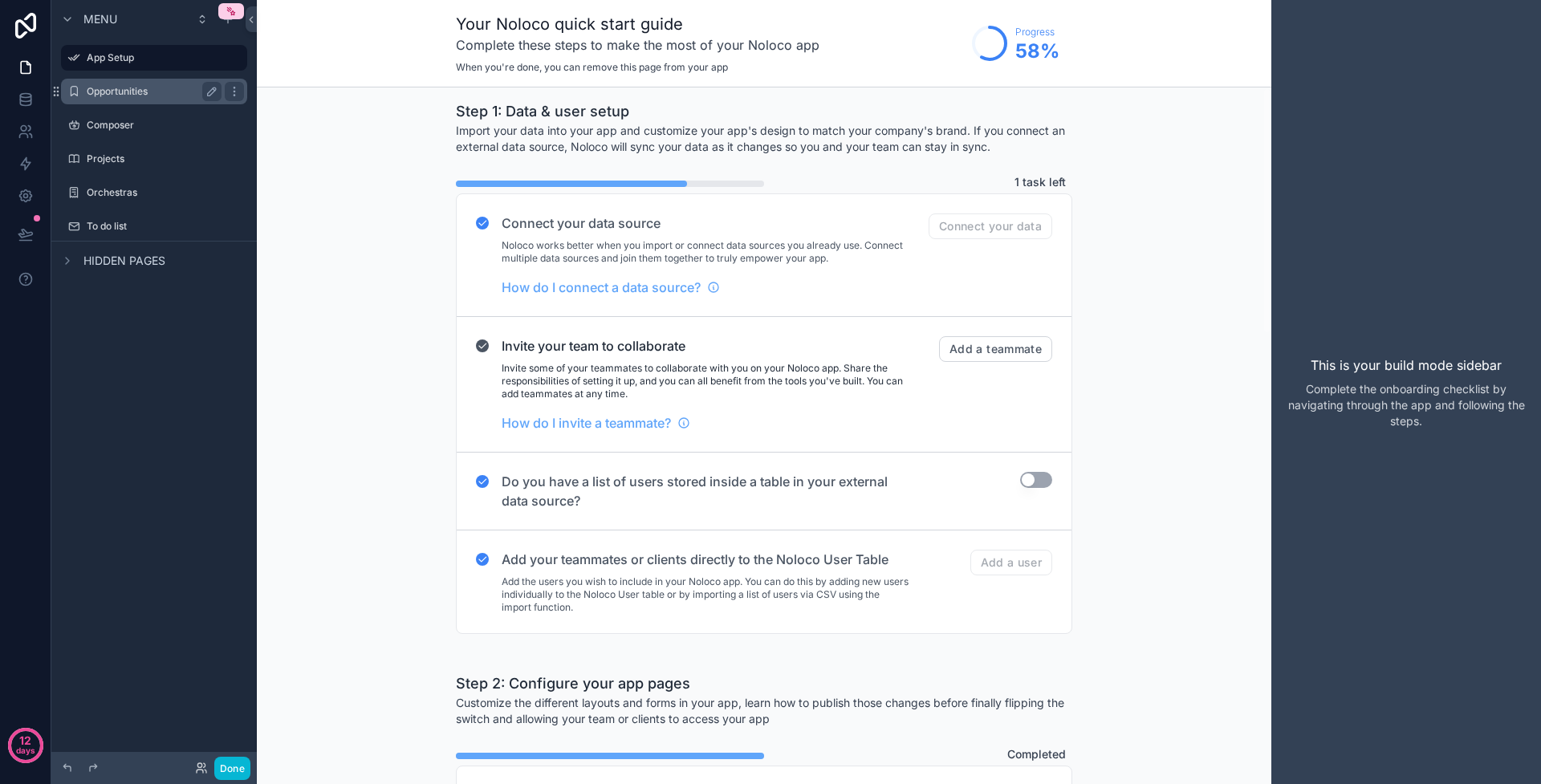 scroll, scrollTop: 0, scrollLeft: 0, axis: both 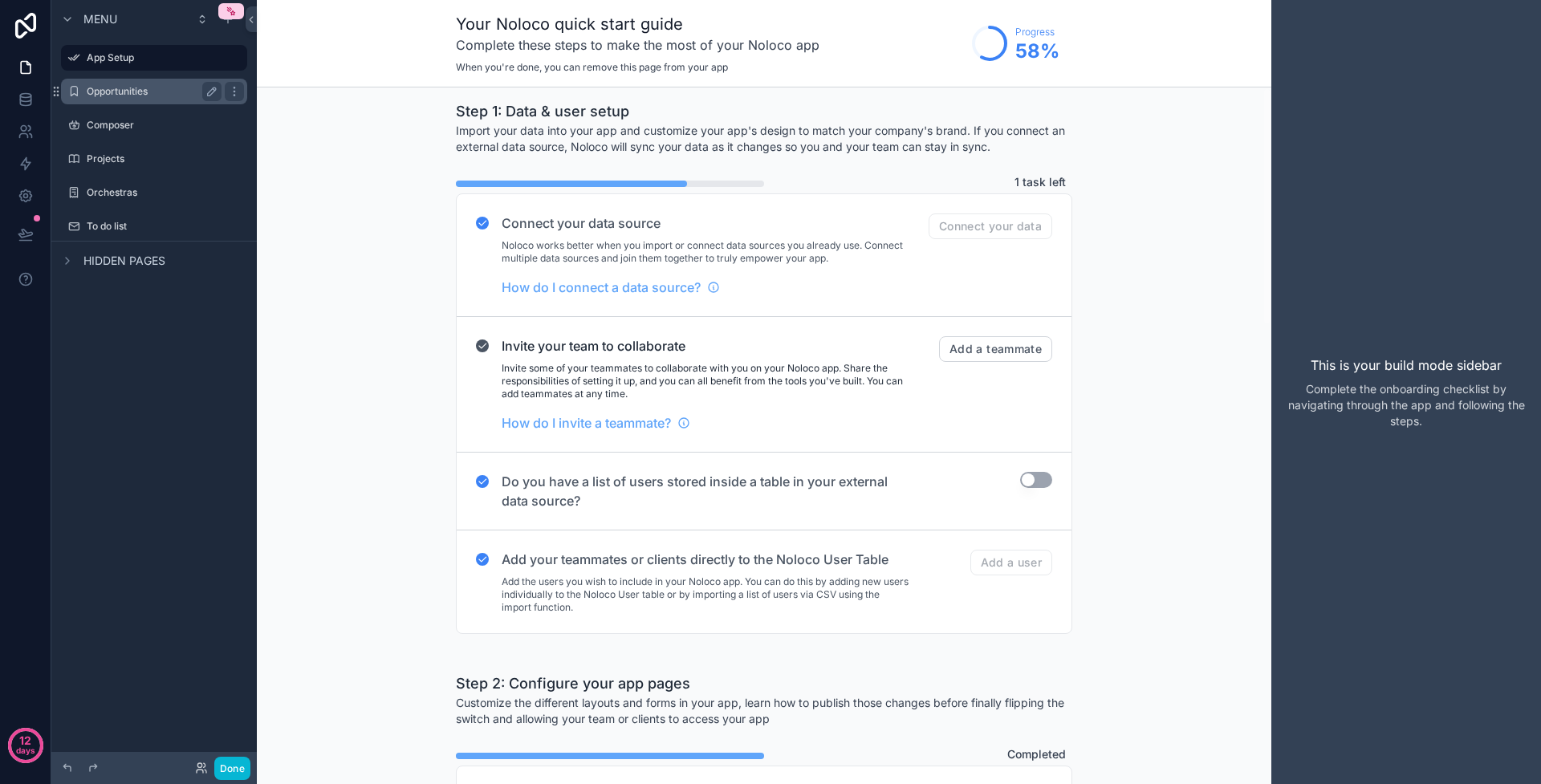 click on "Opportunities" at bounding box center (154, 91) 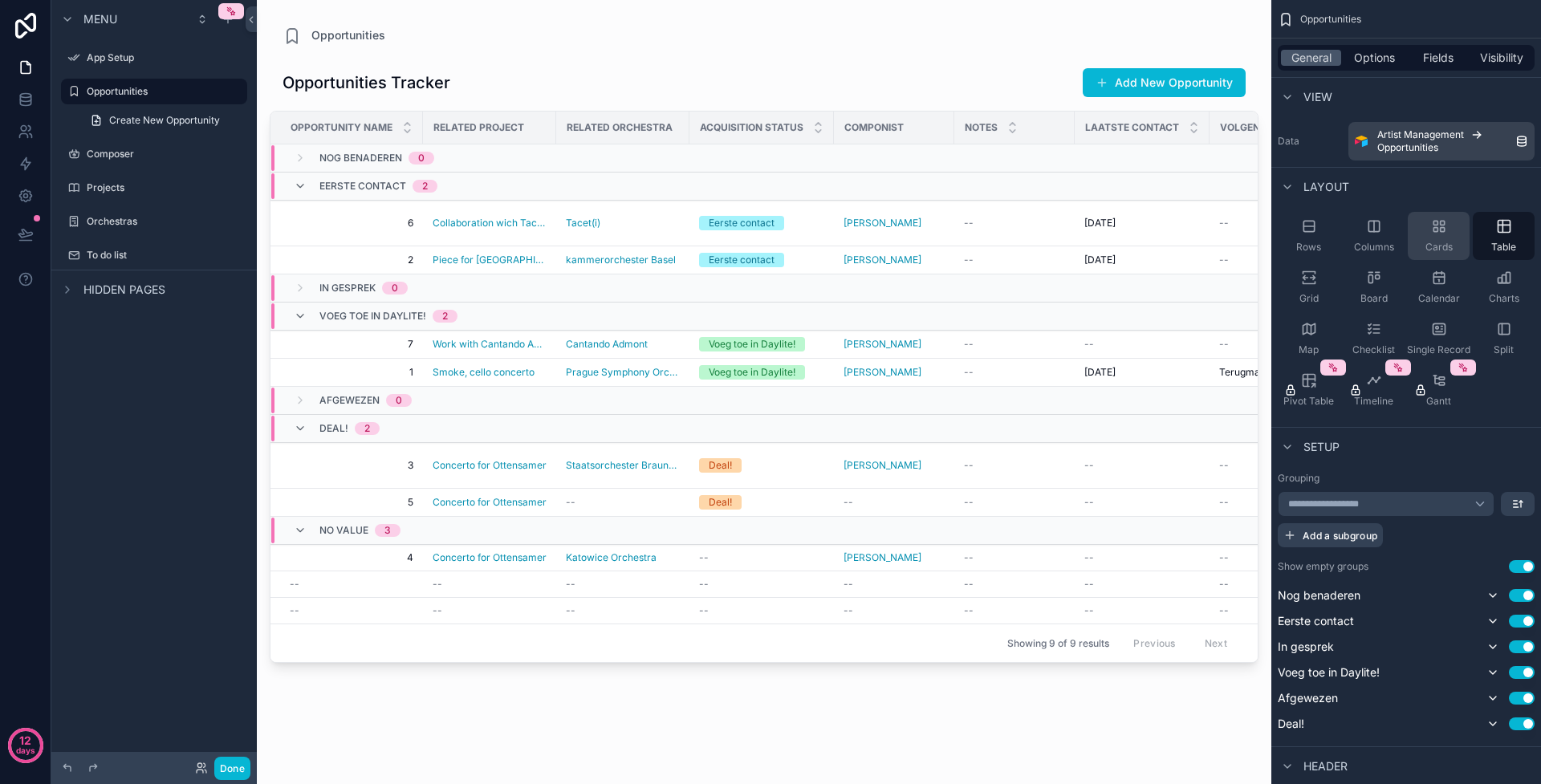 click on "Cards" at bounding box center [1438, 236] 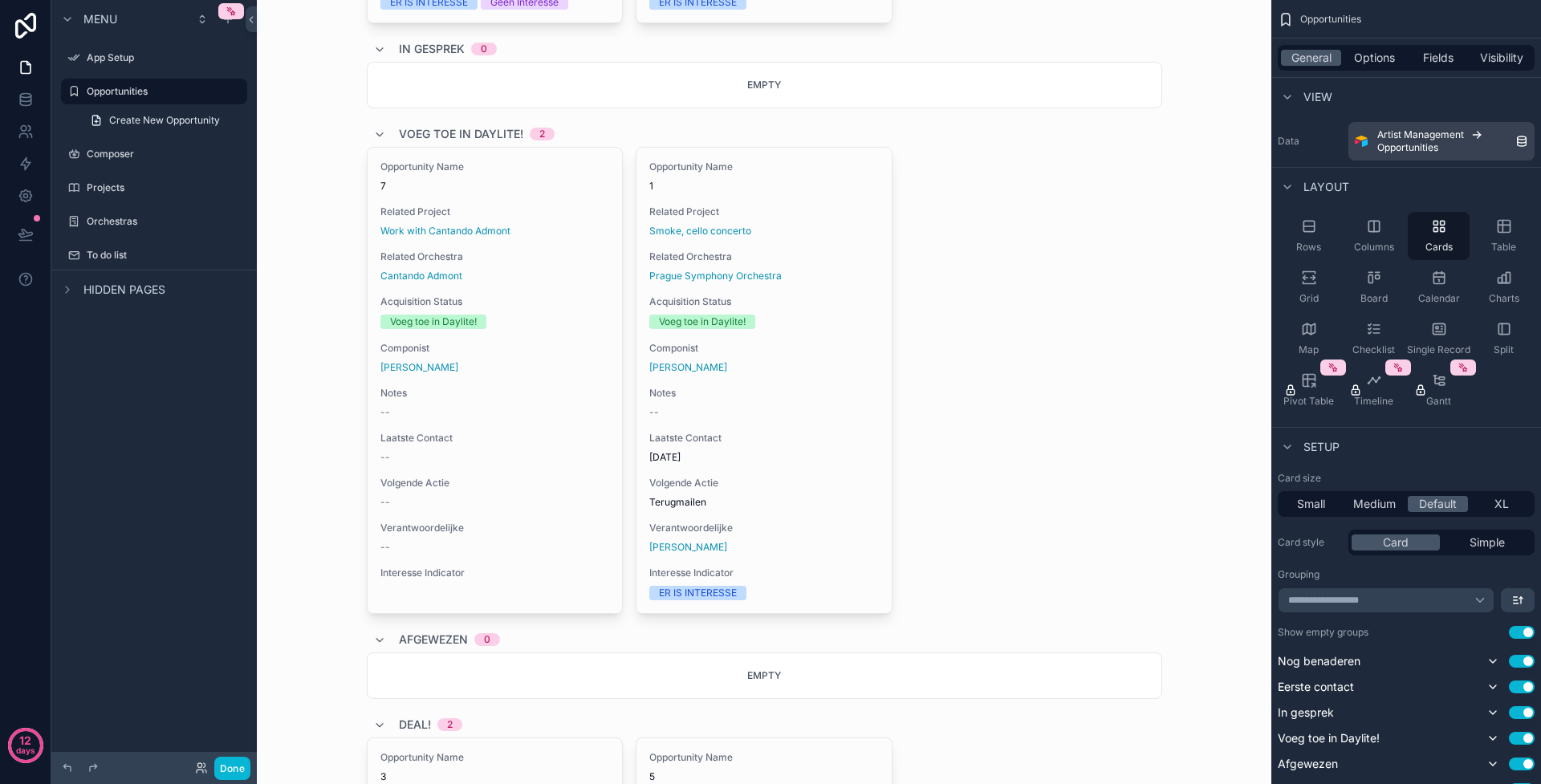 scroll, scrollTop: 477, scrollLeft: 0, axis: vertical 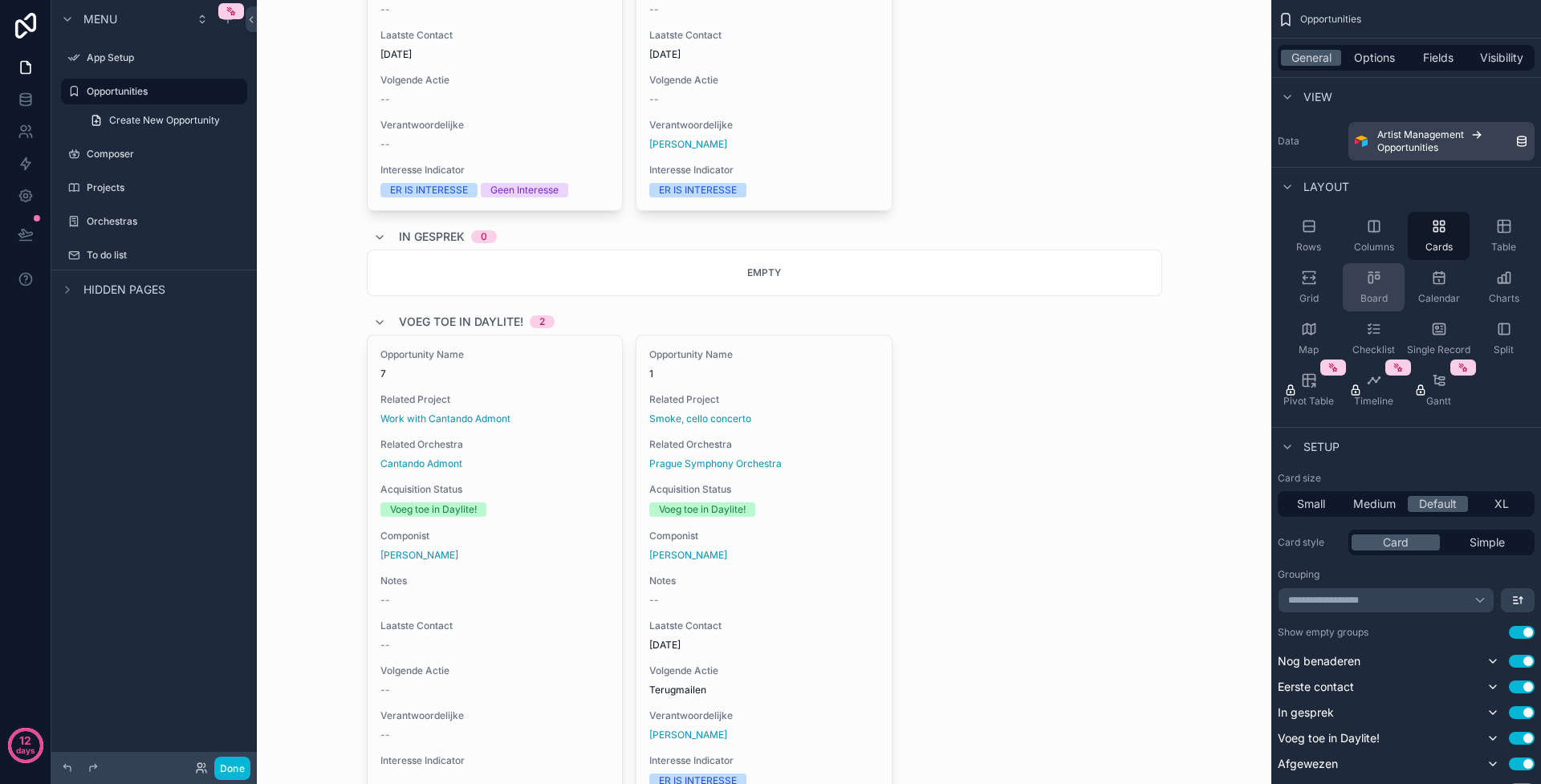 click on "Board" at bounding box center [1373, 287] 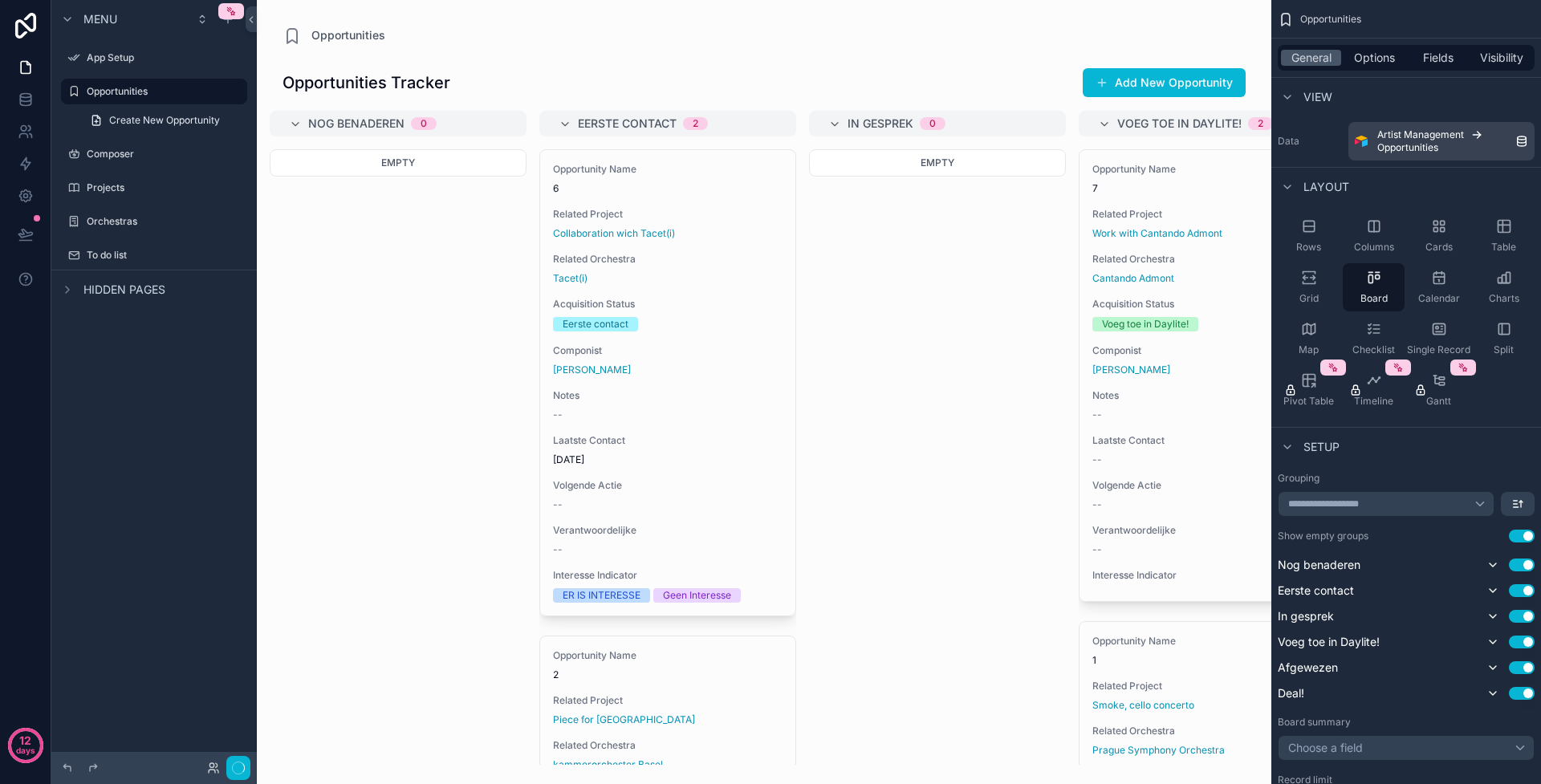 scroll, scrollTop: 0, scrollLeft: 0, axis: both 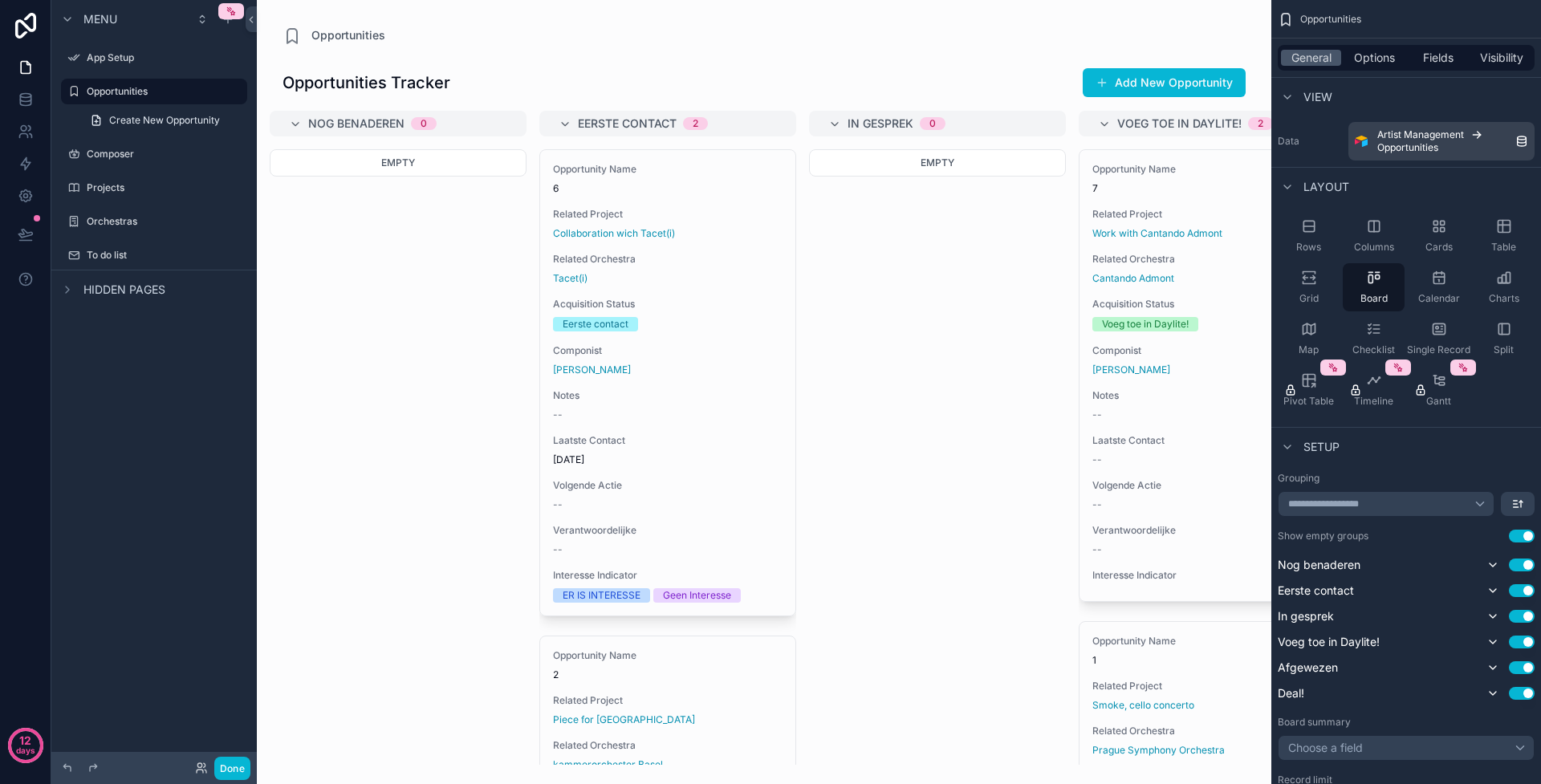 drag, startPoint x: 684, startPoint y: 757, endPoint x: 910, endPoint y: 743, distance: 226.43321 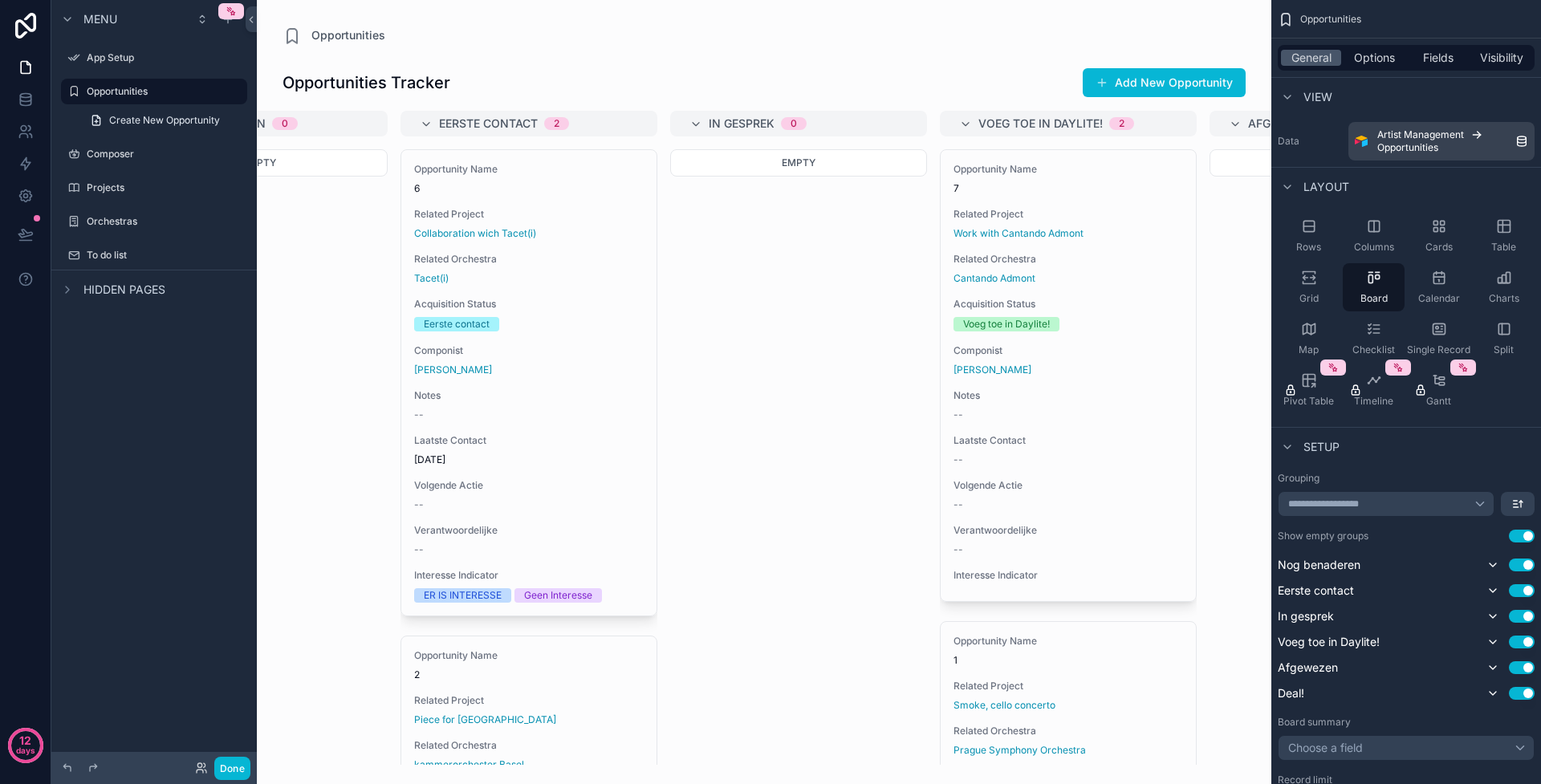 scroll, scrollTop: 0, scrollLeft: 124, axis: horizontal 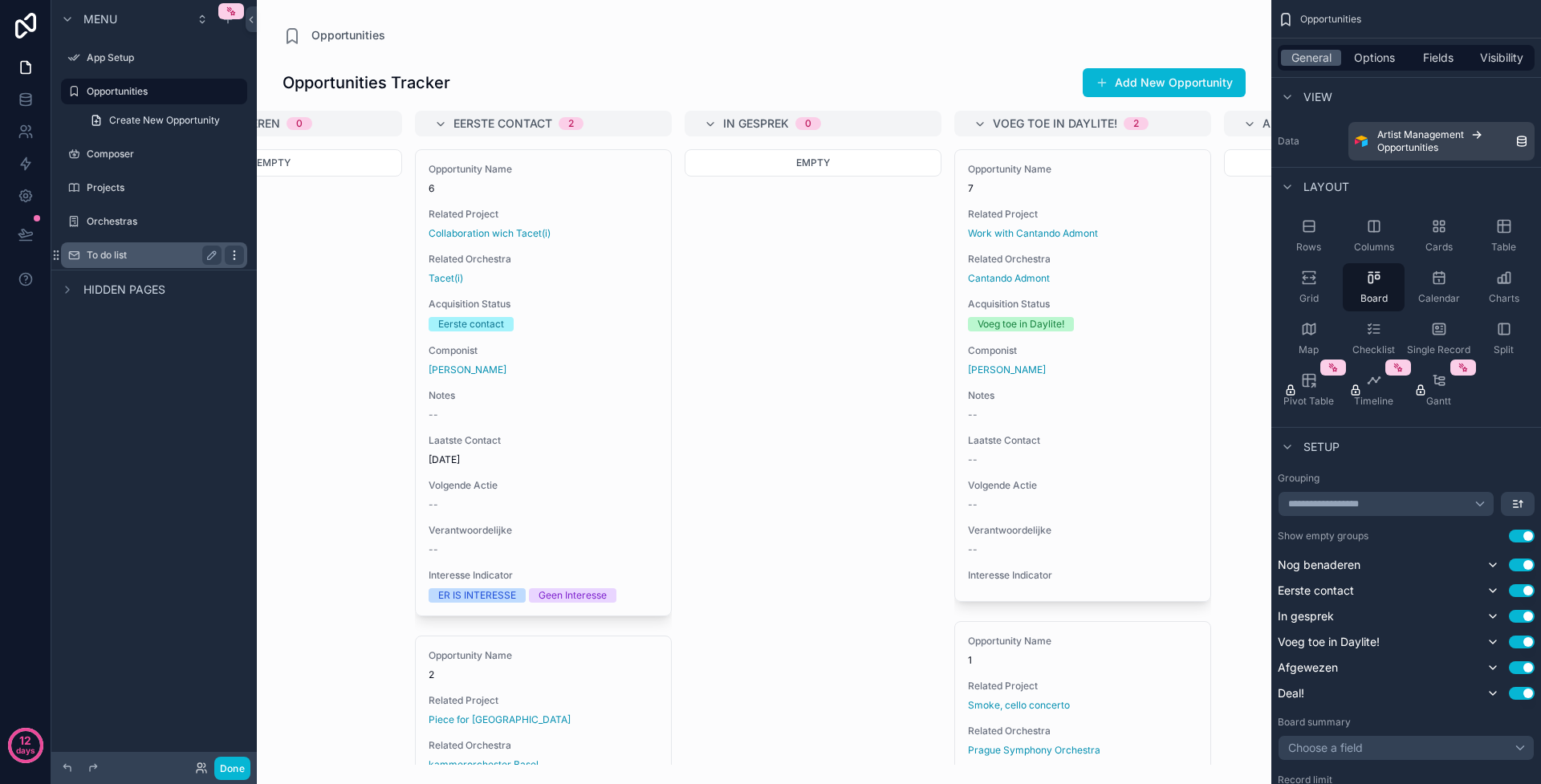 click 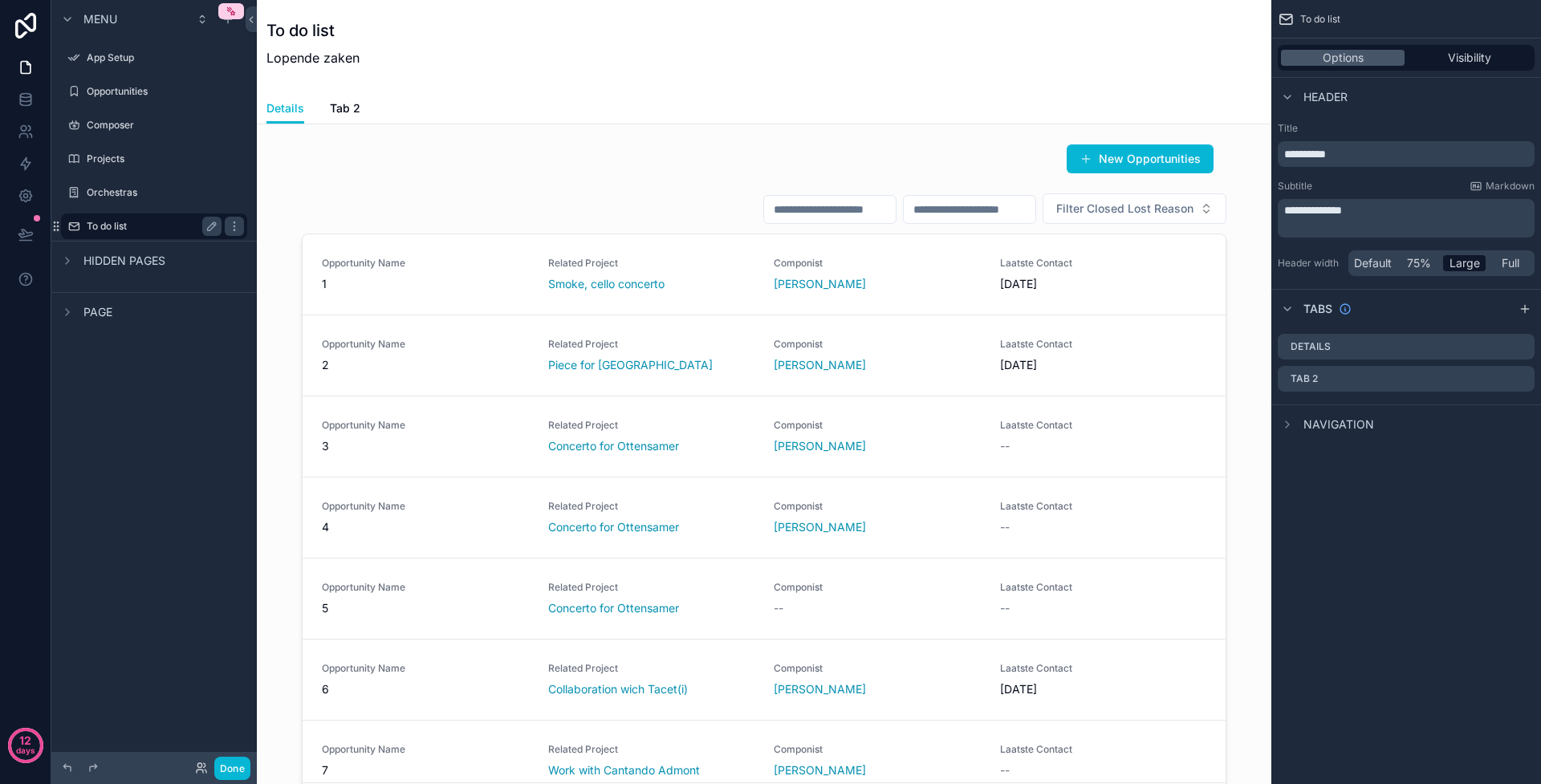 click on "To do list" at bounding box center (151, 226) 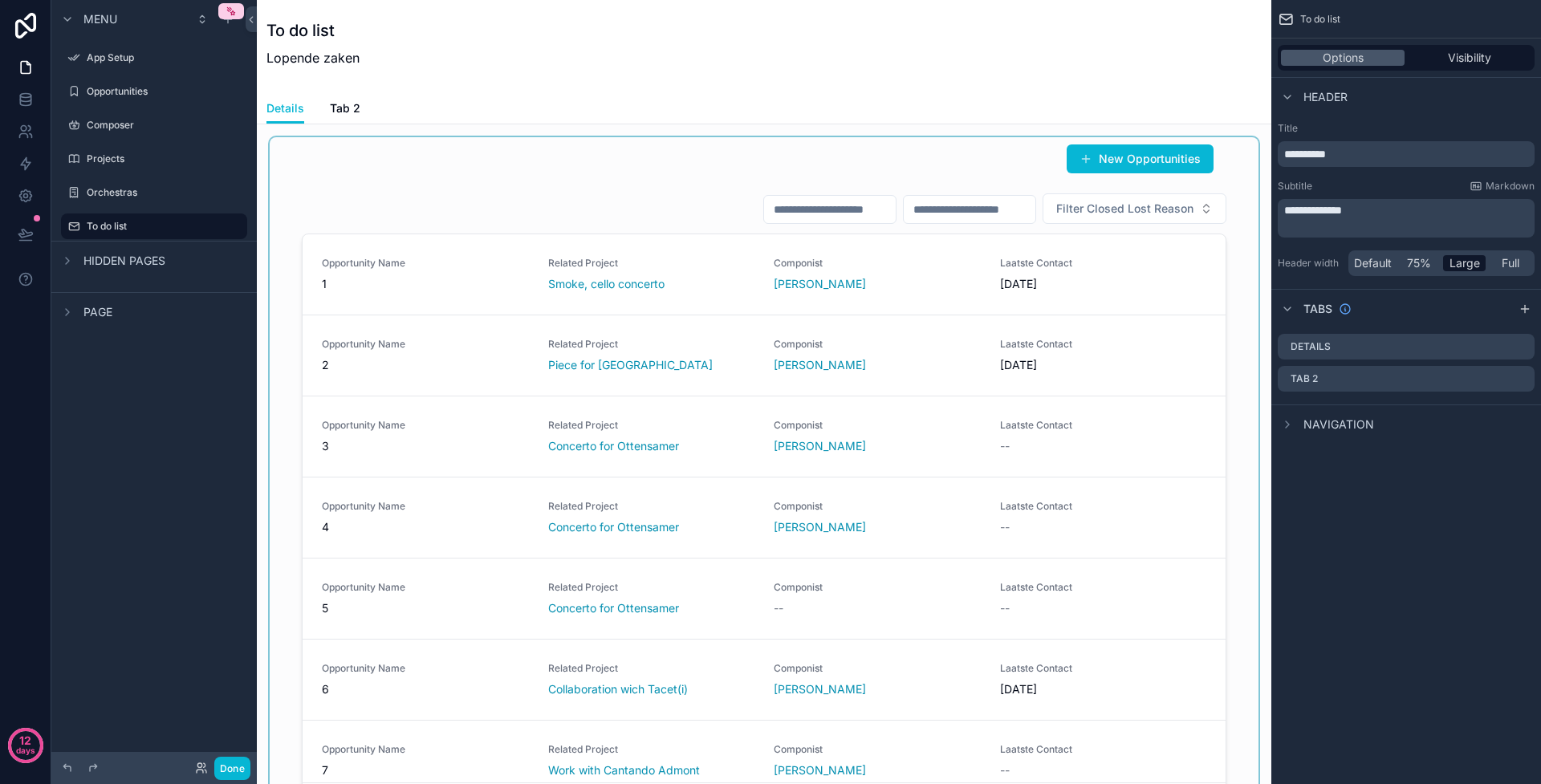 scroll, scrollTop: 180, scrollLeft: 0, axis: vertical 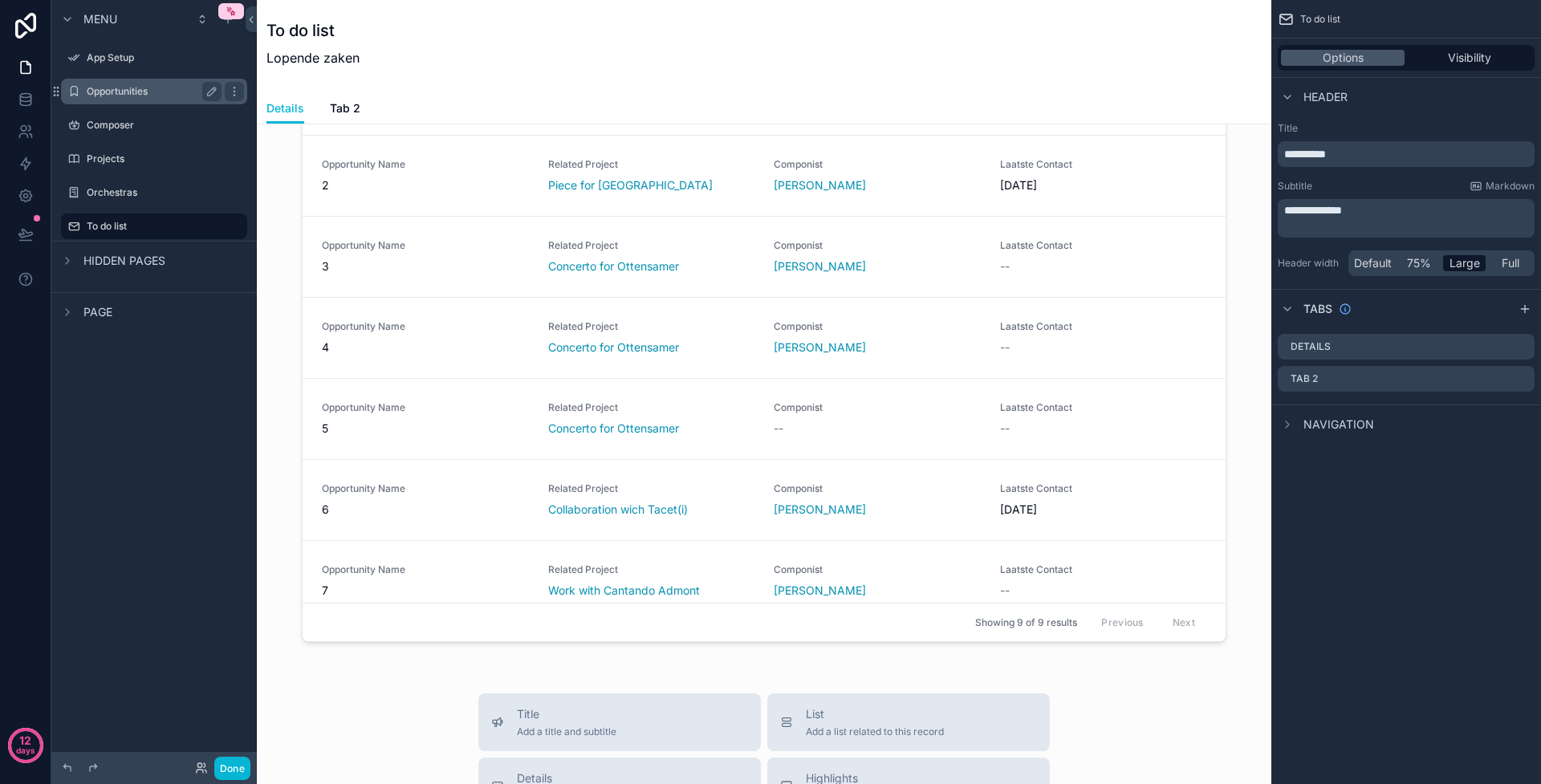 click on "Opportunities" at bounding box center (151, 91) 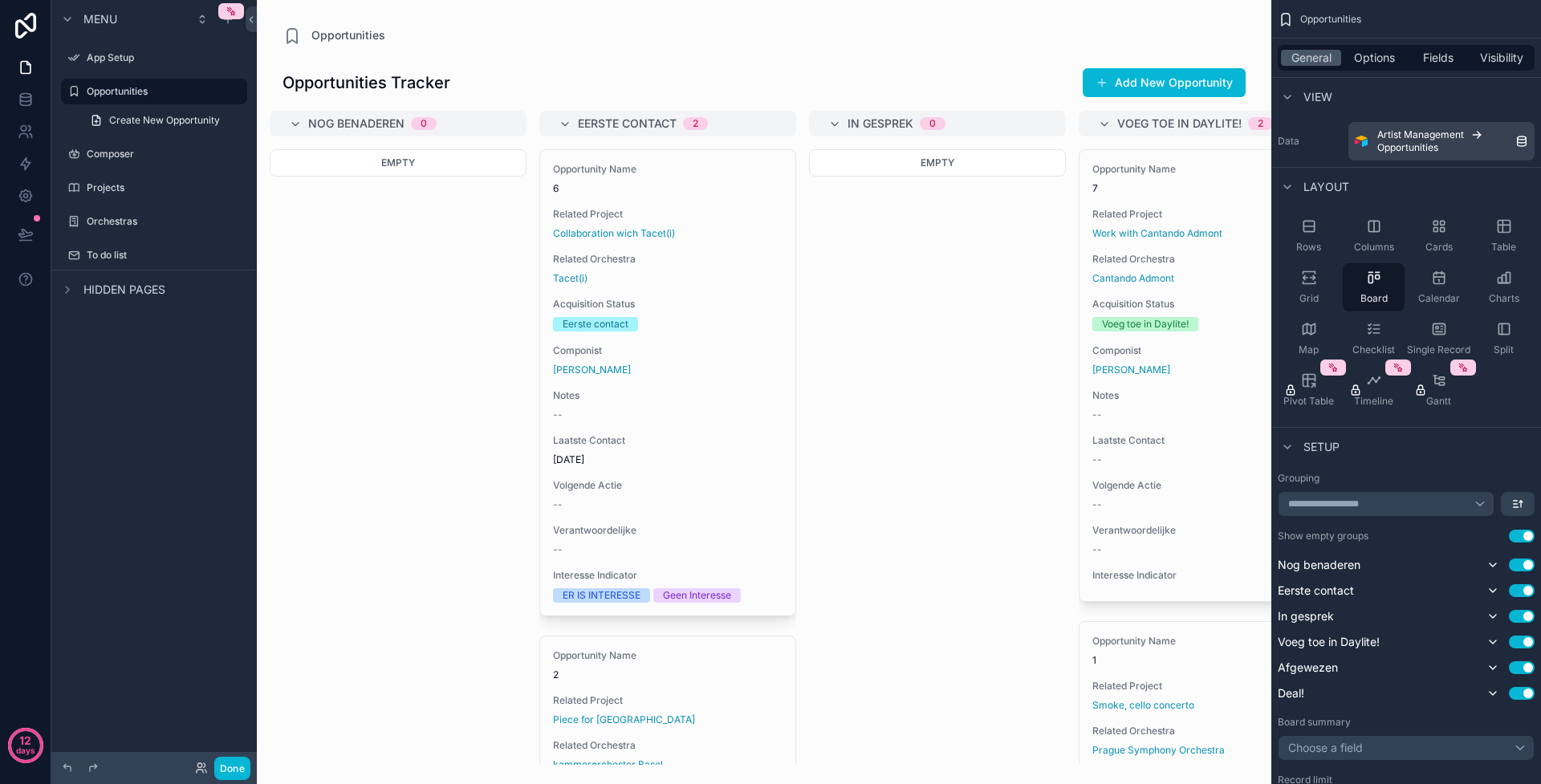 scroll, scrollTop: 0, scrollLeft: 0, axis: both 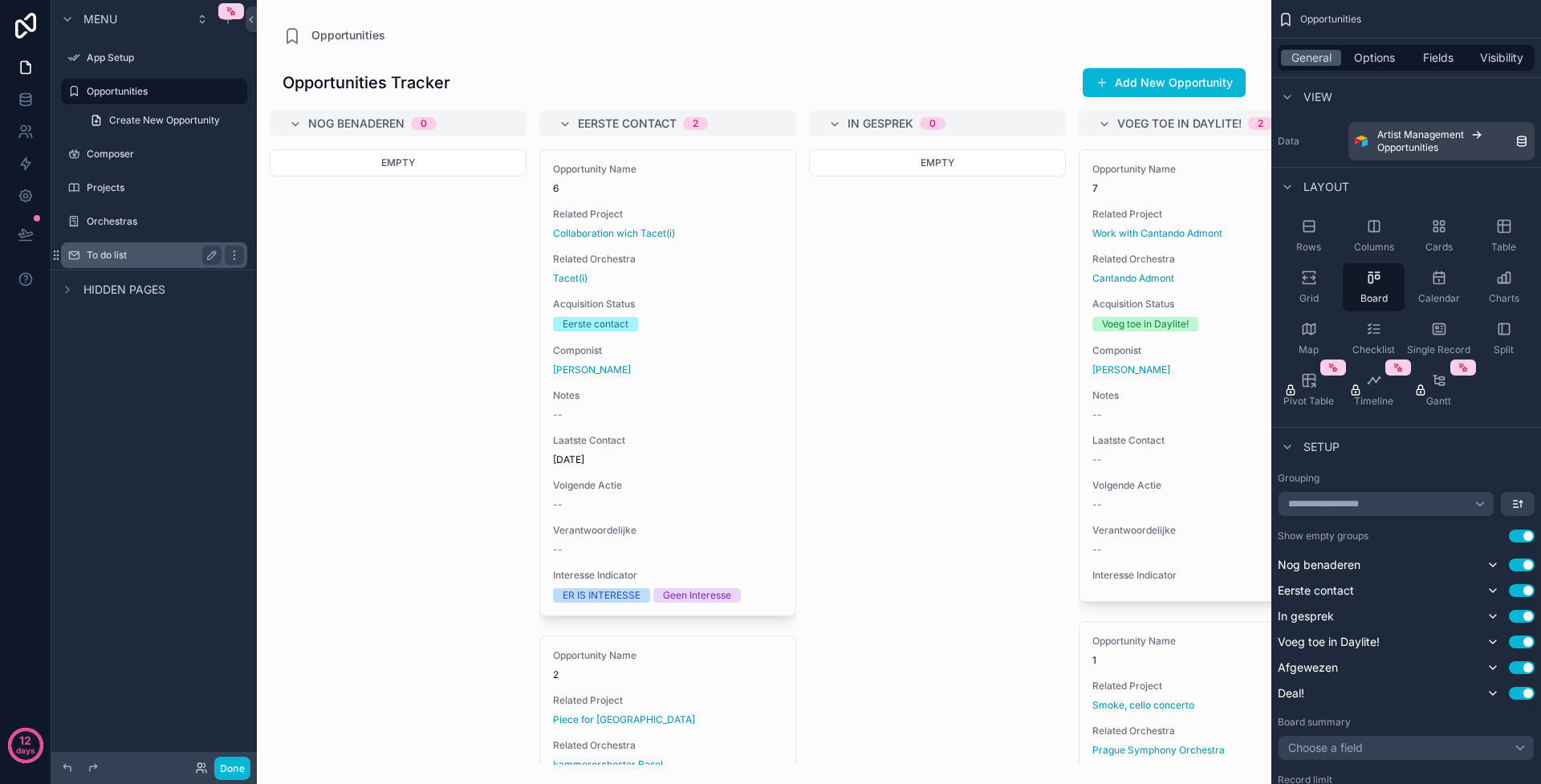 click on "To do list" at bounding box center [151, 255] 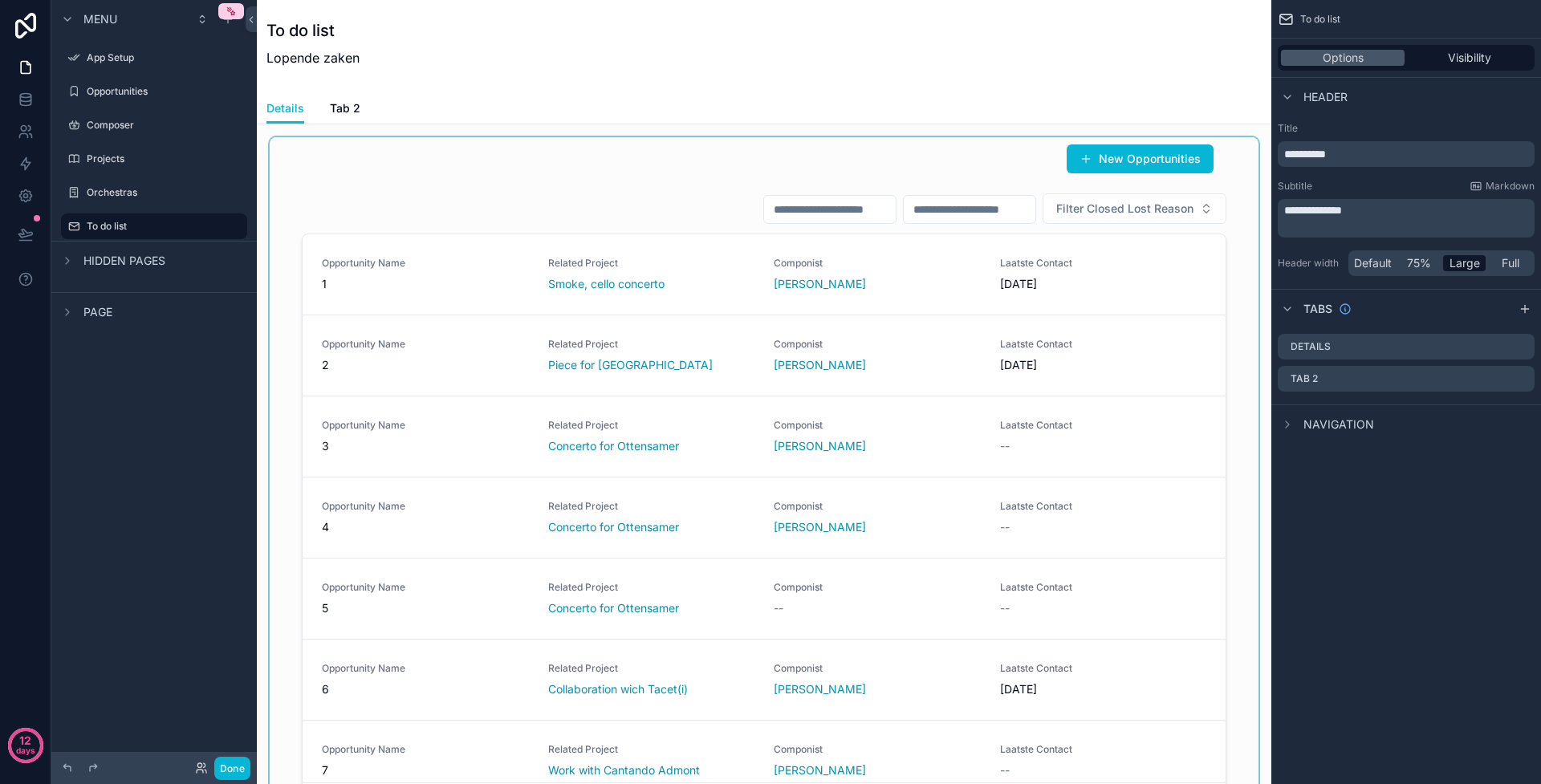 scroll, scrollTop: 209, scrollLeft: 0, axis: vertical 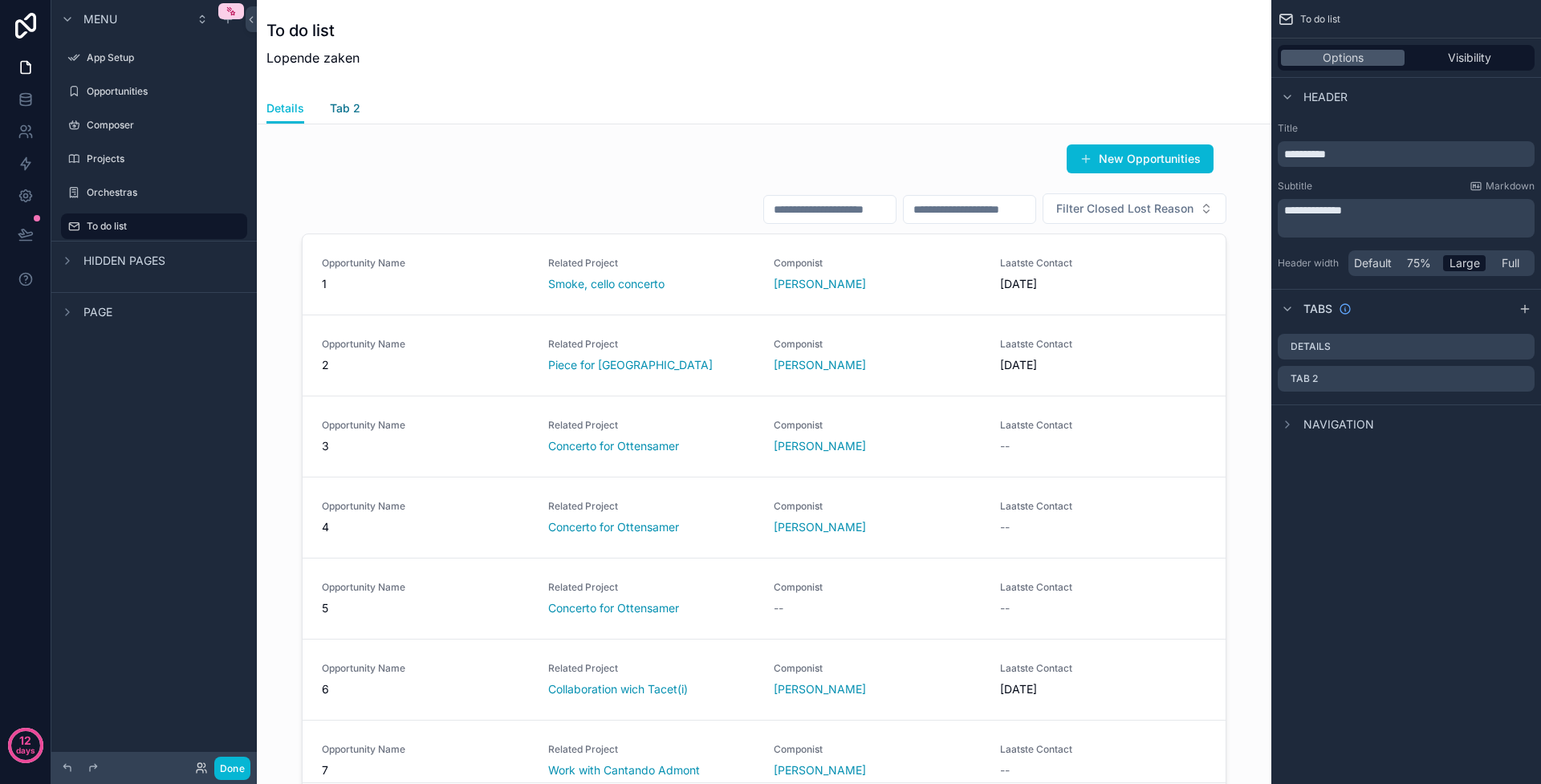 click on "Tab 2" at bounding box center [345, 108] 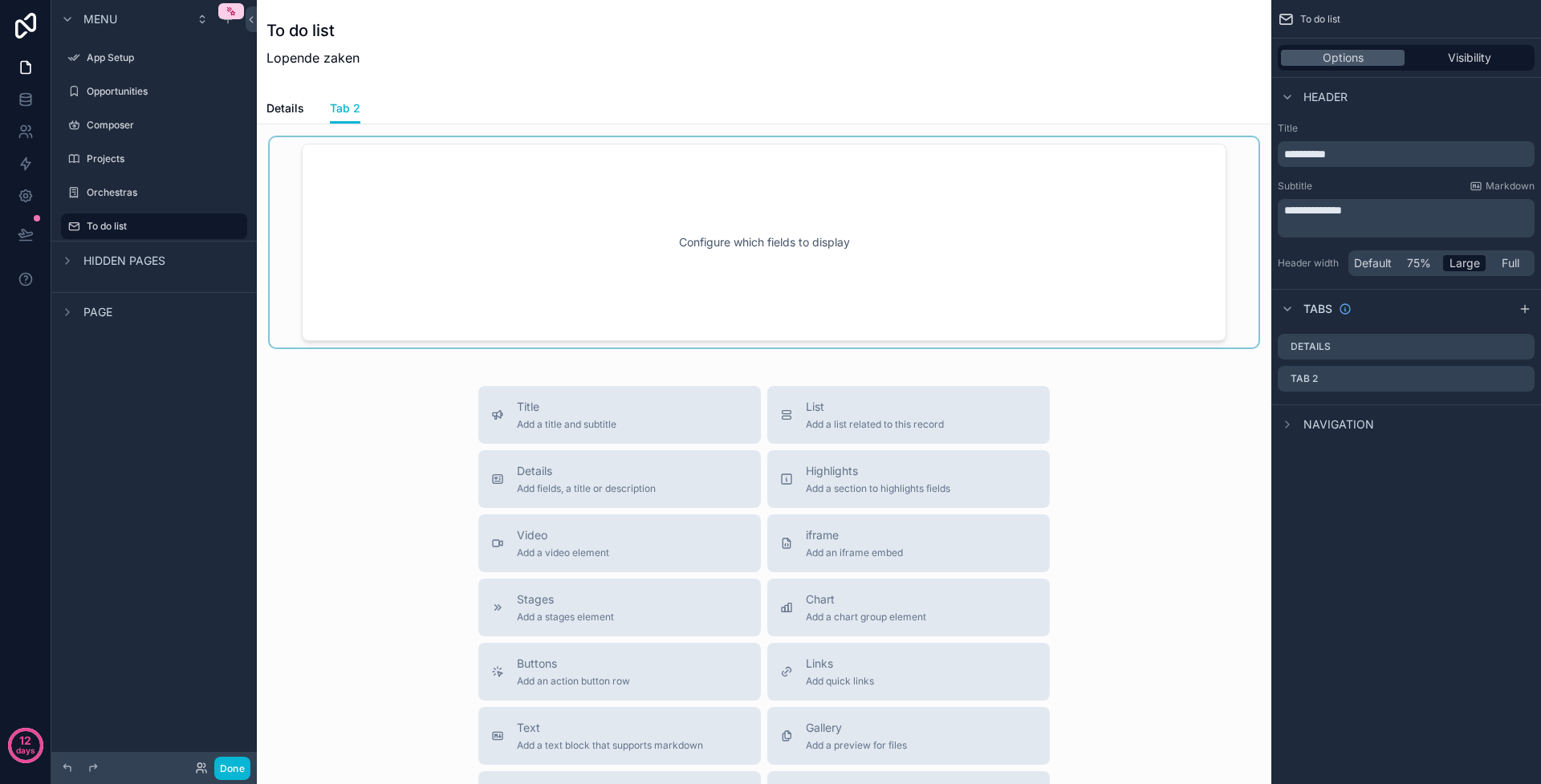 drag, startPoint x: 871, startPoint y: 408, endPoint x: 802, endPoint y: 225, distance: 195.57607 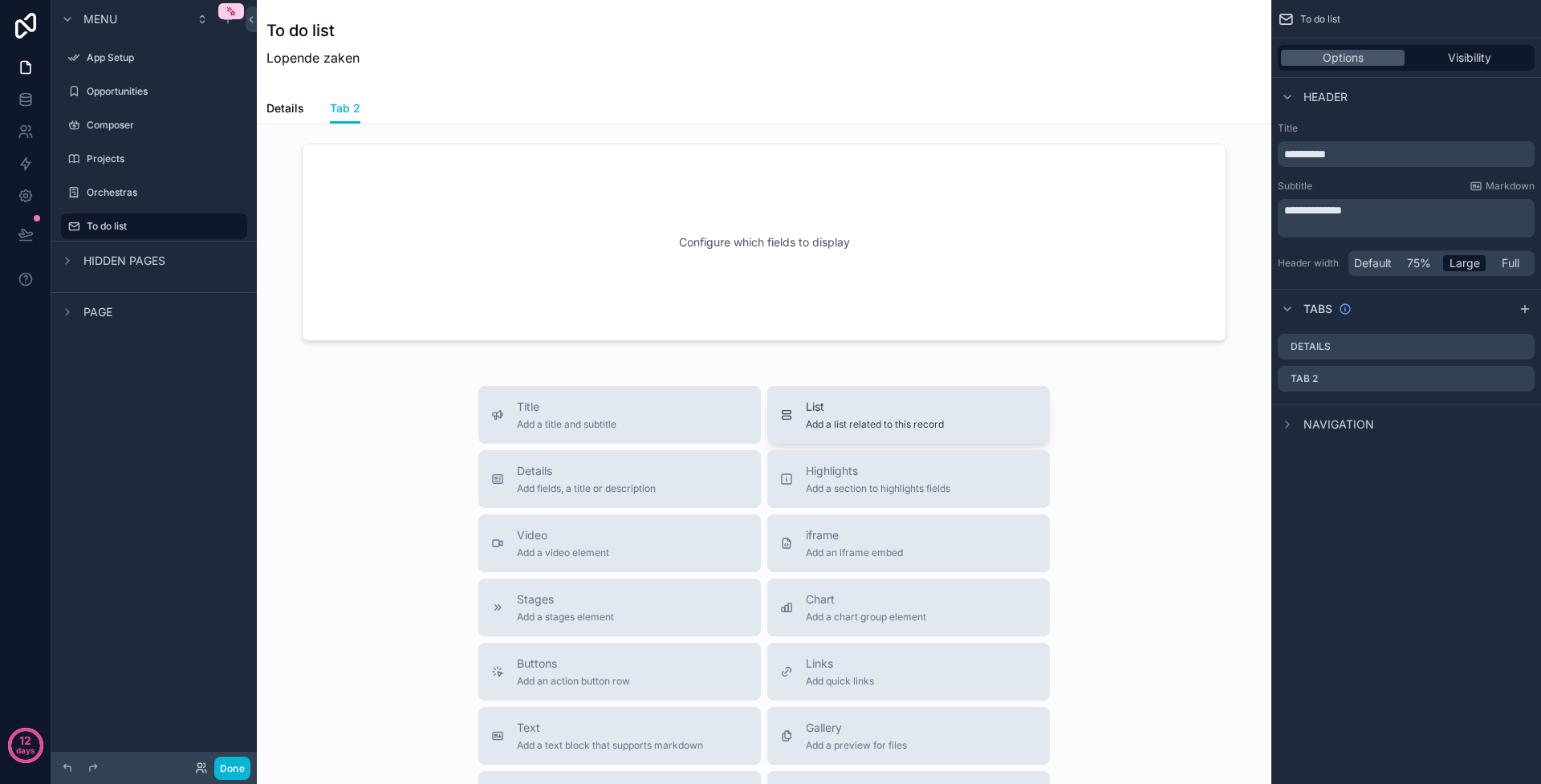click on "Add a list related to this record" at bounding box center (875, 424) 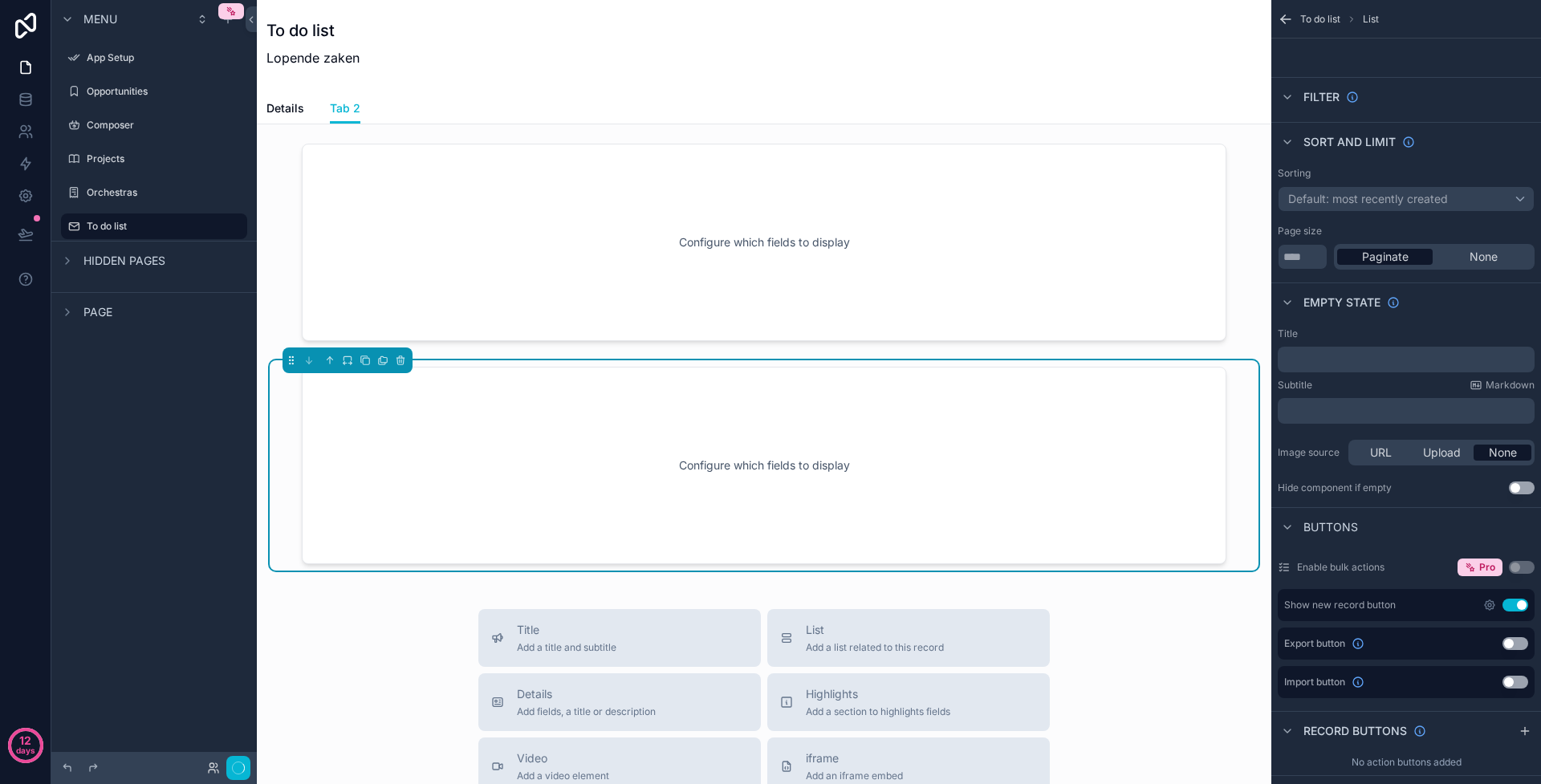 scroll, scrollTop: 74, scrollLeft: 0, axis: vertical 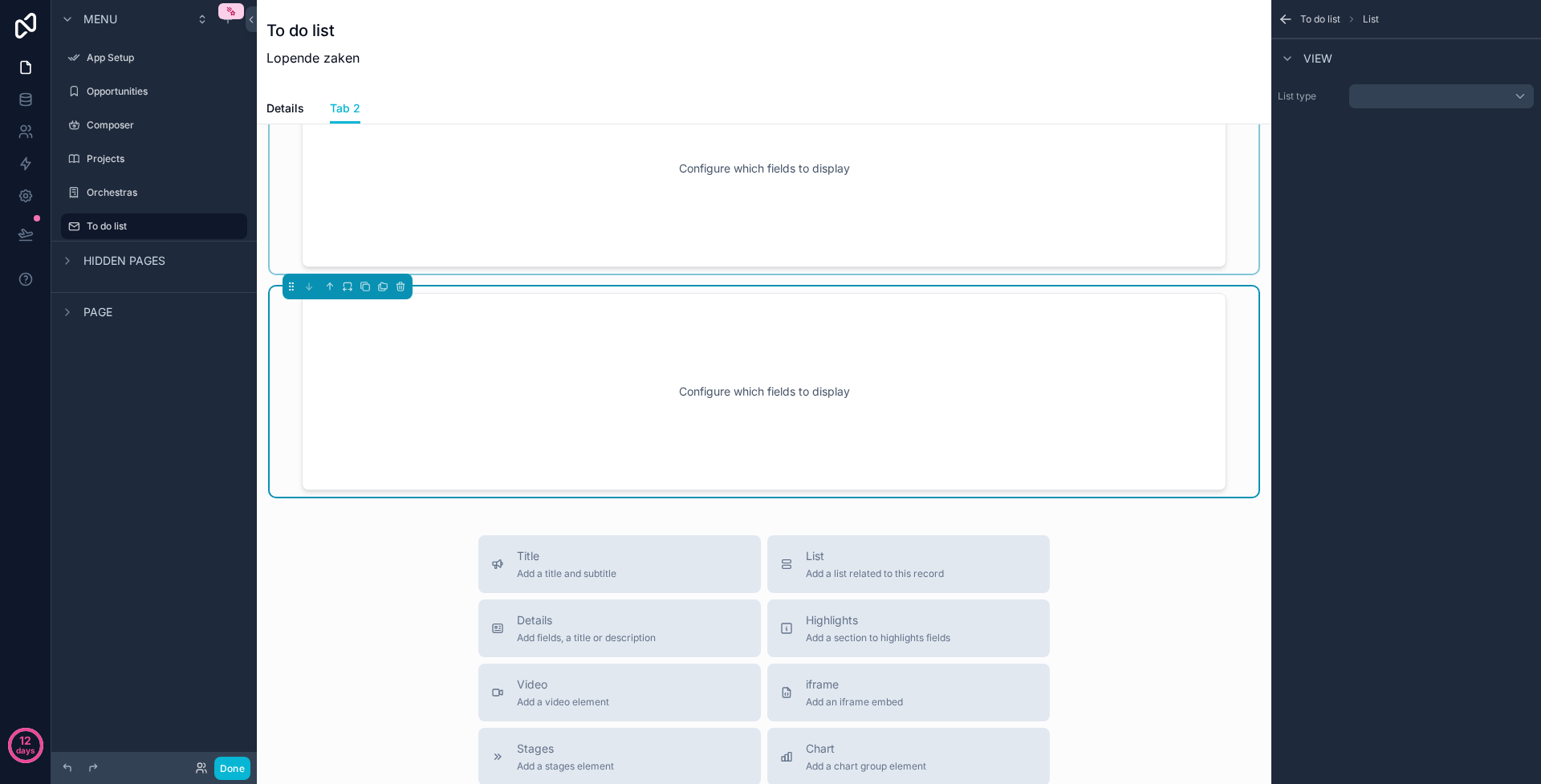 click at bounding box center [764, 169] 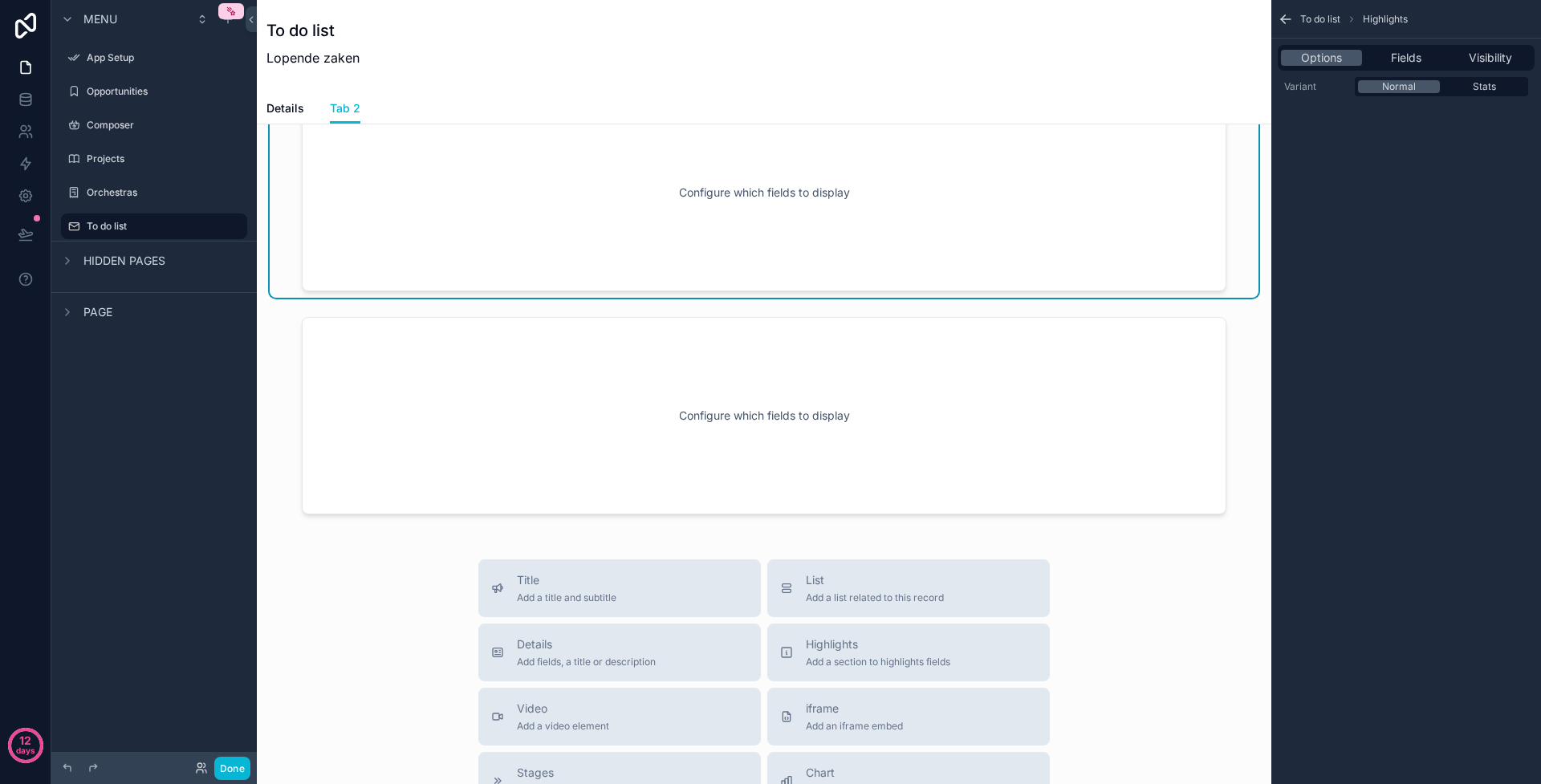 scroll, scrollTop: 0, scrollLeft: 0, axis: both 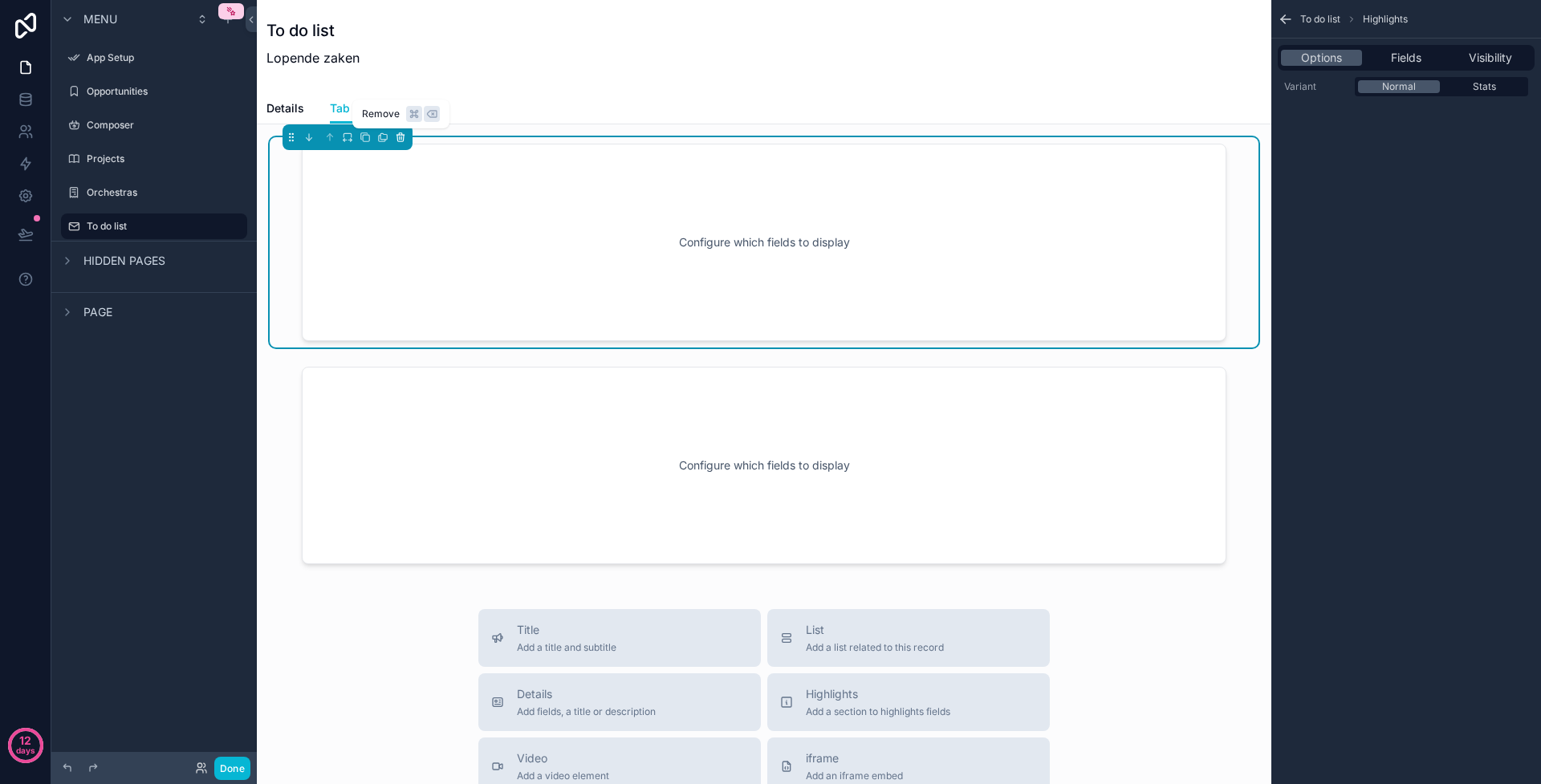 click 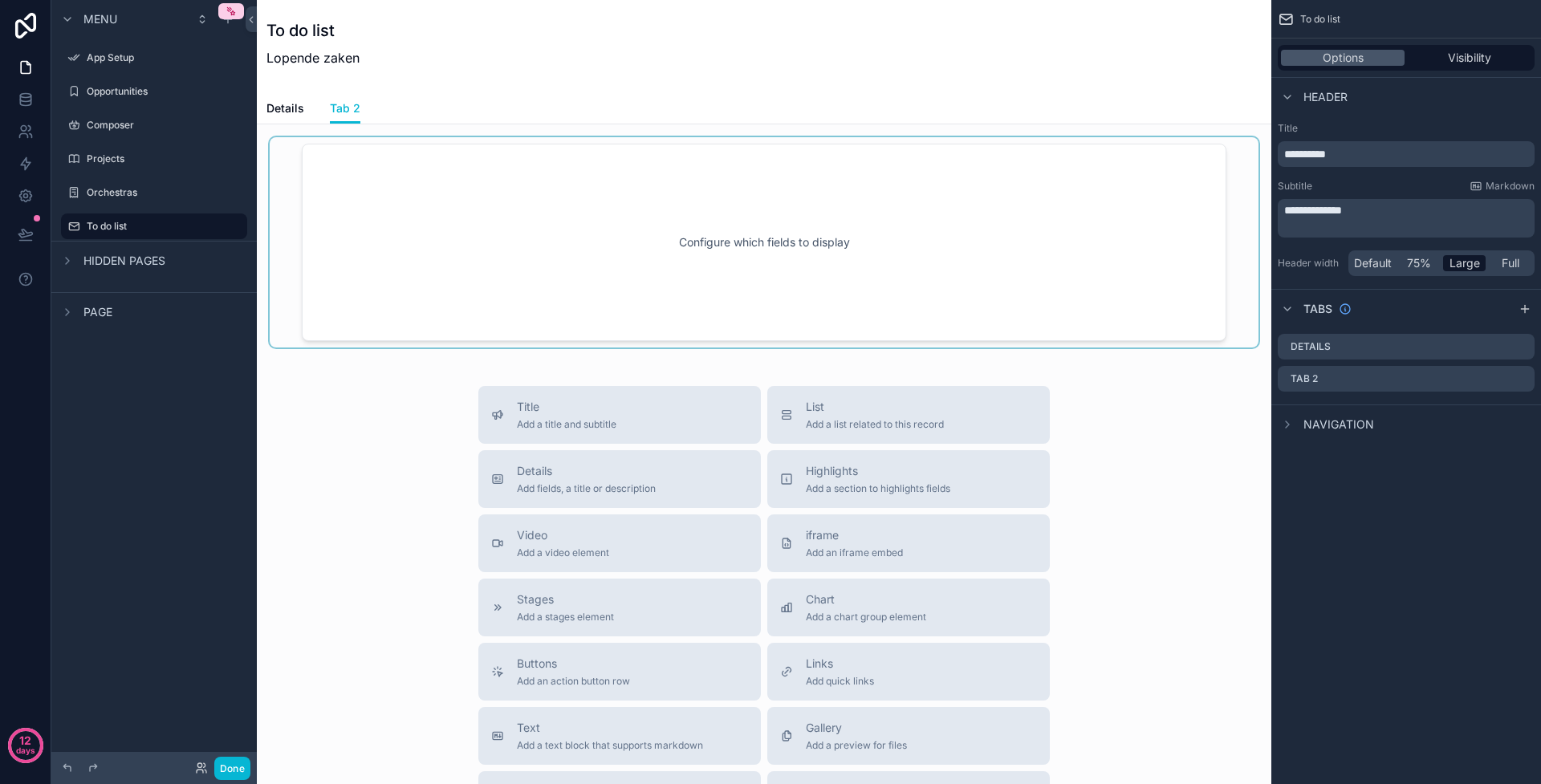 click at bounding box center [764, 242] 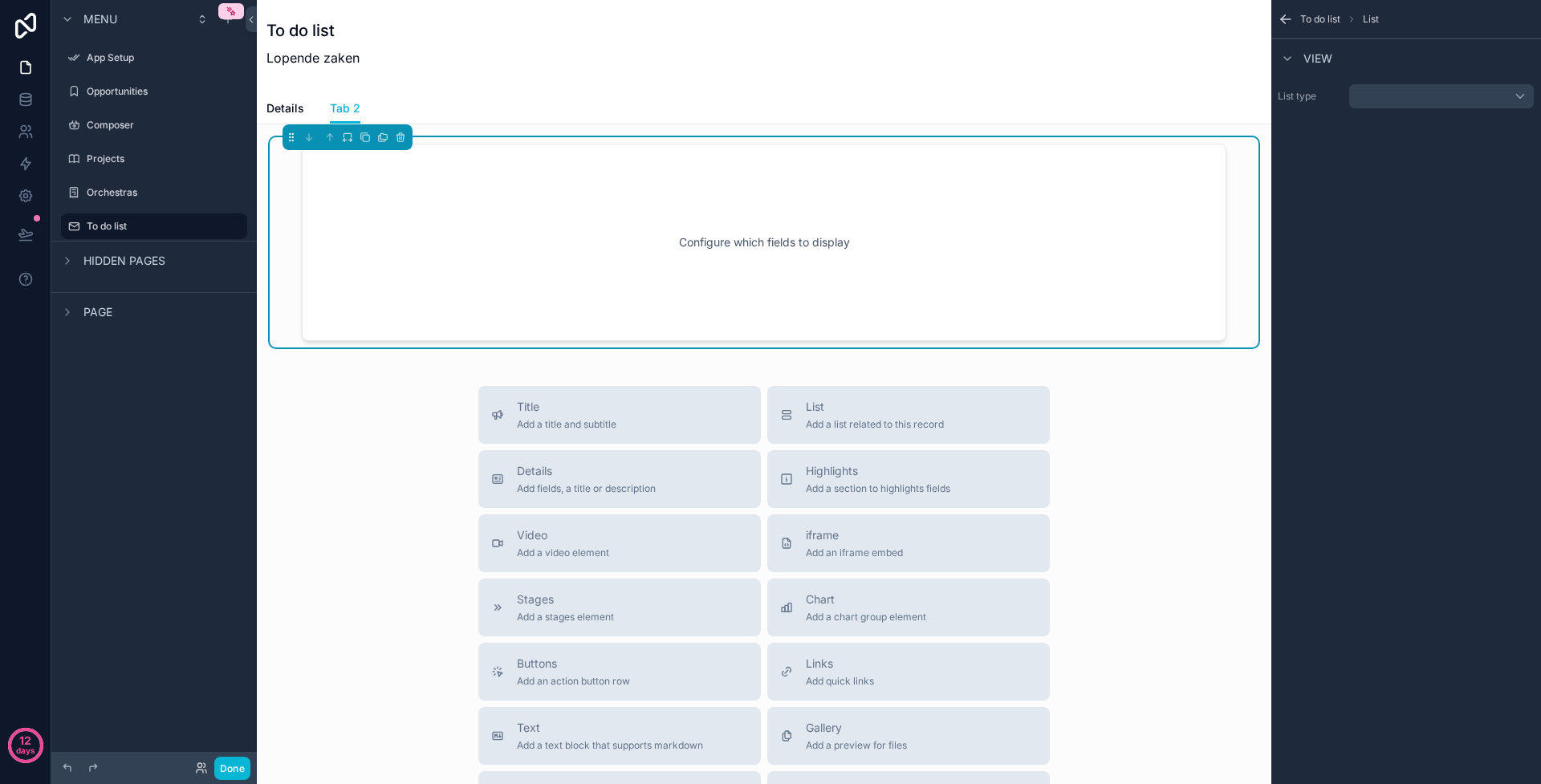 click at bounding box center [1441, 96] 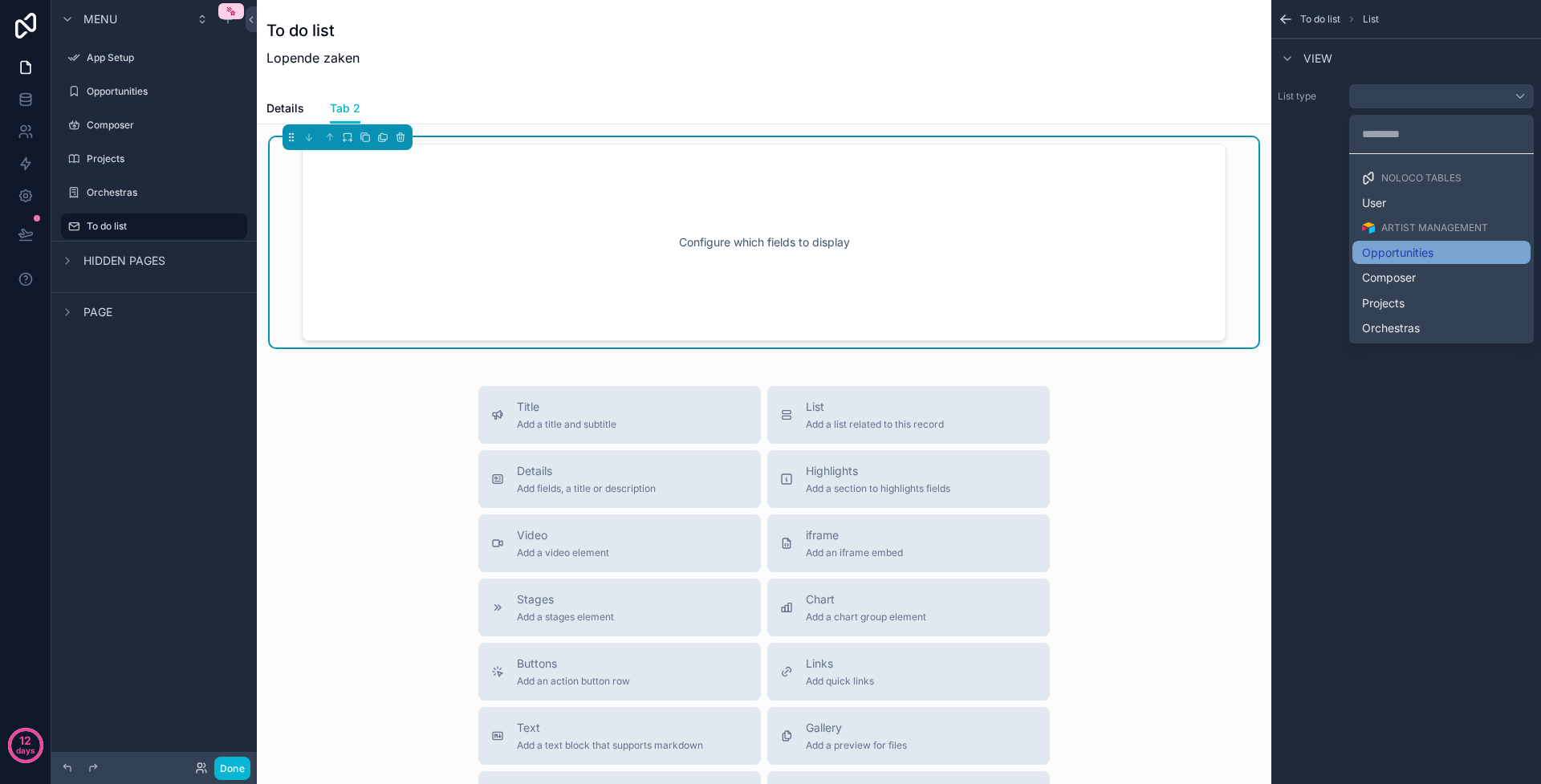 click on "Opportunities" at bounding box center [1397, 253] 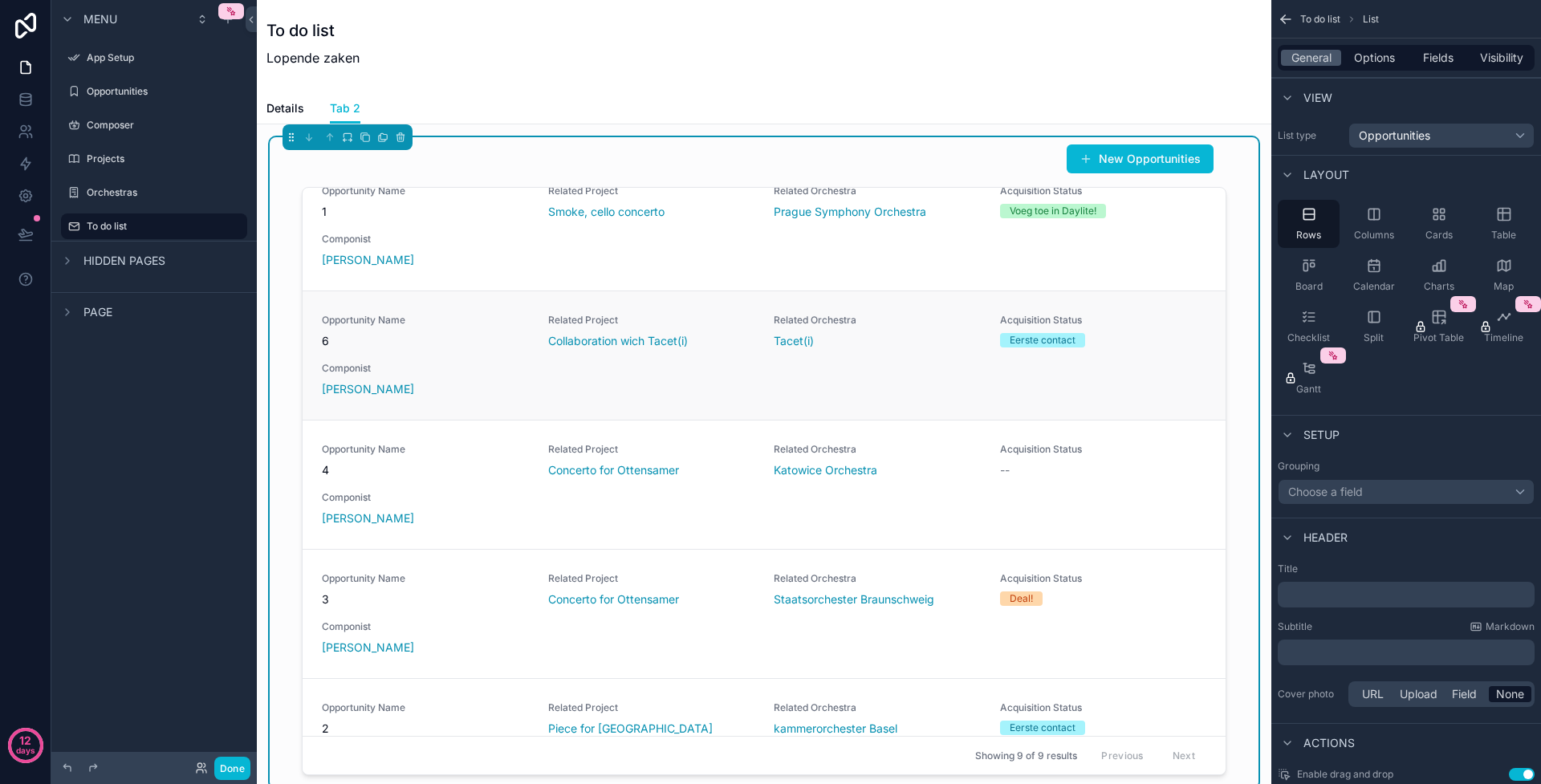 scroll, scrollTop: 0, scrollLeft: 0, axis: both 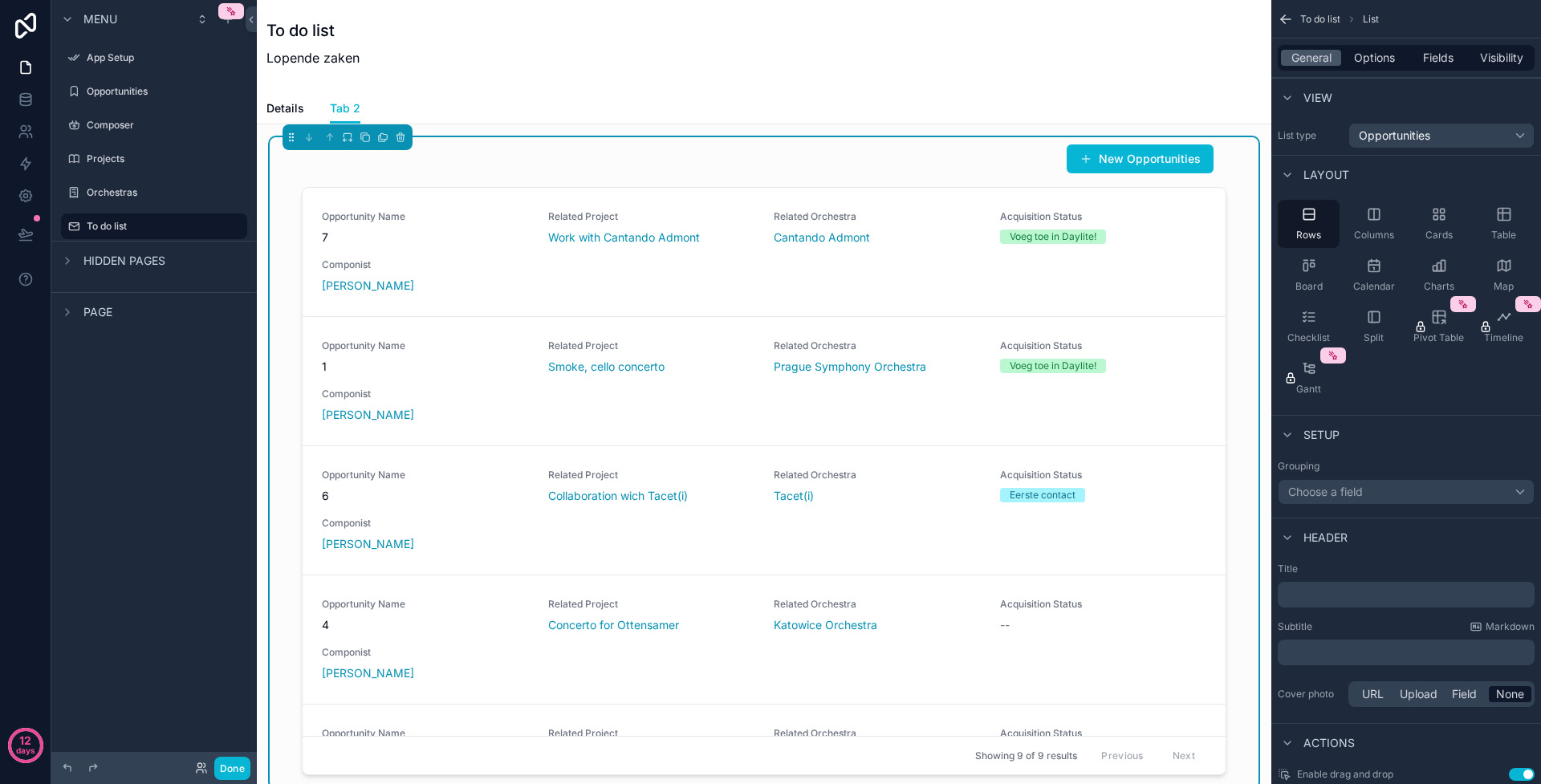 click on "View" at bounding box center [1305, 98] 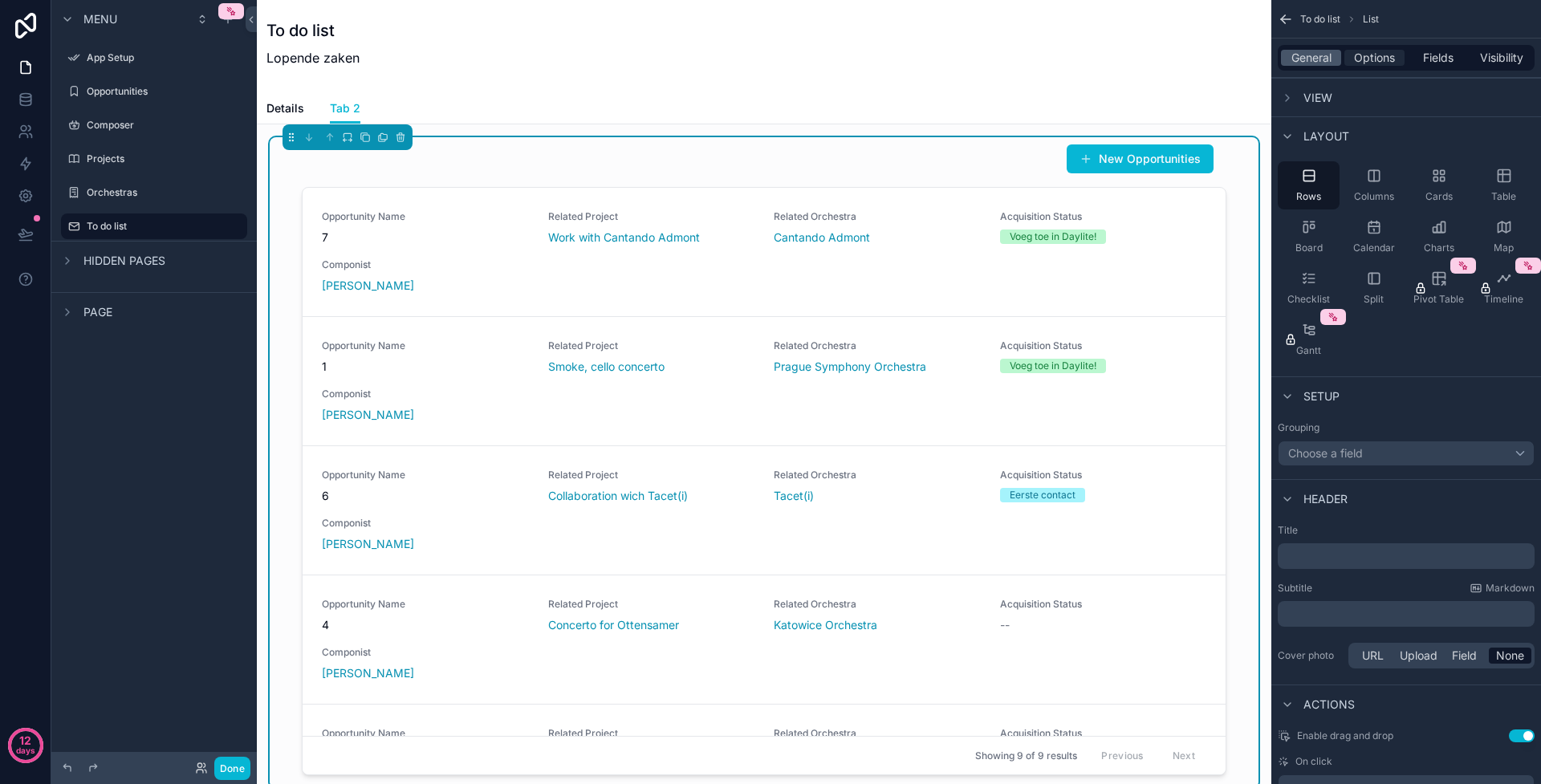 click on "Options" at bounding box center (1374, 58) 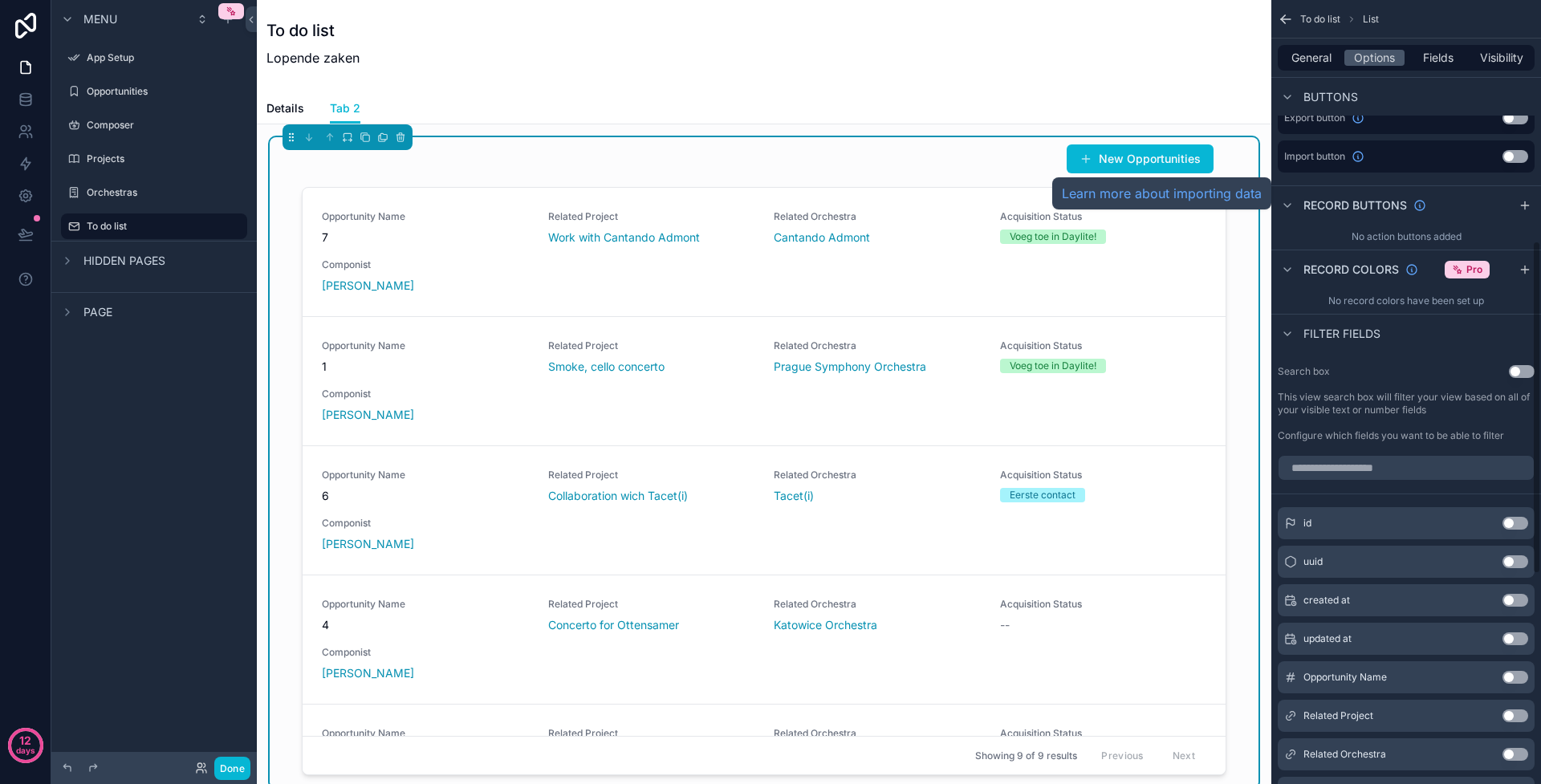 scroll, scrollTop: 172, scrollLeft: 0, axis: vertical 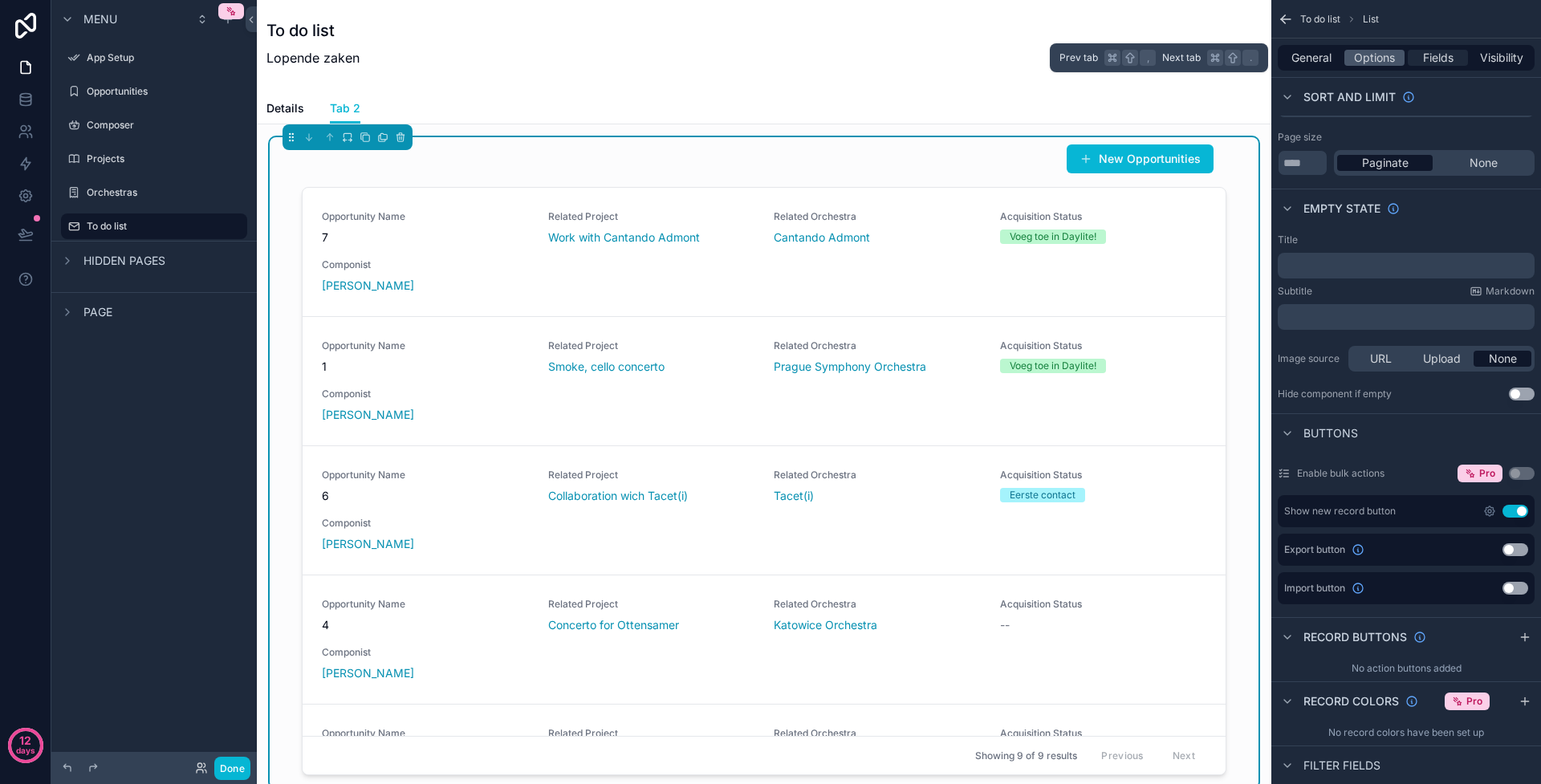click on "Fields" at bounding box center [1438, 58] 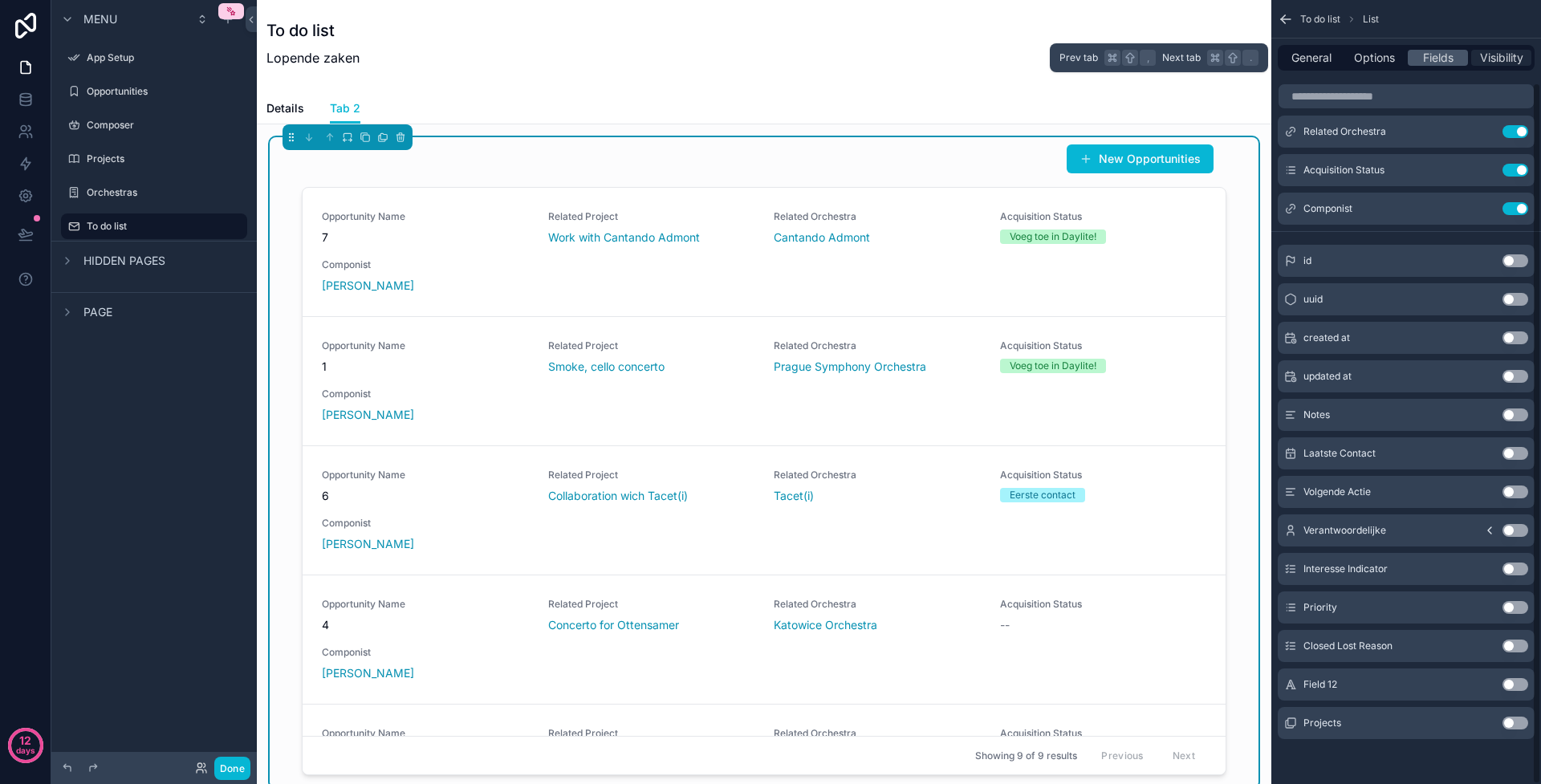 click on "Visibility" at bounding box center (1502, 58) 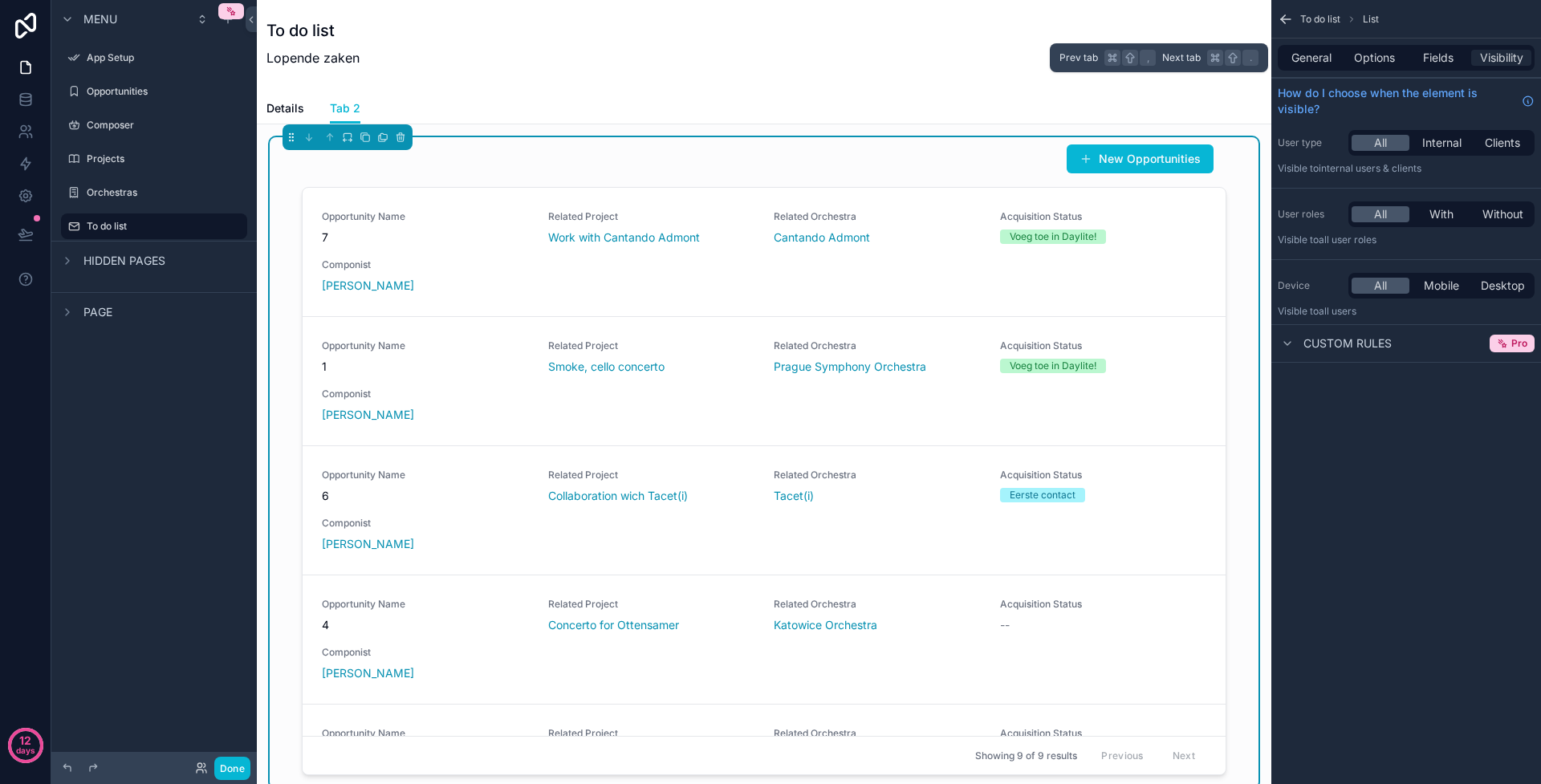 scroll, scrollTop: 0, scrollLeft: 0, axis: both 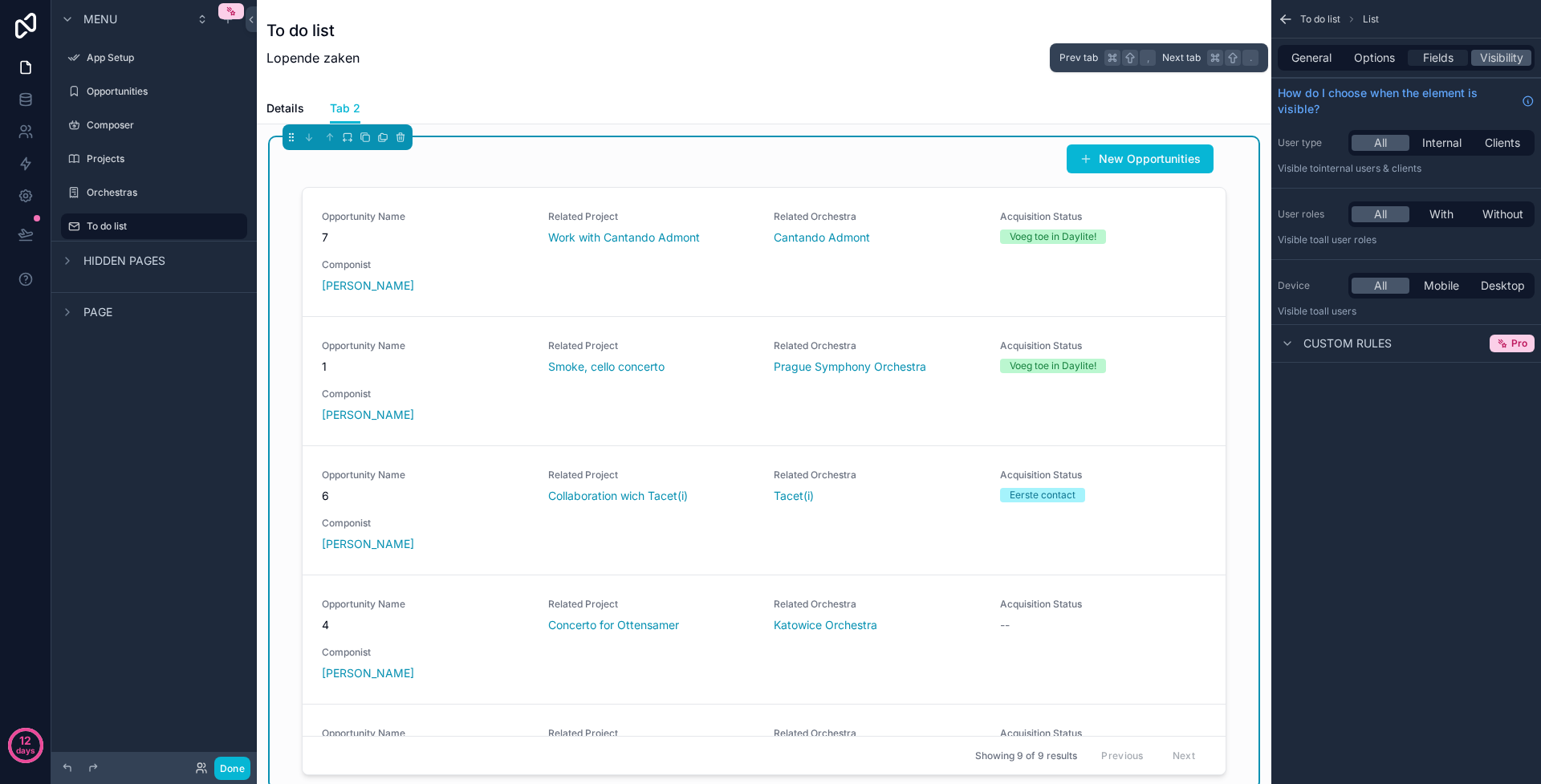 click on "Fields" at bounding box center [1438, 58] 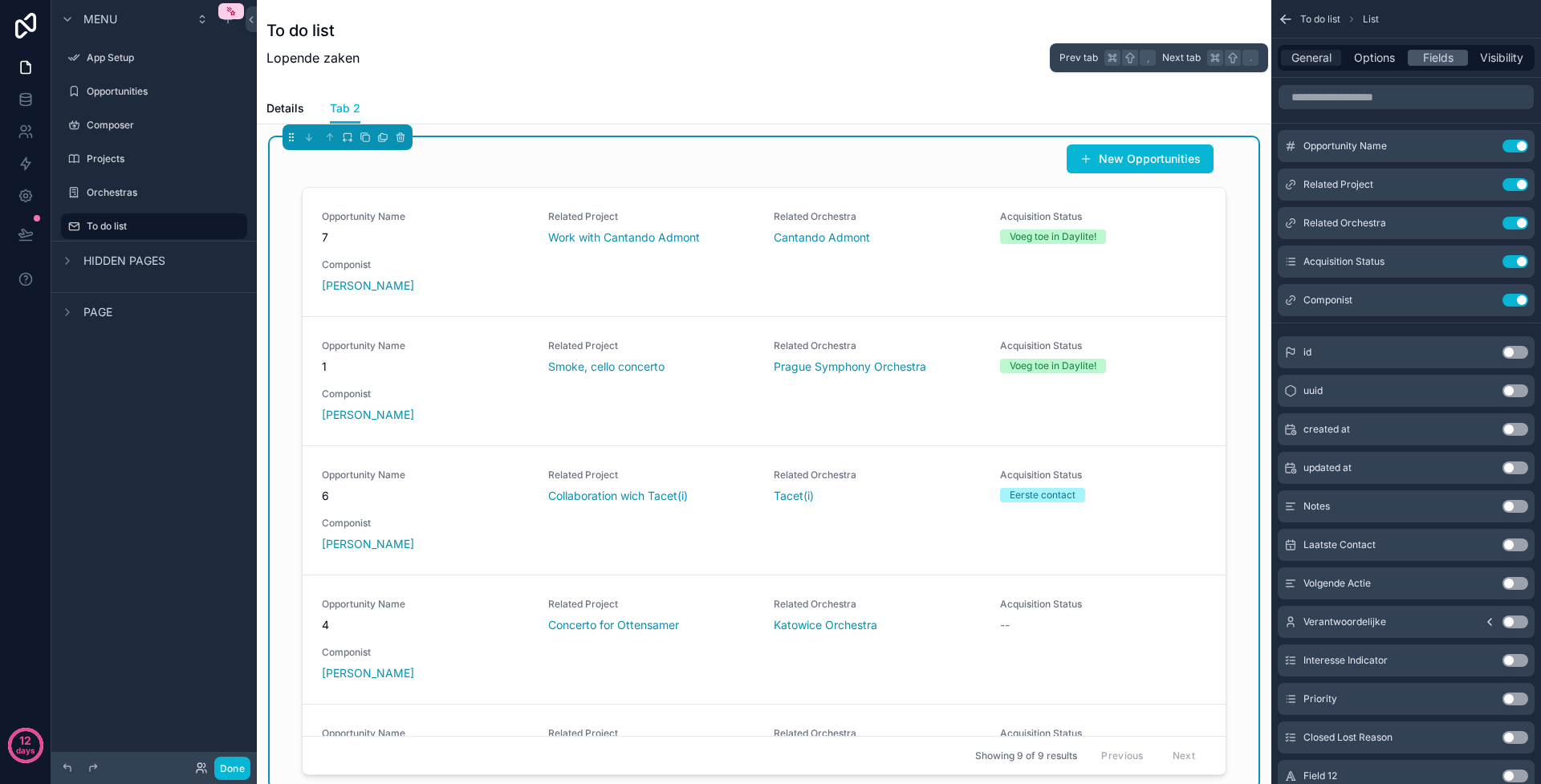 click on "General" at bounding box center (1311, 58) 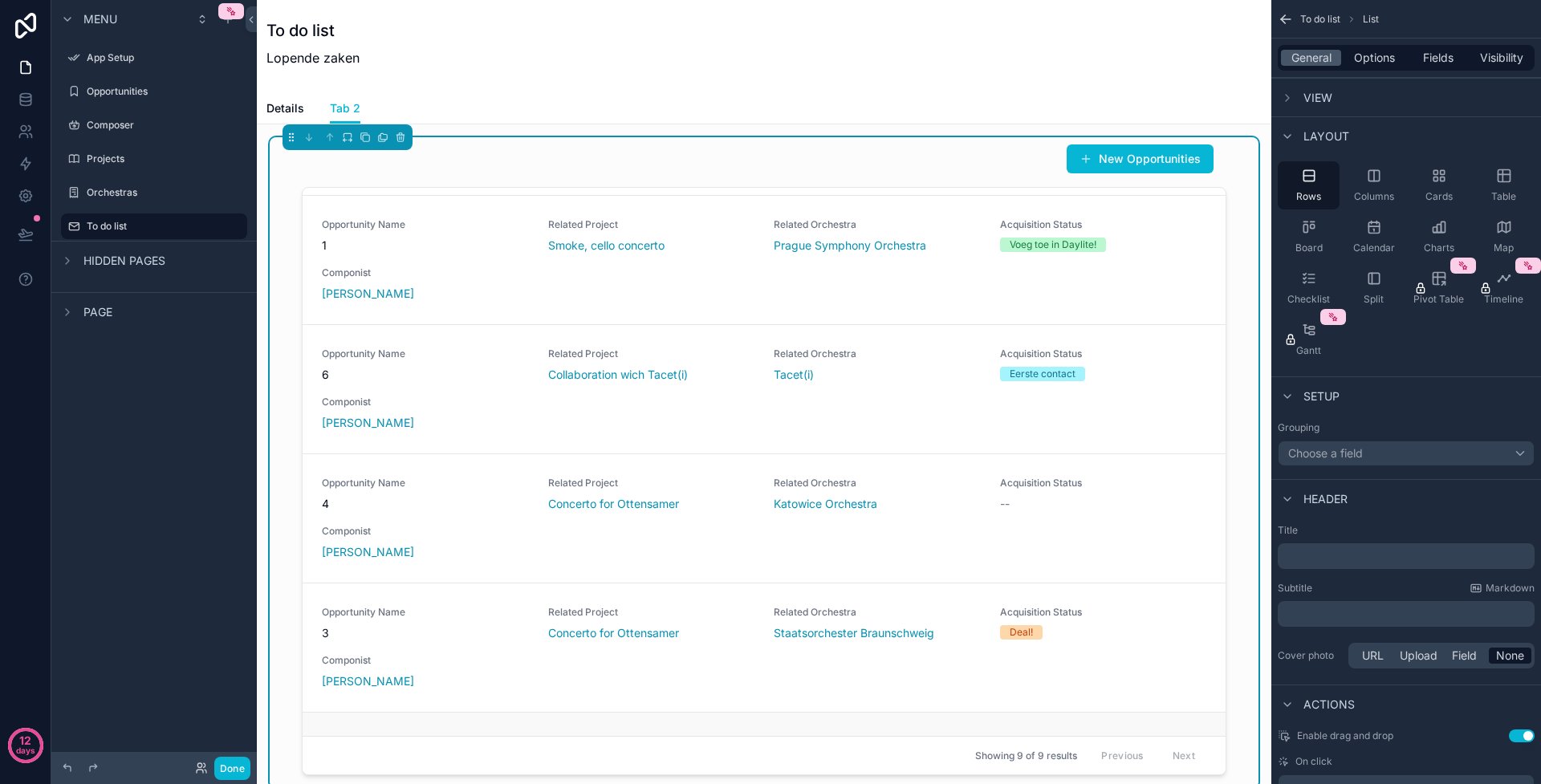 scroll, scrollTop: 577, scrollLeft: 0, axis: vertical 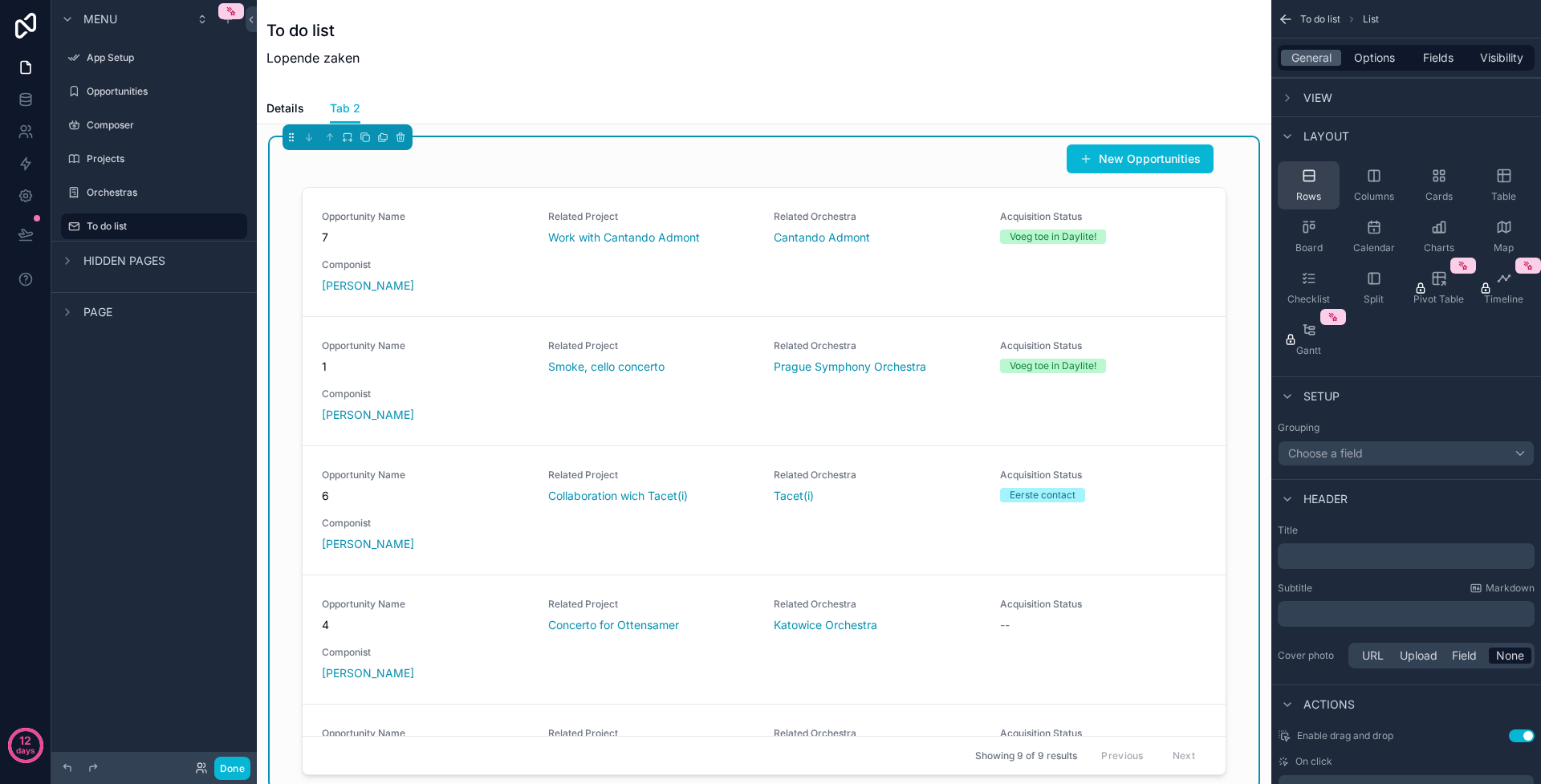 click on "Rows" at bounding box center [1308, 185] 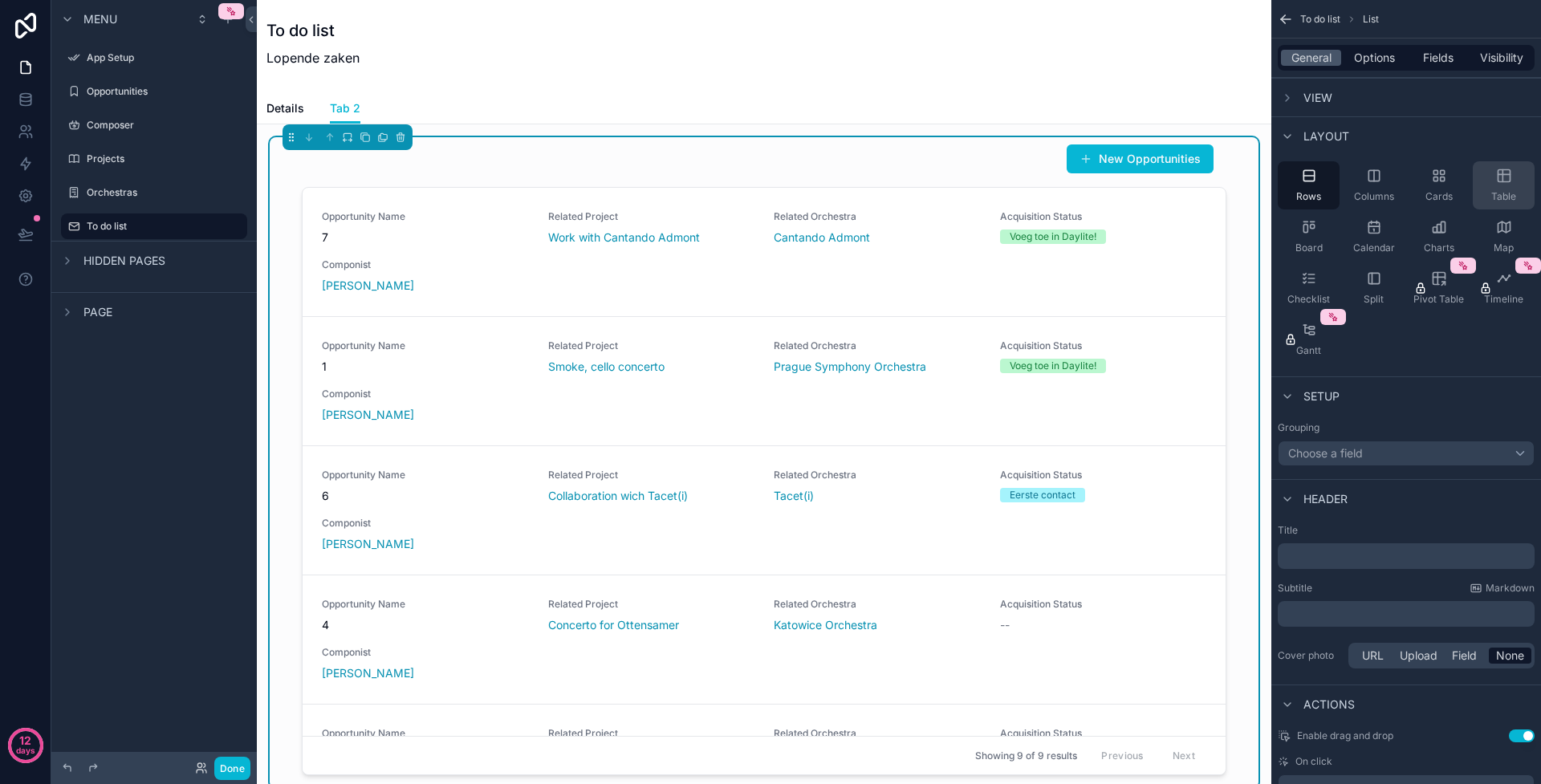 click on "Table" at bounding box center [1503, 185] 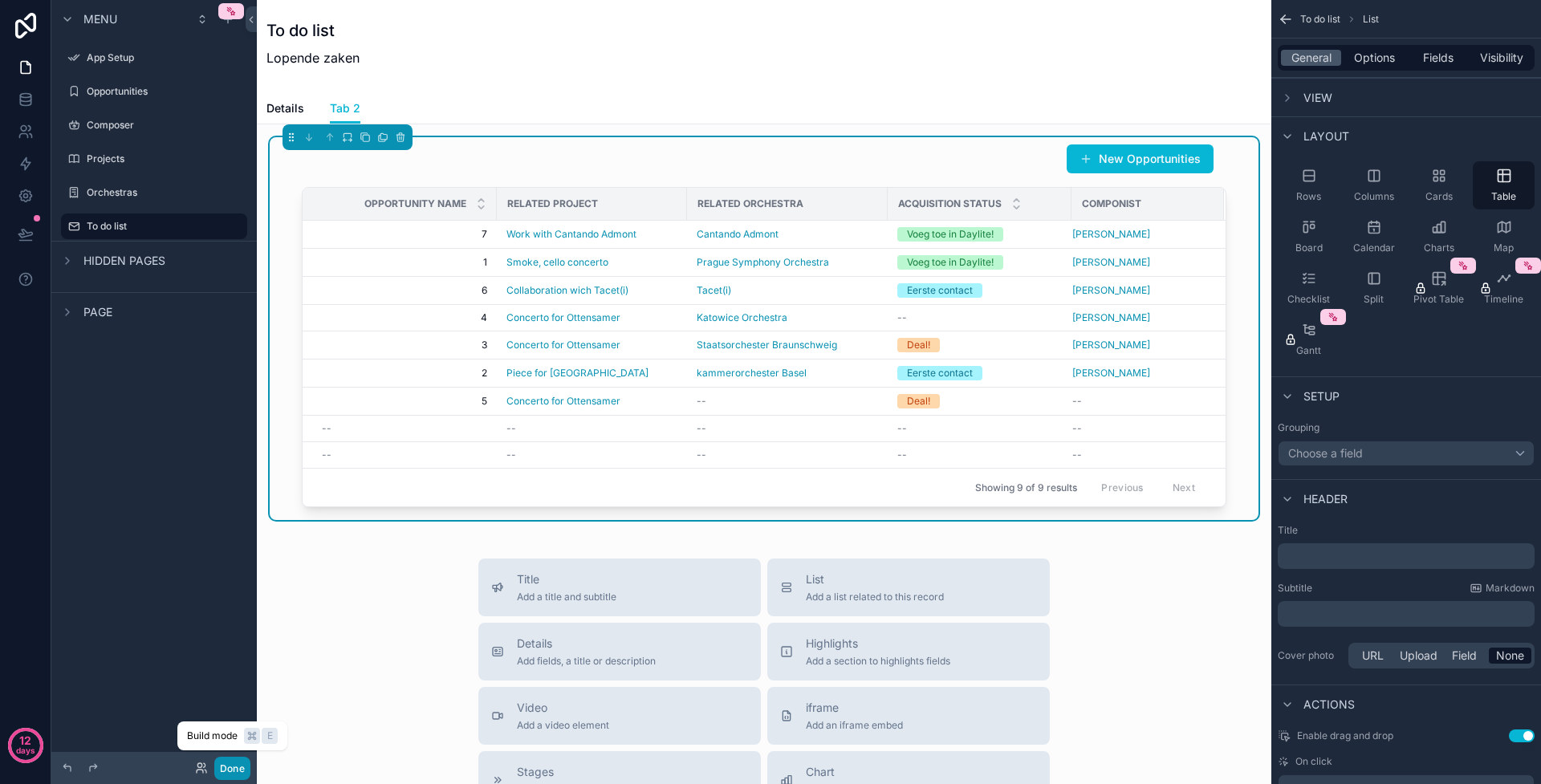 click on "Done" at bounding box center (232, 768) 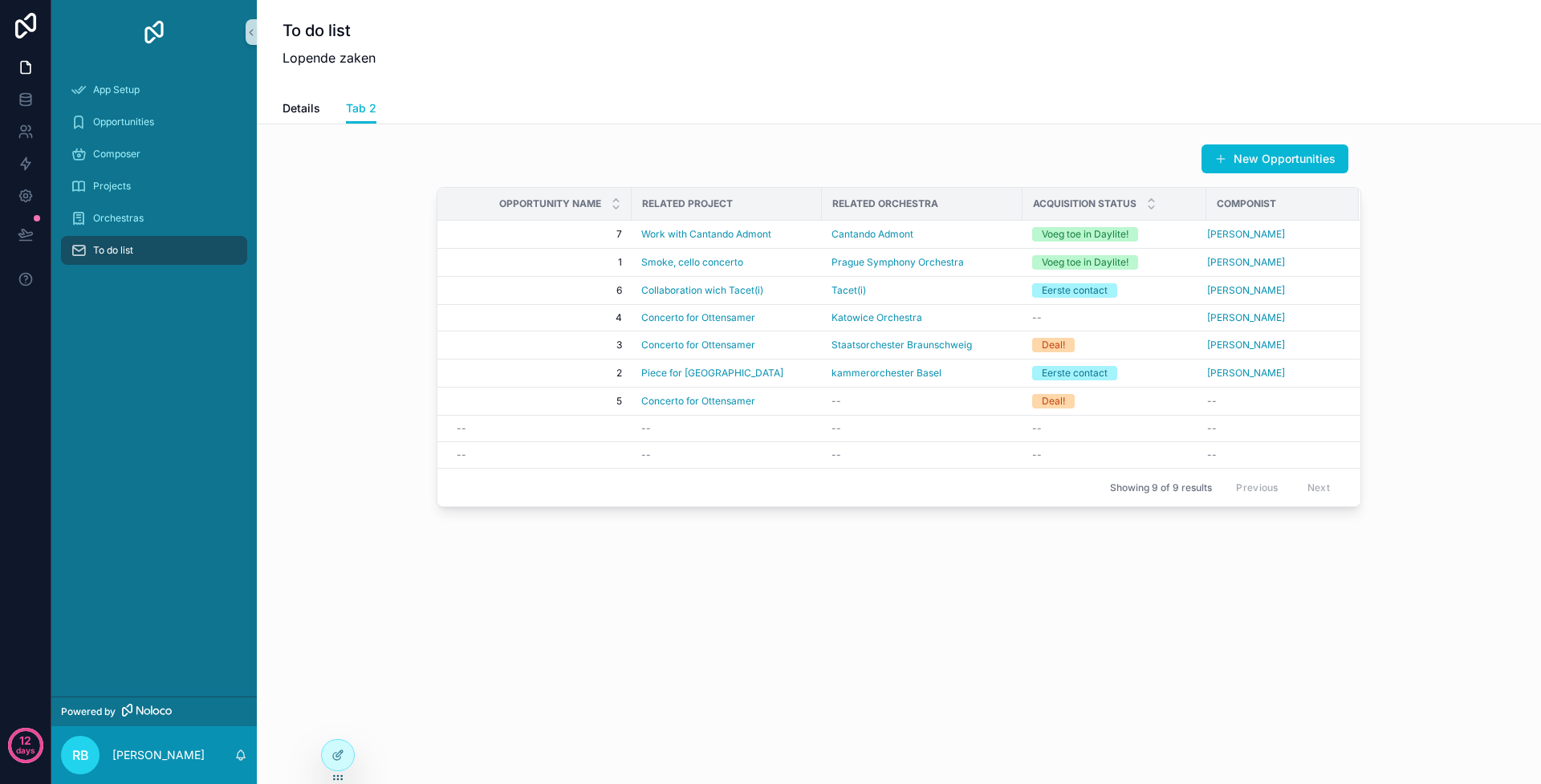 click on "New Opportunities Opportunity Name Related Project Related Orchestra Acquisition Status Componist 7 7 Work with Cantando Admont Cantando Admont Voeg toe in Daylite! Vykintas Baltakas 1 1 Smoke, cello concerto  Prague Symphony Orchestra Voeg toe in Daylite! Miroslav Srnka  6 6 Collaboration wich Tacet(i) Tacet(i) Eerste contact Steven Daverson  4 4 Concerto for Ottensamer Katowice Orchestra -- Lubica Cekovska 3 3 Concerto for Ottensamer Staatsorchester Braunschweig Deal! Lubica Cekovska 2 2 Piece for Prague  kammerorchester Basel Eerste contact Lubica Cekovska 5 5 Concerto for Ottensamer -- Deal! -- -- -- -- -- -- -- -- -- -- -- Showing 9 of 9 results Previous Next" at bounding box center (899, 328) 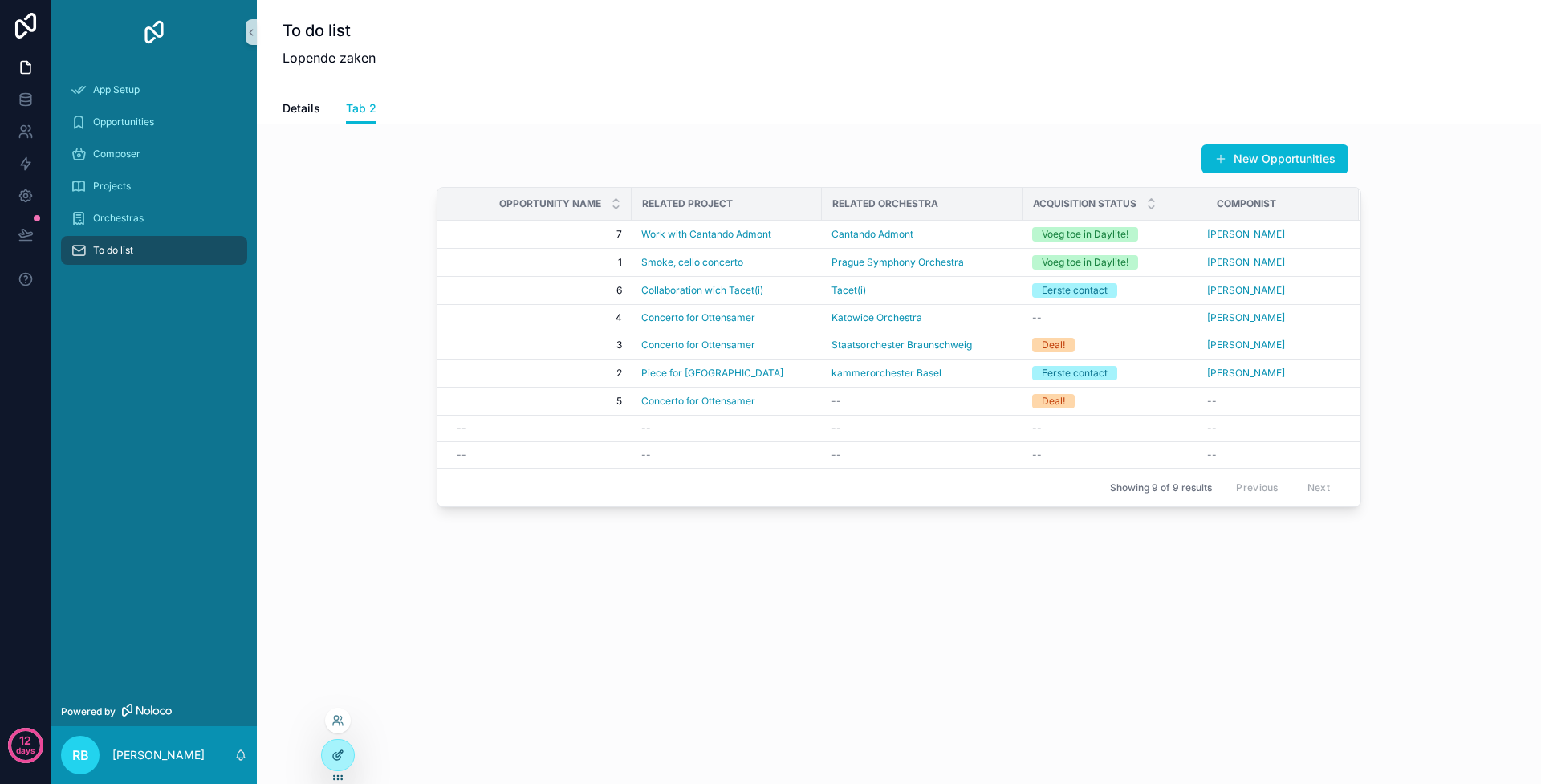 click at bounding box center [338, 755] 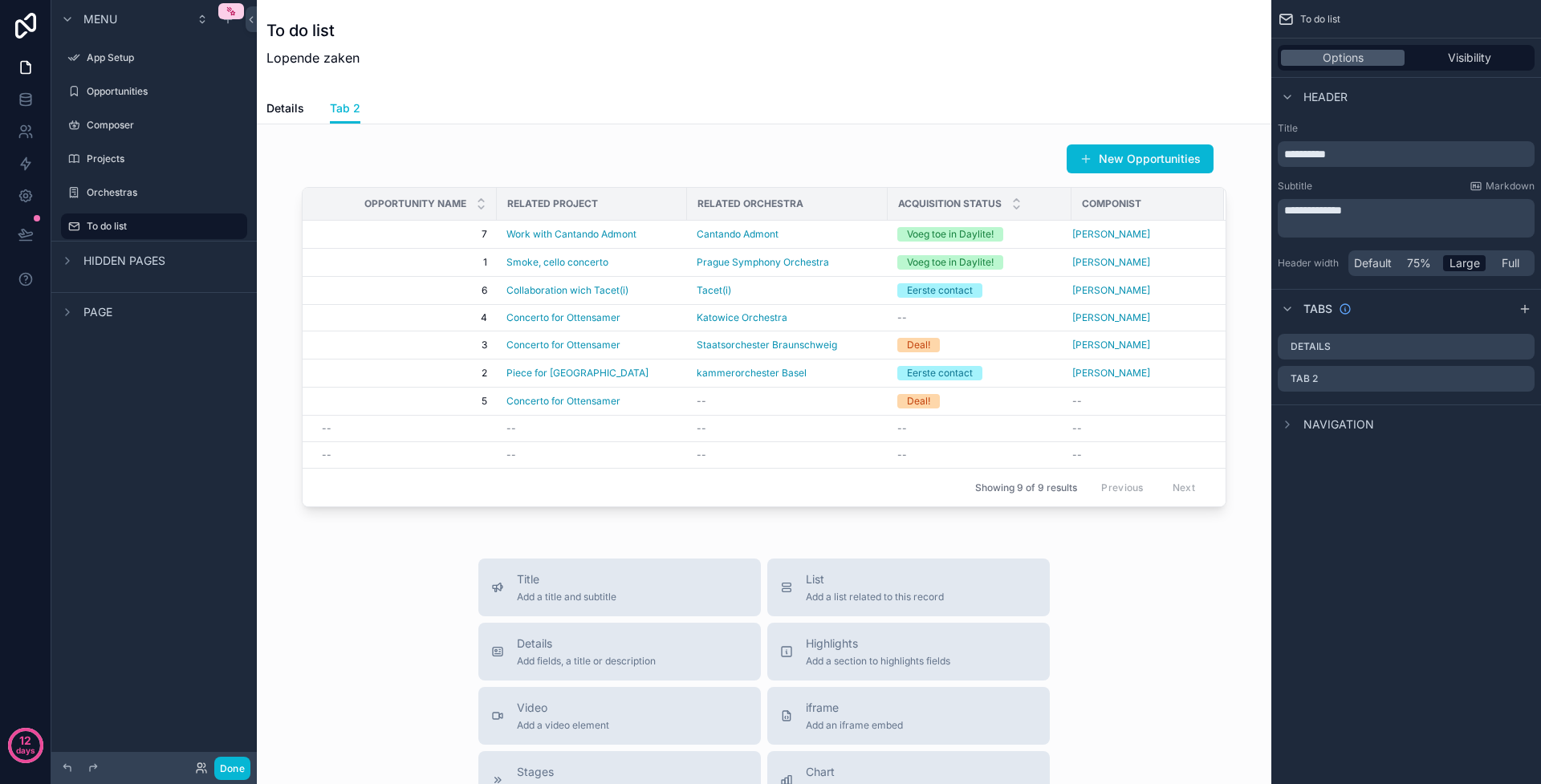 click on "Navigation" at bounding box center (1339, 424) 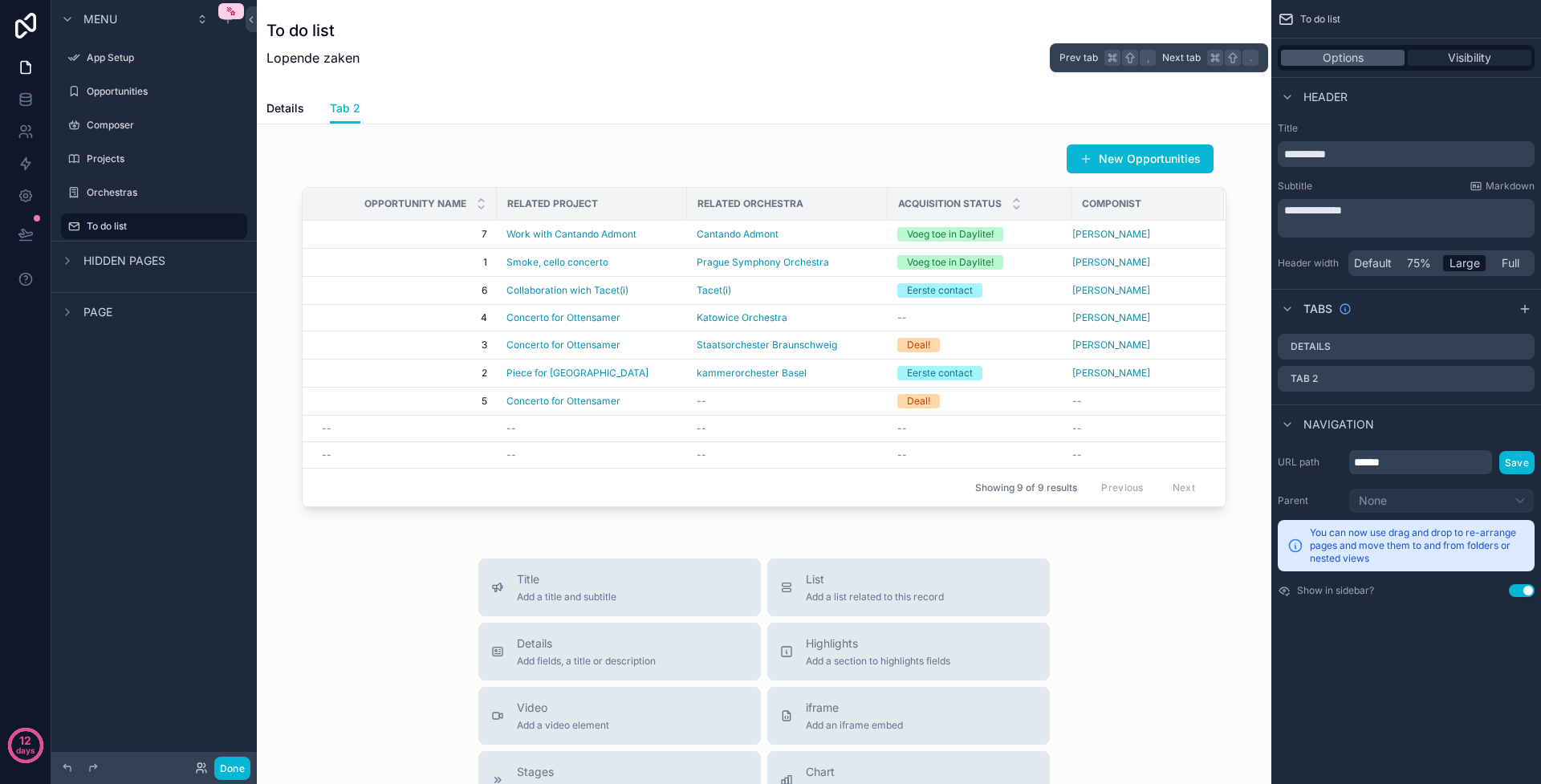 click on "Visibility" at bounding box center (1470, 58) 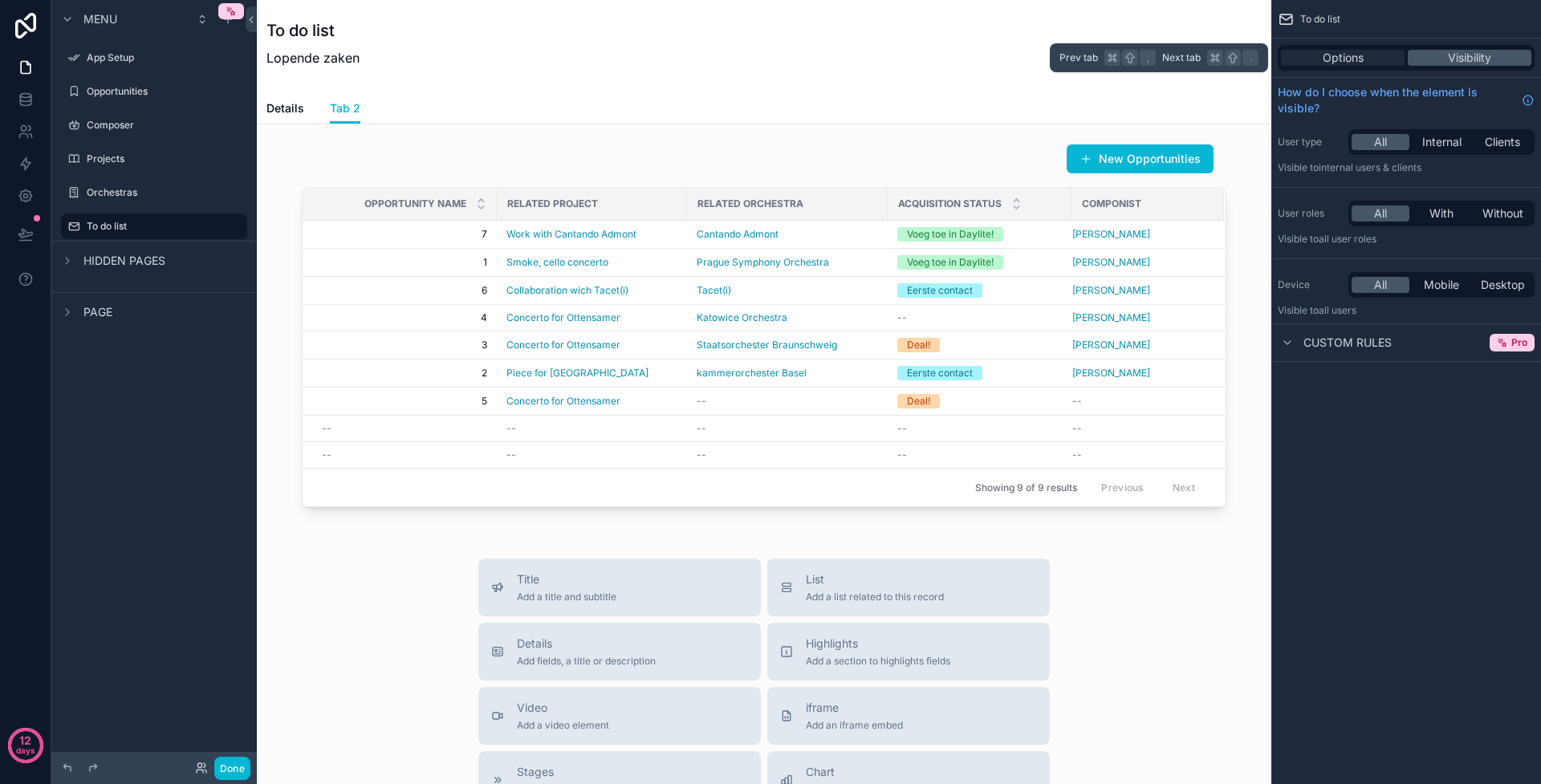 click on "Options" at bounding box center [1343, 58] 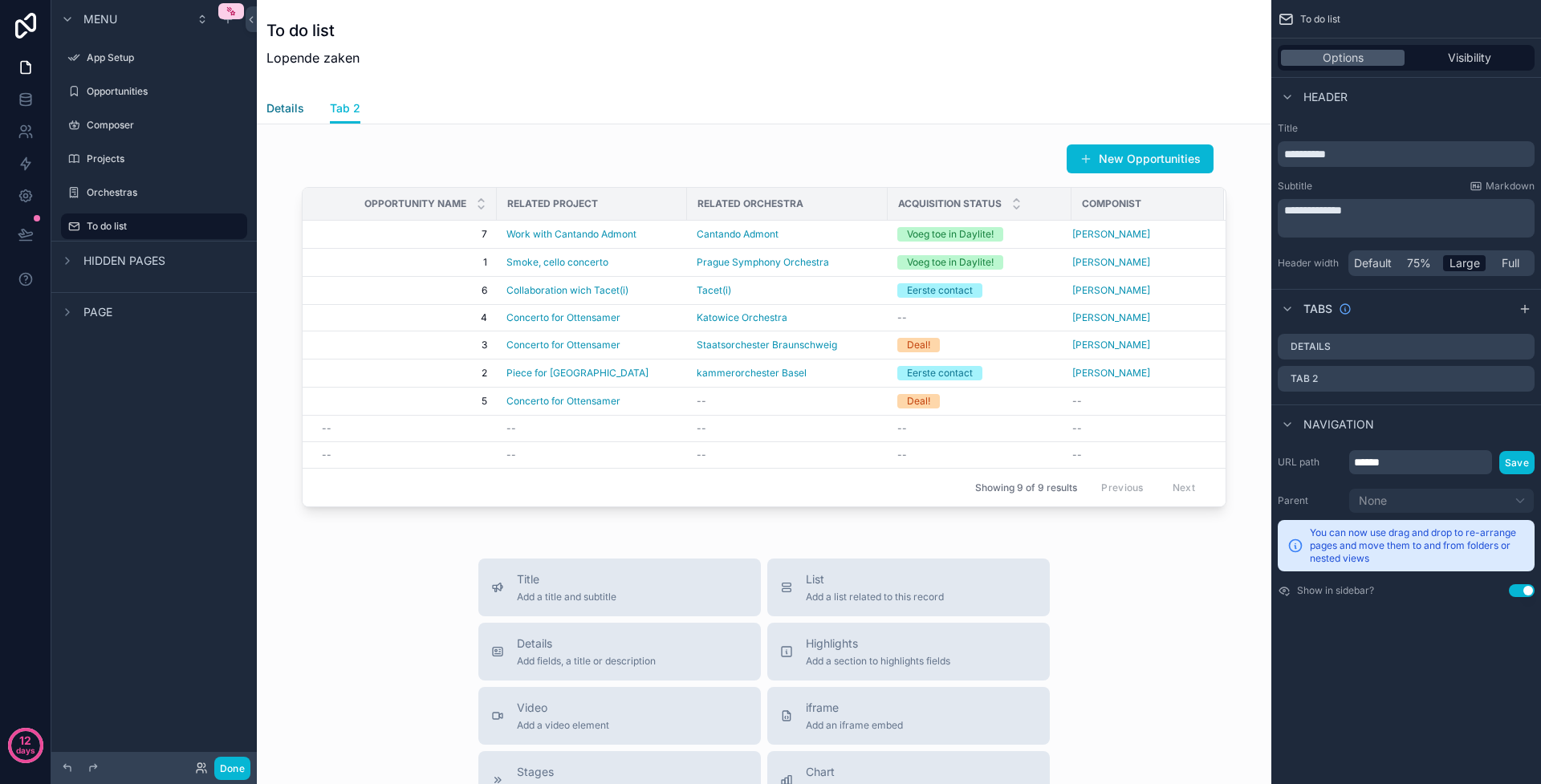 click on "Details" at bounding box center [285, 108] 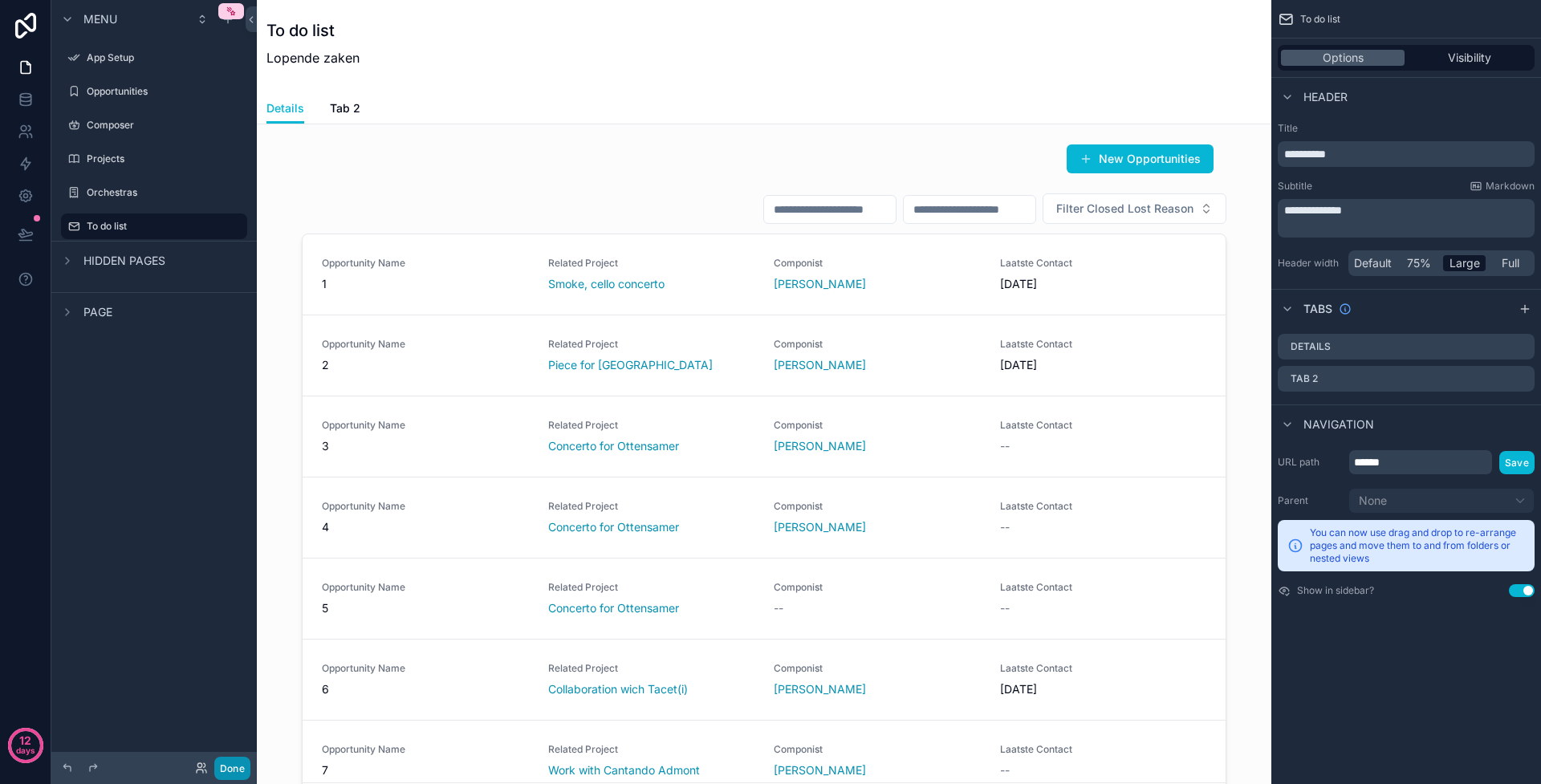click on "Done" at bounding box center (232, 768) 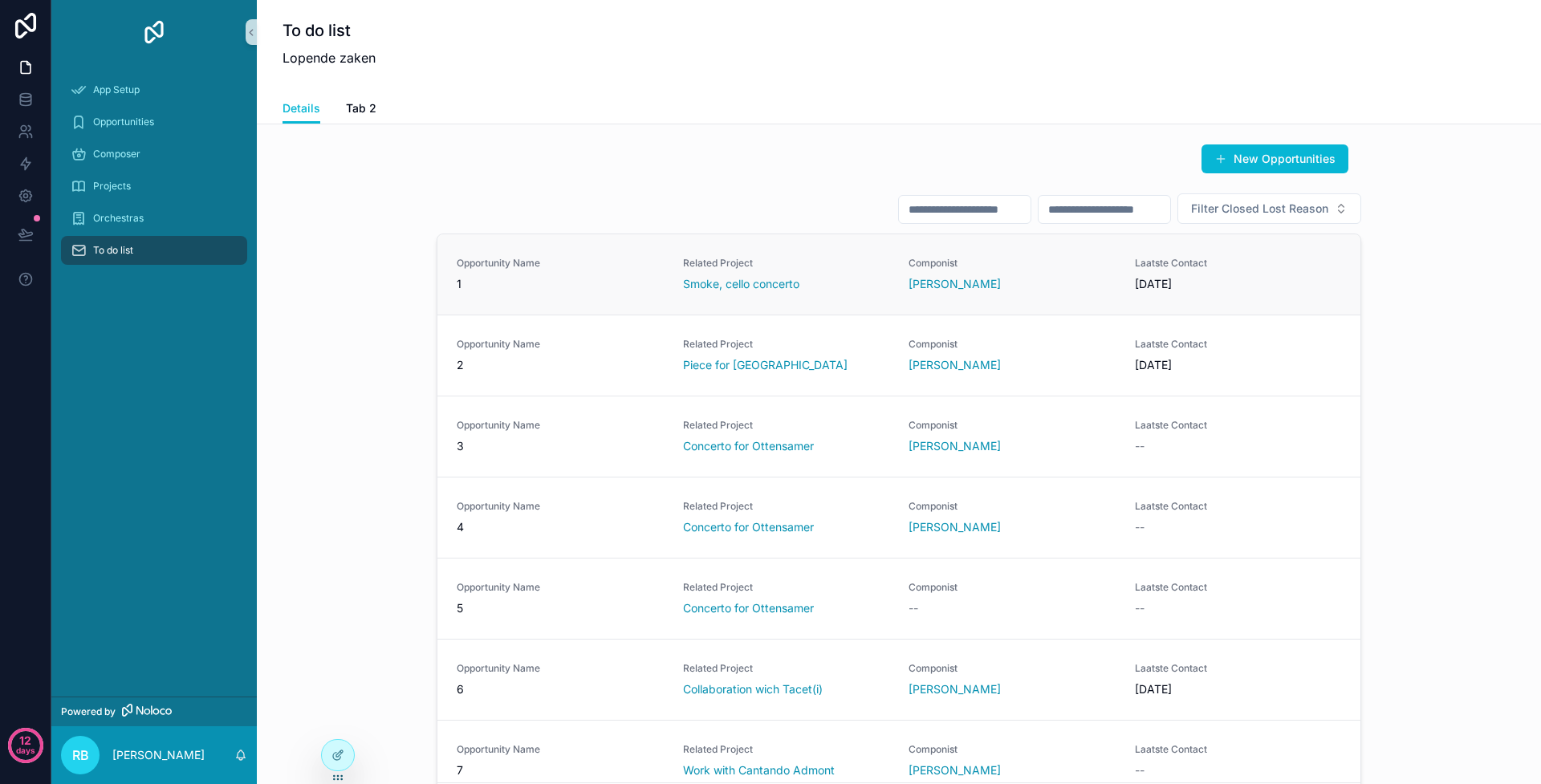 click on "Opportunity Name 1 Related Project Smoke, cello concerto  Componist Miroslav Srnka  Laatste Contact 10-7-2025" at bounding box center (899, 274) 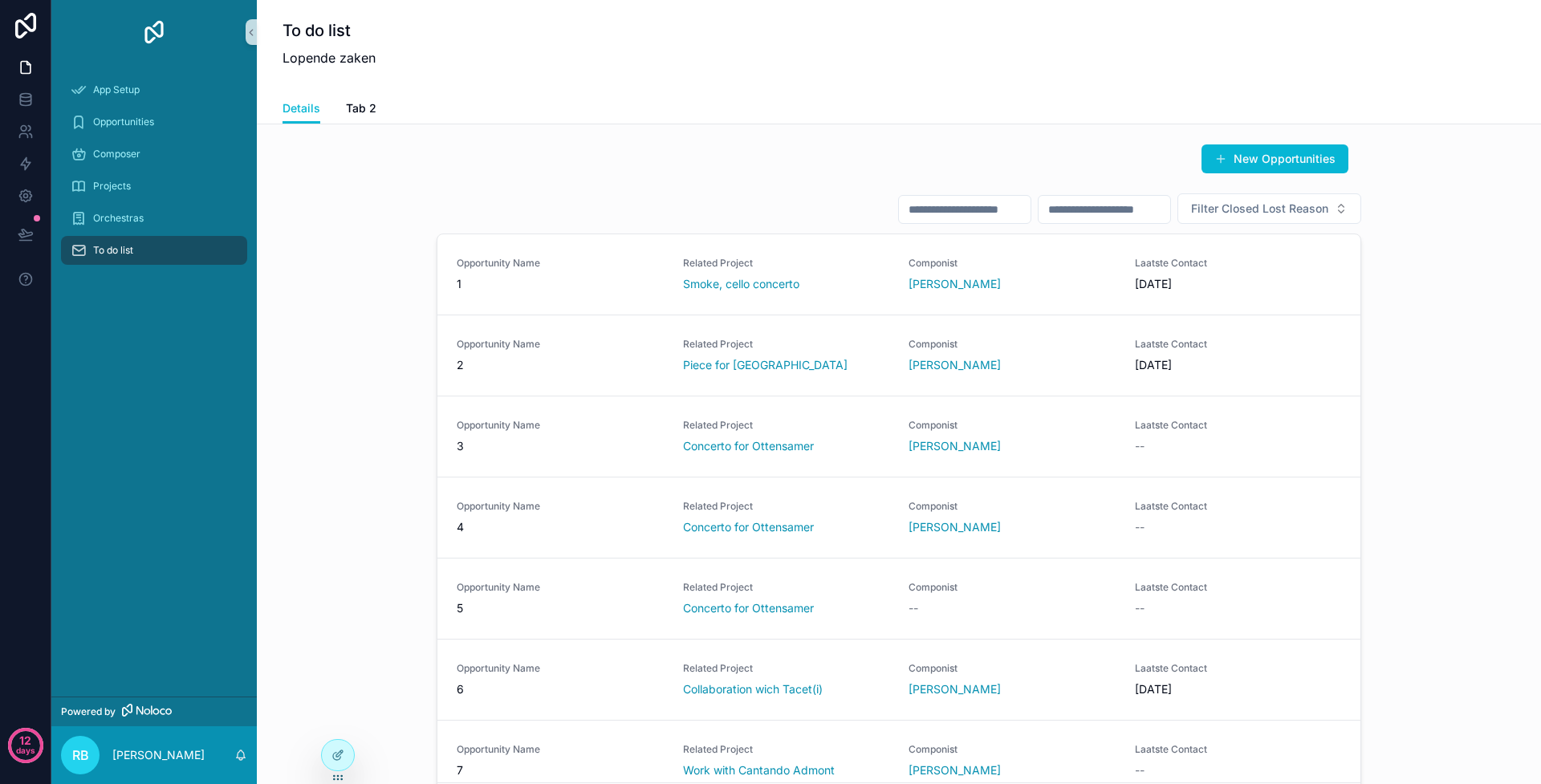 scroll, scrollTop: 181, scrollLeft: 0, axis: vertical 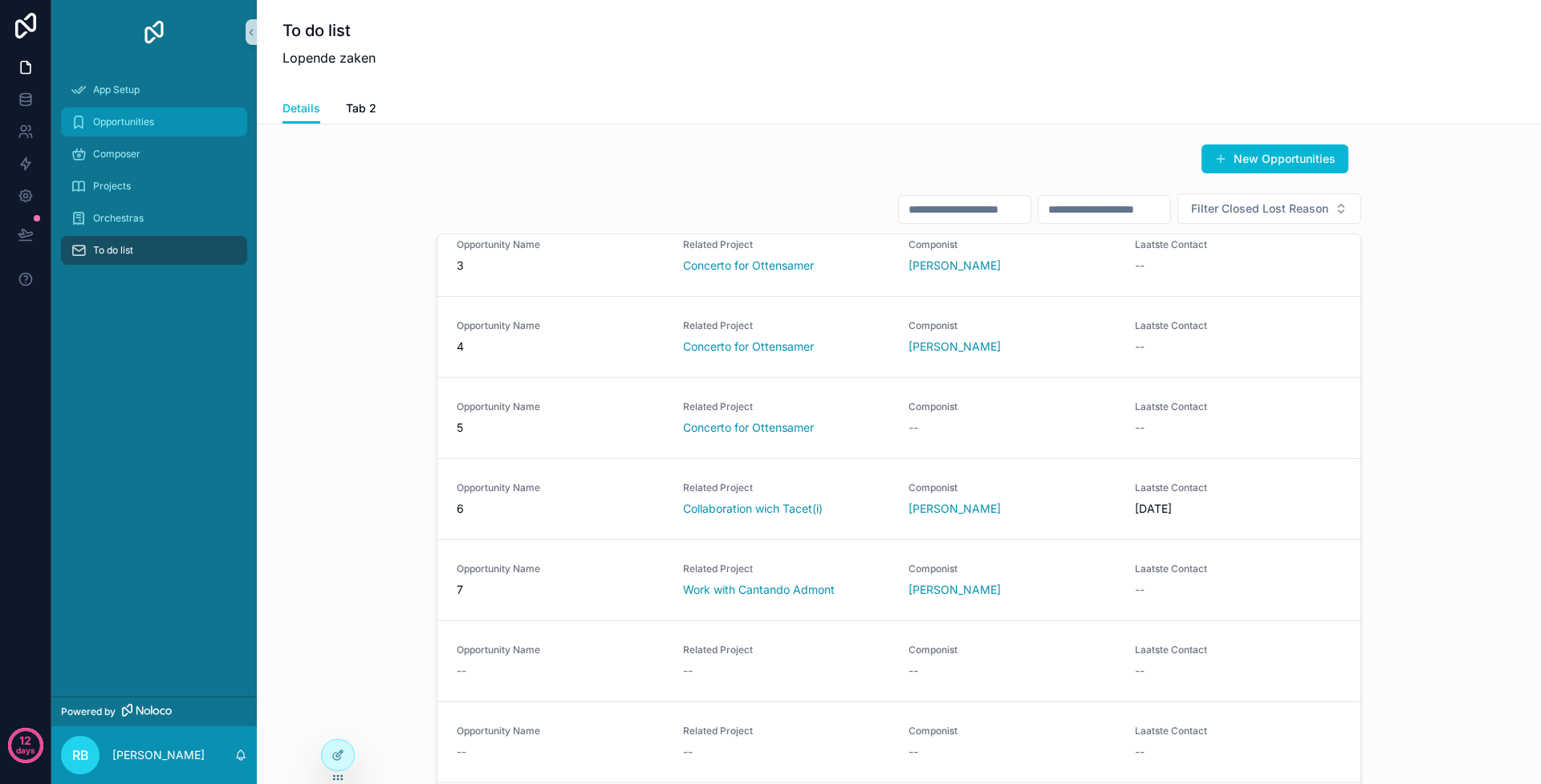 click on "Opportunities" at bounding box center (124, 122) 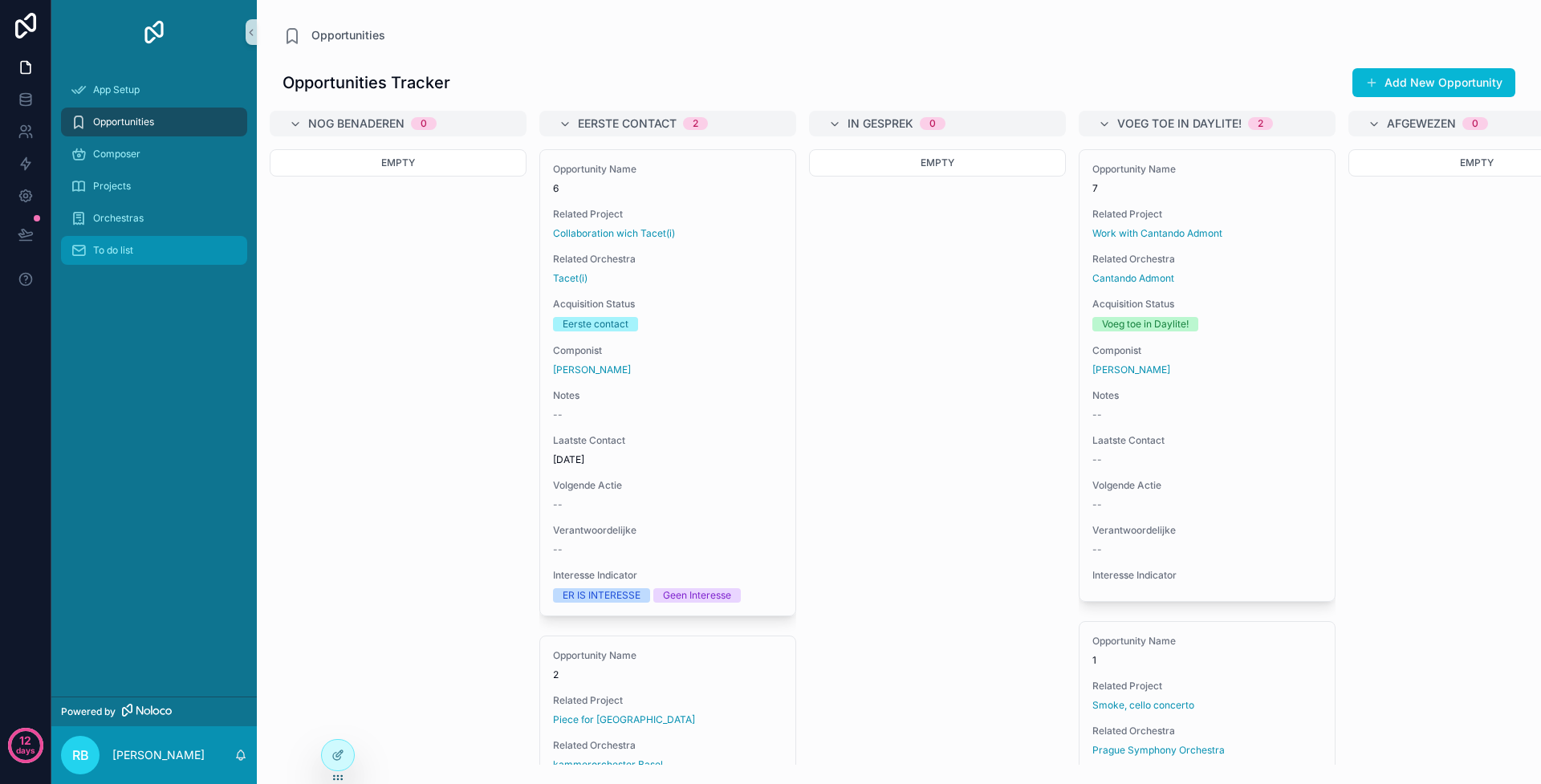 click on "To do list" at bounding box center [113, 250] 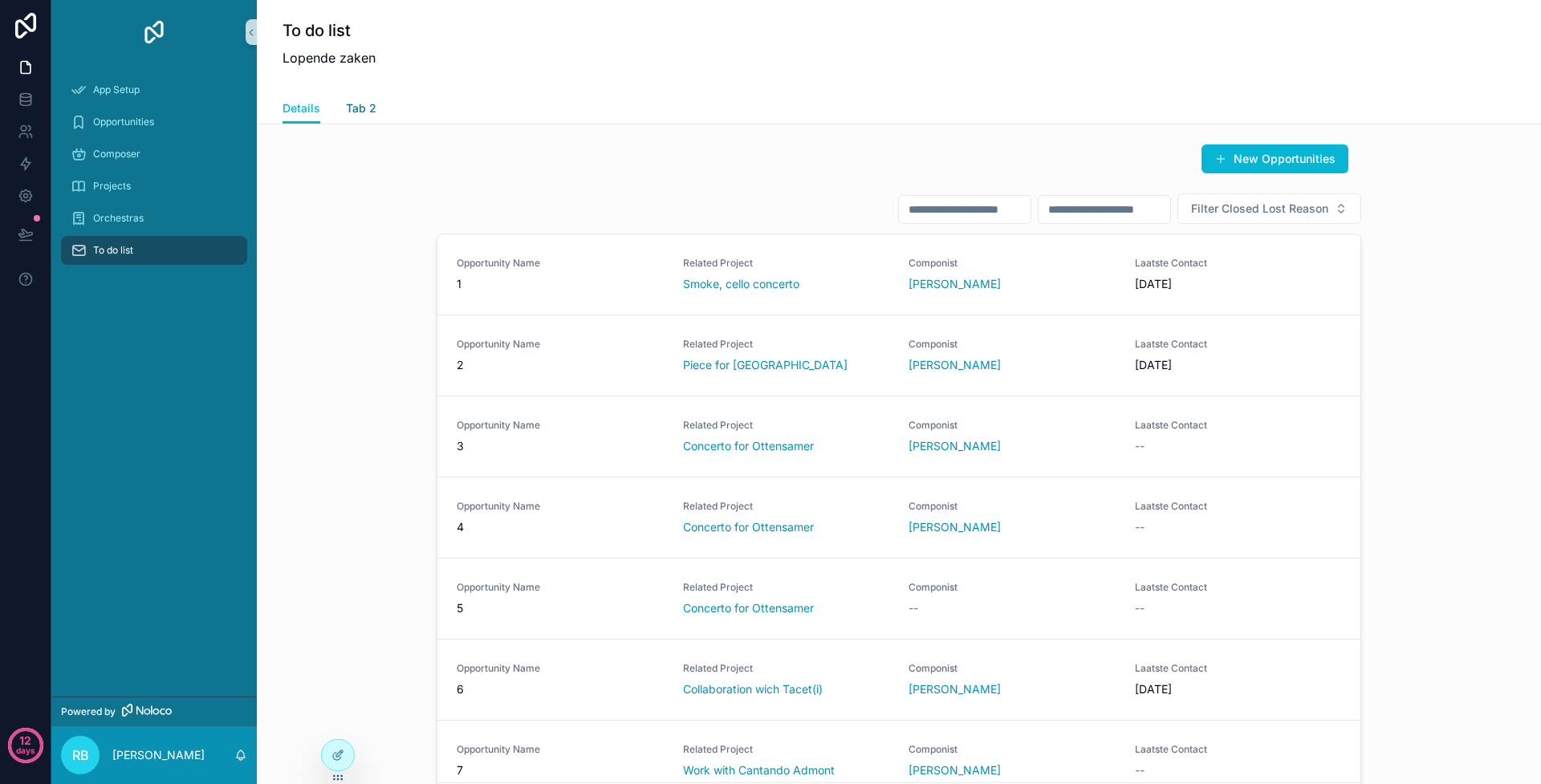 click on "Tab 2" at bounding box center (361, 108) 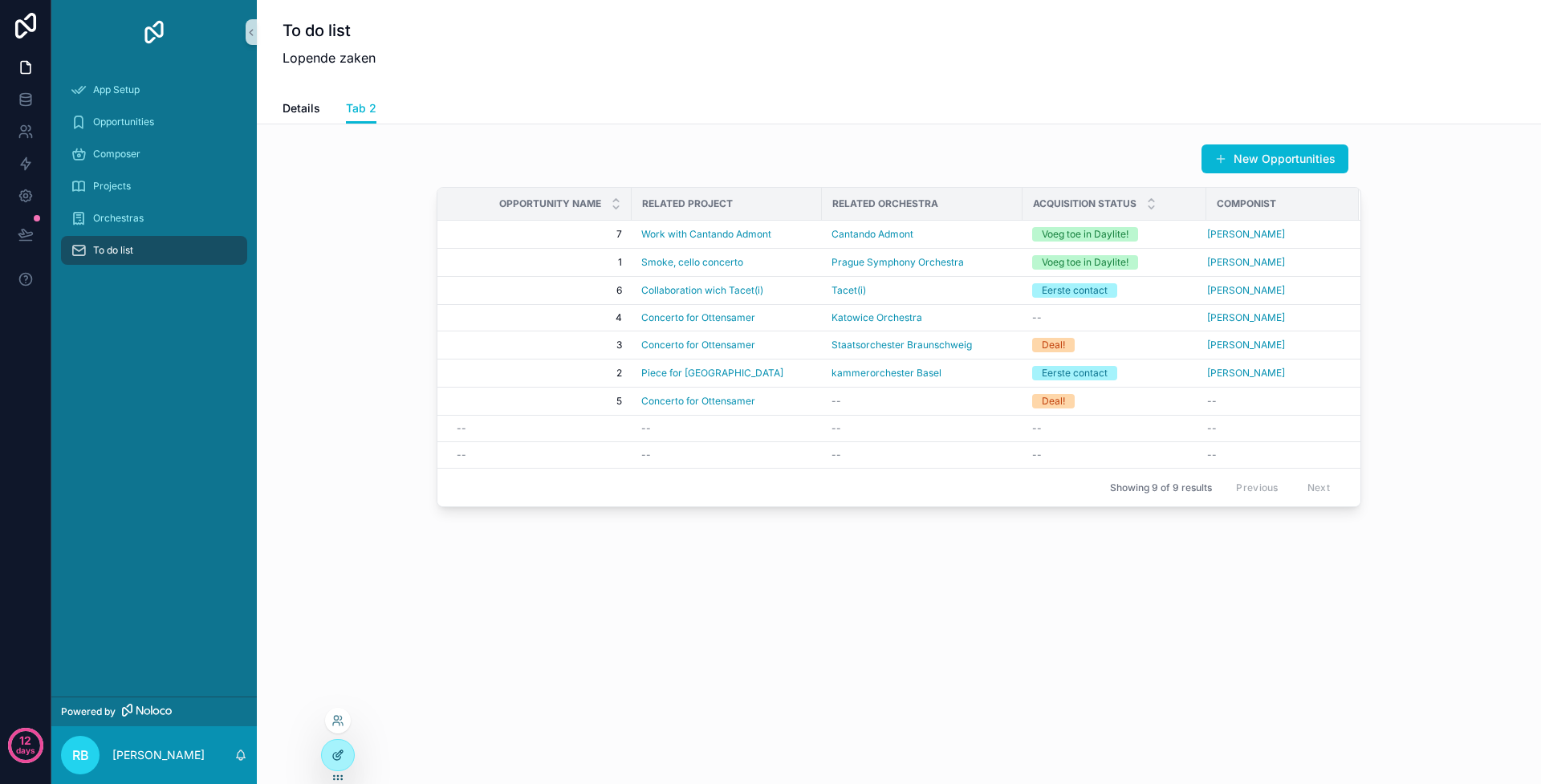 click at bounding box center [338, 755] 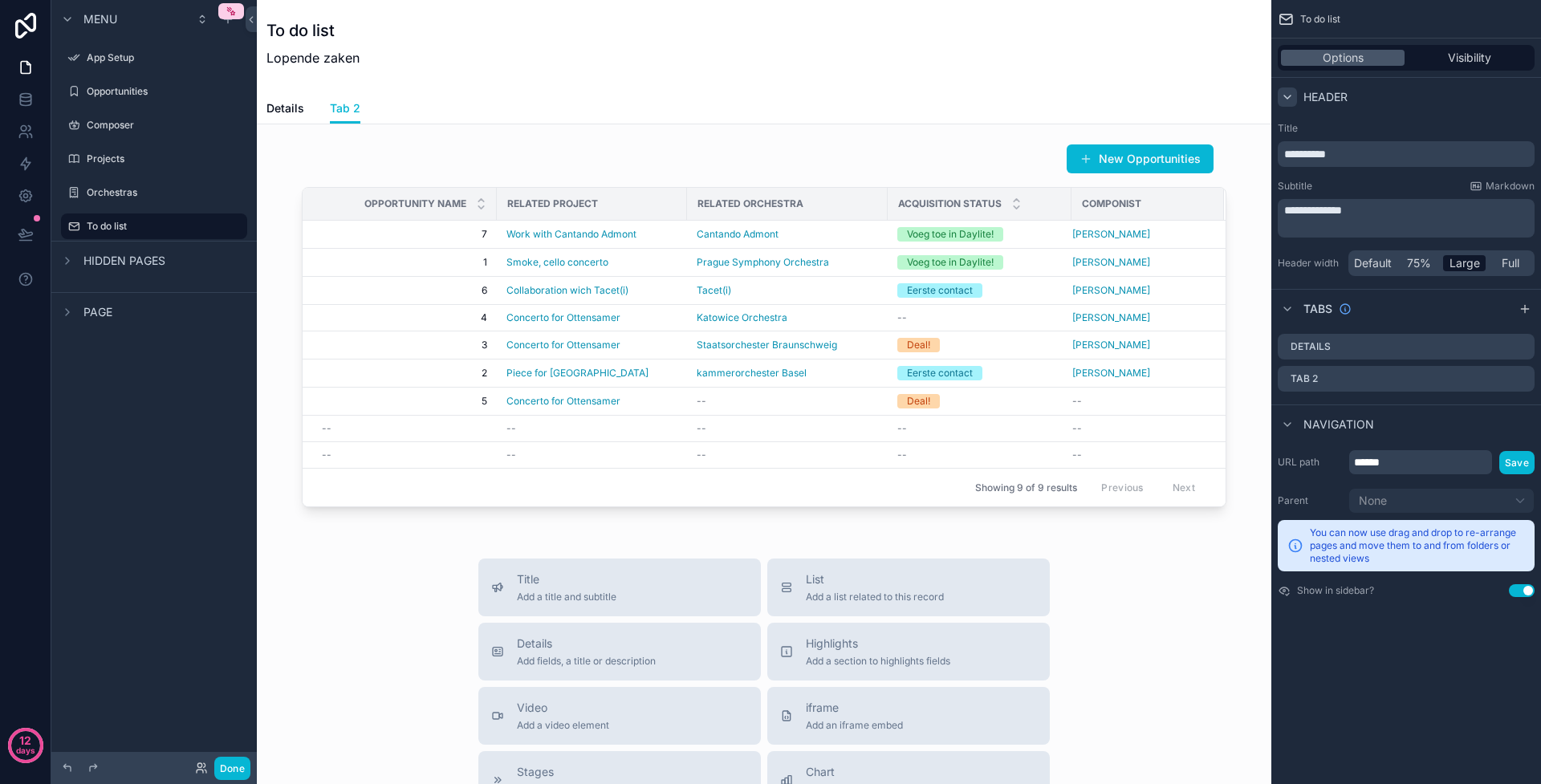 click 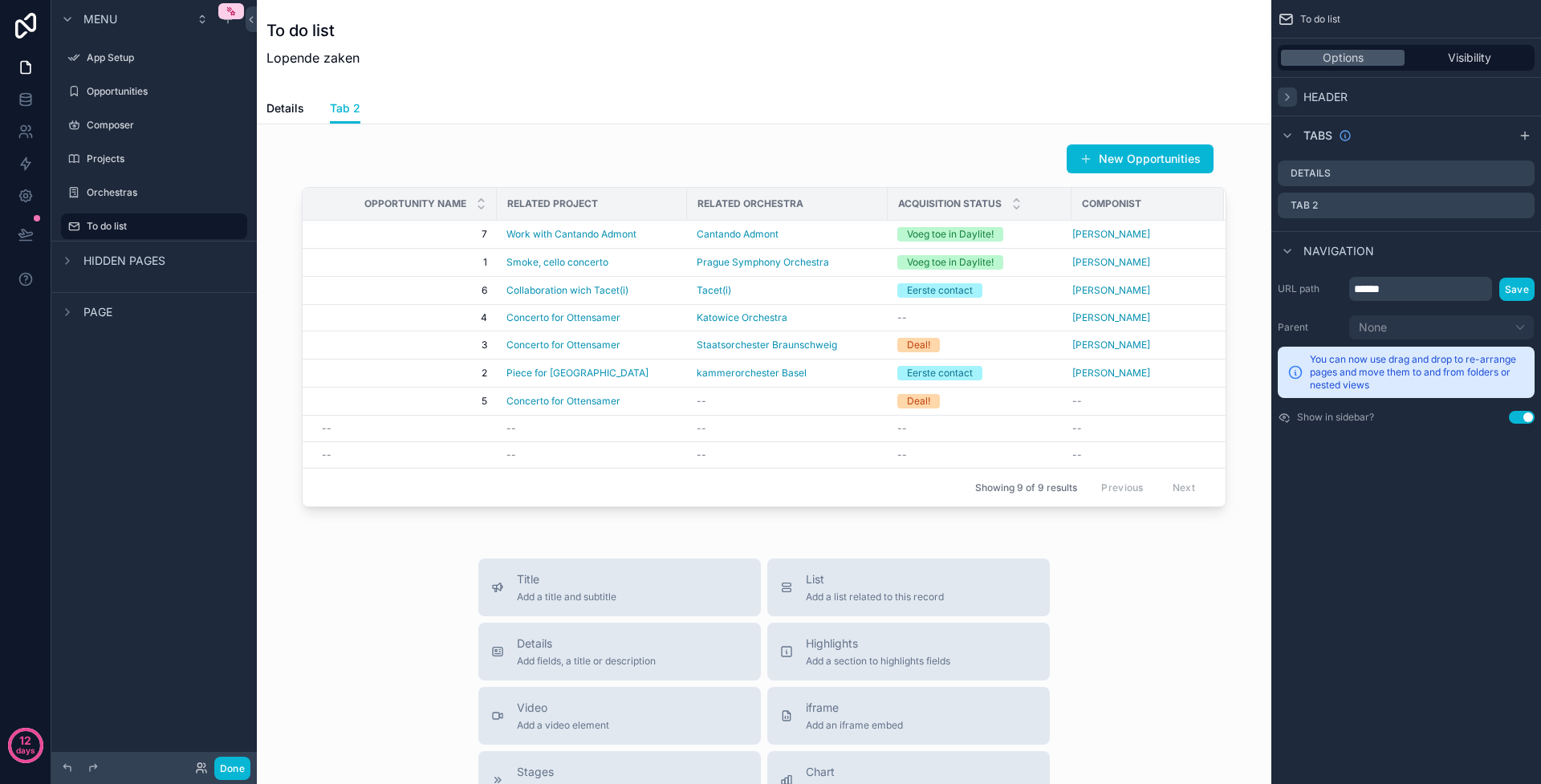 click 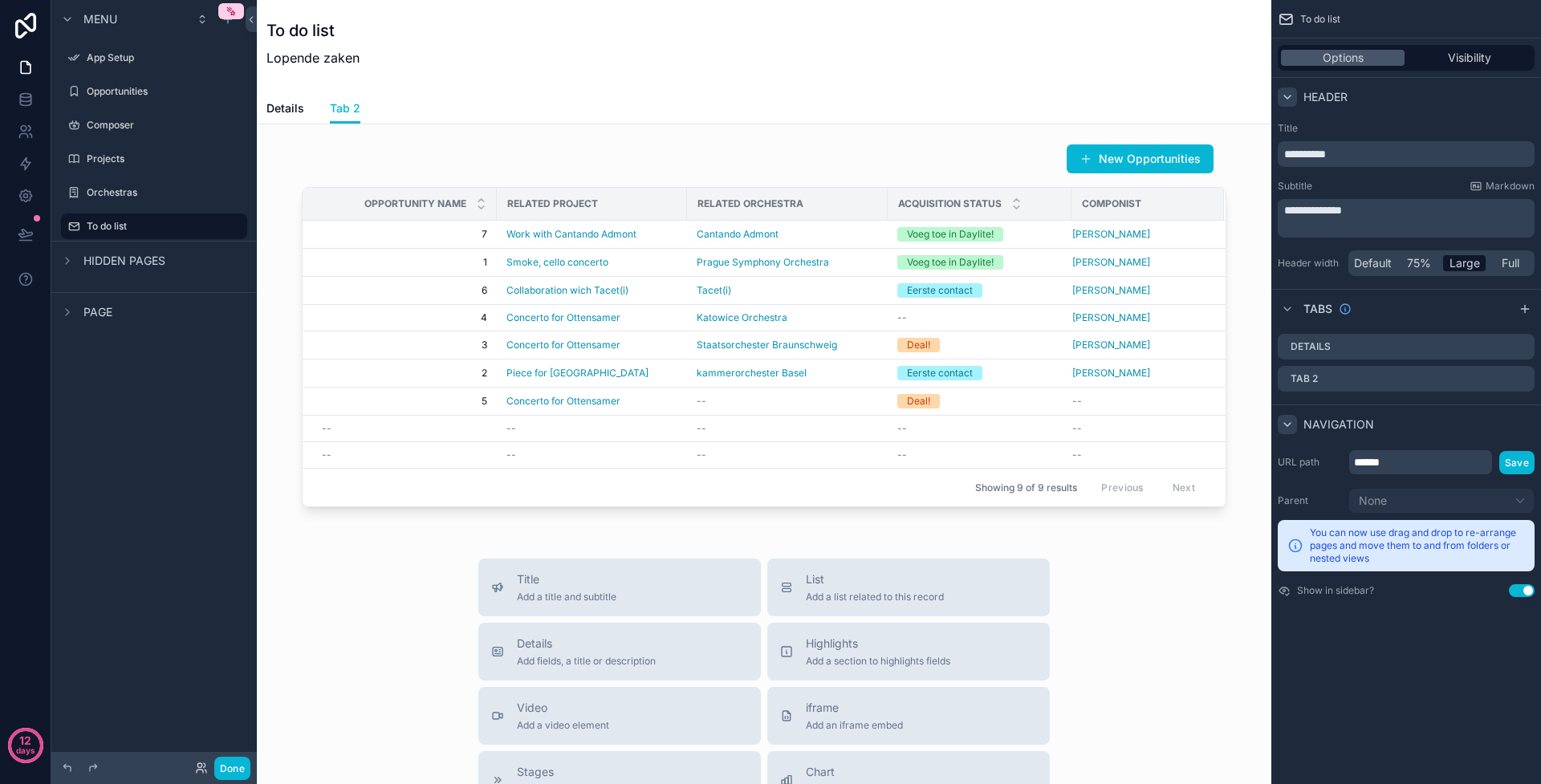 click 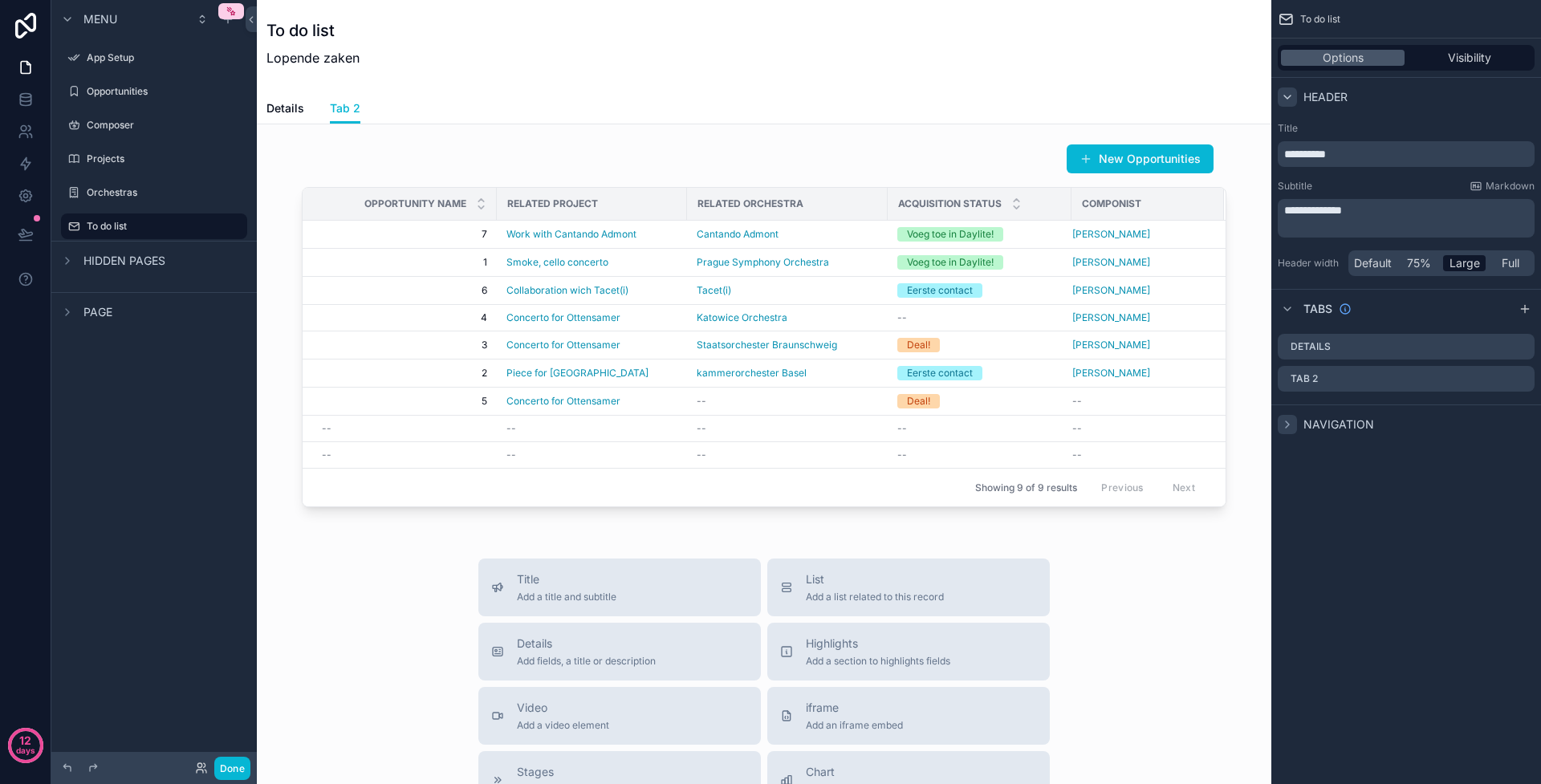 click on "Options Visibility" at bounding box center (1406, 58) 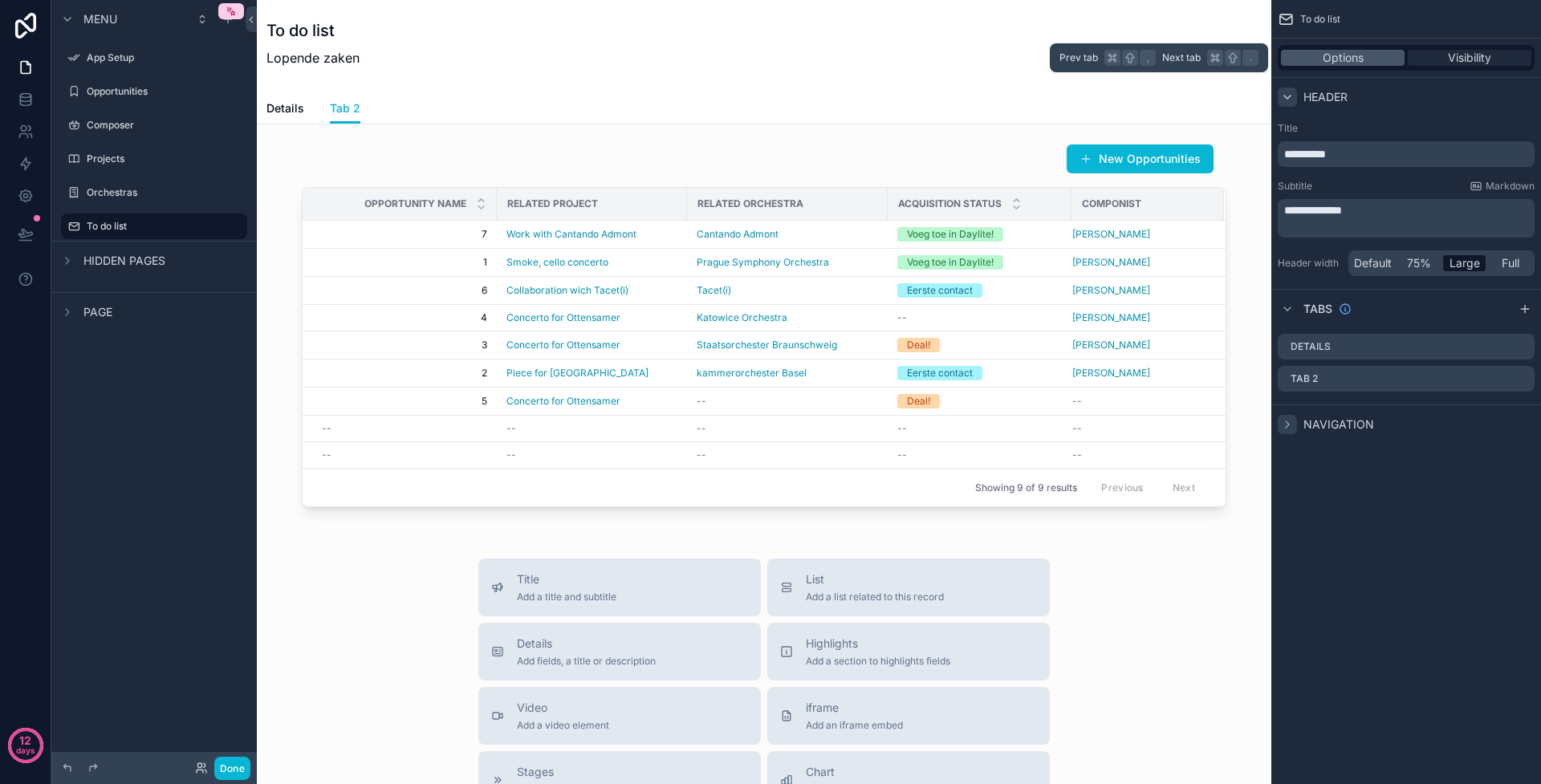 click on "Visibility" at bounding box center (1470, 58) 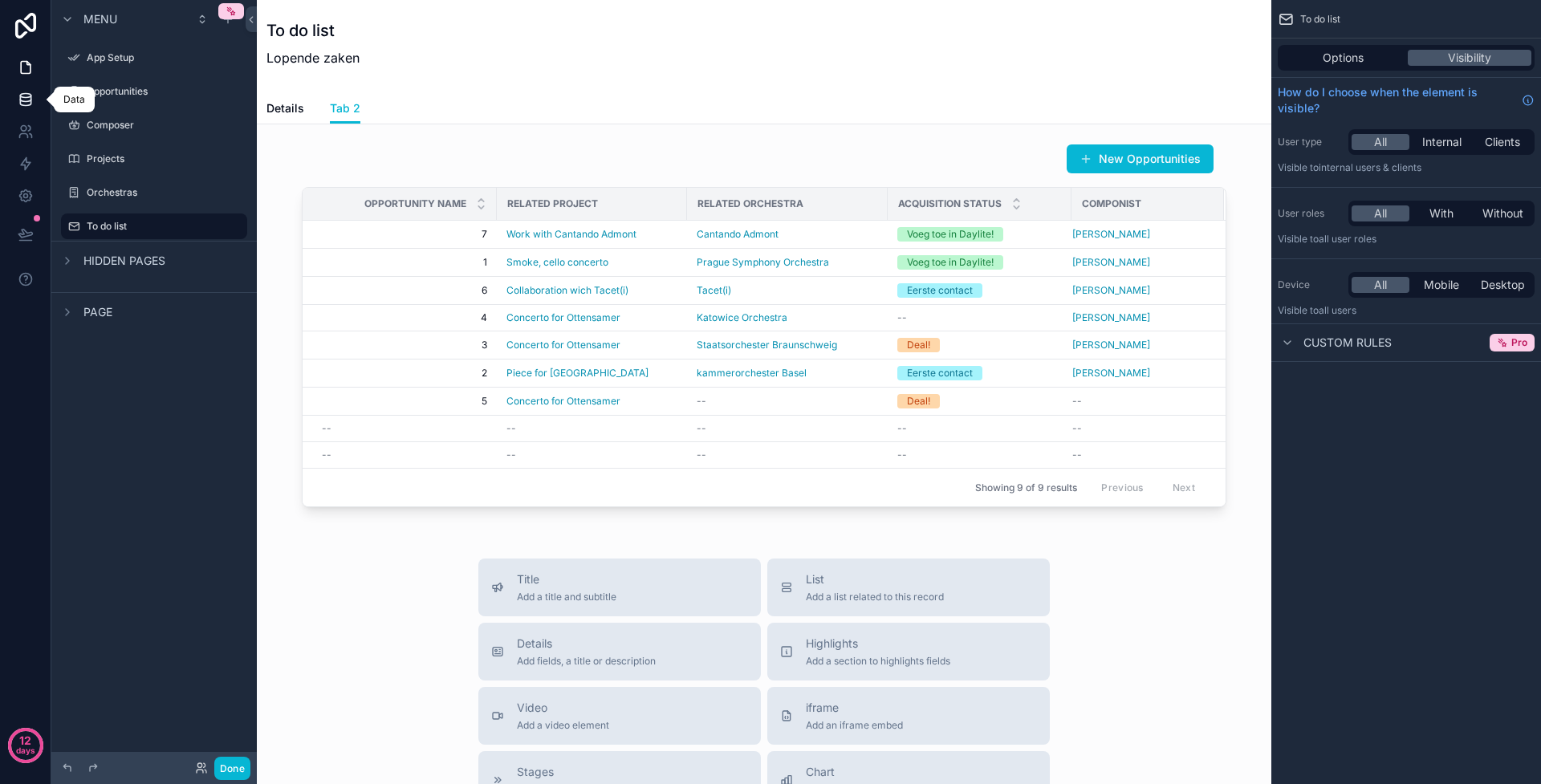 click at bounding box center [25, 100] 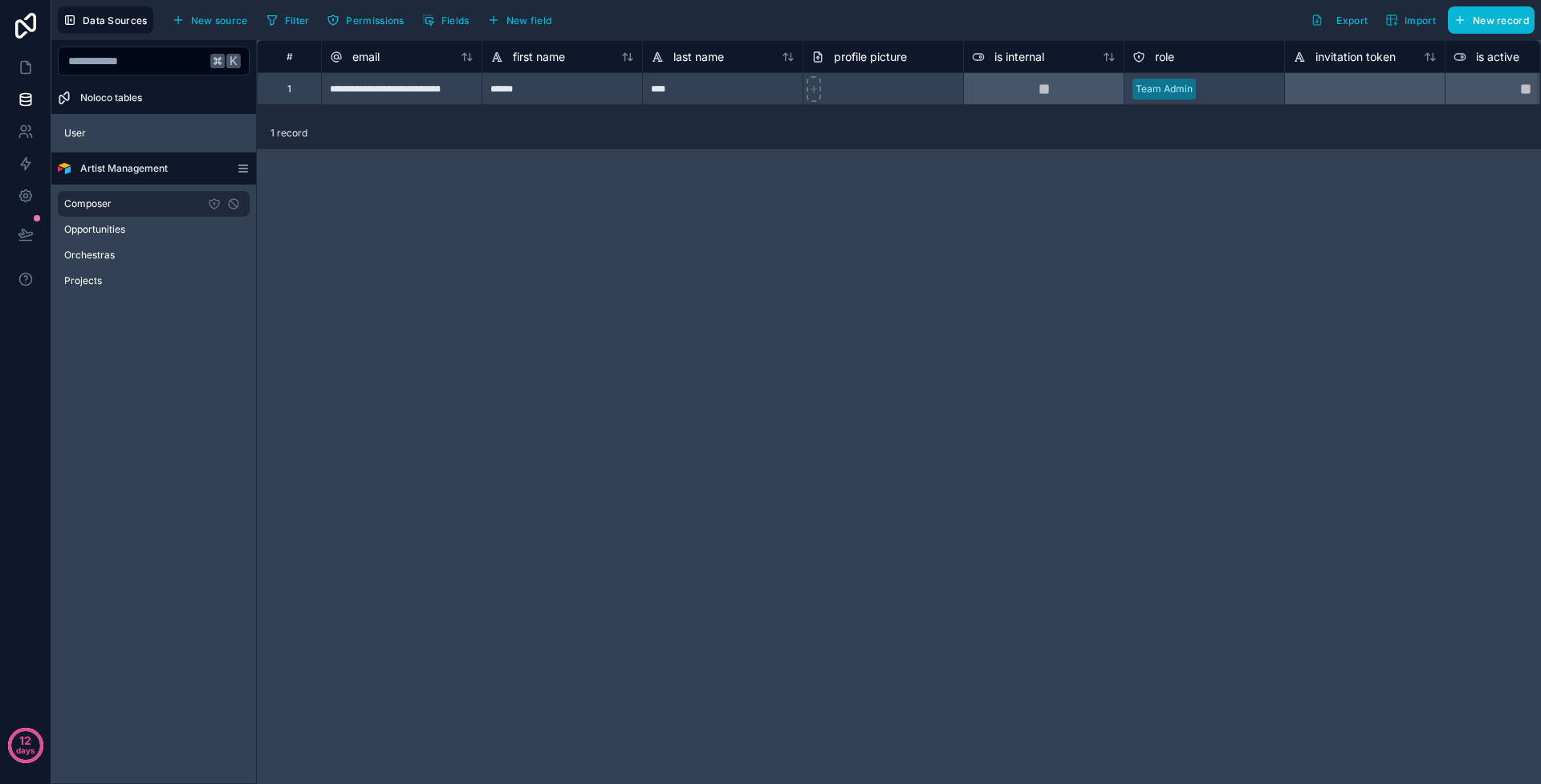 click on "Composer" at bounding box center (87, 204) 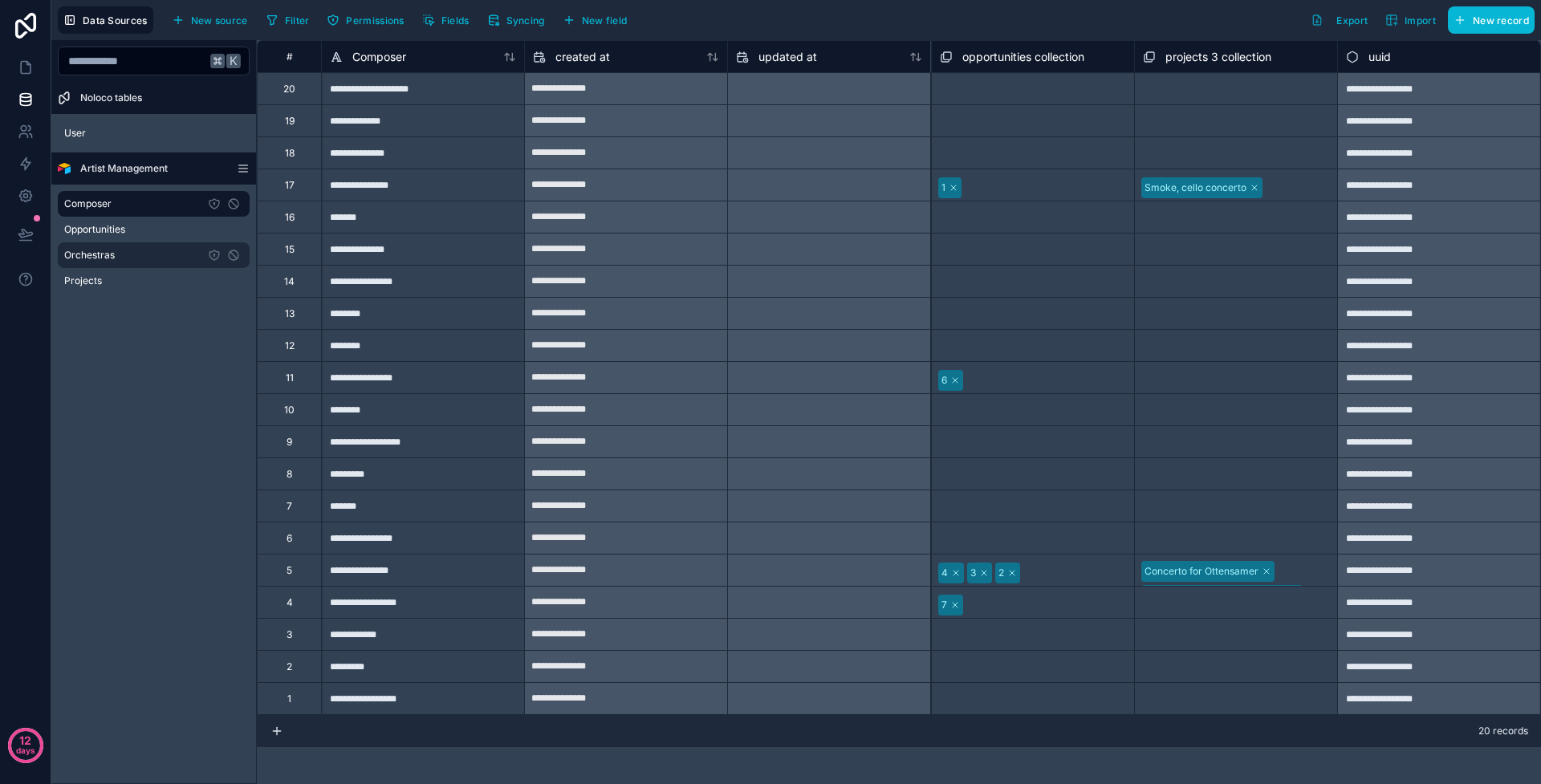 click on "Orchestras" at bounding box center (89, 255) 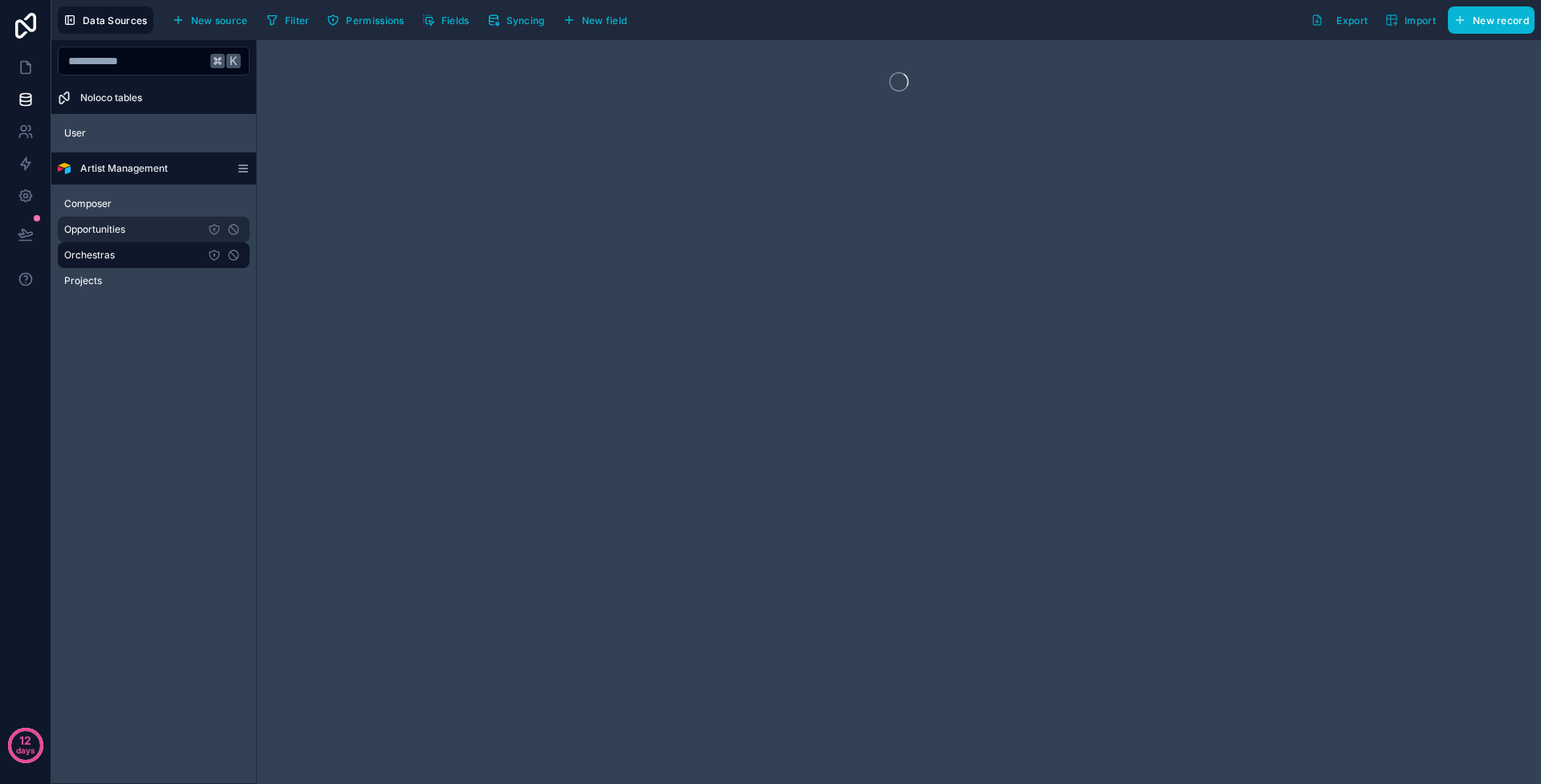 click on "Opportunities" at bounding box center [95, 230] 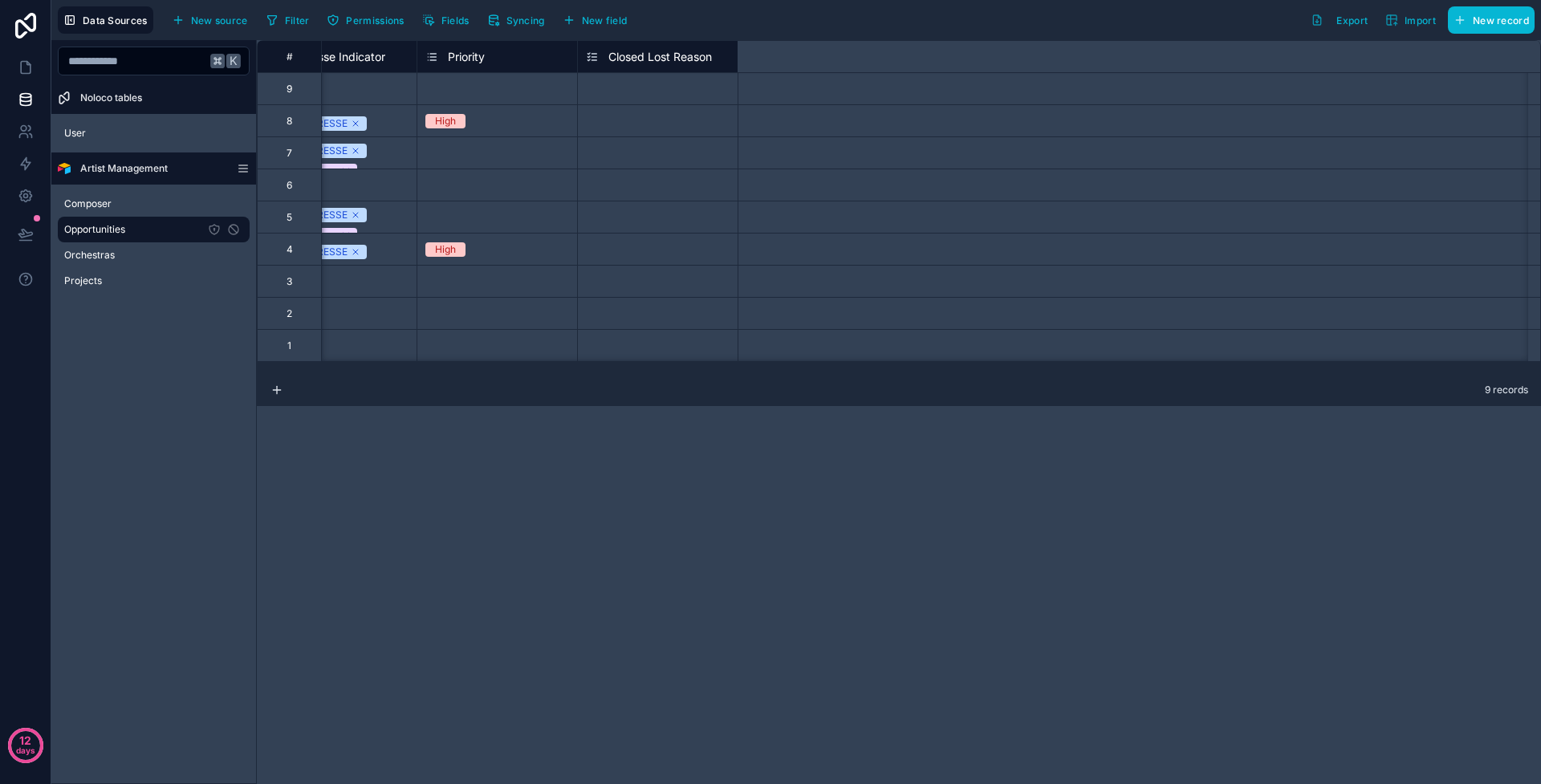 scroll, scrollTop: 0, scrollLeft: 0, axis: both 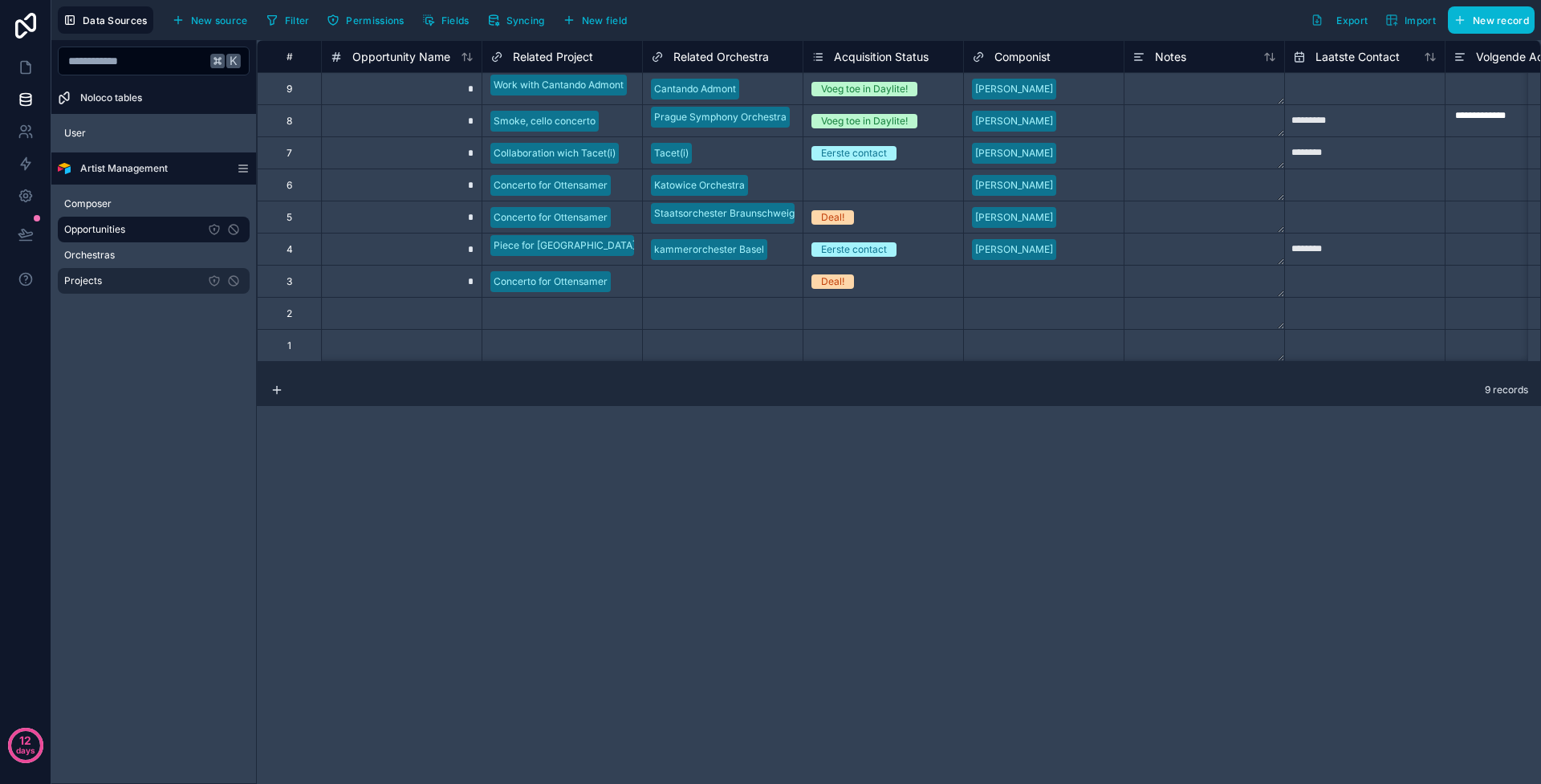 click on "Projects" at bounding box center (153, 281) 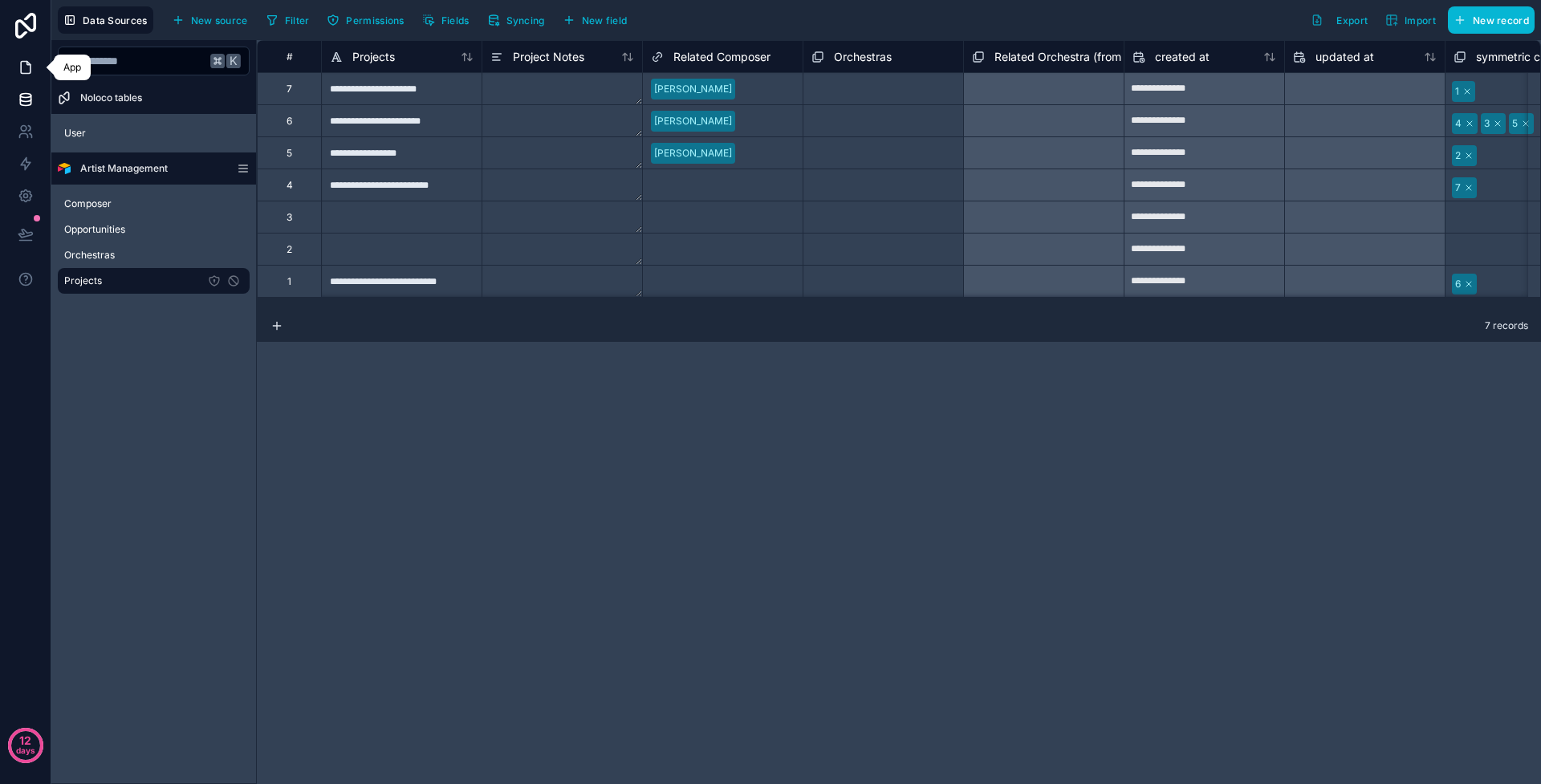 click 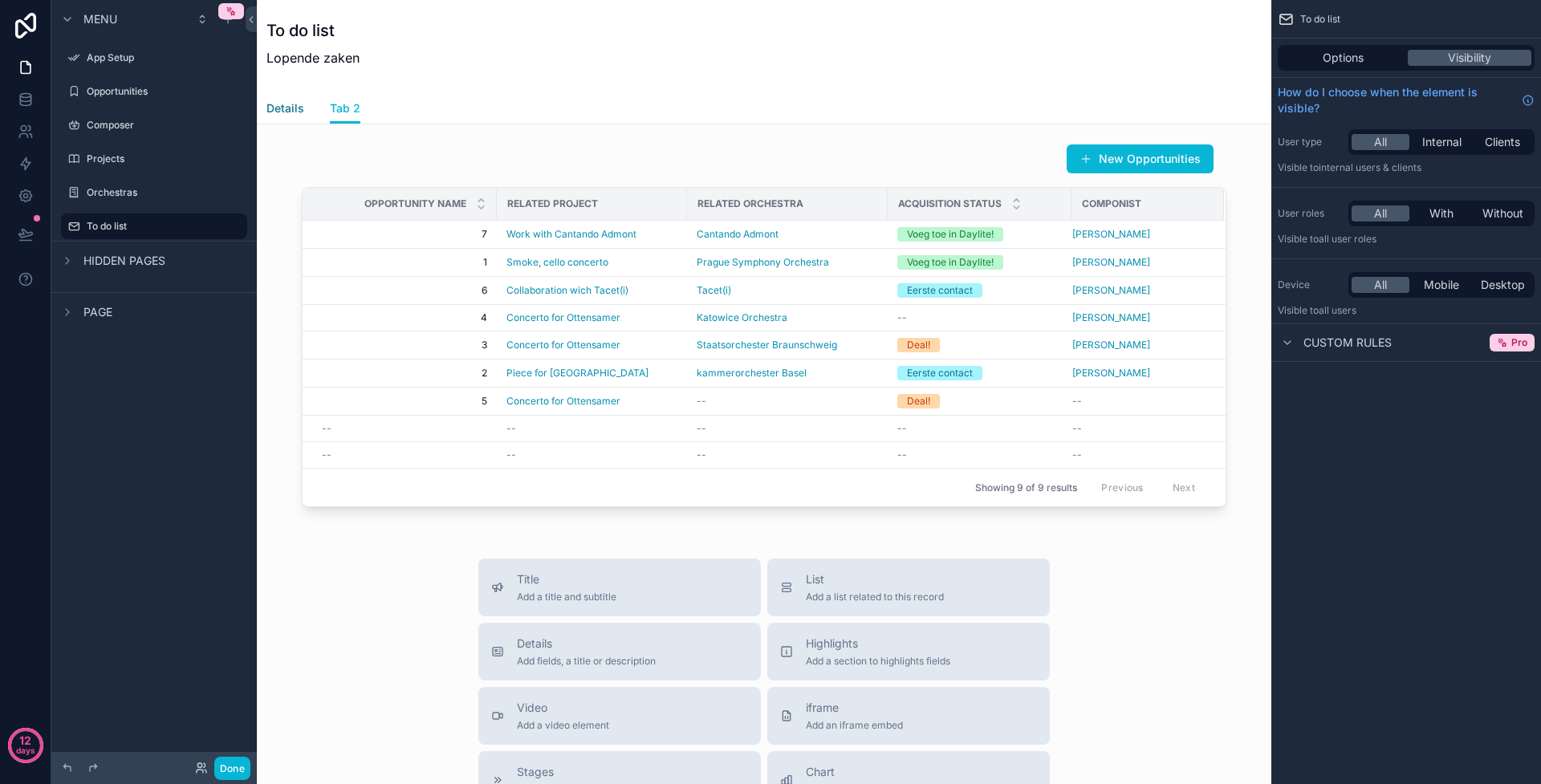 click on "Details" at bounding box center (285, 108) 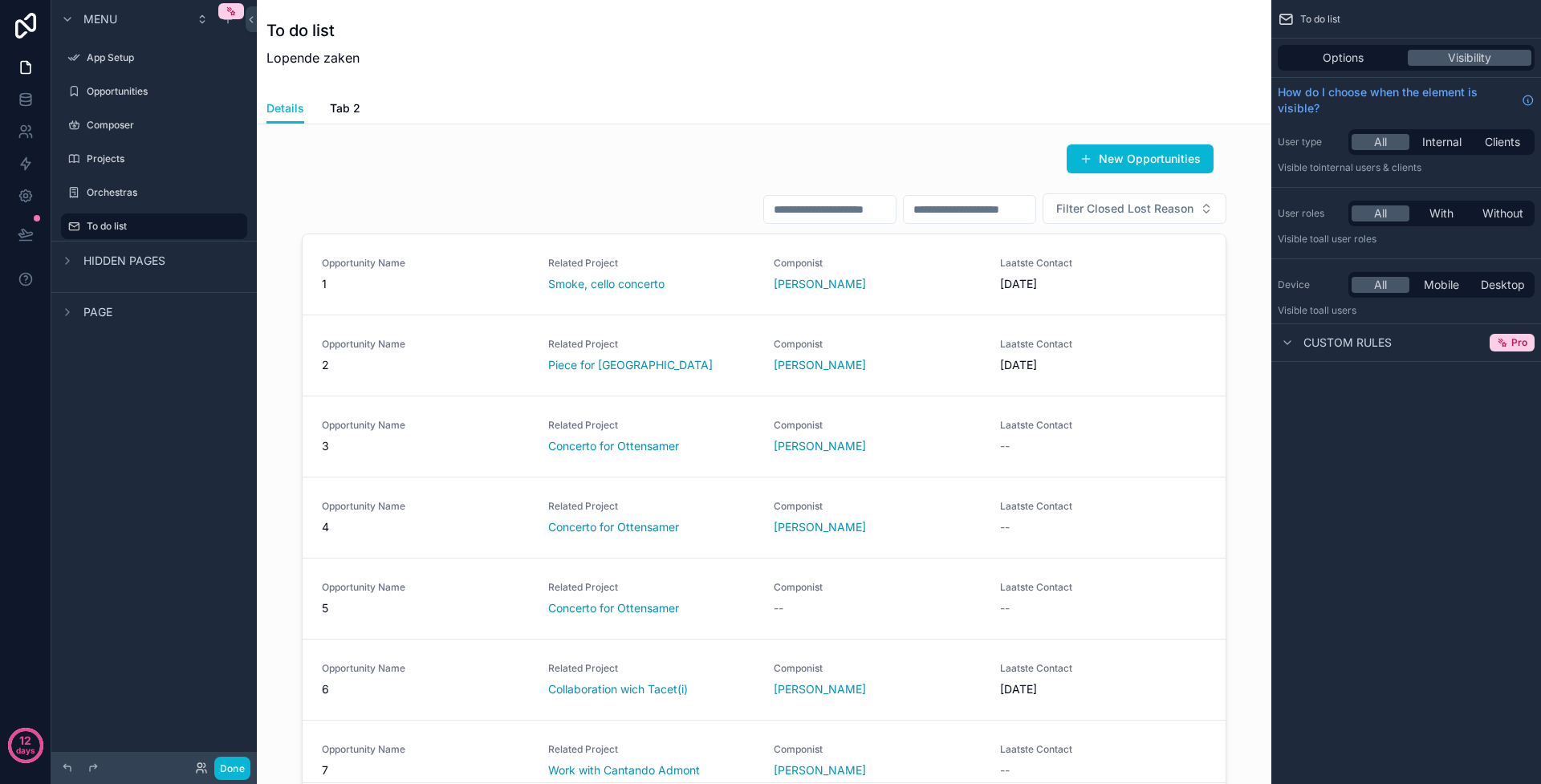 click on "To do list Lopende zaken" at bounding box center (764, 47) 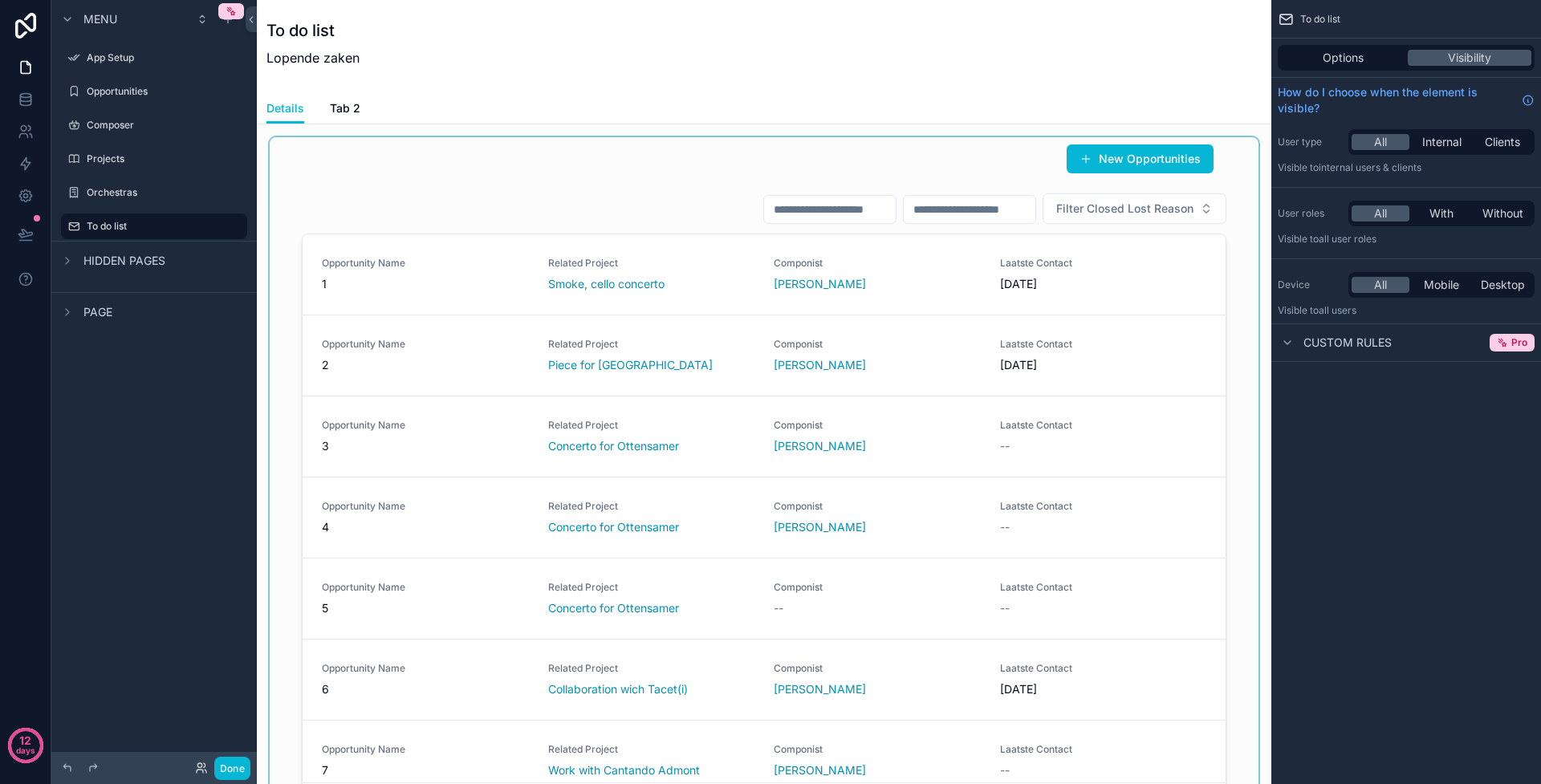 click at bounding box center (764, 485) 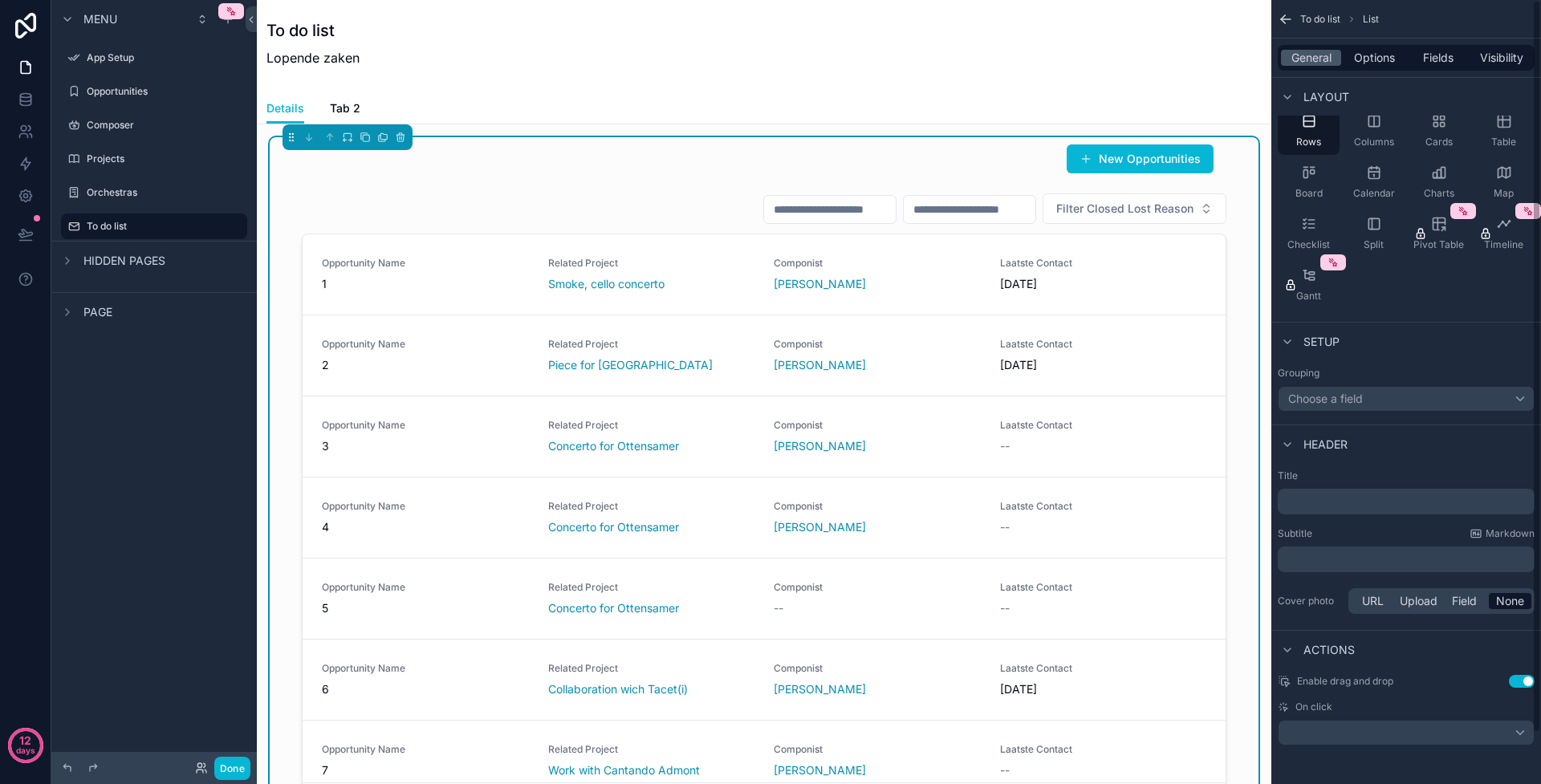 scroll, scrollTop: 0, scrollLeft: 0, axis: both 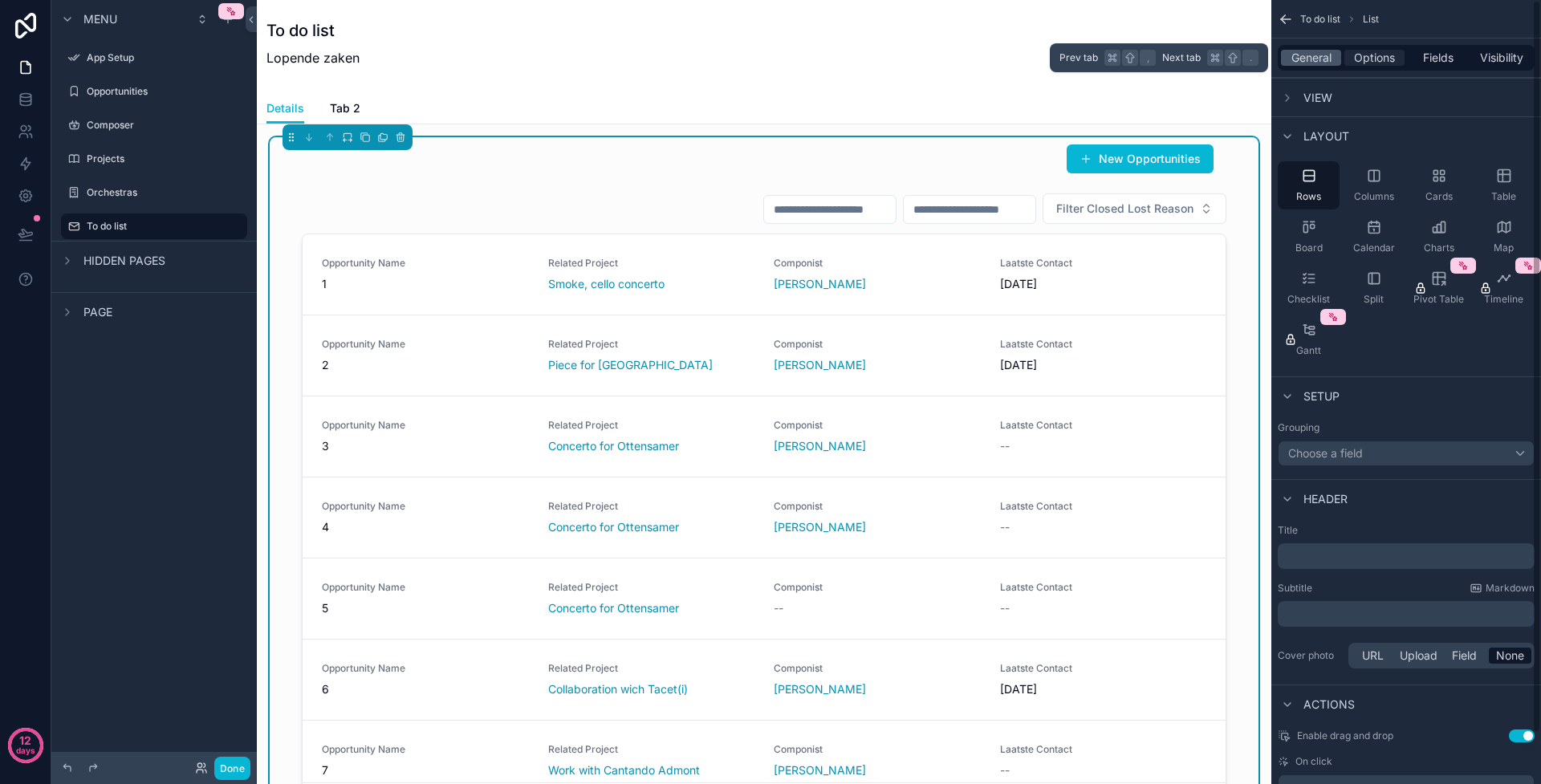 click on "Options" at bounding box center [1374, 58] 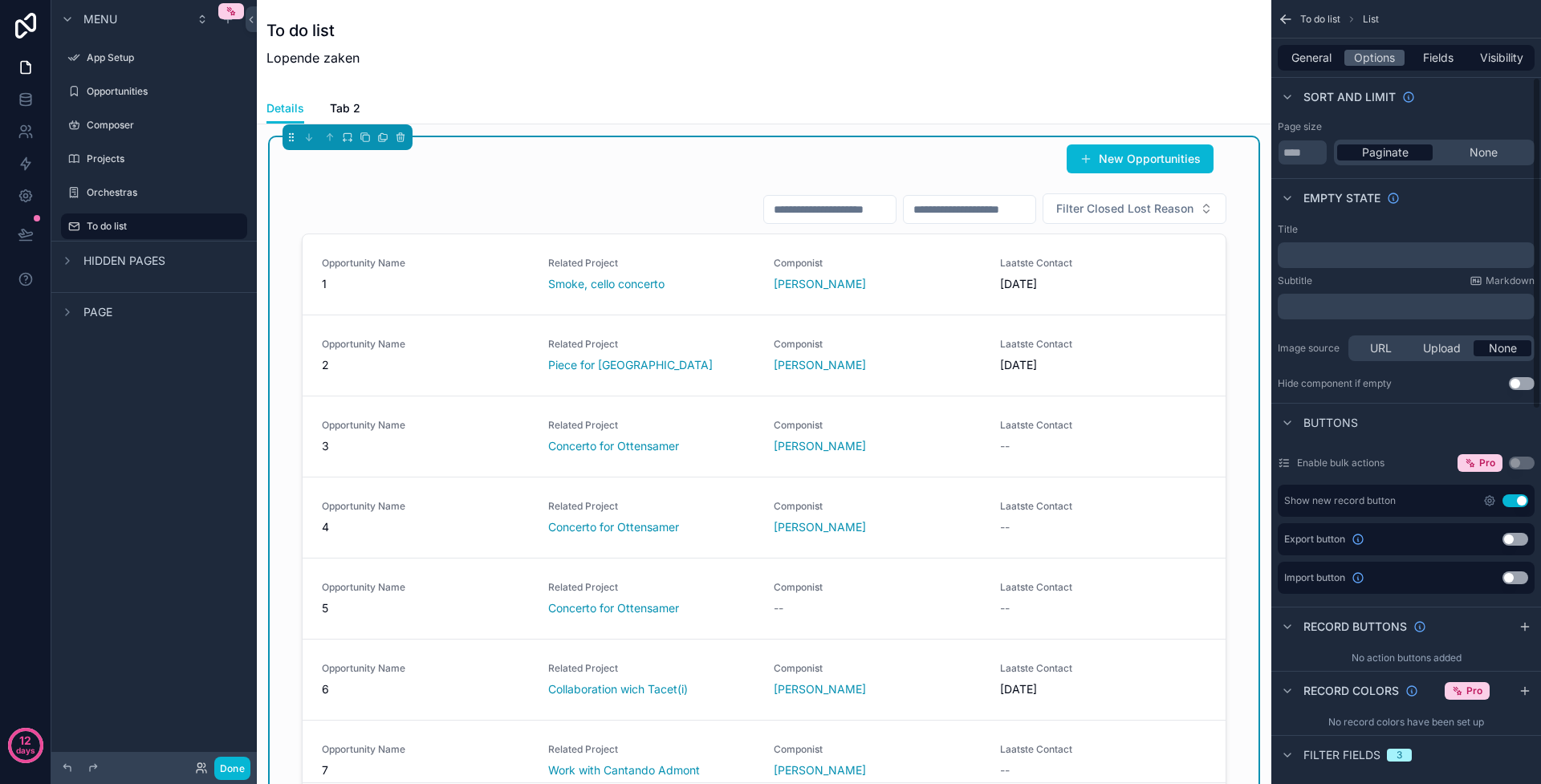 scroll, scrollTop: 0, scrollLeft: 0, axis: both 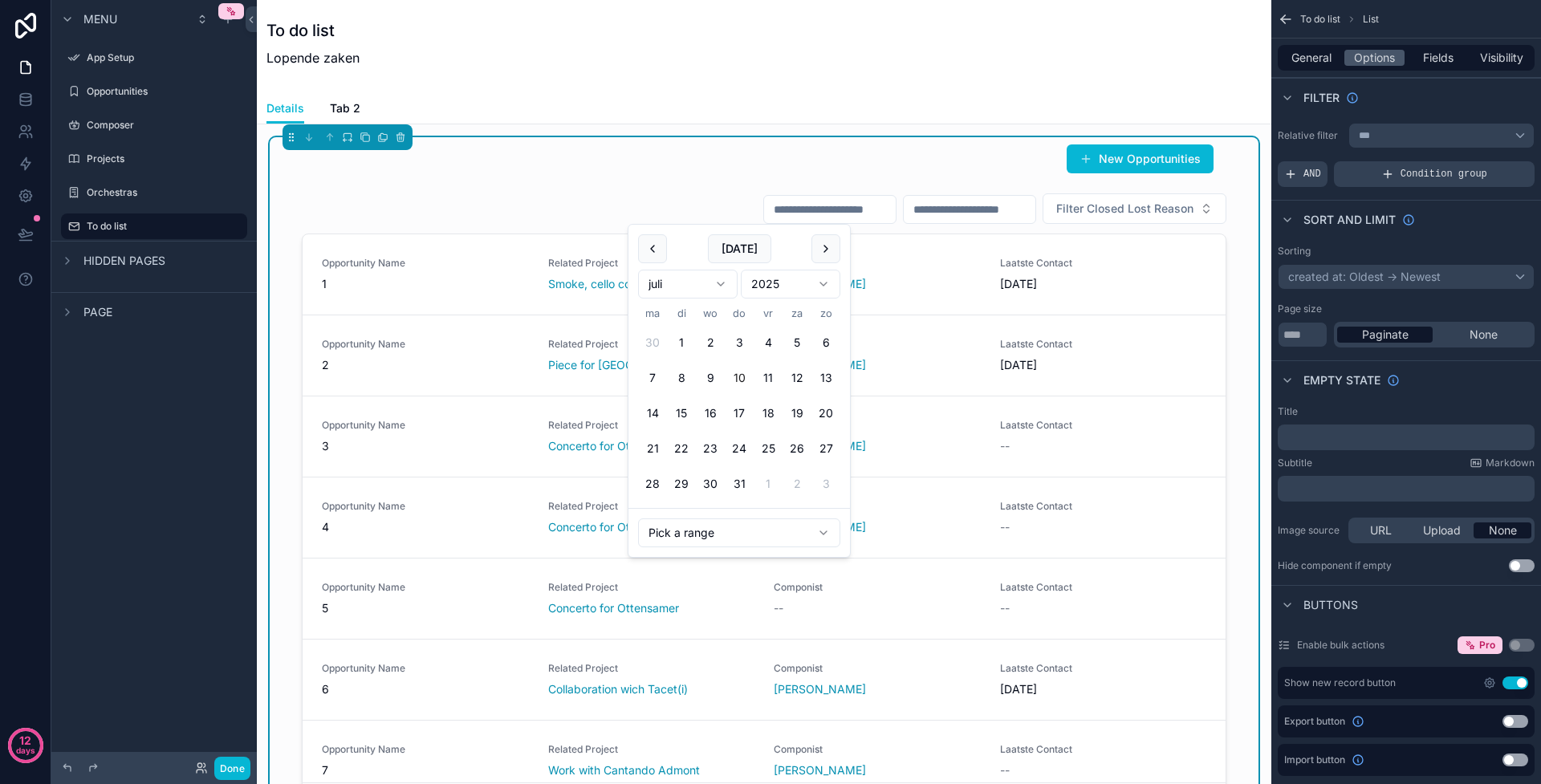 click at bounding box center (830, 209) 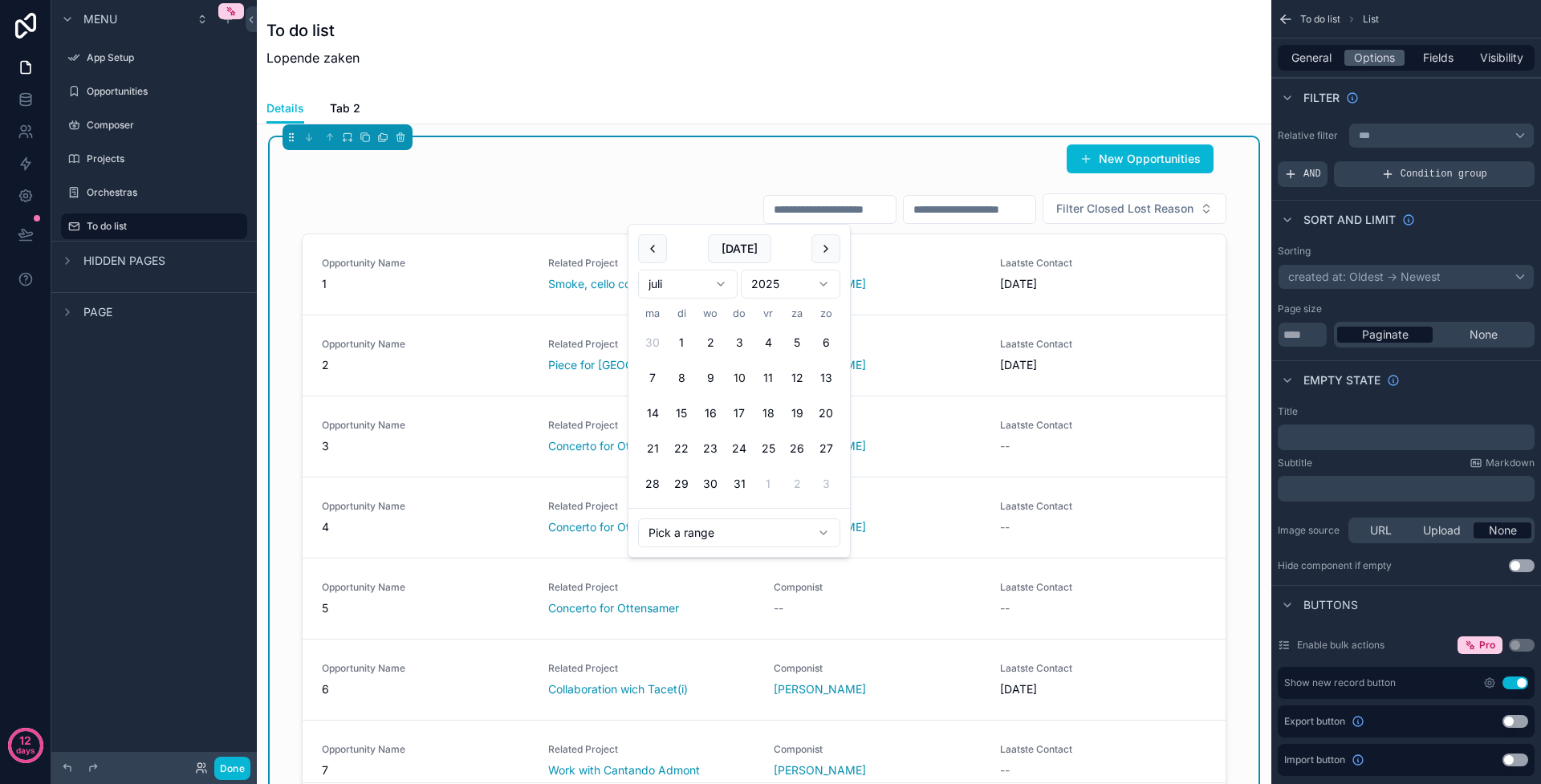 click at bounding box center [970, 209] 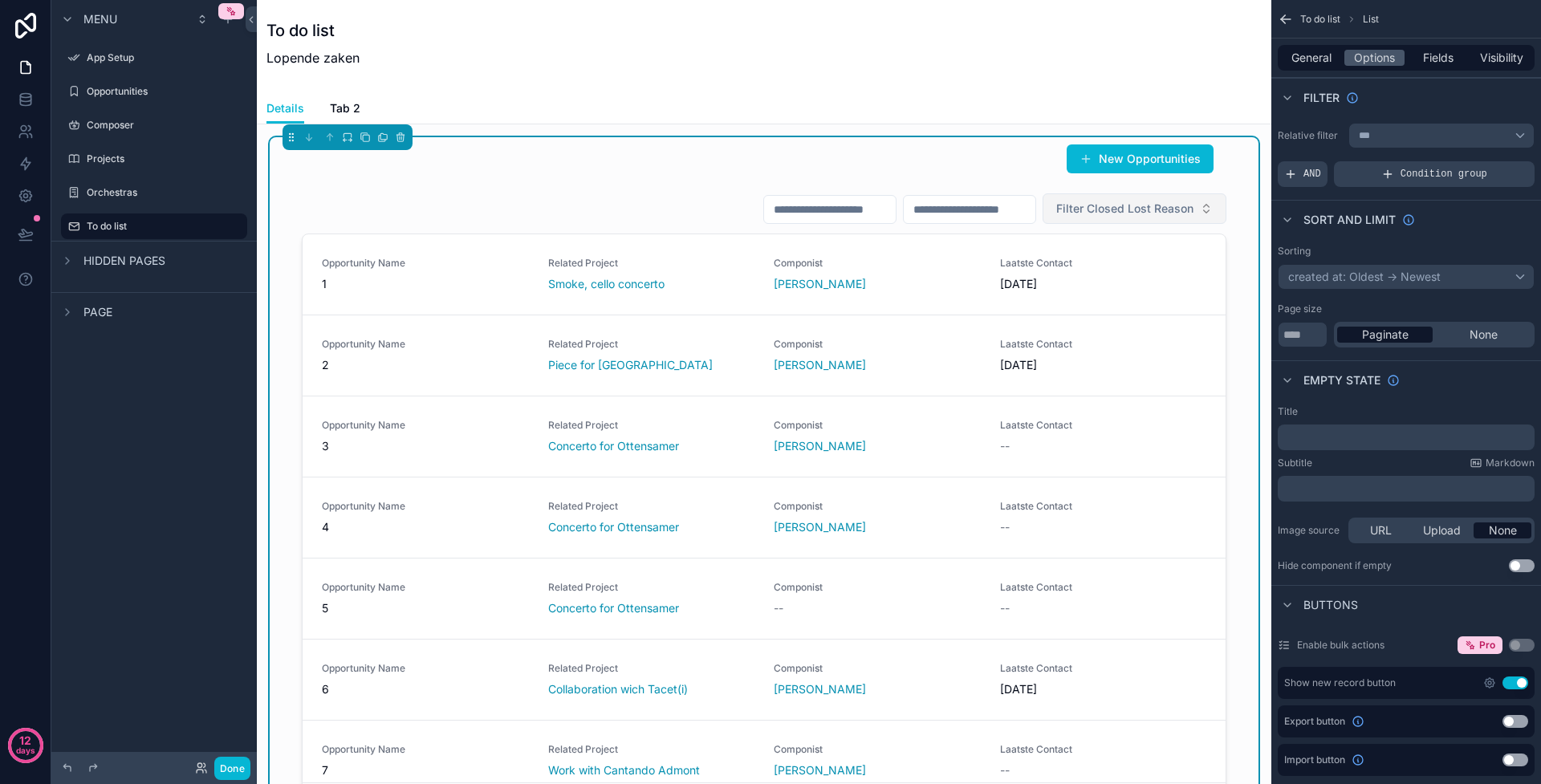 click on "Filter Closed Lost Reason" at bounding box center [1124, 209] 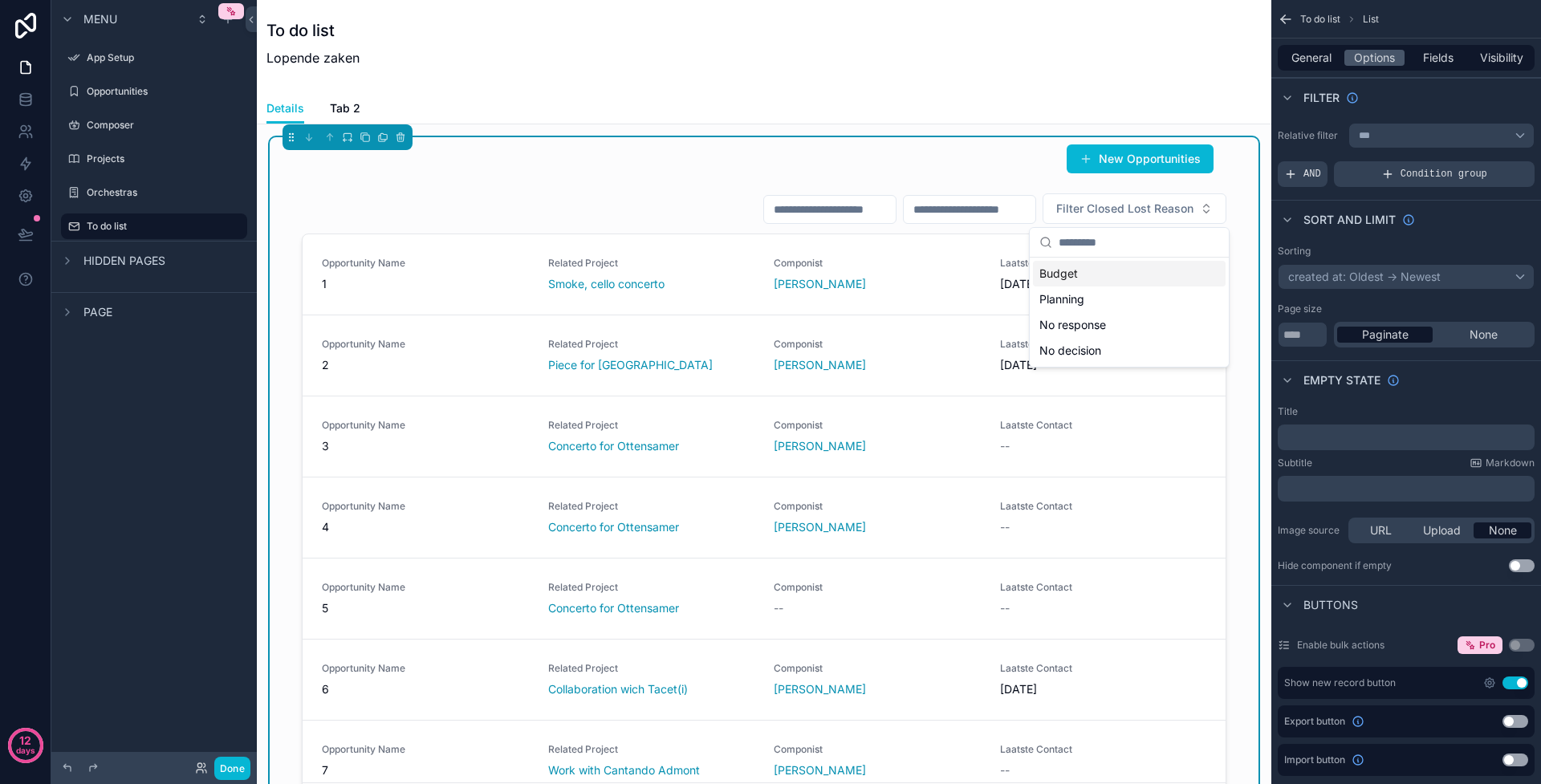 click at bounding box center (970, 209) 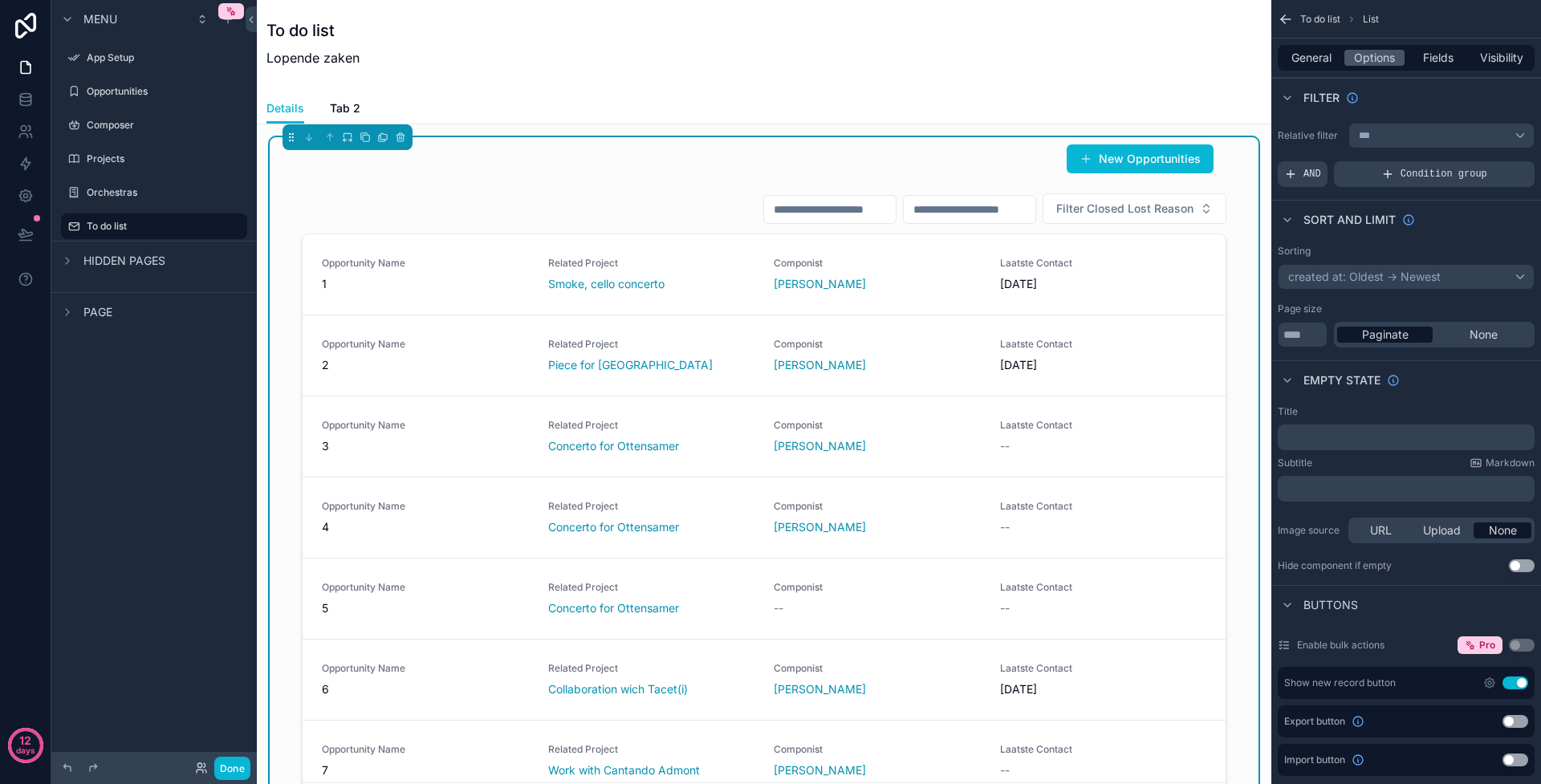 click at bounding box center (970, 209) 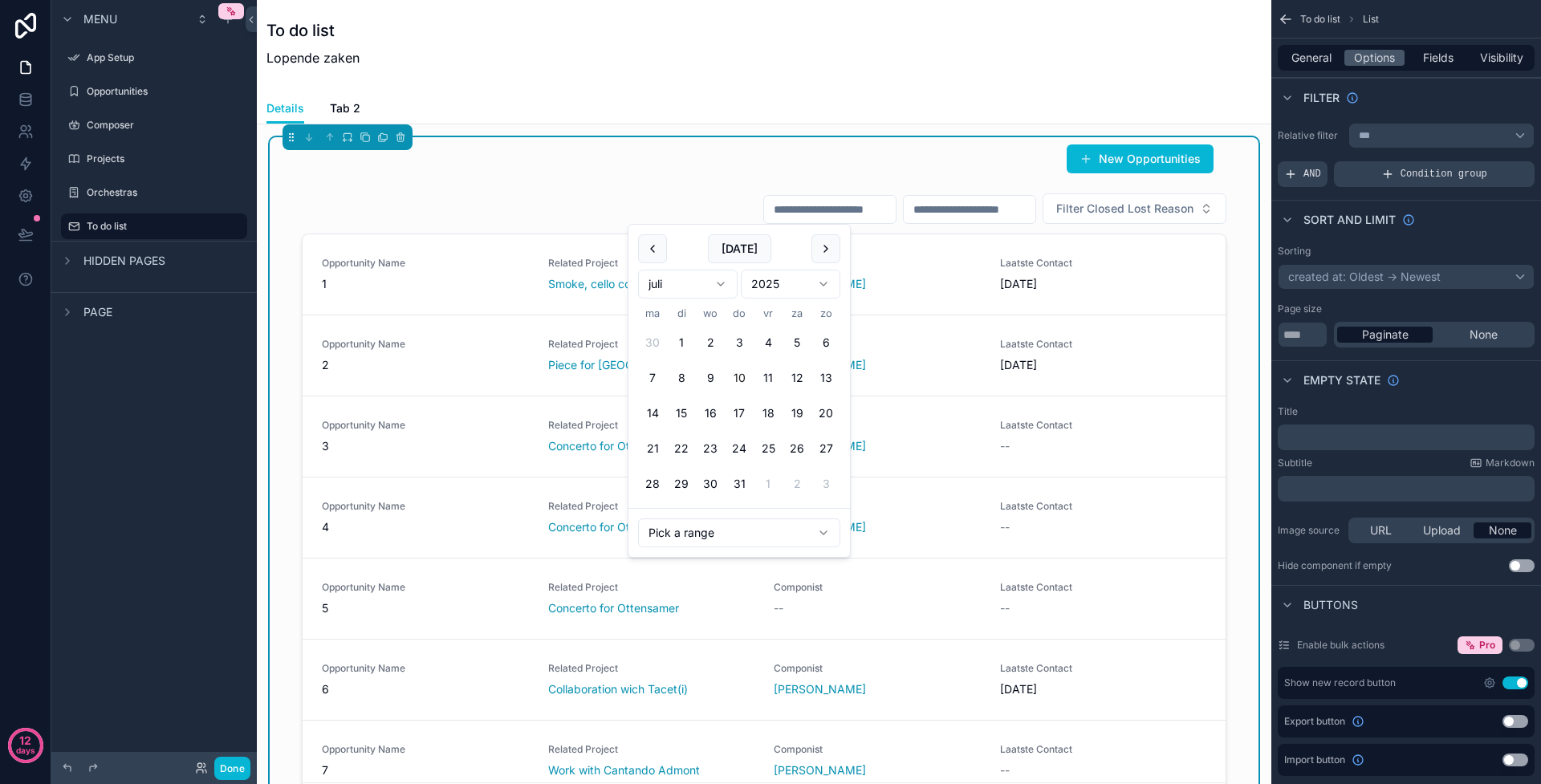 click on "***" at bounding box center (1441, 136) 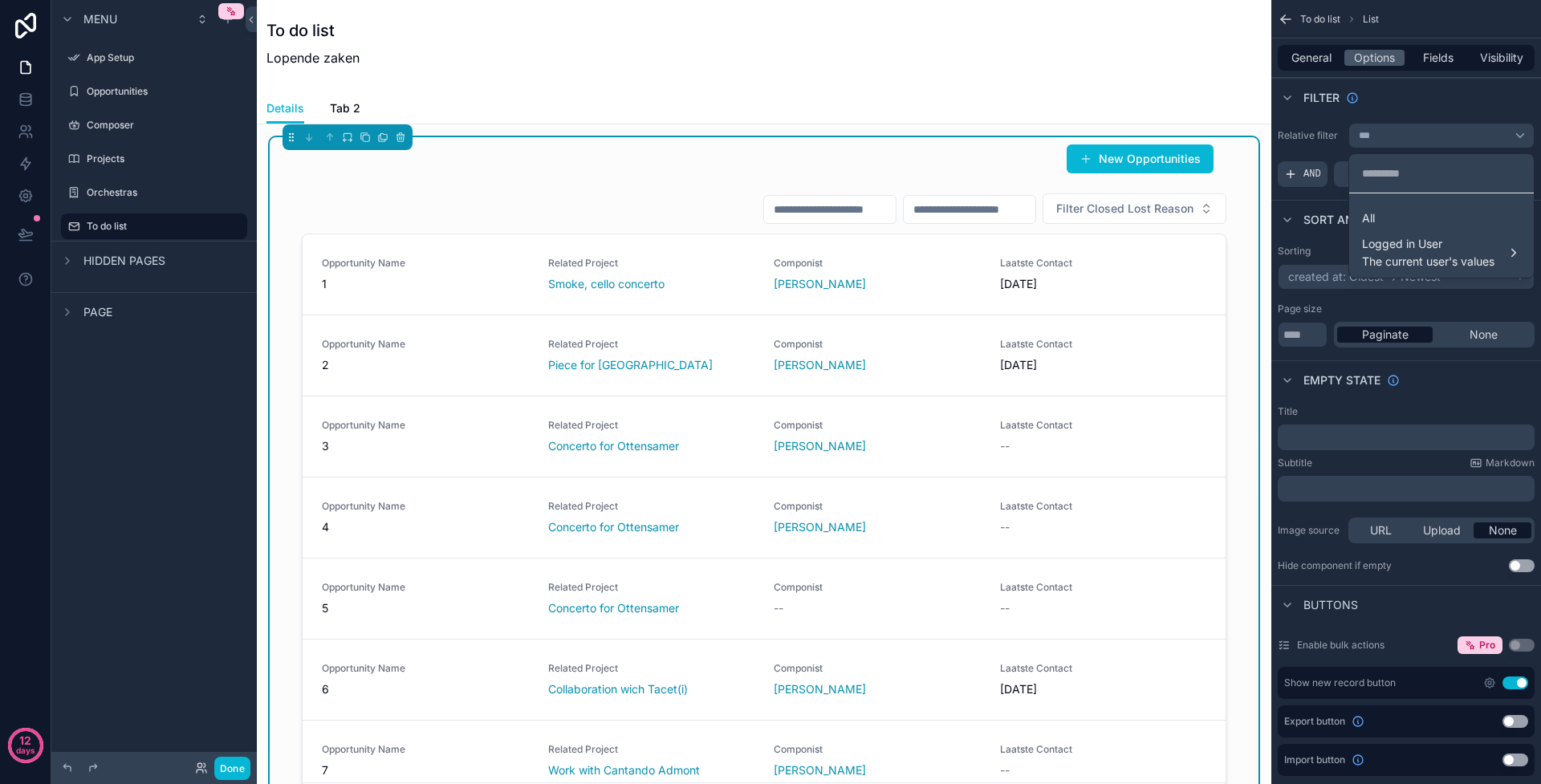 click at bounding box center (770, 392) 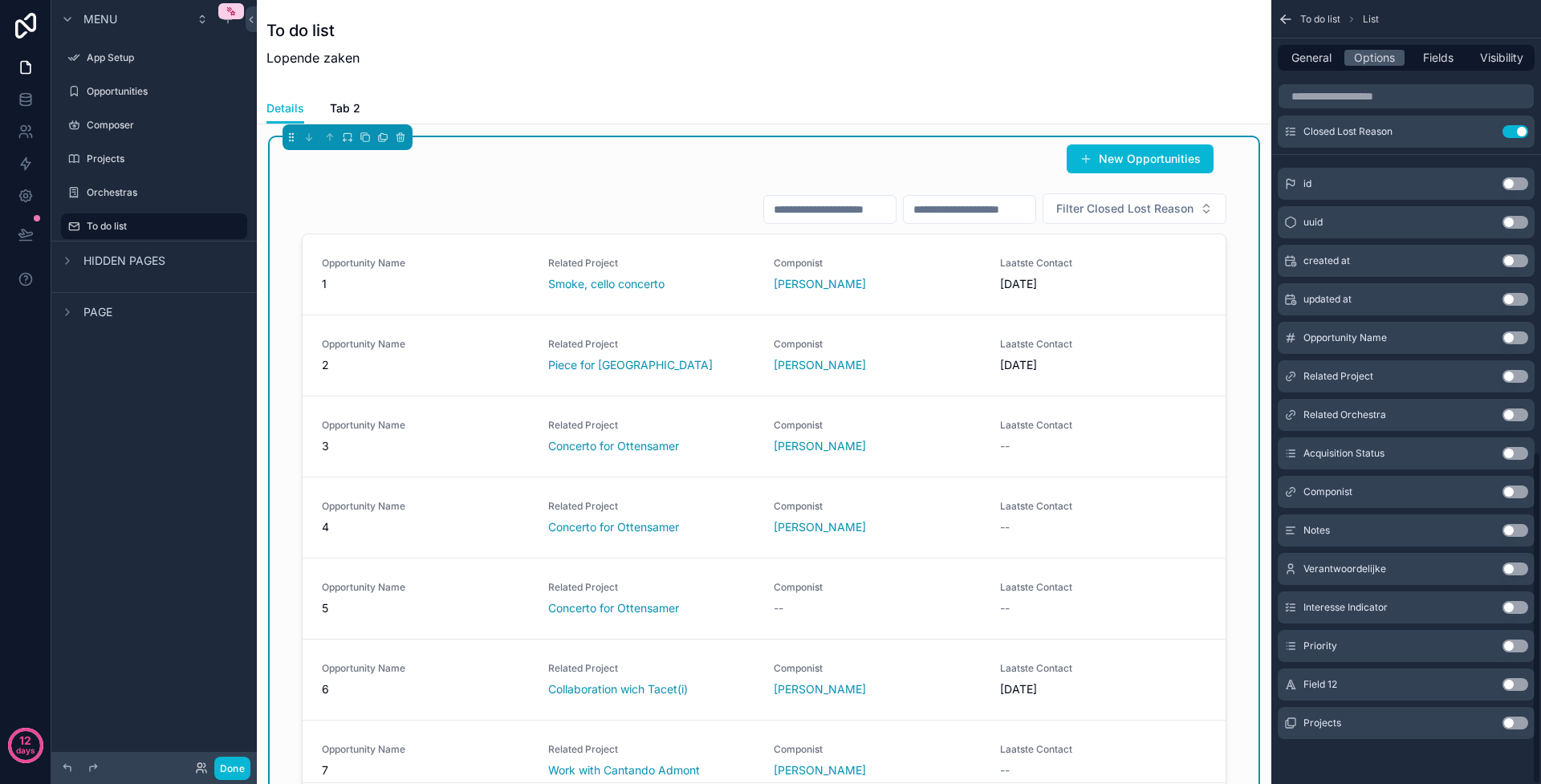 scroll, scrollTop: 0, scrollLeft: 0, axis: both 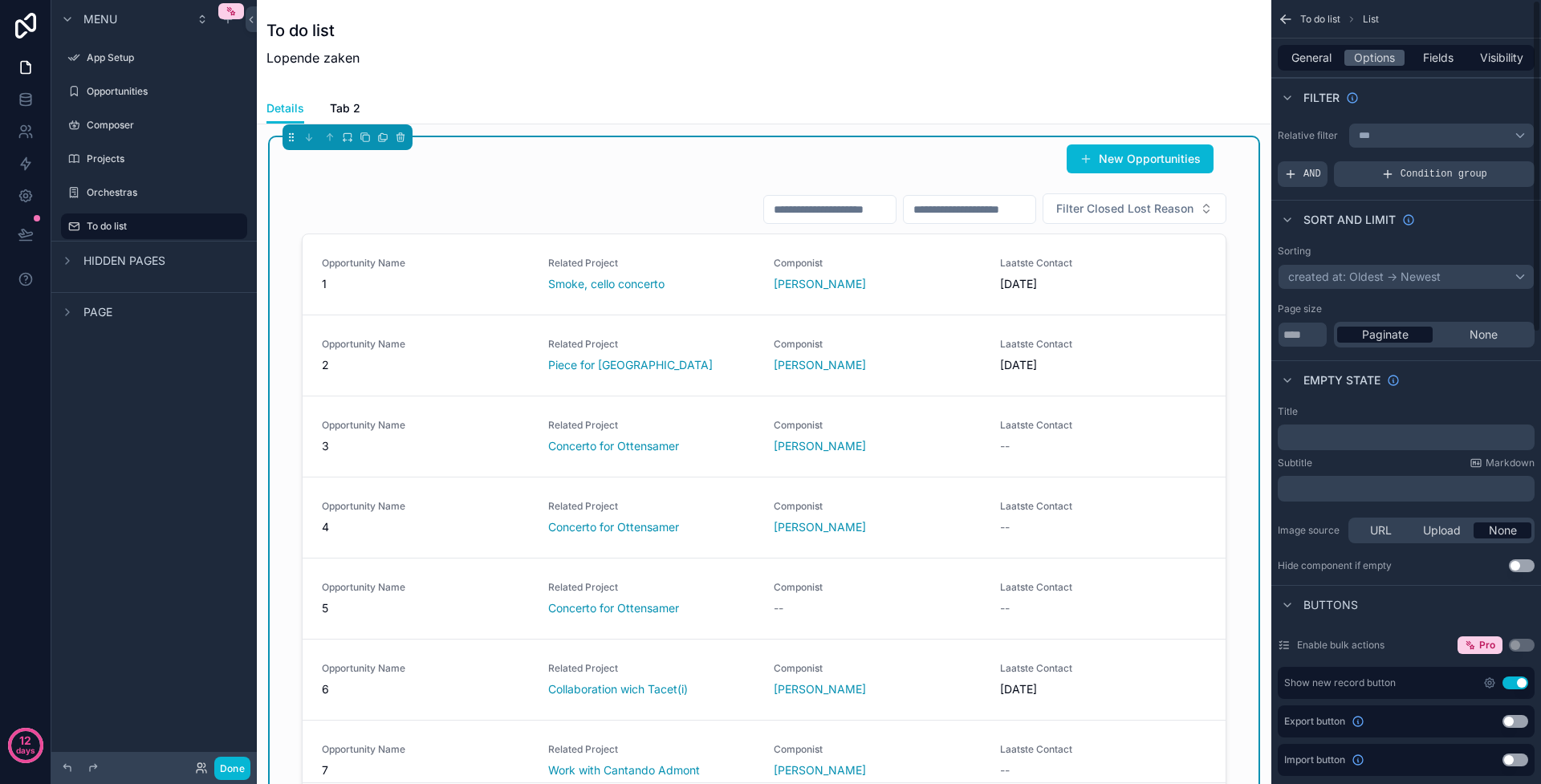 click on "To do list List" at bounding box center [1406, 19] 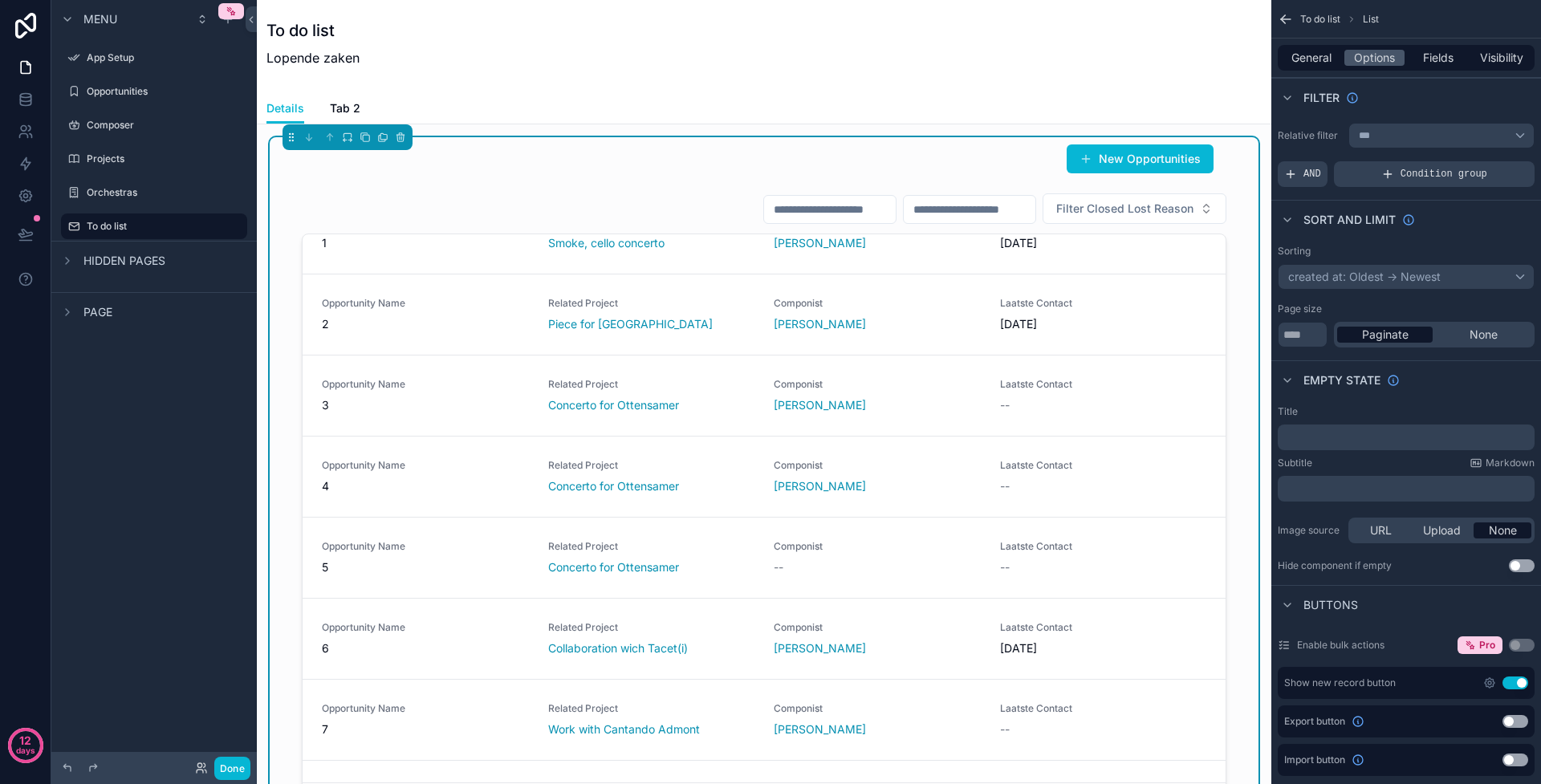 scroll, scrollTop: 181, scrollLeft: 0, axis: vertical 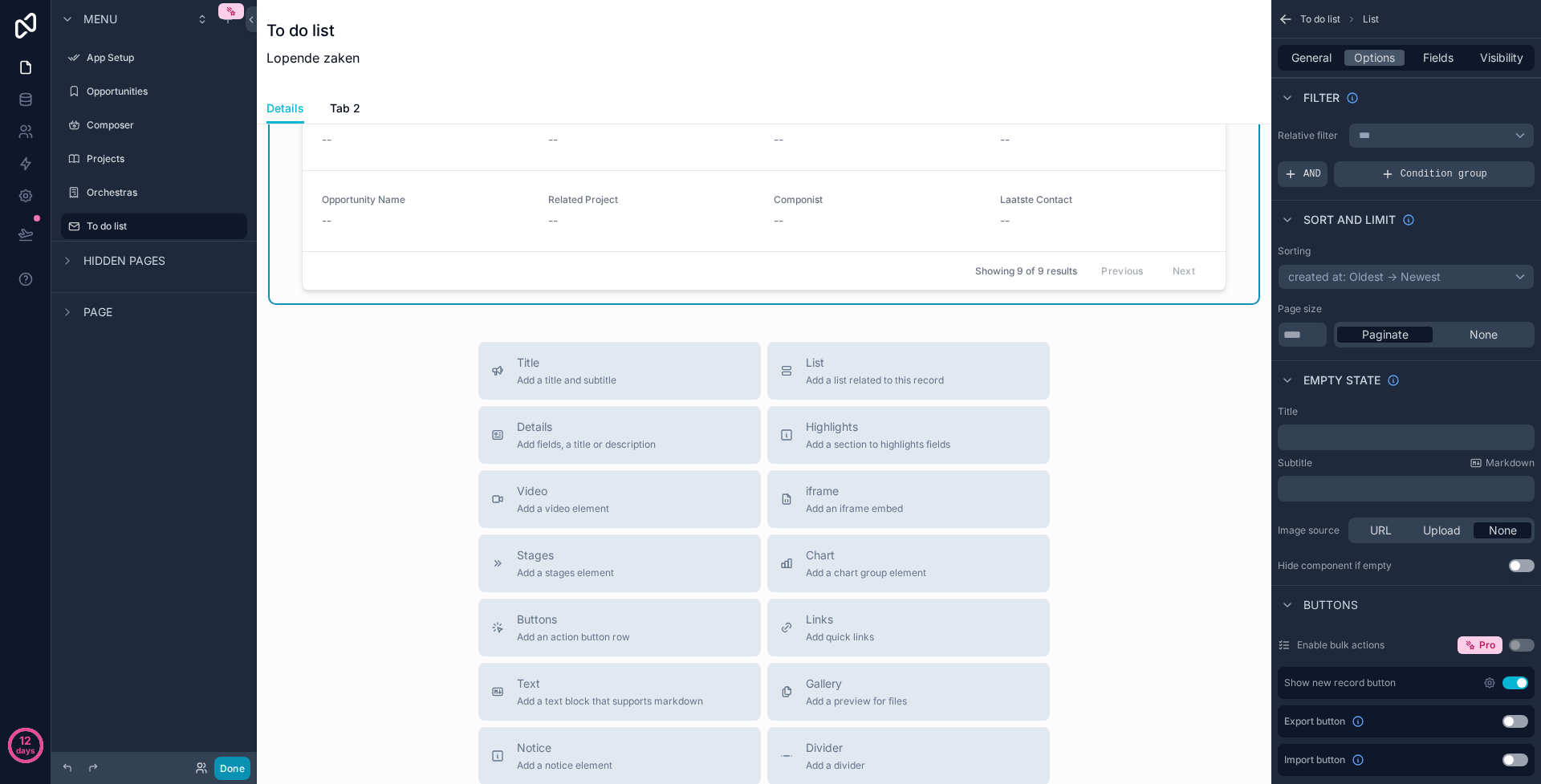 click on "Done" at bounding box center (232, 768) 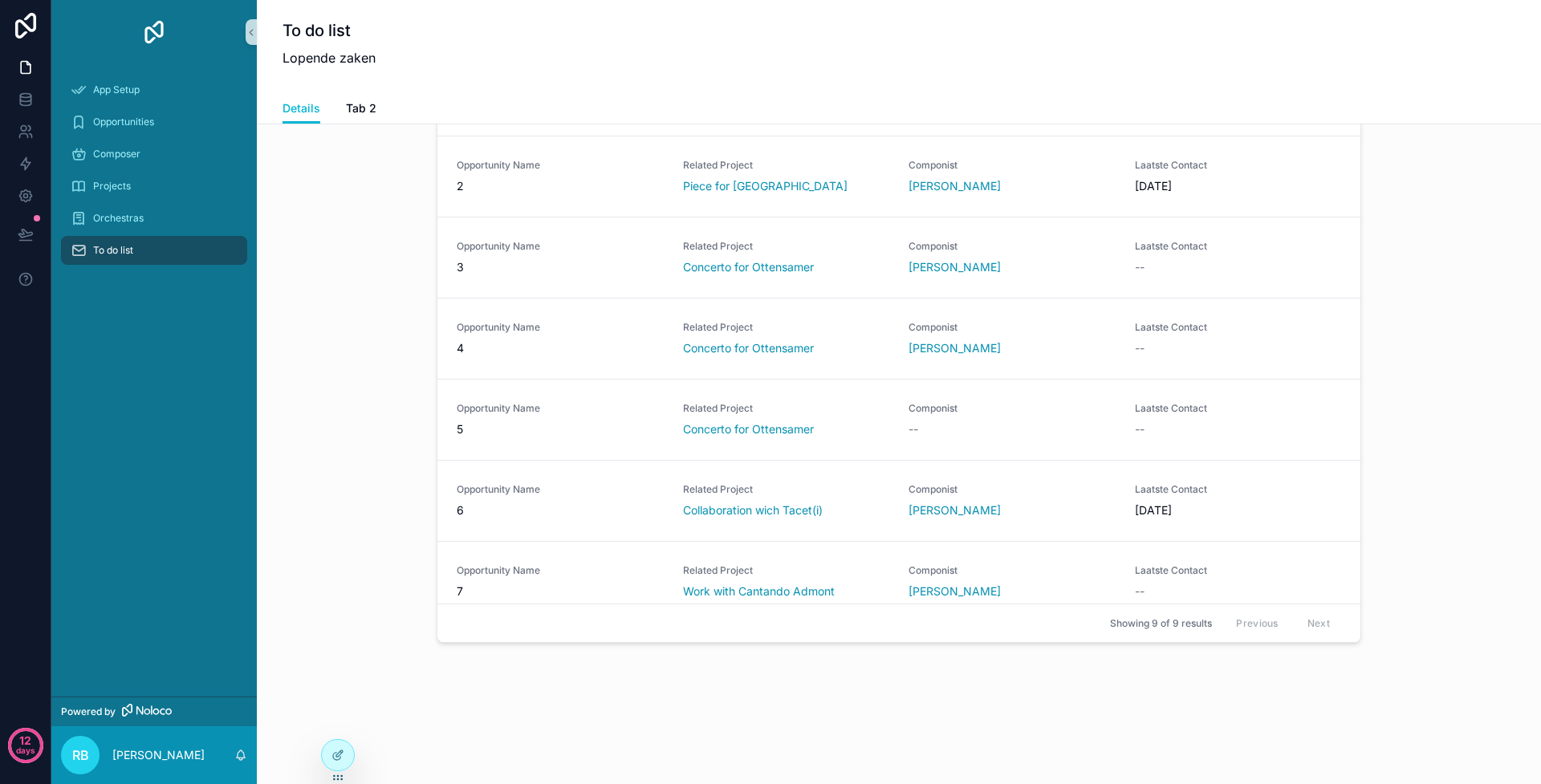 scroll, scrollTop: 179, scrollLeft: 0, axis: vertical 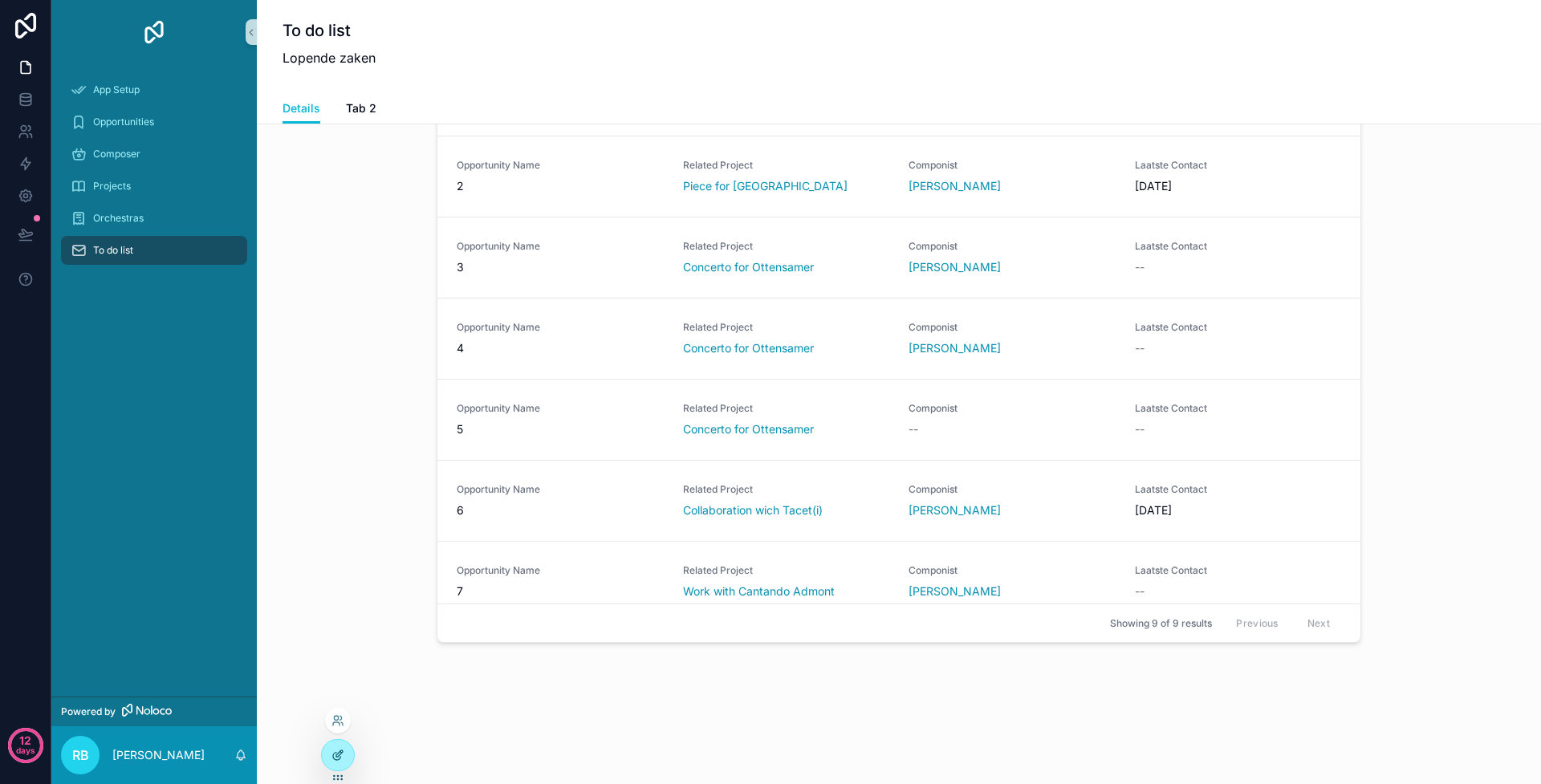 click 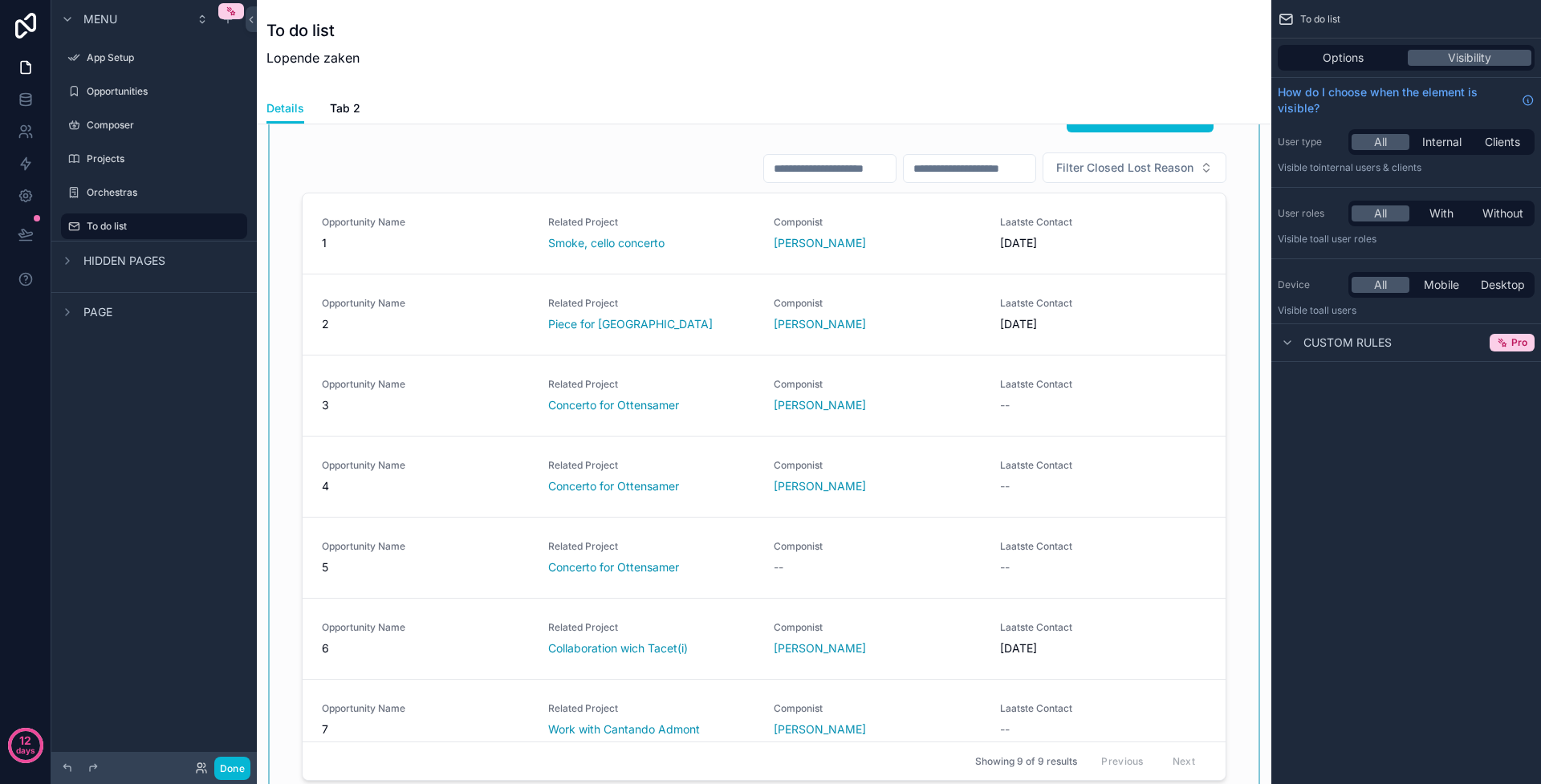 scroll, scrollTop: 0, scrollLeft: 0, axis: both 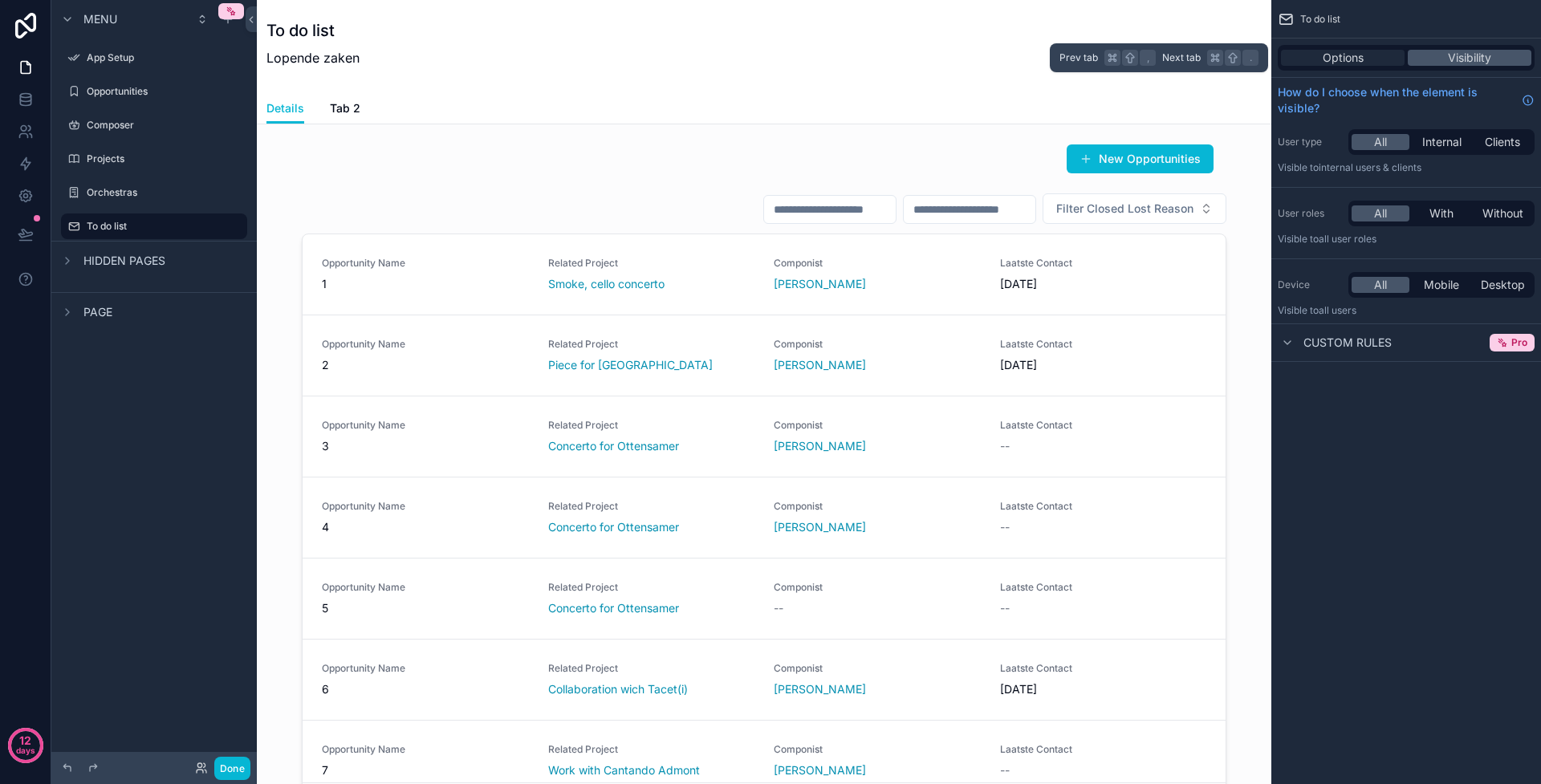click on "Options" at bounding box center [1343, 58] 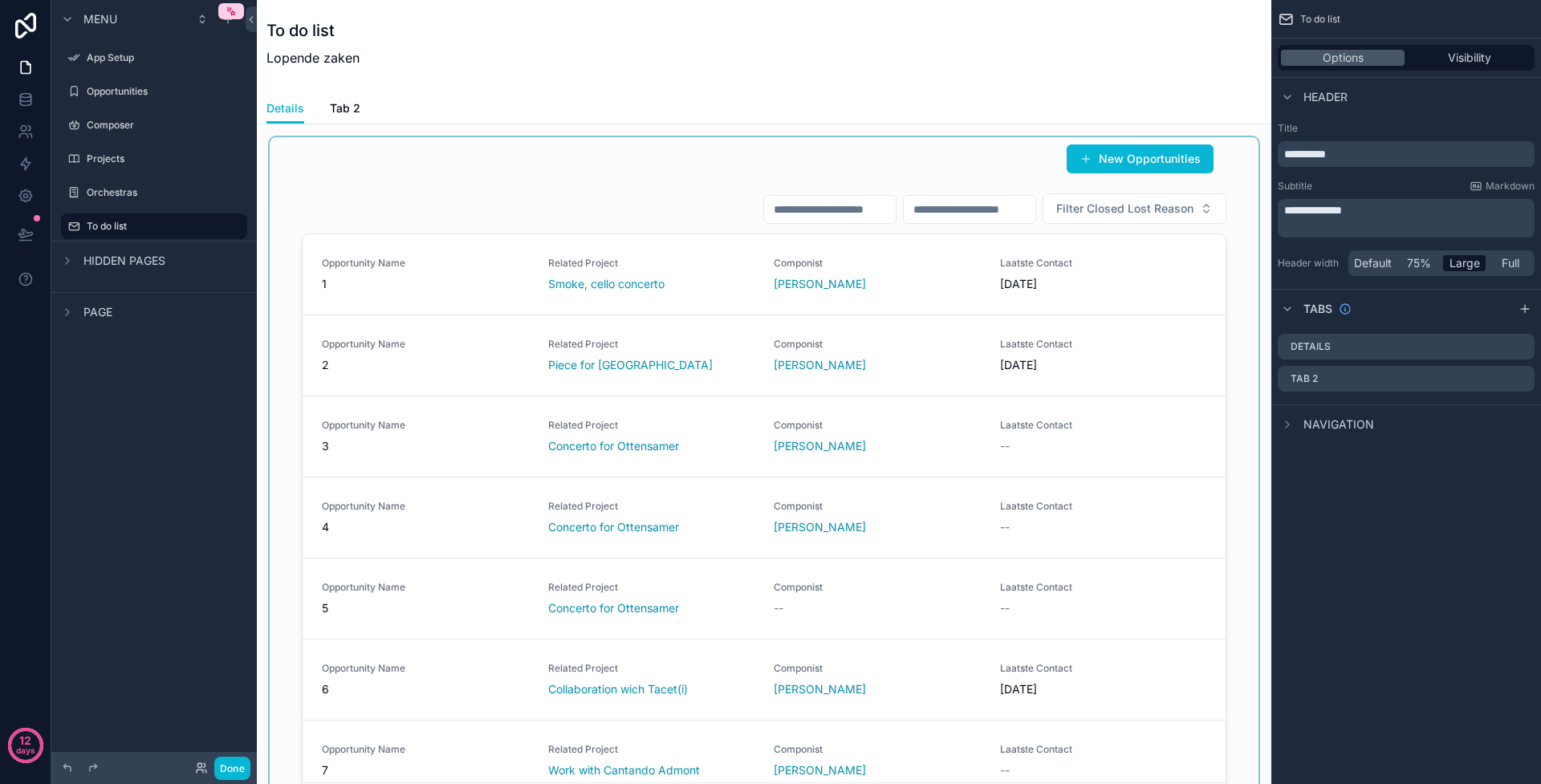 click at bounding box center [764, 485] 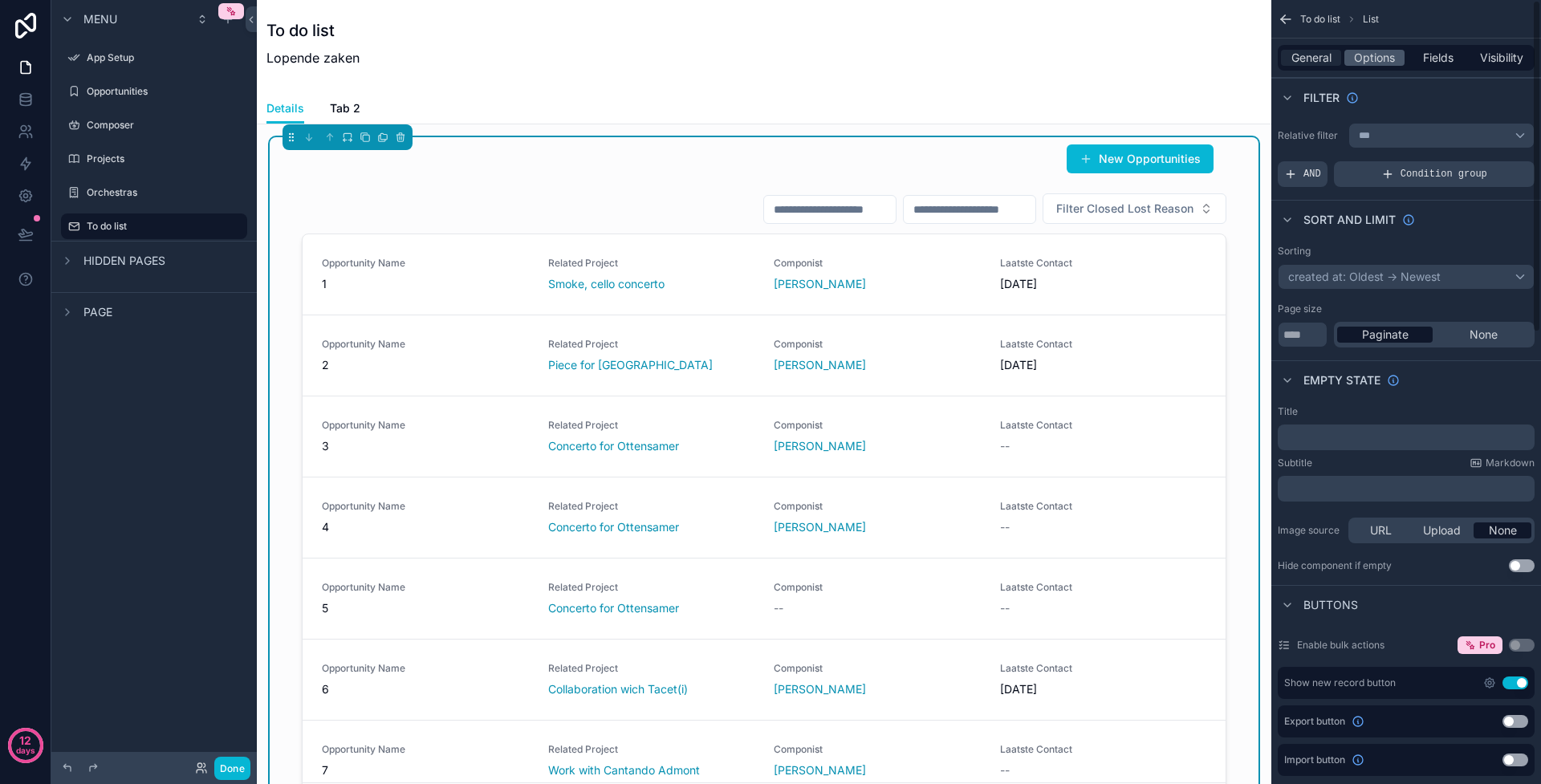 click on "General" at bounding box center [1311, 58] 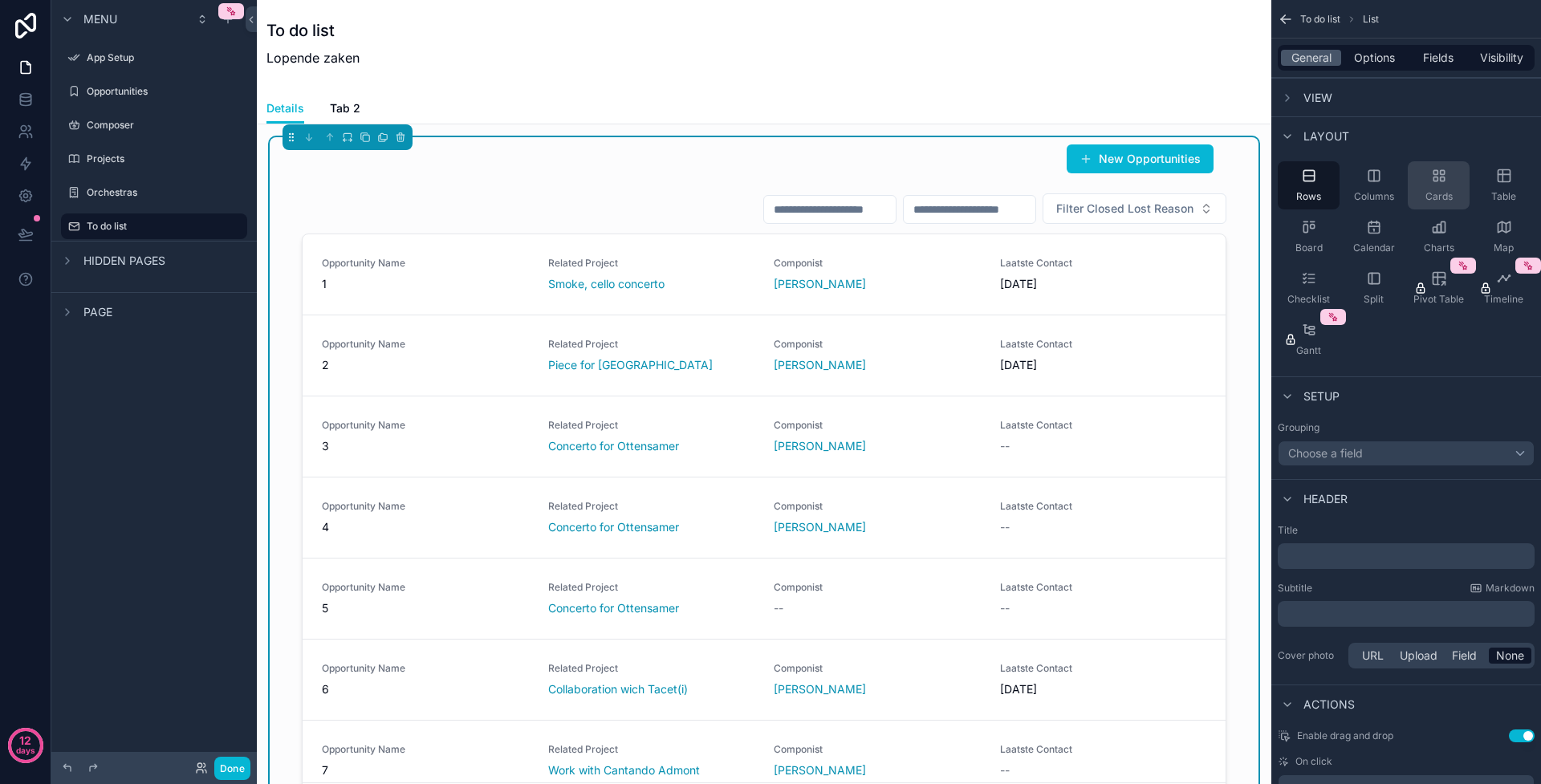 click 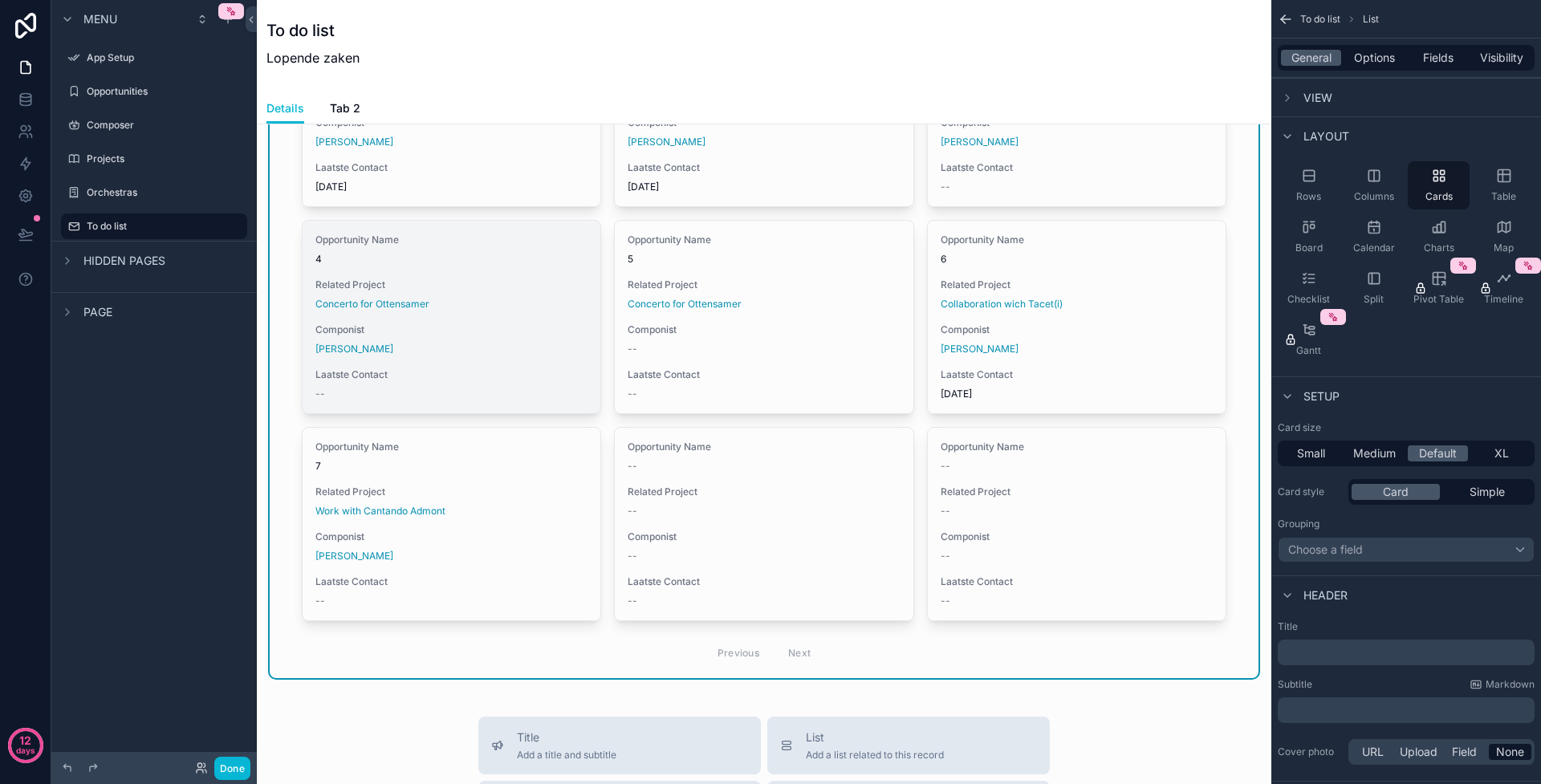scroll, scrollTop: 0, scrollLeft: 0, axis: both 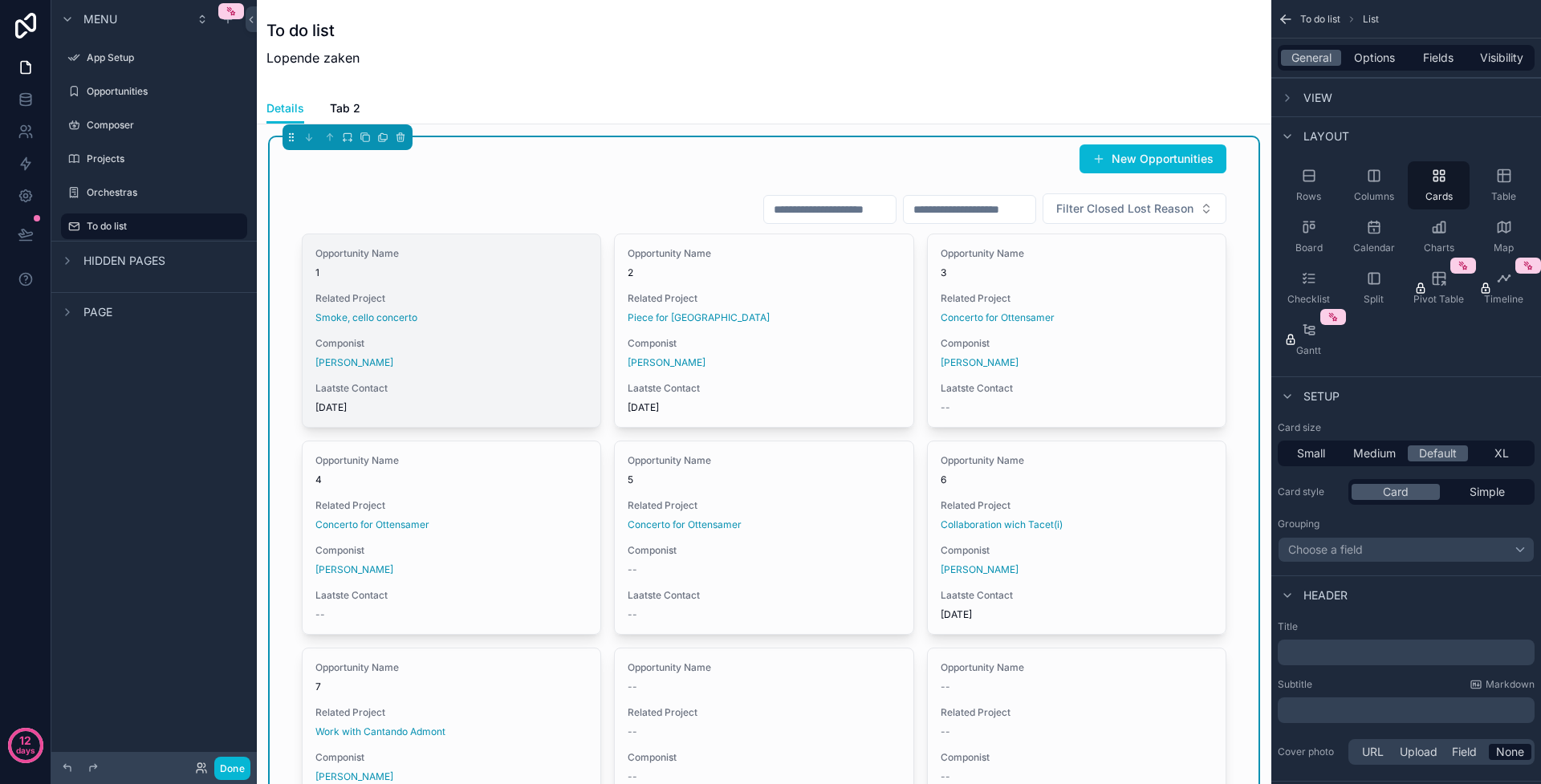 click on "Related Project Smoke, cello concerto" at bounding box center (451, 308) 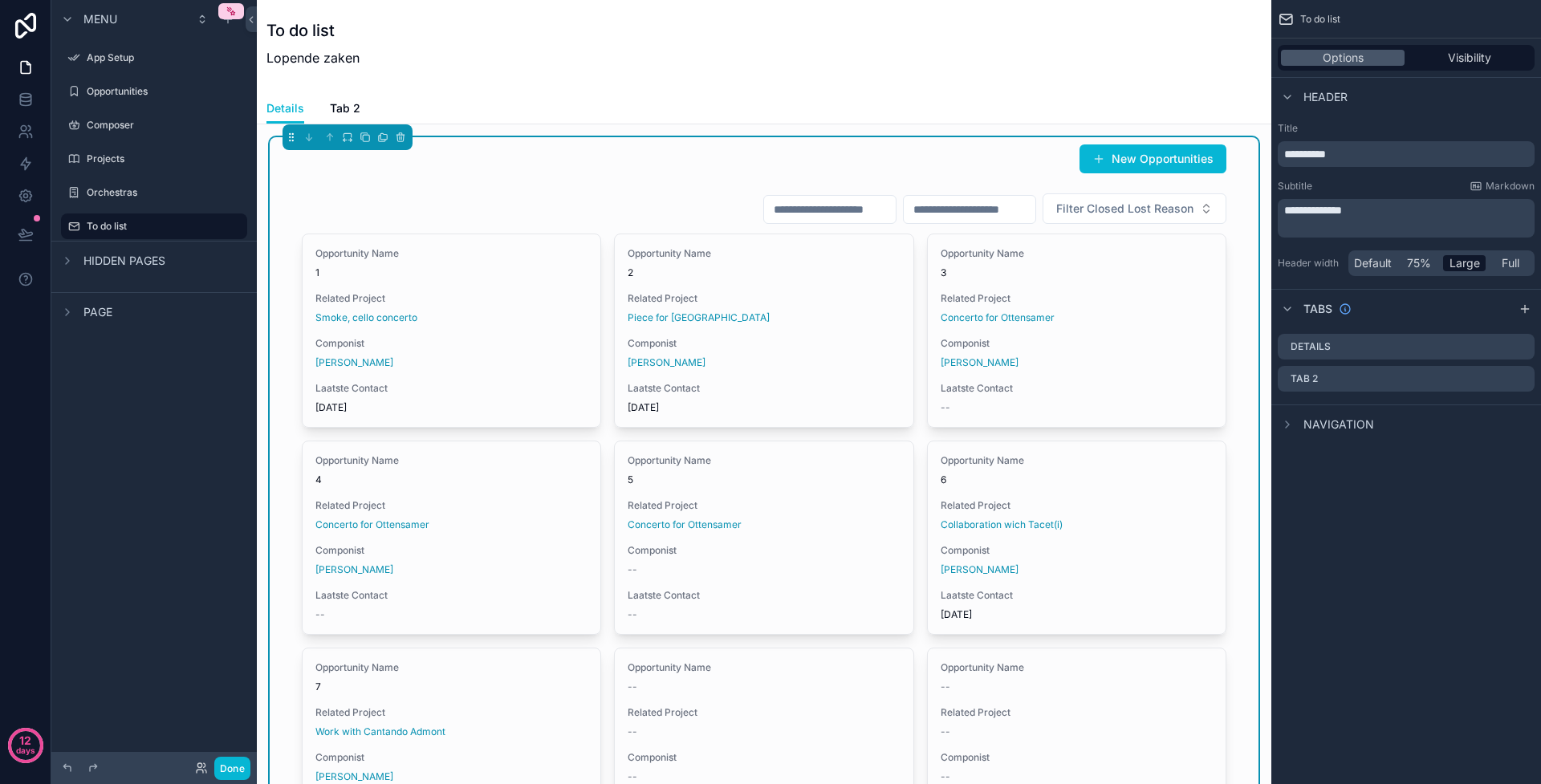 click on "Page" at bounding box center [98, 312] 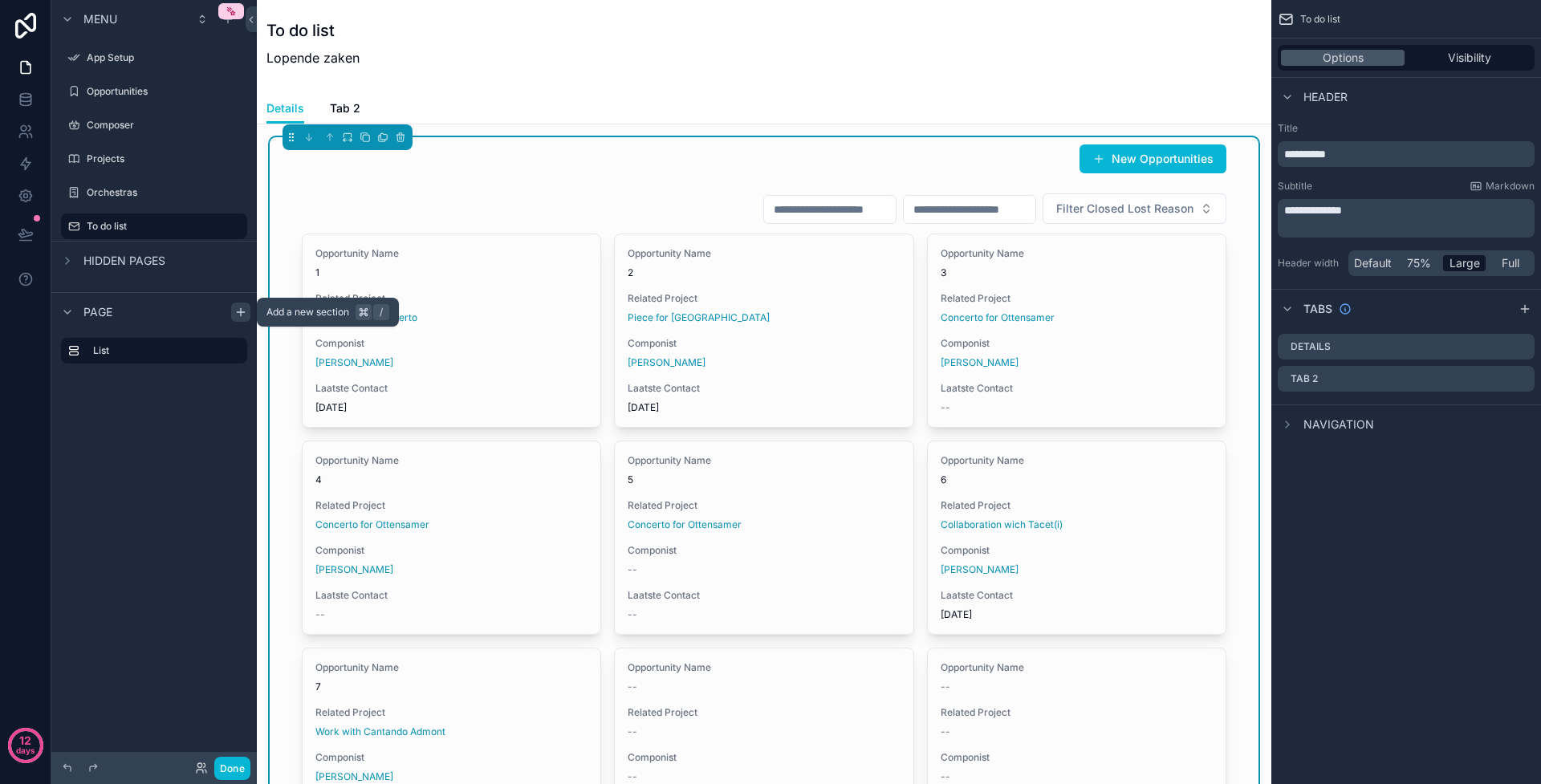 click 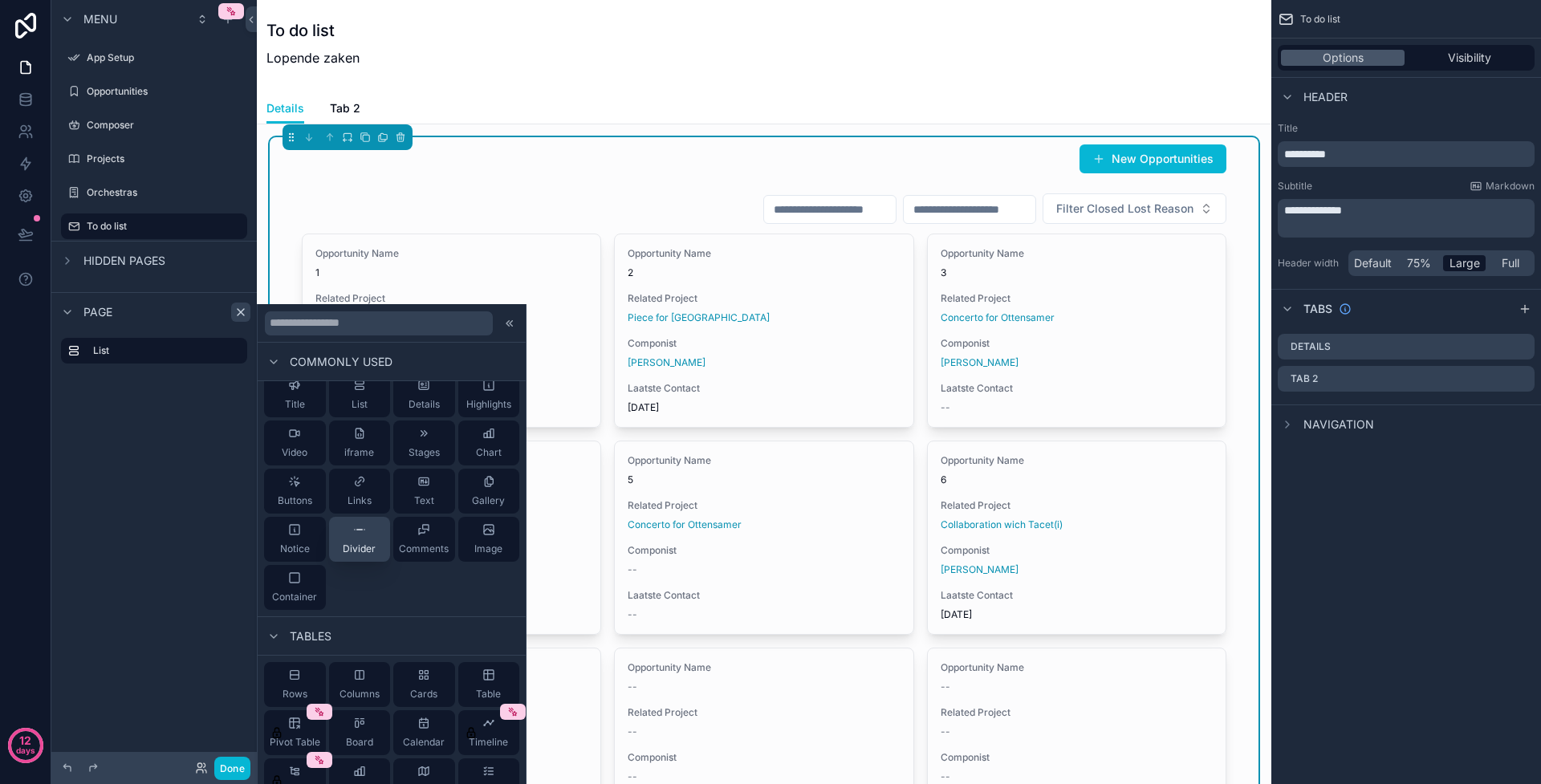 scroll, scrollTop: 0, scrollLeft: 0, axis: both 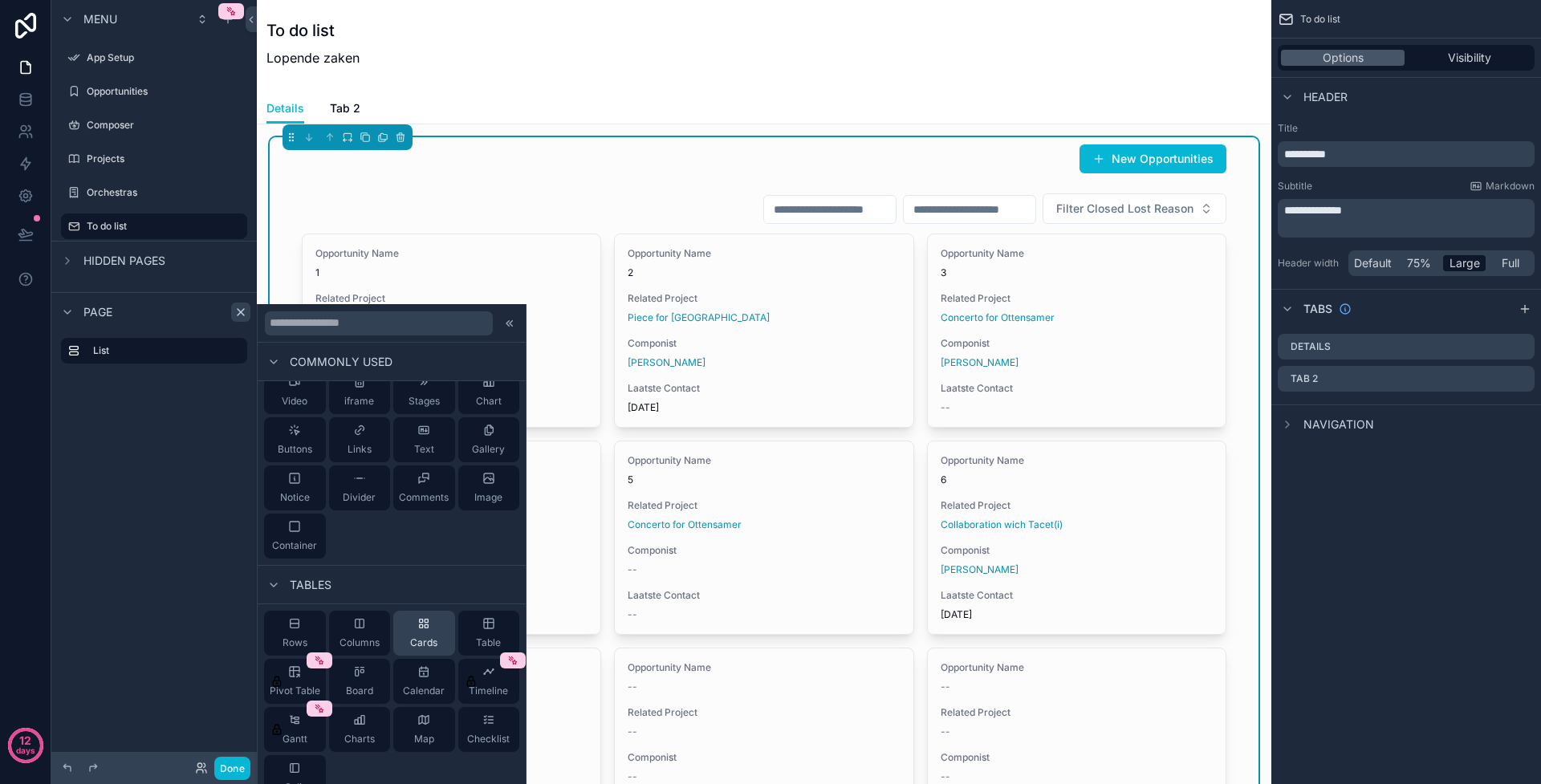 click on "Cards" at bounding box center [424, 643] 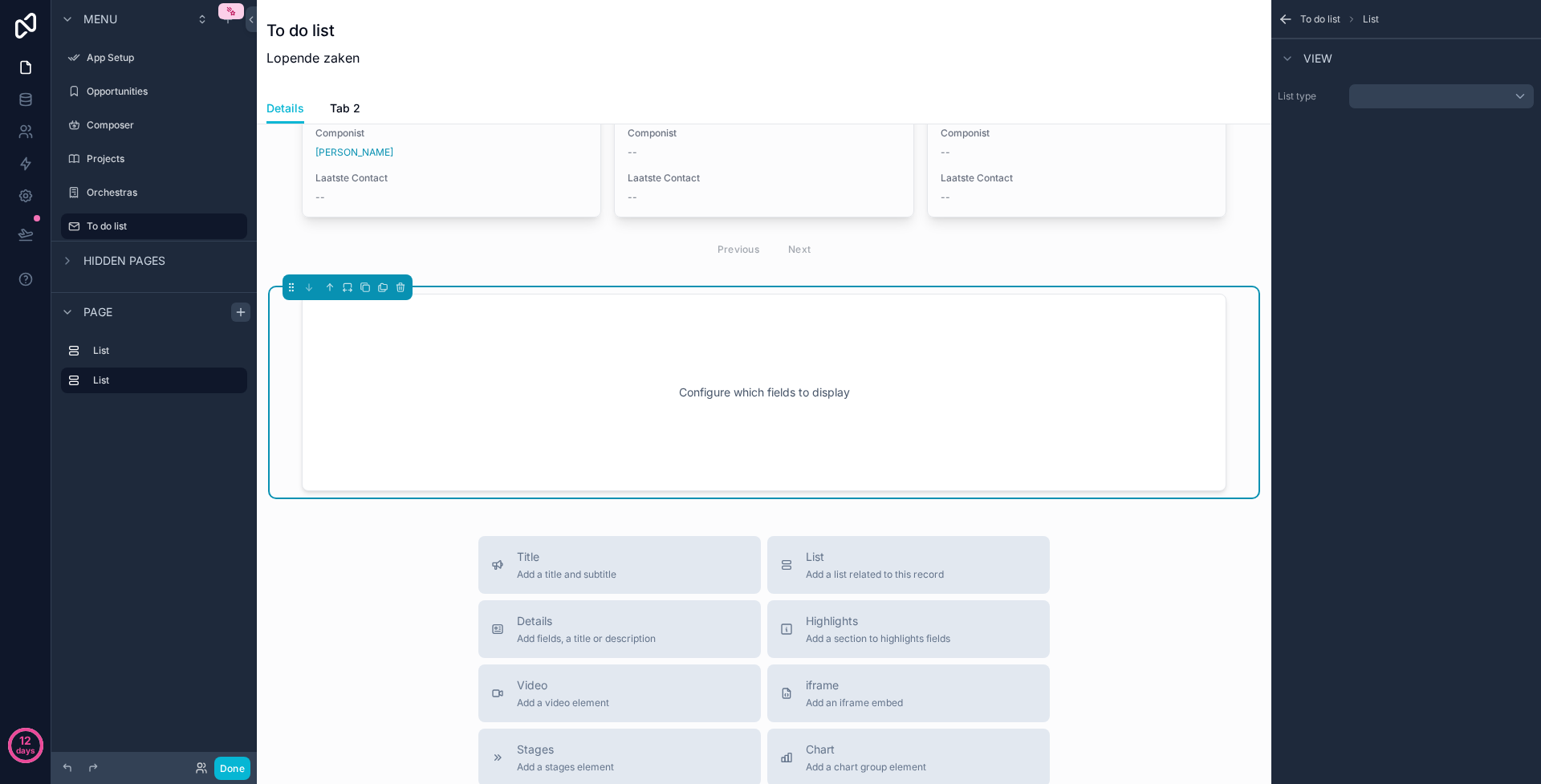 scroll, scrollTop: 625, scrollLeft: 0, axis: vertical 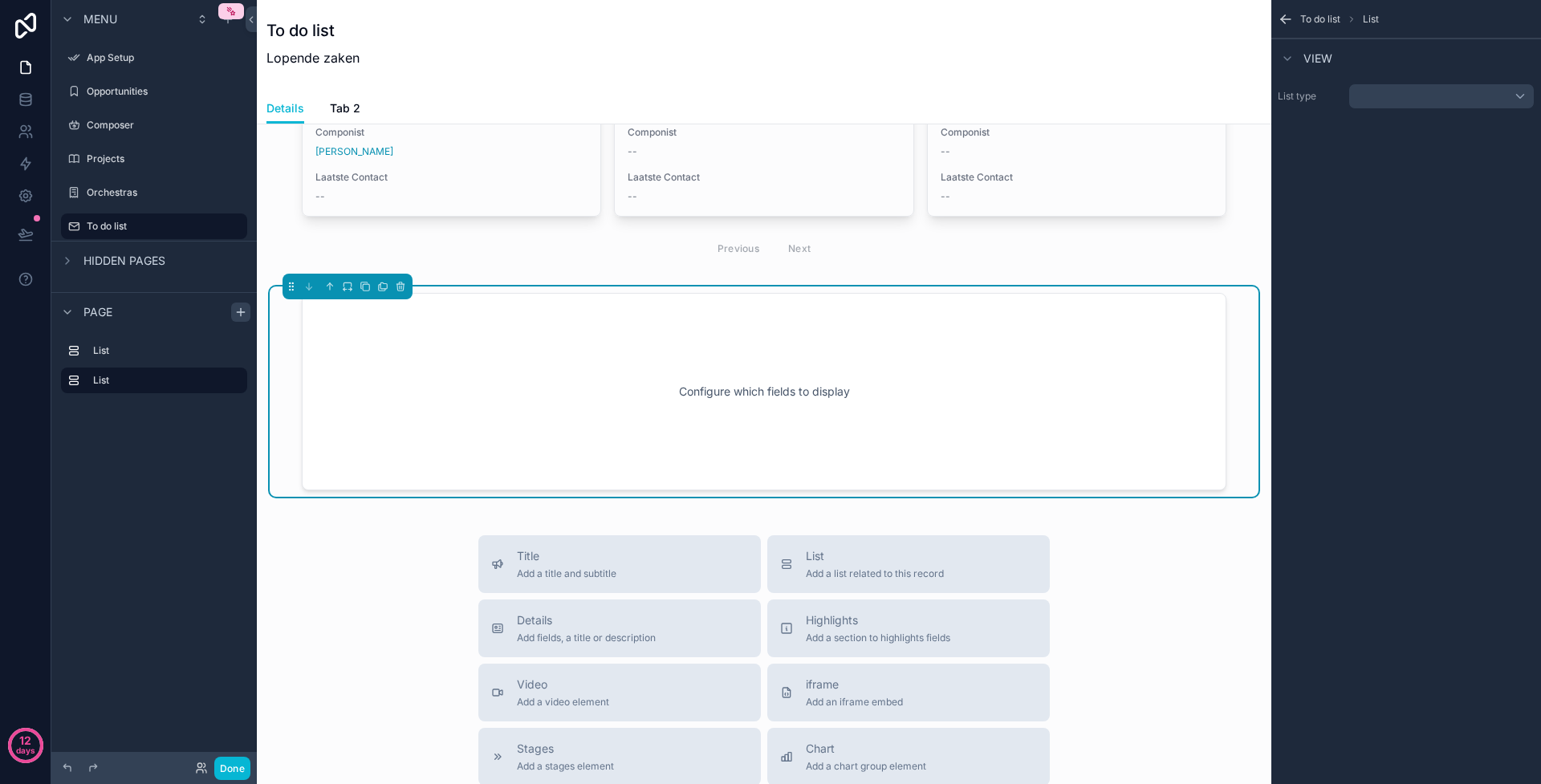 click on "Configure which fields to display" at bounding box center [764, 392] 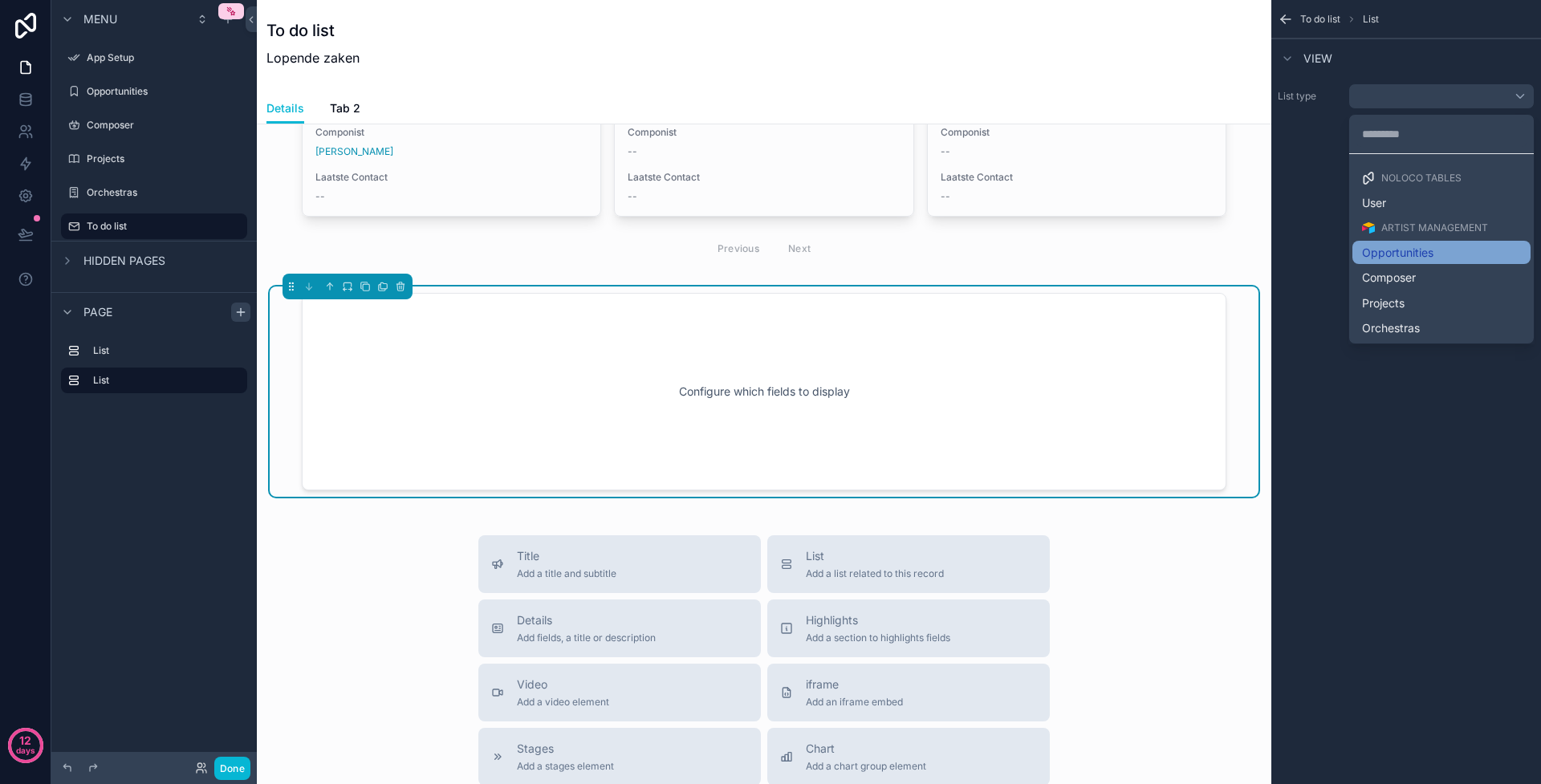 click on "Opportunities" at bounding box center [1441, 253] 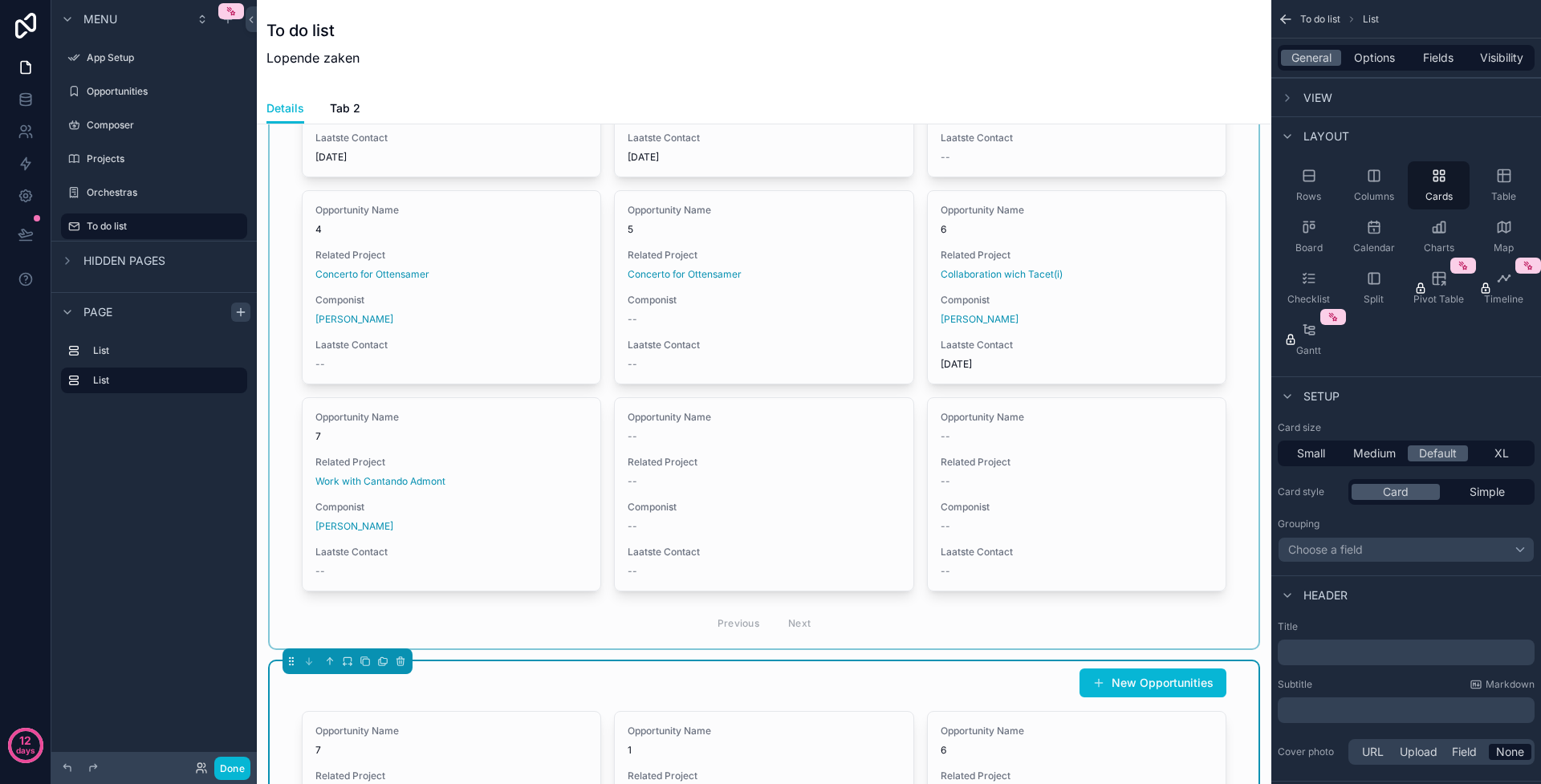 scroll, scrollTop: 0, scrollLeft: 0, axis: both 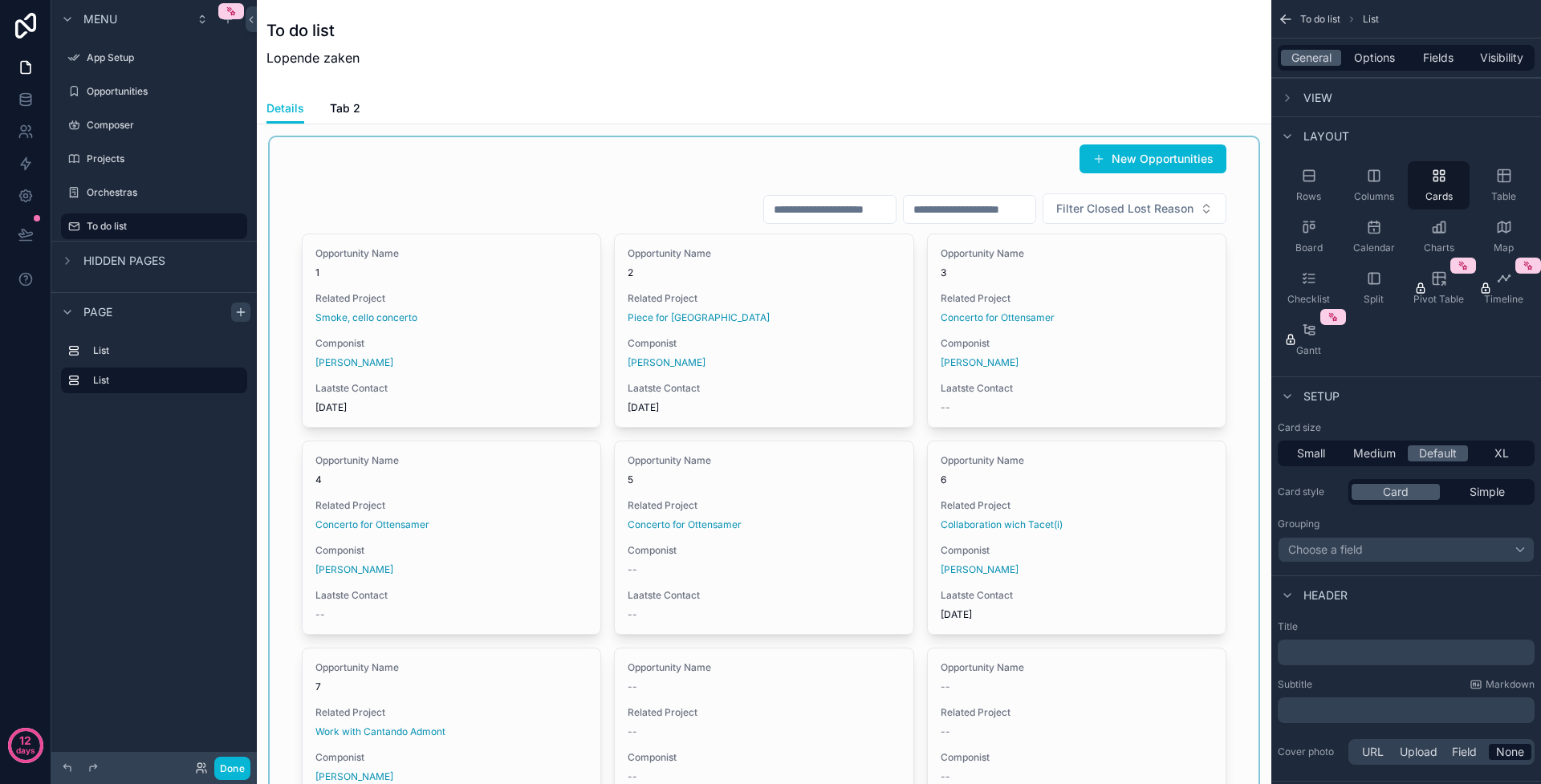 click at bounding box center [764, 518] 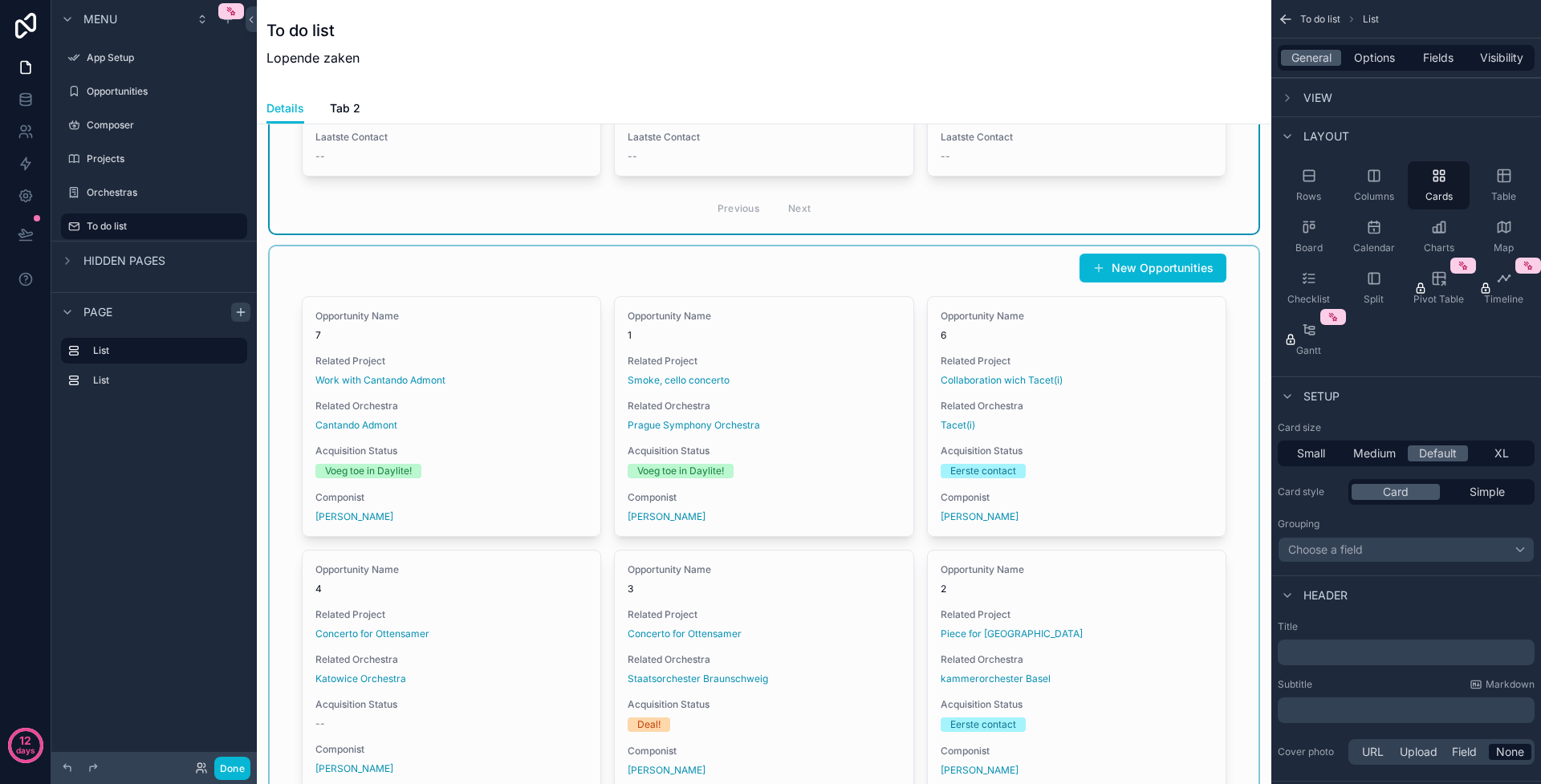 scroll, scrollTop: 702, scrollLeft: 0, axis: vertical 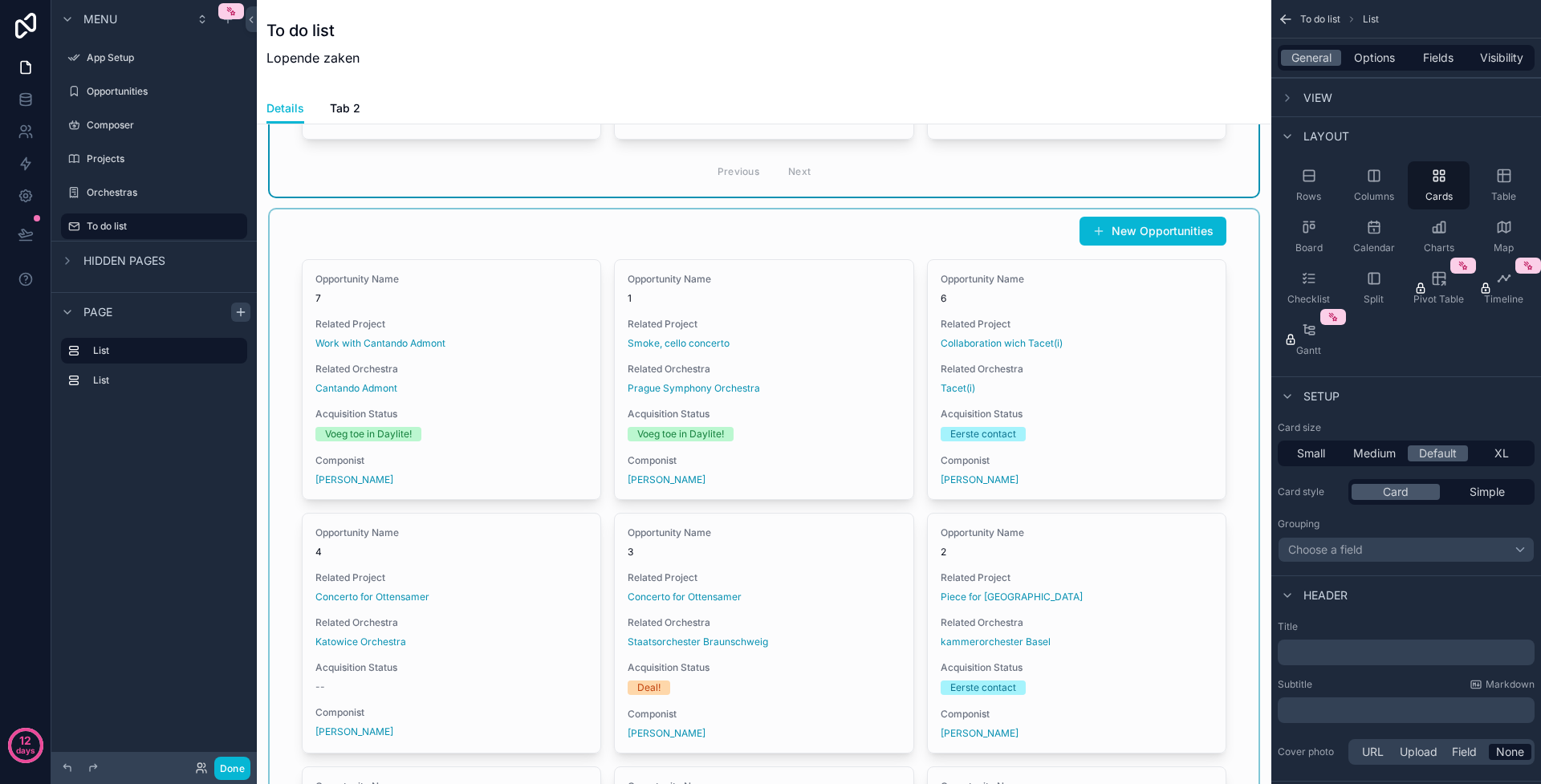 click at bounding box center (764, 636) 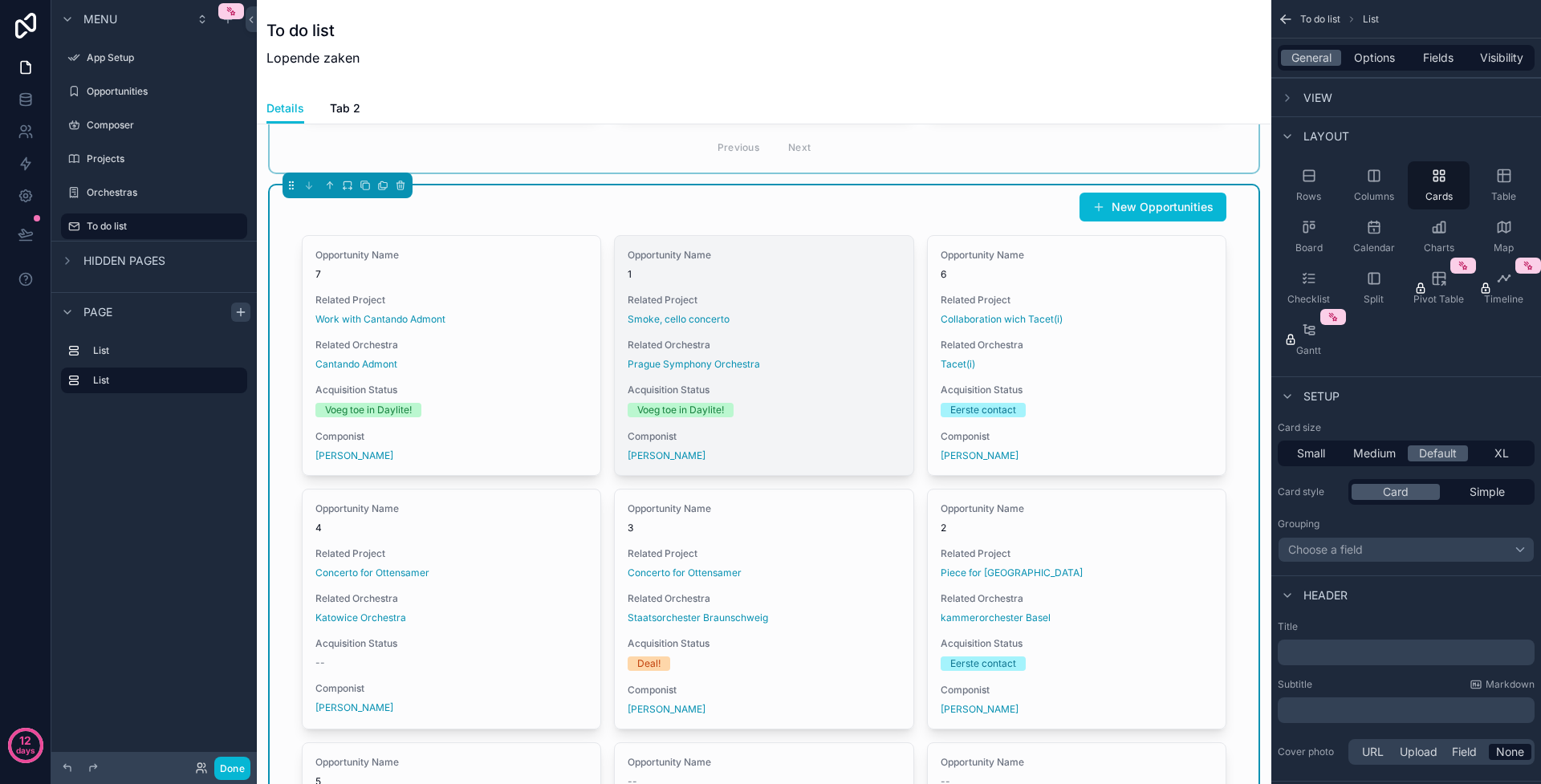 scroll, scrollTop: 750, scrollLeft: 0, axis: vertical 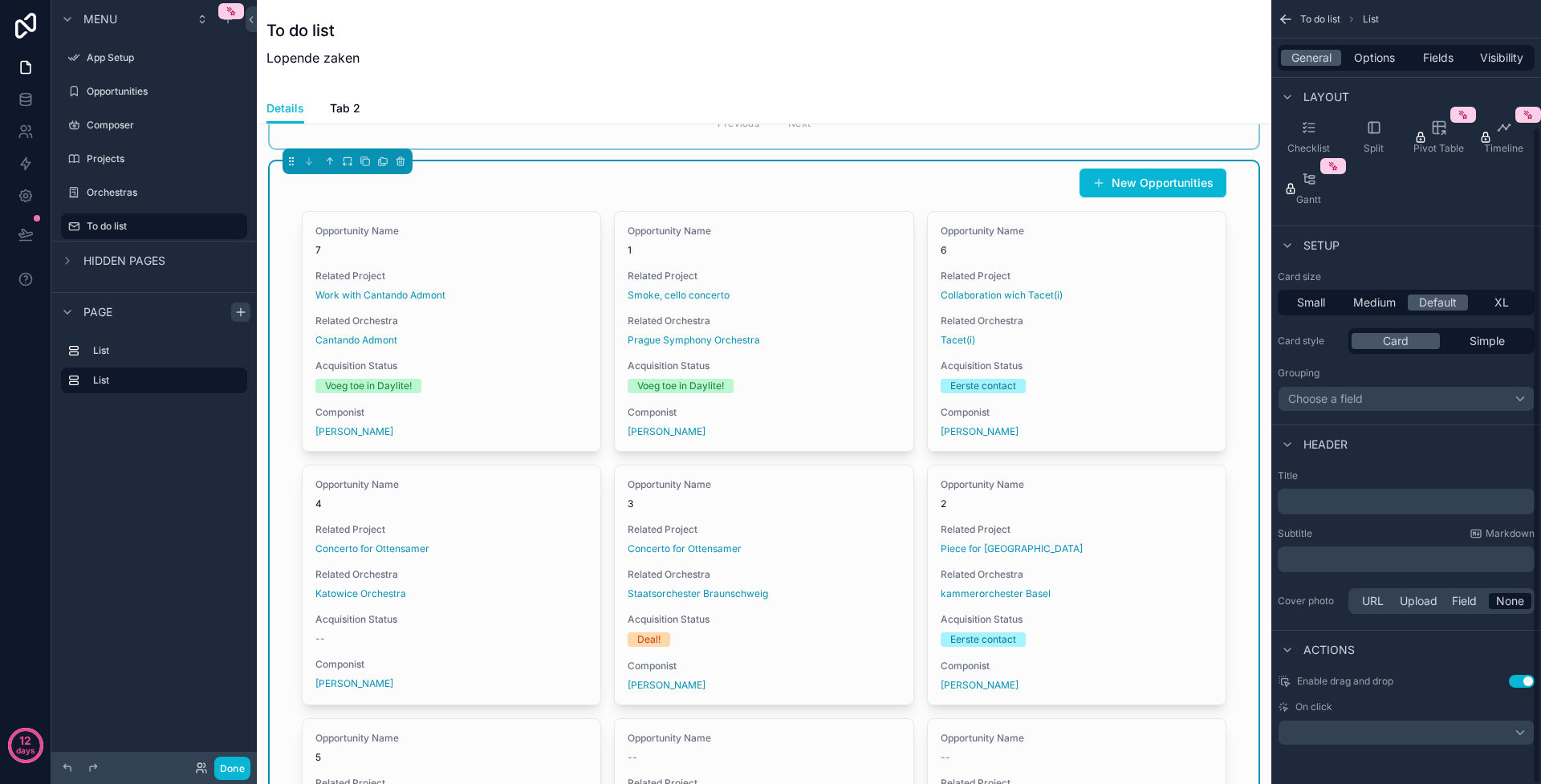 click on "General Options Fields Visibility" at bounding box center (1406, 58) 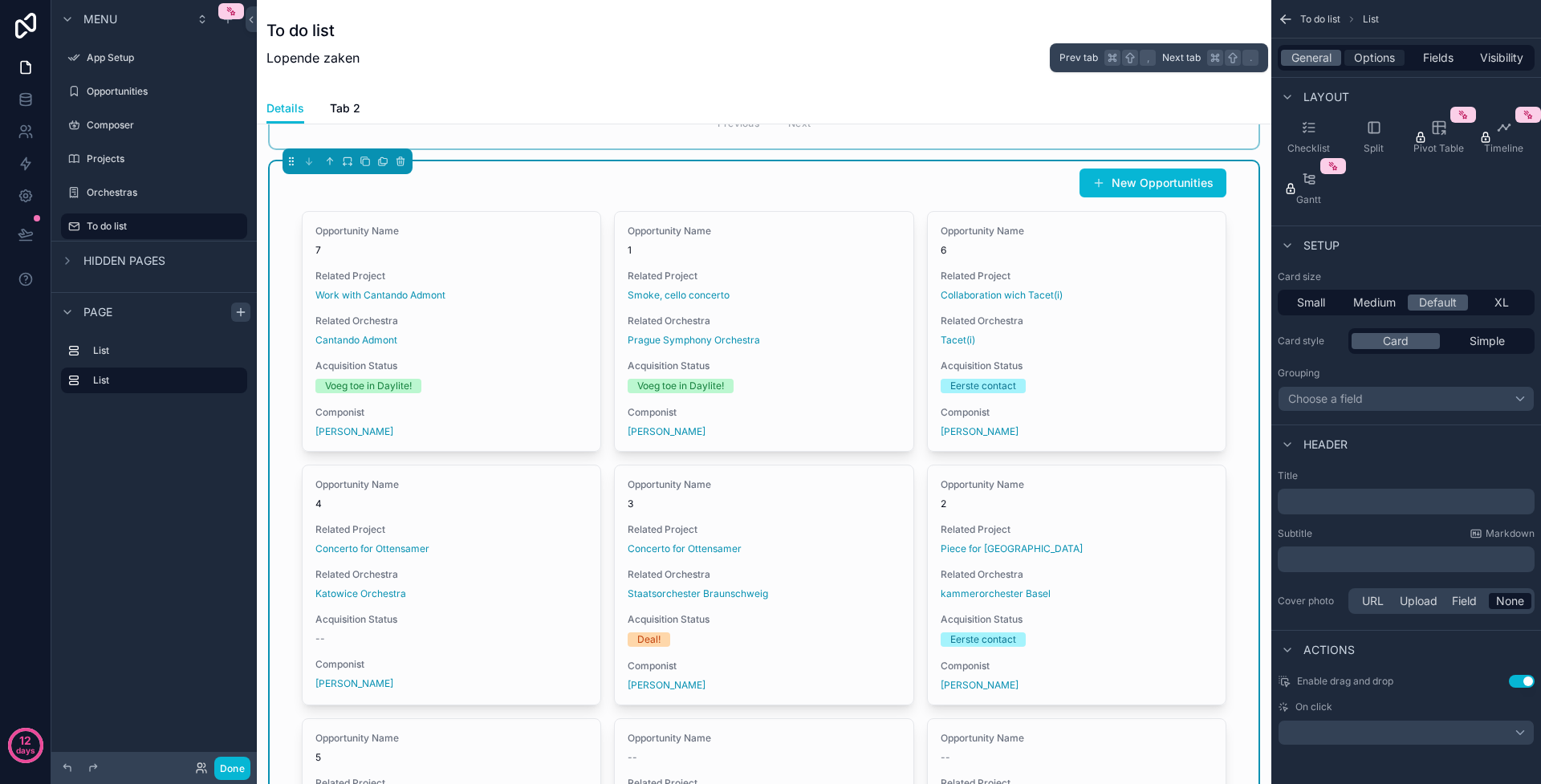click on "Options" at bounding box center [1374, 58] 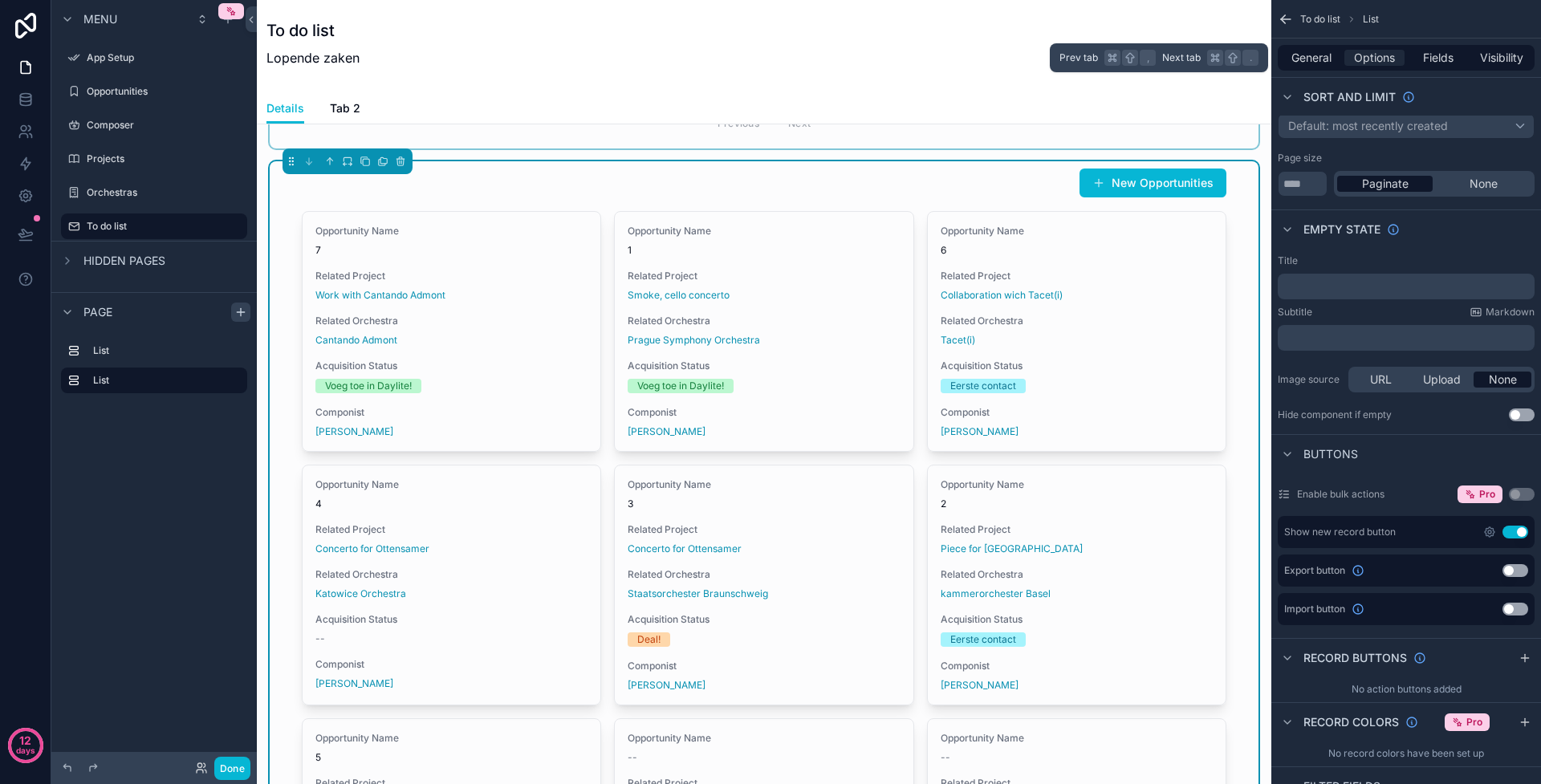click on "Options" at bounding box center [1374, 58] 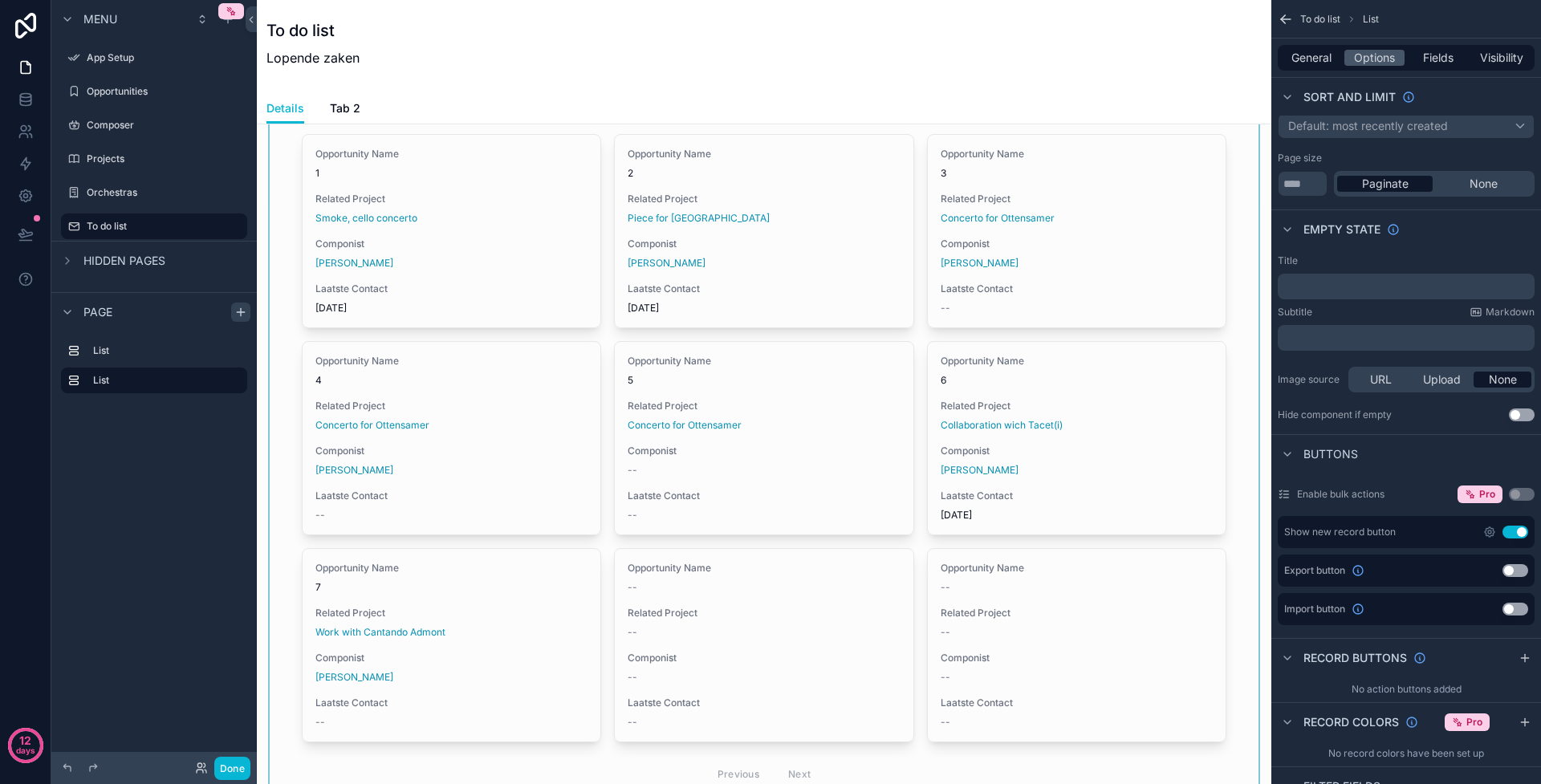 scroll, scrollTop: 0, scrollLeft: 0, axis: both 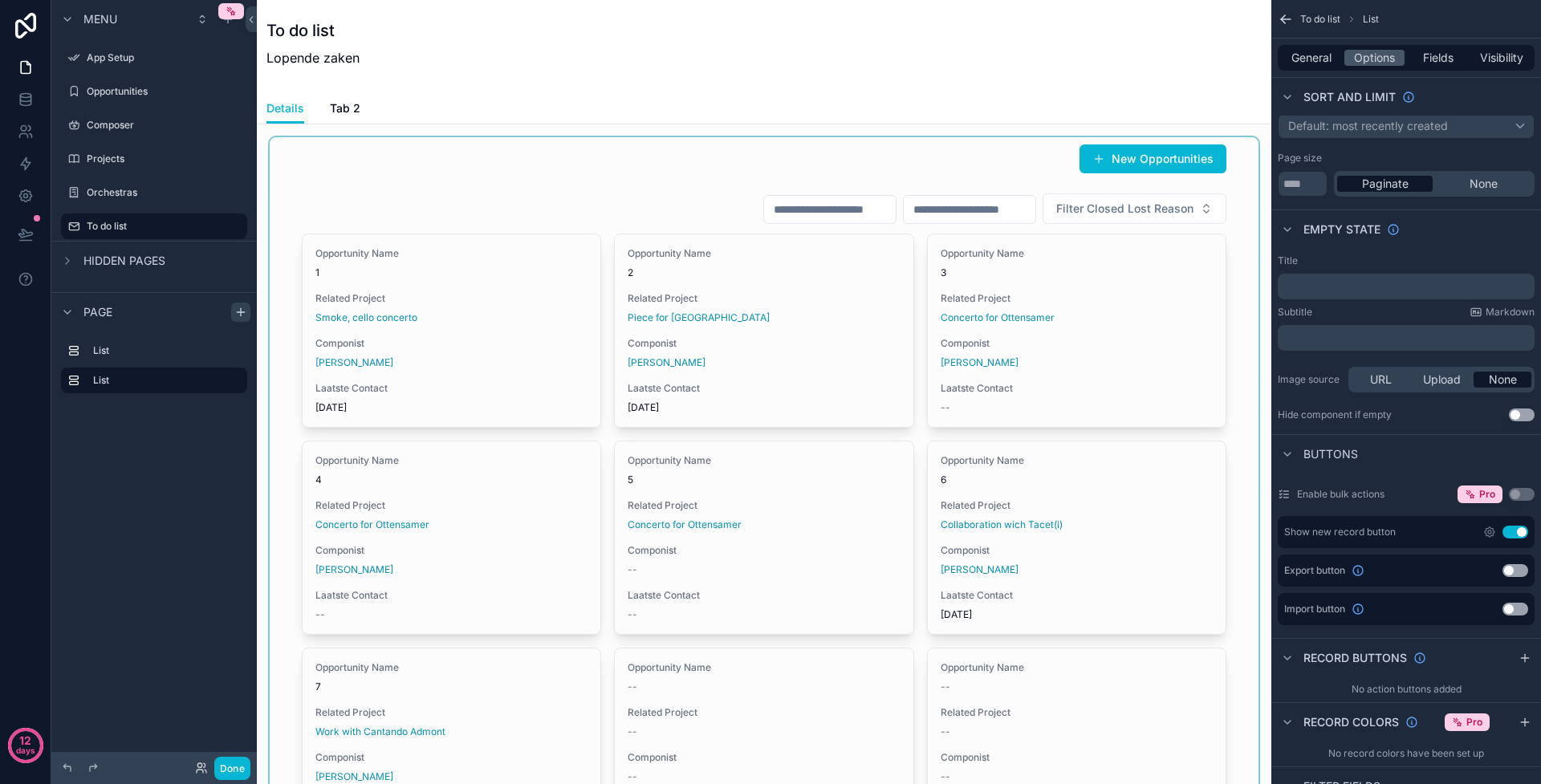 click at bounding box center [764, 518] 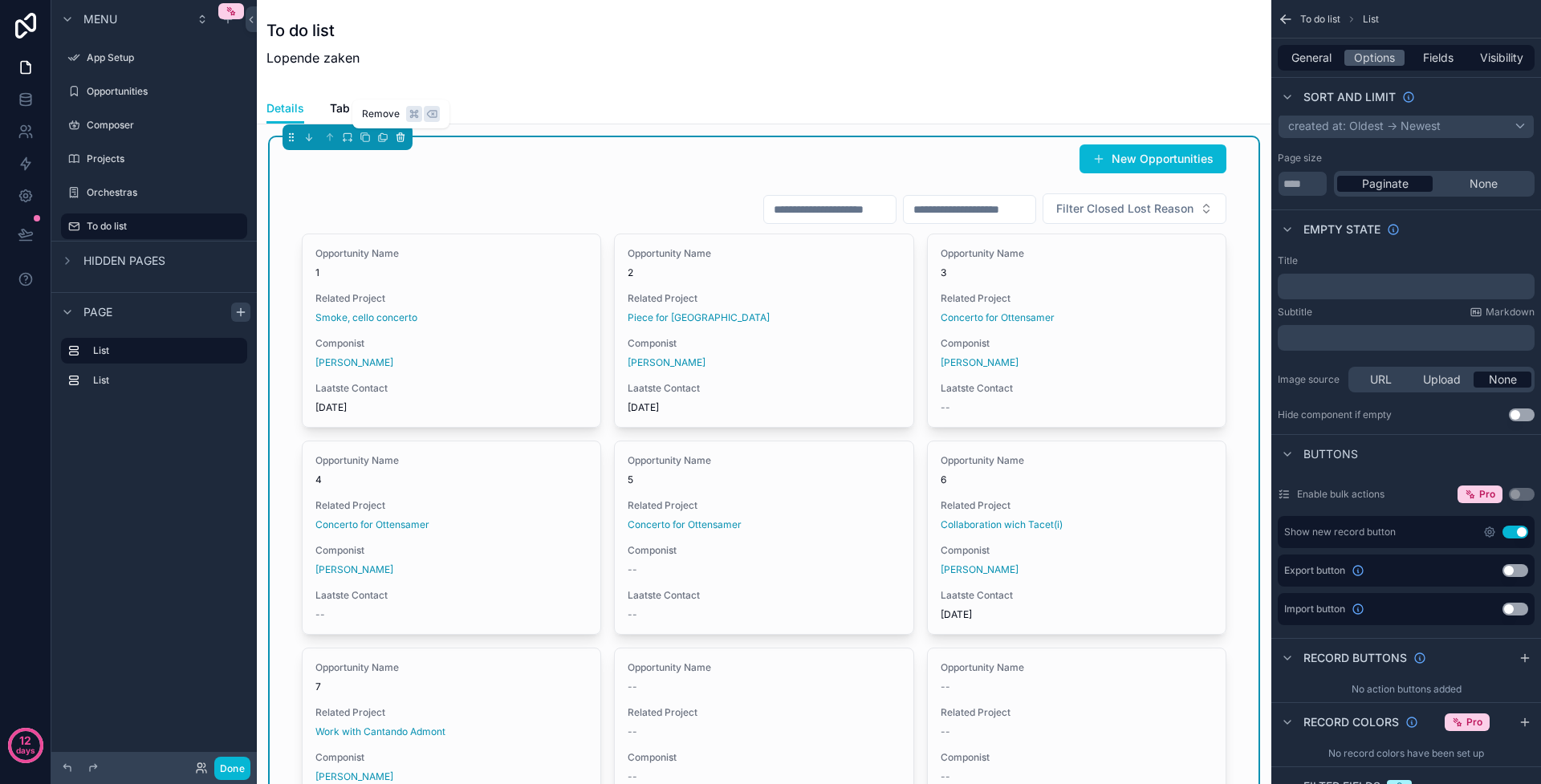 click 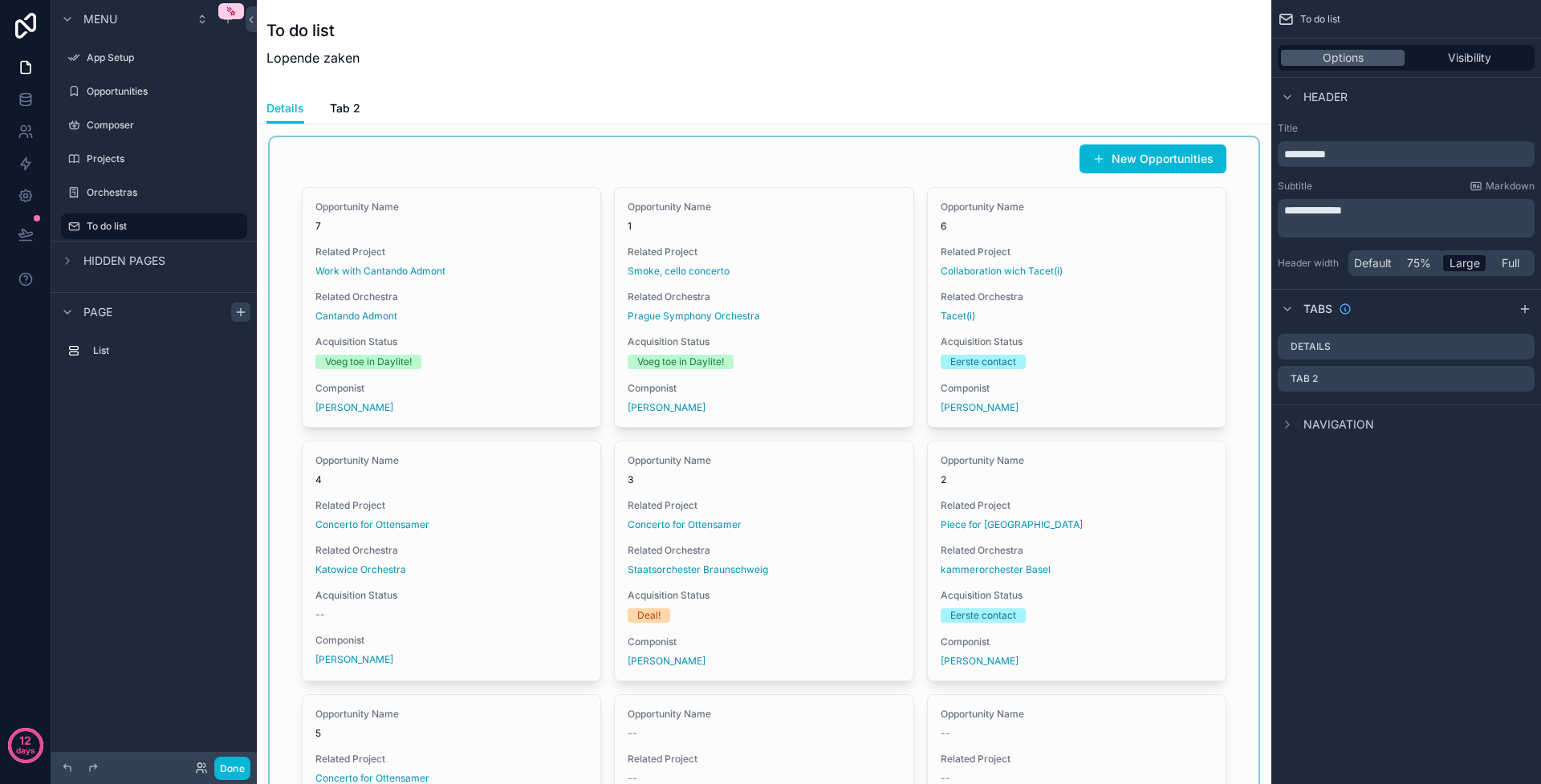 scroll, scrollTop: 0, scrollLeft: 0, axis: both 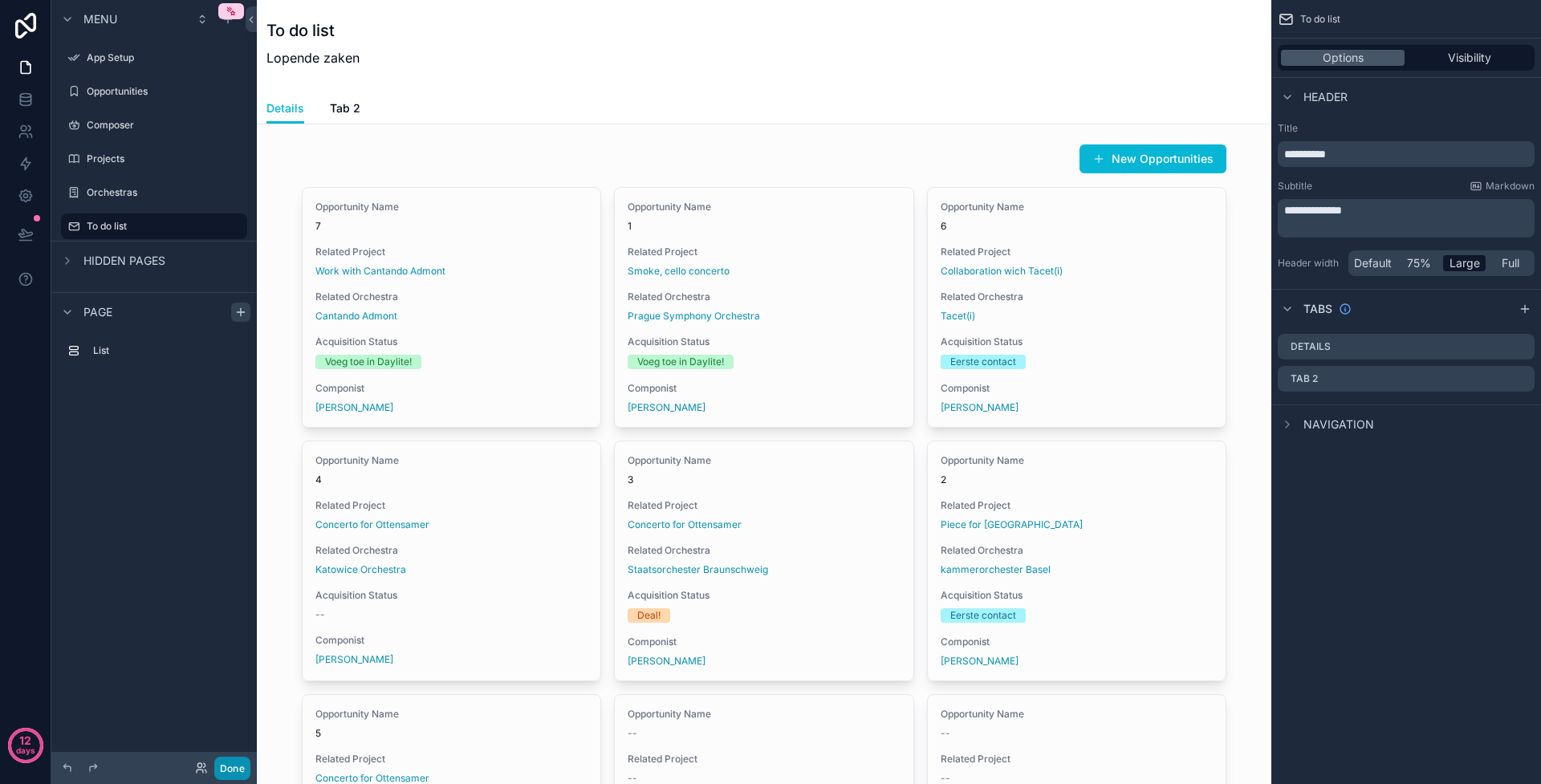click on "Done" at bounding box center [232, 768] 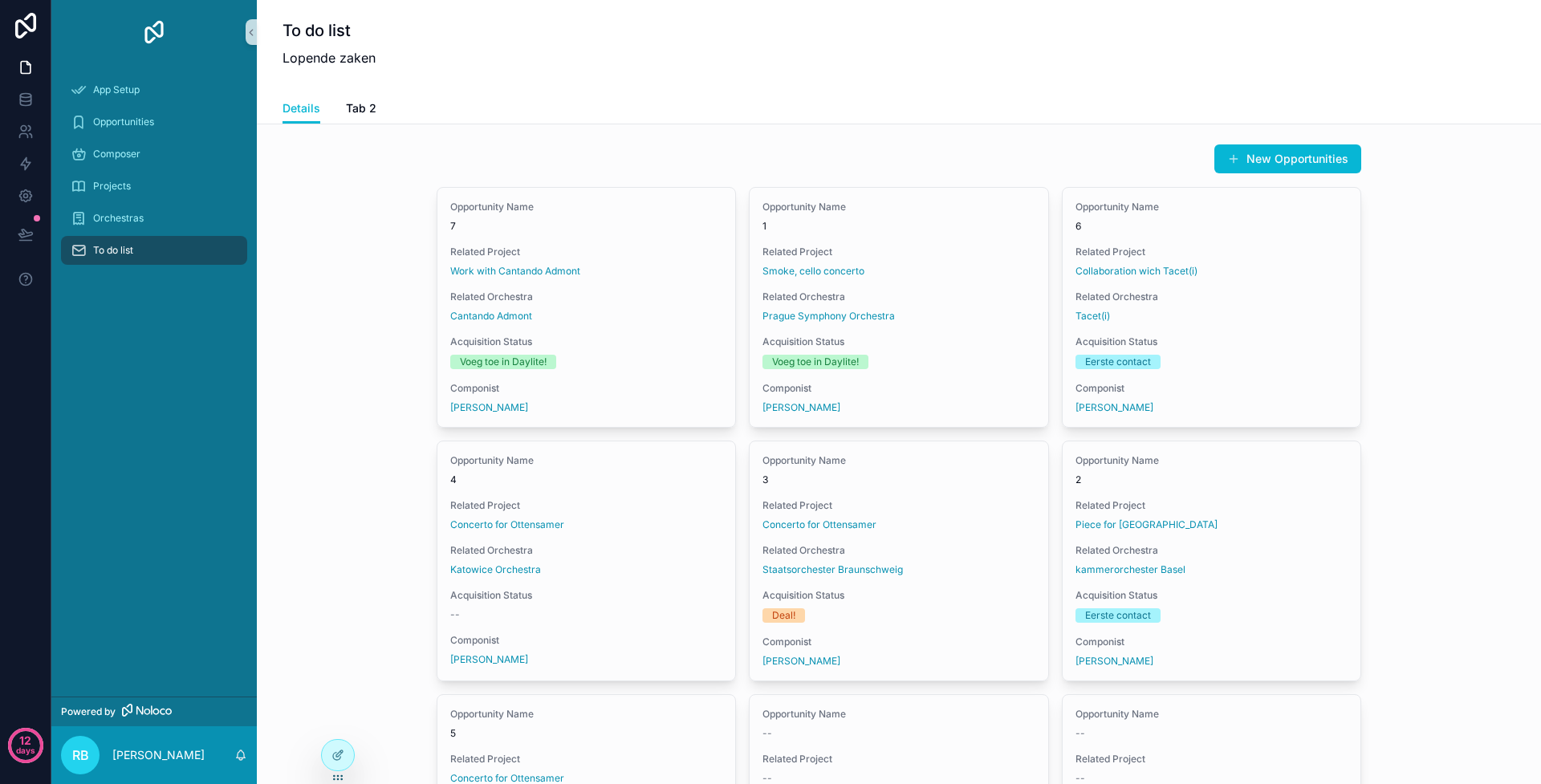 click on "New Opportunities Opportunity Name 7 Related Project Work with Cantando Admont Related Orchestra Cantando Admont Acquisition Status Voeg toe in Daylite! Componist Vykintas Baltakas Opportunity Name 1 Related Project Smoke, cello concerto  Related Orchestra Prague Symphony Orchestra Acquisition Status Voeg toe in Daylite! Componist Miroslav Srnka  Opportunity Name 6 Related Project Collaboration wich Tacet(i) Related Orchestra Tacet(i) Acquisition Status Eerste contact Componist Steven Daverson  Opportunity Name 4 Related Project Concerto for Ottensamer Related Orchestra Katowice Orchestra Acquisition Status -- Componist Lubica Cekovska Opportunity Name 3 Related Project Concerto for Ottensamer Related Orchestra Staatsorchester Braunschweig Acquisition Status Deal! Componist Lubica Cekovska Opportunity Name 2 Related Project Piece for Prague  Related Orchestra kammerorchester Basel Acquisition Status Eerste contact Componist Lubica Cekovska Opportunity Name 5 Related Project Concerto for Ottensamer -- Deal! --" at bounding box center (899, 564) 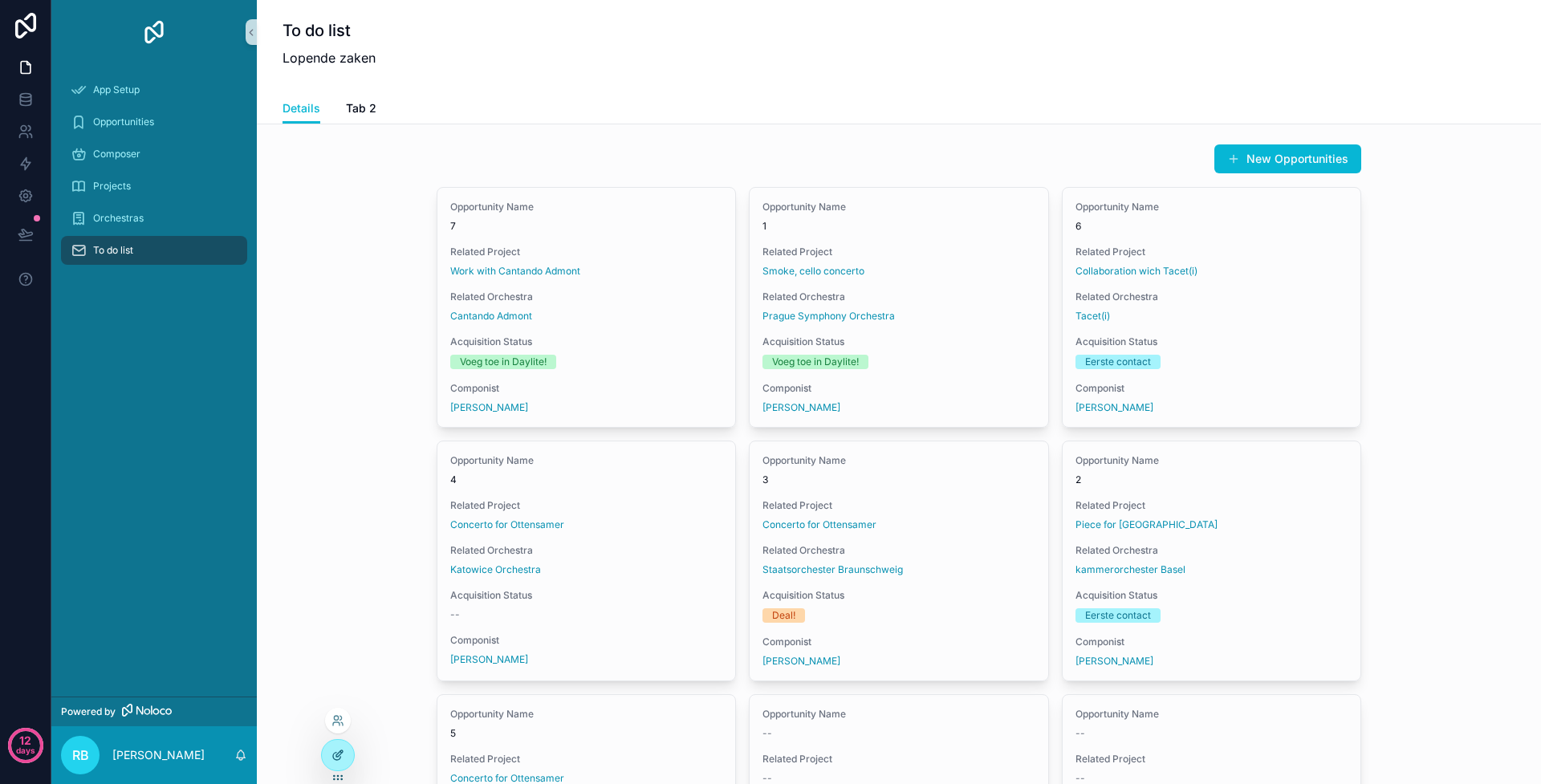 click 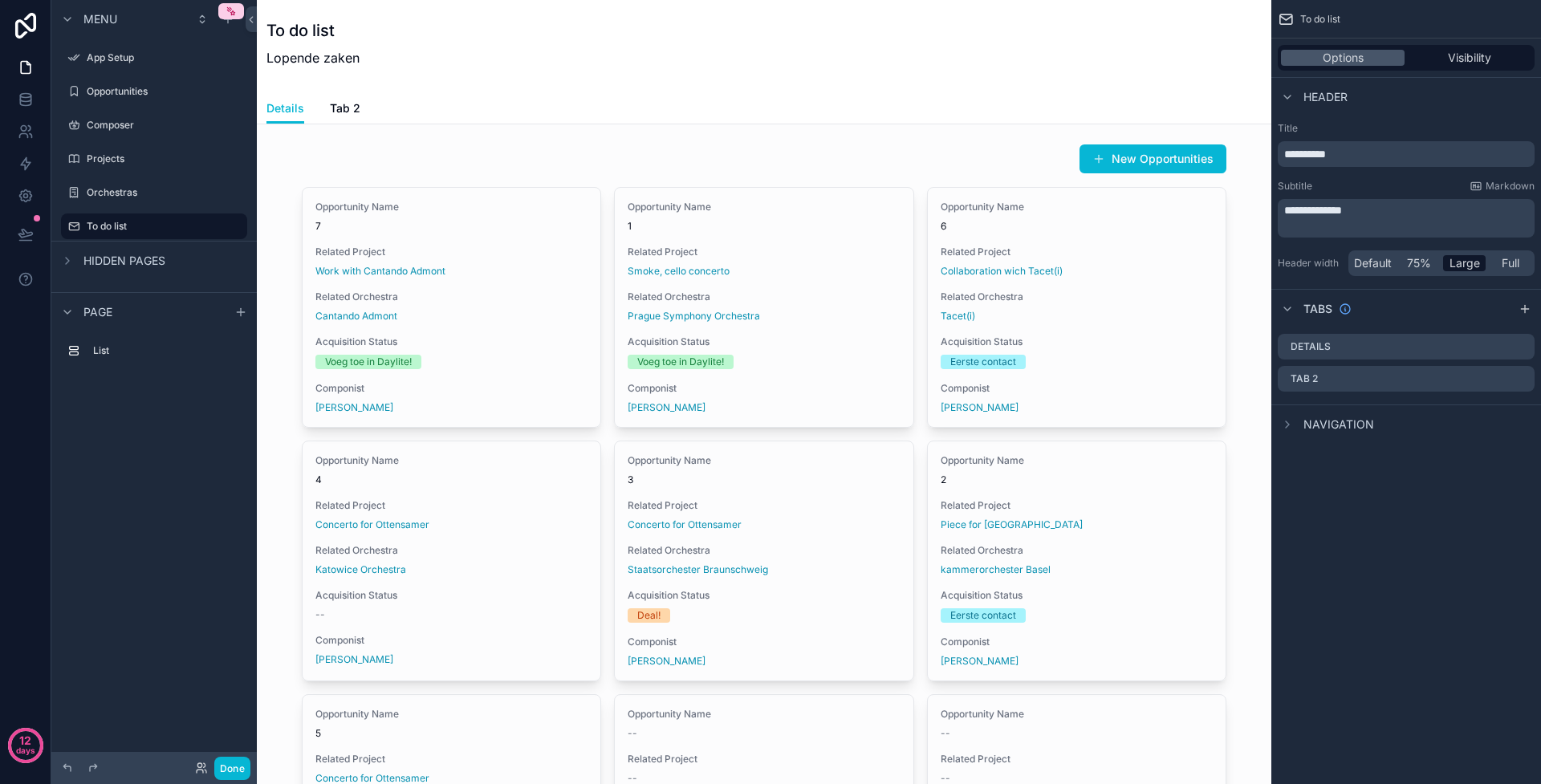 click on "Details Tab 2" at bounding box center [764, 108] 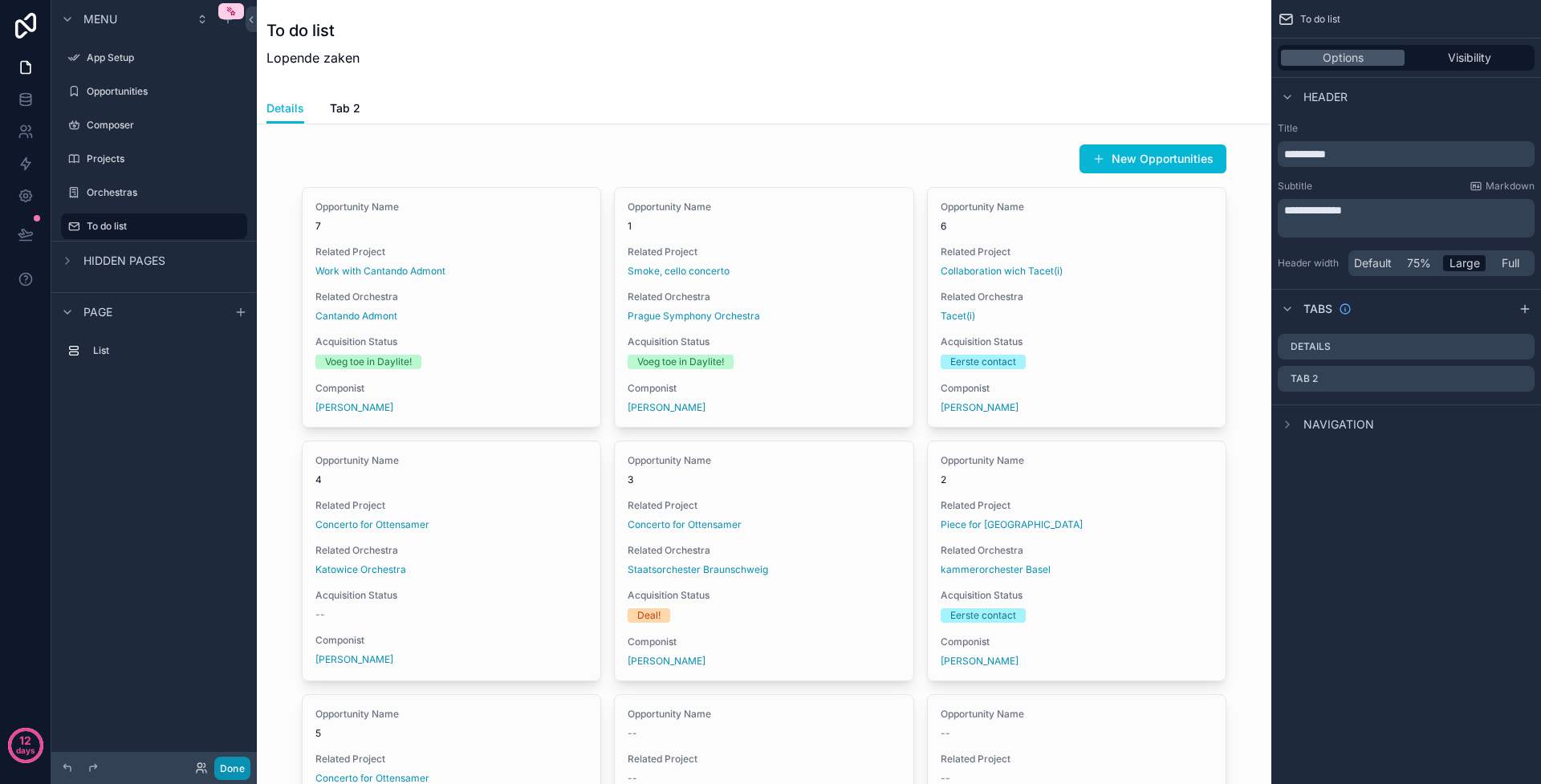 click on "Done" at bounding box center [232, 768] 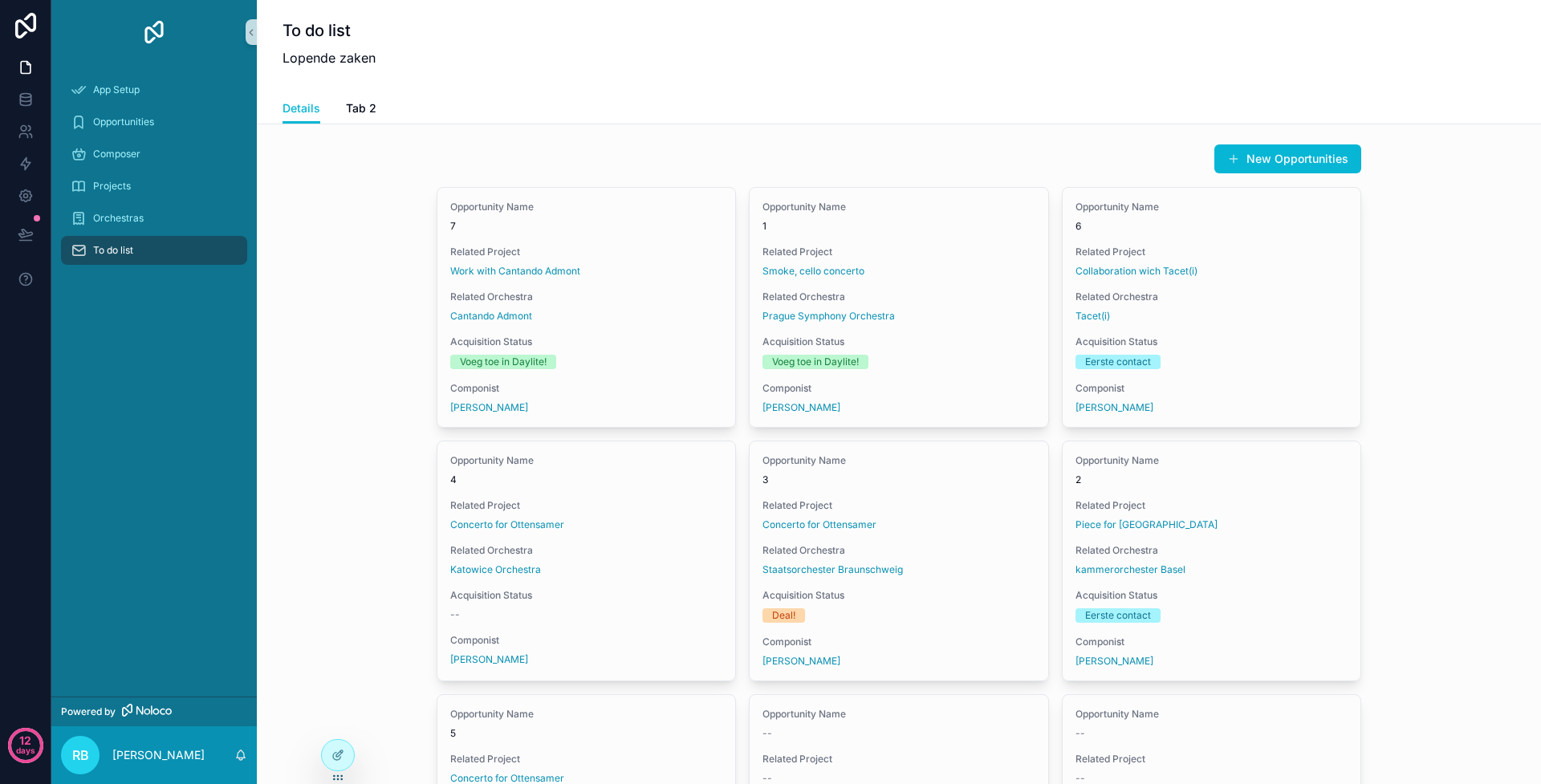 click on "New Opportunities Opportunity Name 7 Related Project Work with Cantando Admont Related Orchestra Cantando Admont Acquisition Status Voeg toe in Daylite! Componist Vykintas Baltakas Opportunity Name 1 Related Project Smoke, cello concerto  Related Orchestra Prague Symphony Orchestra Acquisition Status Voeg toe in Daylite! Componist Miroslav Srnka  Opportunity Name 6 Related Project Collaboration wich Tacet(i) Related Orchestra Tacet(i) Acquisition Status Eerste contact Componist Steven Daverson  Opportunity Name 4 Related Project Concerto for Ottensamer Related Orchestra Katowice Orchestra Acquisition Status -- Componist Lubica Cekovska Opportunity Name 3 Related Project Concerto for Ottensamer Related Orchestra Staatsorchester Braunschweig Acquisition Status Deal! Componist Lubica Cekovska Opportunity Name 2 Related Project Piece for Prague  Related Orchestra kammerorchester Basel Acquisition Status Eerste contact Componist Lubica Cekovska Opportunity Name 5 Related Project Concerto for Ottensamer -- Deal! --" at bounding box center [899, 564] 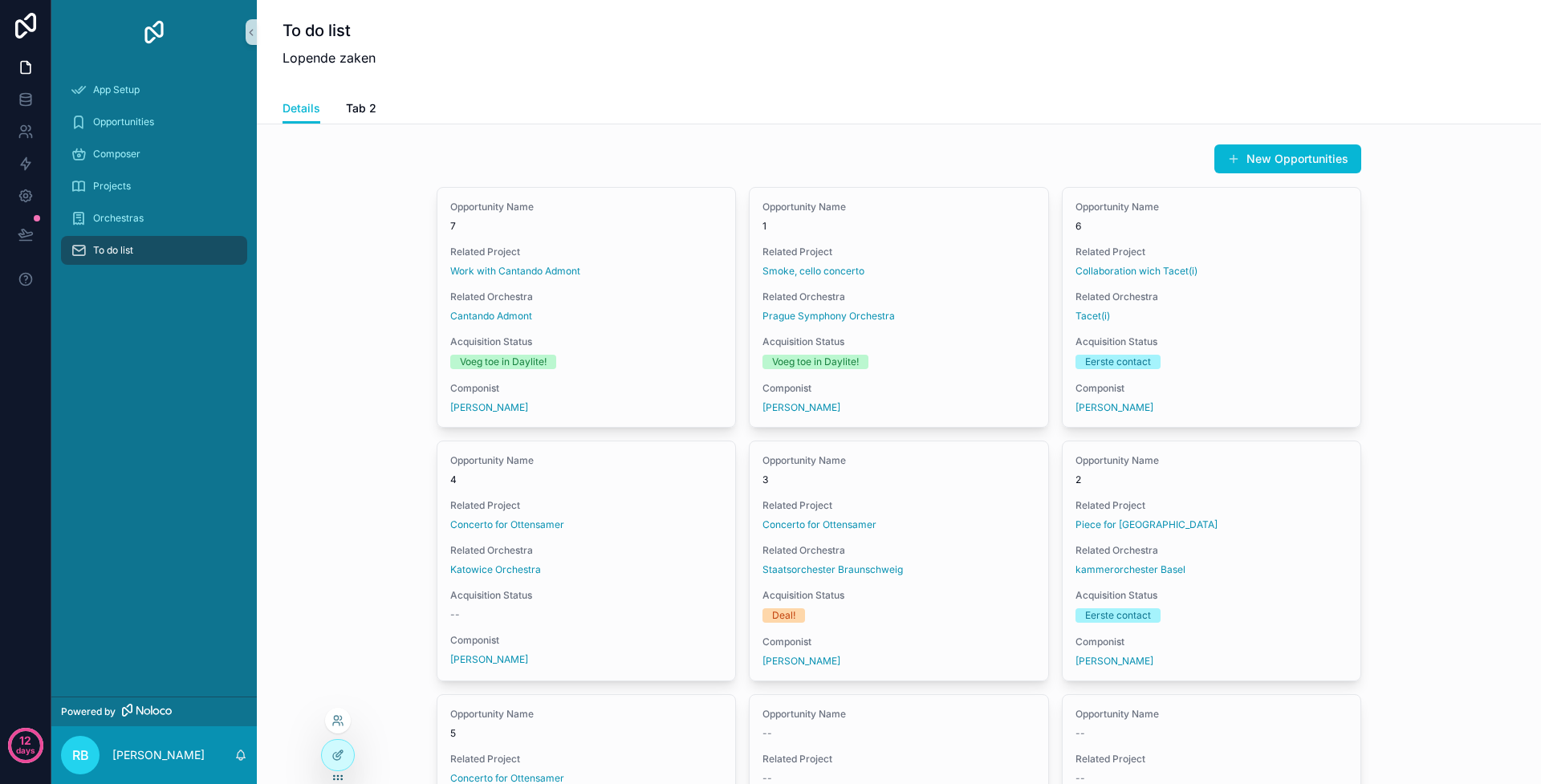click 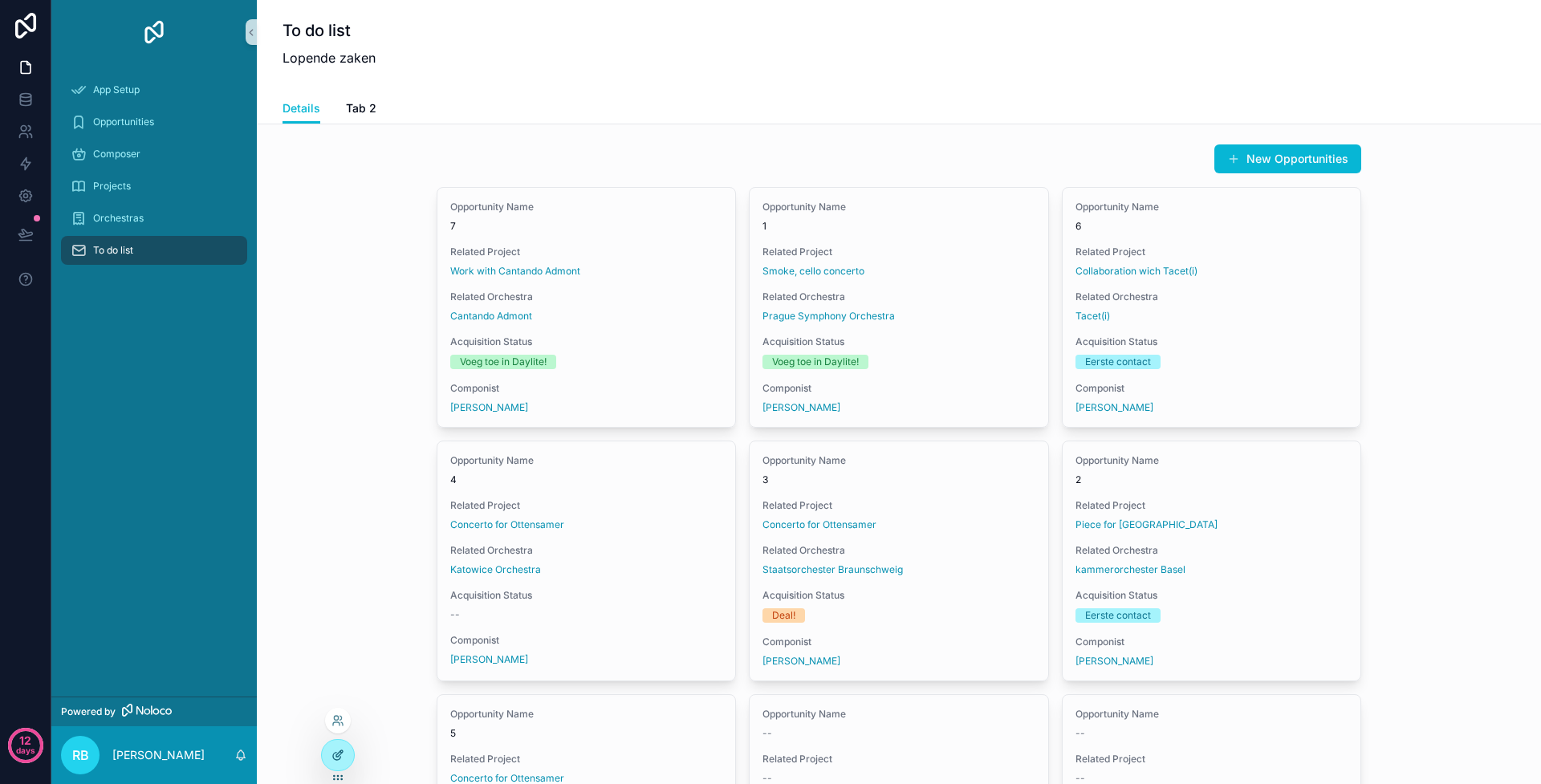 click at bounding box center [338, 755] 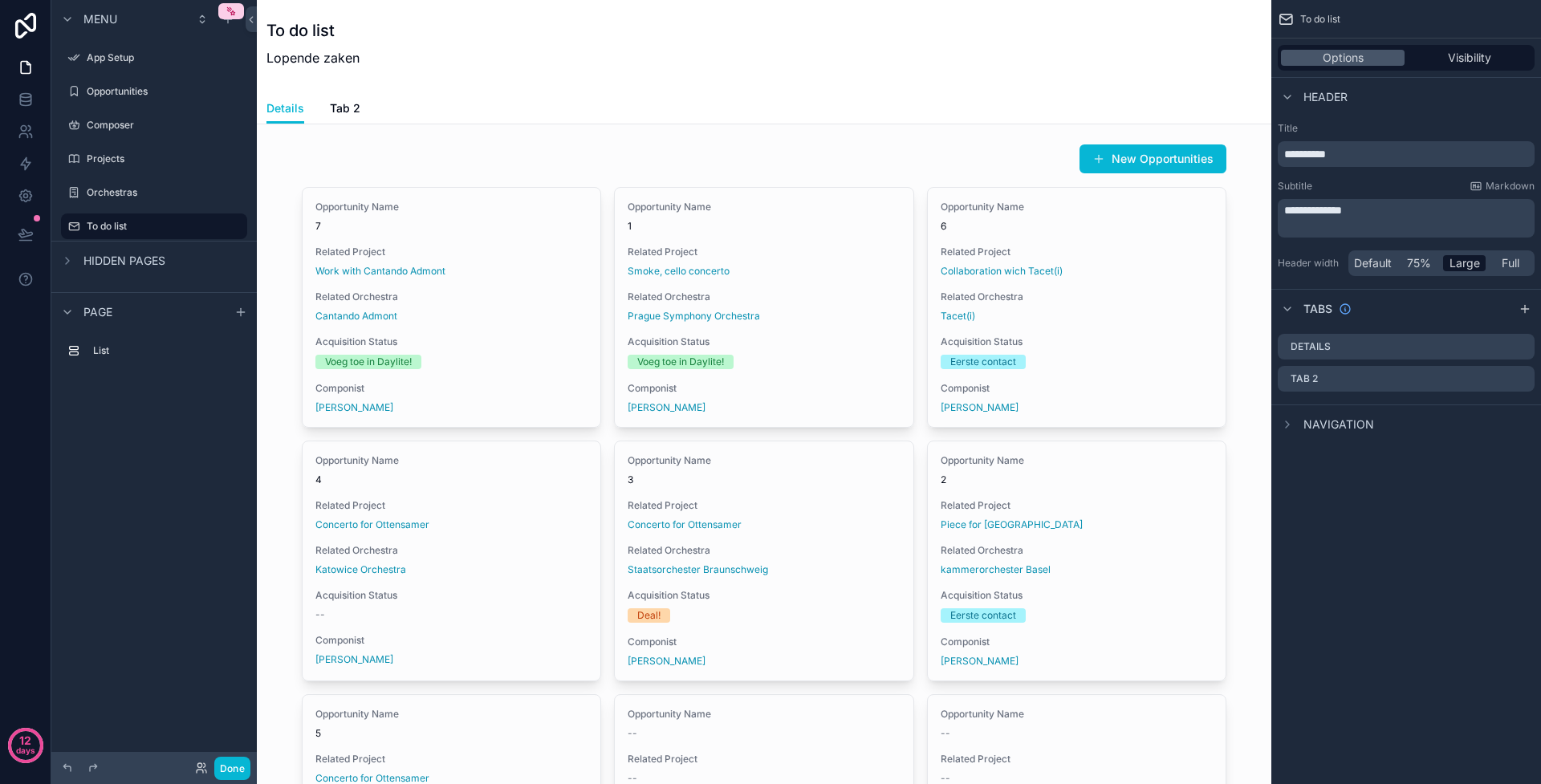 click at bounding box center (764, 564) 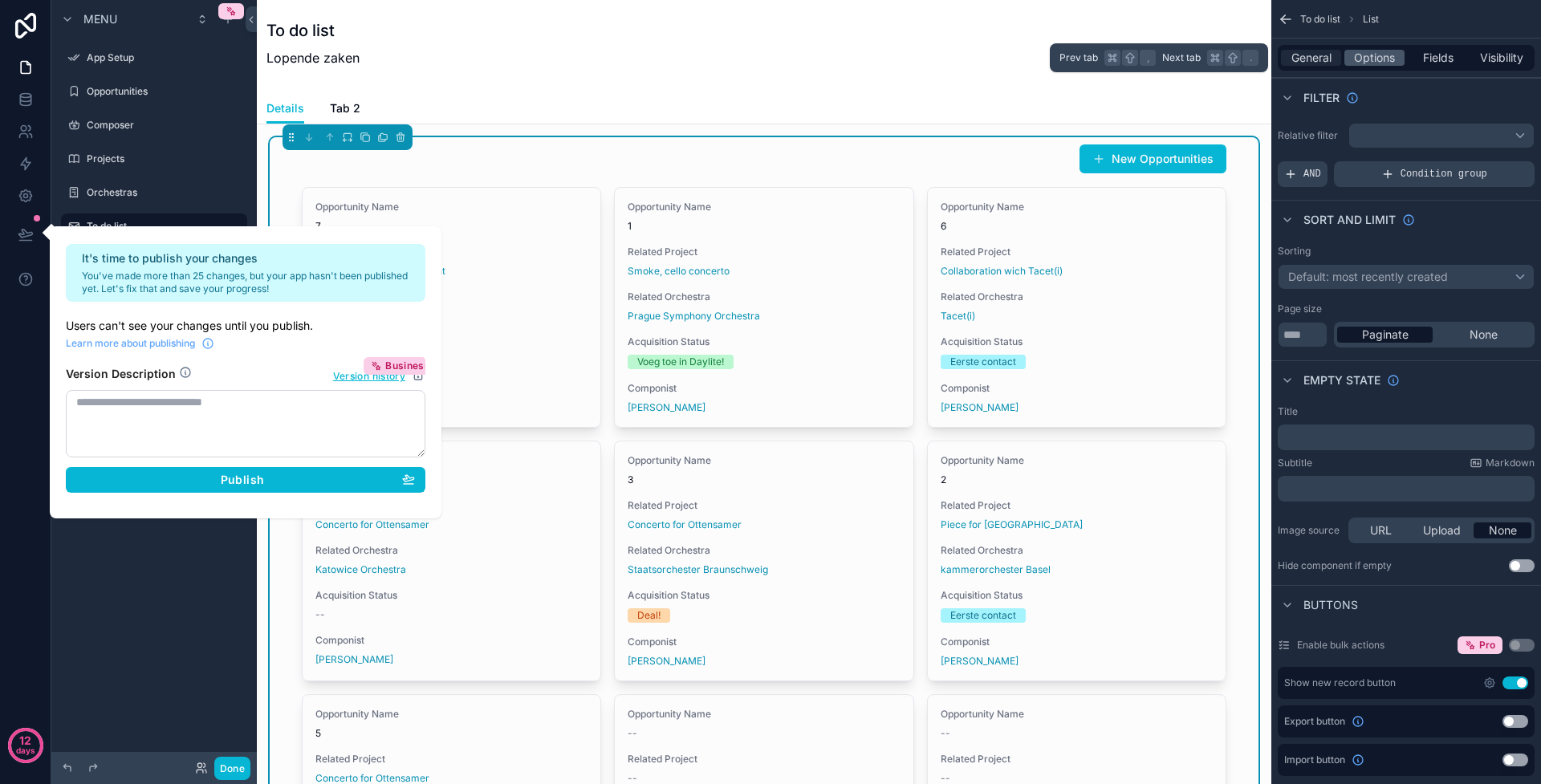 click on "General" at bounding box center [1311, 58] 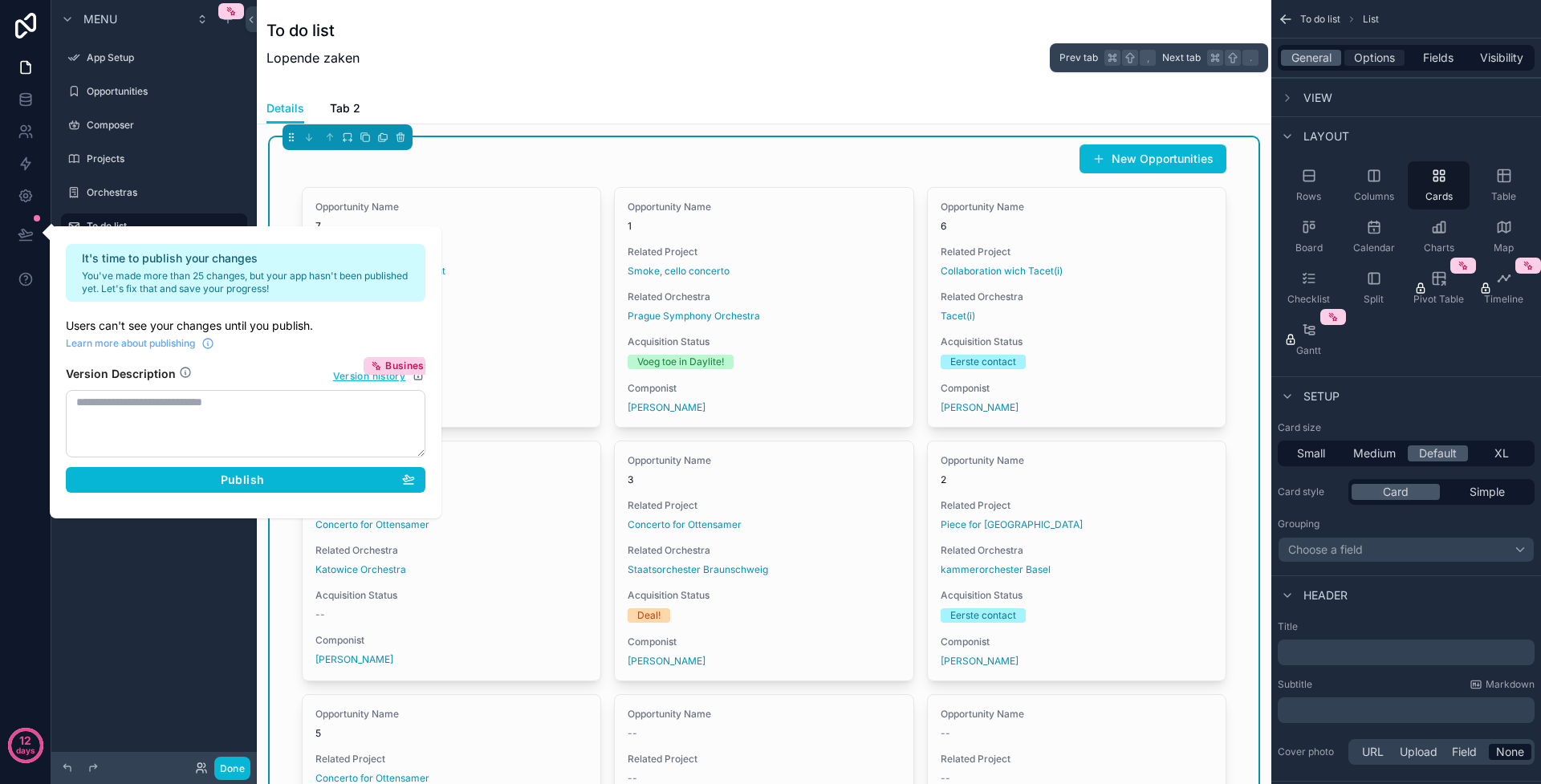 click on "Options" at bounding box center [1374, 58] 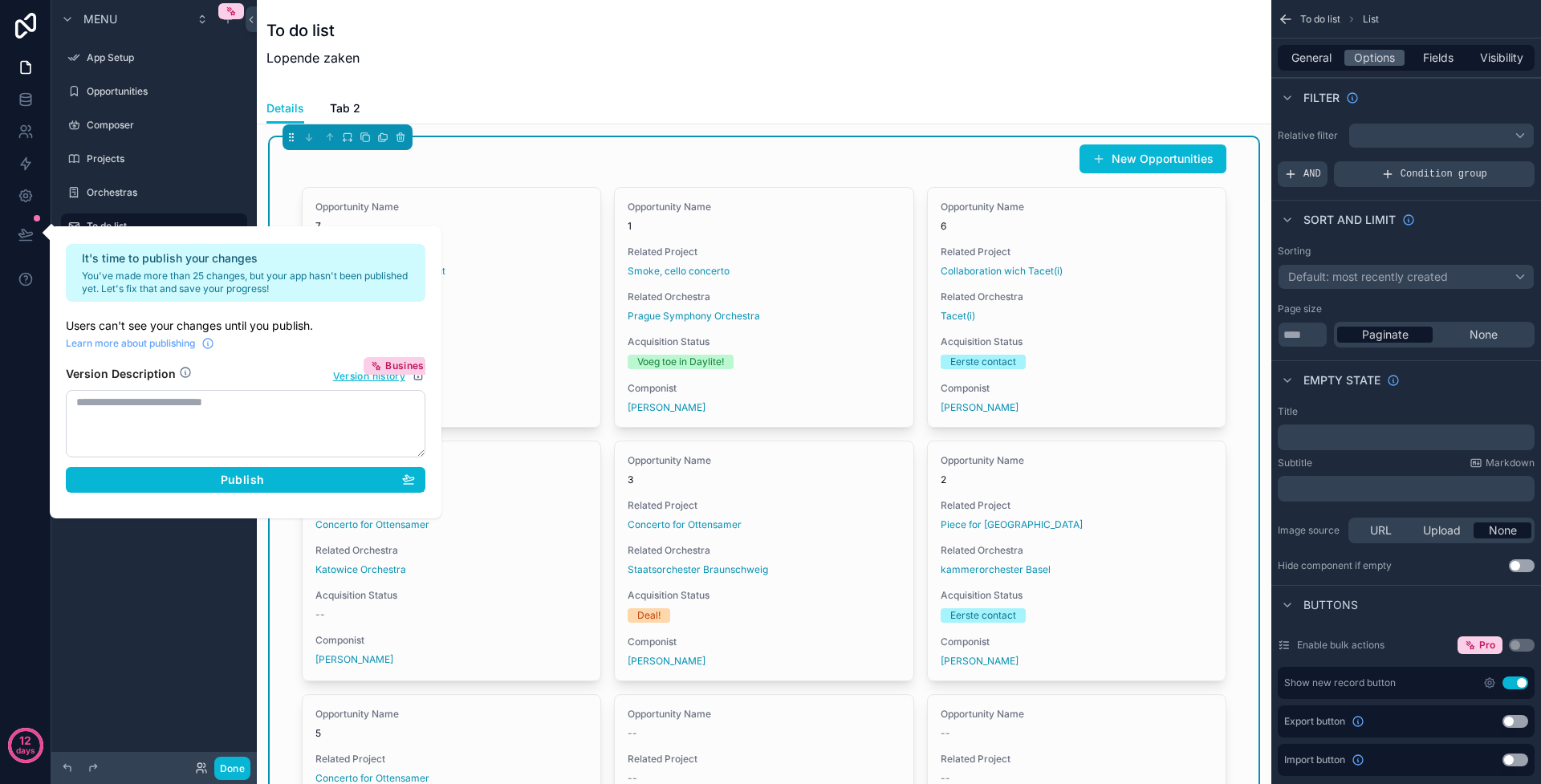 click at bounding box center (1441, 136) 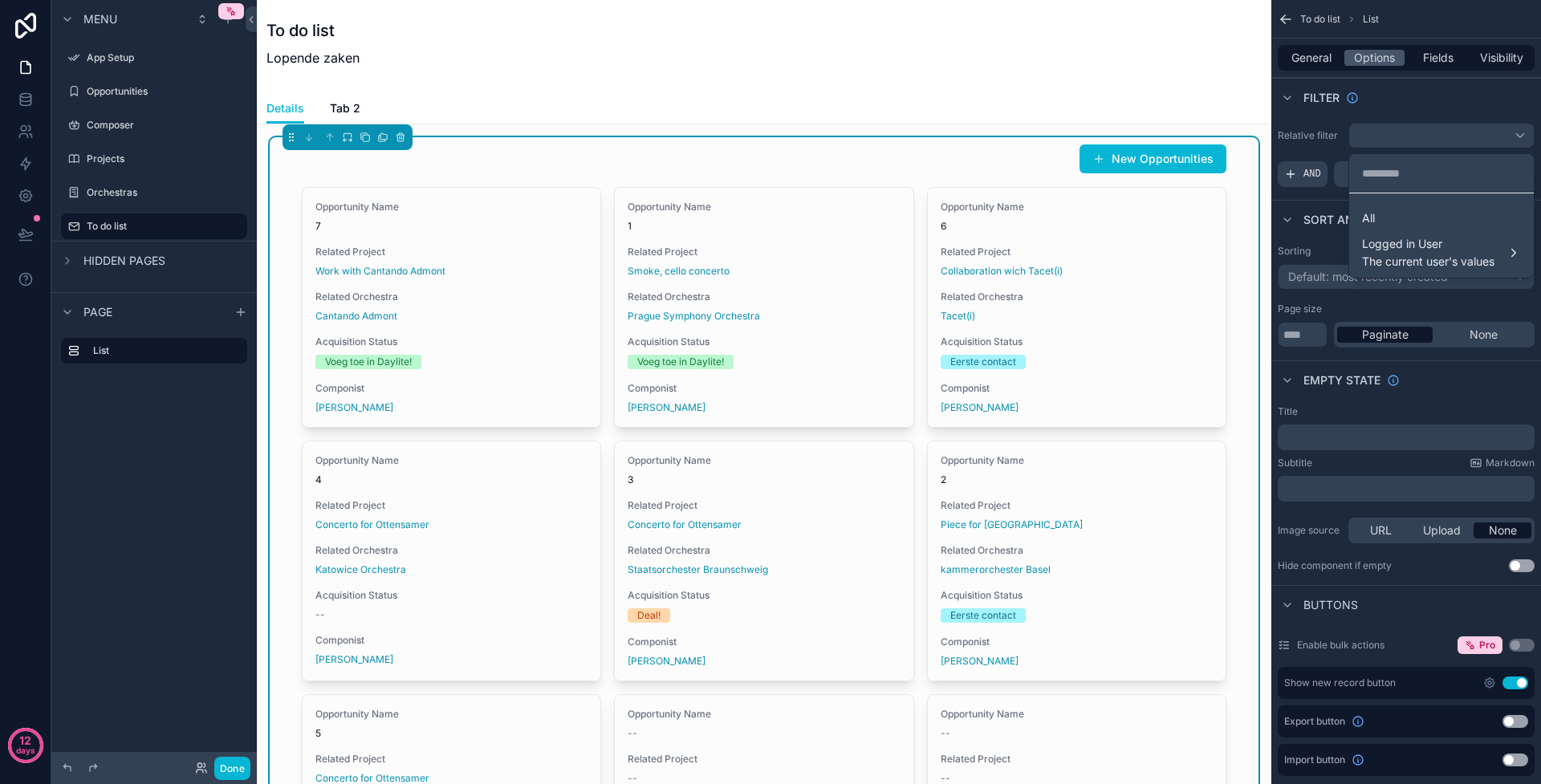 click at bounding box center [770, 392] 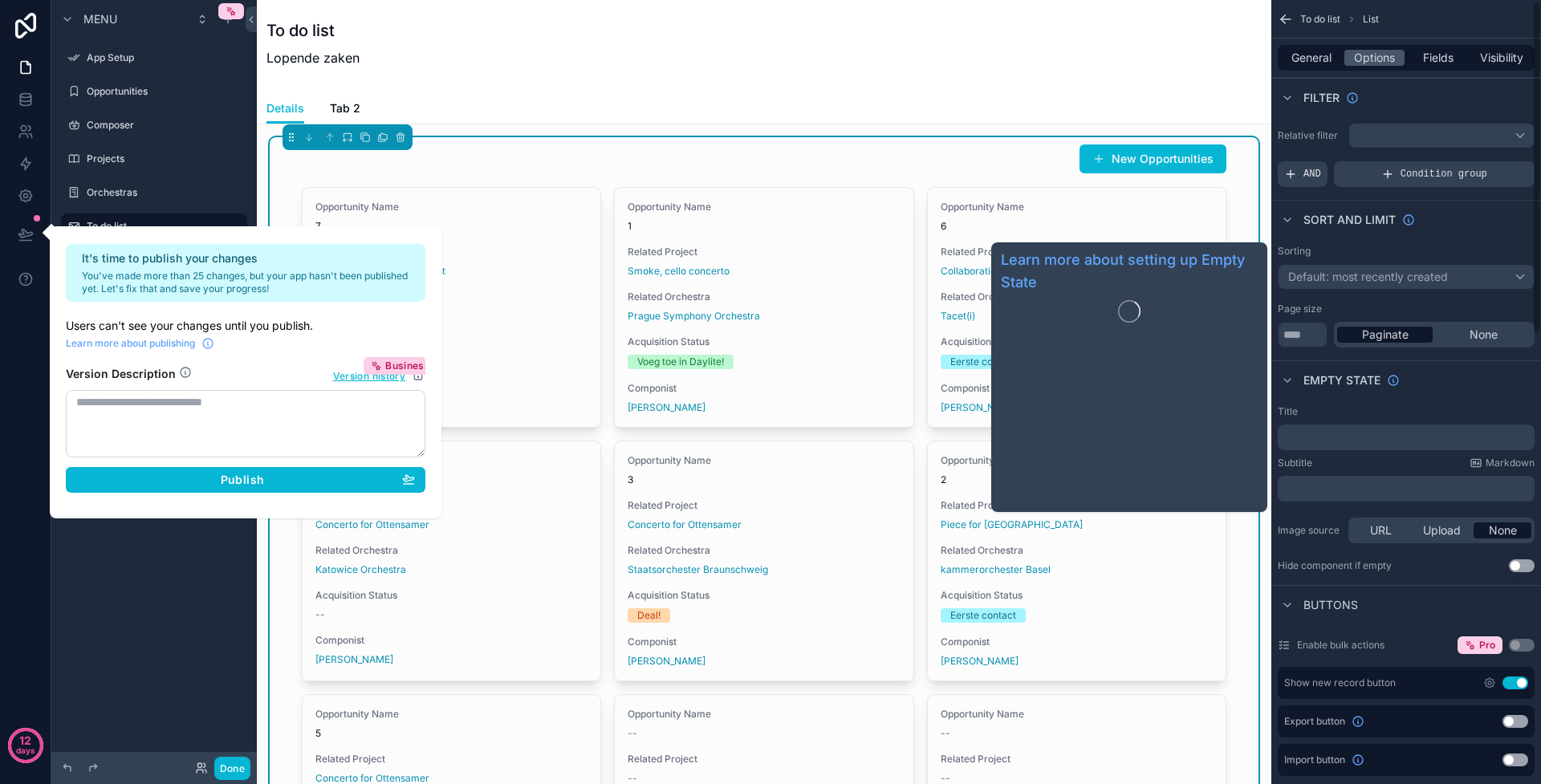 scroll, scrollTop: 3, scrollLeft: 0, axis: vertical 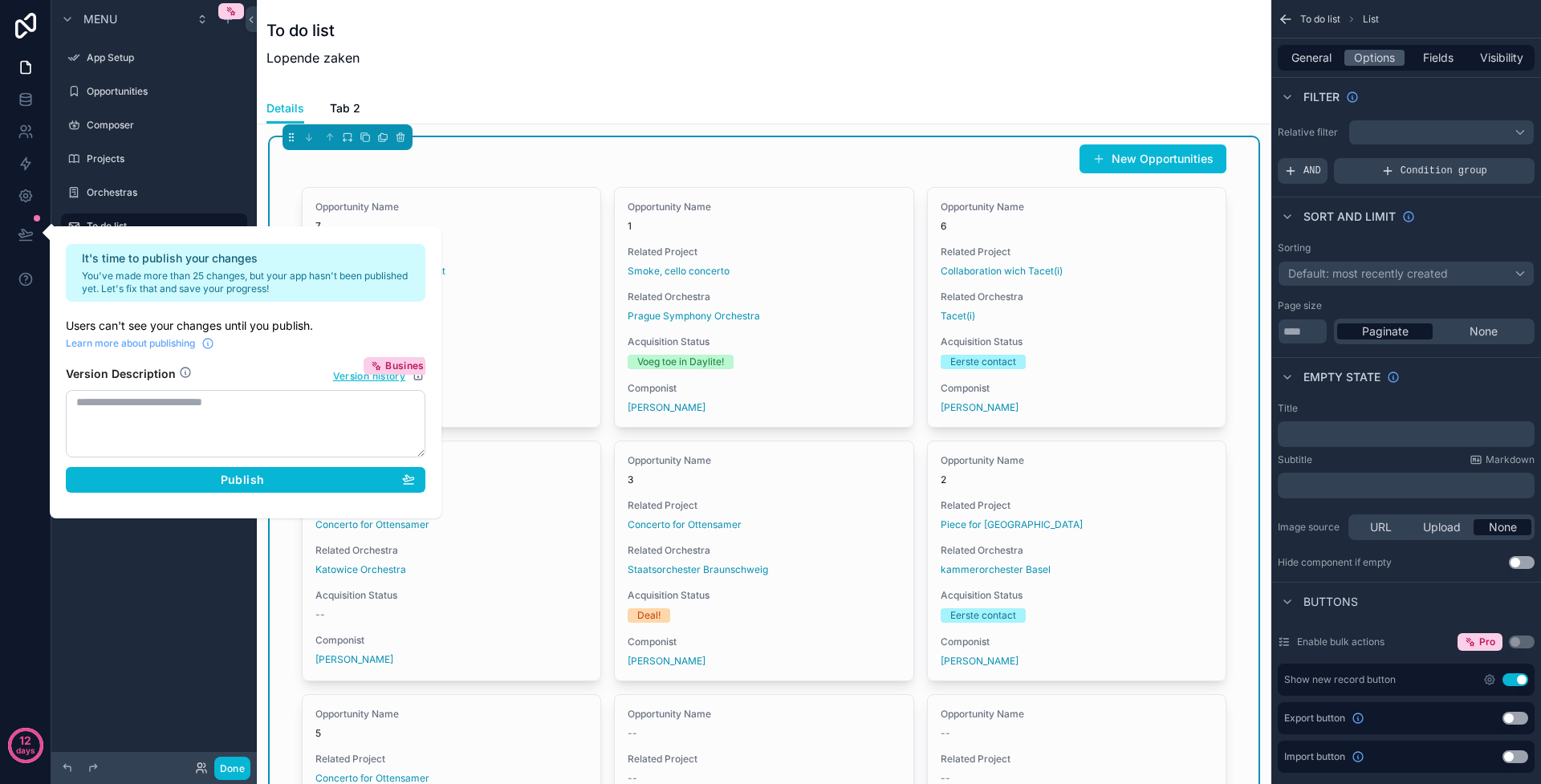 click at bounding box center (1441, 132) 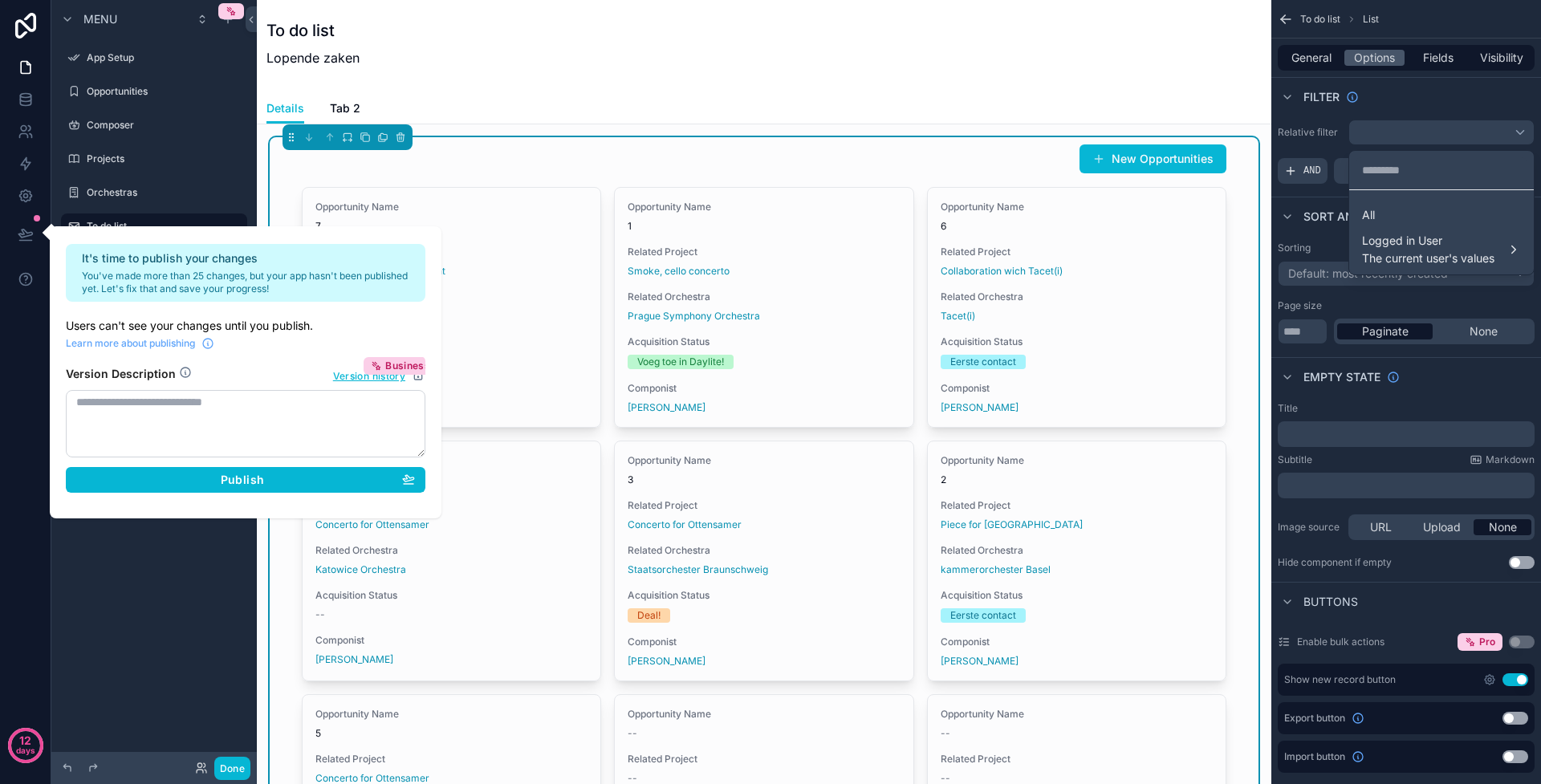 click at bounding box center [770, 392] 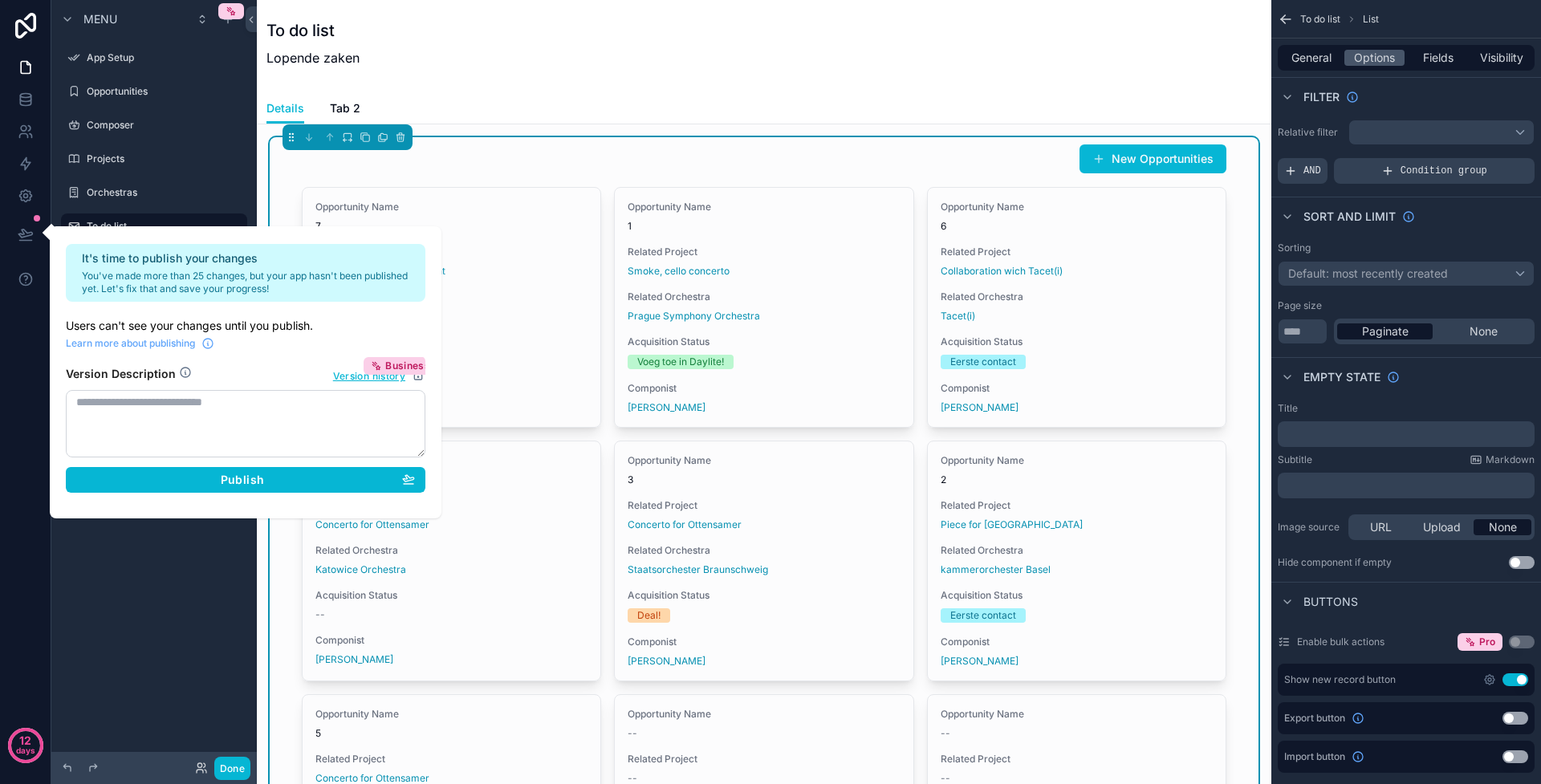 click on "﻿" at bounding box center [1408, 434] 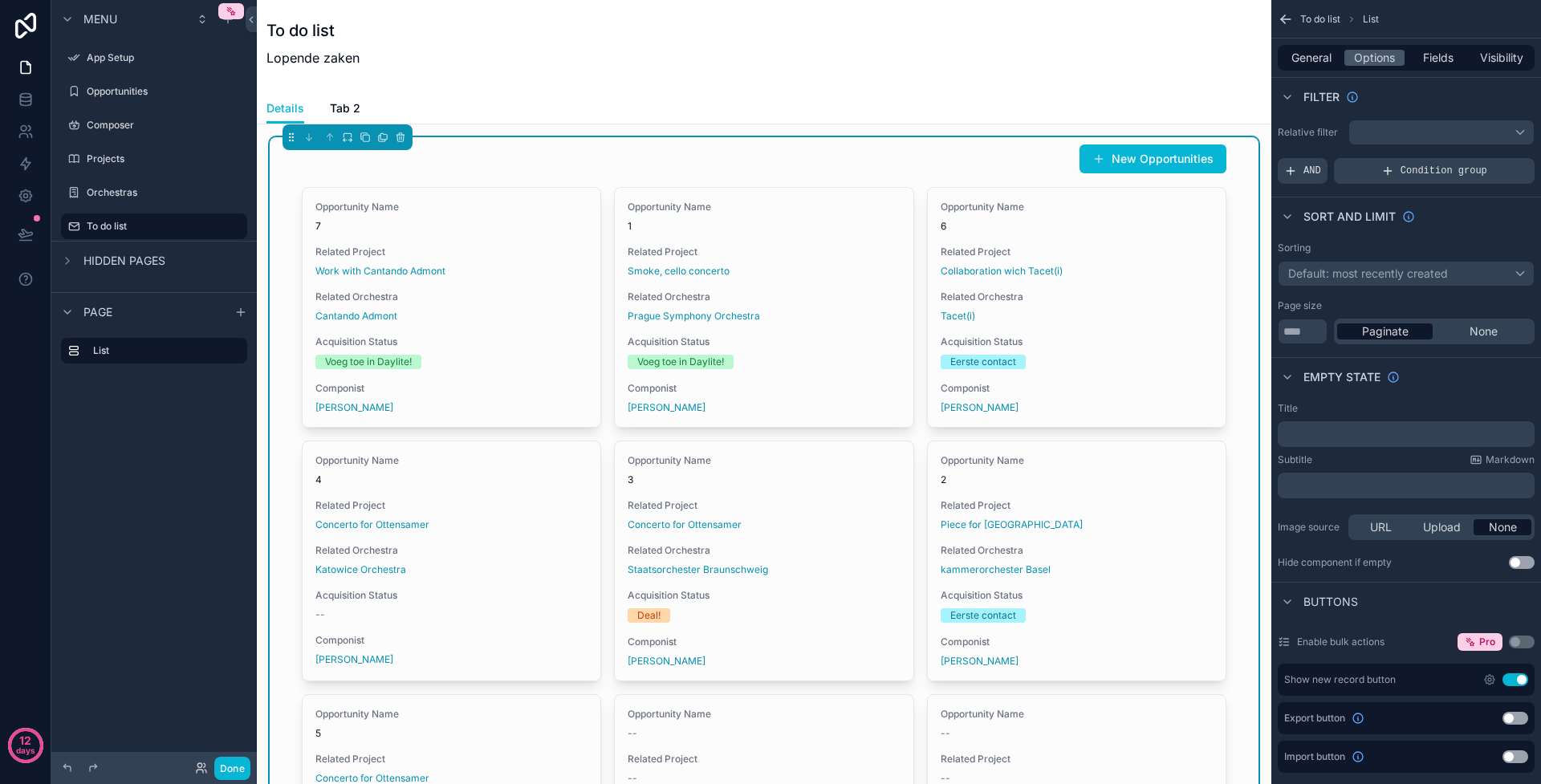 click on "To do list Lopende zaken" at bounding box center [764, 47] 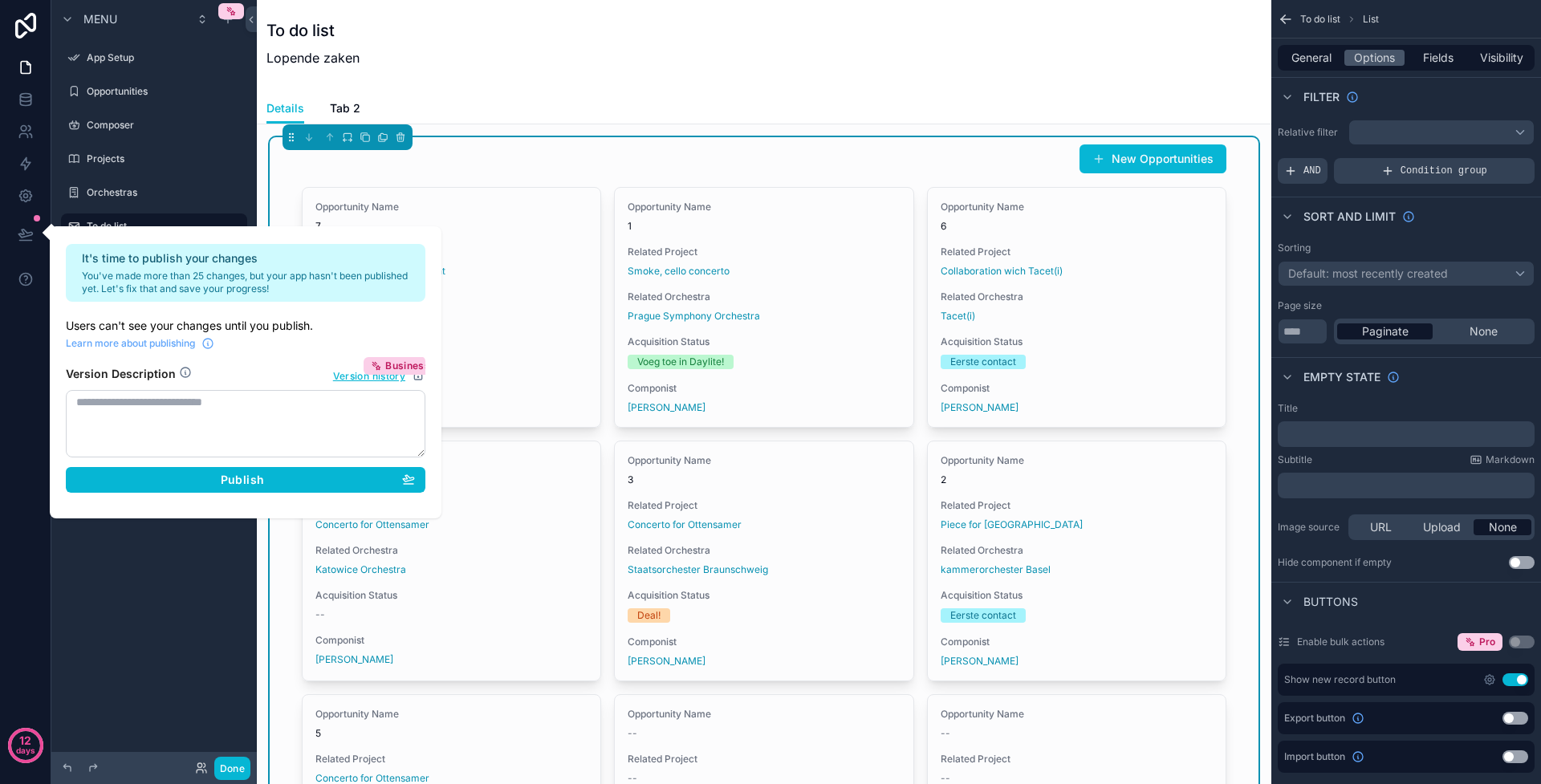 click on "﻿" at bounding box center [1408, 434] 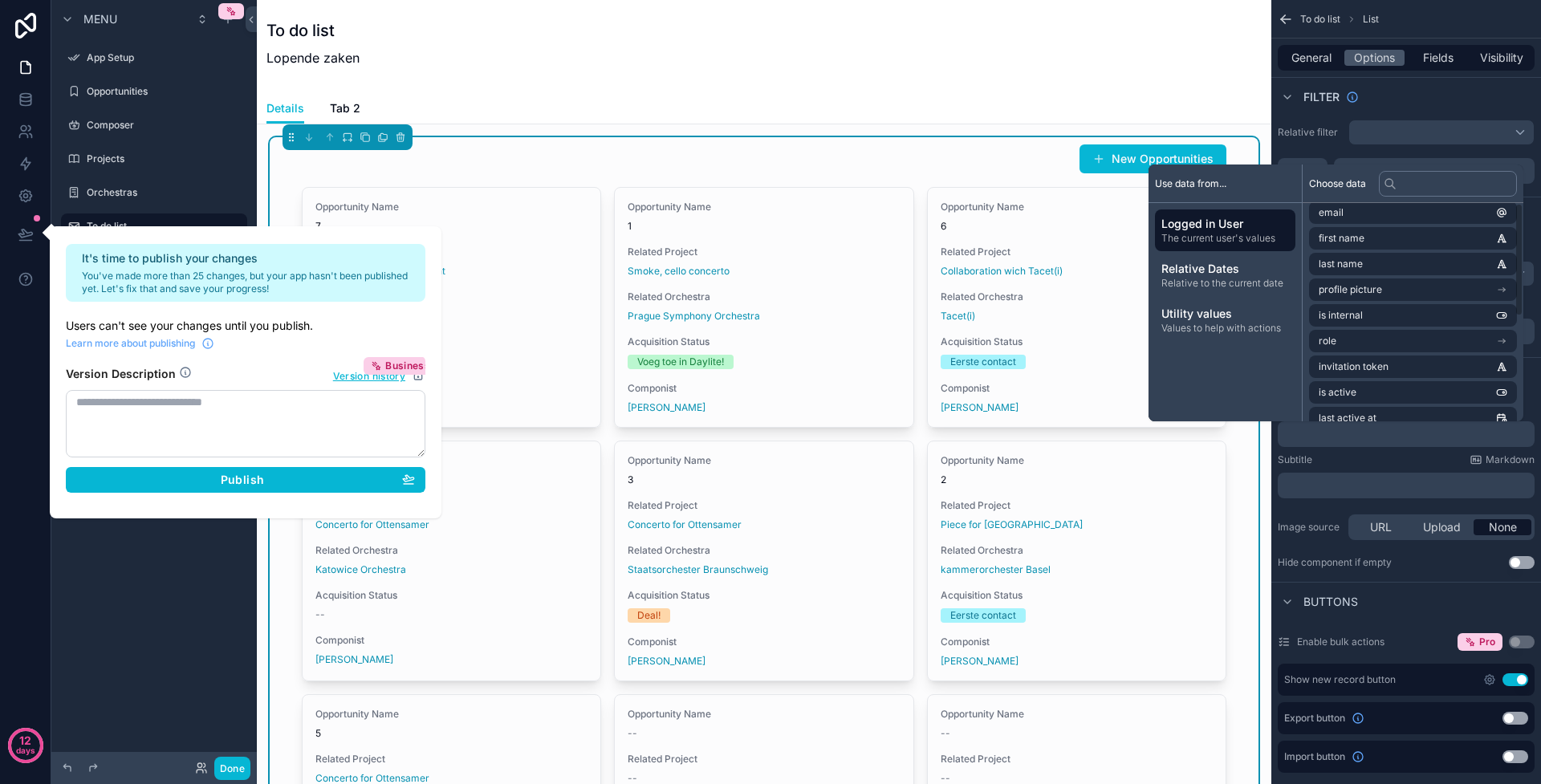 scroll, scrollTop: 0, scrollLeft: 0, axis: both 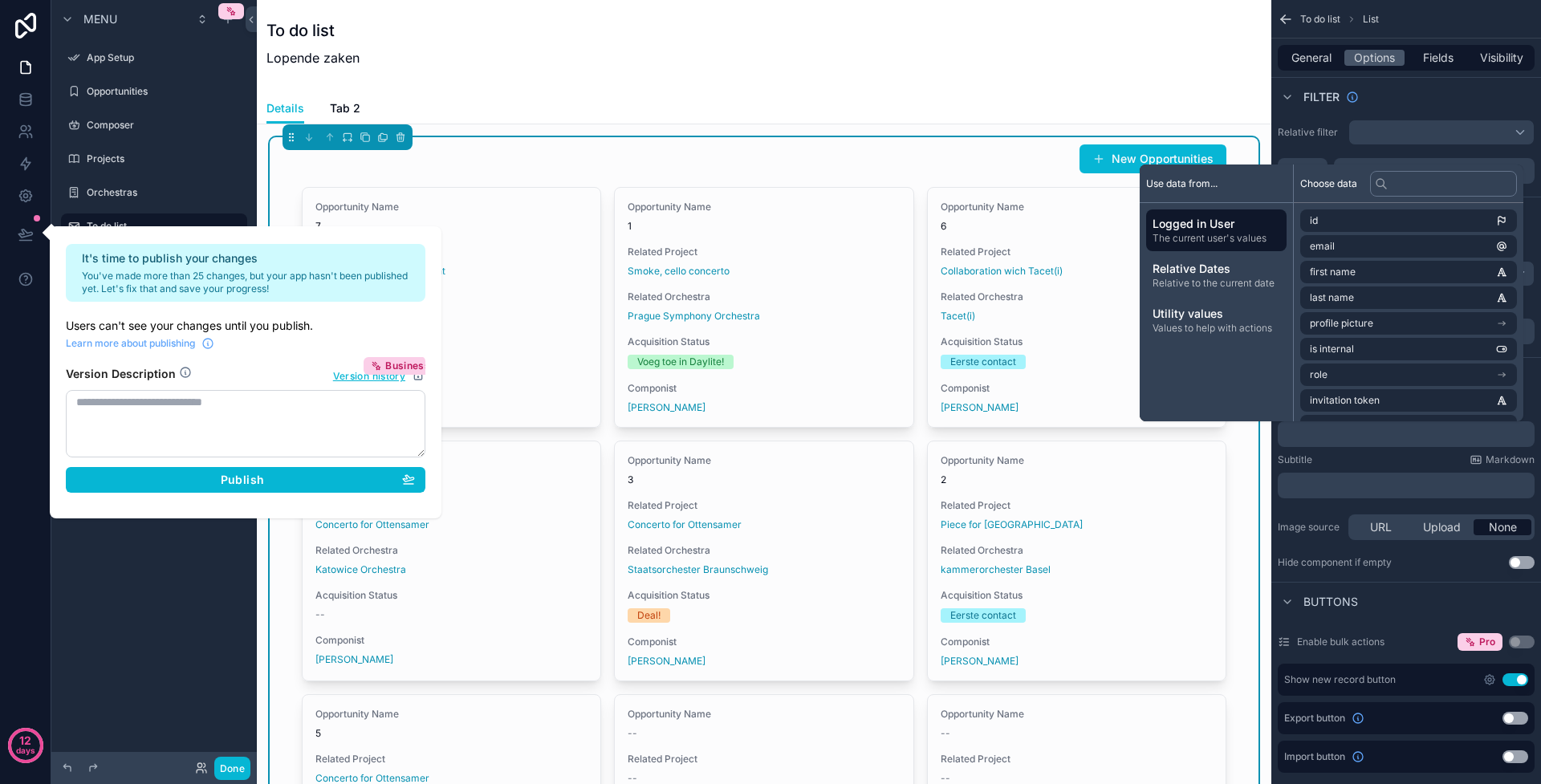 click on "Details Tab 2" at bounding box center (764, 108) 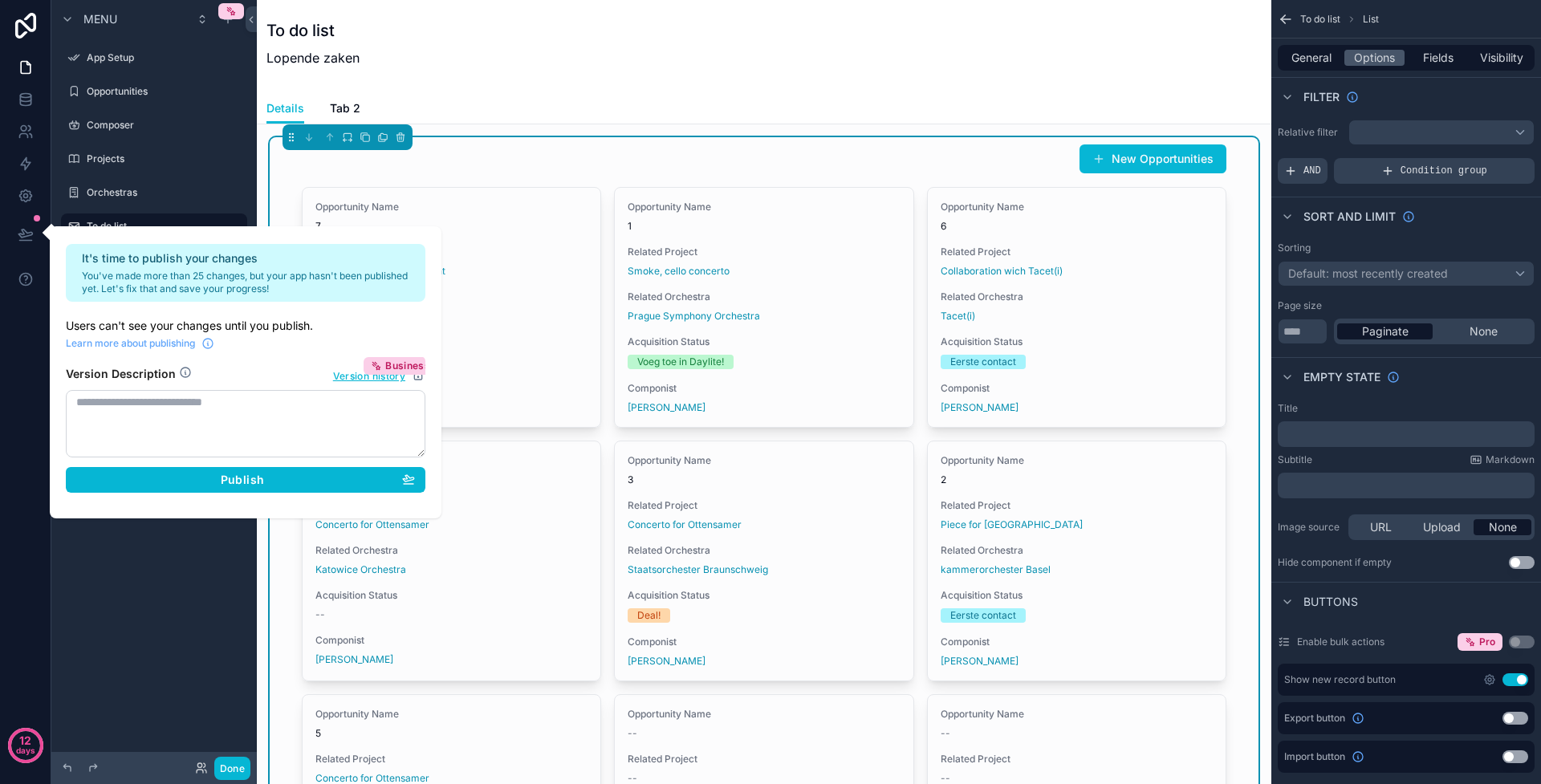 click on "General Options Fields Visibility" at bounding box center [1406, 58] 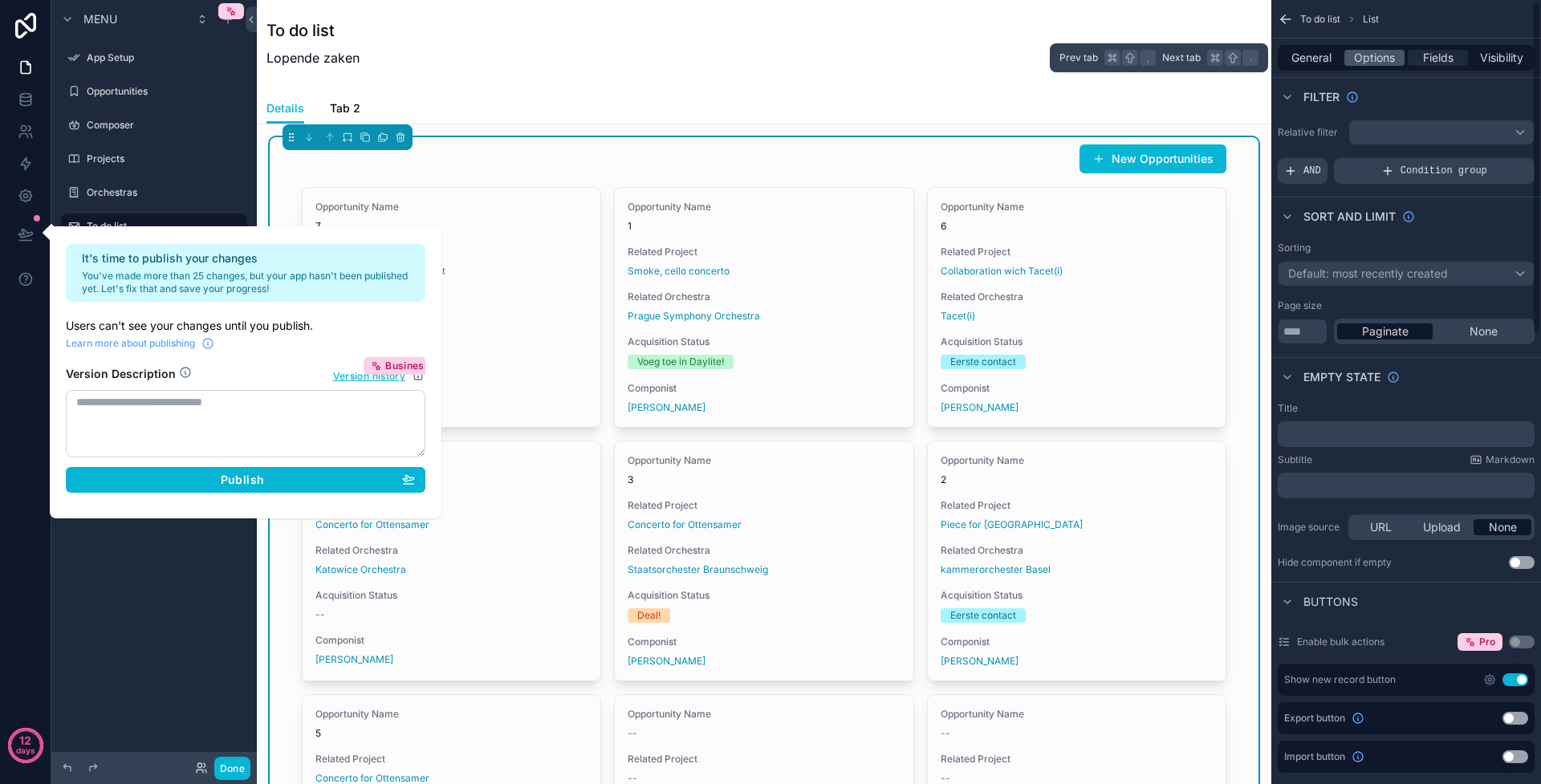click on "Fields" at bounding box center (1438, 58) 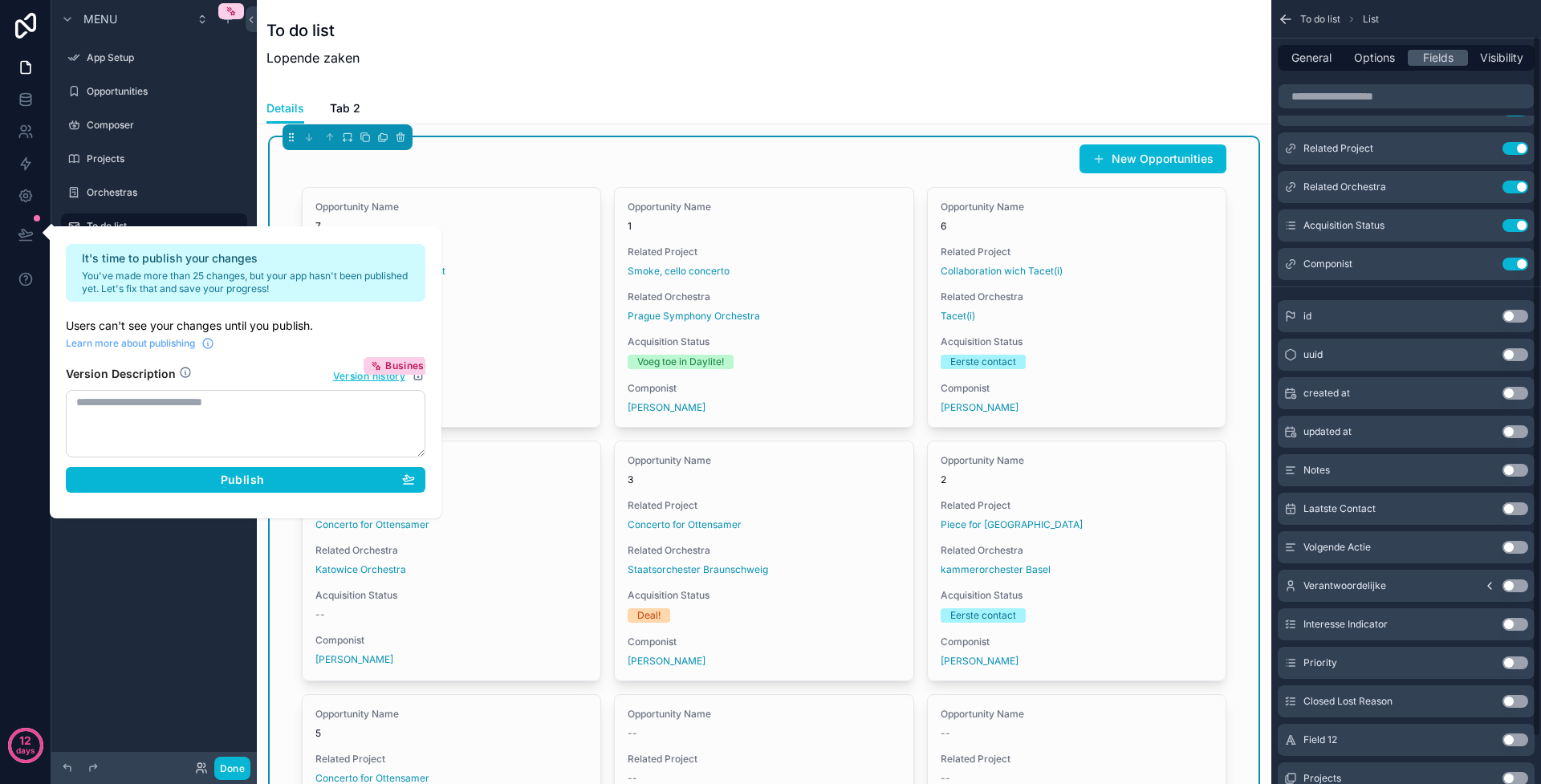 scroll, scrollTop: 65, scrollLeft: 0, axis: vertical 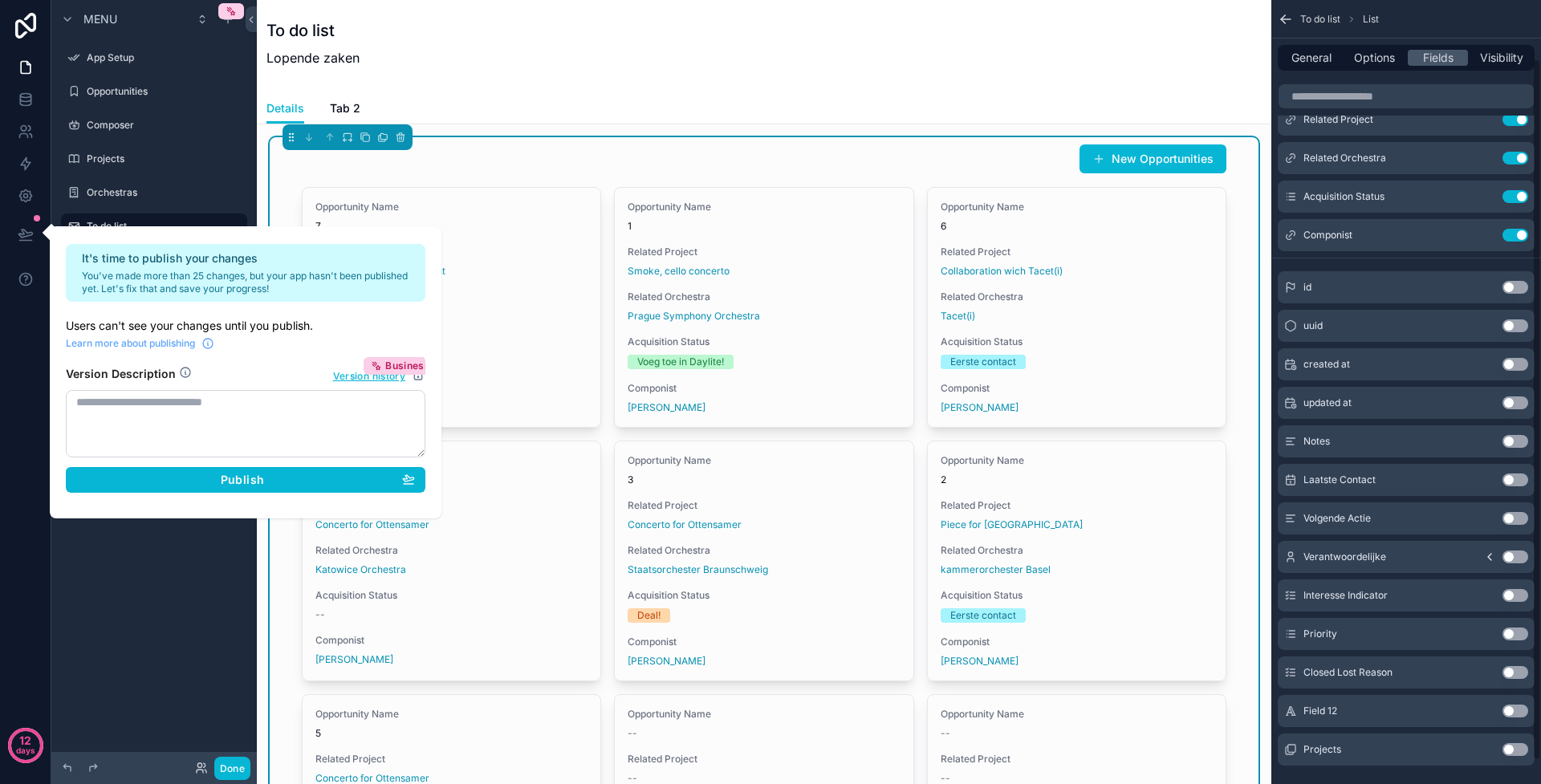 click on "Use setting" at bounding box center (1515, 518) 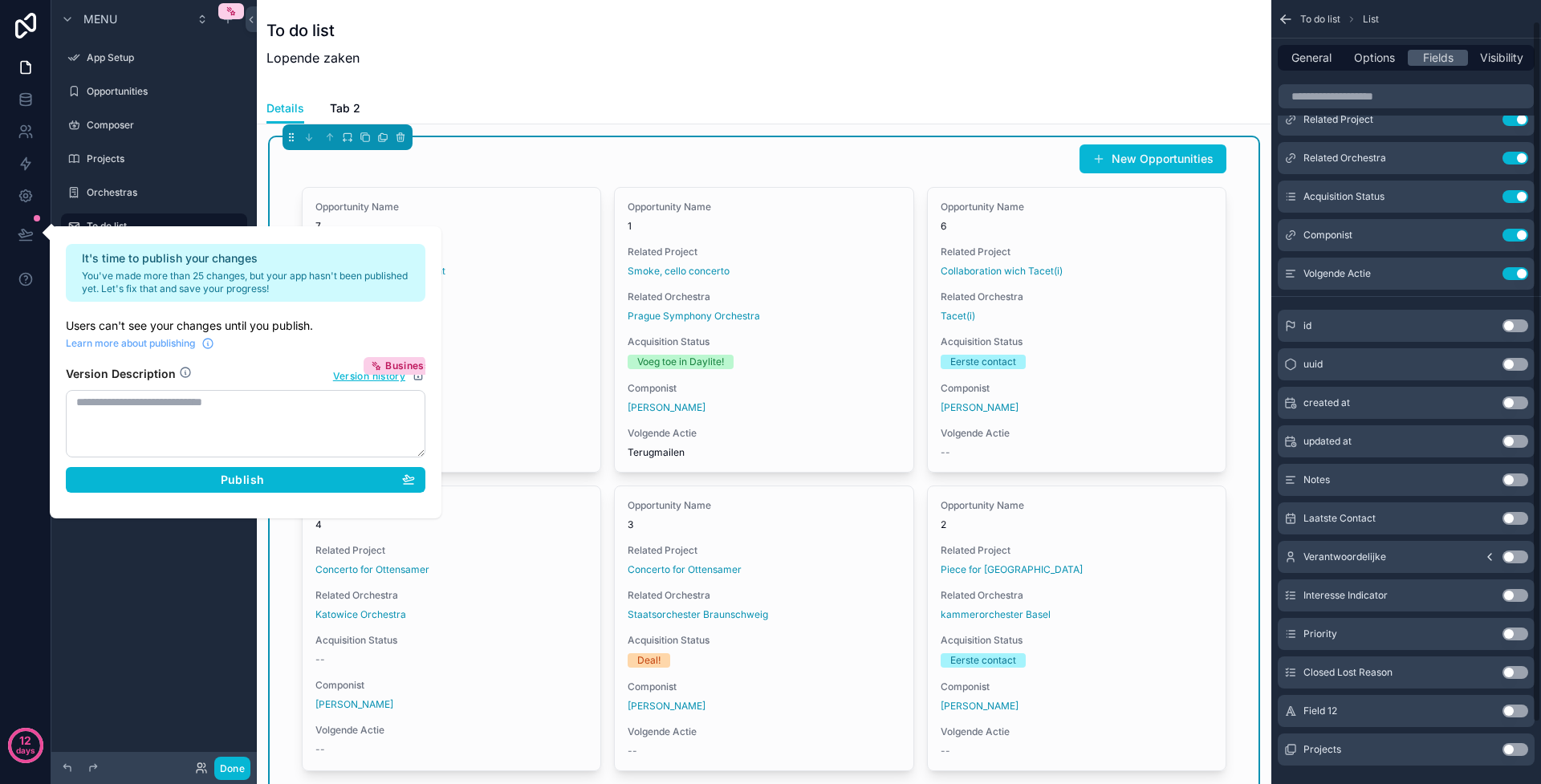 scroll, scrollTop: 0, scrollLeft: 0, axis: both 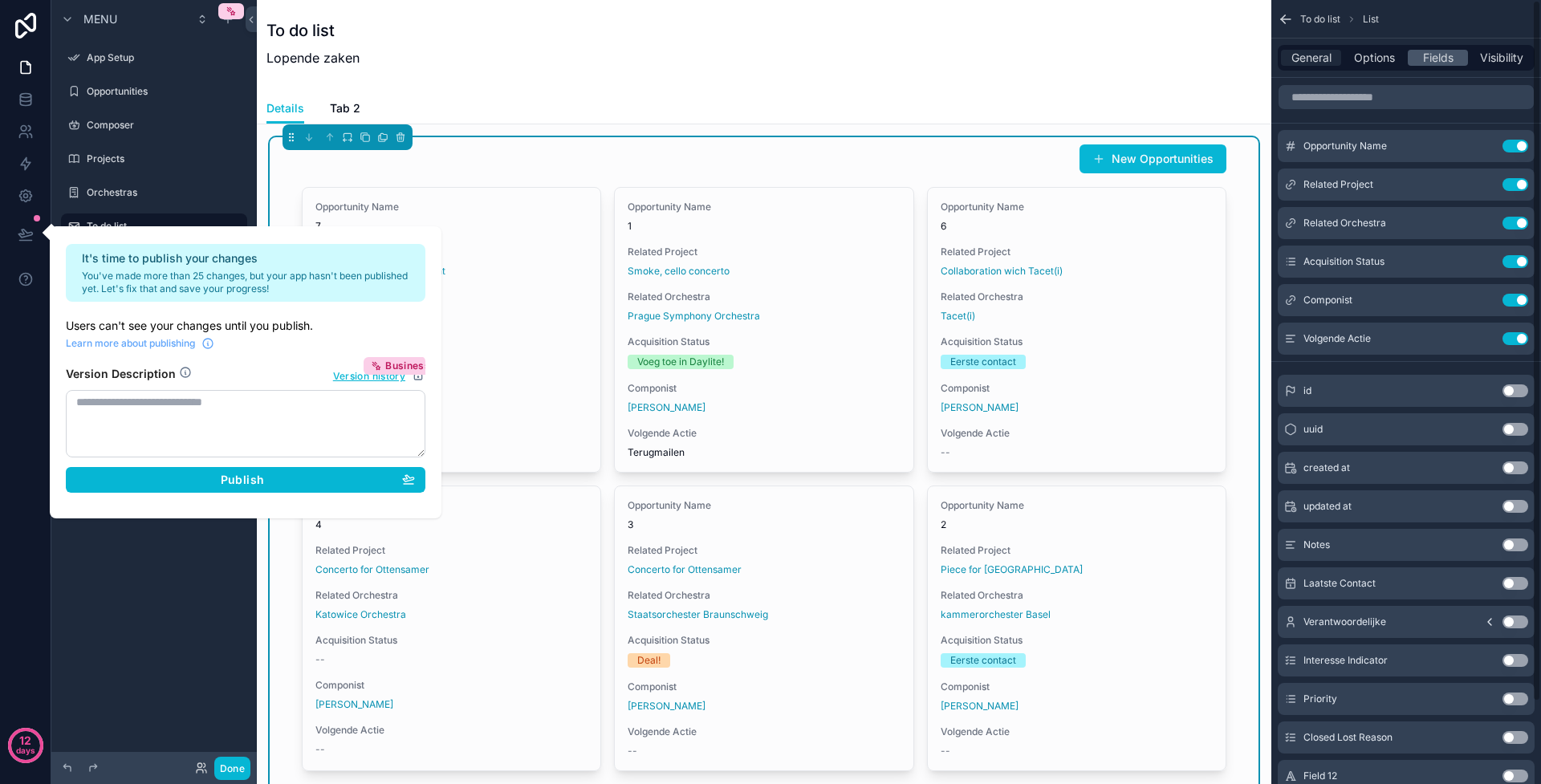 click on "General" at bounding box center [1311, 58] 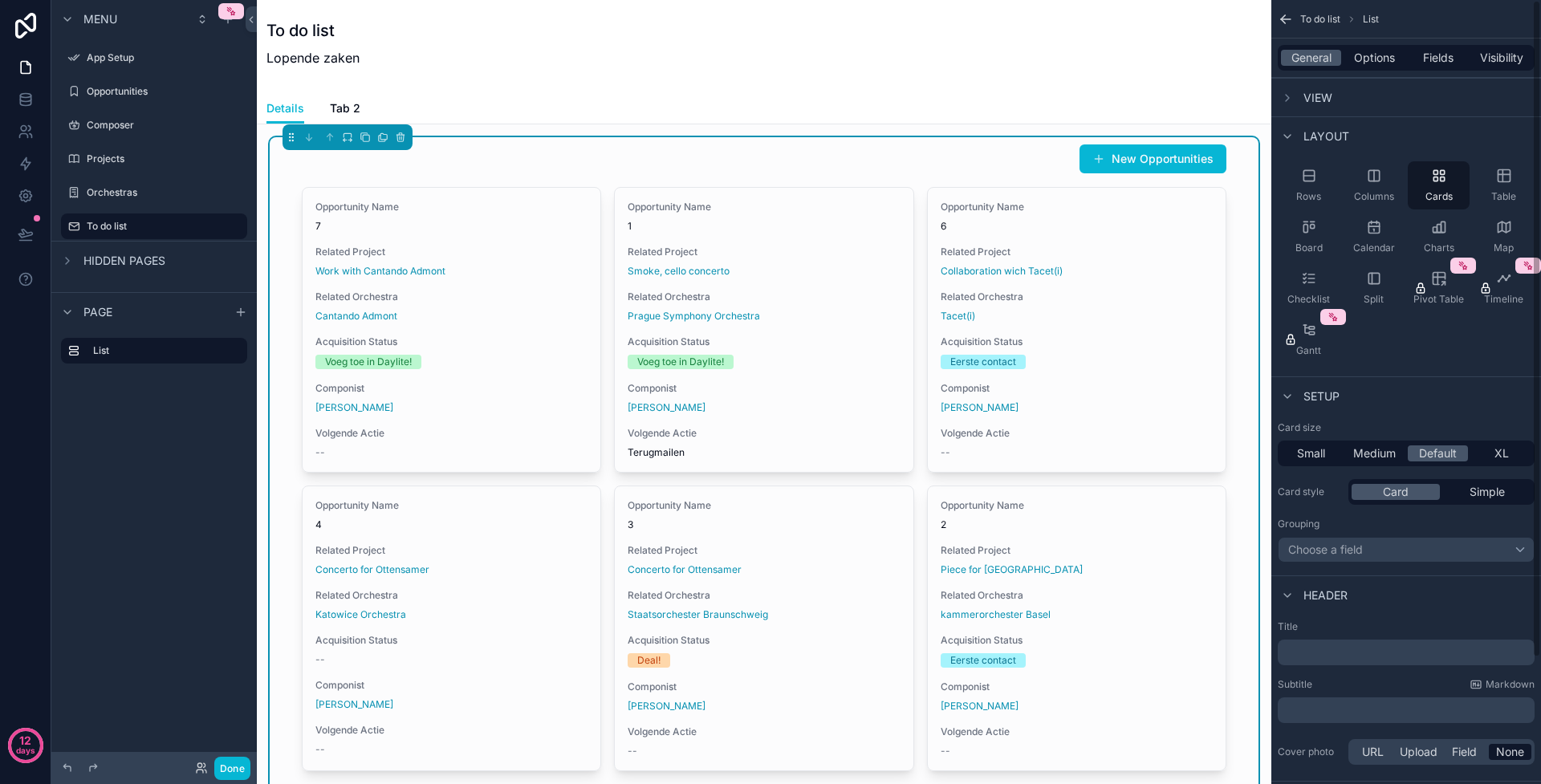 click on "General Options Fields Visibility" at bounding box center (1406, 58) 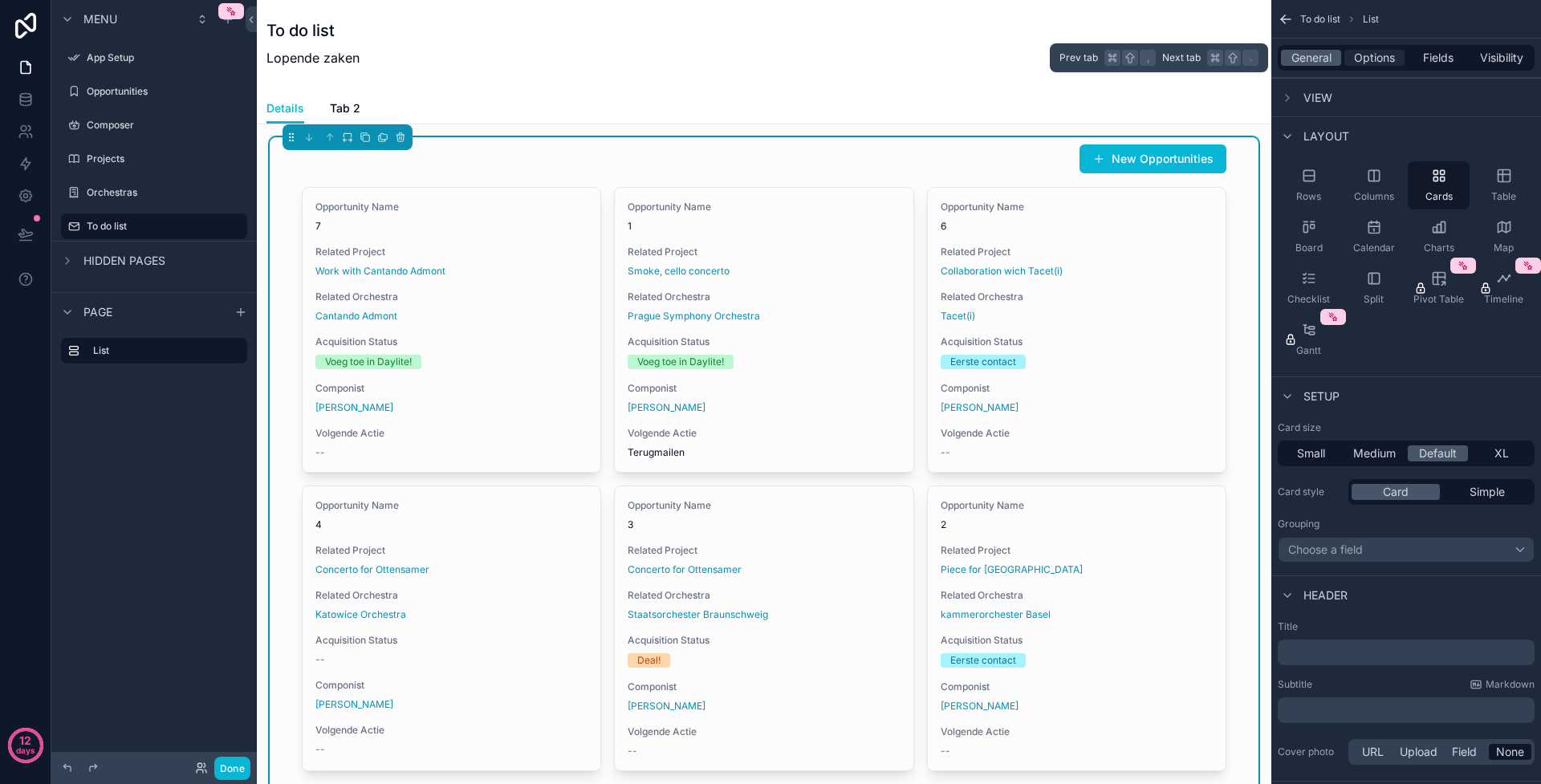 click on "Options" at bounding box center [1374, 58] 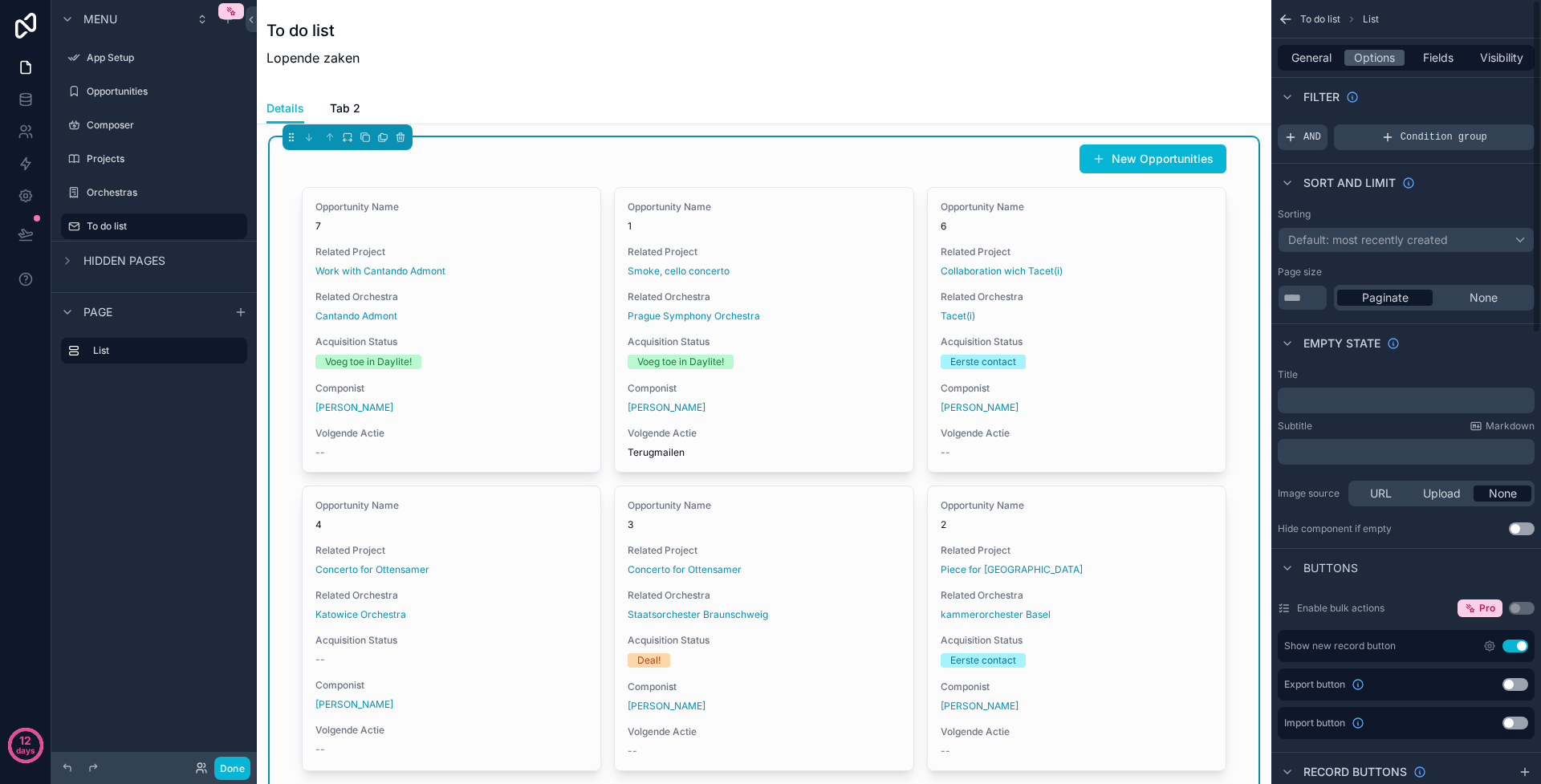 scroll, scrollTop: 0, scrollLeft: 0, axis: both 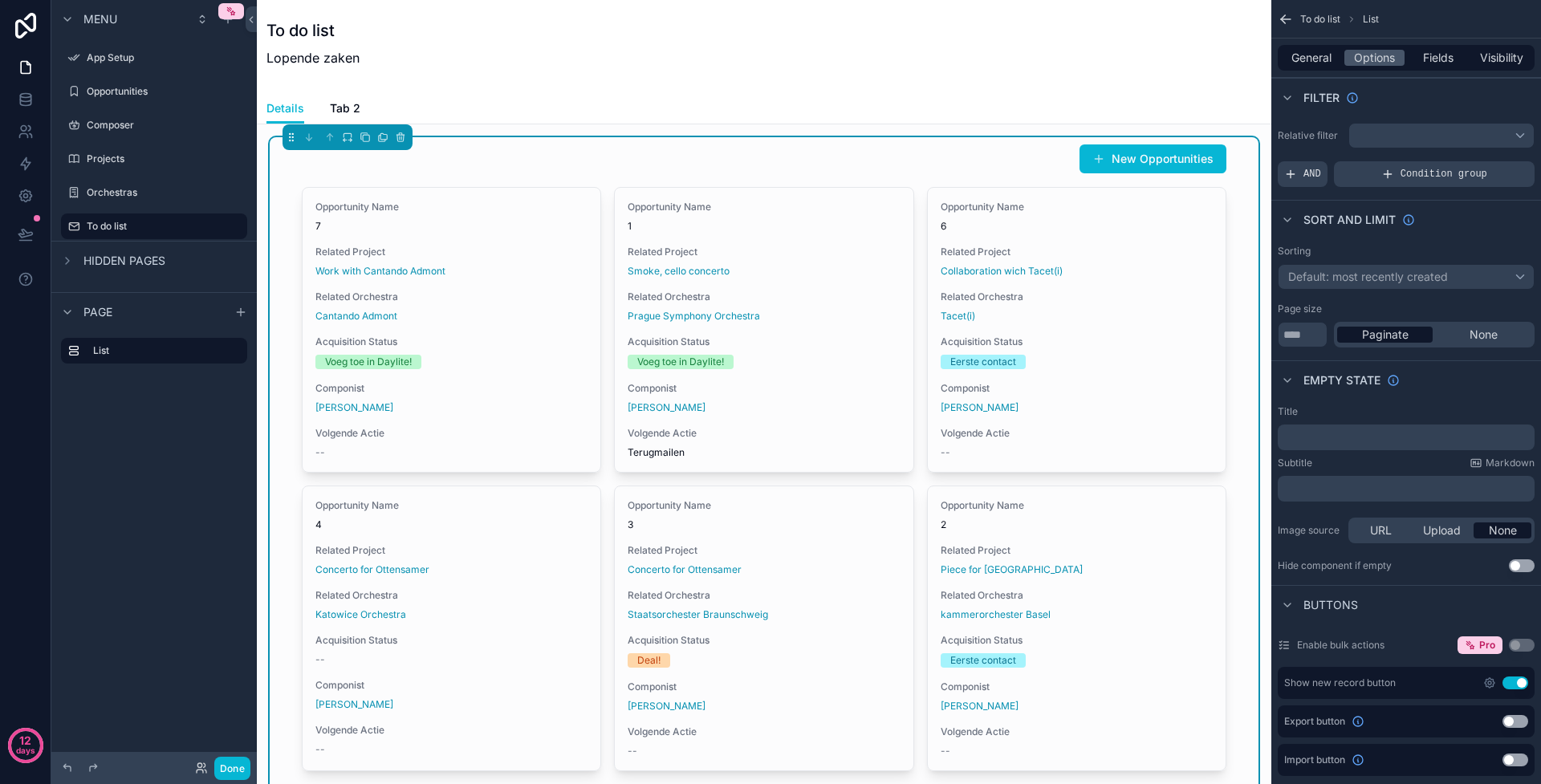 click on "Default: most recently created" at bounding box center (1368, 276) 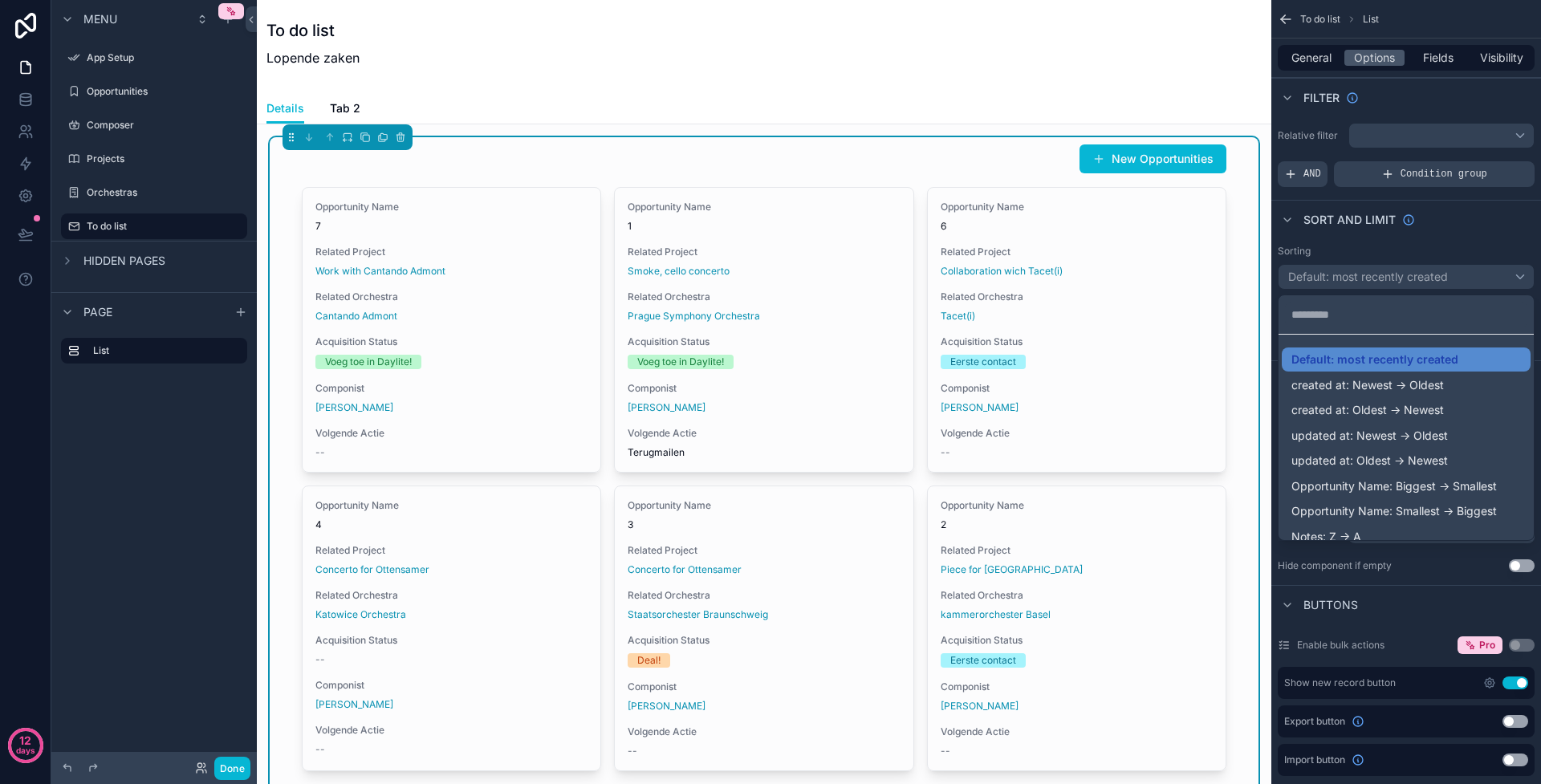 click at bounding box center [770, 392] 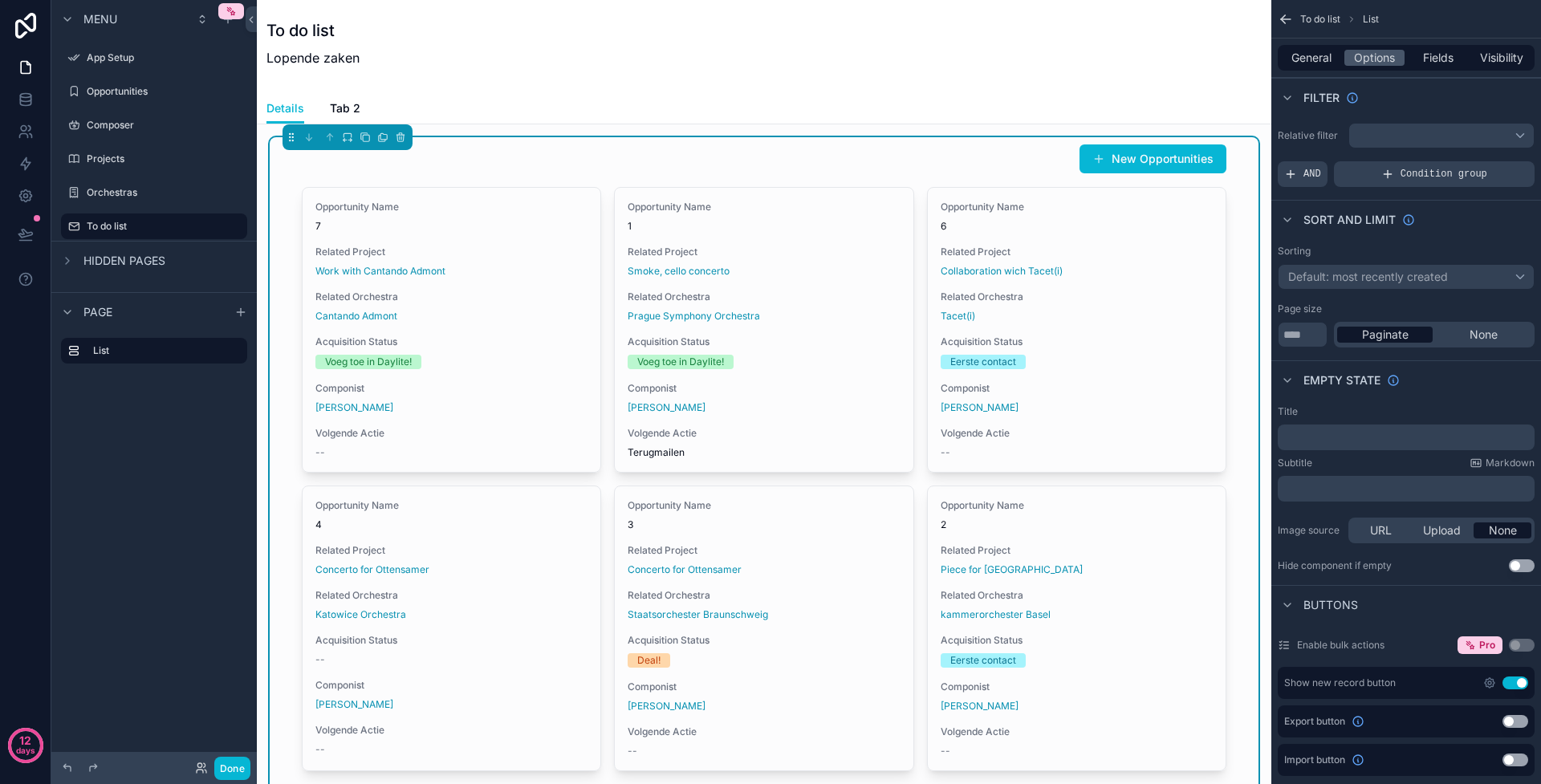 click at bounding box center (1441, 136) 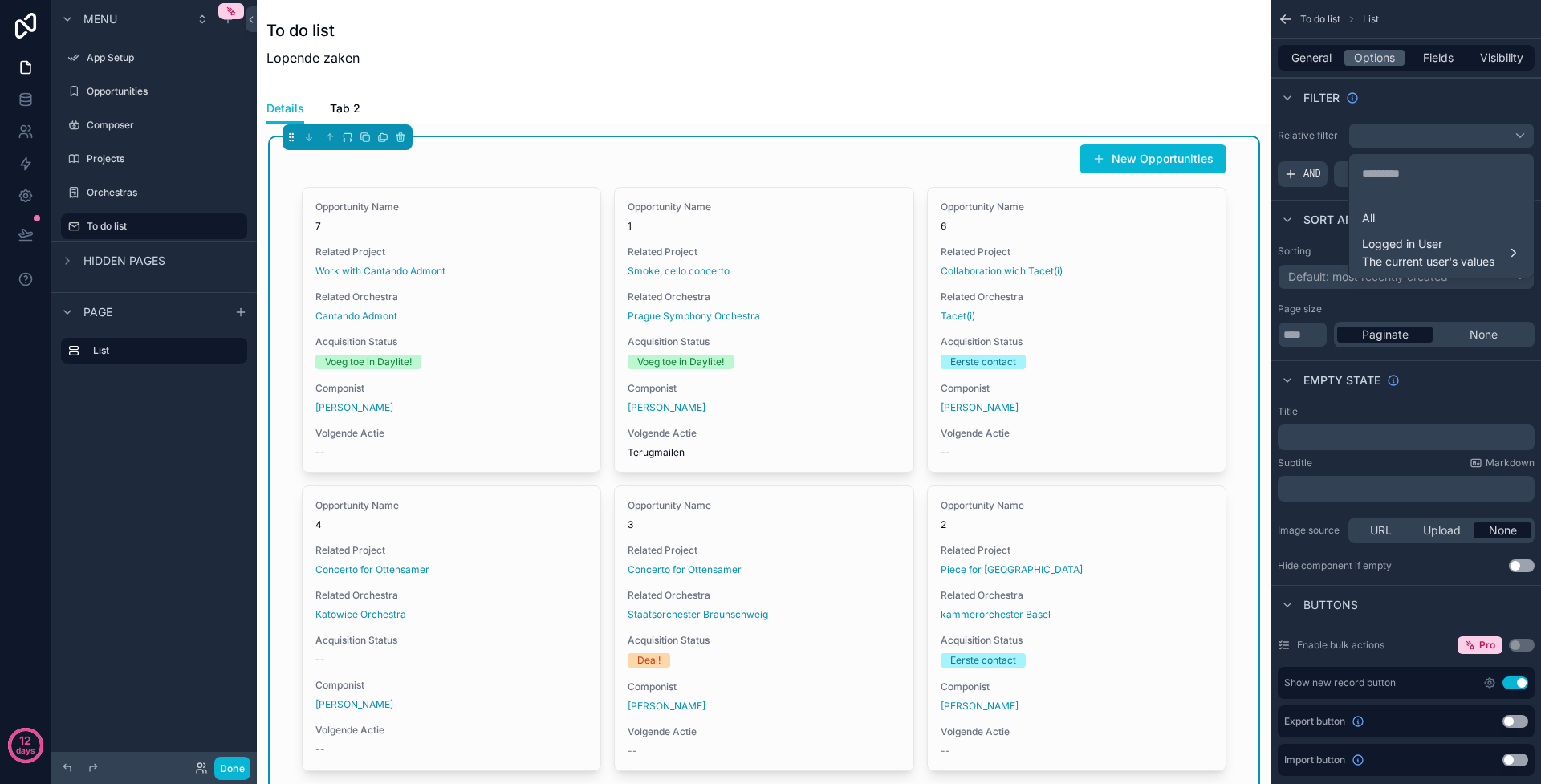 click at bounding box center (770, 392) 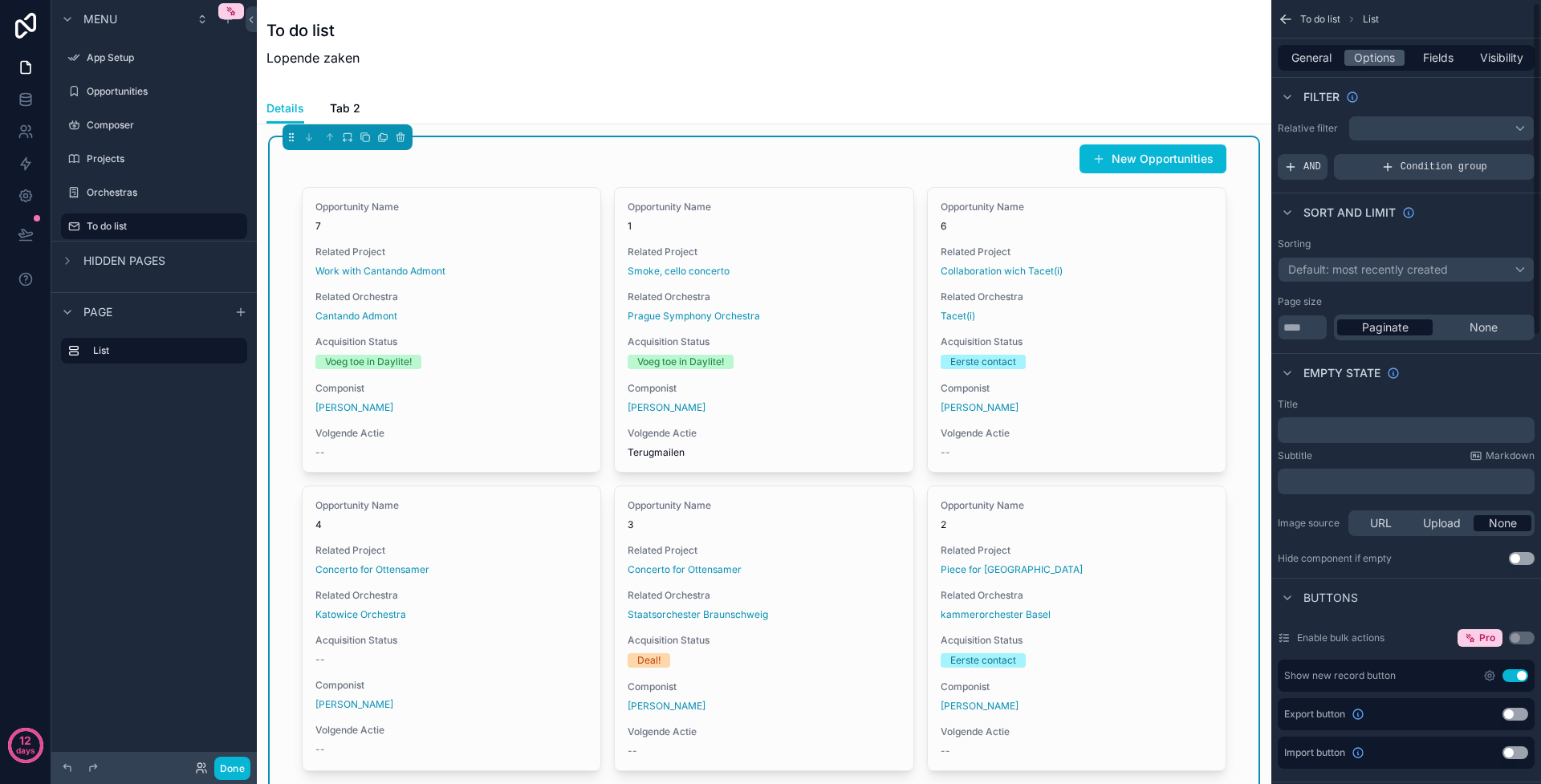scroll, scrollTop: 49, scrollLeft: 0, axis: vertical 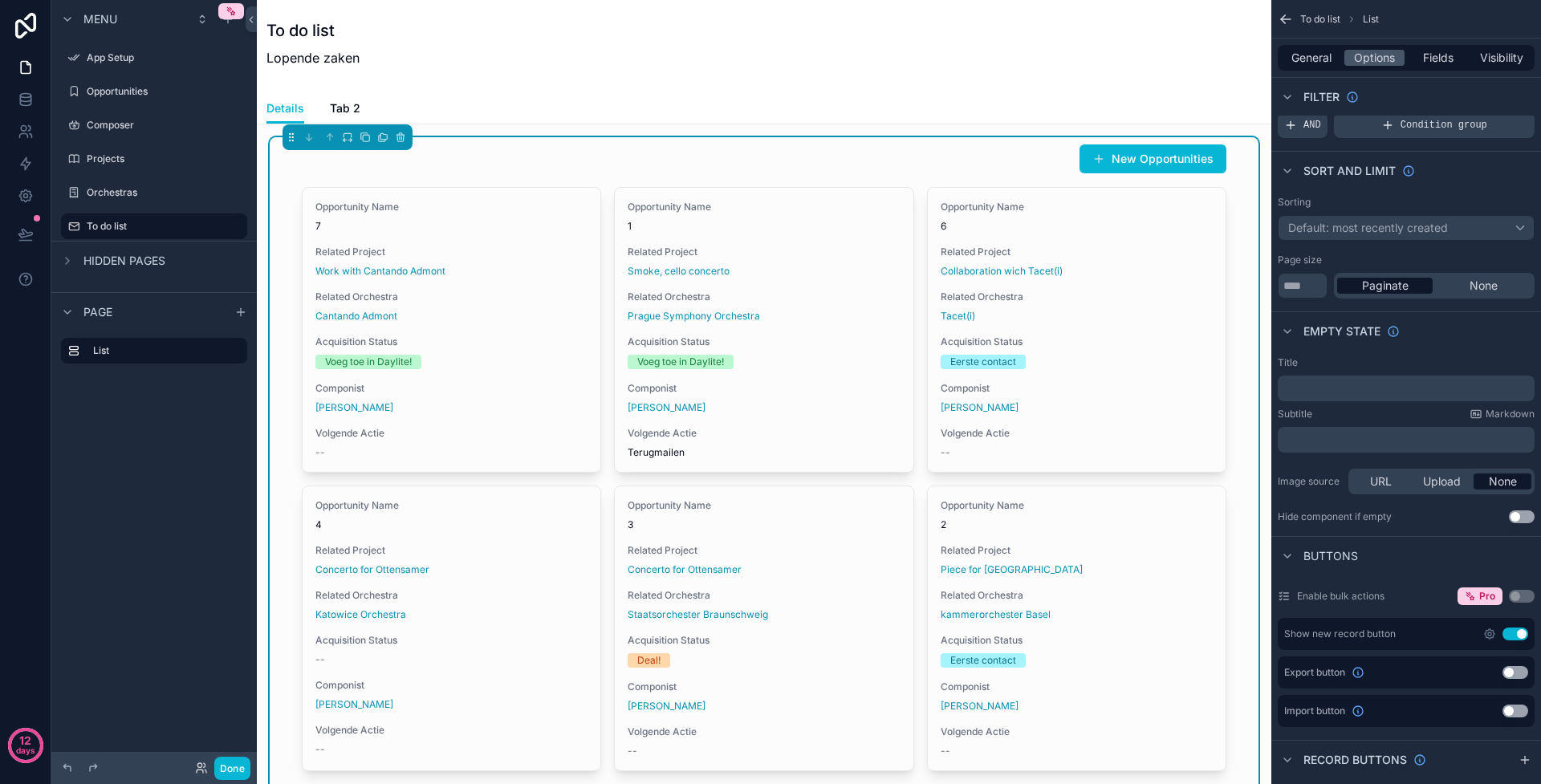 click on "﻿" at bounding box center (1408, 388) 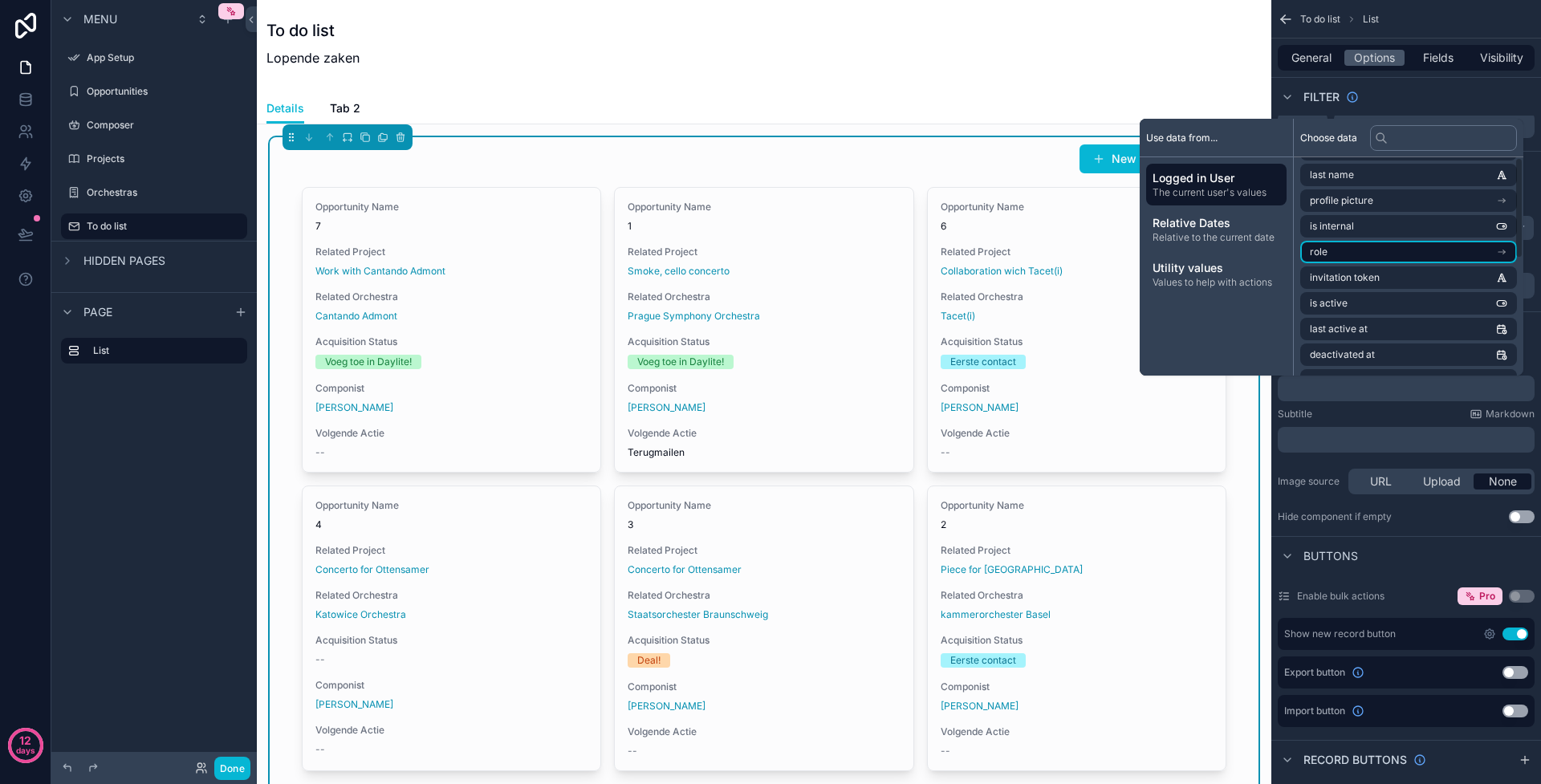 scroll, scrollTop: 0, scrollLeft: 0, axis: both 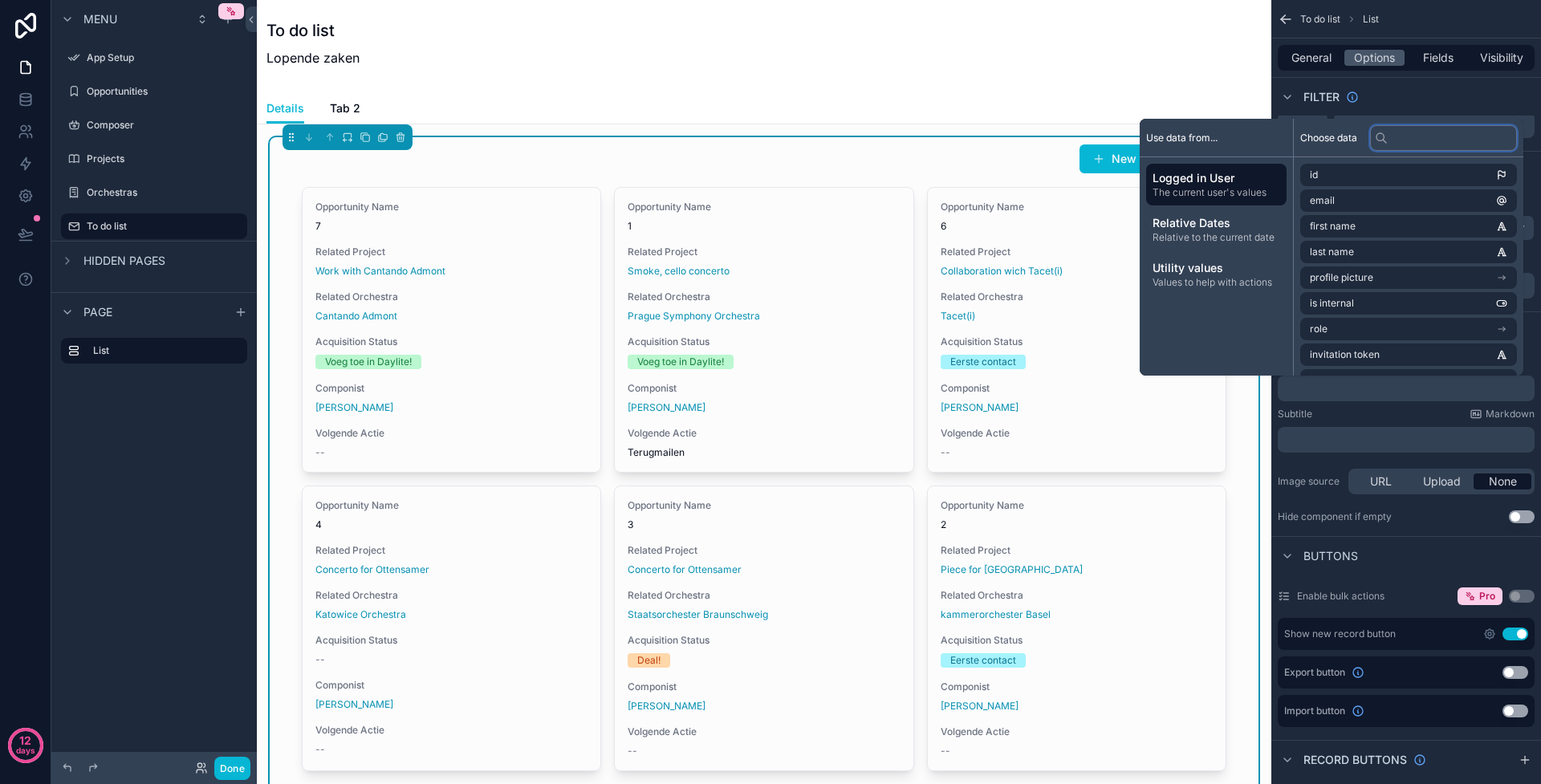 click at bounding box center (1443, 138) 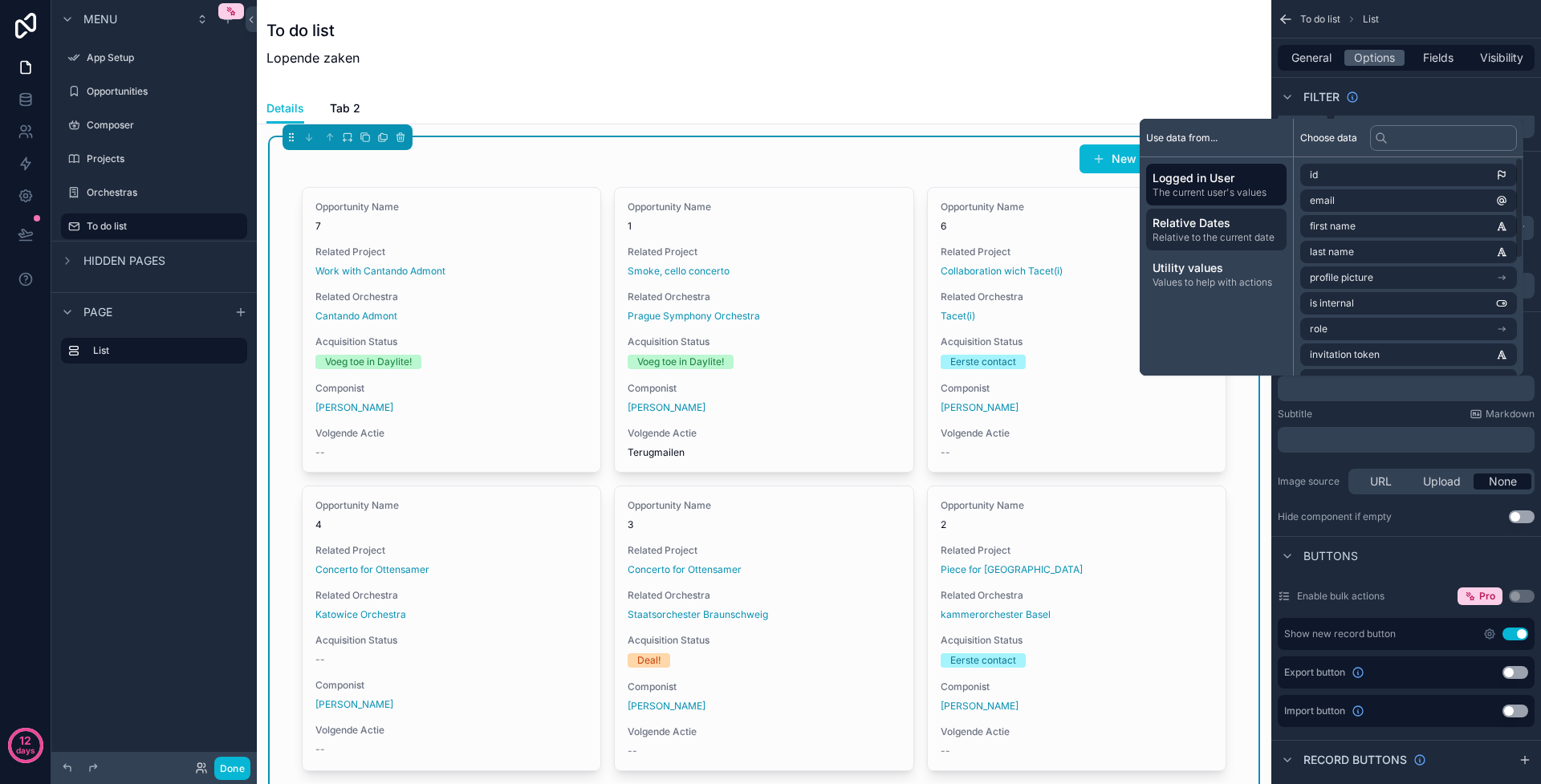 click on "Relative Dates" at bounding box center (1216, 223) 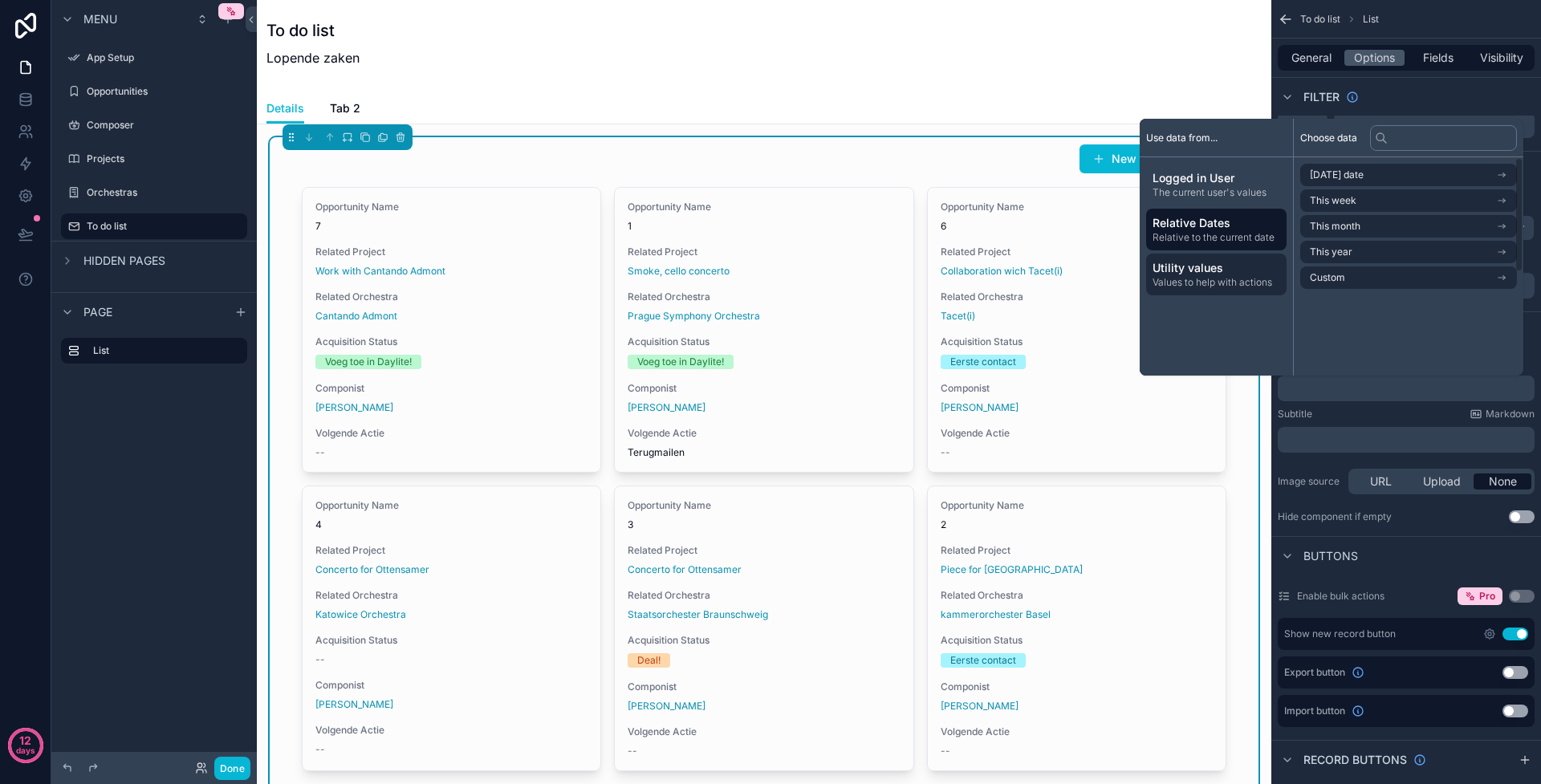 click on "Values to help with actions" at bounding box center [1216, 282] 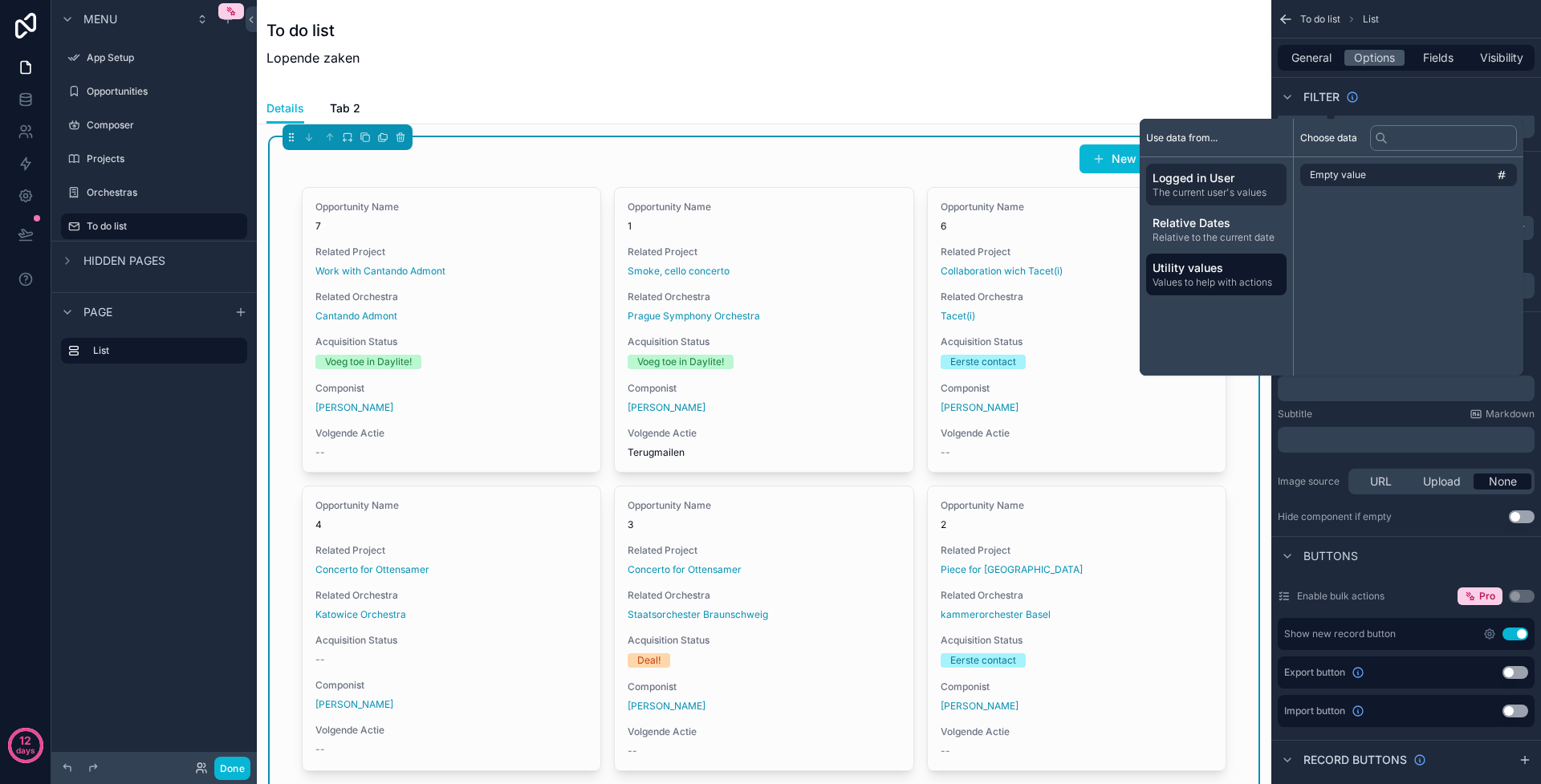 click on "Logged in User" at bounding box center (1216, 178) 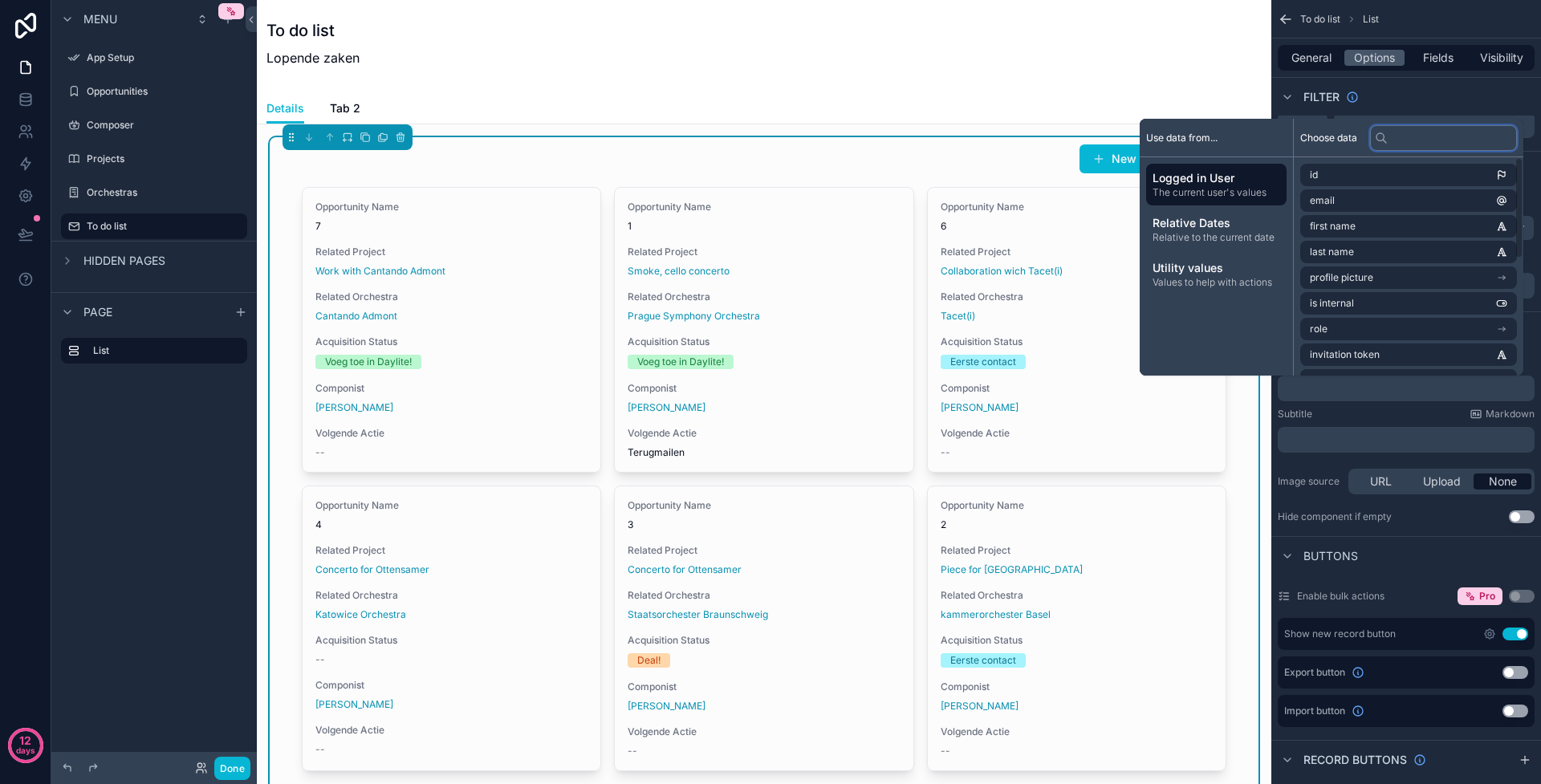 click at bounding box center [1443, 138] 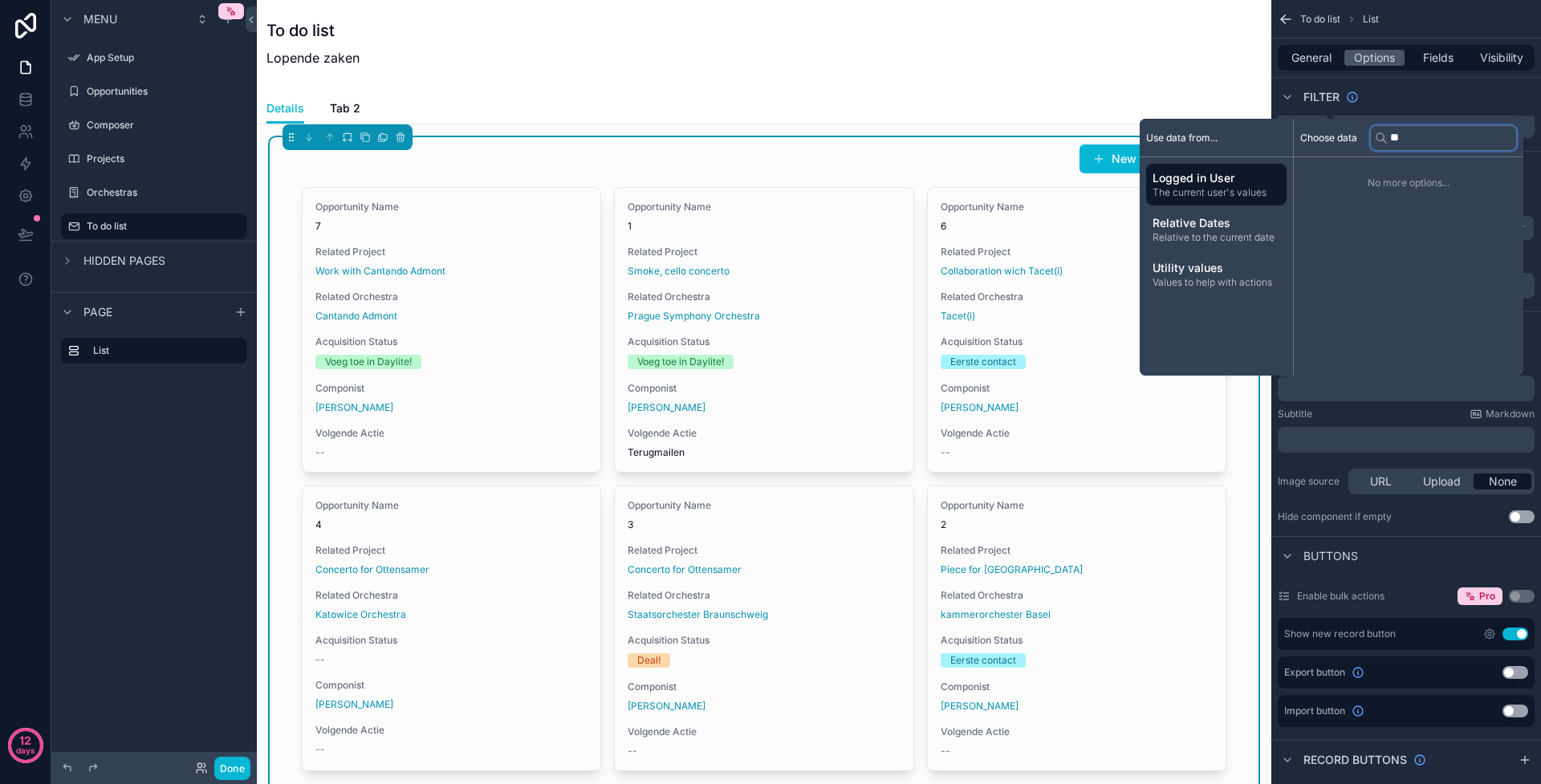 type on "*" 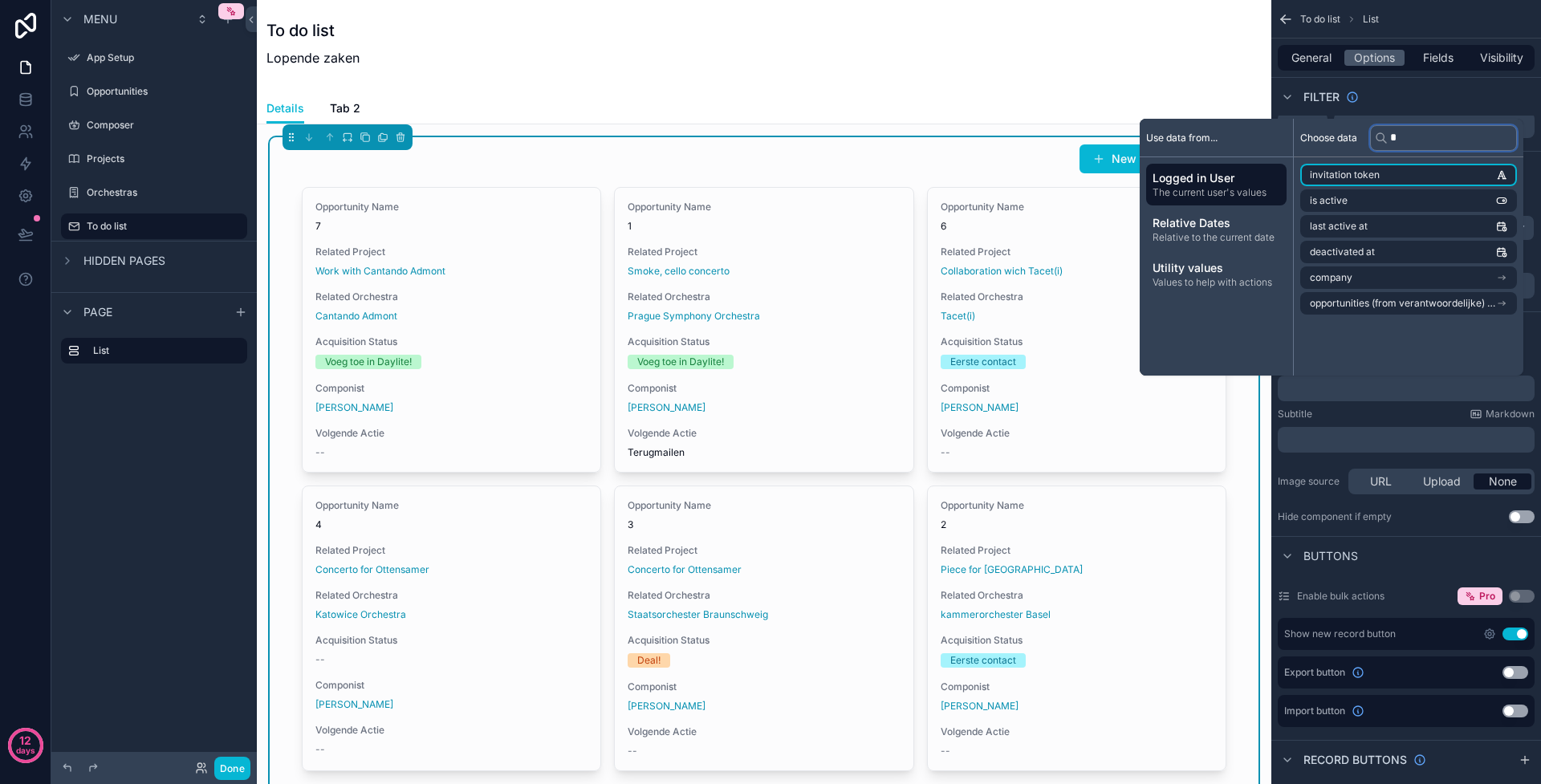 type 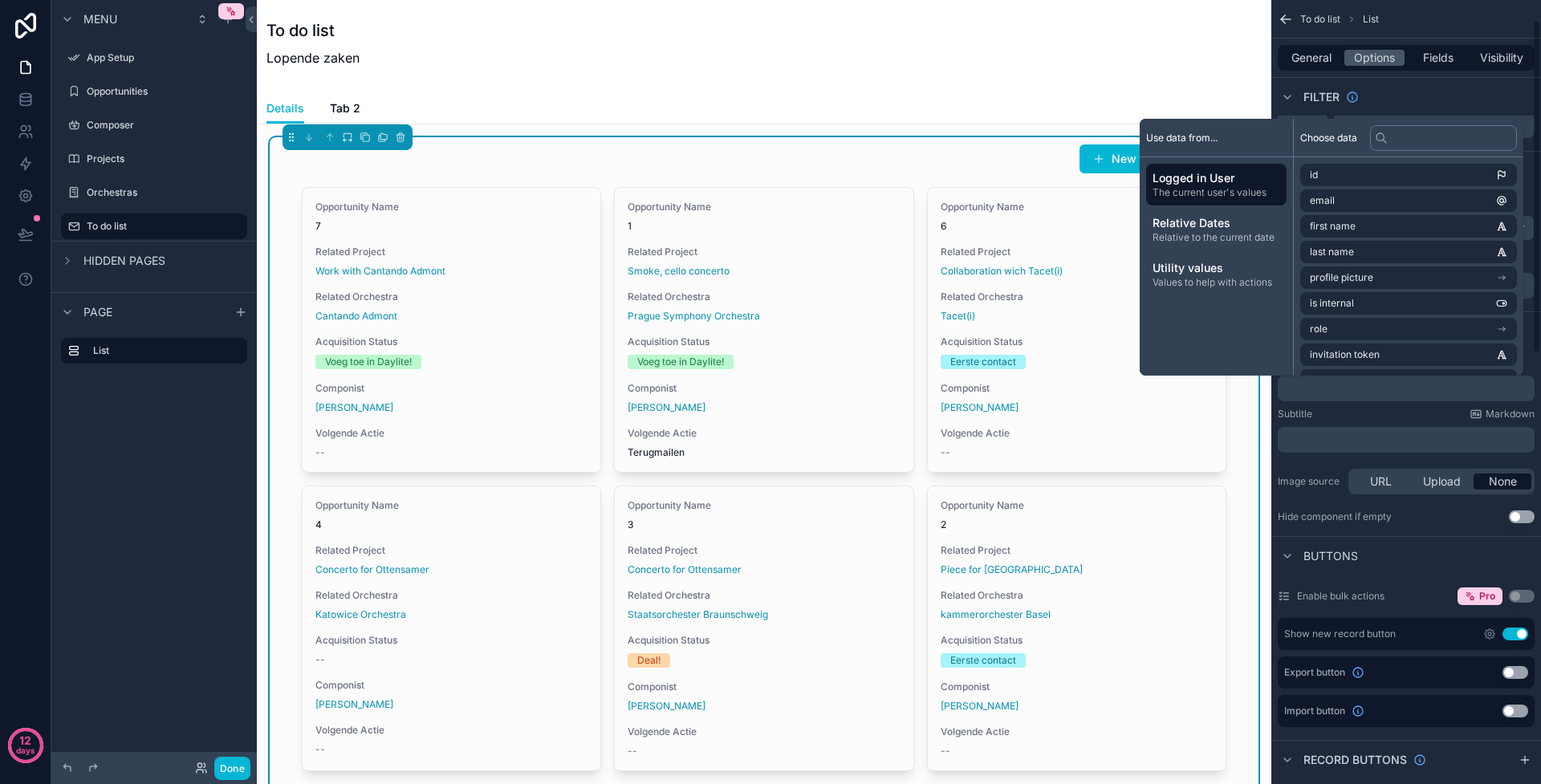click on "To do list Lopende zaken" at bounding box center [764, 47] 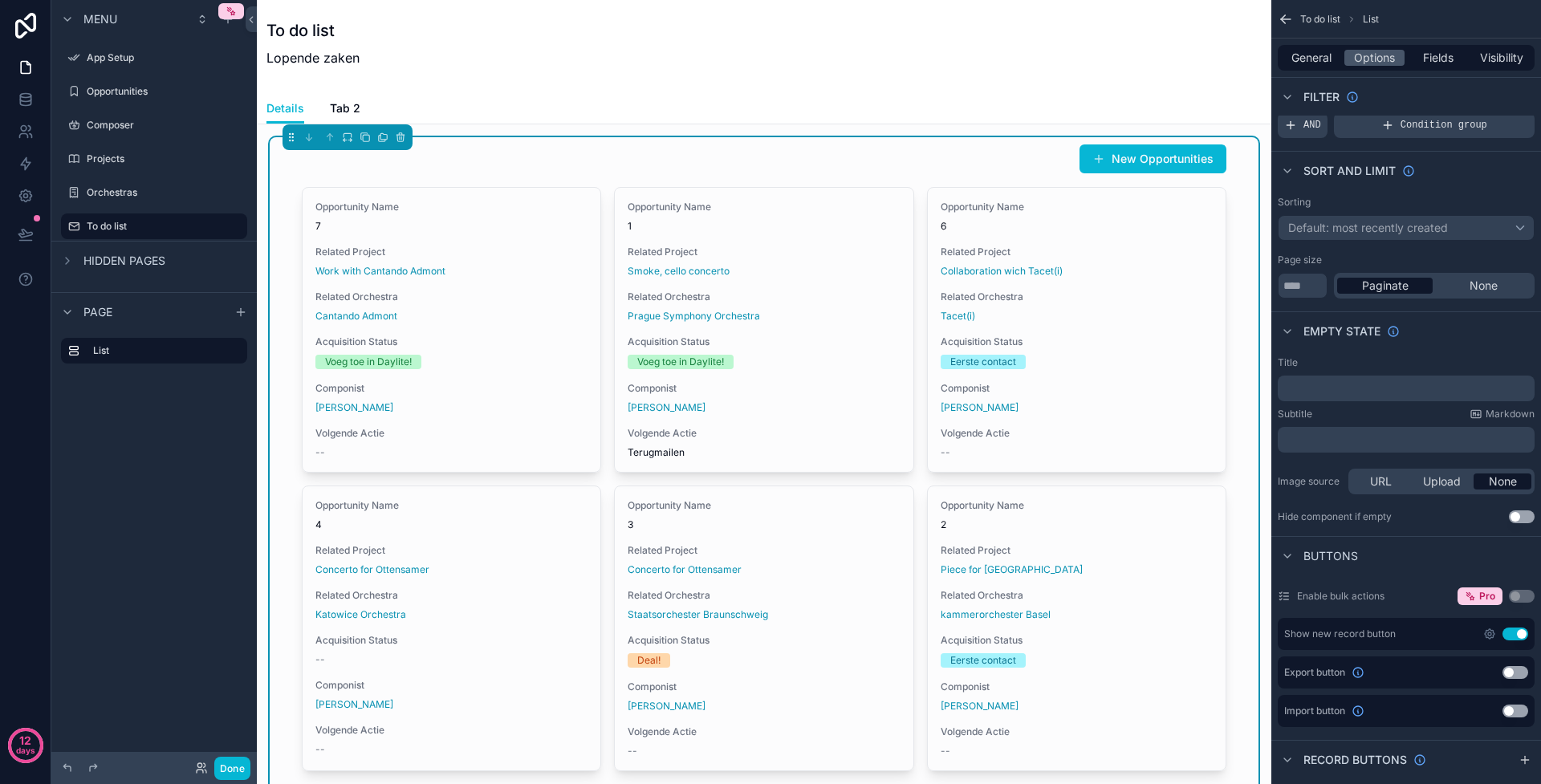 click on "Default: most recently created" at bounding box center [1368, 227] 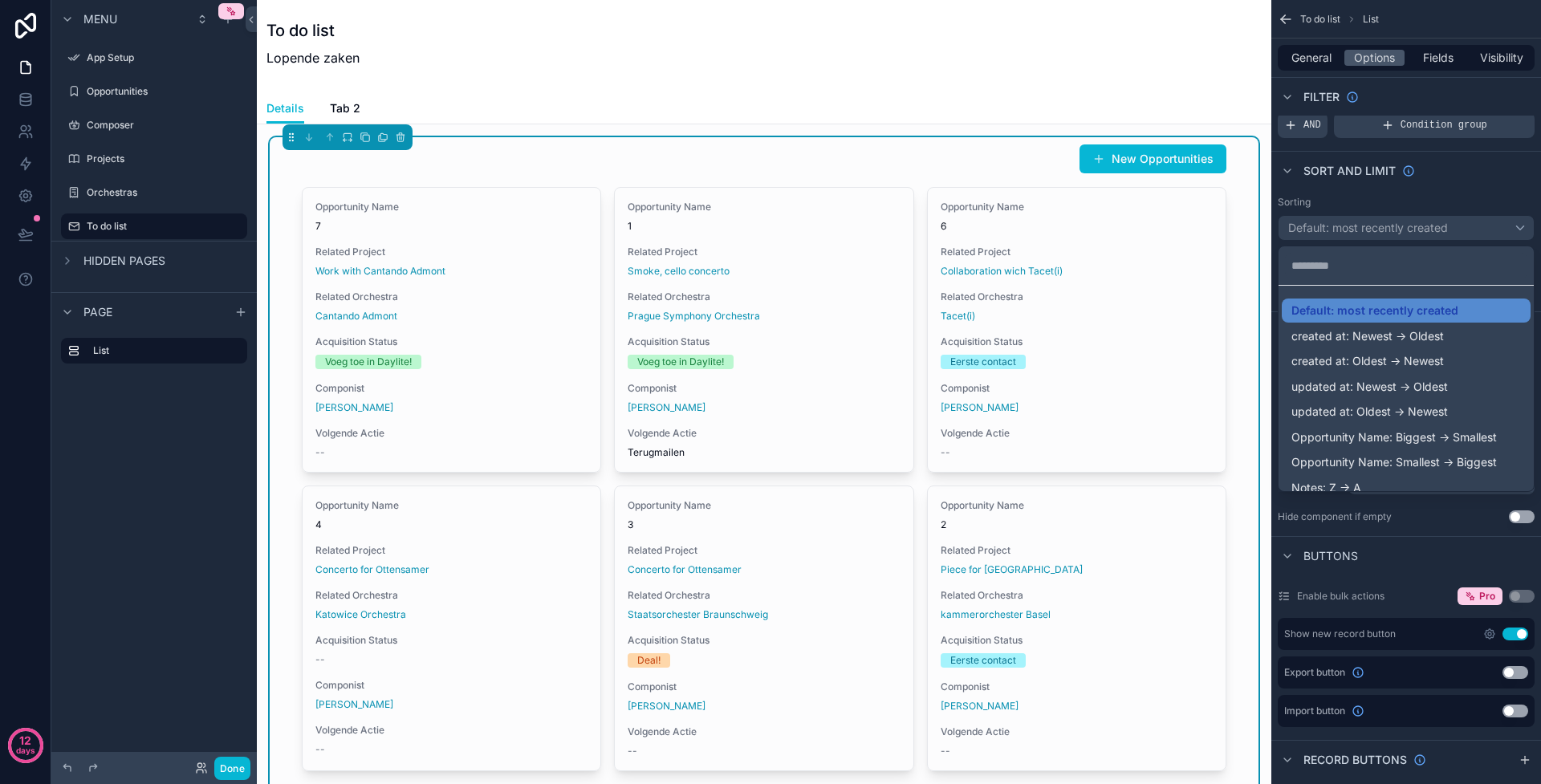 click at bounding box center (770, 392) 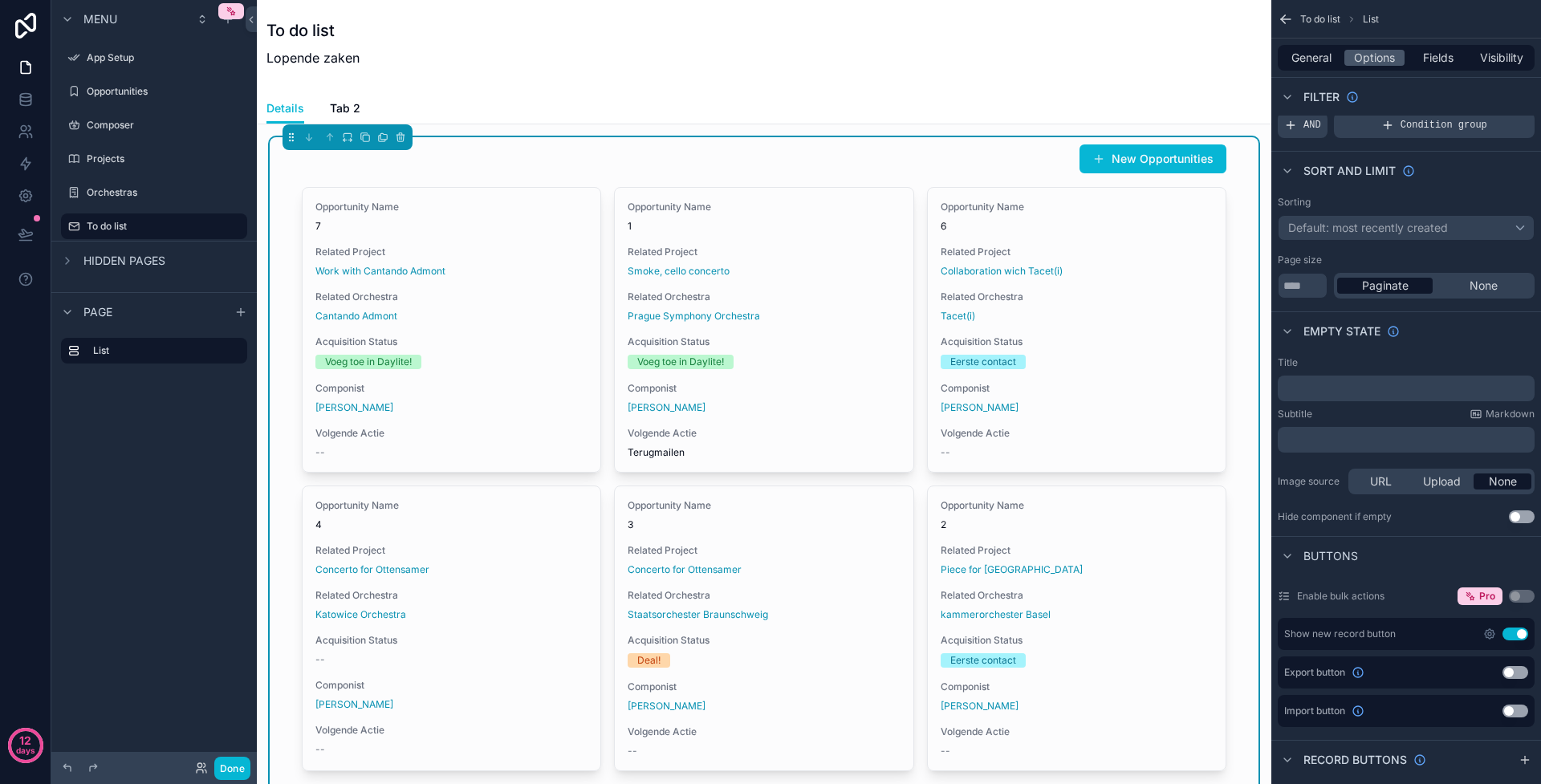 click on "﻿" at bounding box center [1408, 388] 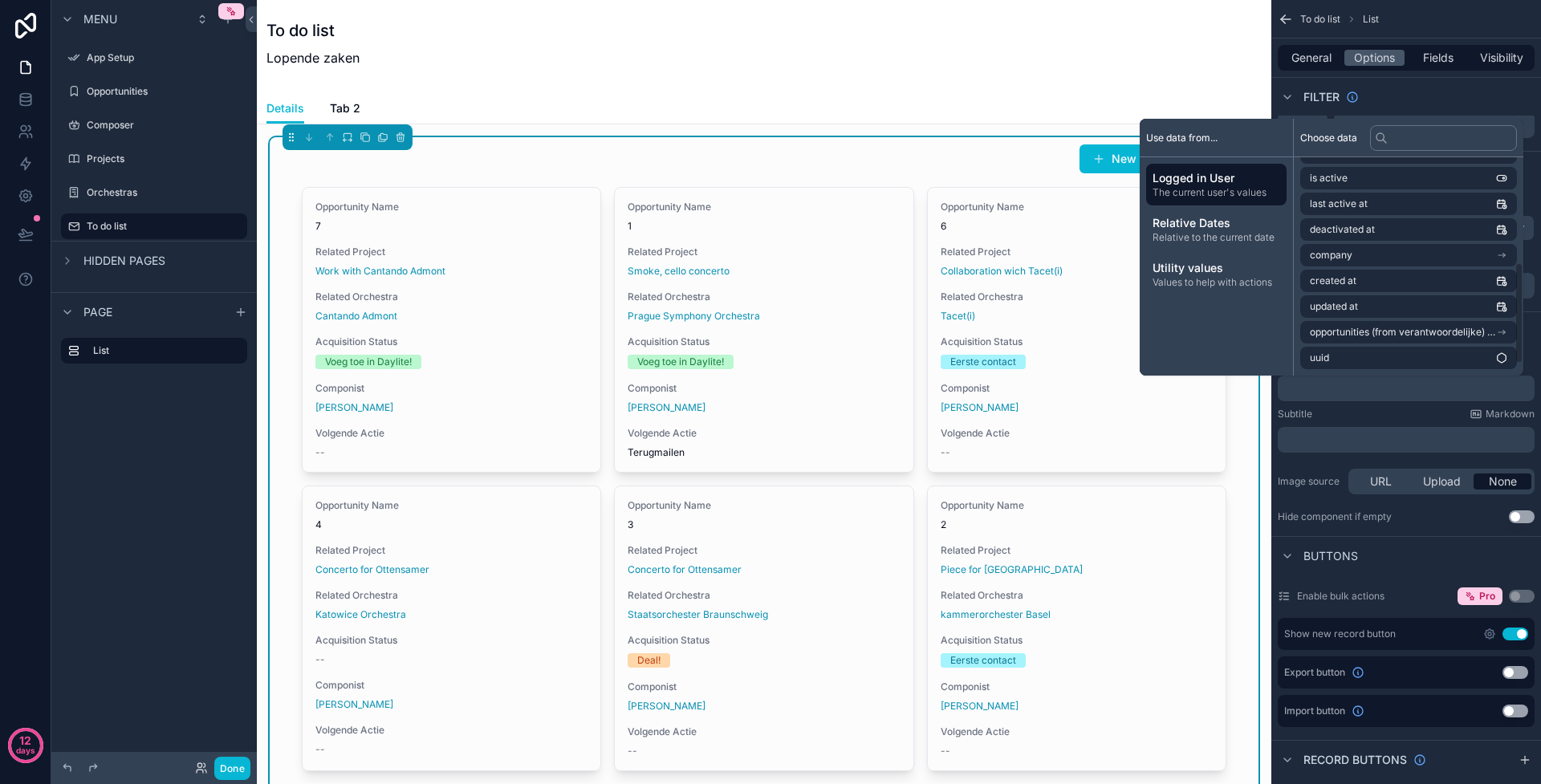 scroll, scrollTop: 202, scrollLeft: 0, axis: vertical 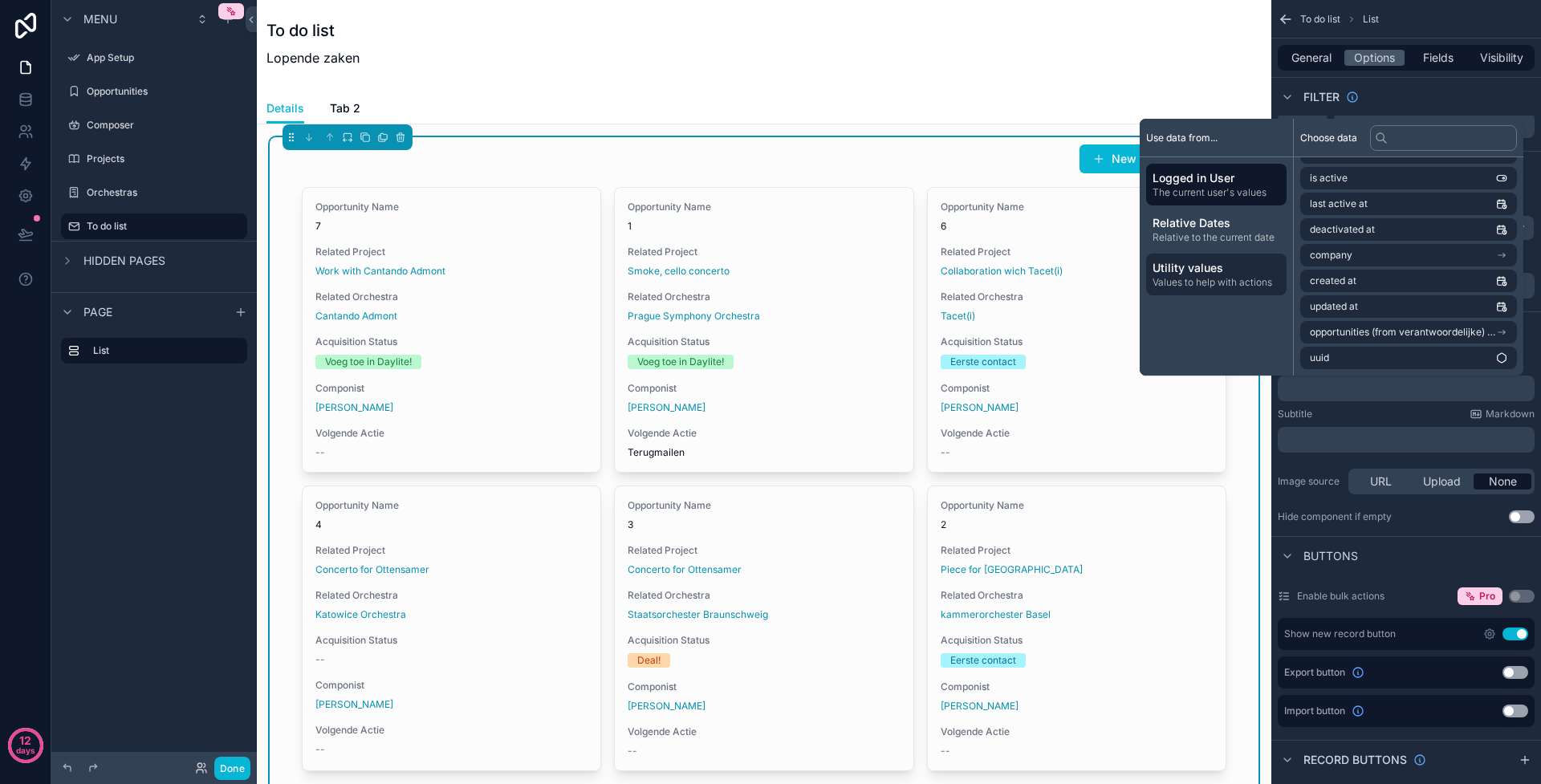 click on "Utility values" at bounding box center [1216, 268] 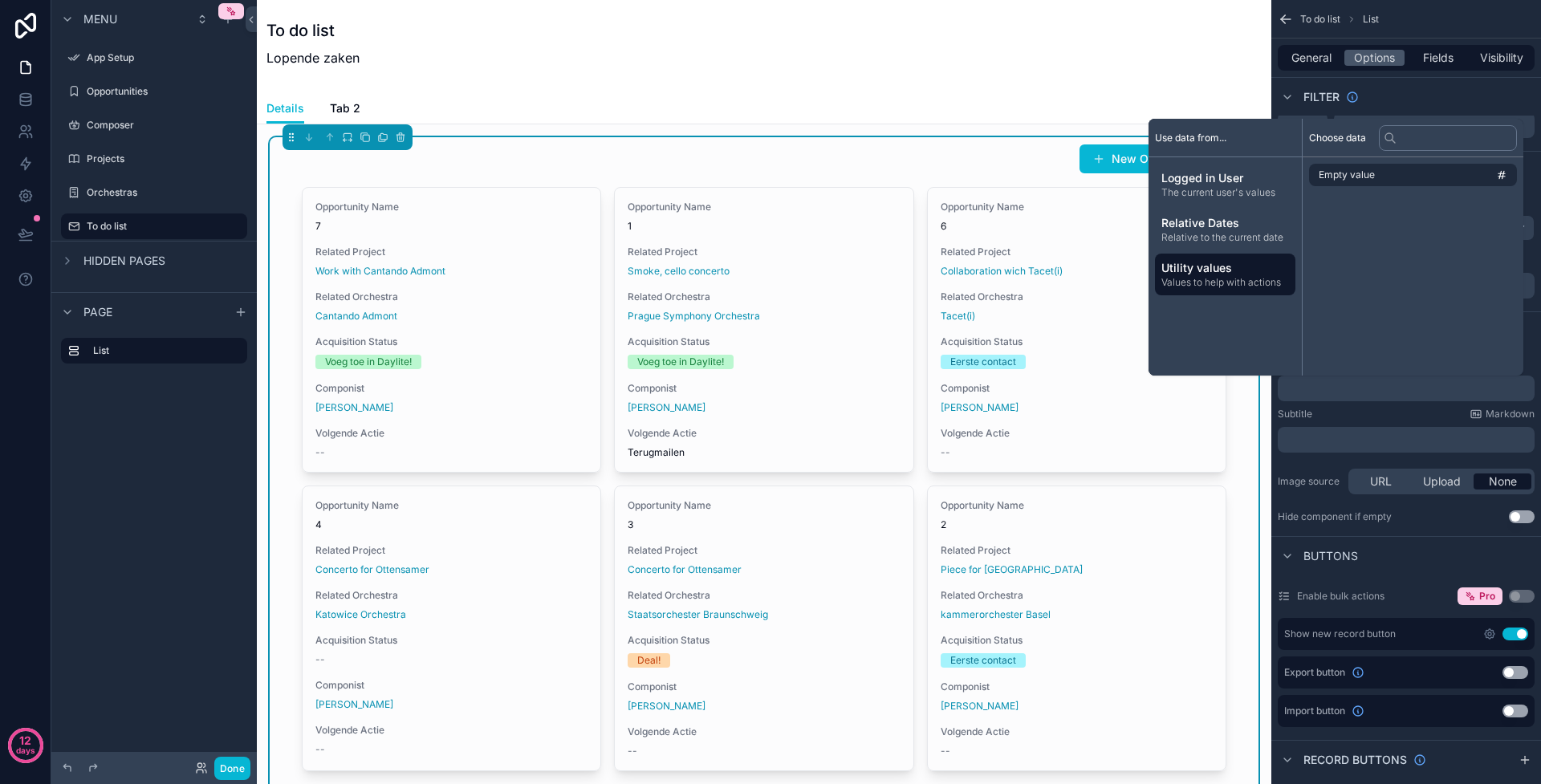 scroll, scrollTop: 0, scrollLeft: 0, axis: both 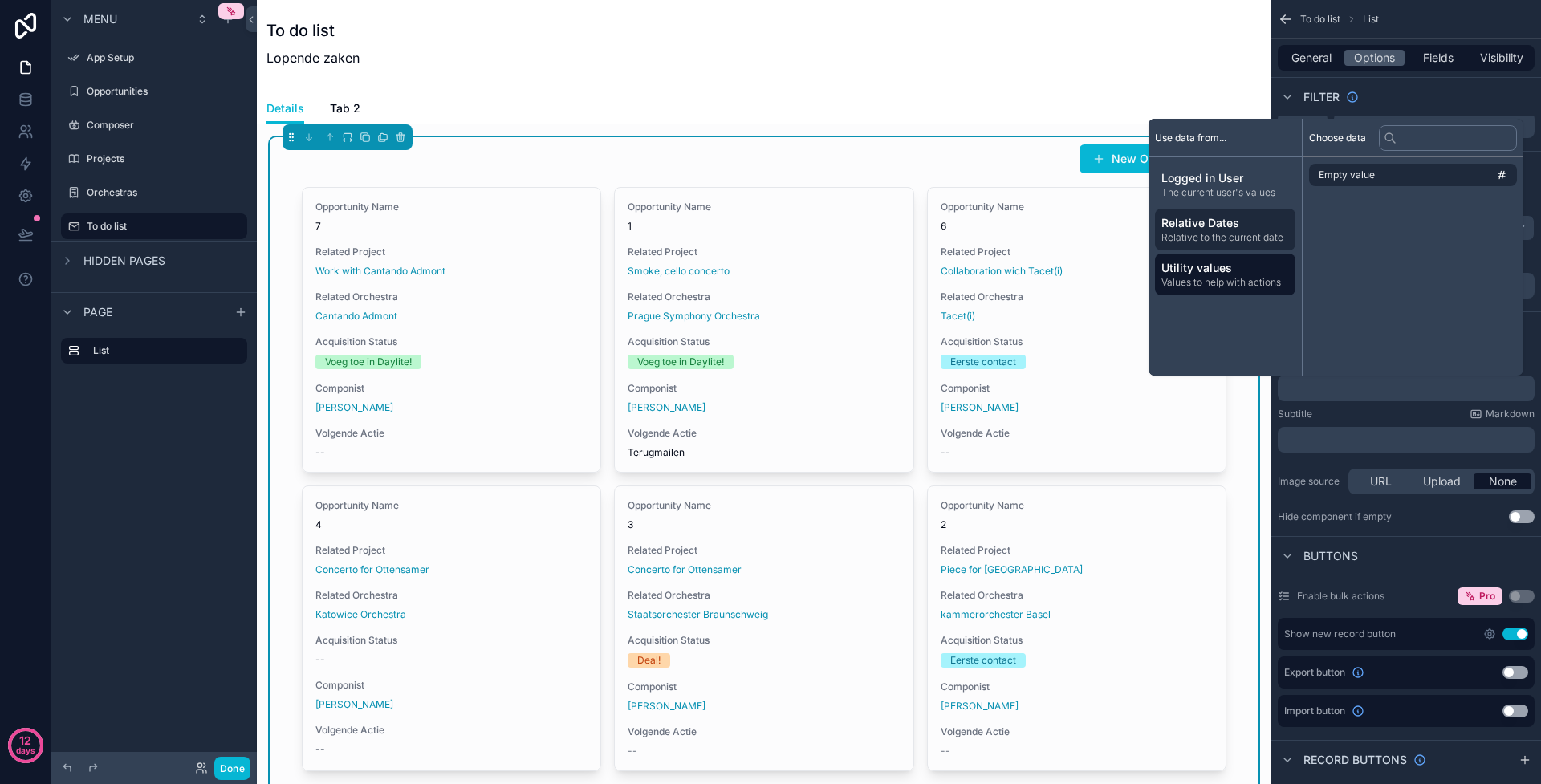 click on "Relative Dates" at bounding box center [1225, 223] 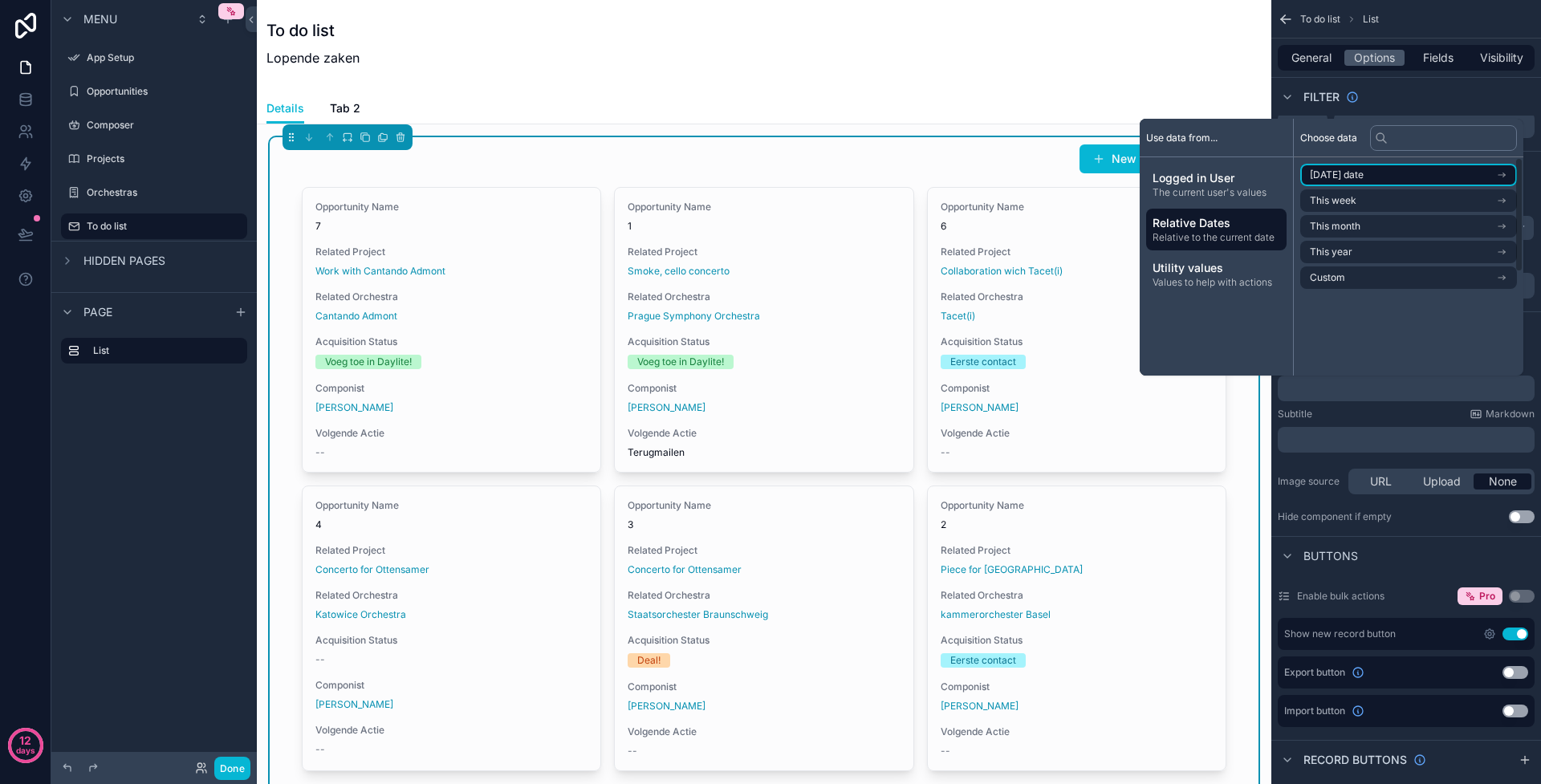 click on "Today's date" at bounding box center (1336, 175) 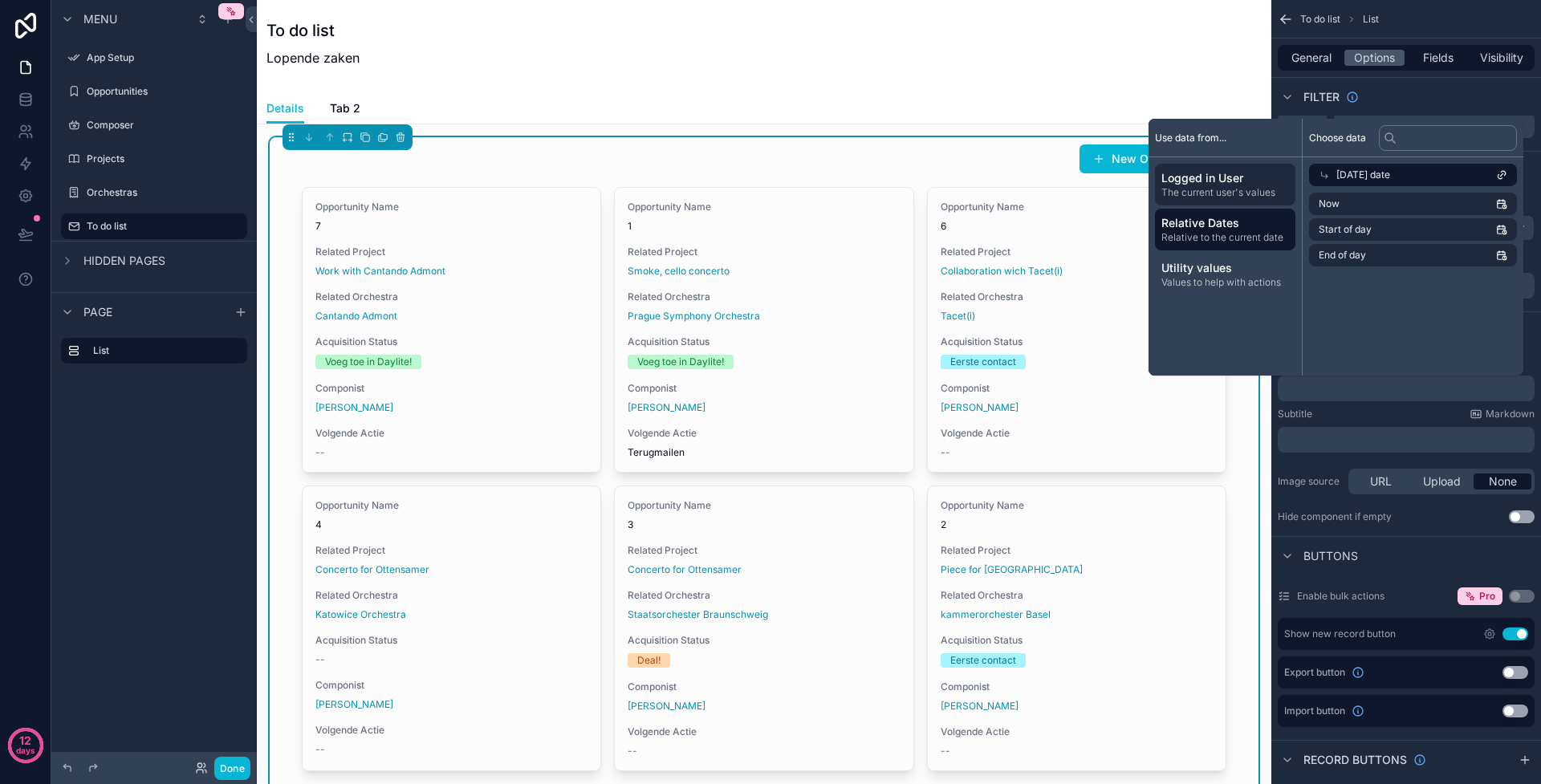 click on "Logged in User" at bounding box center [1225, 178] 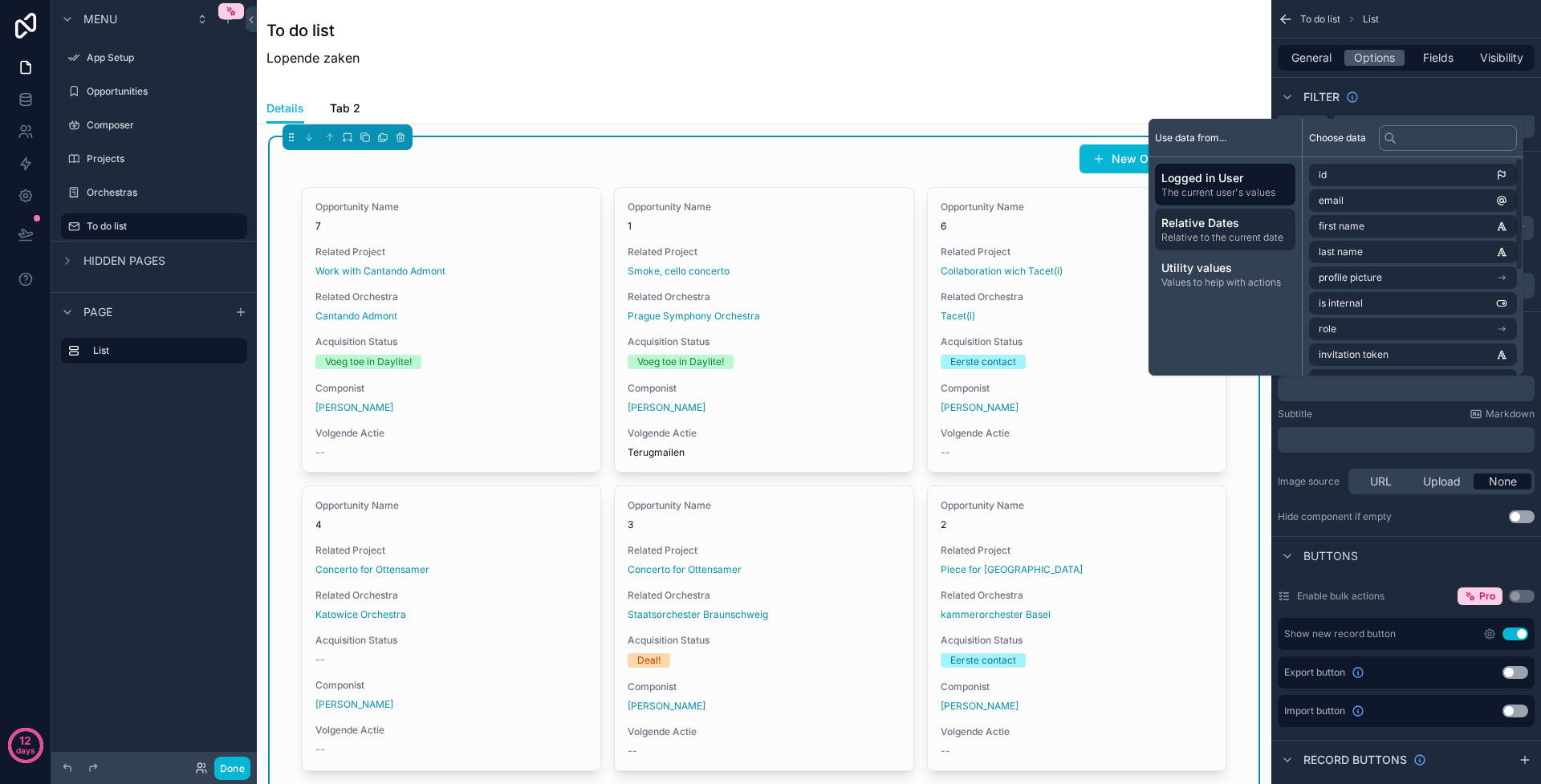 click on "Relative to the current date" at bounding box center (1225, 238) 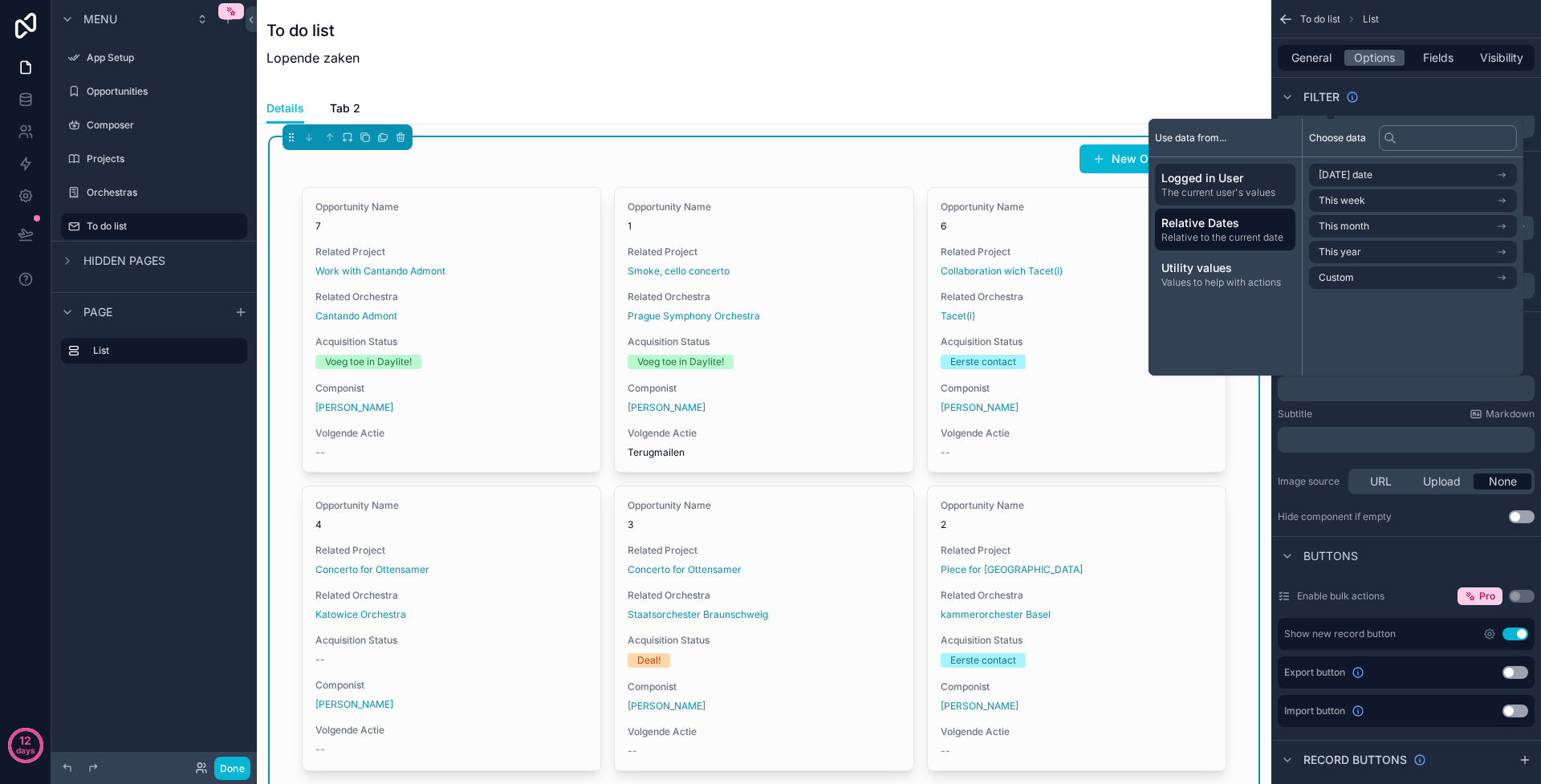 click on "Logged in User" at bounding box center [1225, 178] 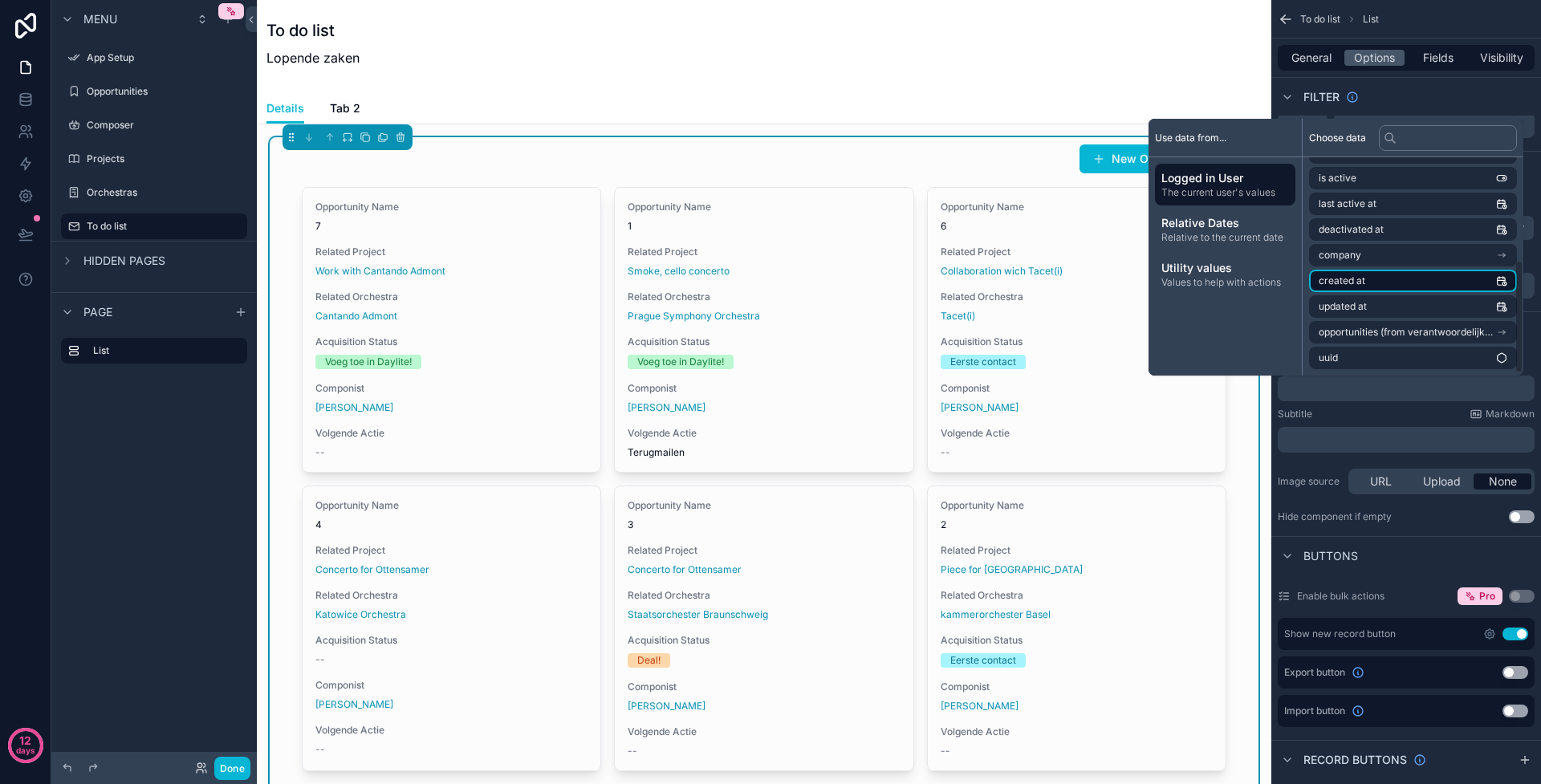 scroll, scrollTop: 189, scrollLeft: 0, axis: vertical 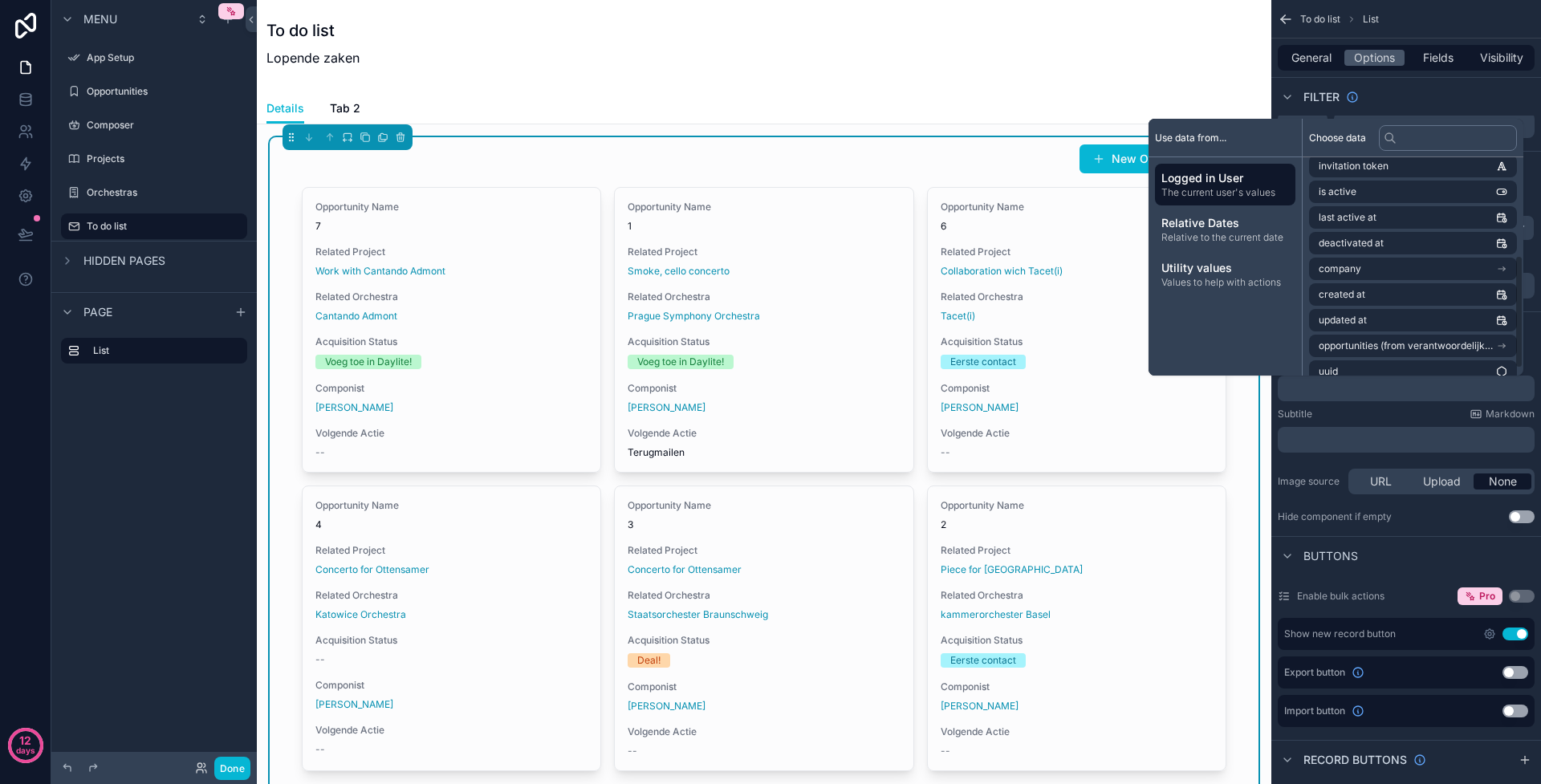 click on "To do list Lopende zaken" at bounding box center (764, 47) 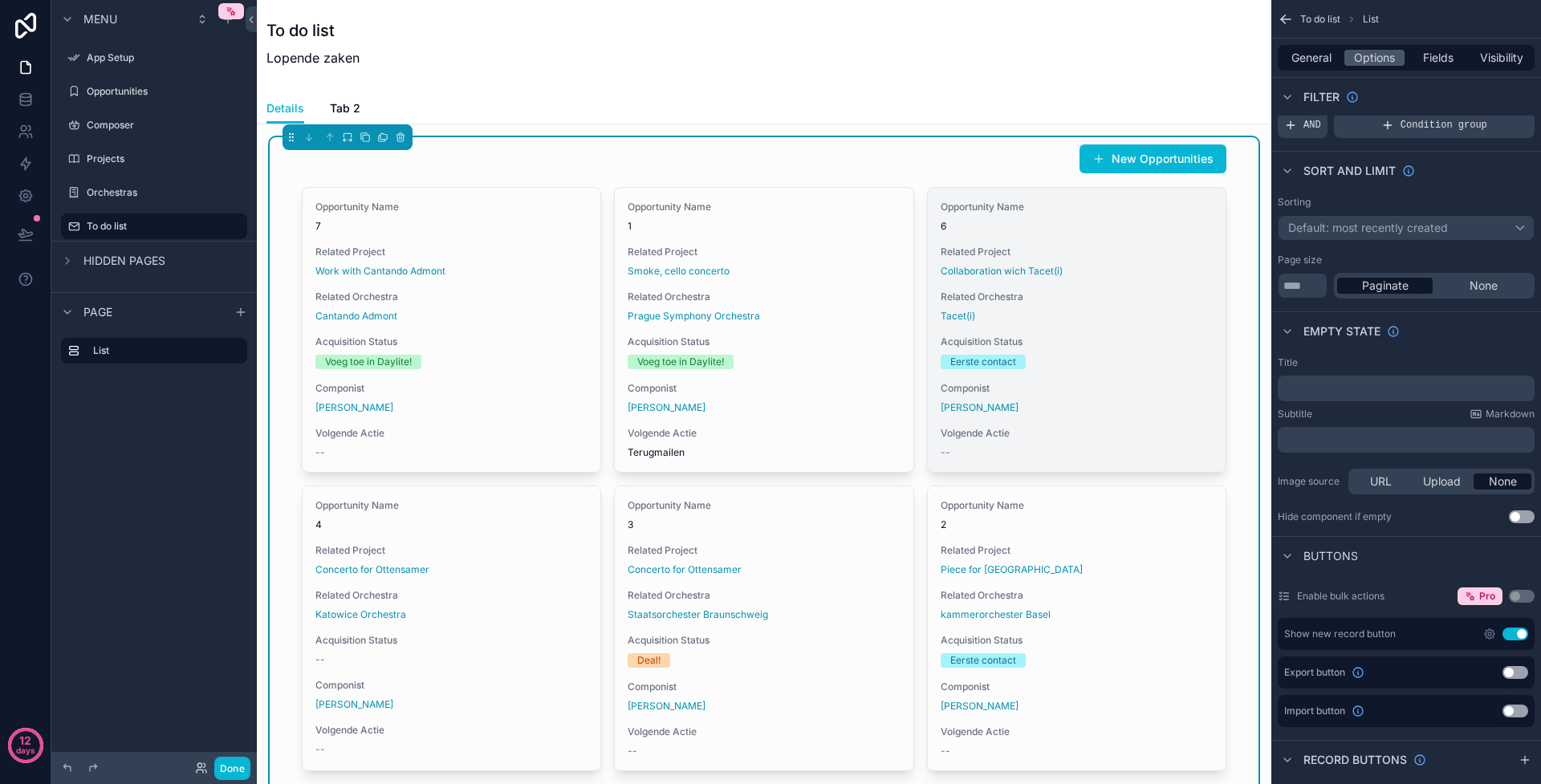 click on "Opportunity Name 6 Related Project Collaboration wich Tacet(i) Related Orchestra Tacet(i) Acquisition Status Eerste contact Componist Steven Daverson  Volgende Actie --" at bounding box center [1076, 330] 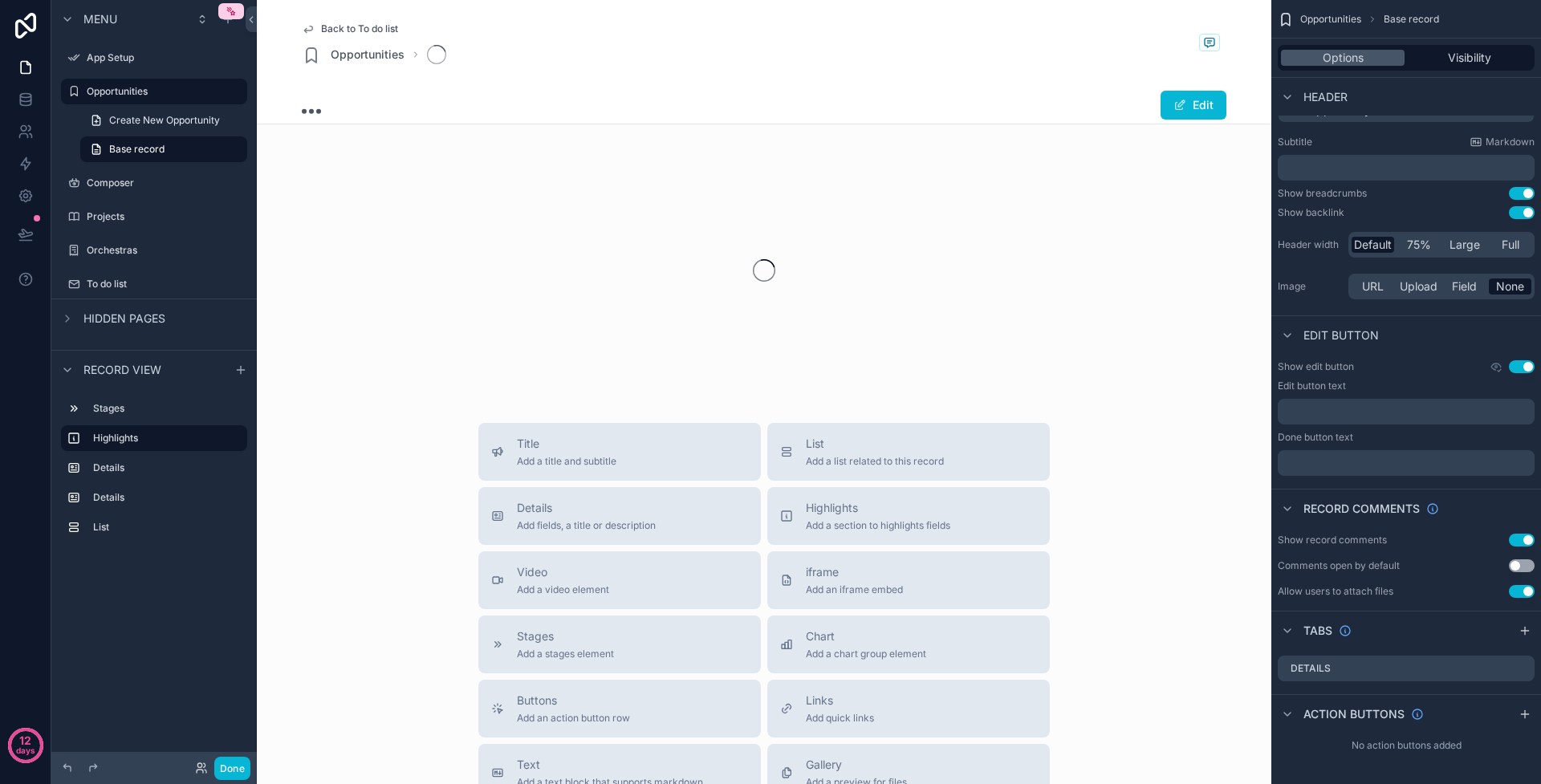 scroll, scrollTop: 0, scrollLeft: 0, axis: both 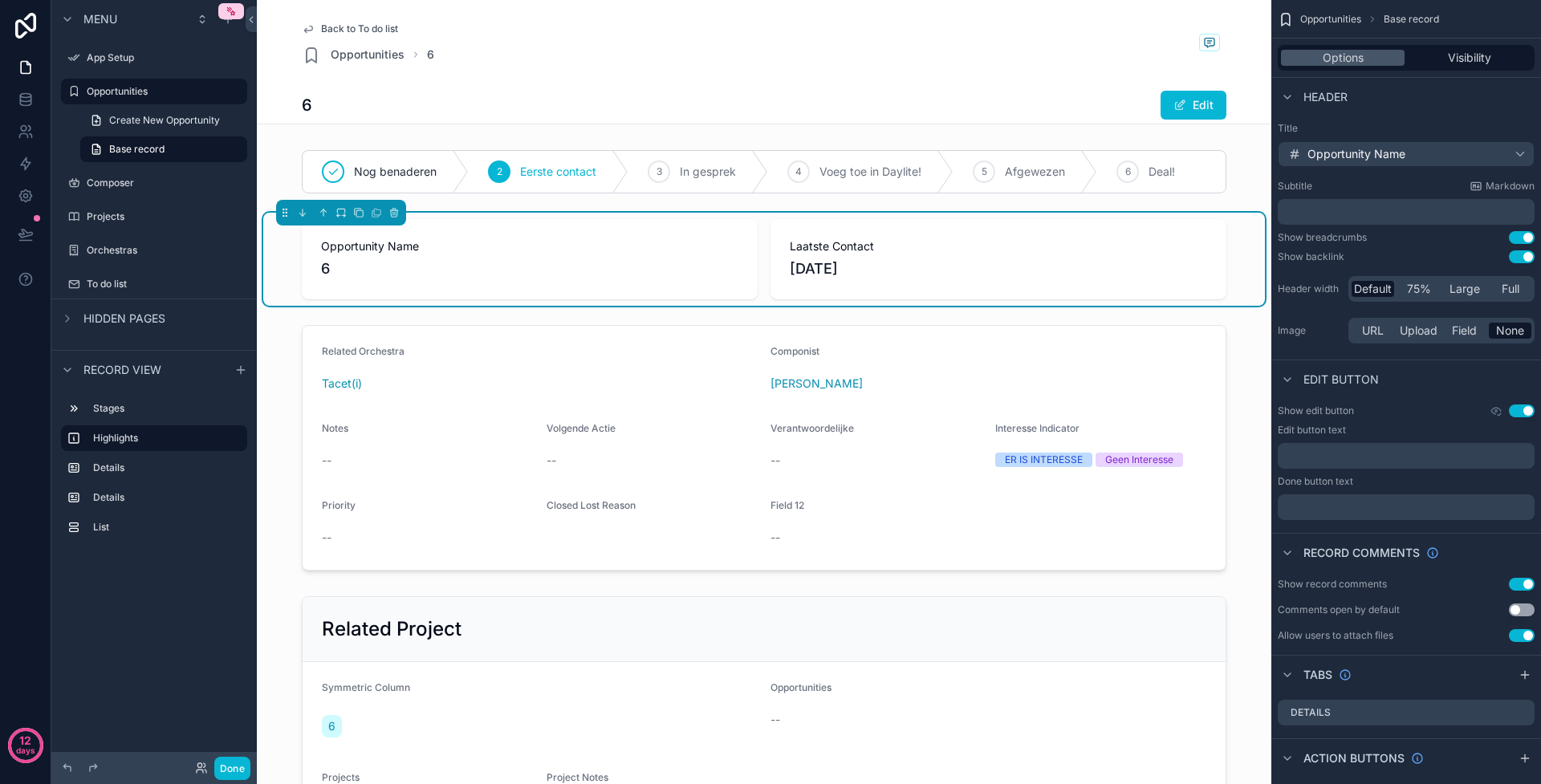 click on "﻿" at bounding box center [1408, 212] 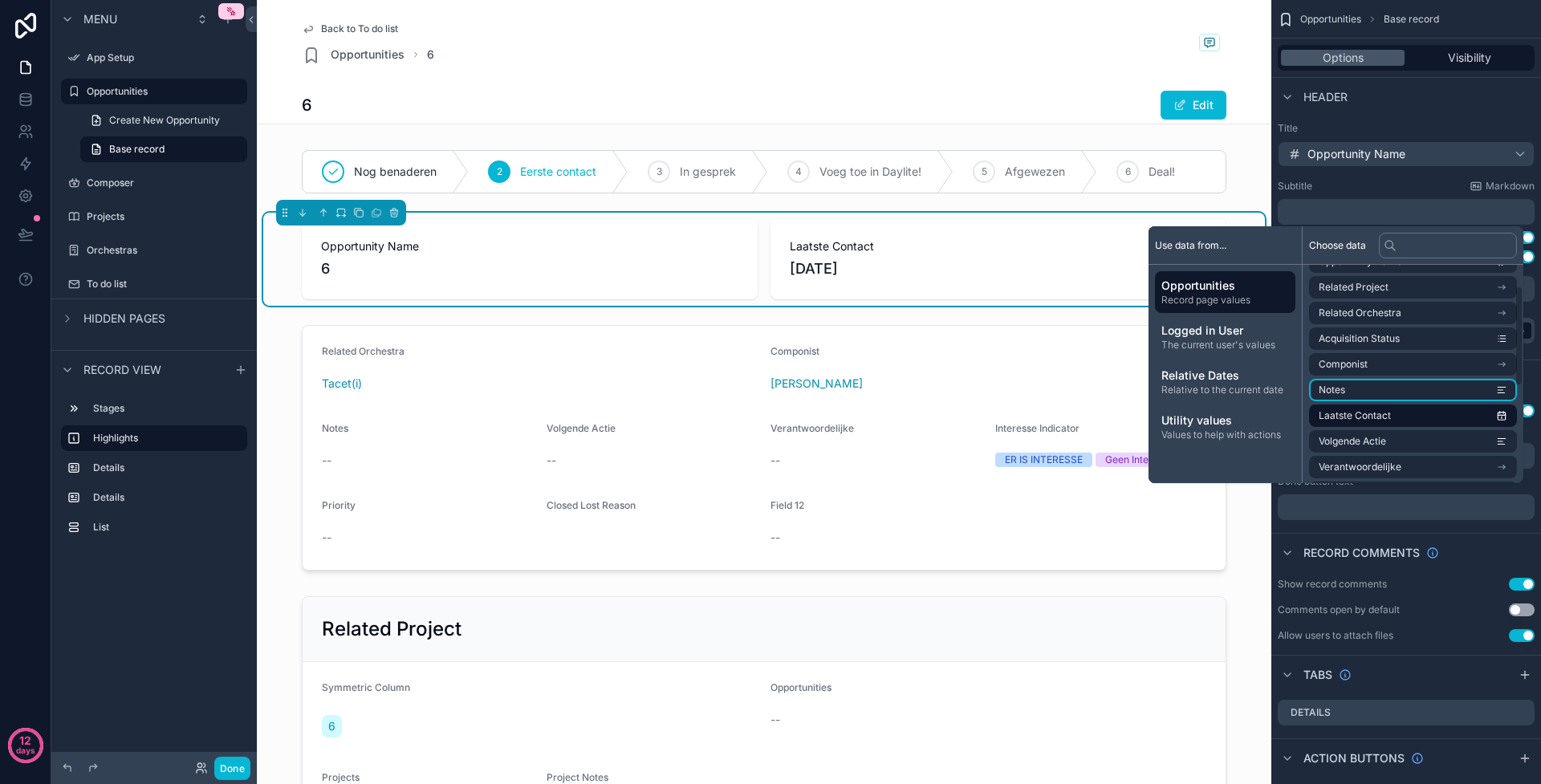 scroll, scrollTop: 88, scrollLeft: 0, axis: vertical 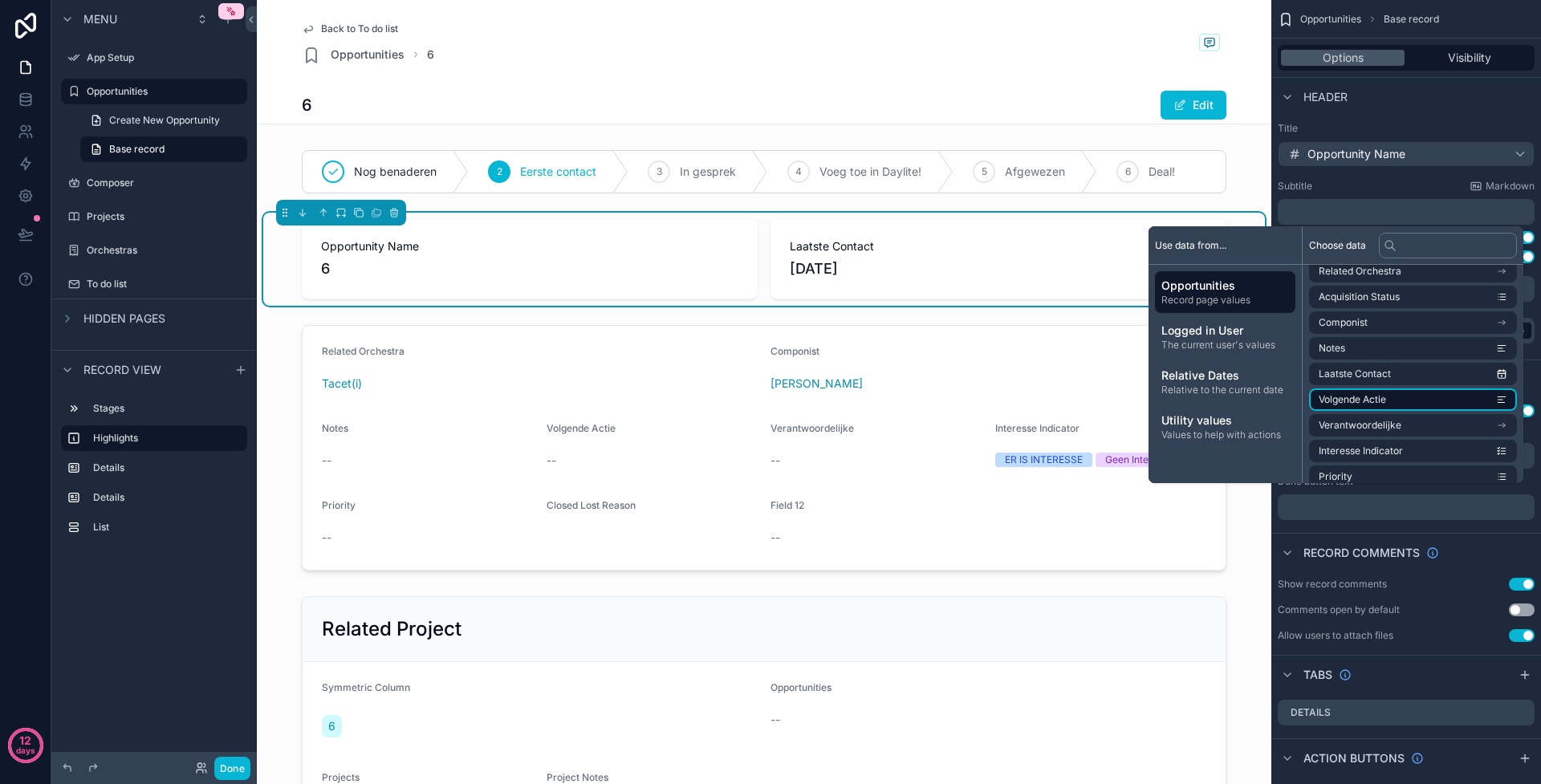 click on "Volgende Actie" at bounding box center (1413, 400) 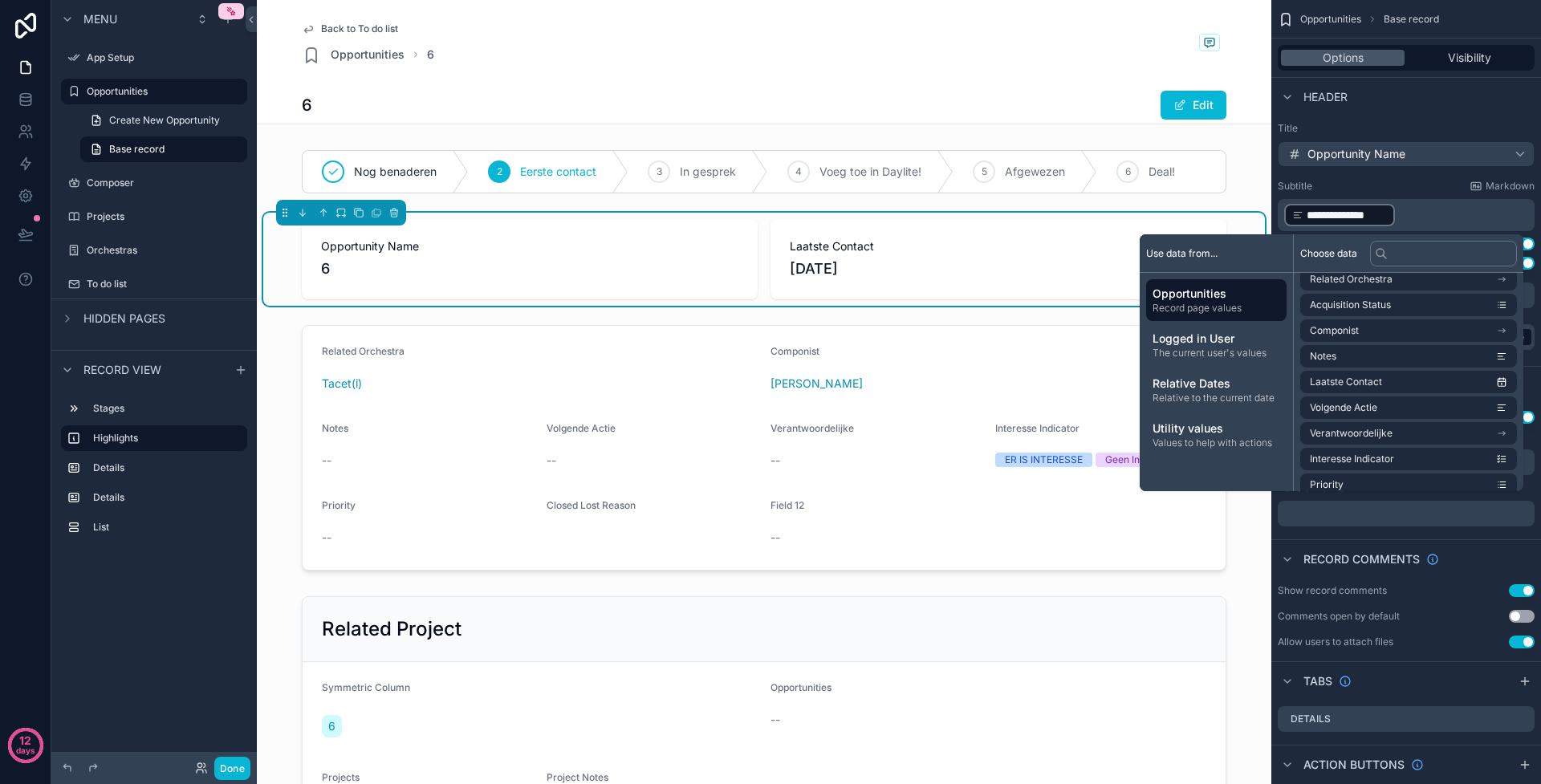click on "Back to To do list Opportunities 6" at bounding box center [764, 43] 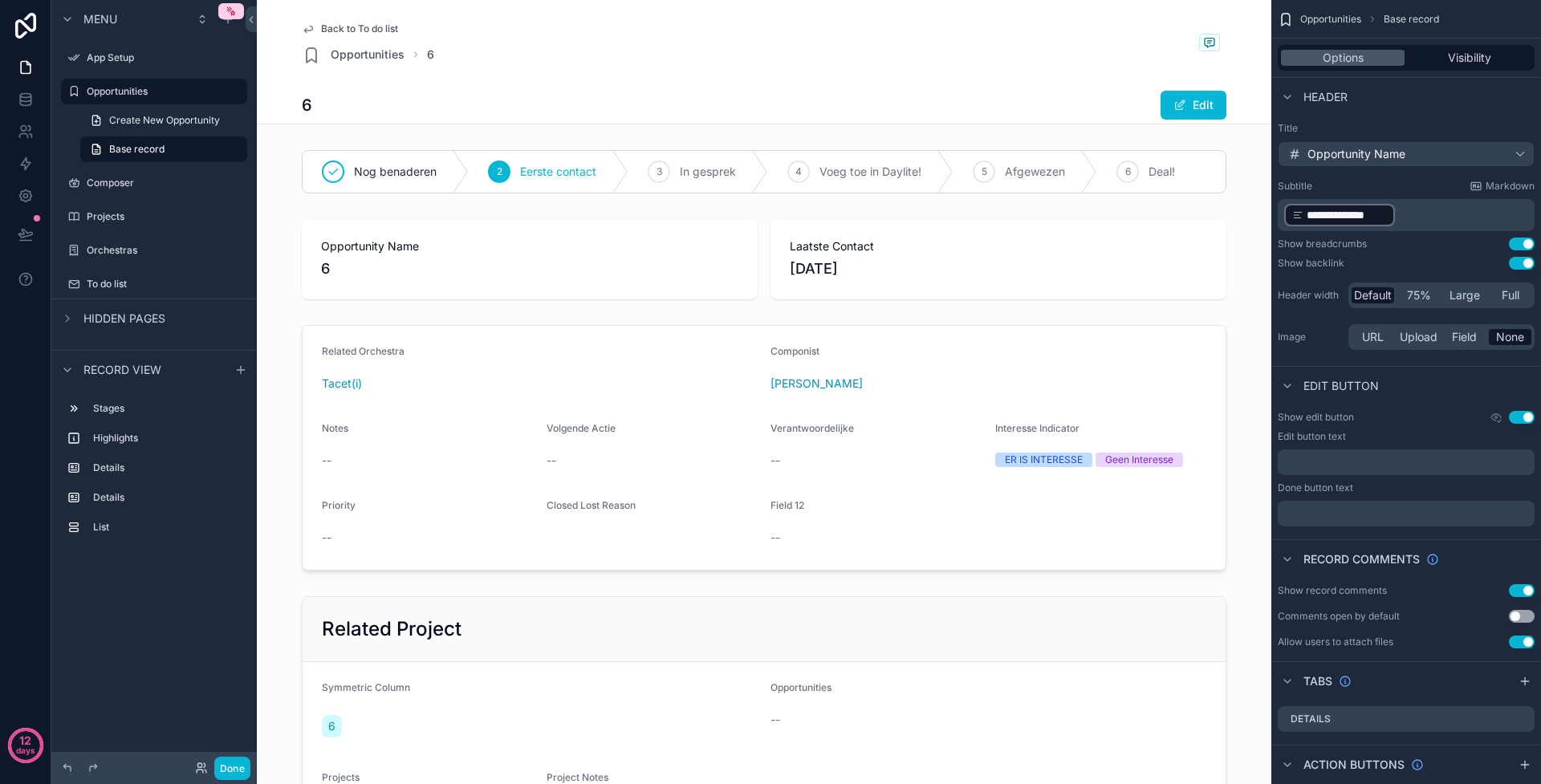 drag, startPoint x: 1417, startPoint y: 224, endPoint x: 1301, endPoint y: 221, distance: 116.03879 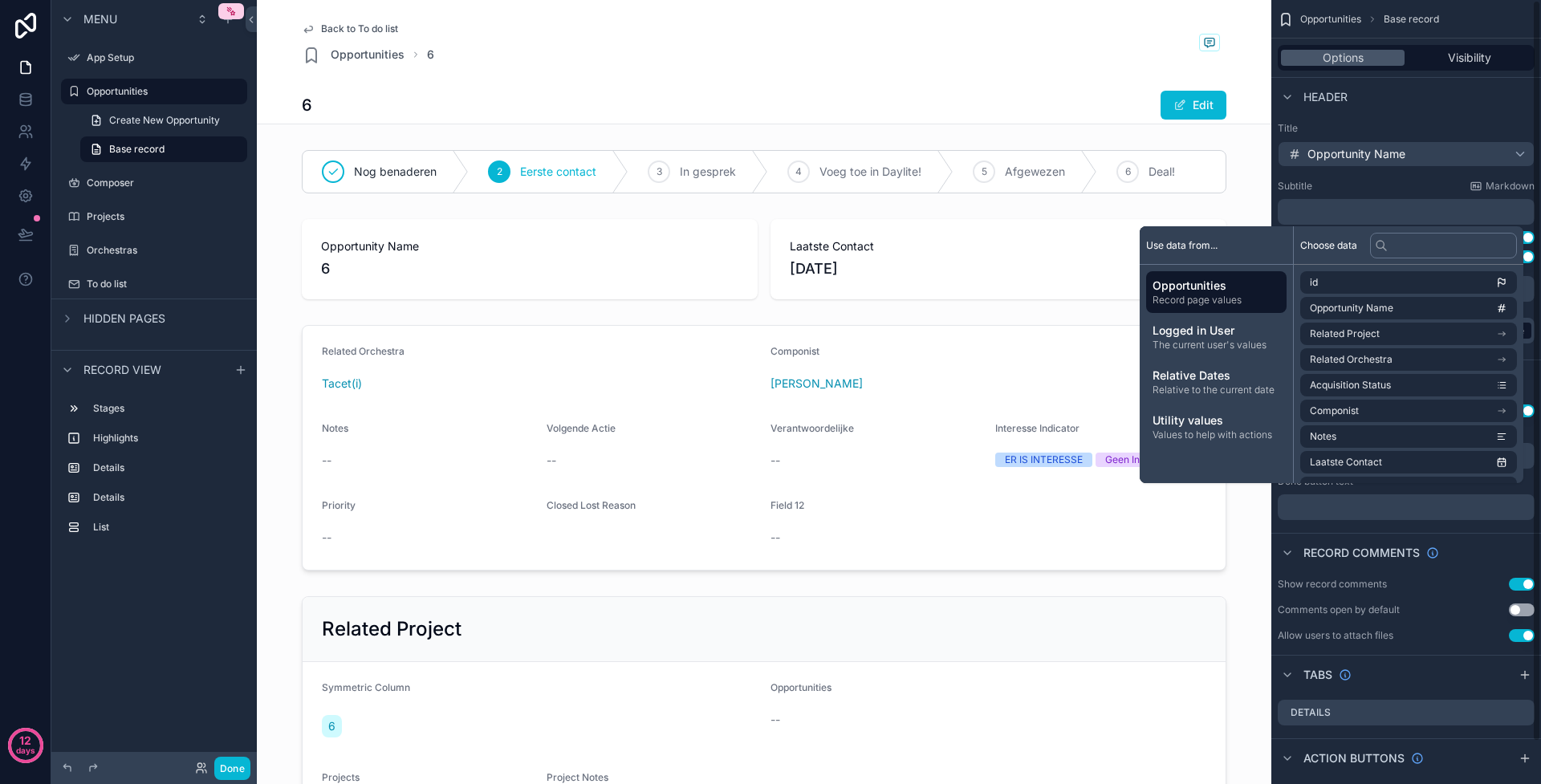 click on "Back to To do list Opportunities 6" at bounding box center (764, 43) 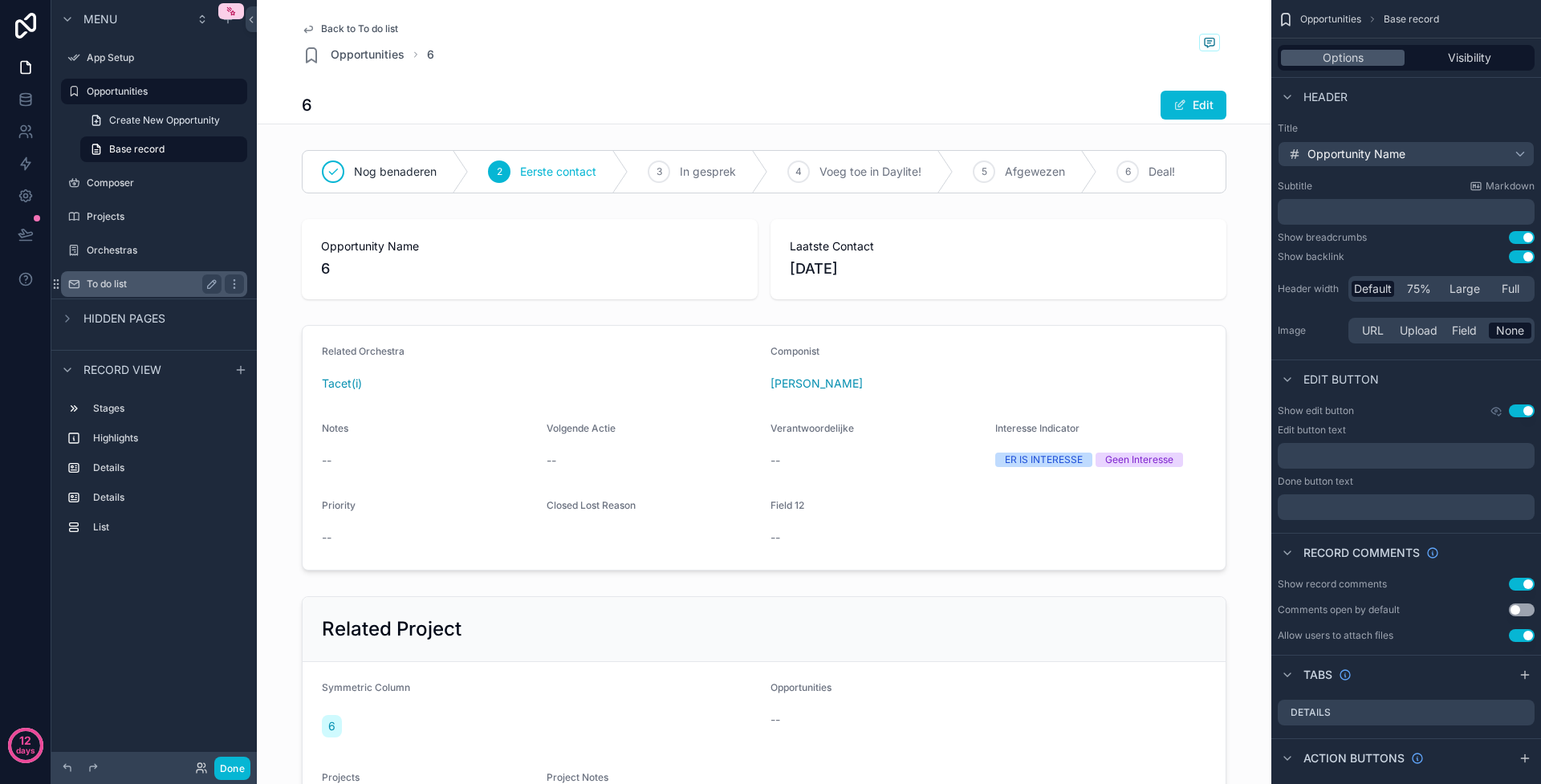 click on "To do list" at bounding box center [151, 284] 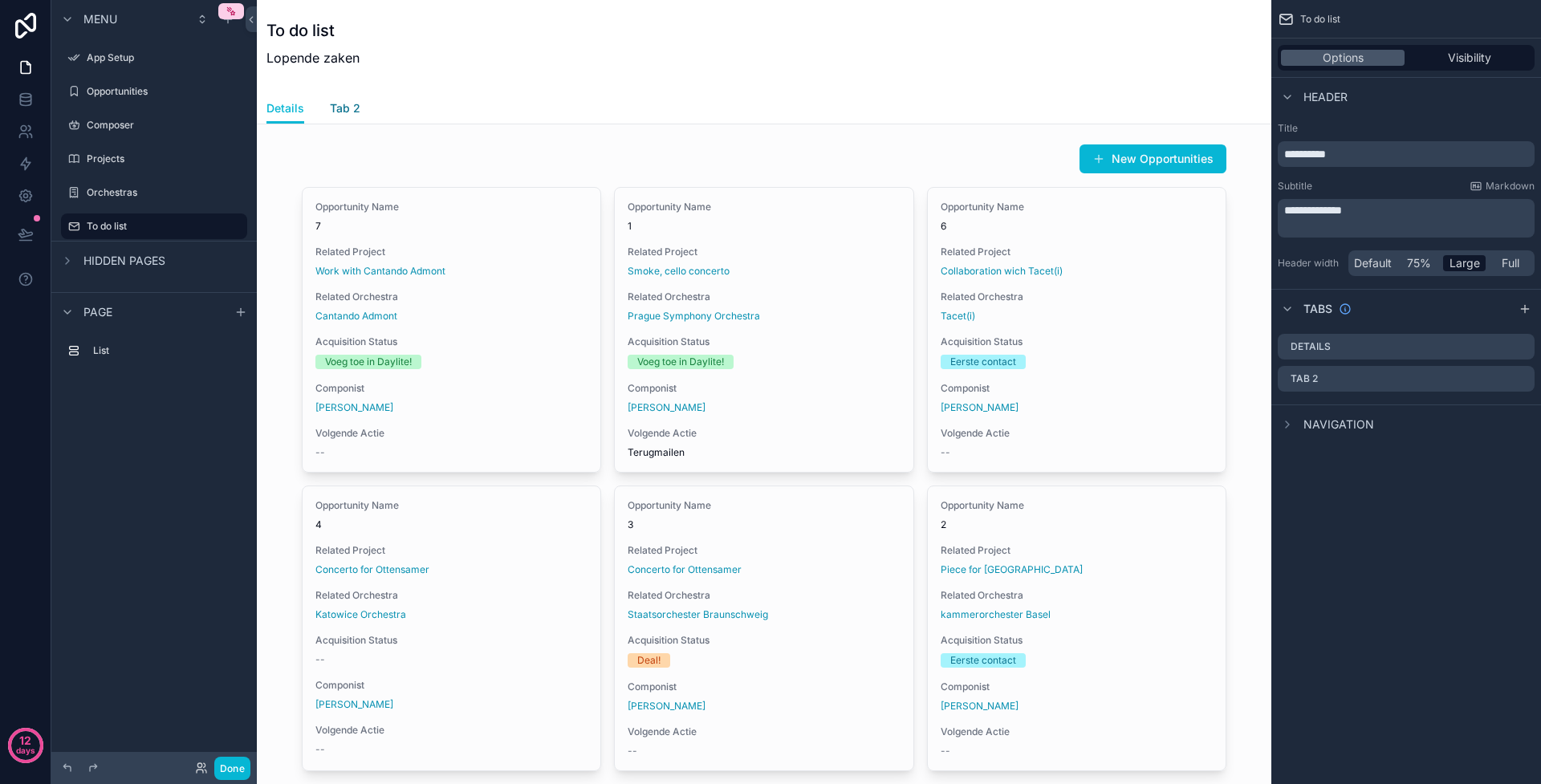 click on "Tab 2" at bounding box center [345, 108] 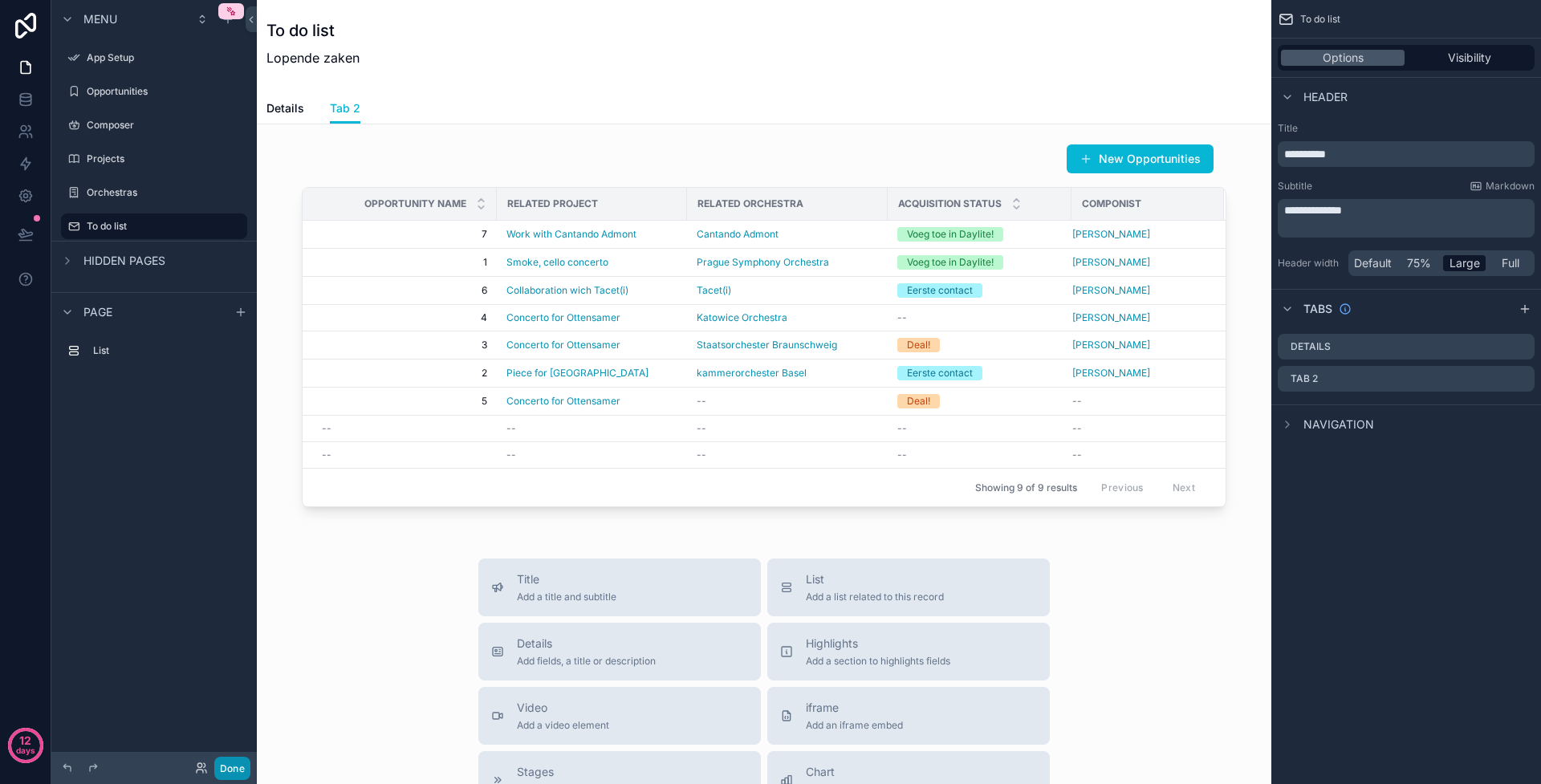 click on "Done" at bounding box center [232, 768] 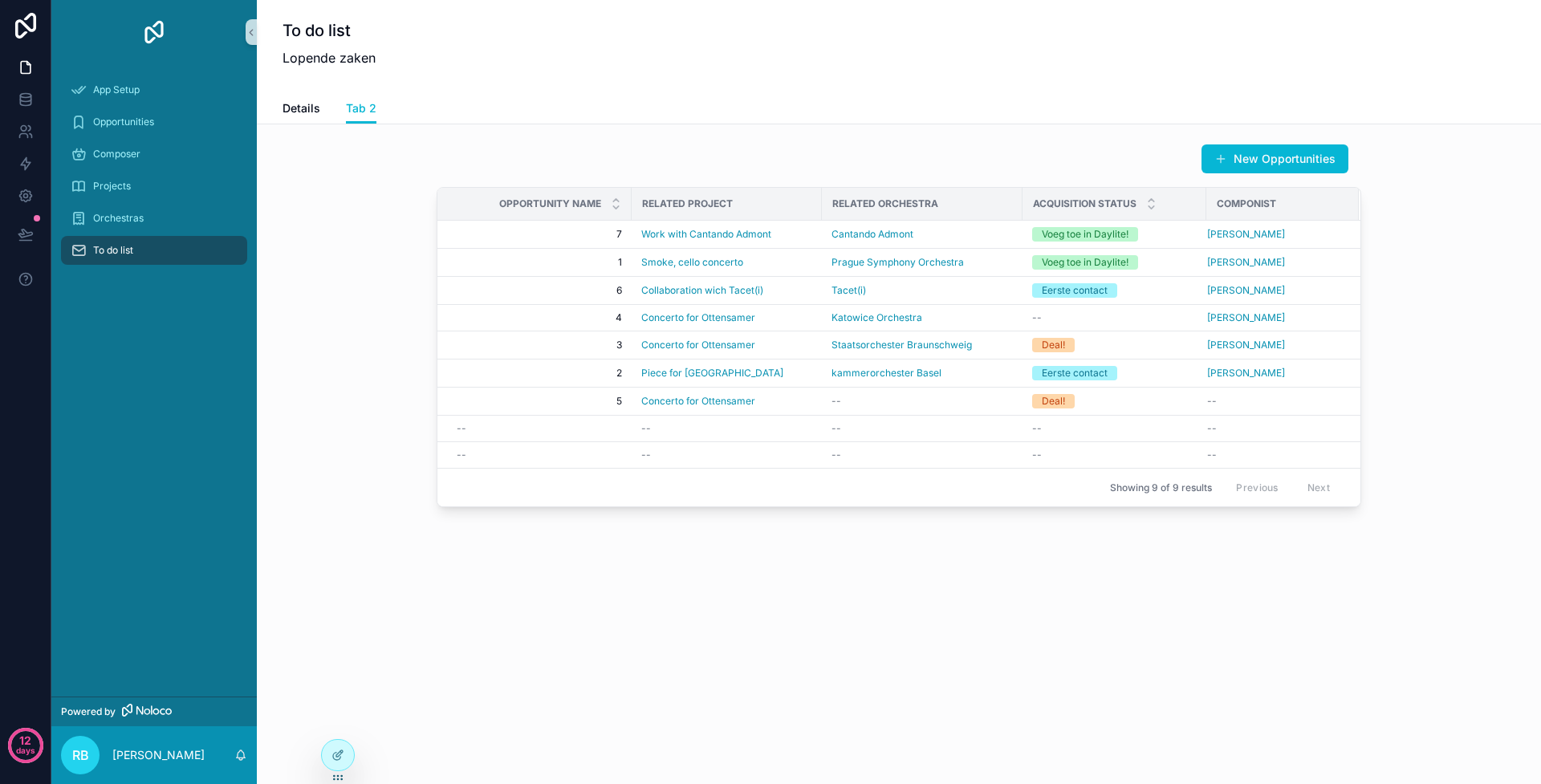 click on "RB Rienk  Blom" at bounding box center [154, 755] 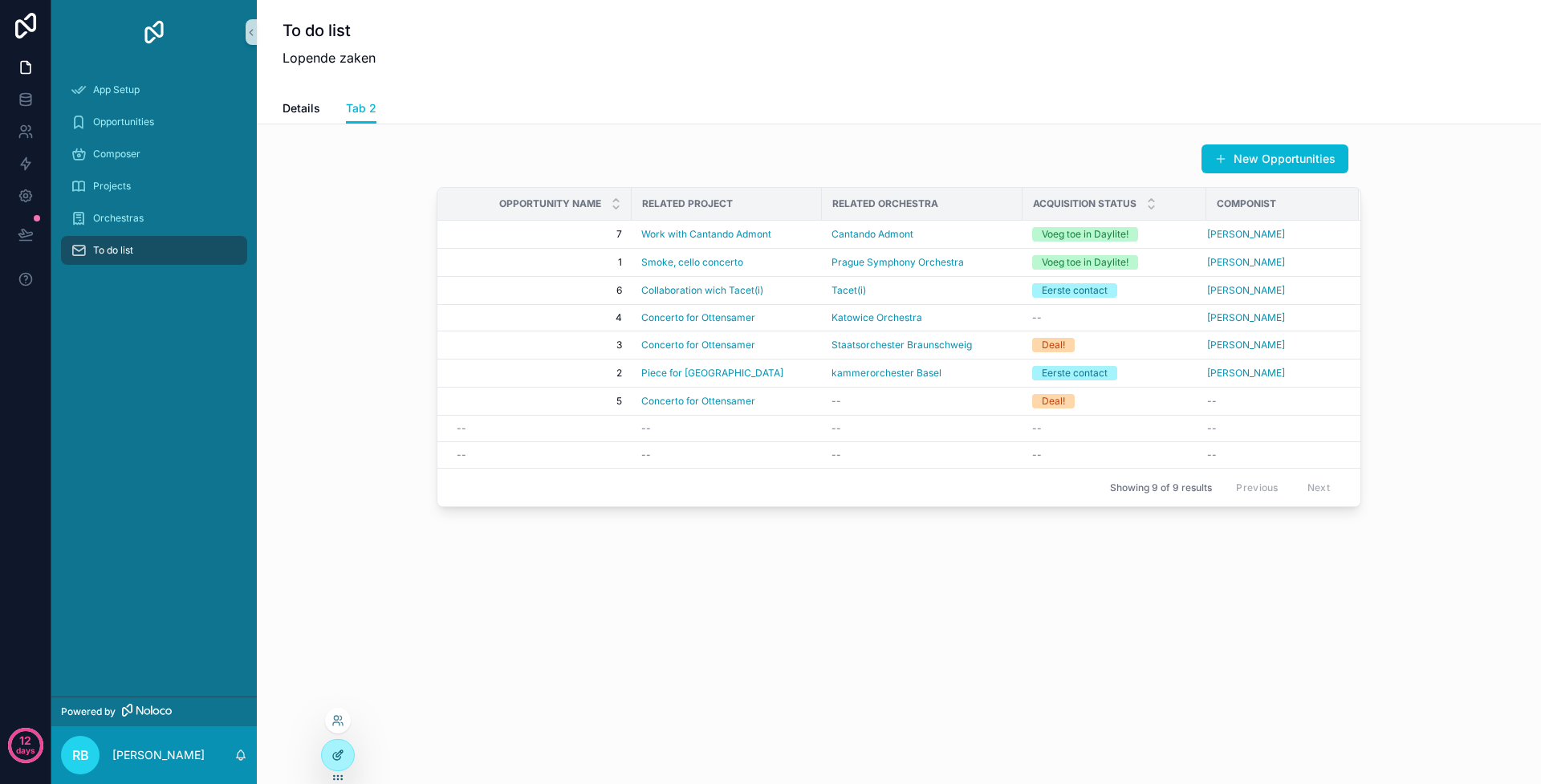 click at bounding box center [338, 755] 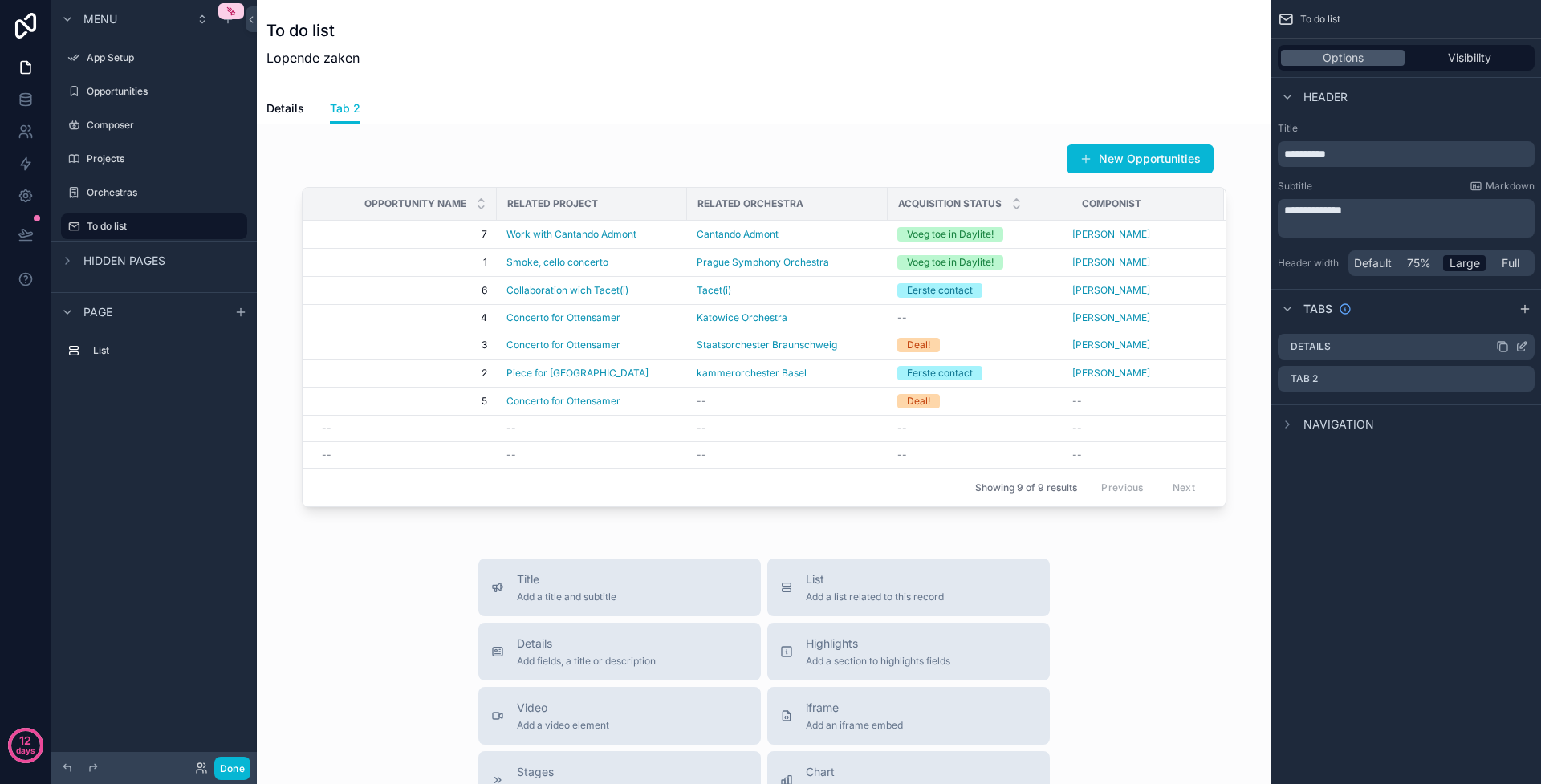 click on "Details" at bounding box center [1311, 347] 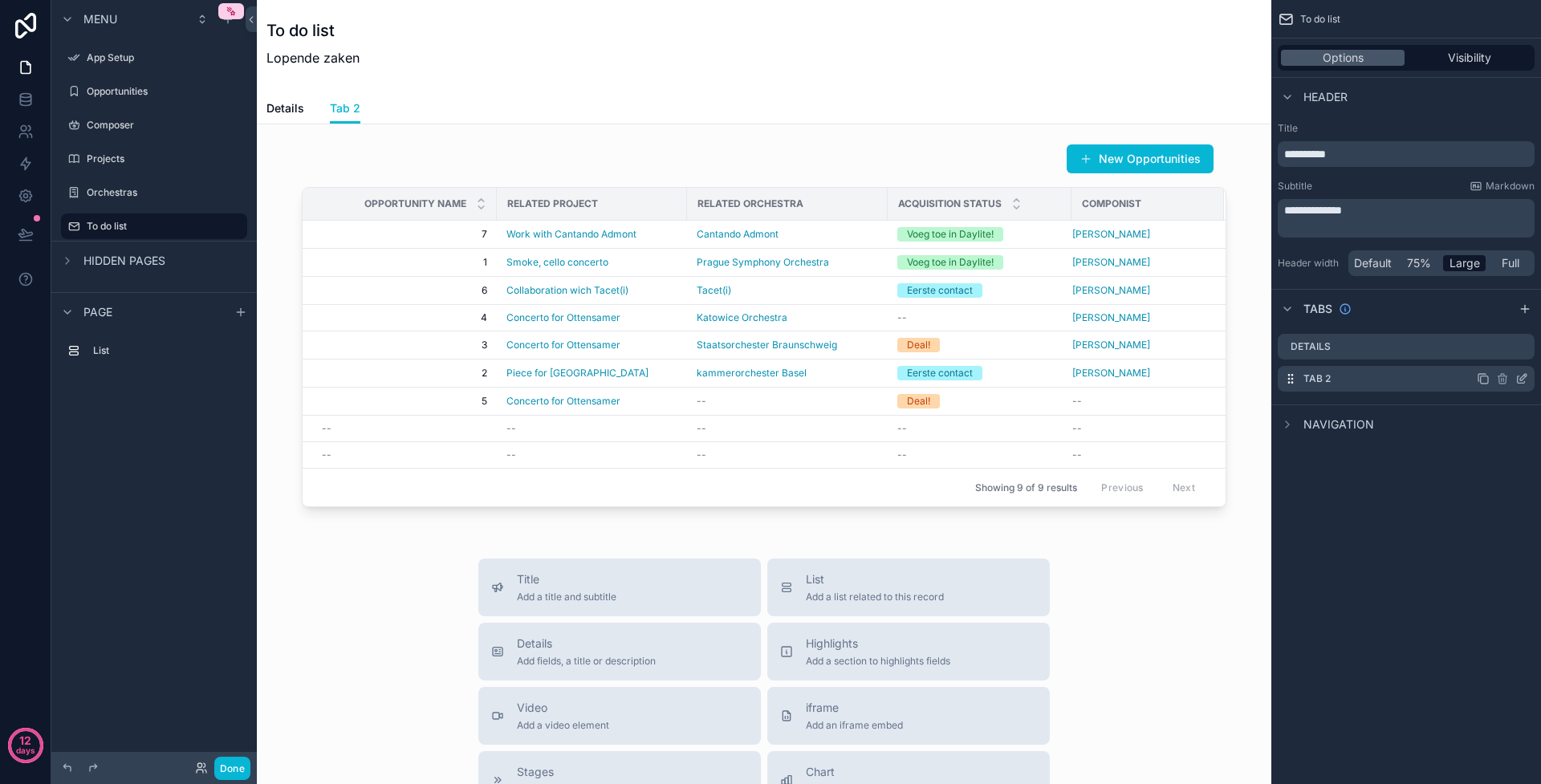 click on "Tab 2" at bounding box center (1317, 379) 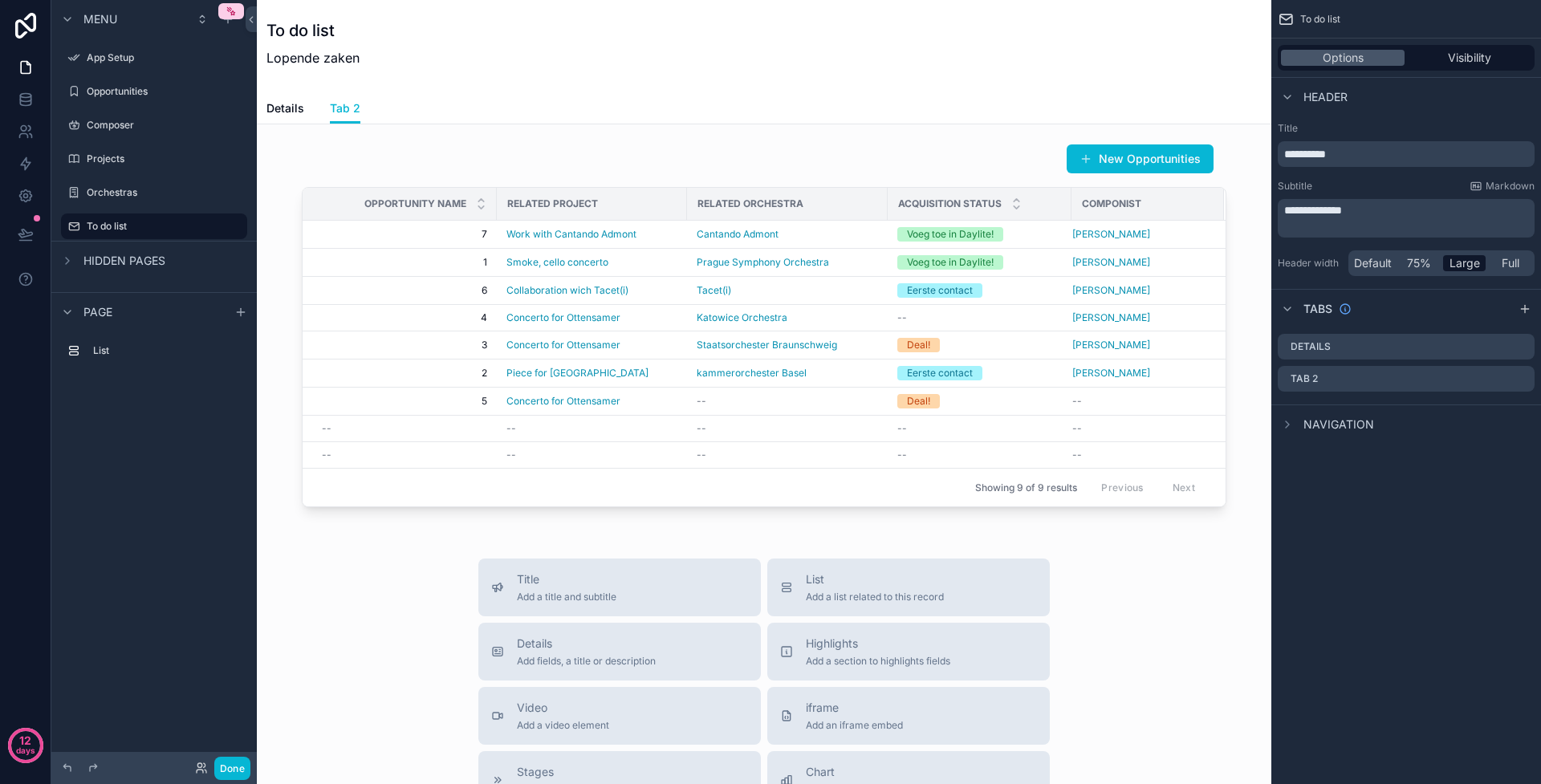 click on "Navigation" at bounding box center (1339, 424) 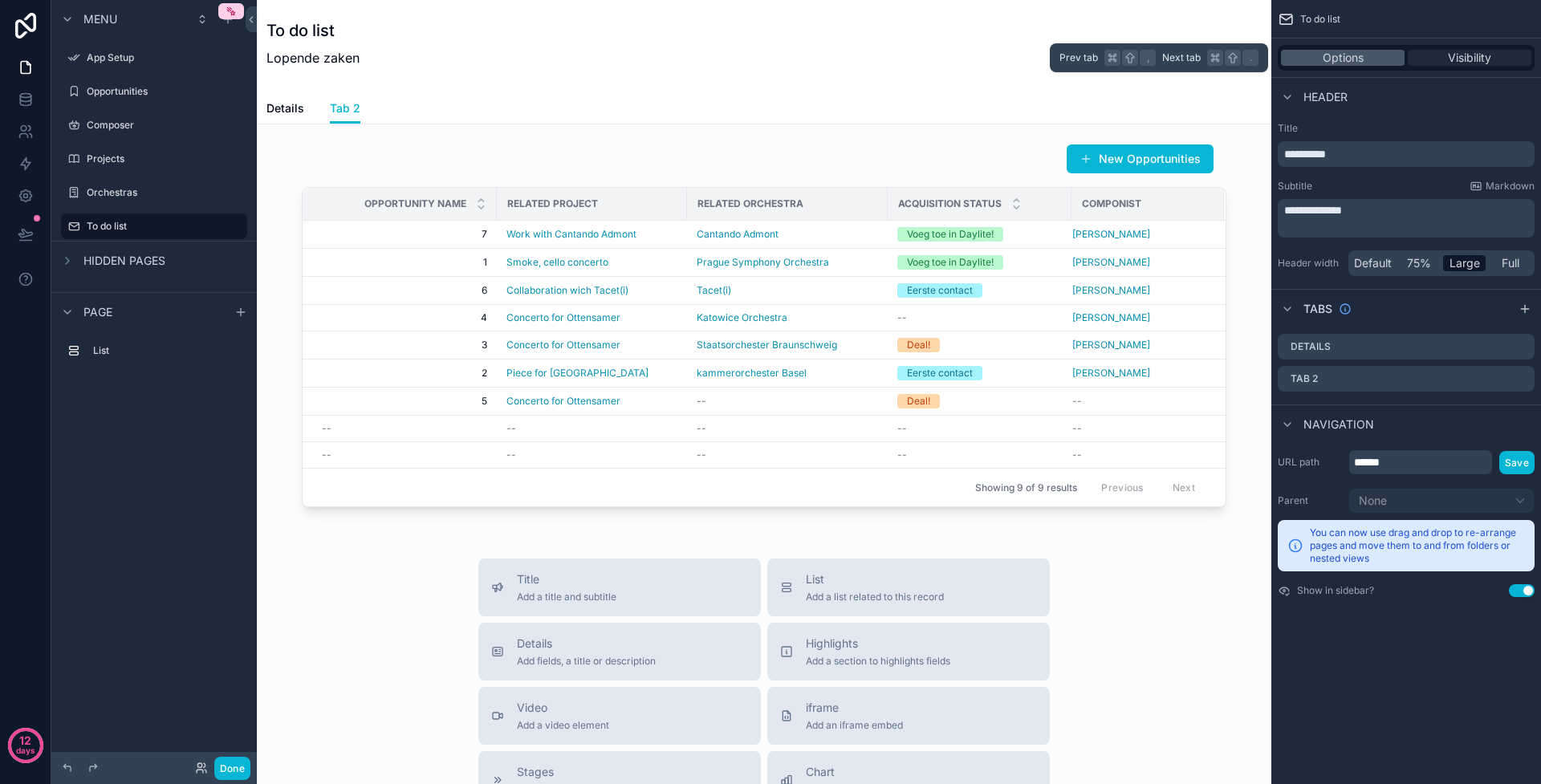 click on "Visibility" at bounding box center [1470, 58] 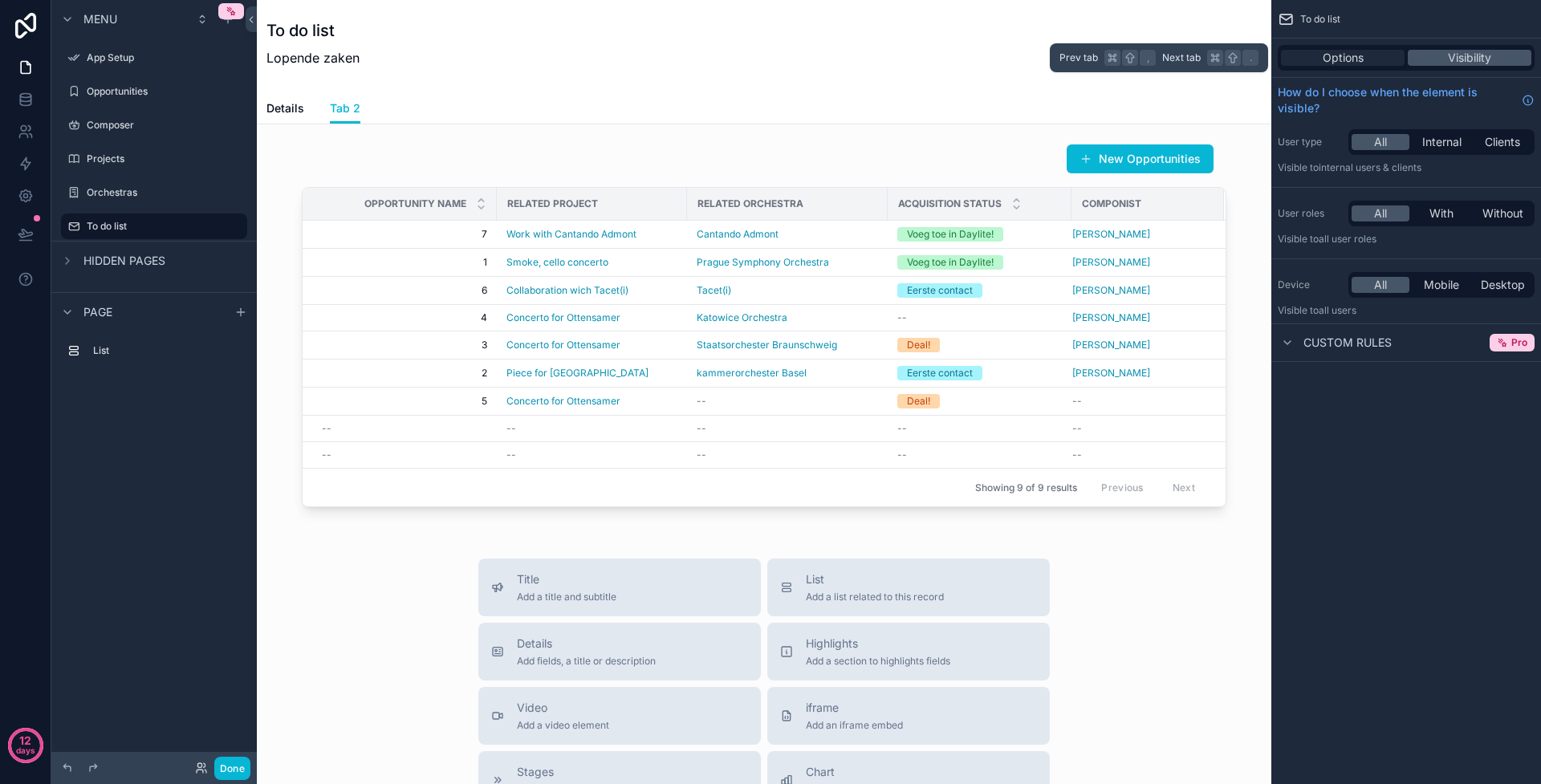 click on "Options" at bounding box center [1343, 58] 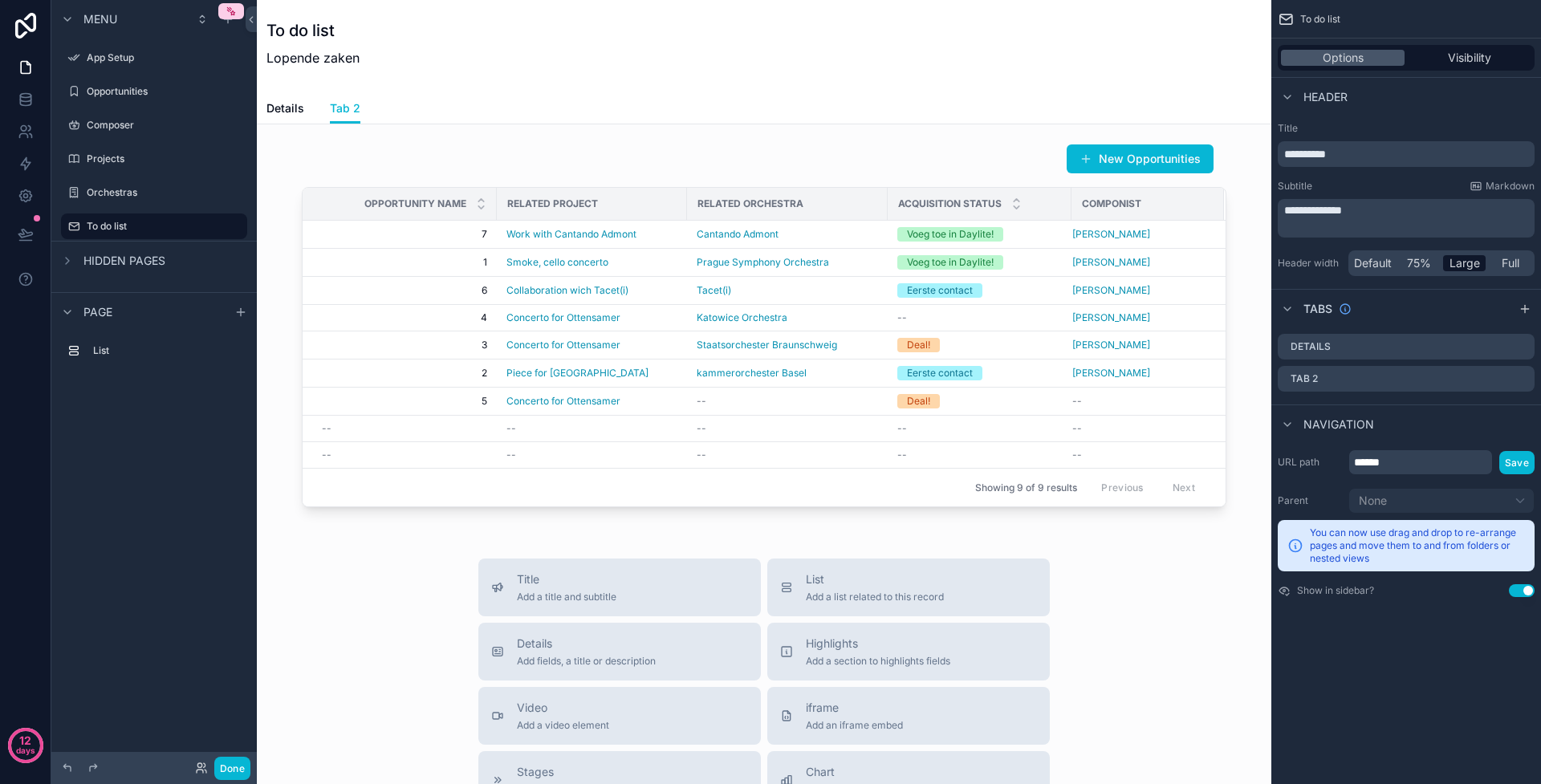 click on "To do list Lopende zaken" at bounding box center [764, 47] 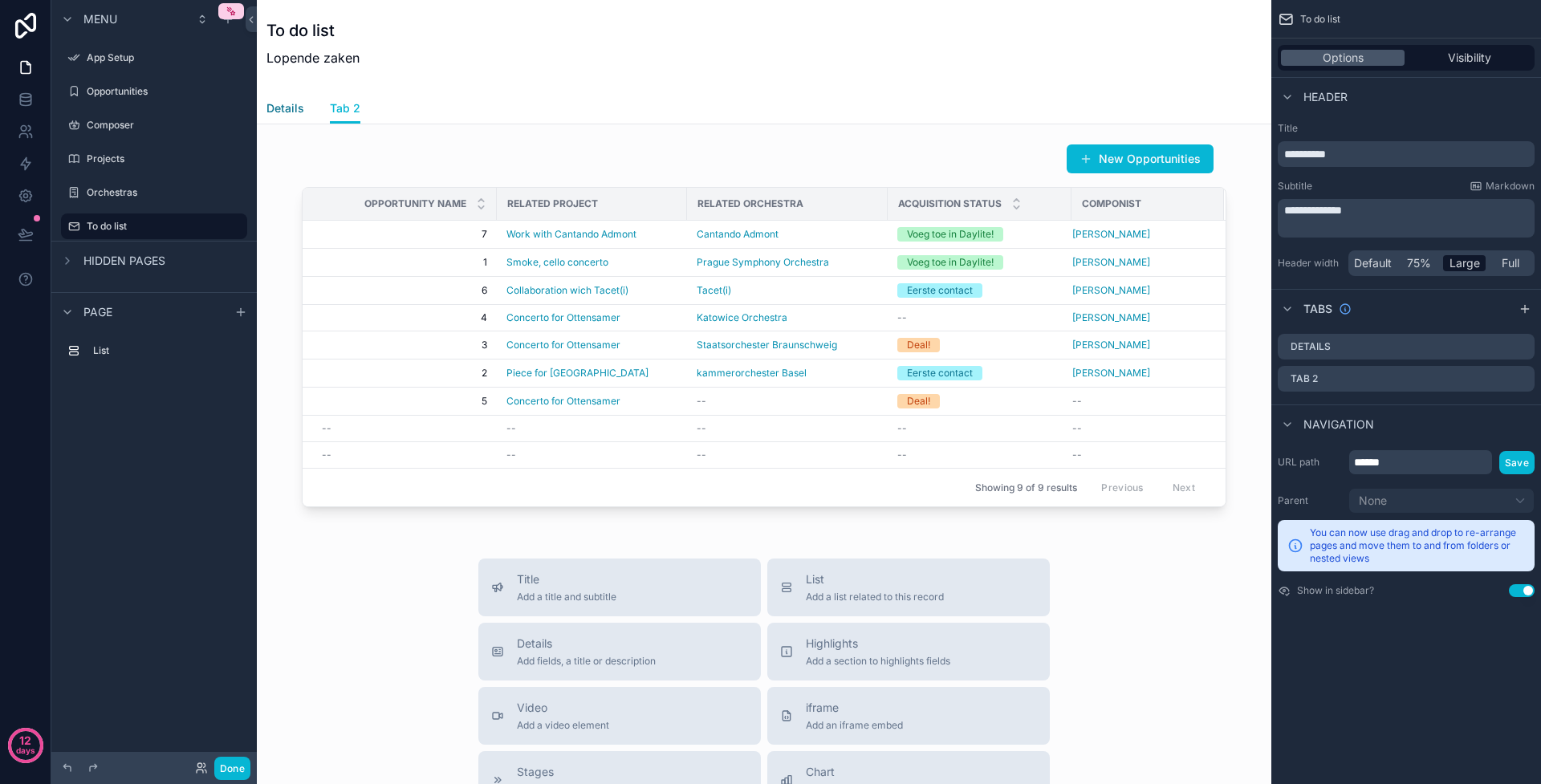 click on "Details" at bounding box center (285, 108) 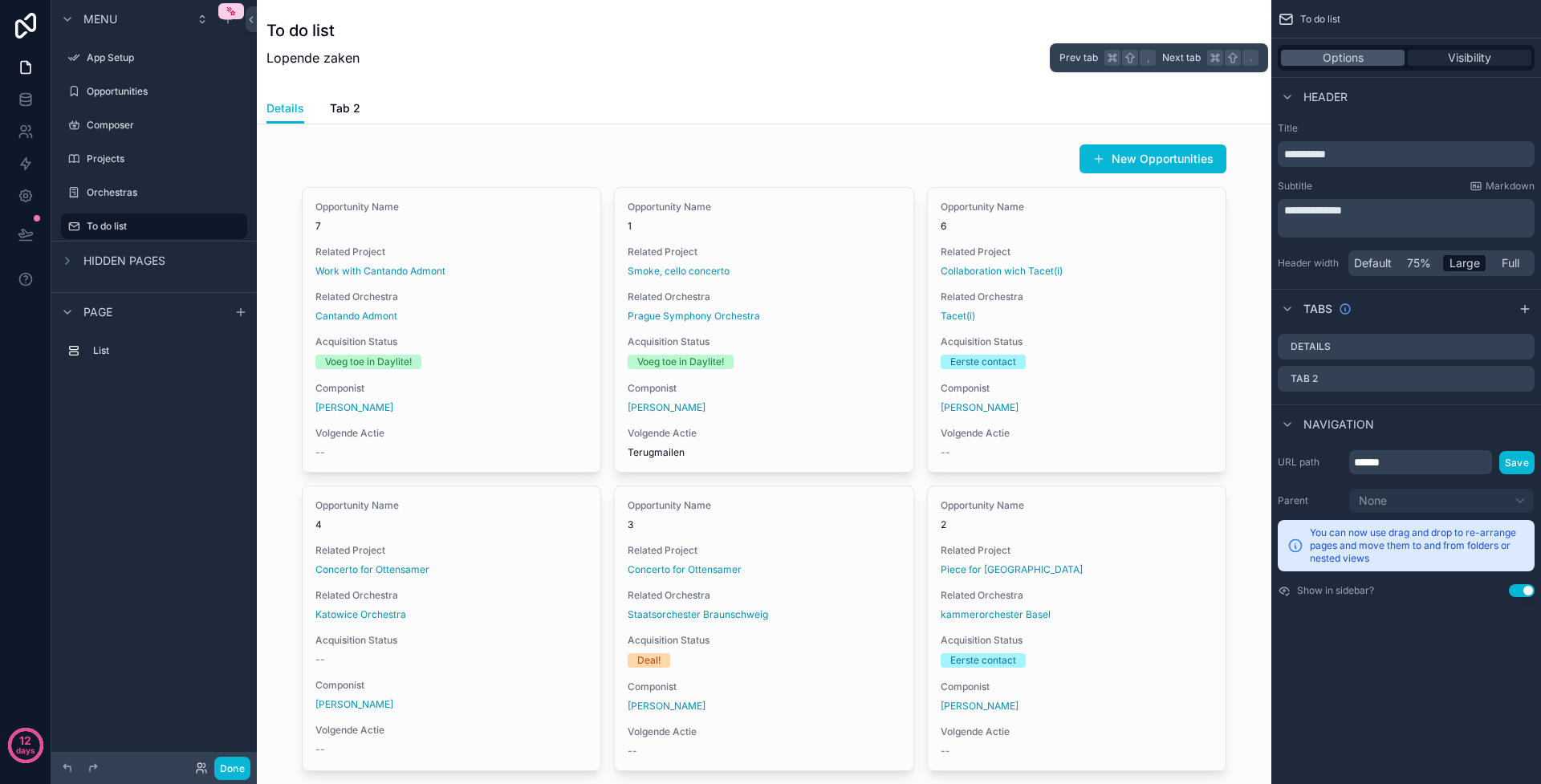 click on "Visibility" at bounding box center (1470, 58) 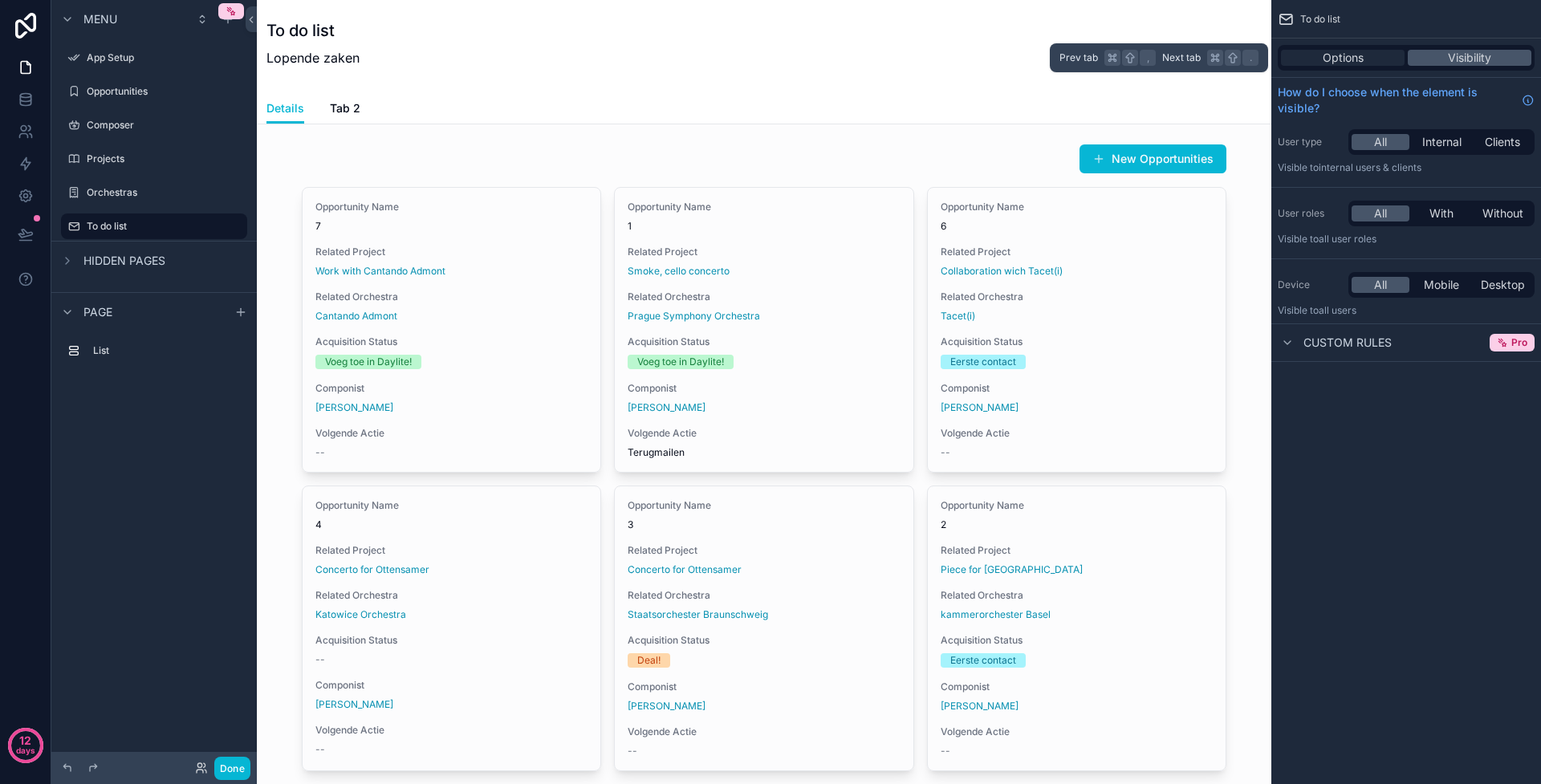 click on "Options" at bounding box center [1343, 58] 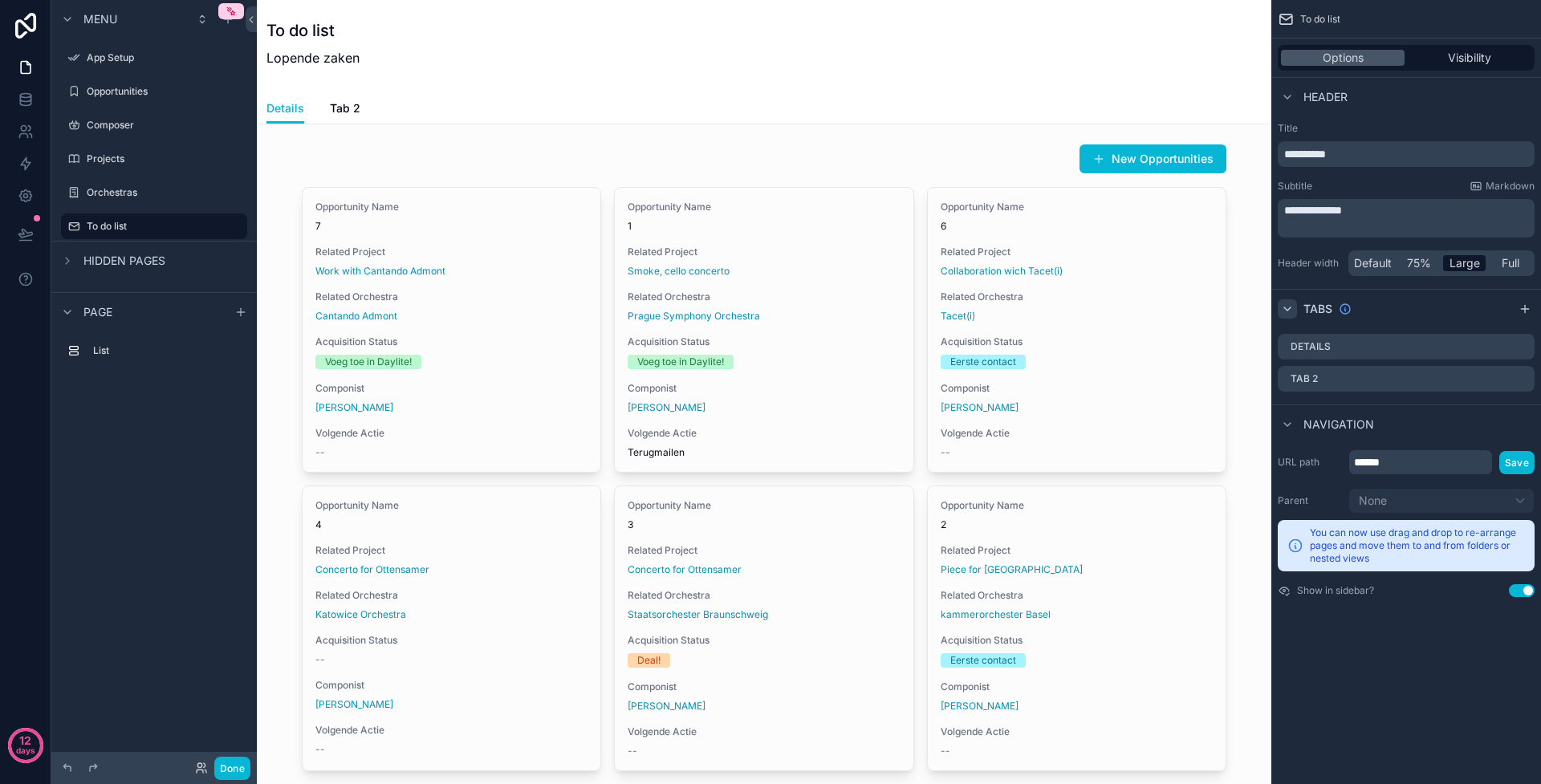 click at bounding box center (1287, 309) 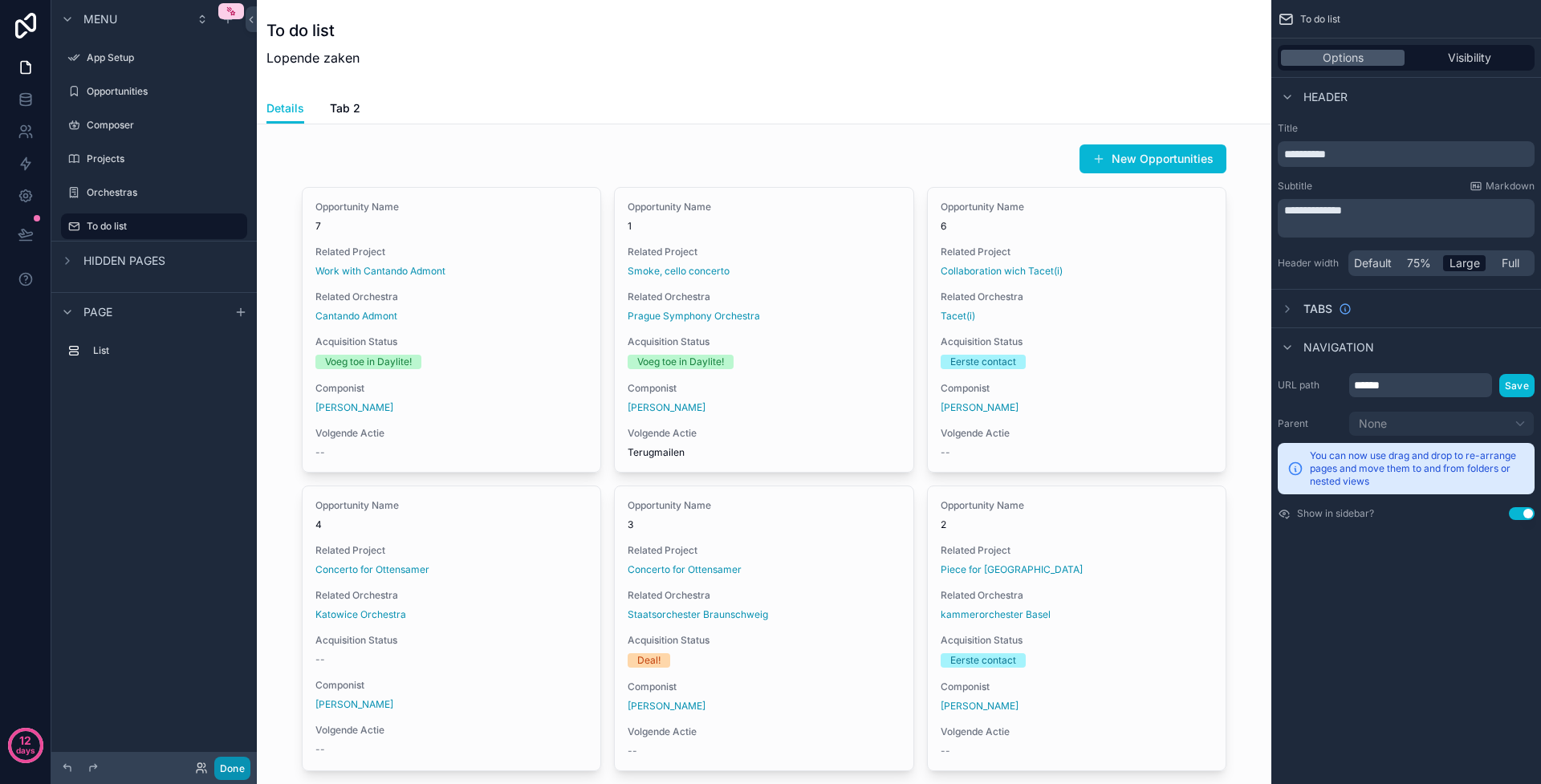 click on "Done" at bounding box center (232, 768) 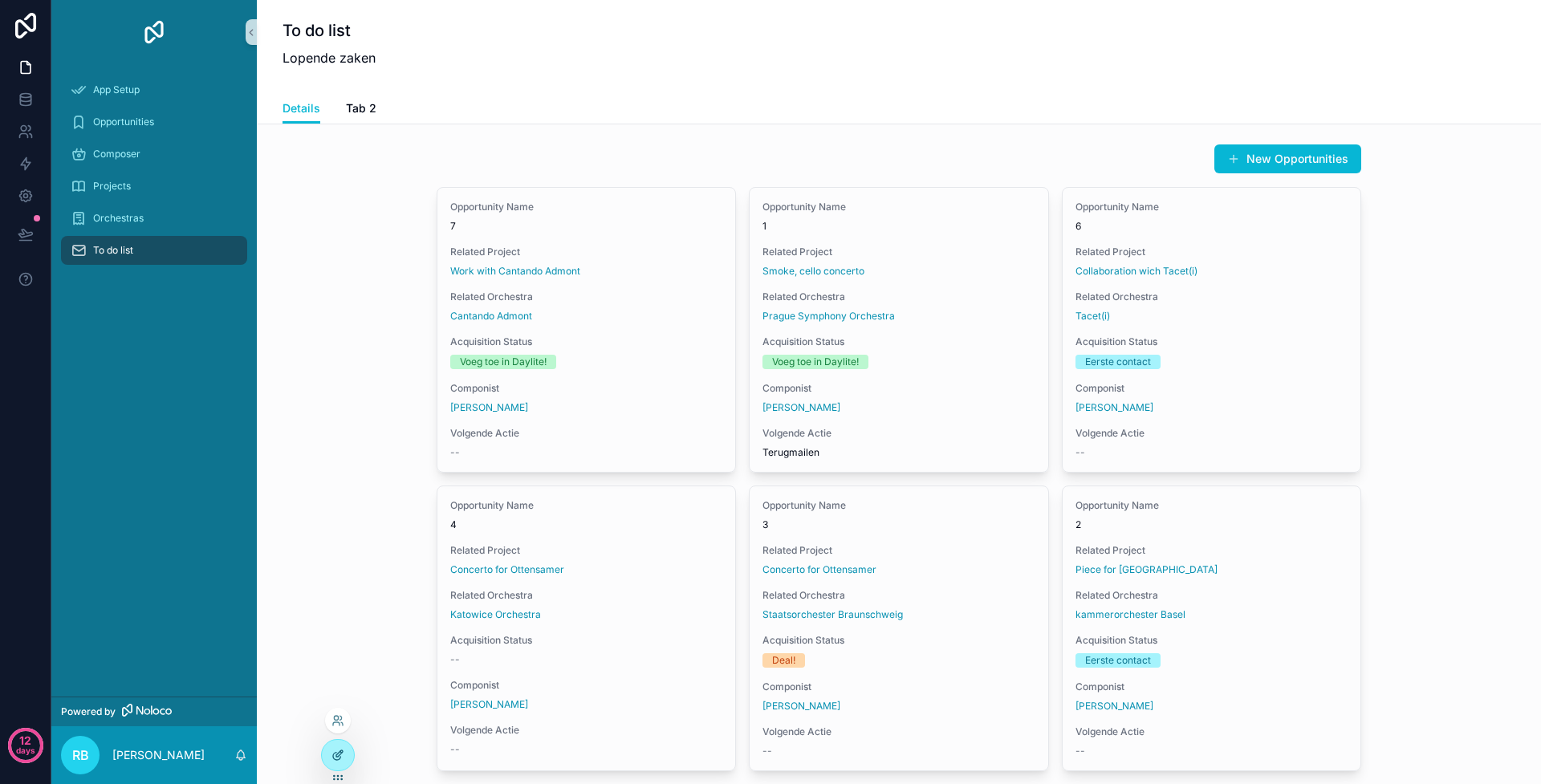 click at bounding box center [338, 755] 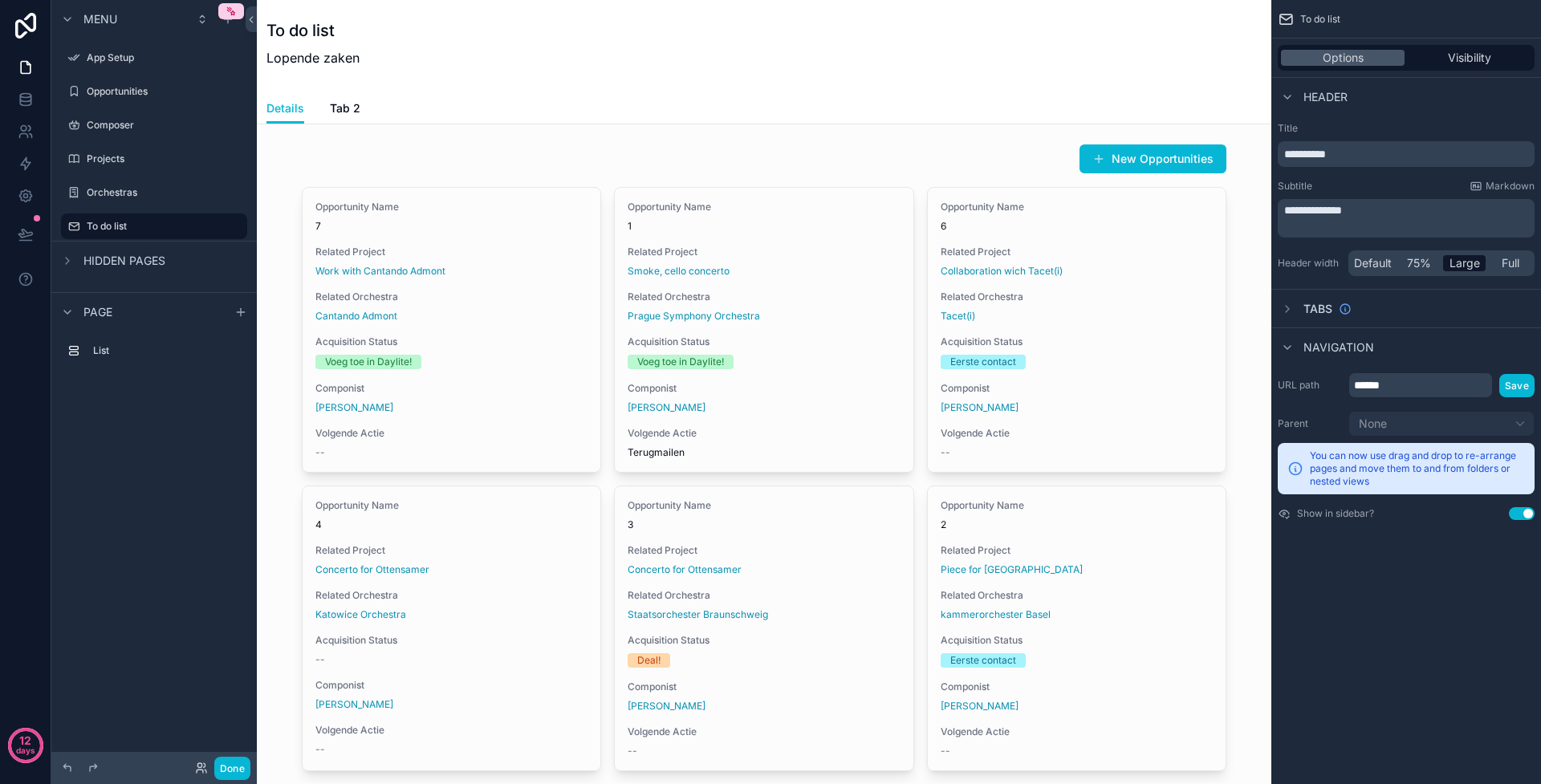 click on "To do list Lopende zaken" at bounding box center (764, 47) 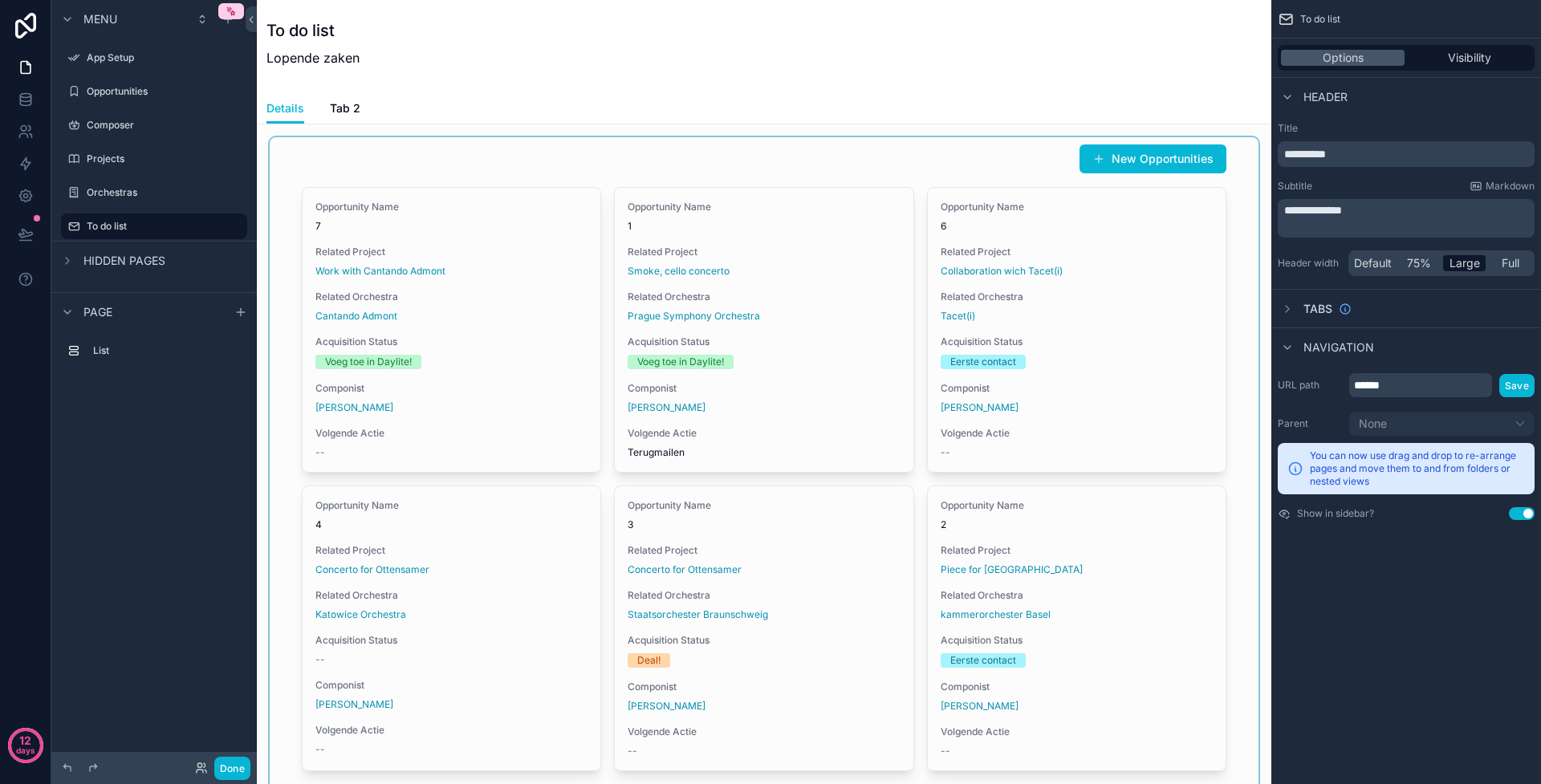 click at bounding box center (764, 632) 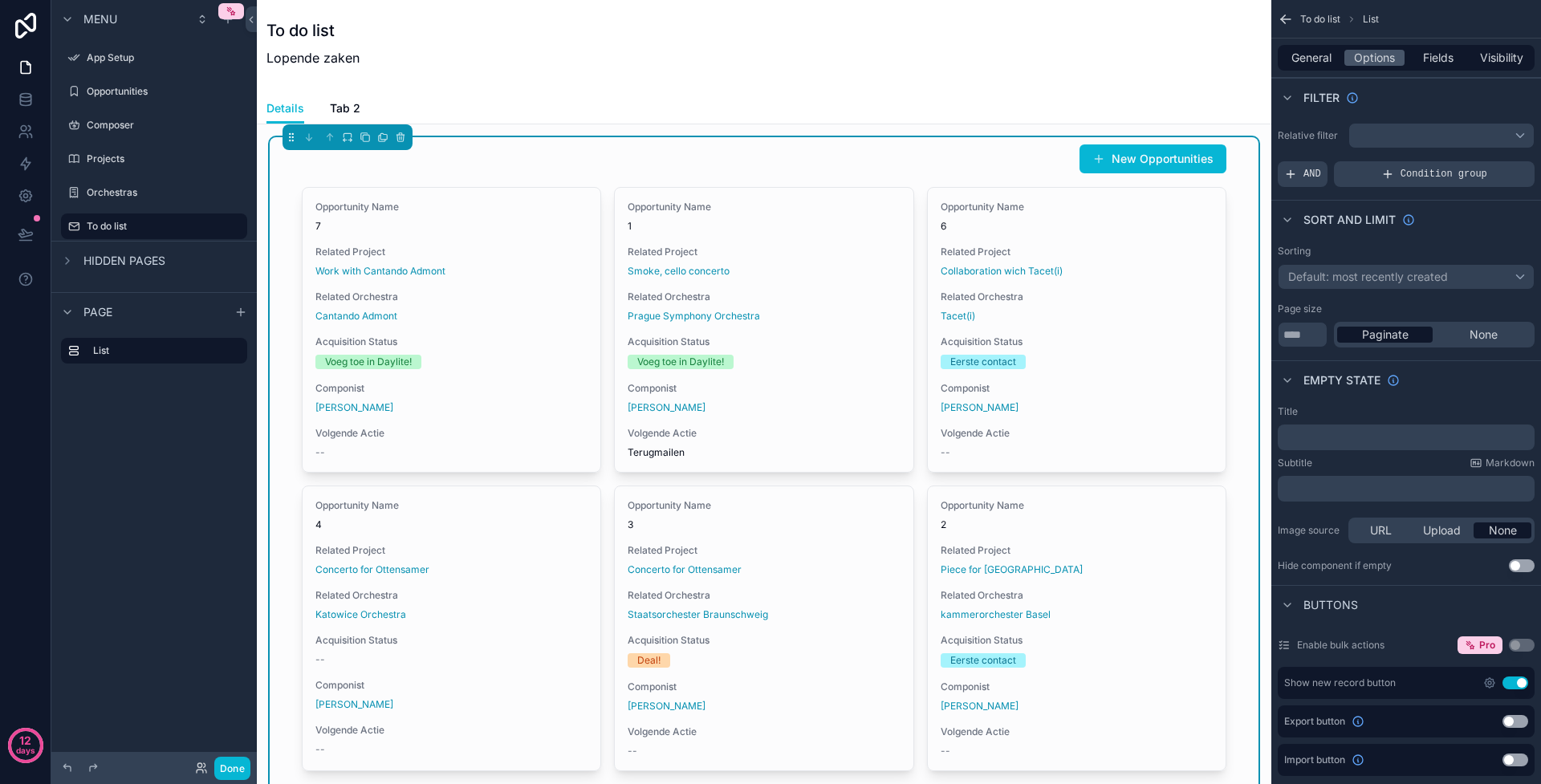 click on "To do list Lopende zaken" at bounding box center (764, 47) 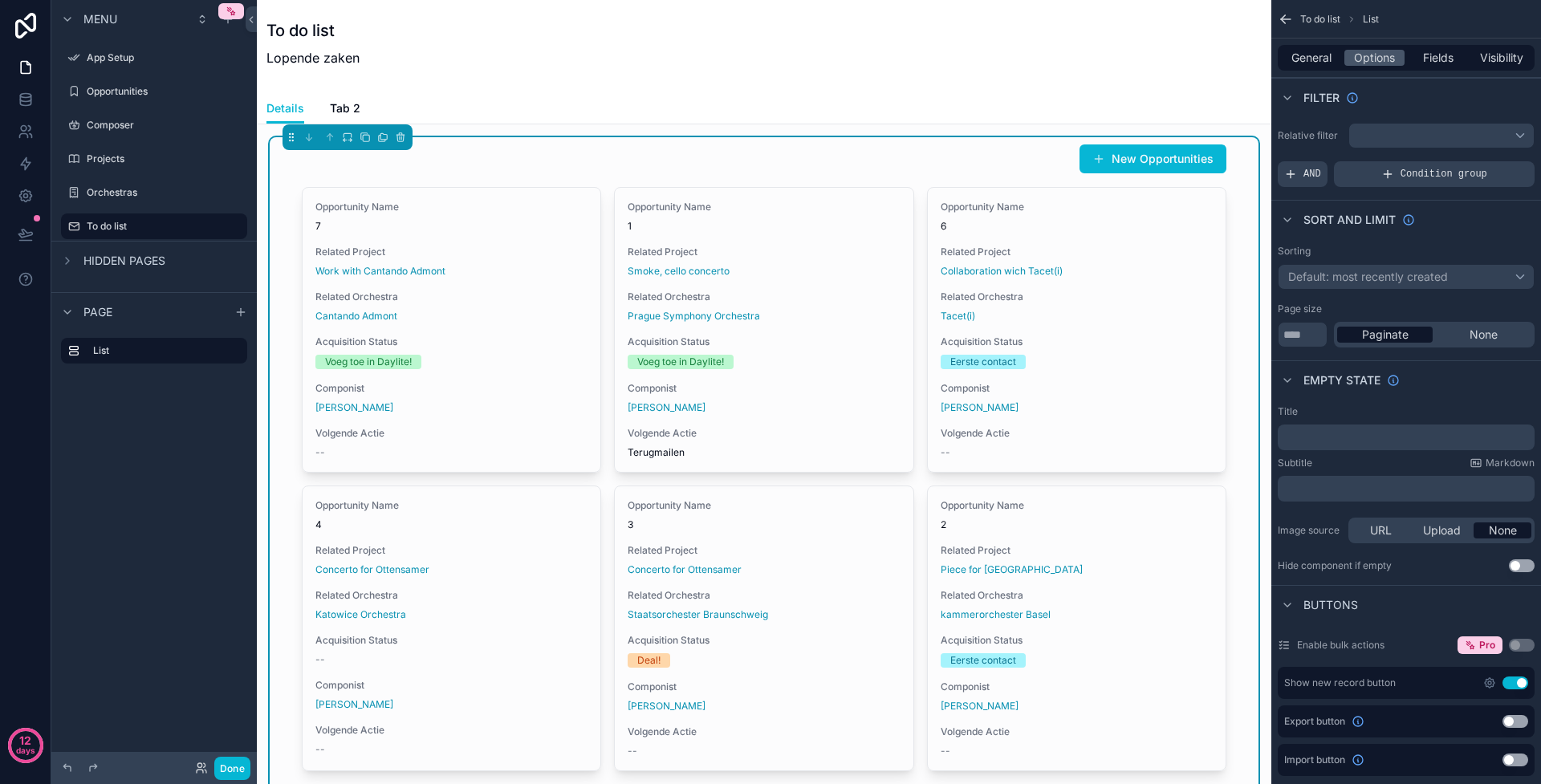 click on "Default: most recently created" at bounding box center [1368, 276] 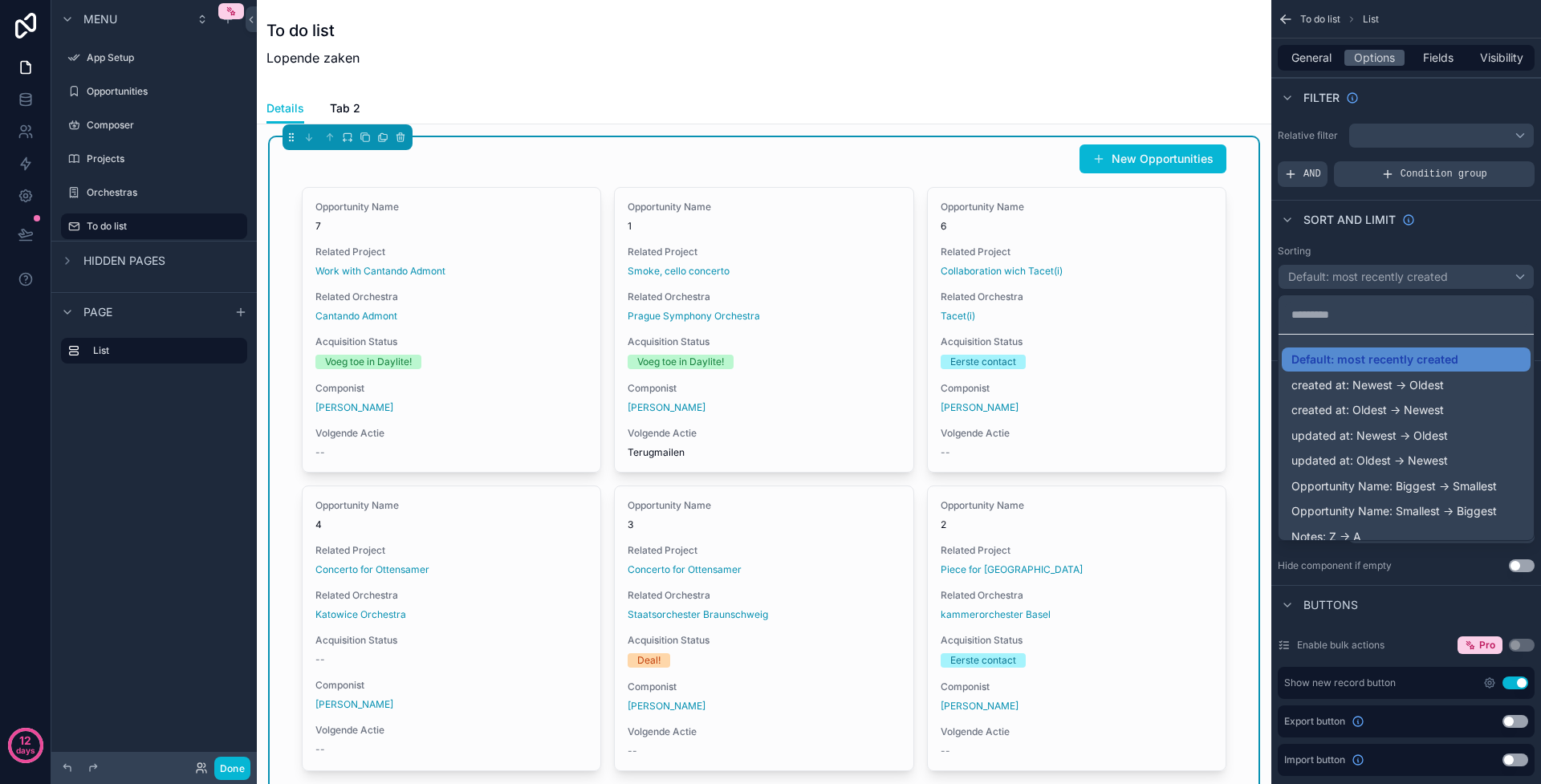 click at bounding box center (770, 392) 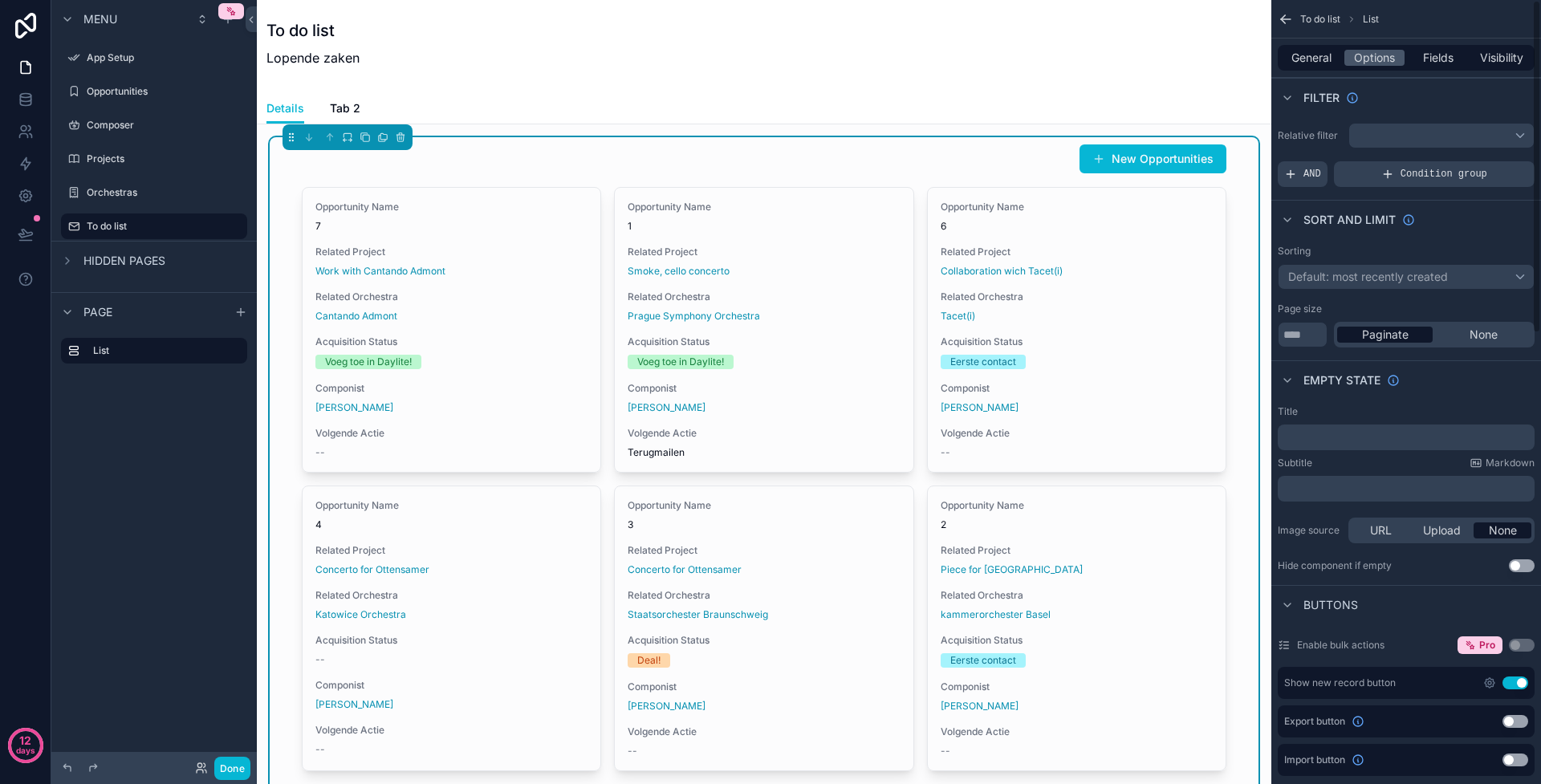 click on "﻿" at bounding box center [1406, 437] 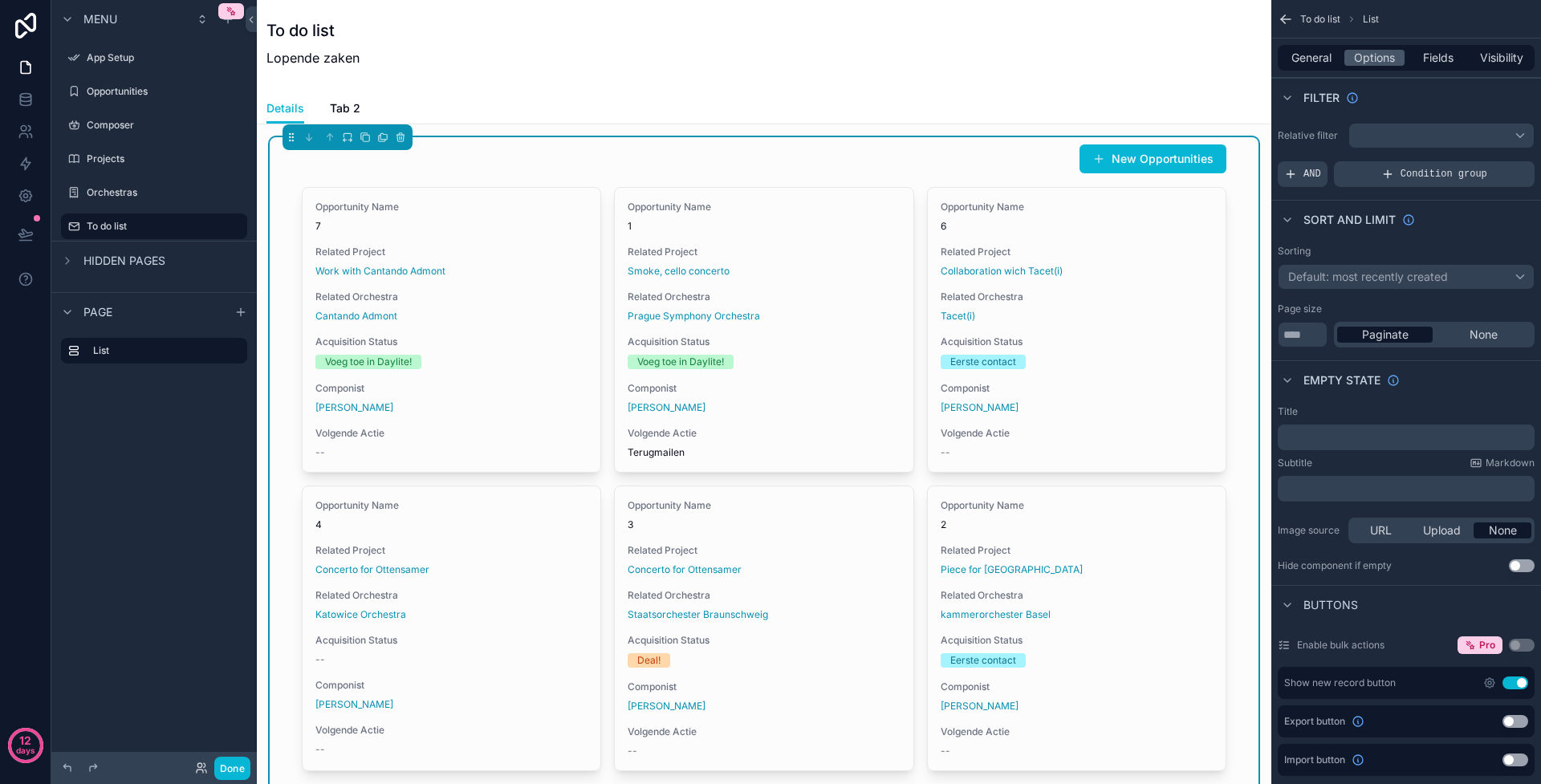 click on "﻿" at bounding box center [1408, 437] 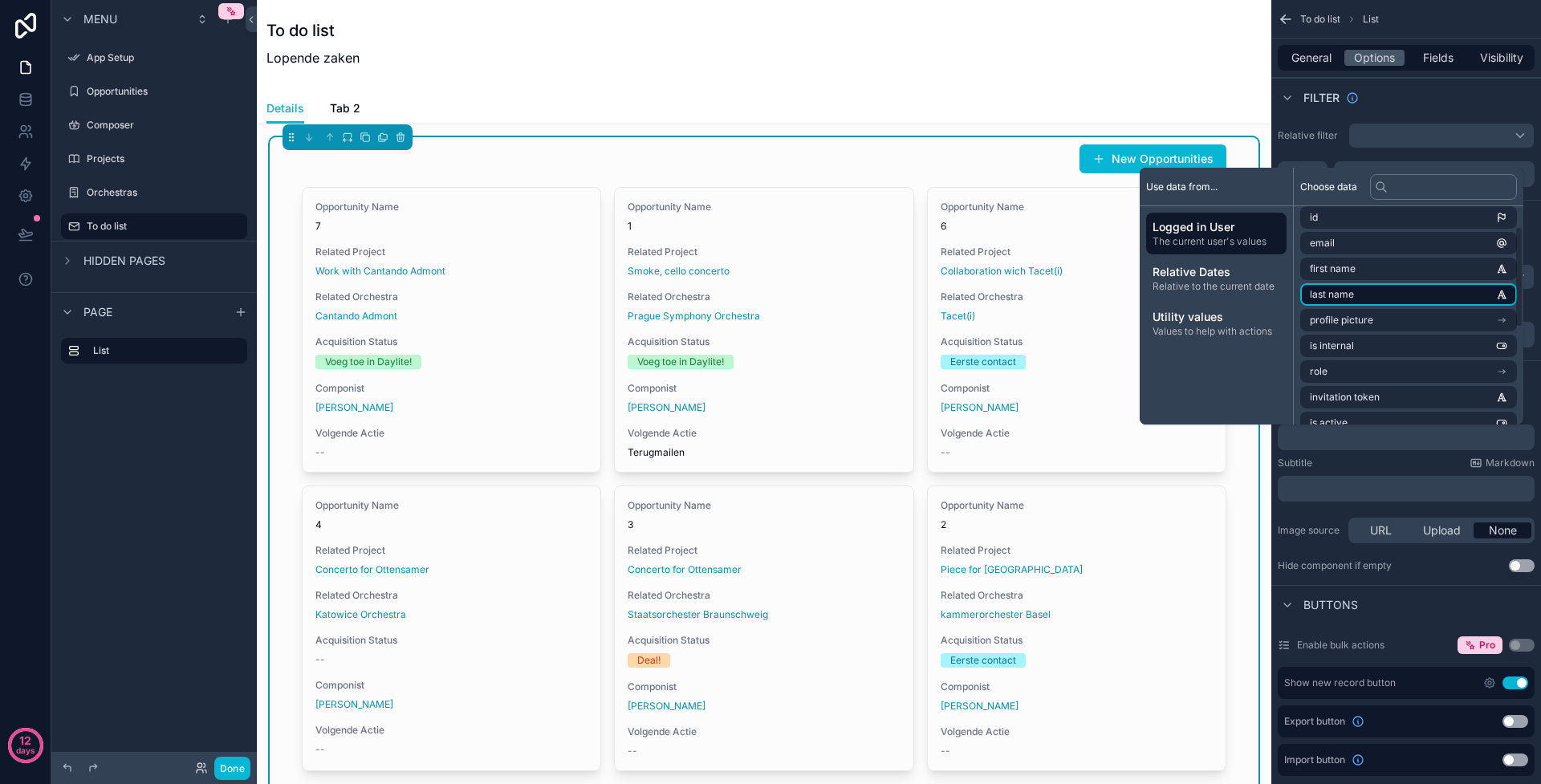 scroll, scrollTop: 39, scrollLeft: 0, axis: vertical 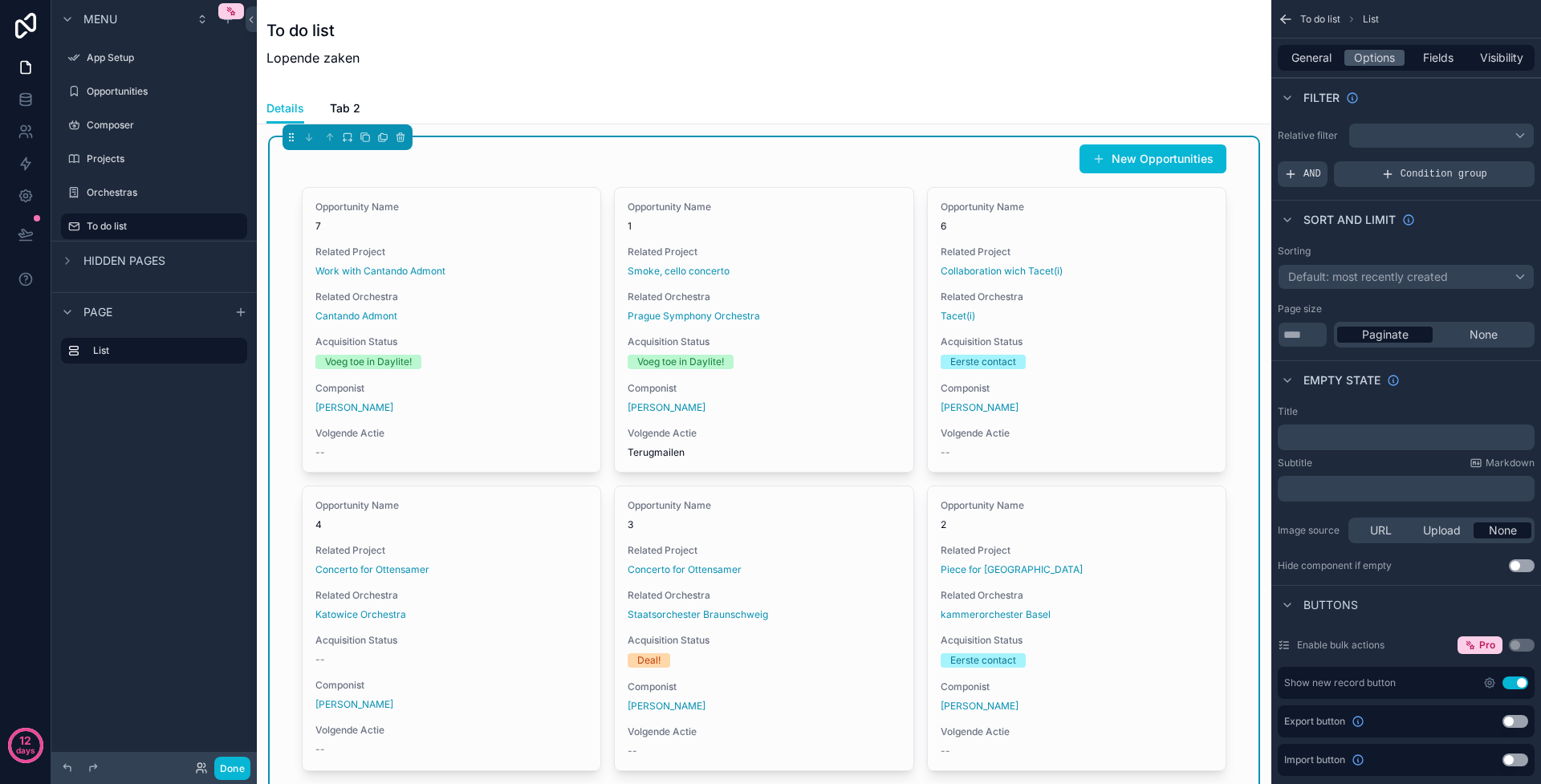 click on "To do list Lopende zaken" at bounding box center (764, 47) 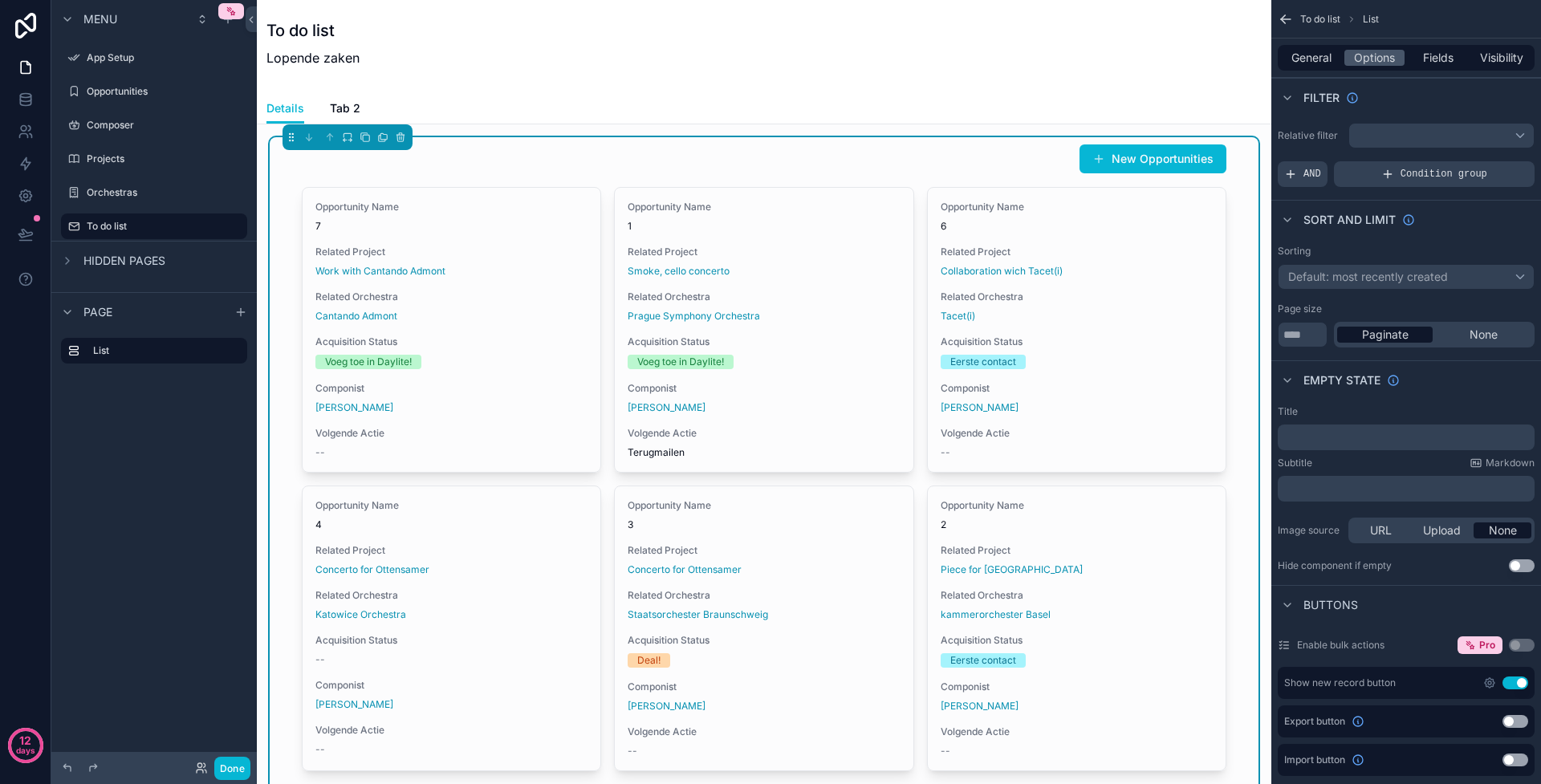 scroll, scrollTop: 180, scrollLeft: 0, axis: vertical 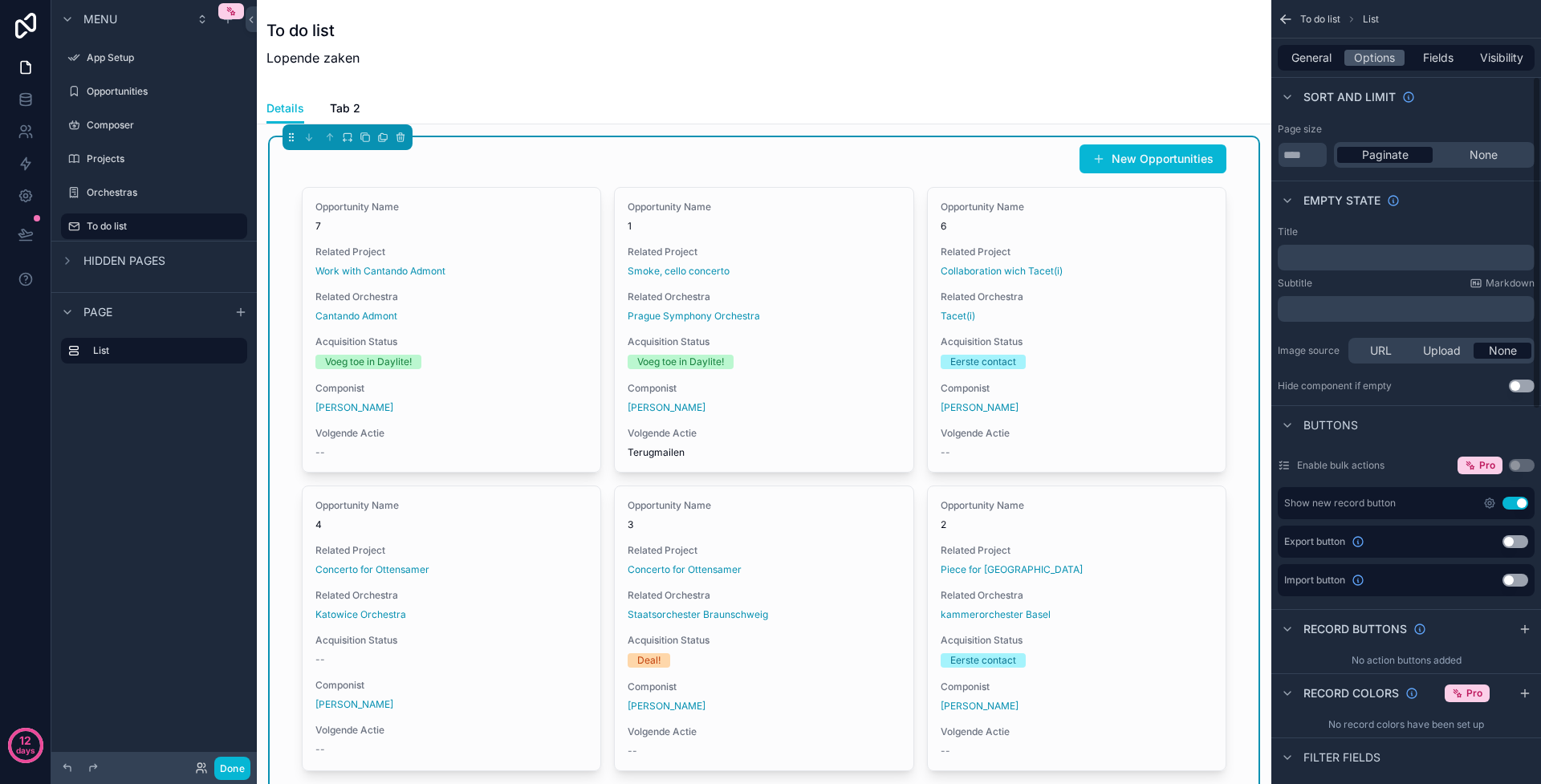 click on "General Options Fields Visibility" at bounding box center [1406, 58] 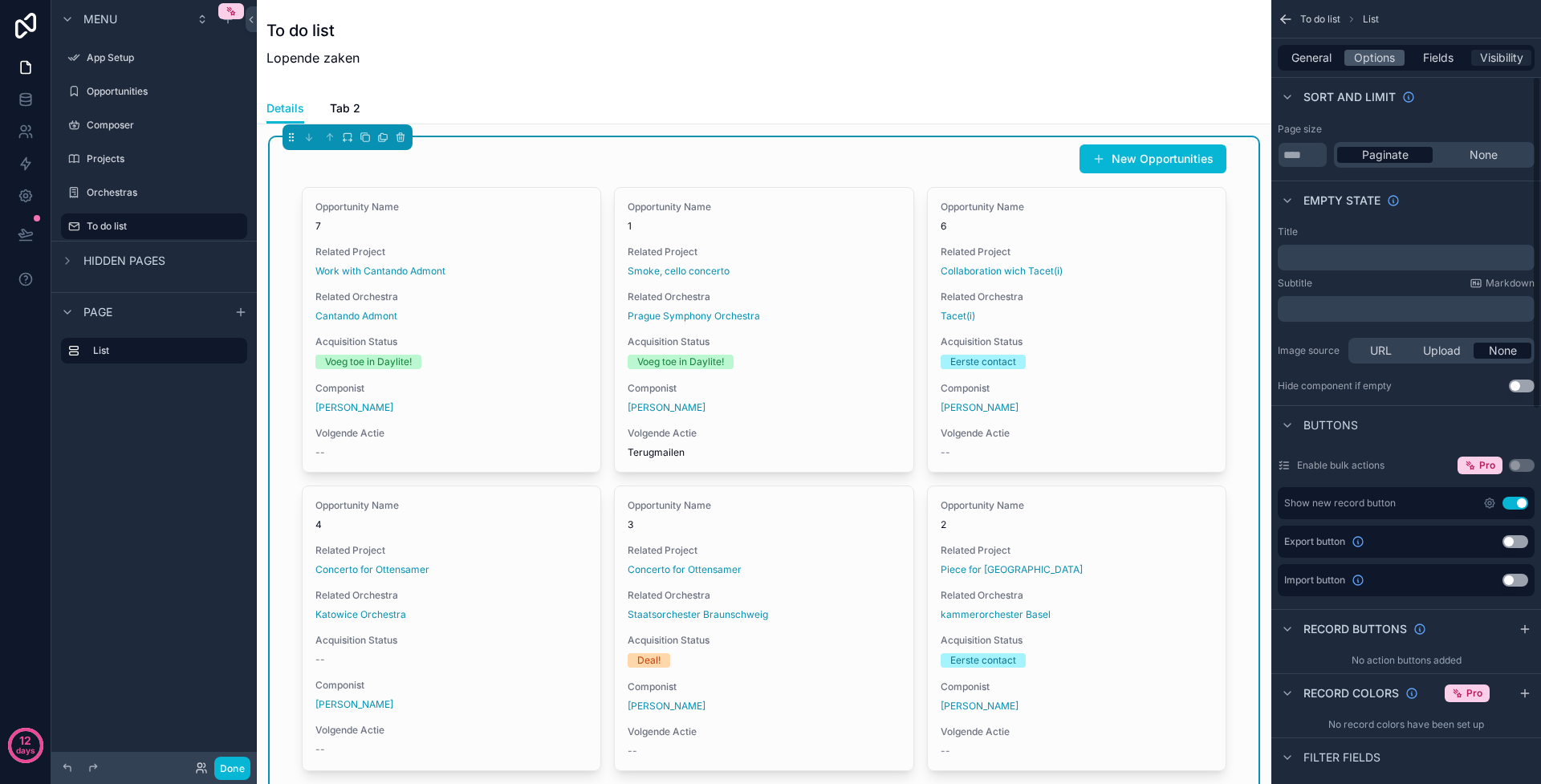 click on "Visibility" at bounding box center (1502, 58) 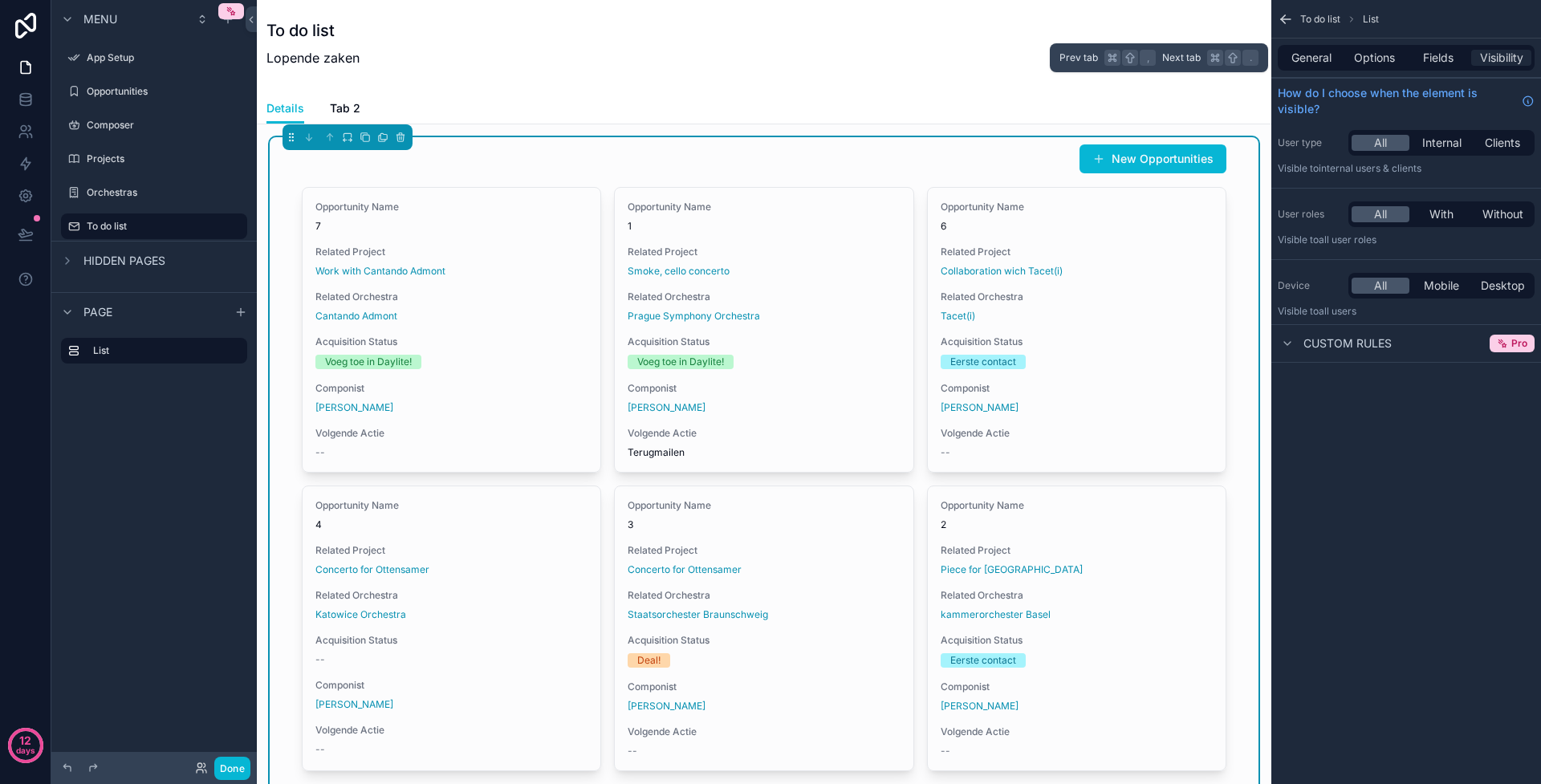 scroll, scrollTop: 0, scrollLeft: 0, axis: both 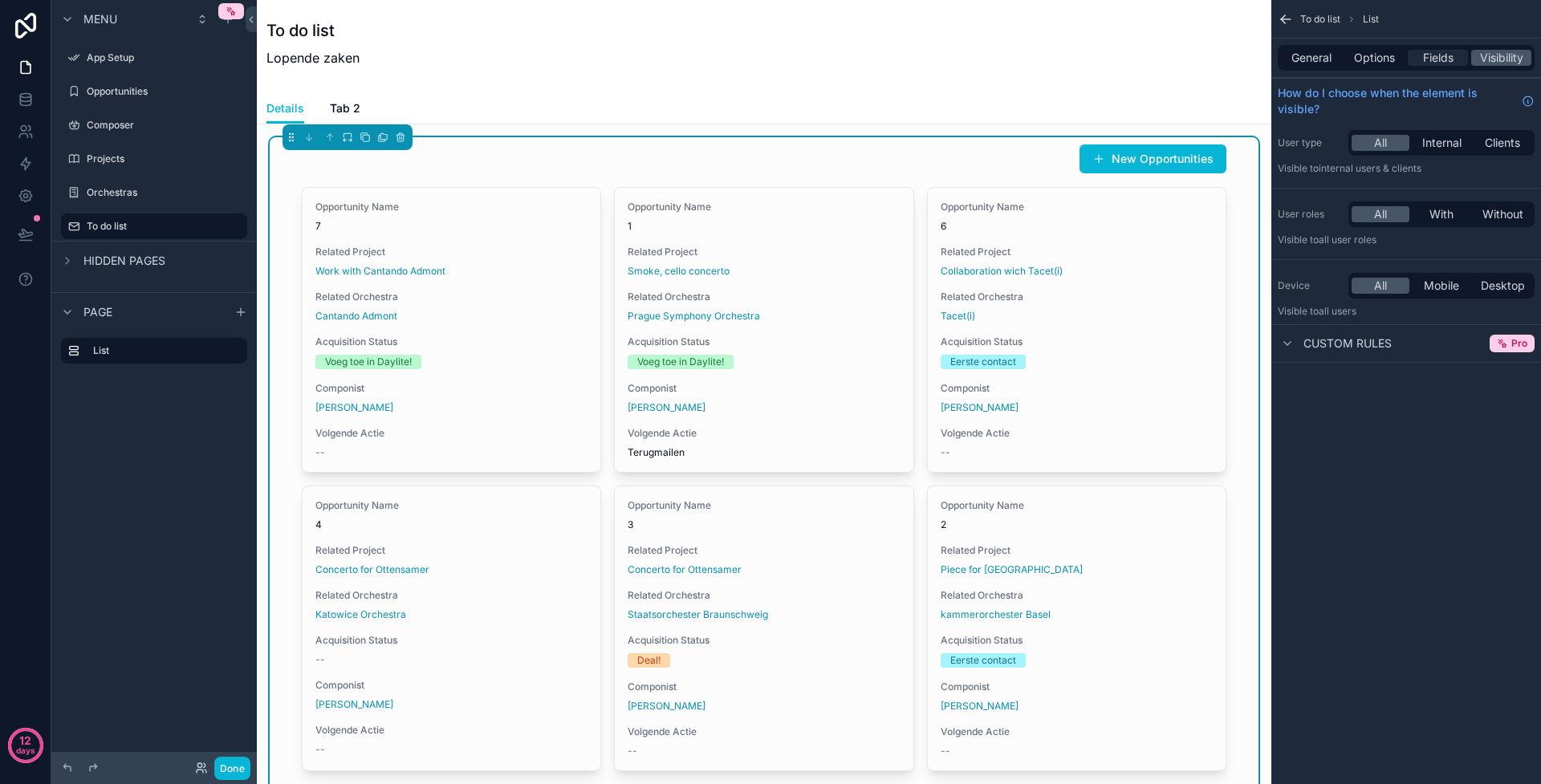 click on "Fields" at bounding box center (1438, 58) 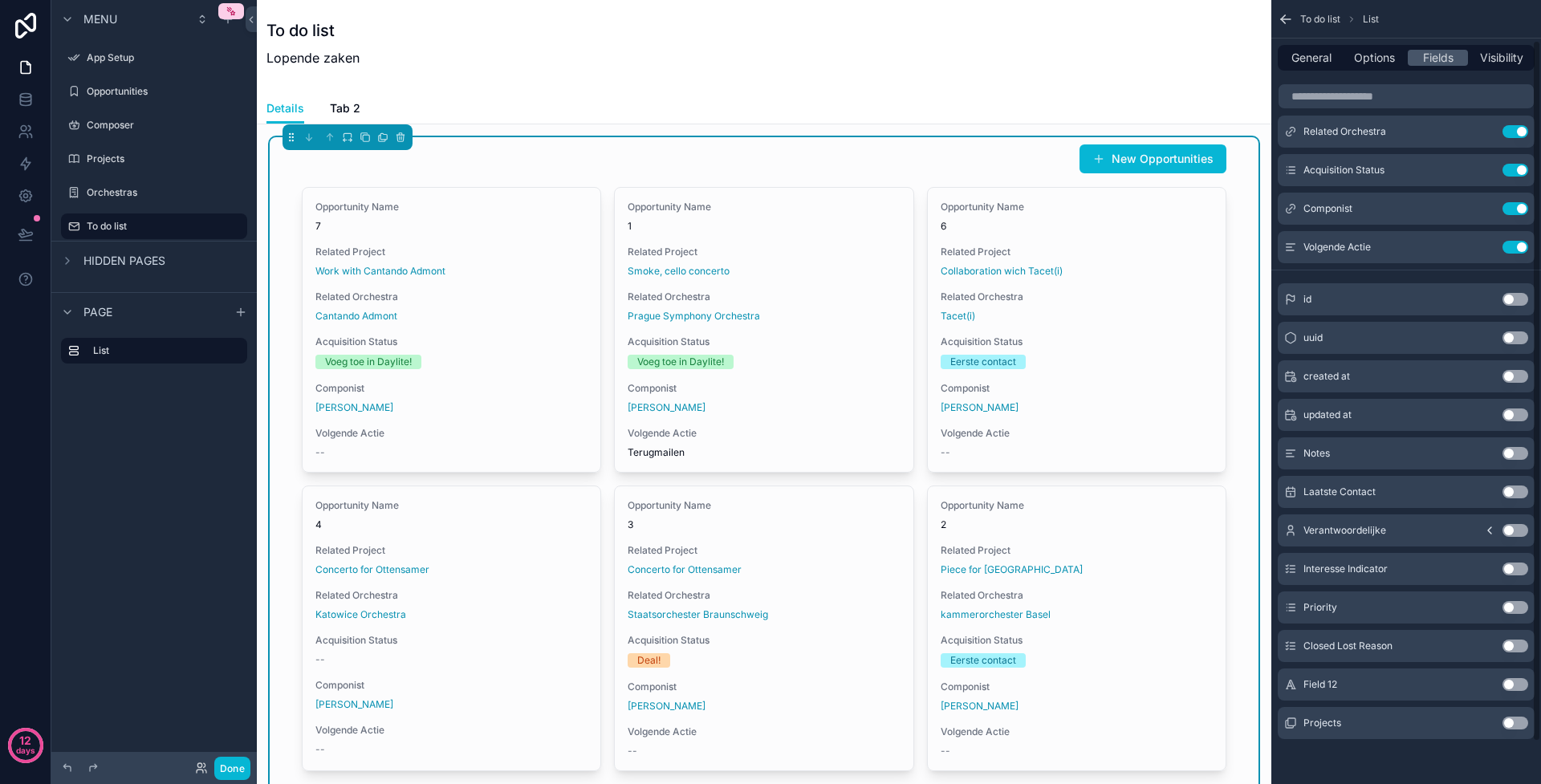 scroll, scrollTop: 0, scrollLeft: 0, axis: both 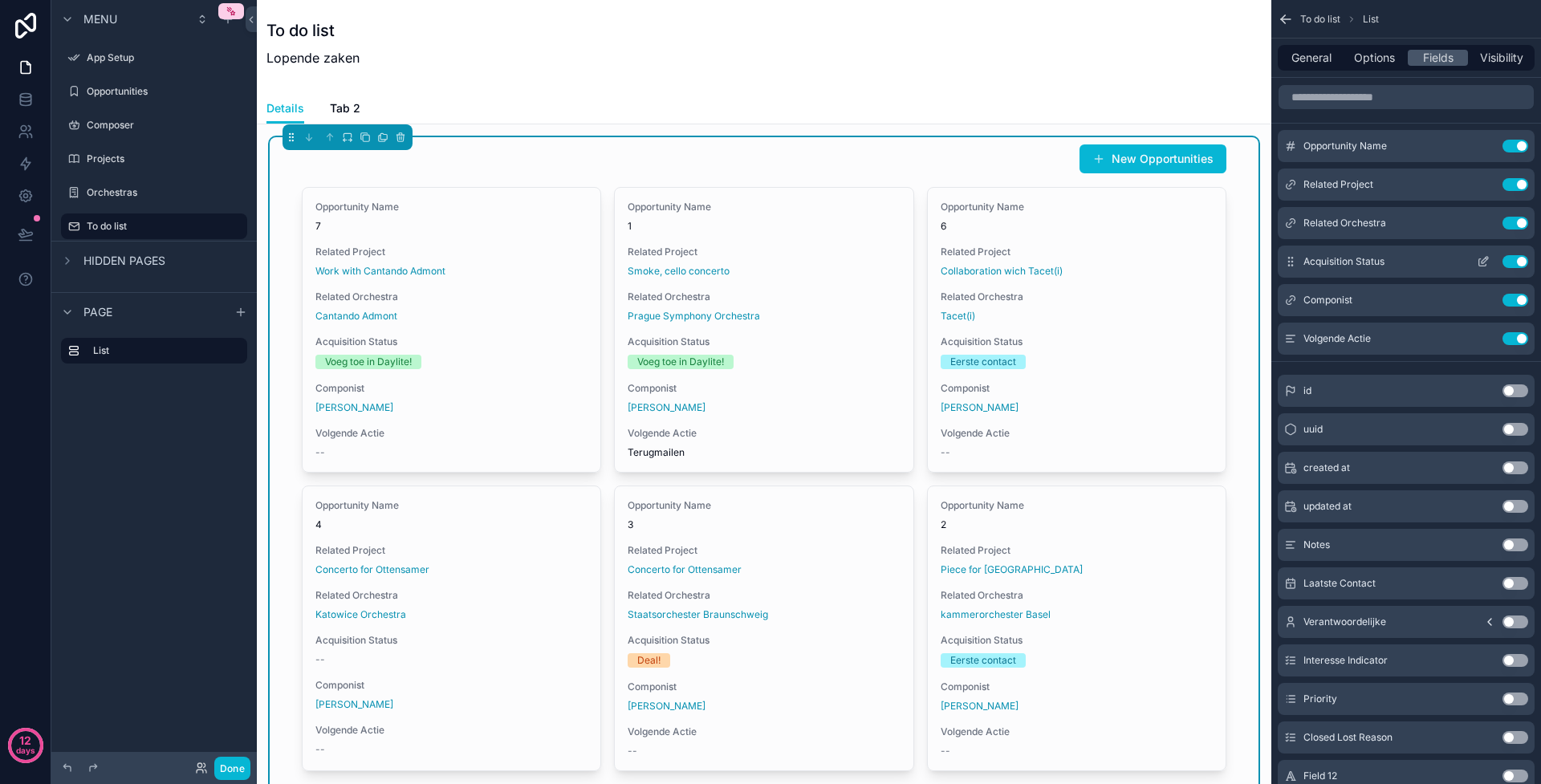click on "Use setting" at bounding box center (1515, 262) 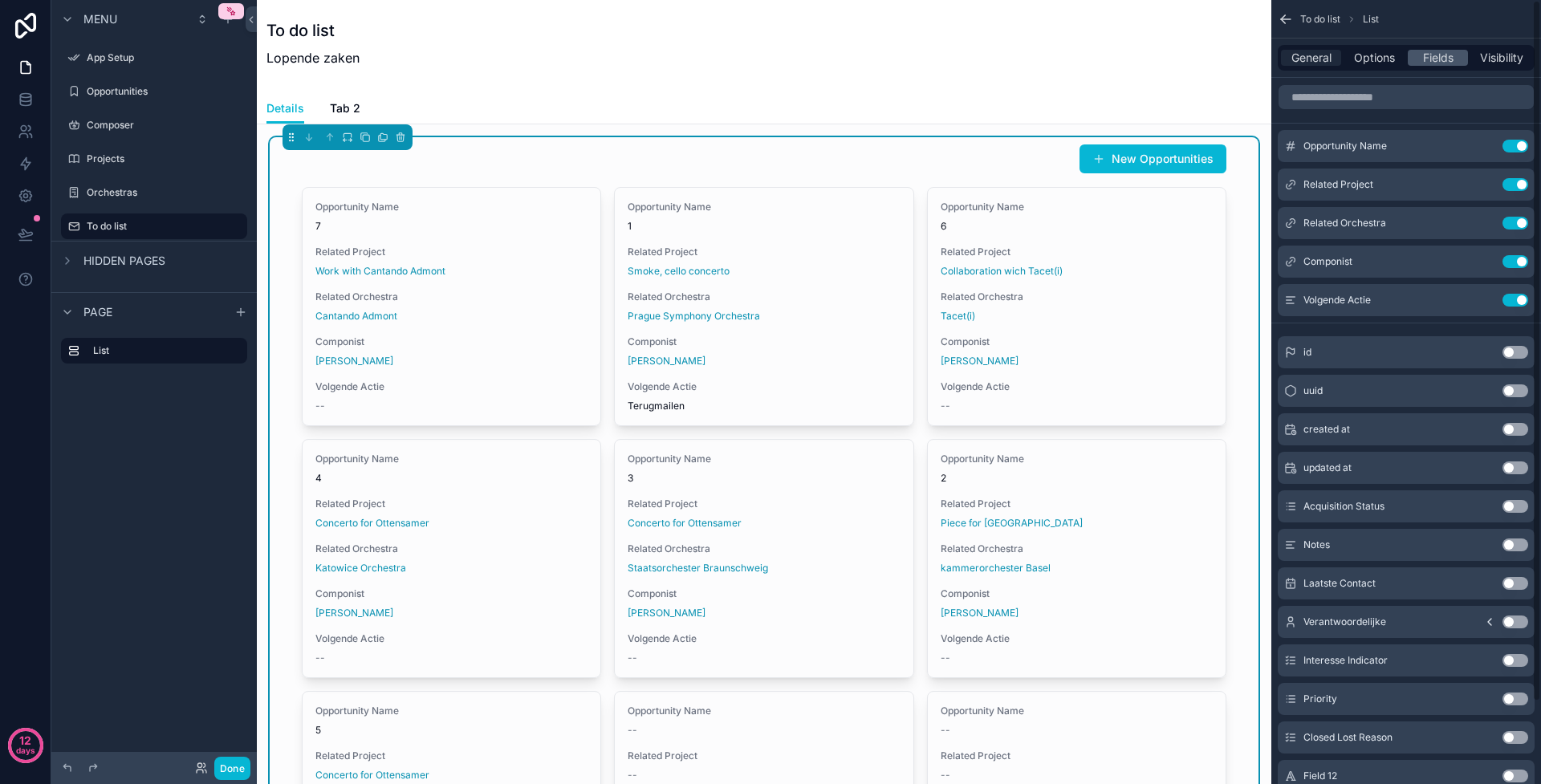 click on "General" at bounding box center [1311, 58] 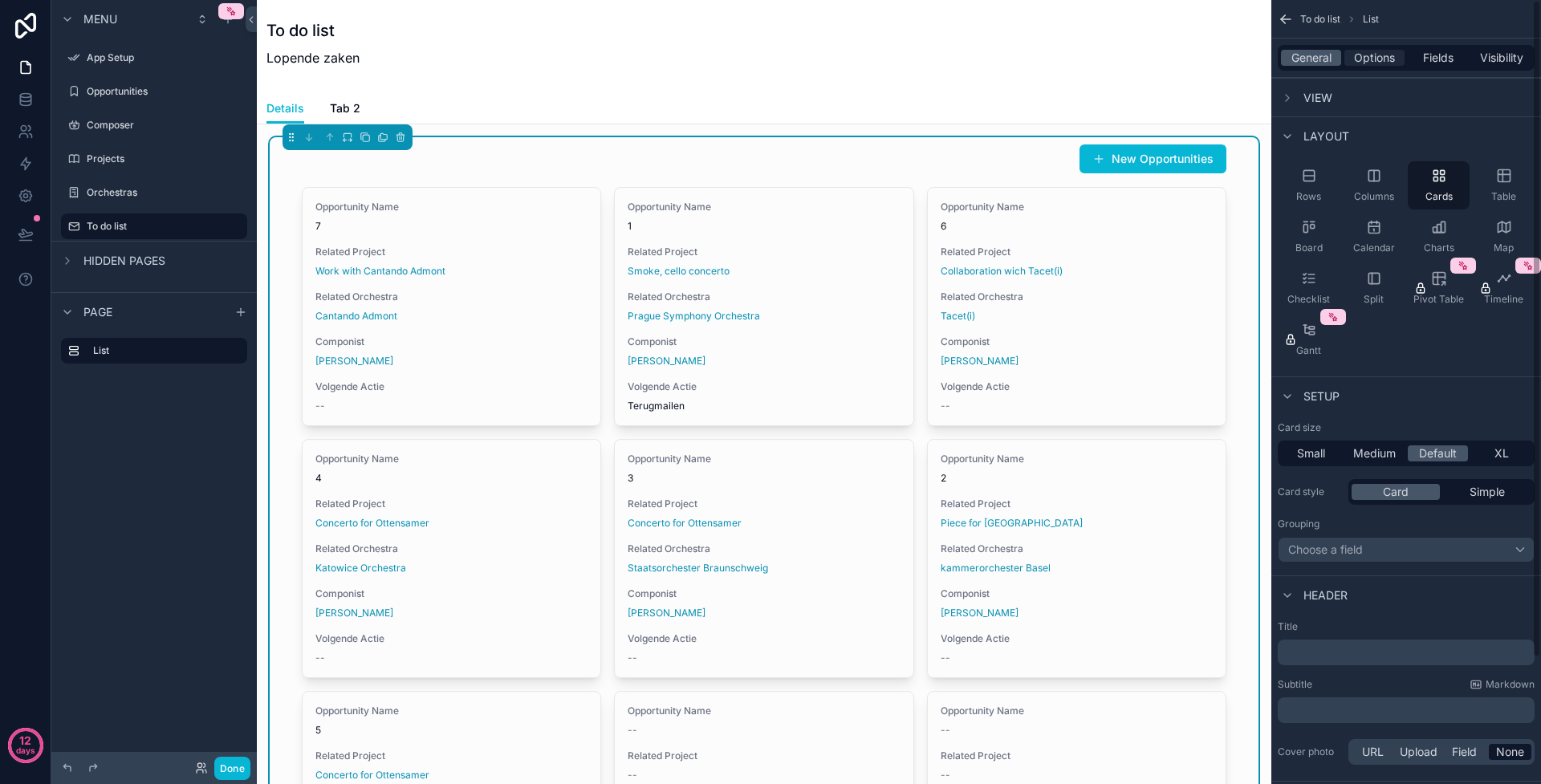 click on "Options" at bounding box center (1374, 58) 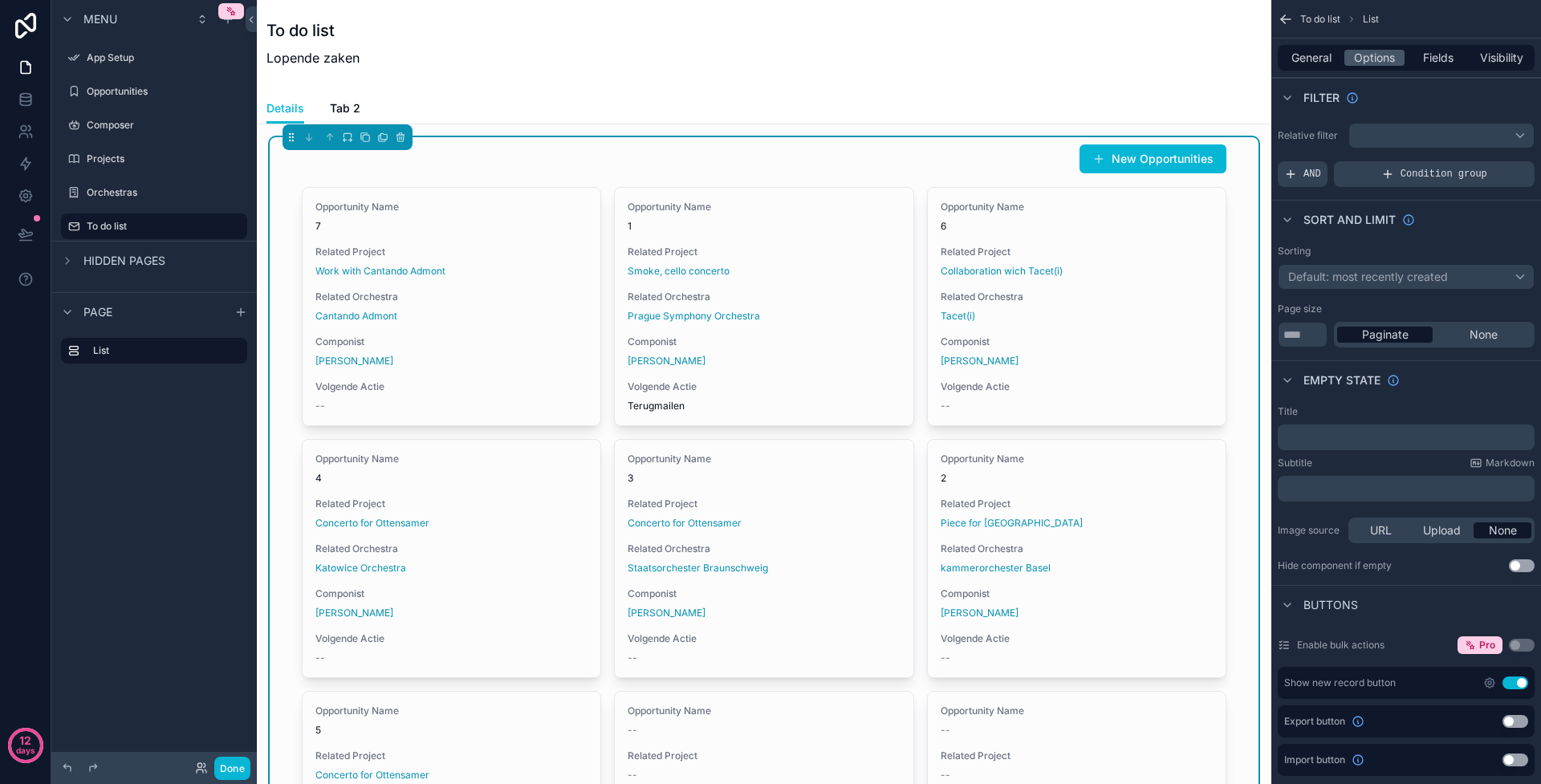 click on "﻿" at bounding box center (1408, 437) 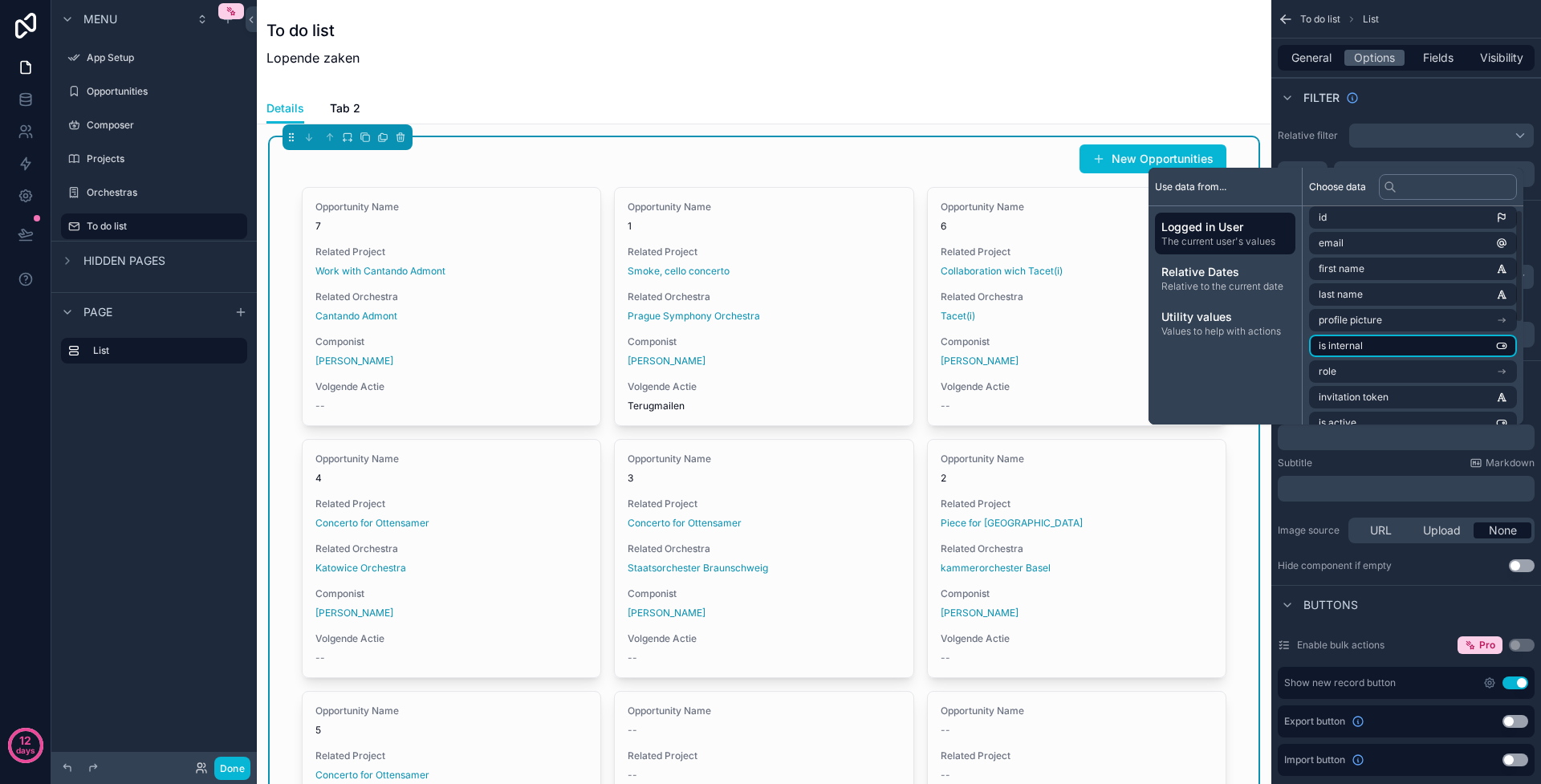 scroll, scrollTop: 0, scrollLeft: 0, axis: both 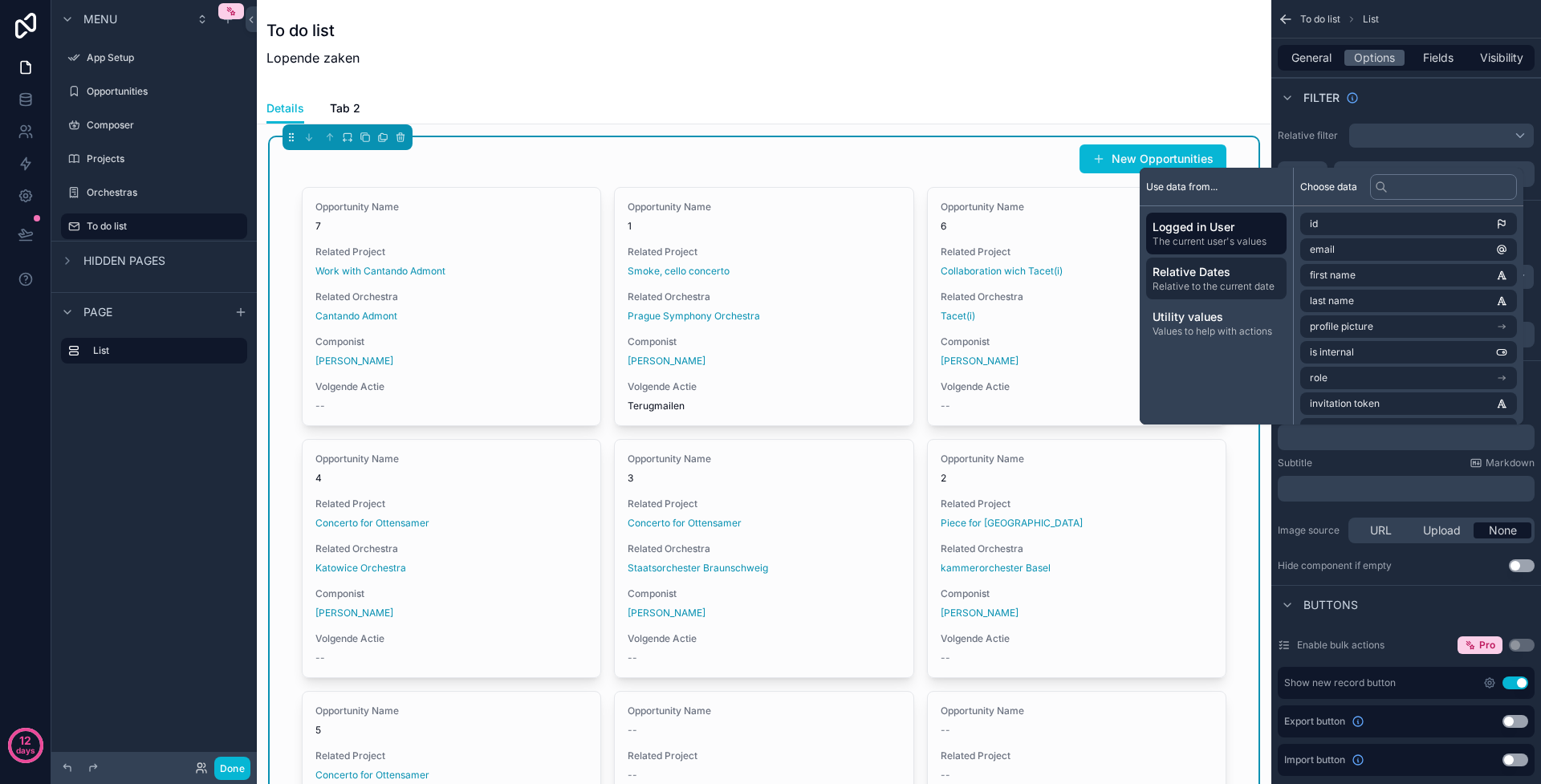 click on "Relative Dates Relative to the current date" at bounding box center (1216, 278) 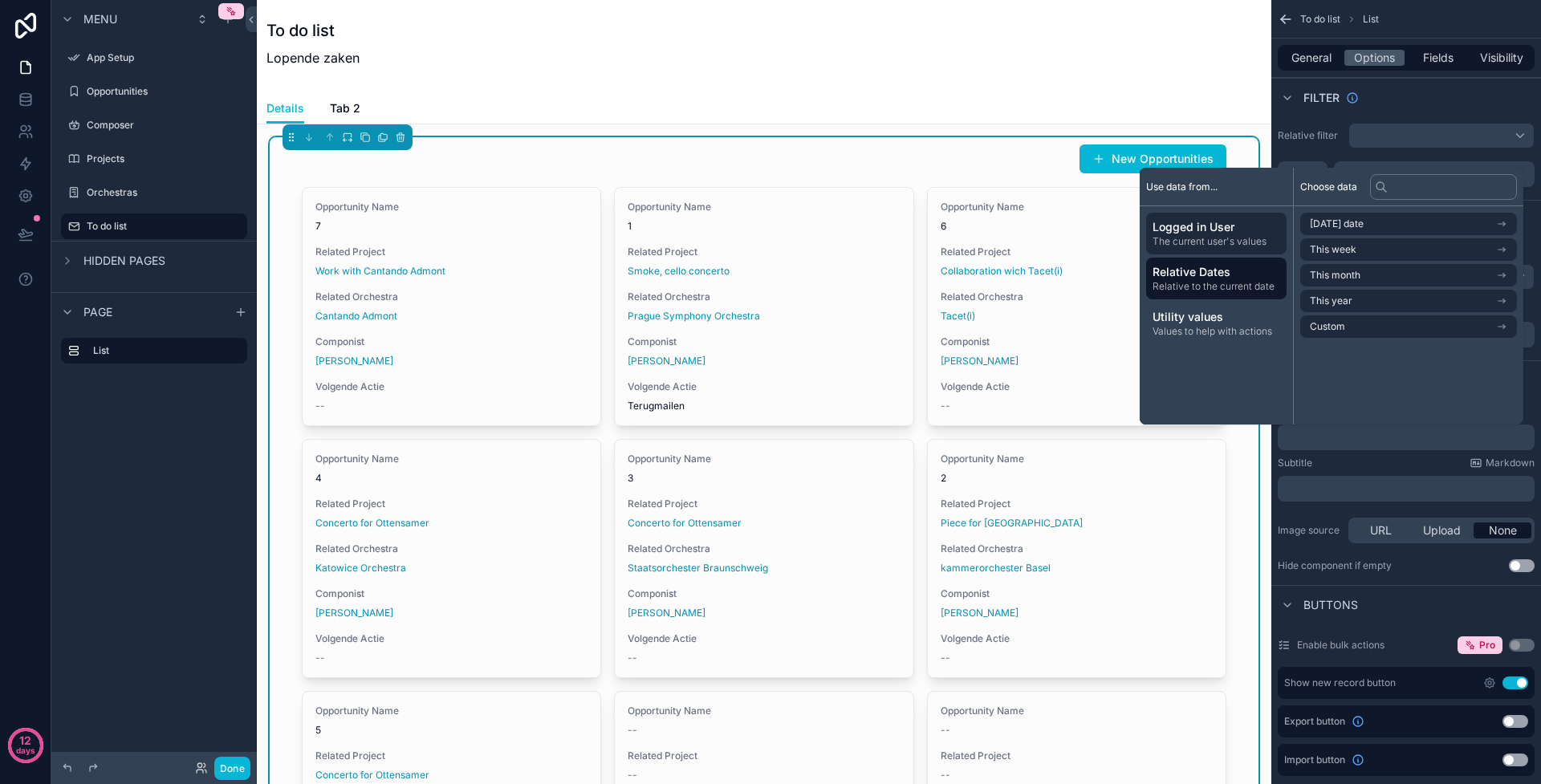 click on "Logged in User" at bounding box center (1216, 227) 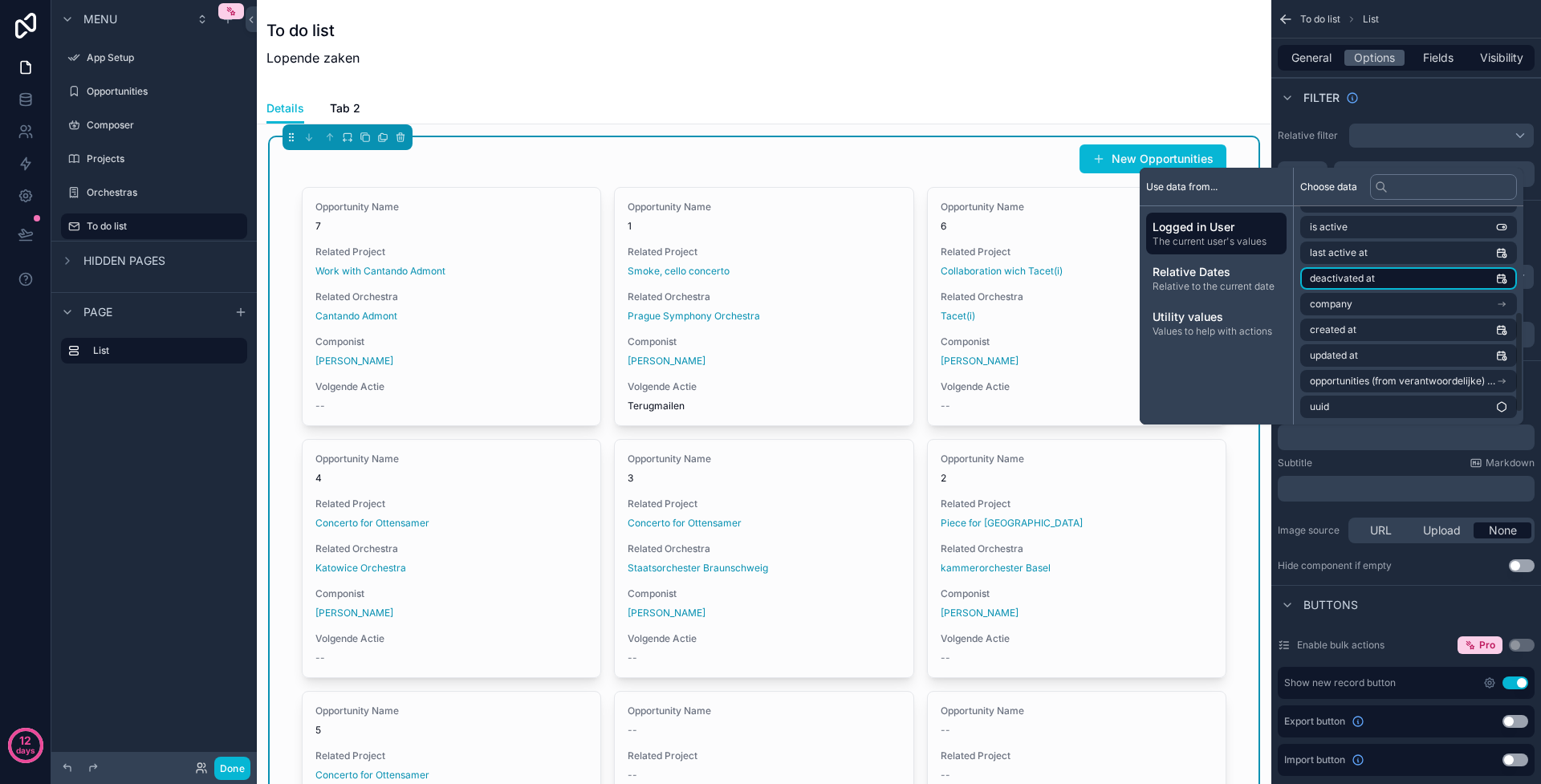 scroll, scrollTop: 202, scrollLeft: 0, axis: vertical 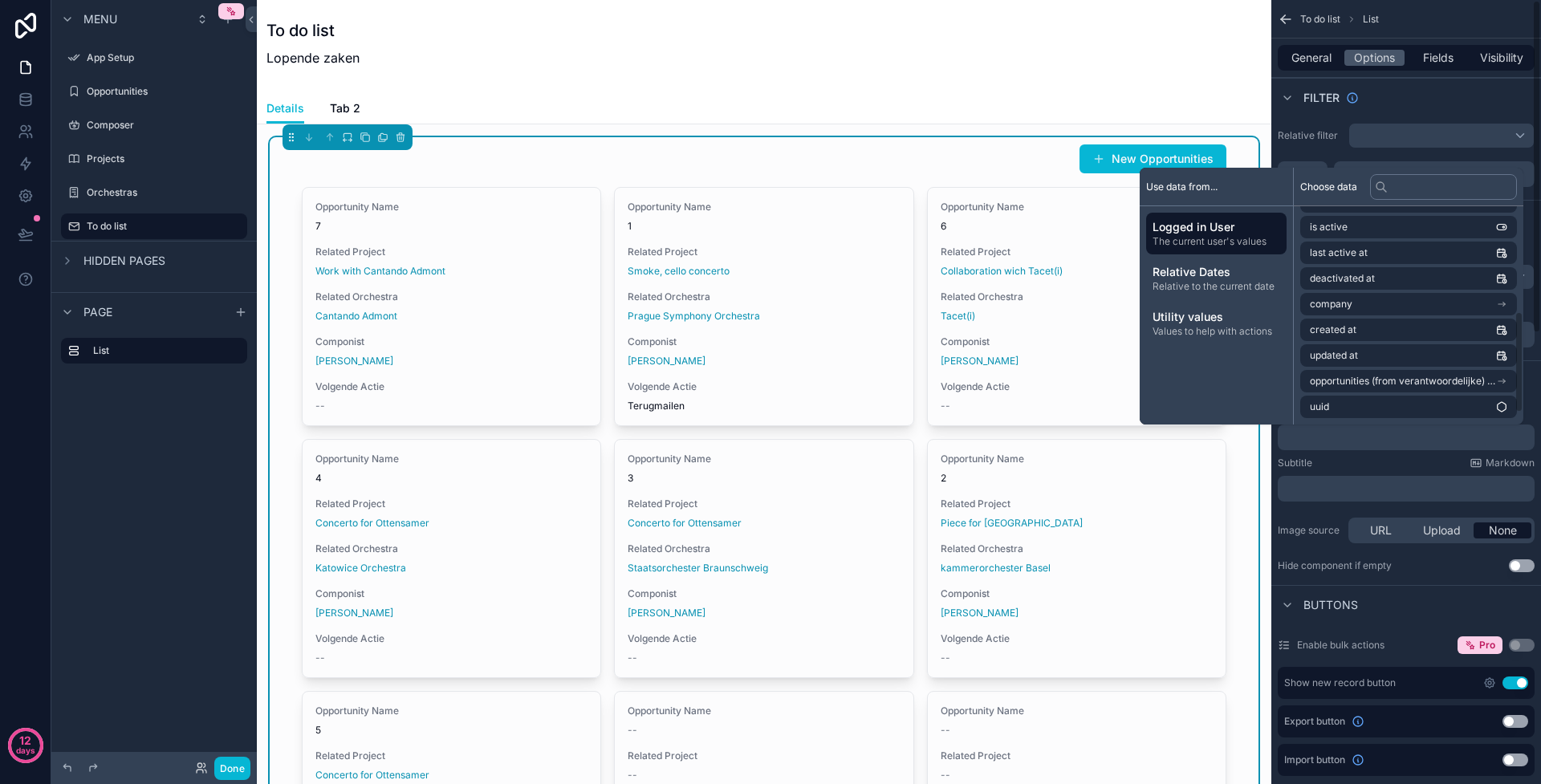 click on "To do list Lopende zaken" at bounding box center (764, 47) 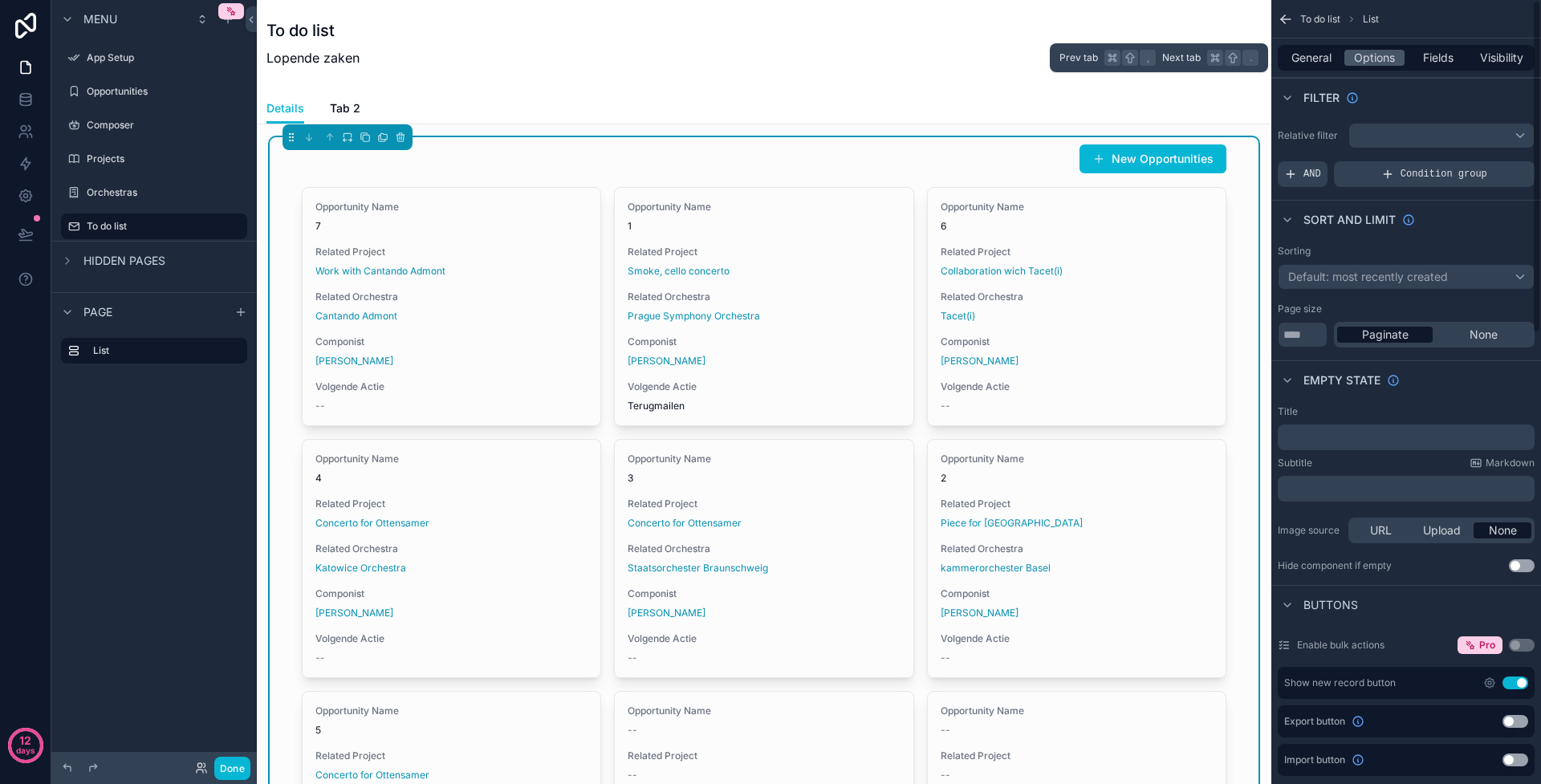 click on "General Options Fields Visibility" at bounding box center (1406, 58) 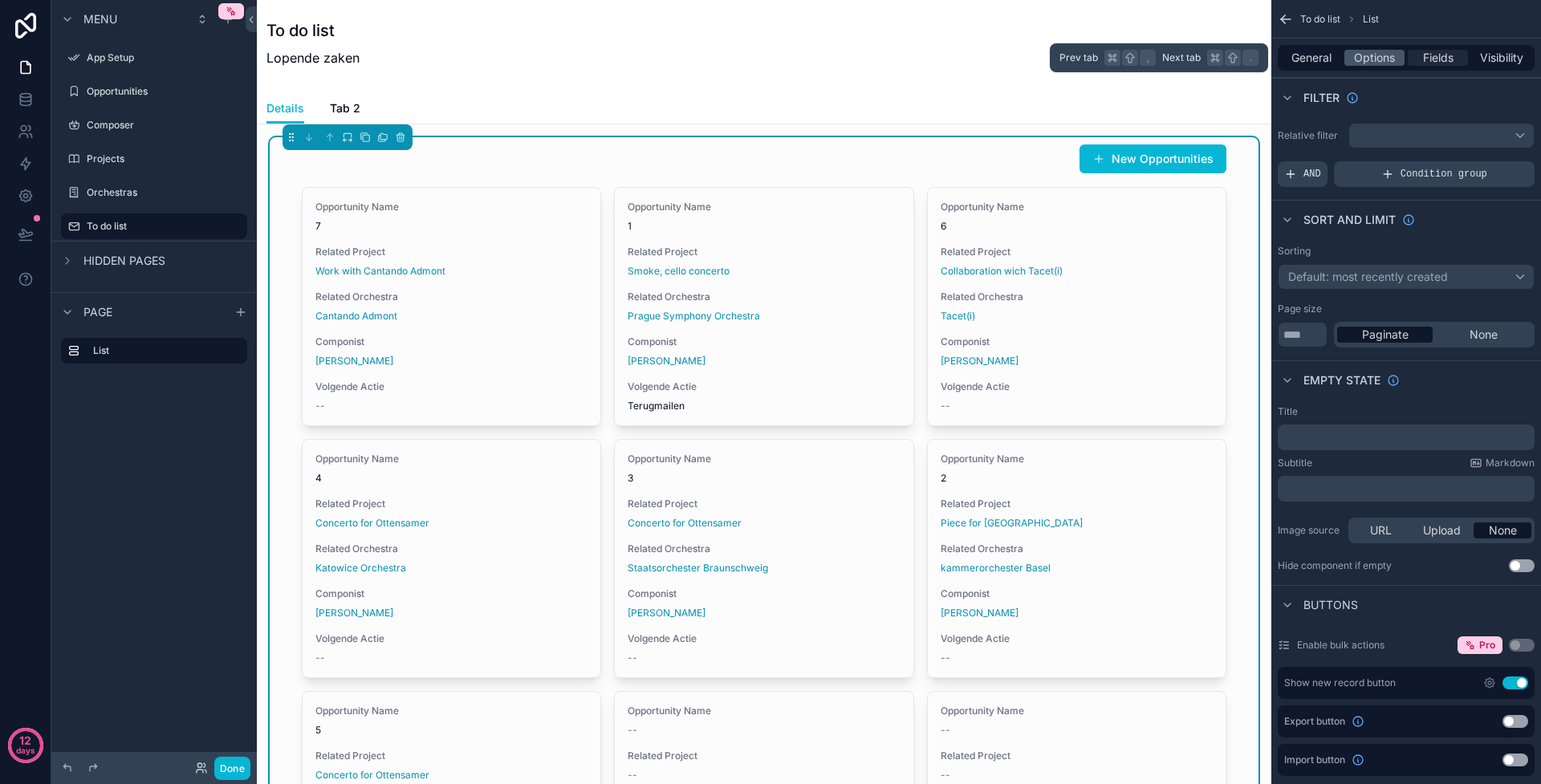click on "Fields" at bounding box center [1438, 58] 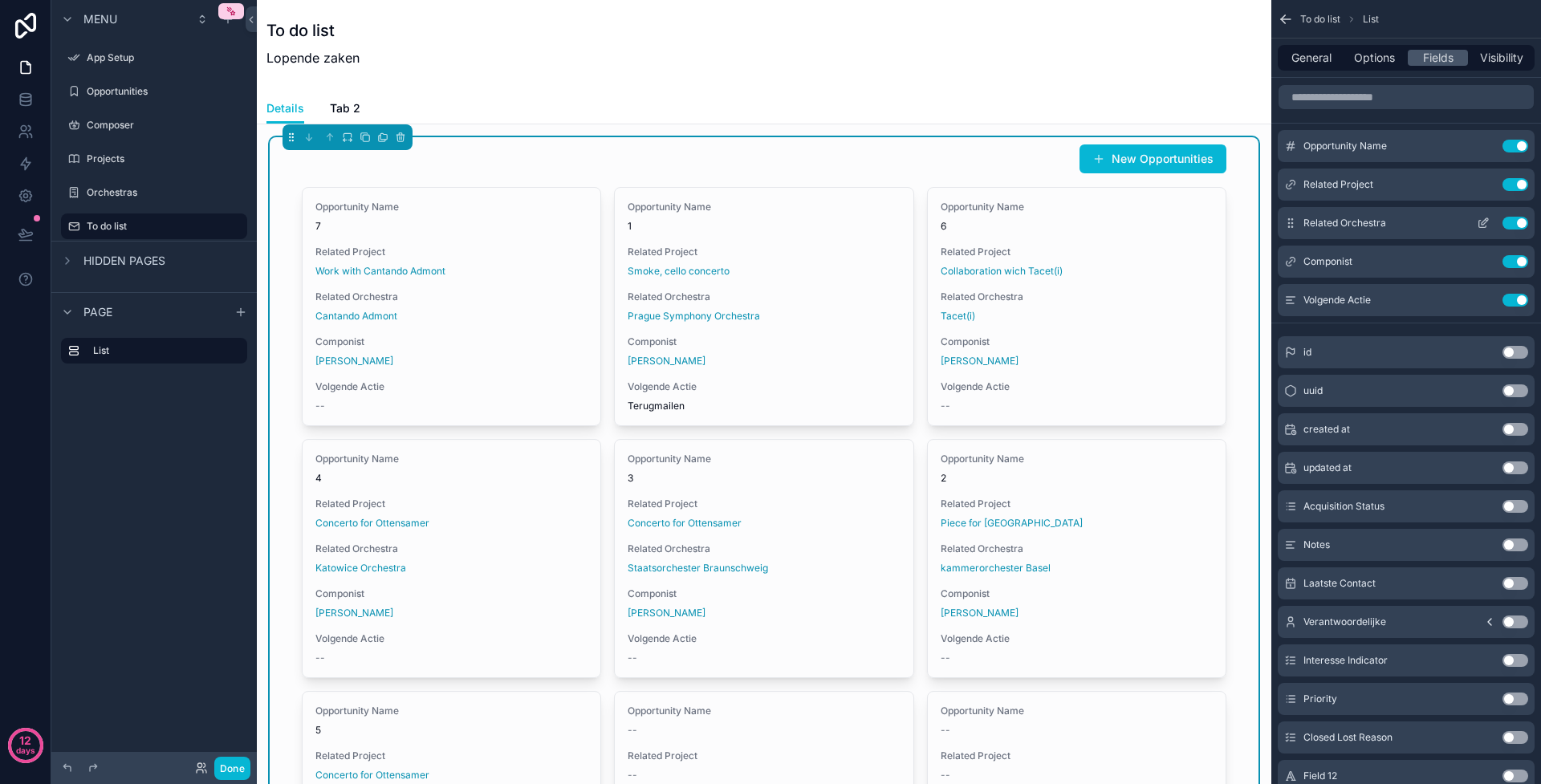 click on "Use setting" at bounding box center (1499, 223) 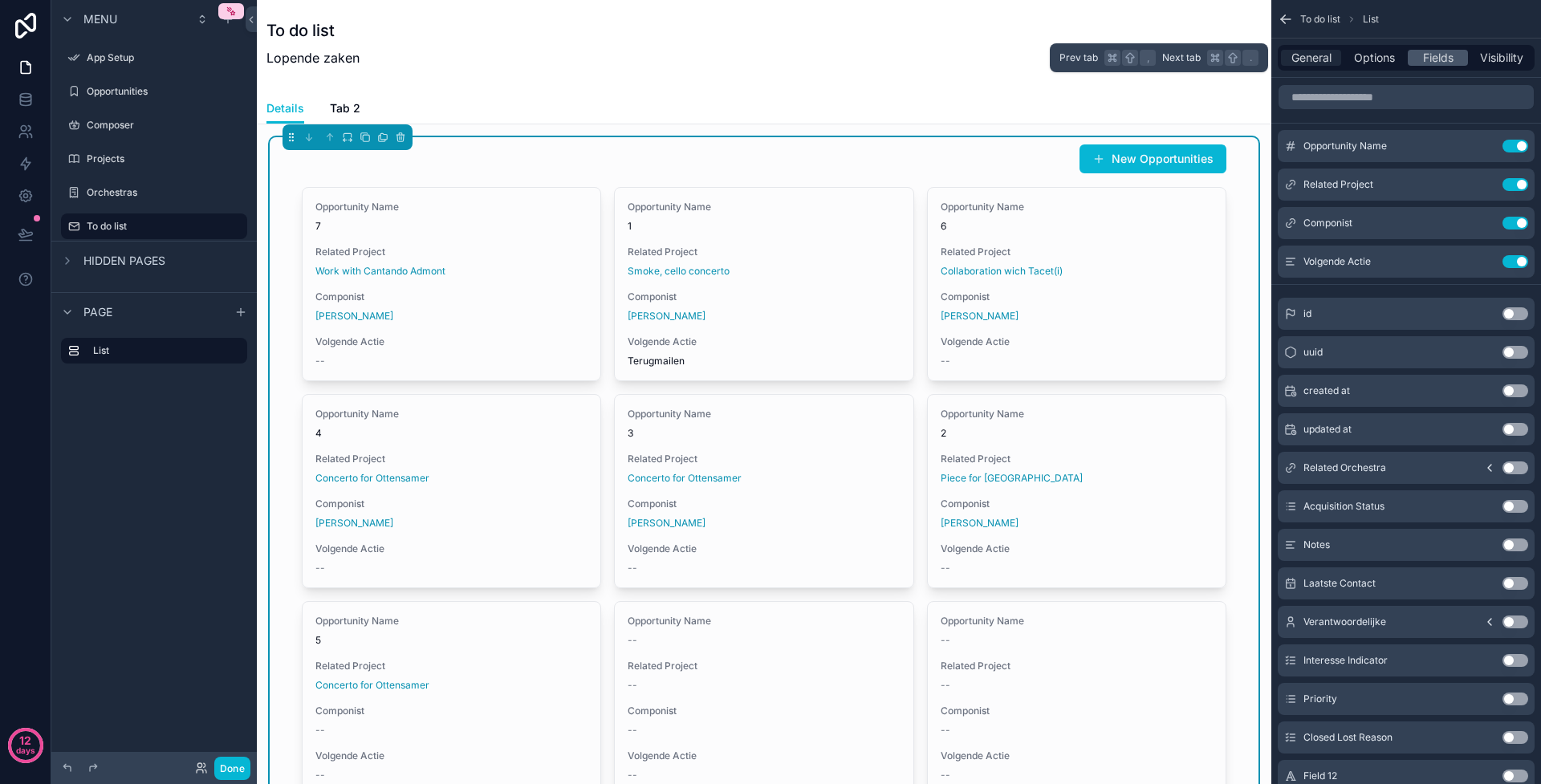 click on "General" at bounding box center [1311, 58] 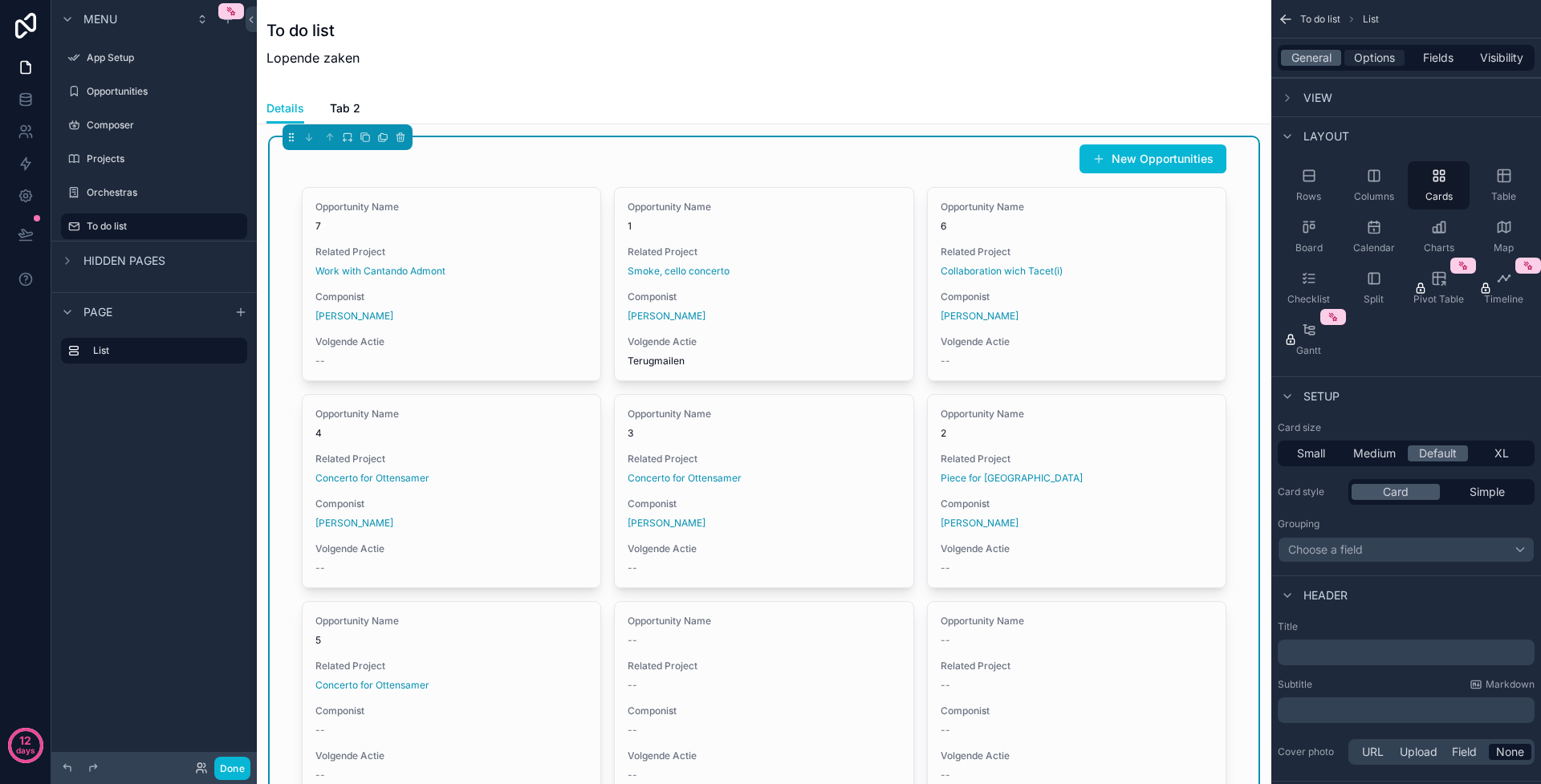 click on "Options" at bounding box center [1374, 58] 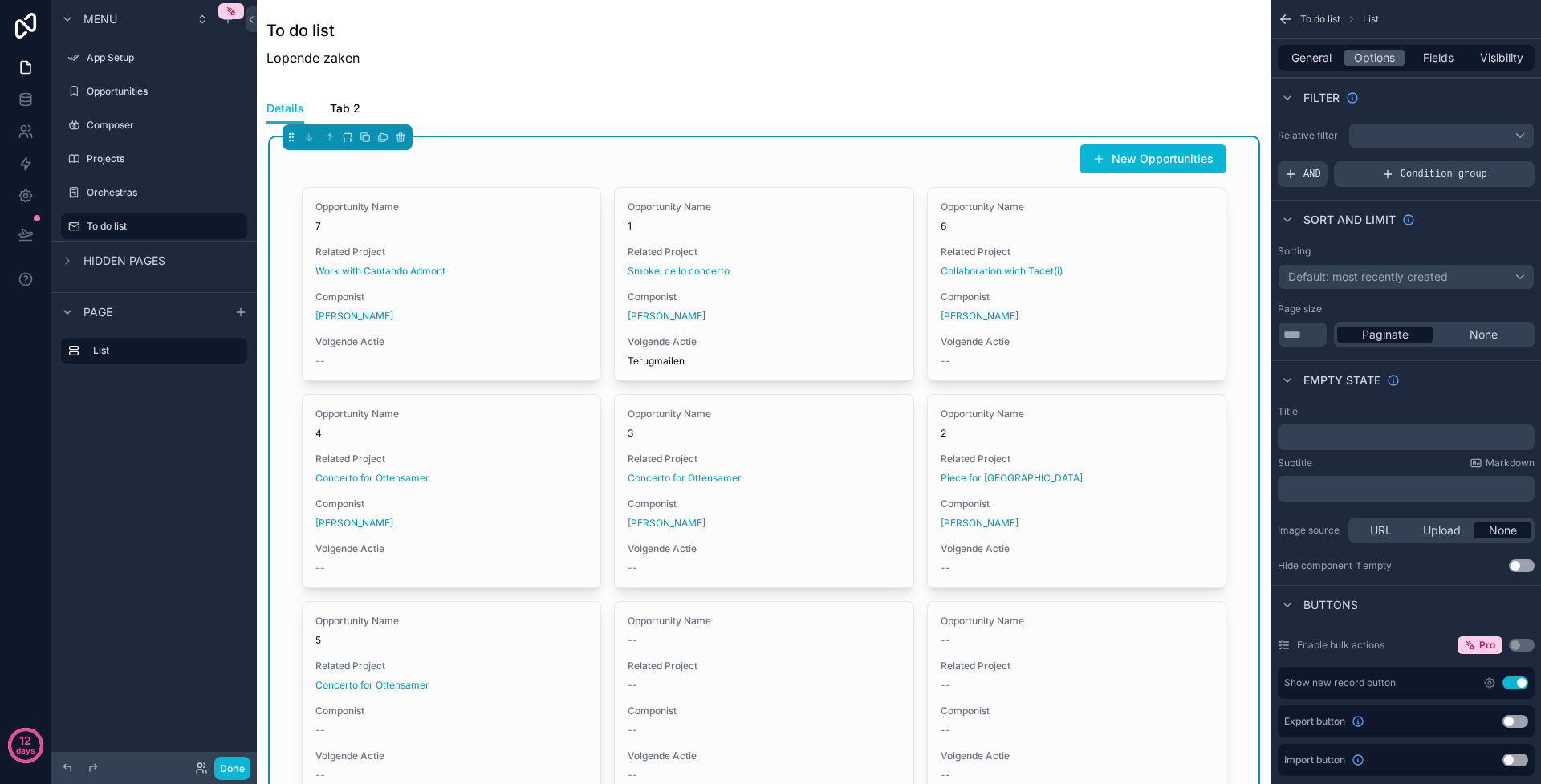 click on "﻿" at bounding box center [1408, 437] 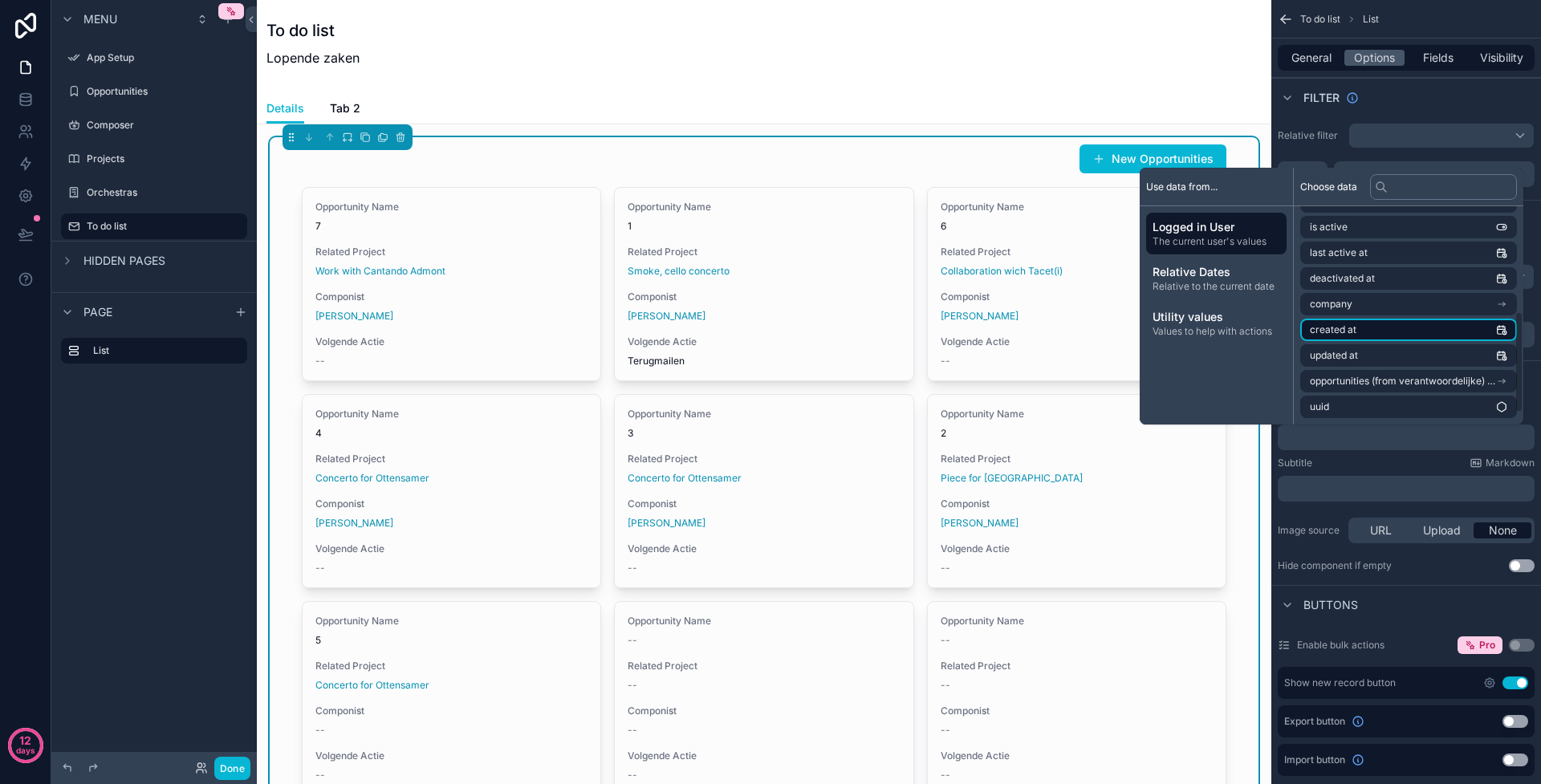 scroll, scrollTop: 202, scrollLeft: 0, axis: vertical 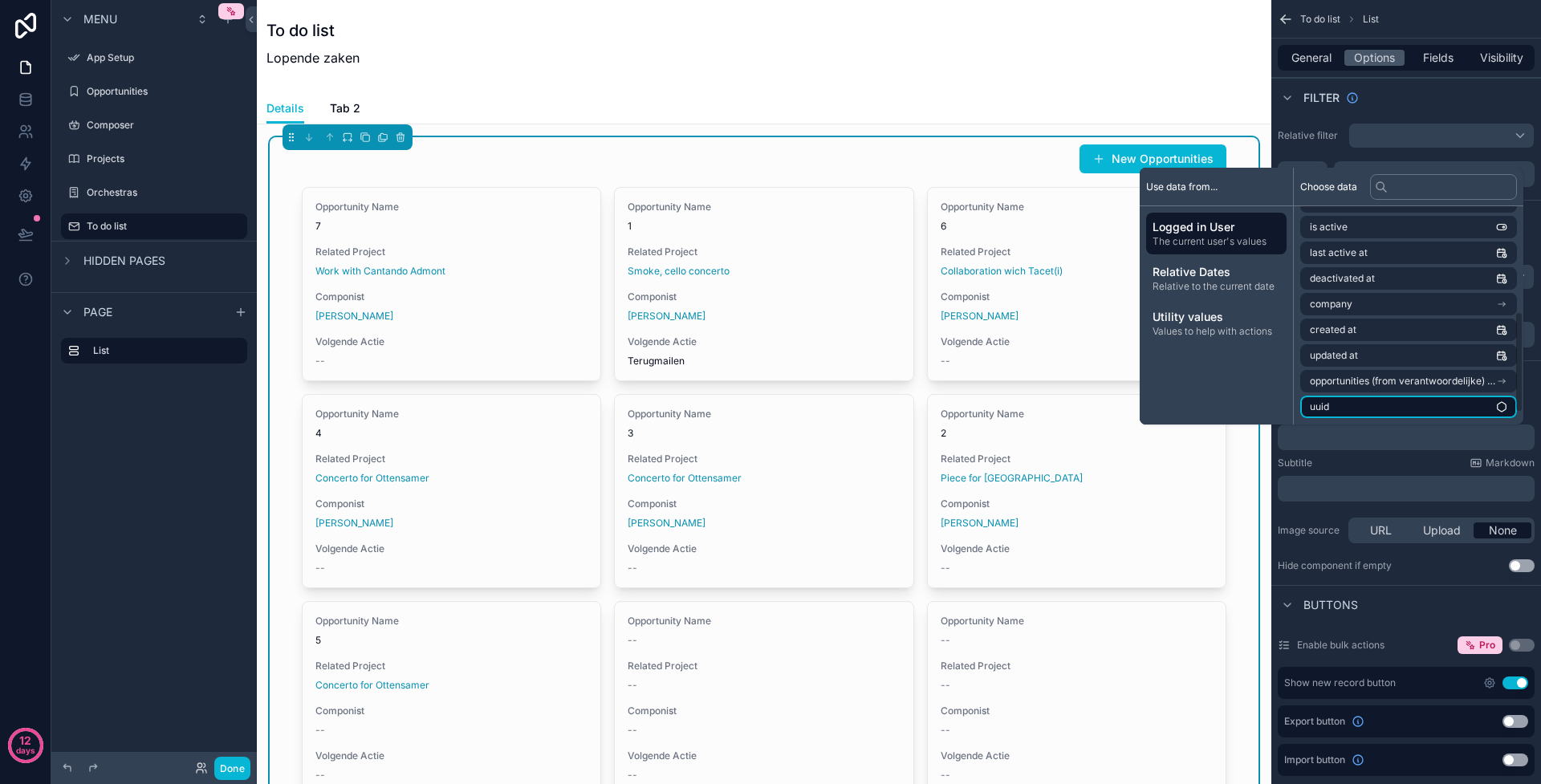 drag, startPoint x: 1393, startPoint y: 420, endPoint x: 1463, endPoint y: 416, distance: 70.11419 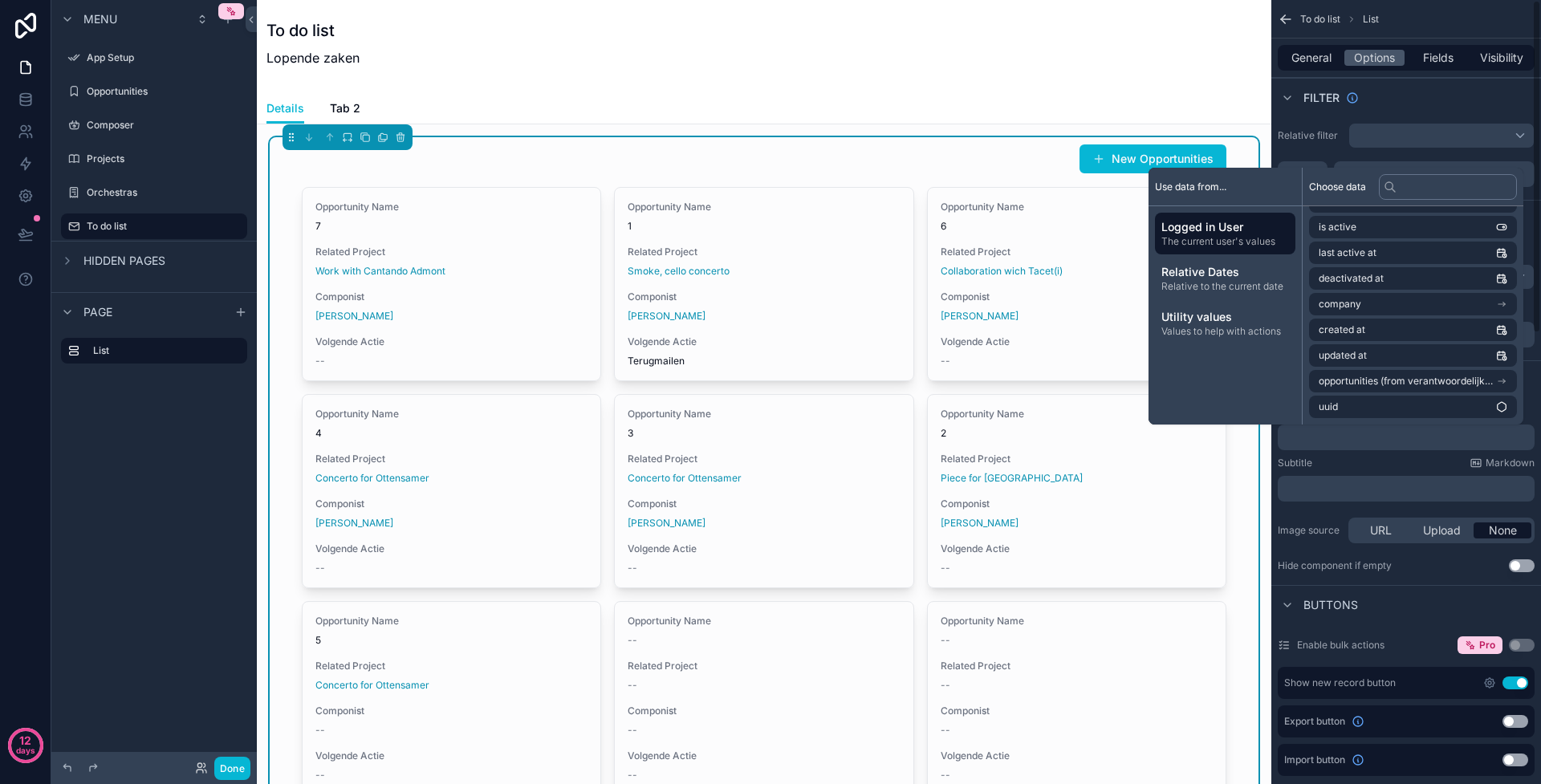 click on "﻿" at bounding box center [1408, 437] 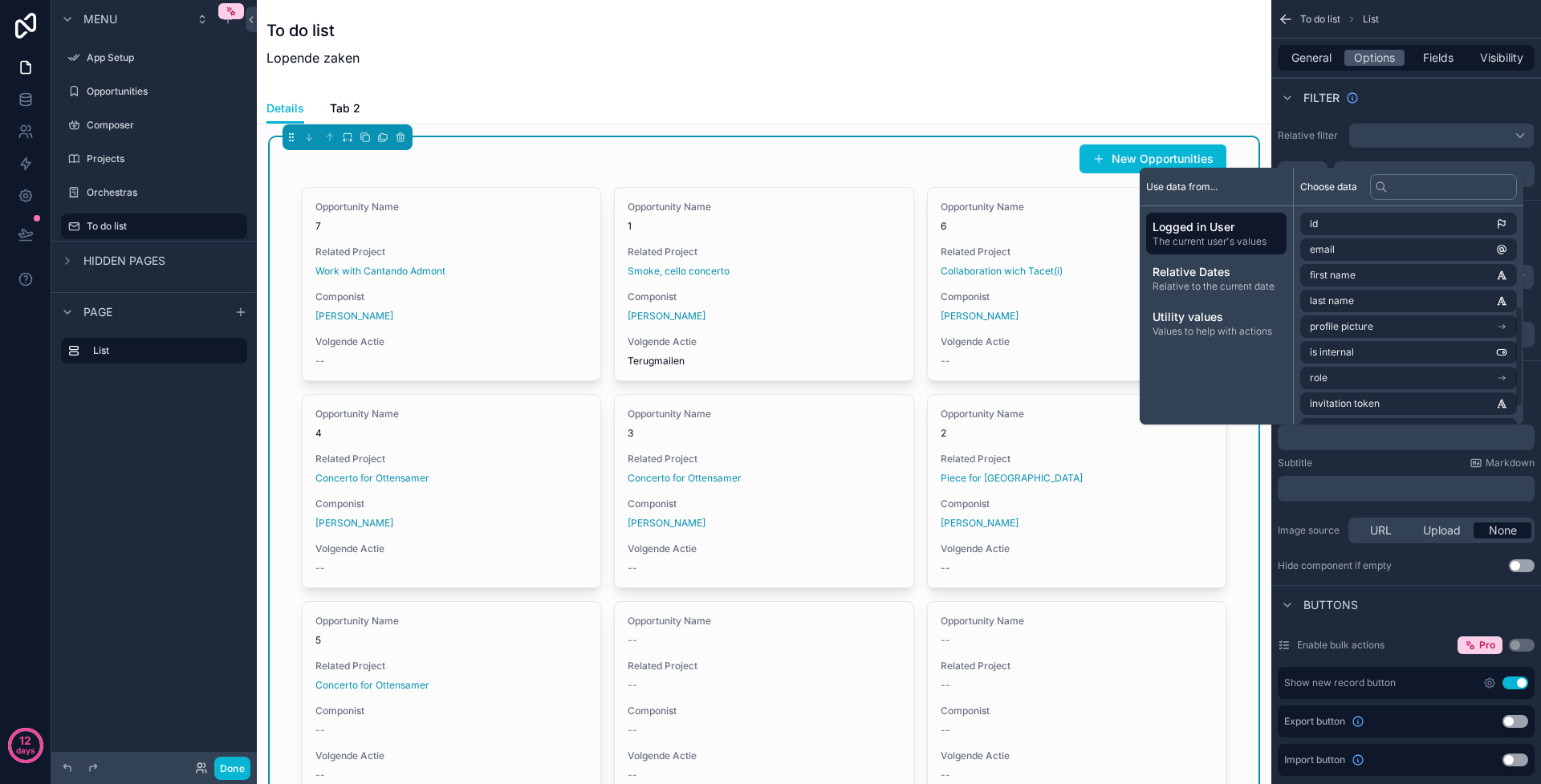 scroll, scrollTop: 193, scrollLeft: 0, axis: vertical 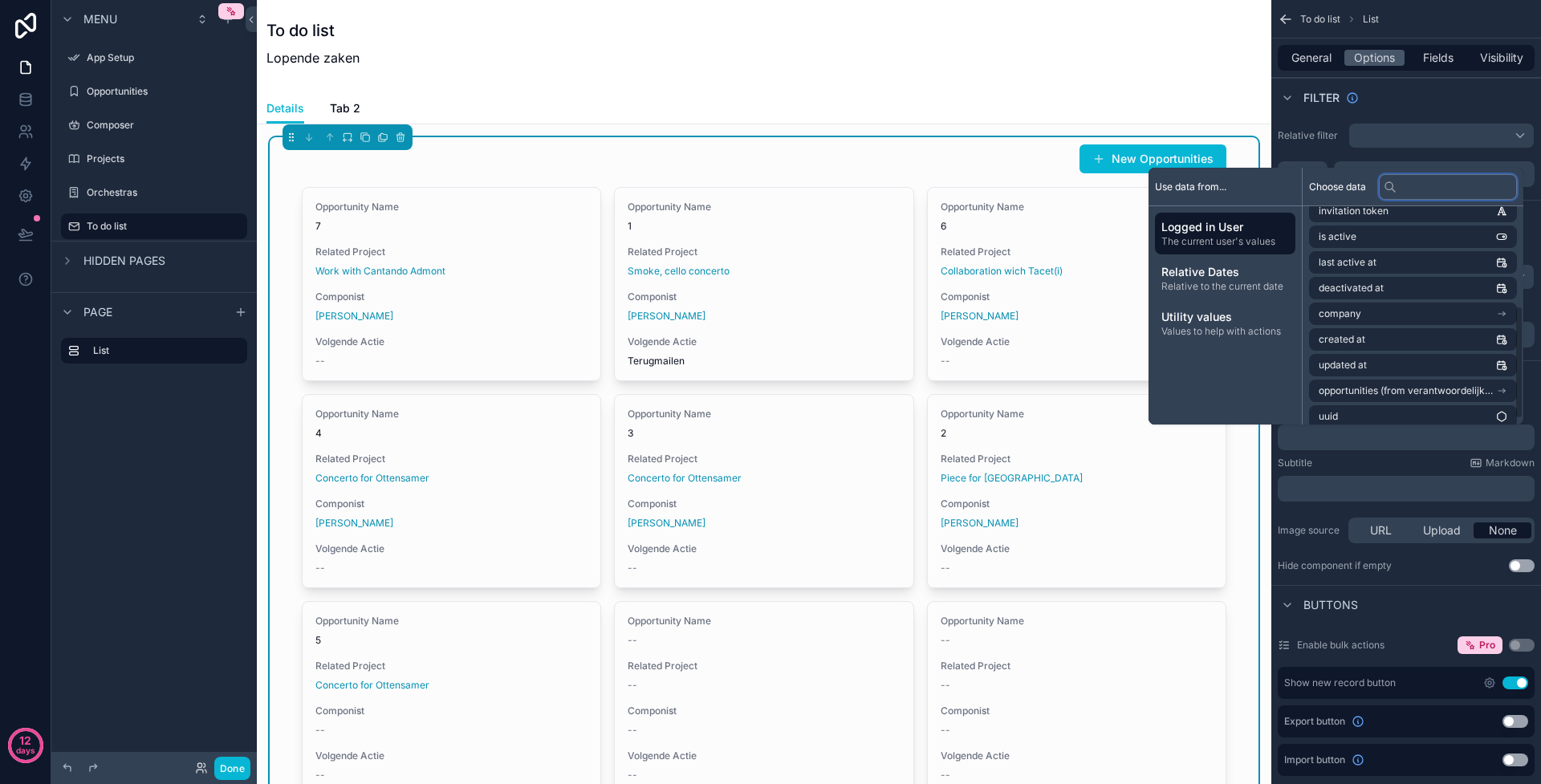 click at bounding box center (1448, 187) 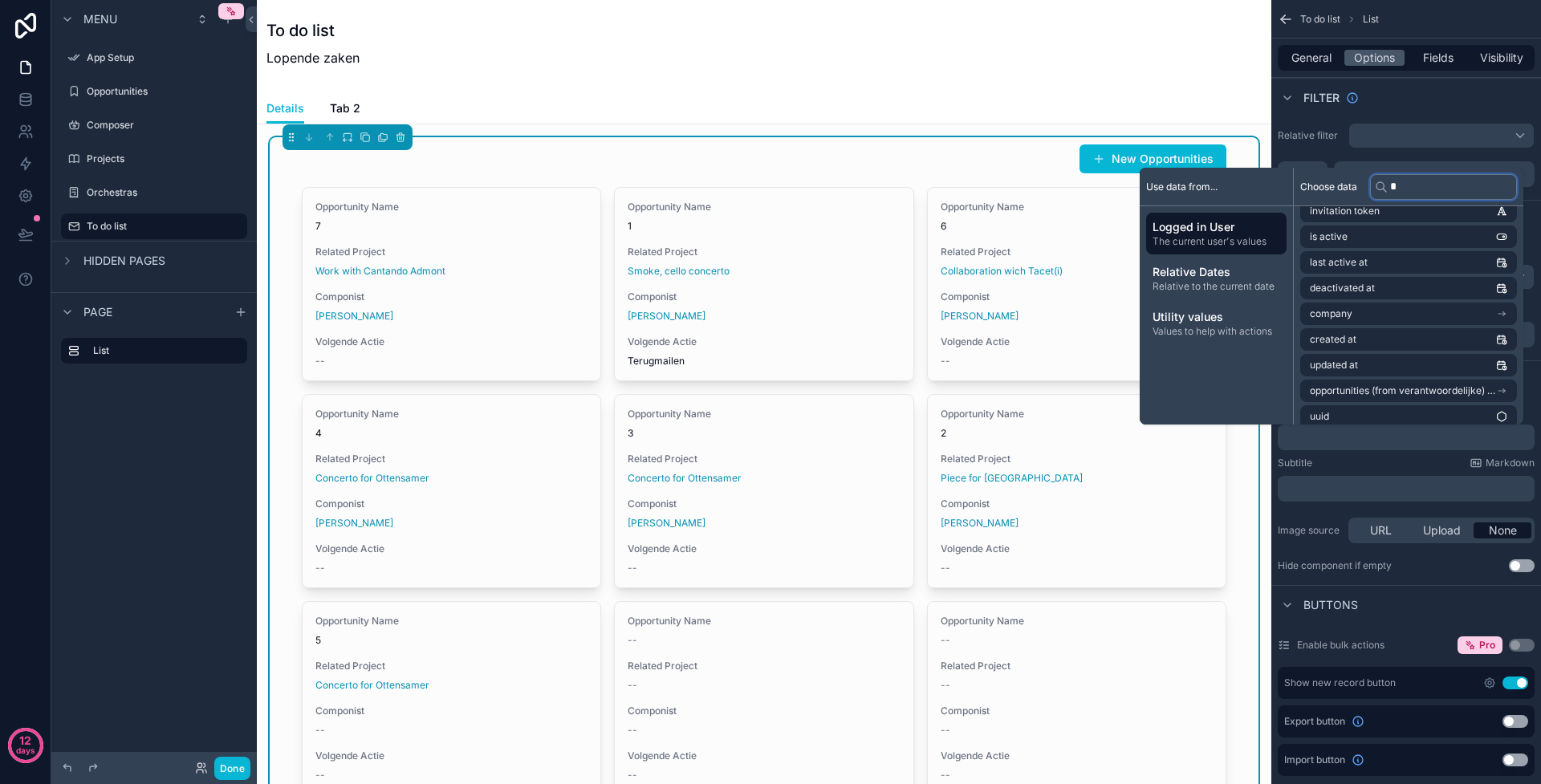 scroll, scrollTop: 0, scrollLeft: 0, axis: both 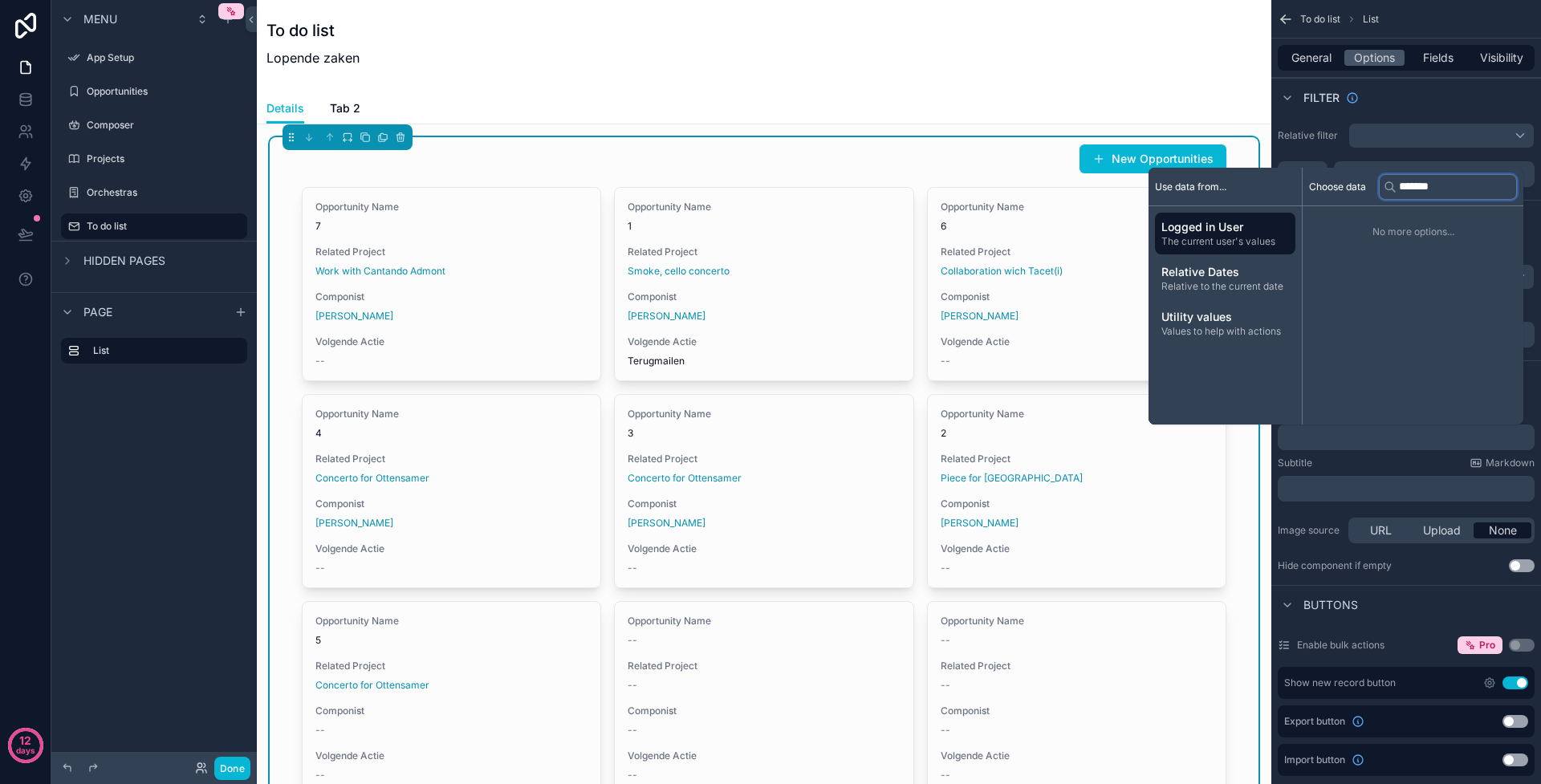type on "********" 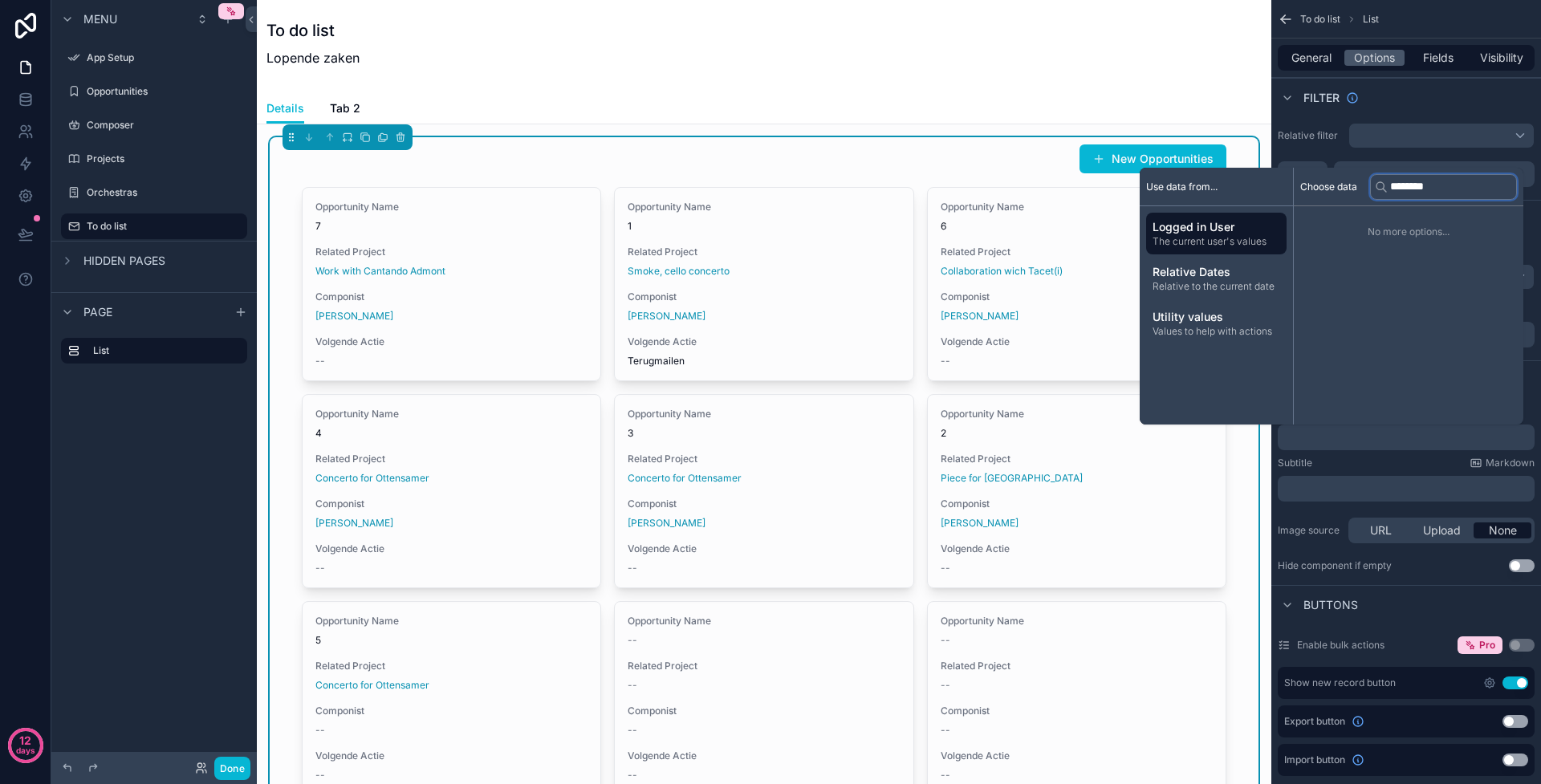 drag, startPoint x: 1457, startPoint y: 187, endPoint x: 1279, endPoint y: 181, distance: 178.10109 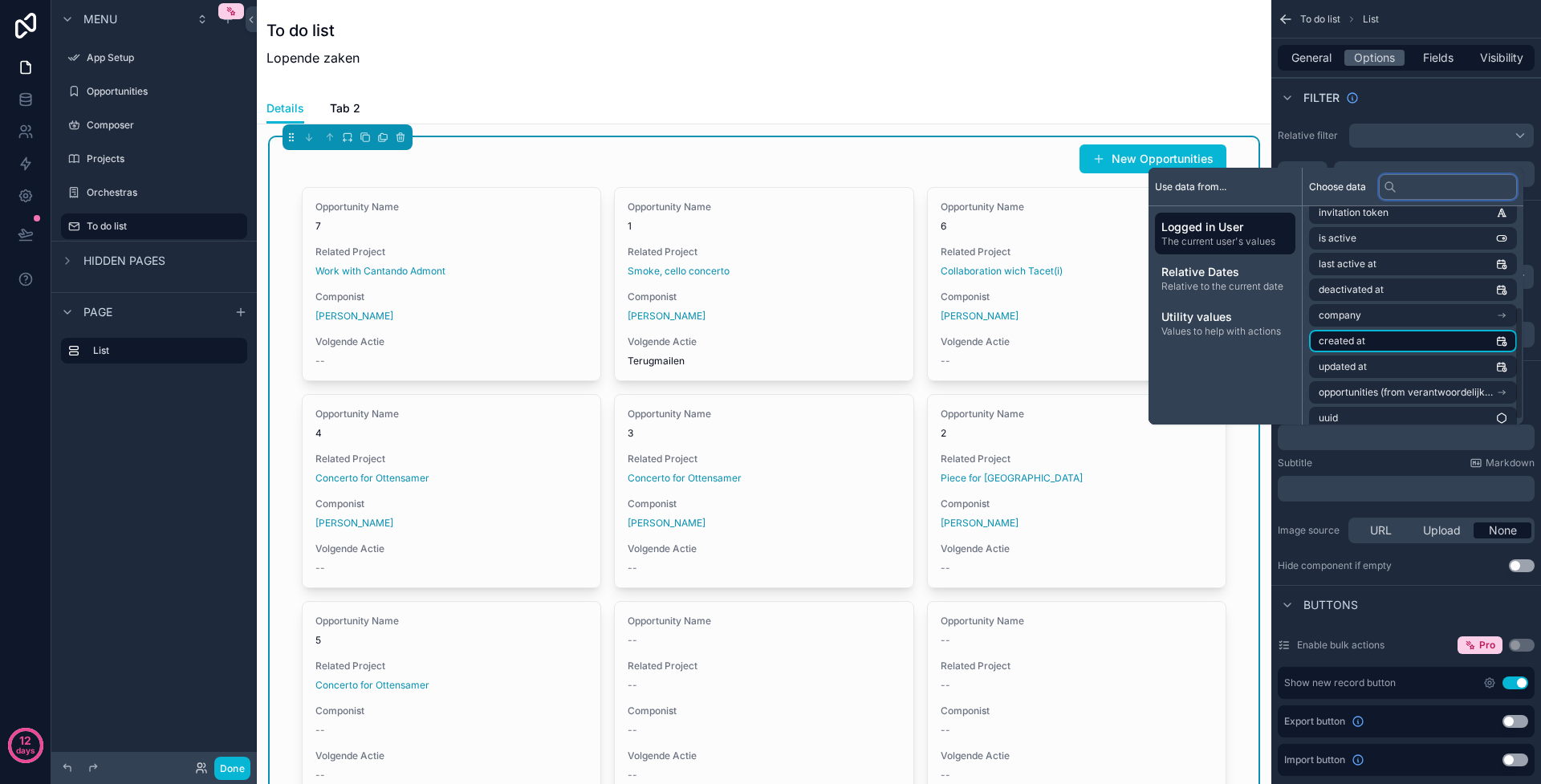 scroll, scrollTop: 194, scrollLeft: 0, axis: vertical 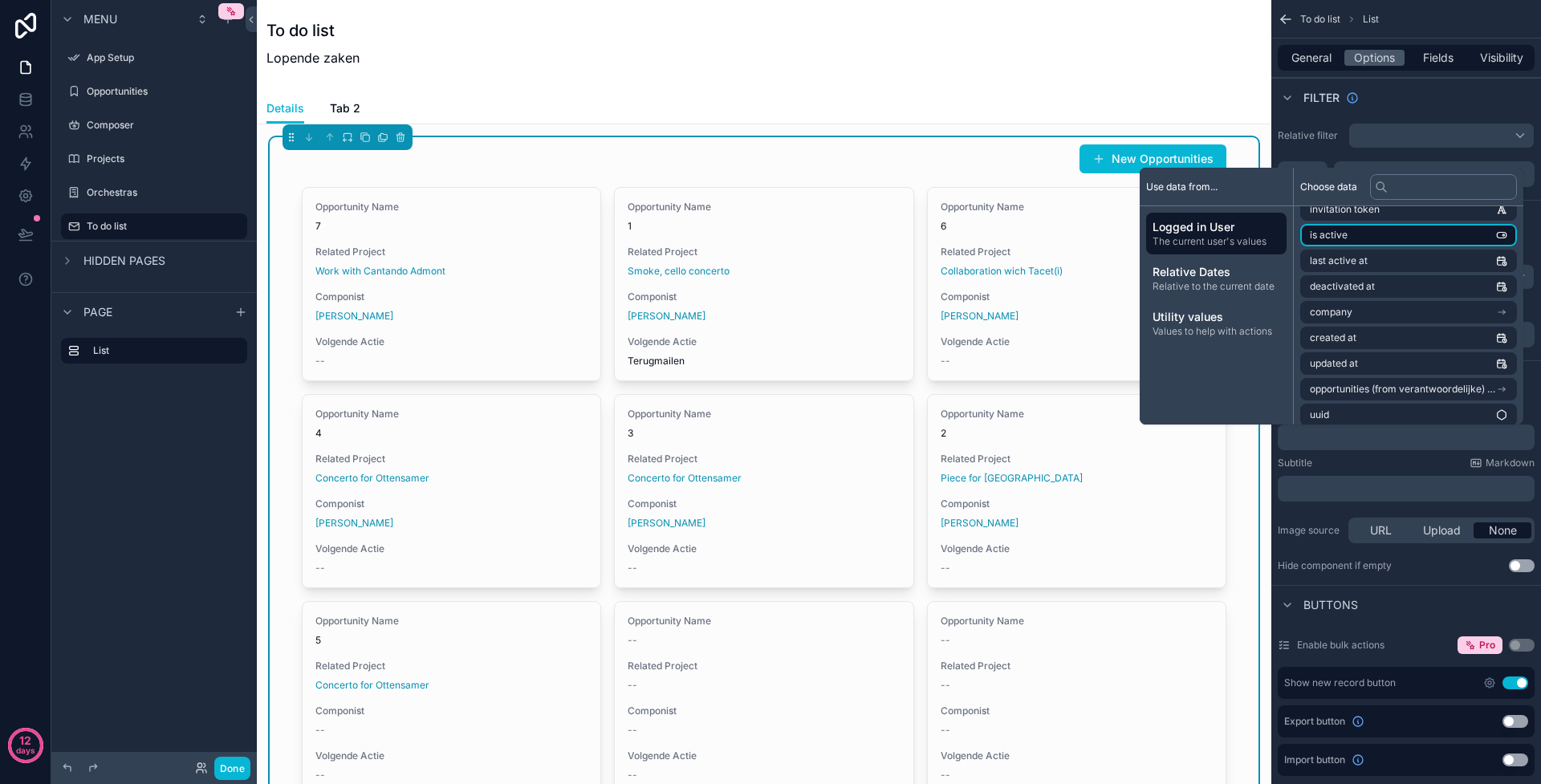click on "is active" at bounding box center (1409, 235) 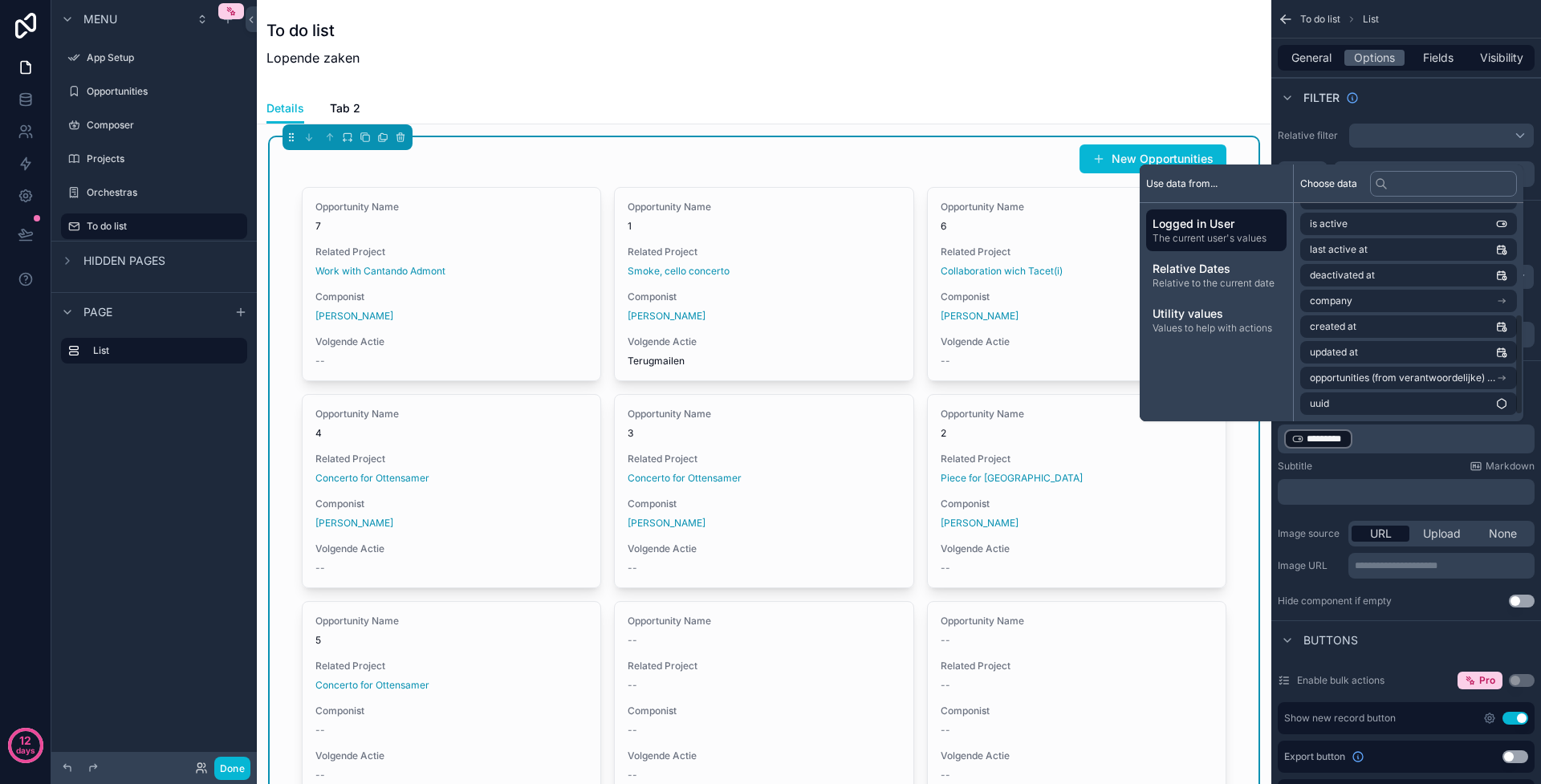 scroll, scrollTop: 202, scrollLeft: 0, axis: vertical 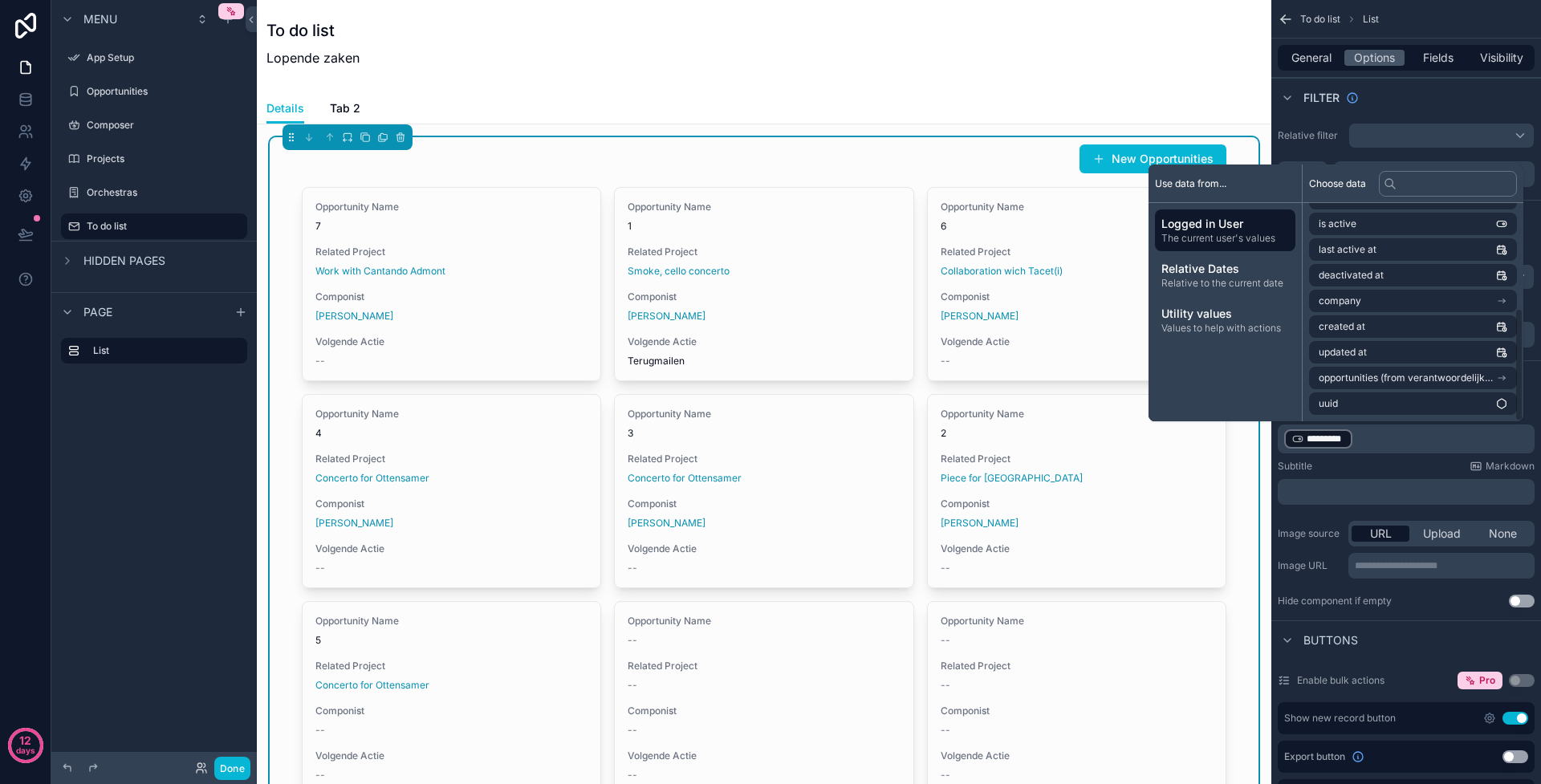 type 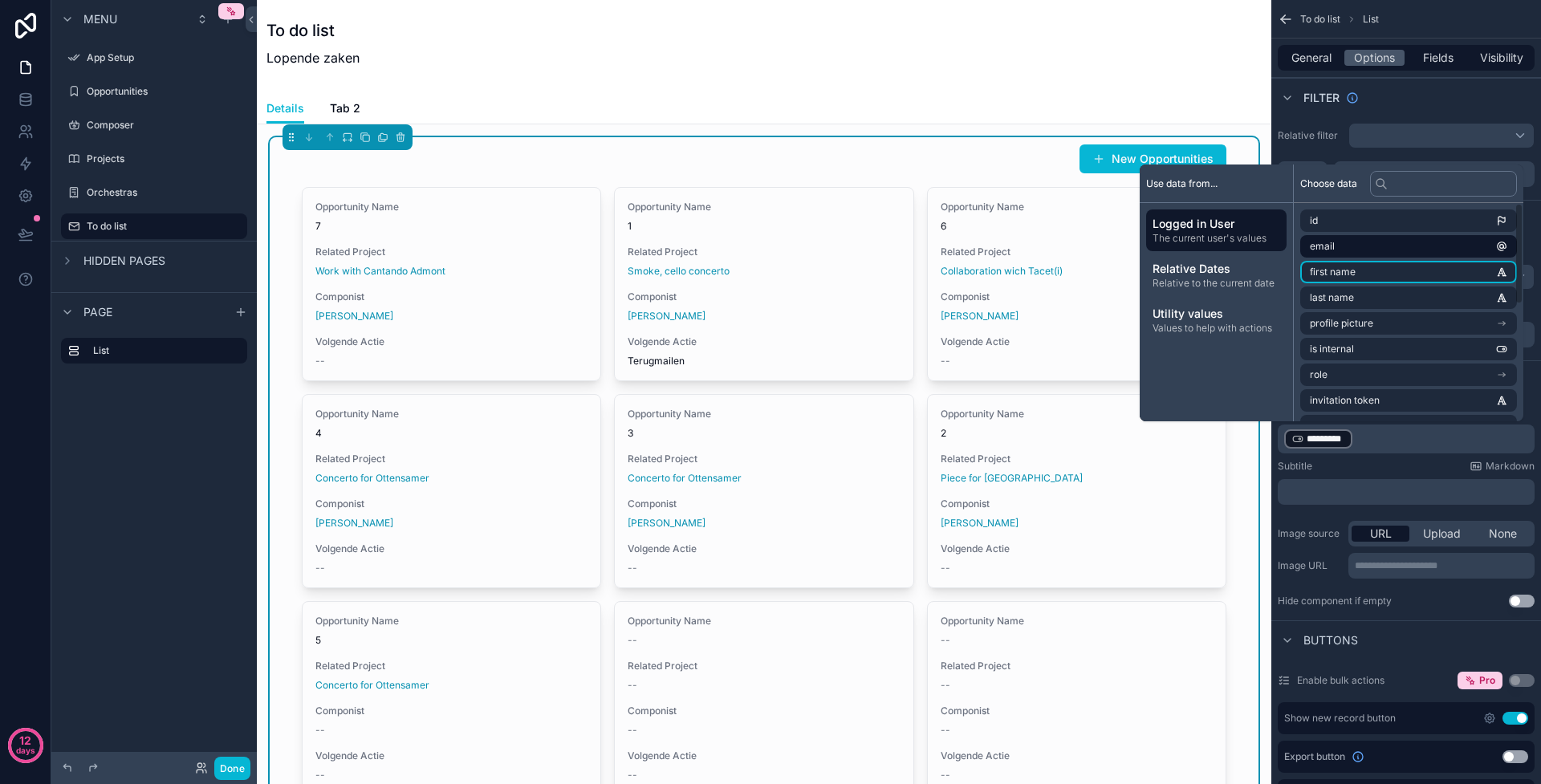 scroll, scrollTop: 0, scrollLeft: 0, axis: both 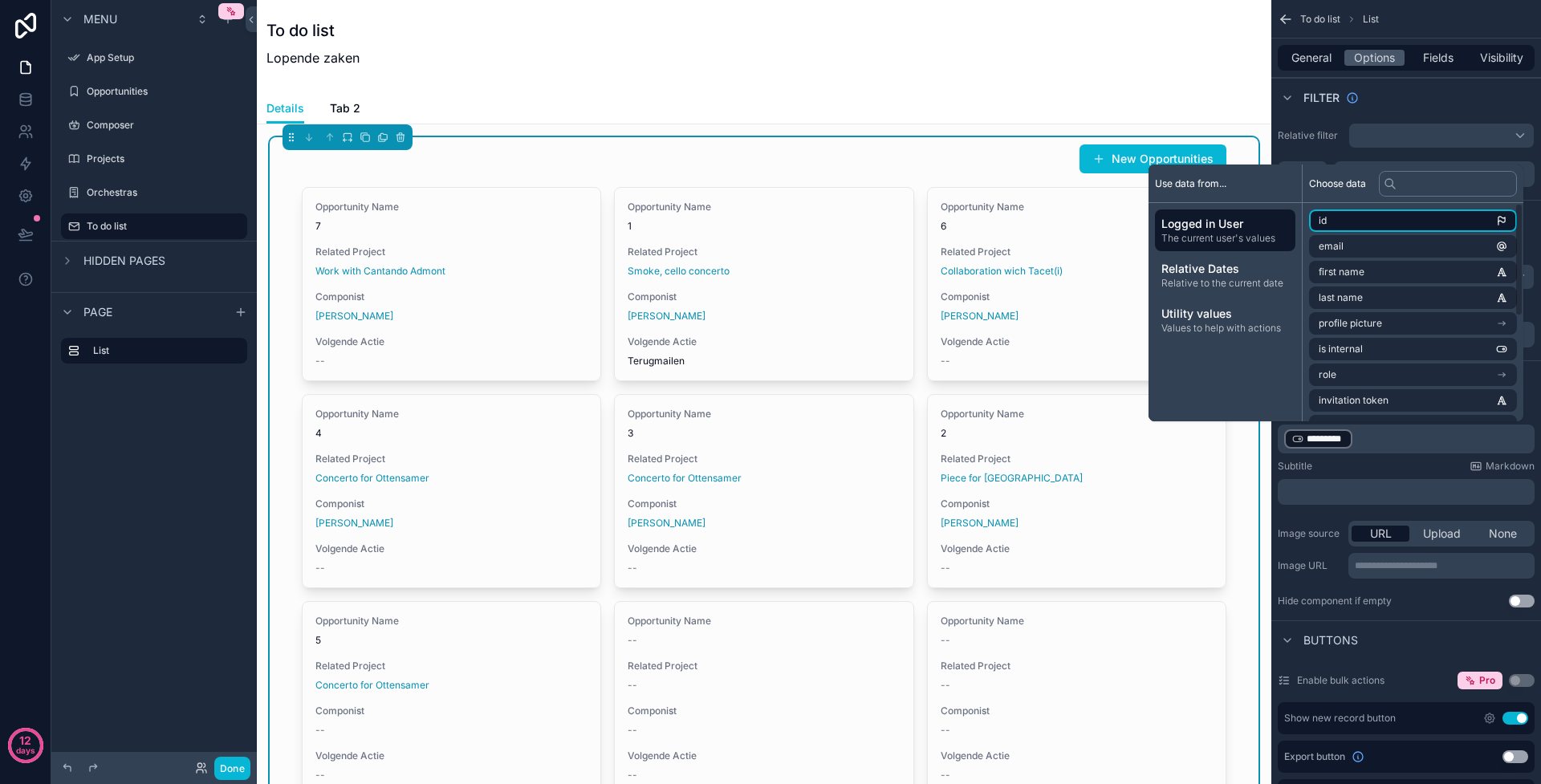 click on "id" at bounding box center [1413, 221] 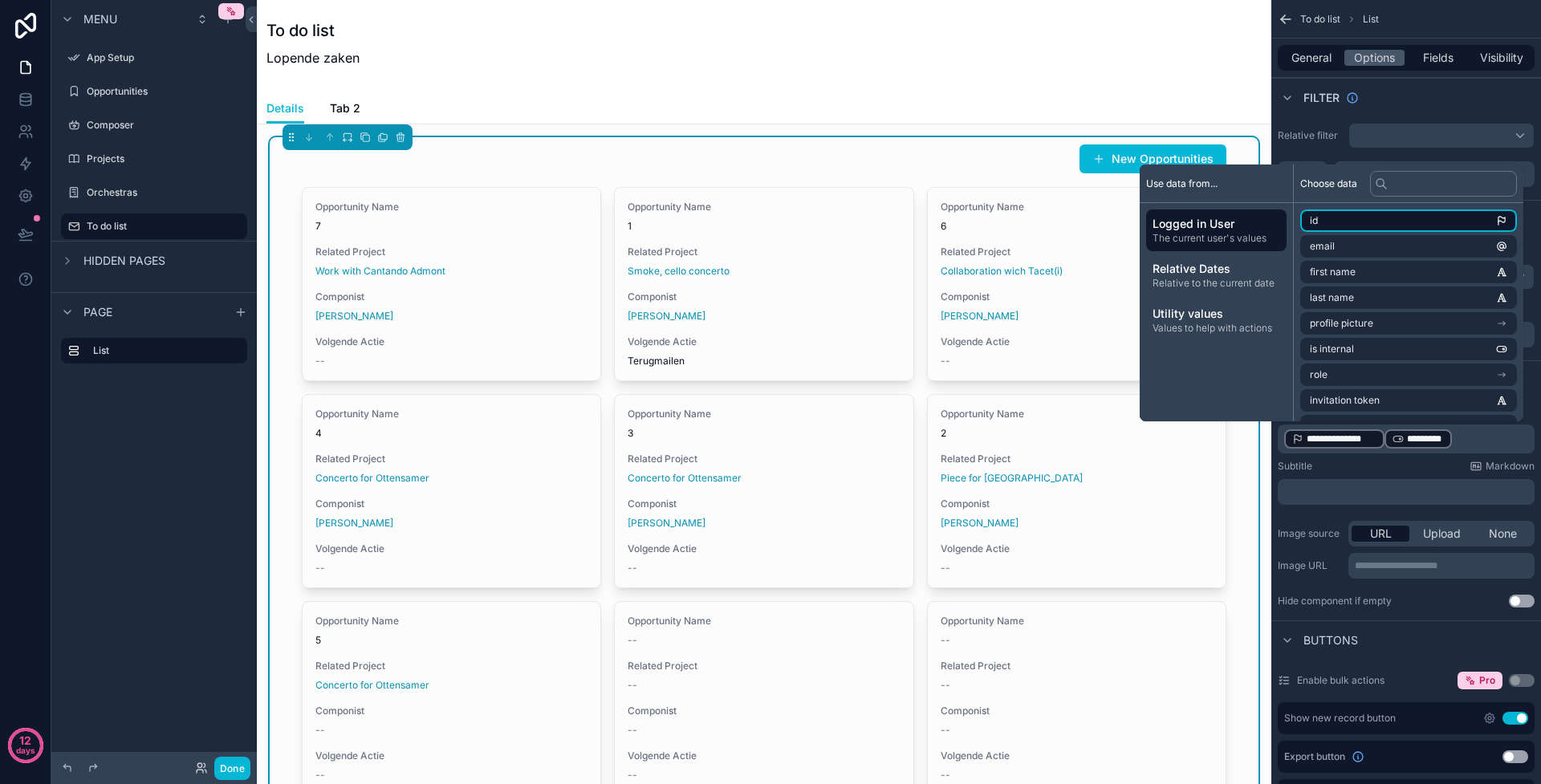 click on "id" at bounding box center [1409, 221] 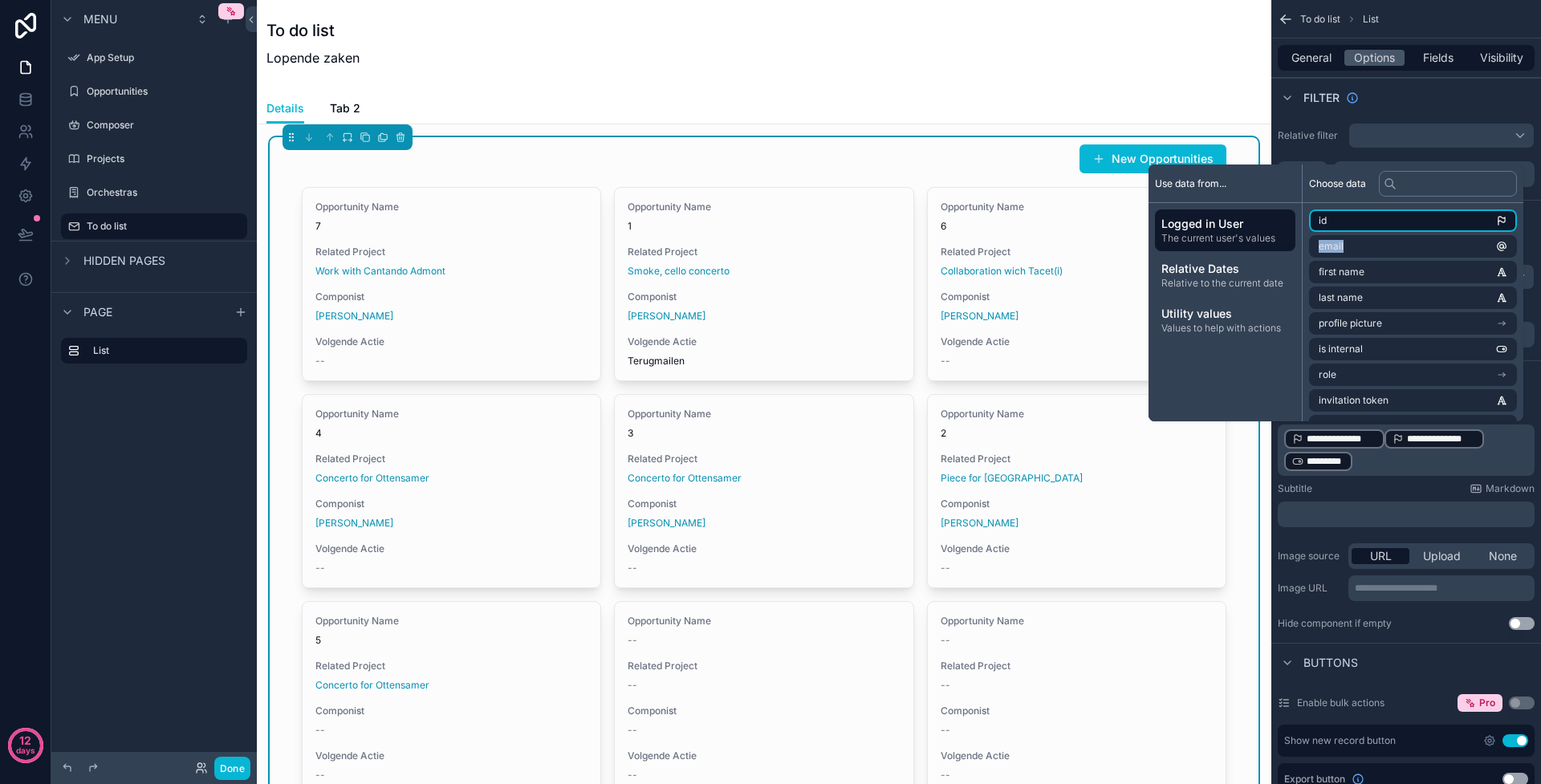 click on "id" at bounding box center (1413, 221) 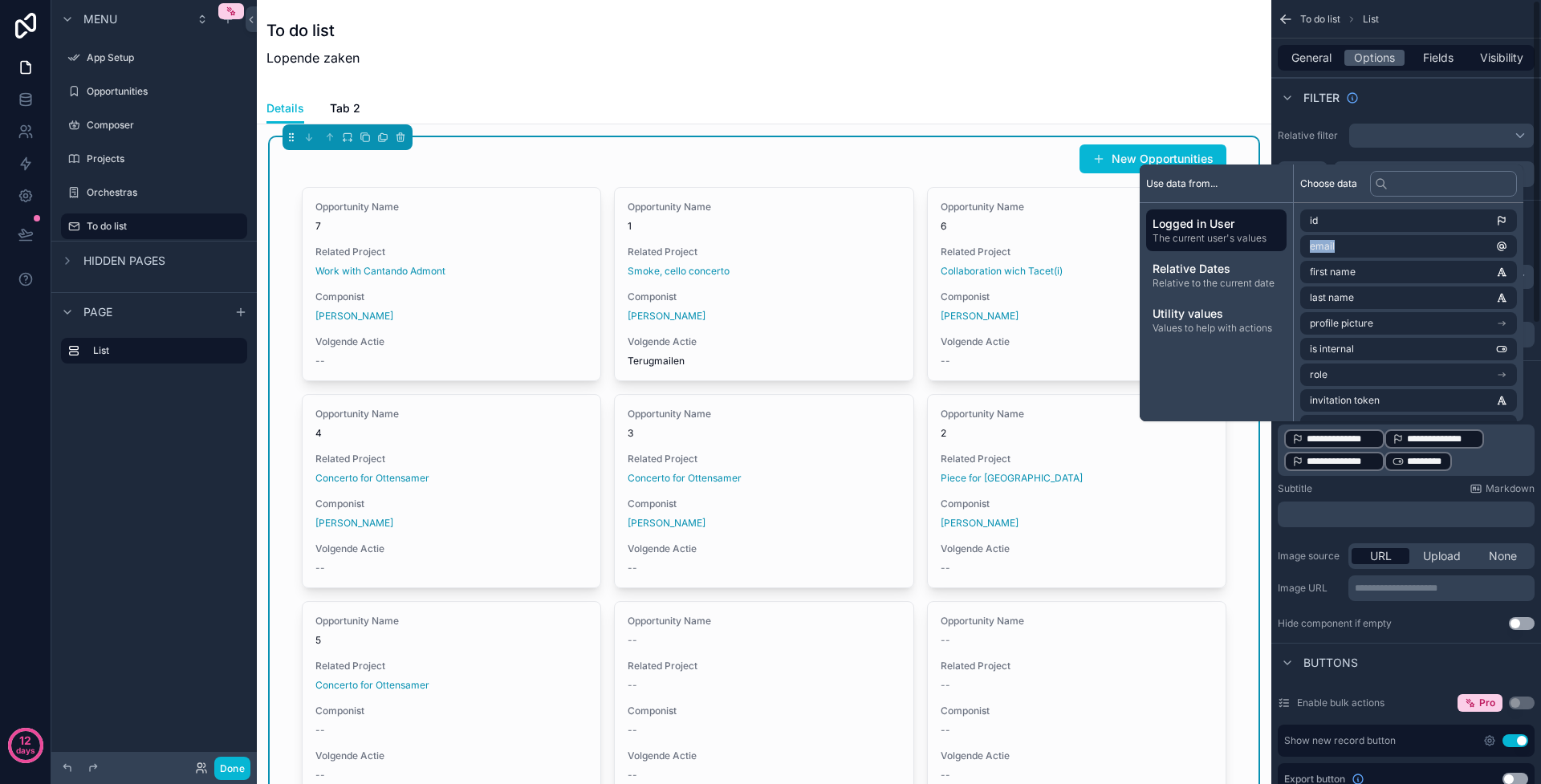 click on "**********" at bounding box center [1408, 450] 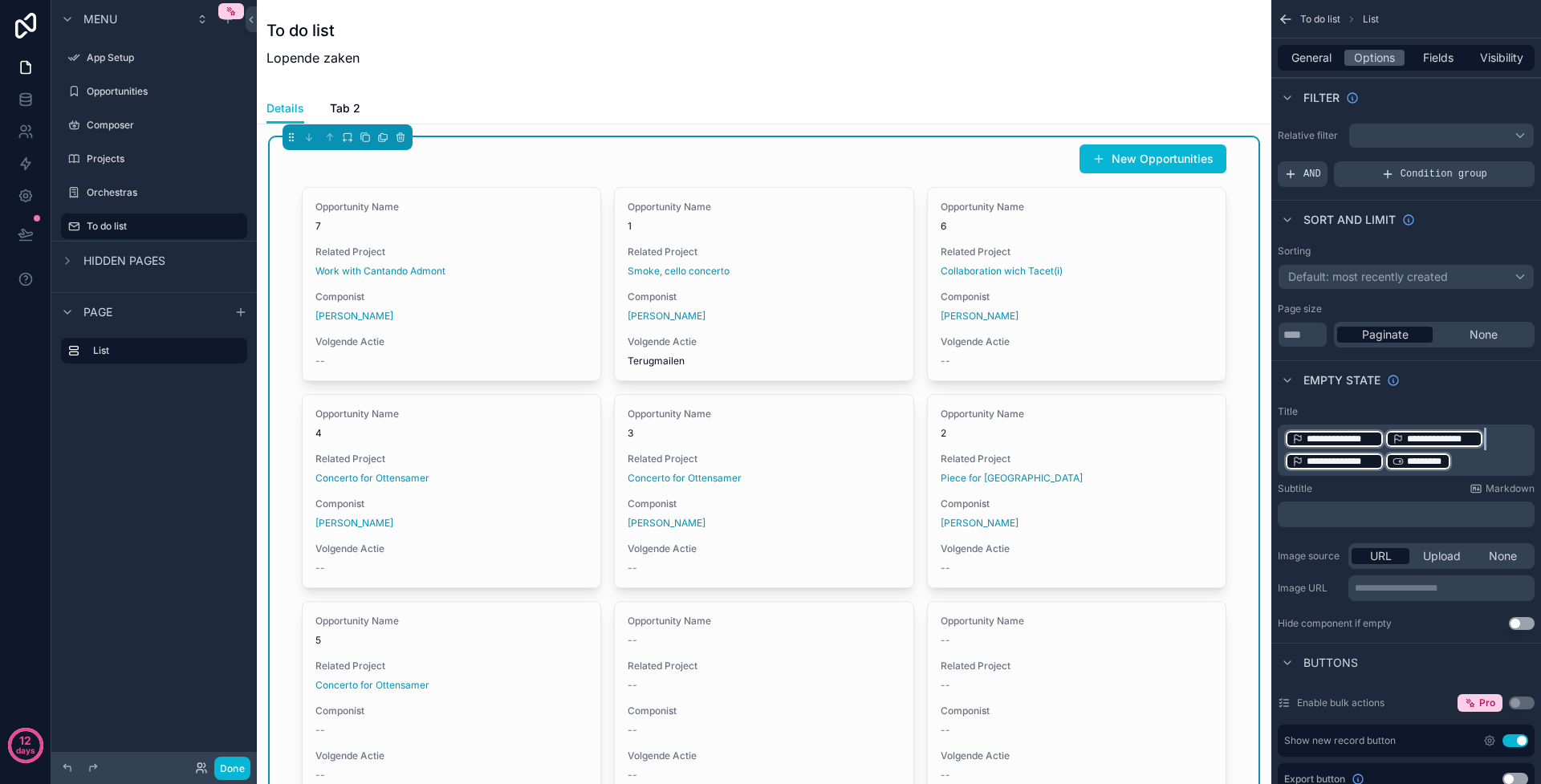 drag, startPoint x: 1478, startPoint y: 459, endPoint x: 1297, endPoint y: 448, distance: 181.33395 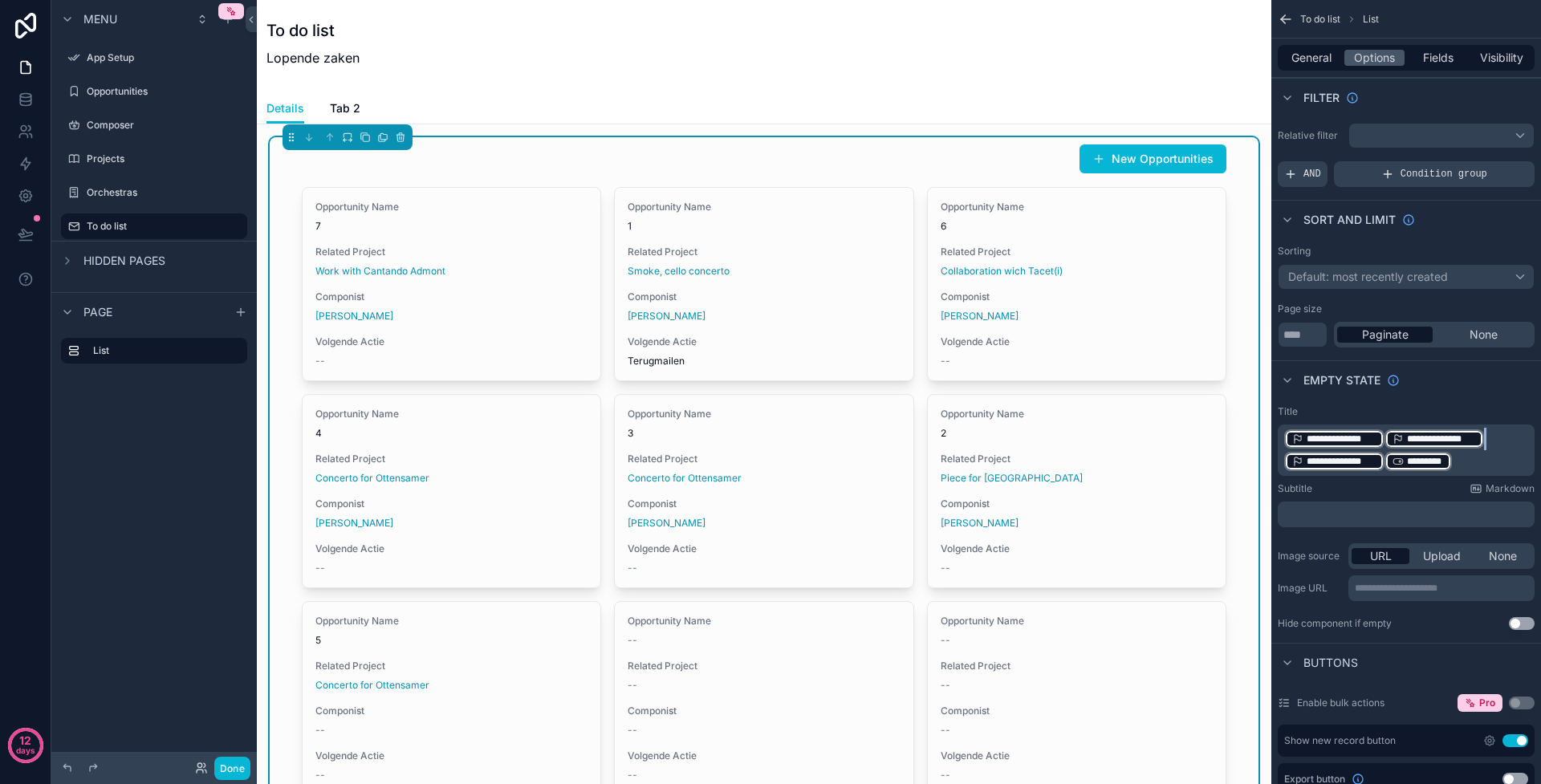 click on "**********" at bounding box center [1408, 450] 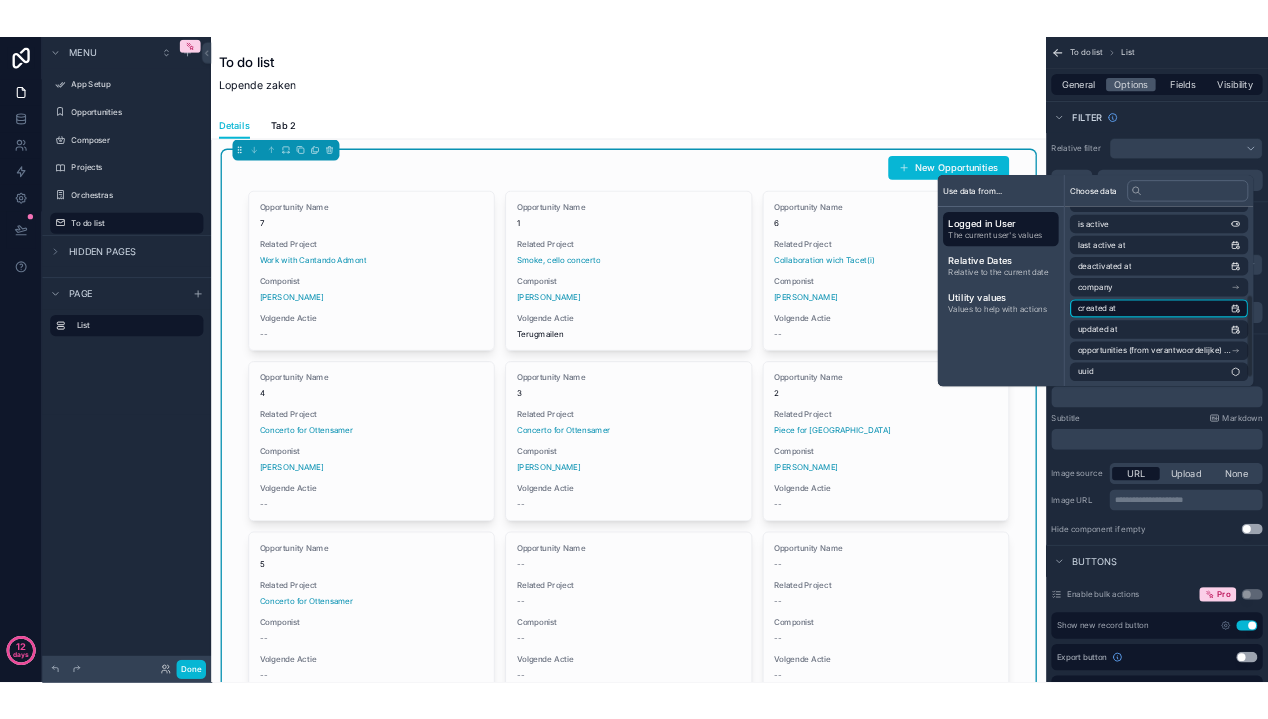 scroll, scrollTop: 252, scrollLeft: 0, axis: vertical 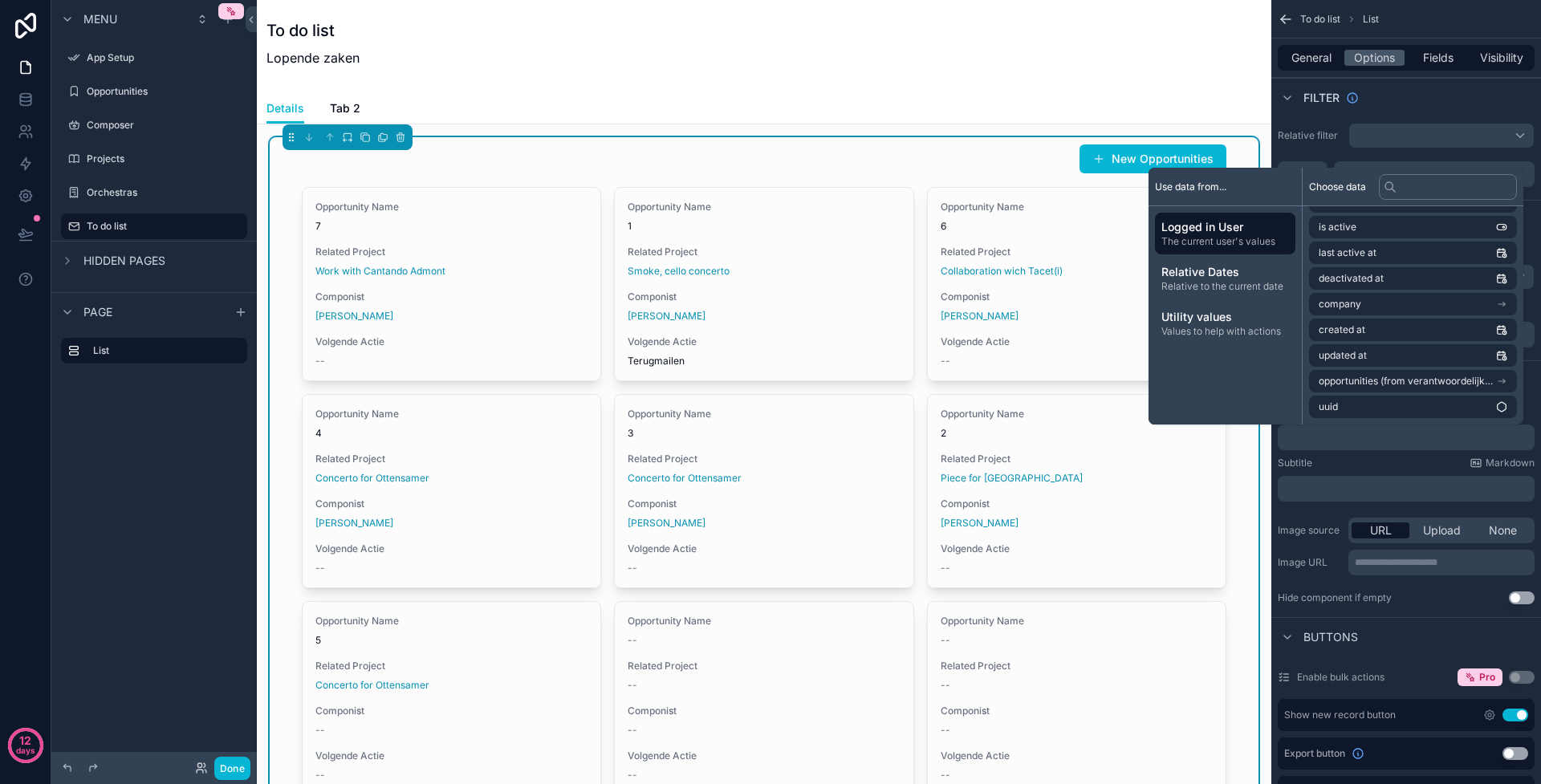 click on "To do list Lopende zaken" at bounding box center [764, 47] 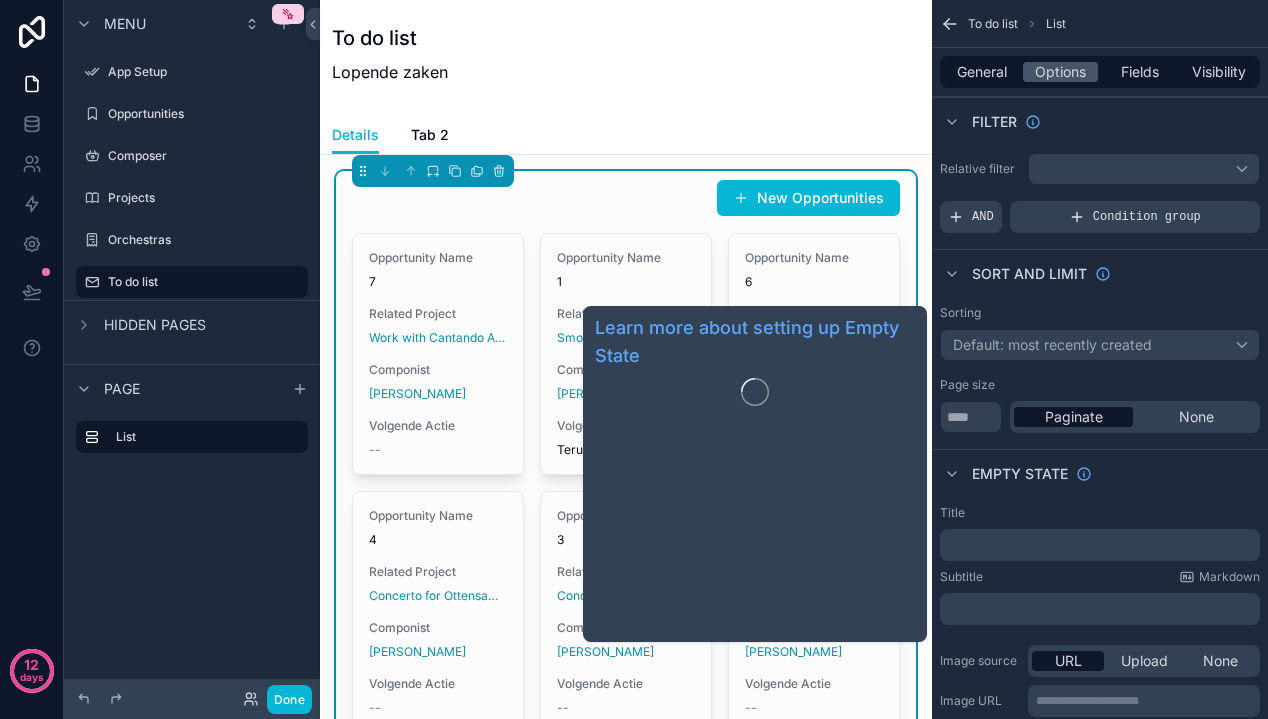 click on "﻿" at bounding box center (1102, 545) 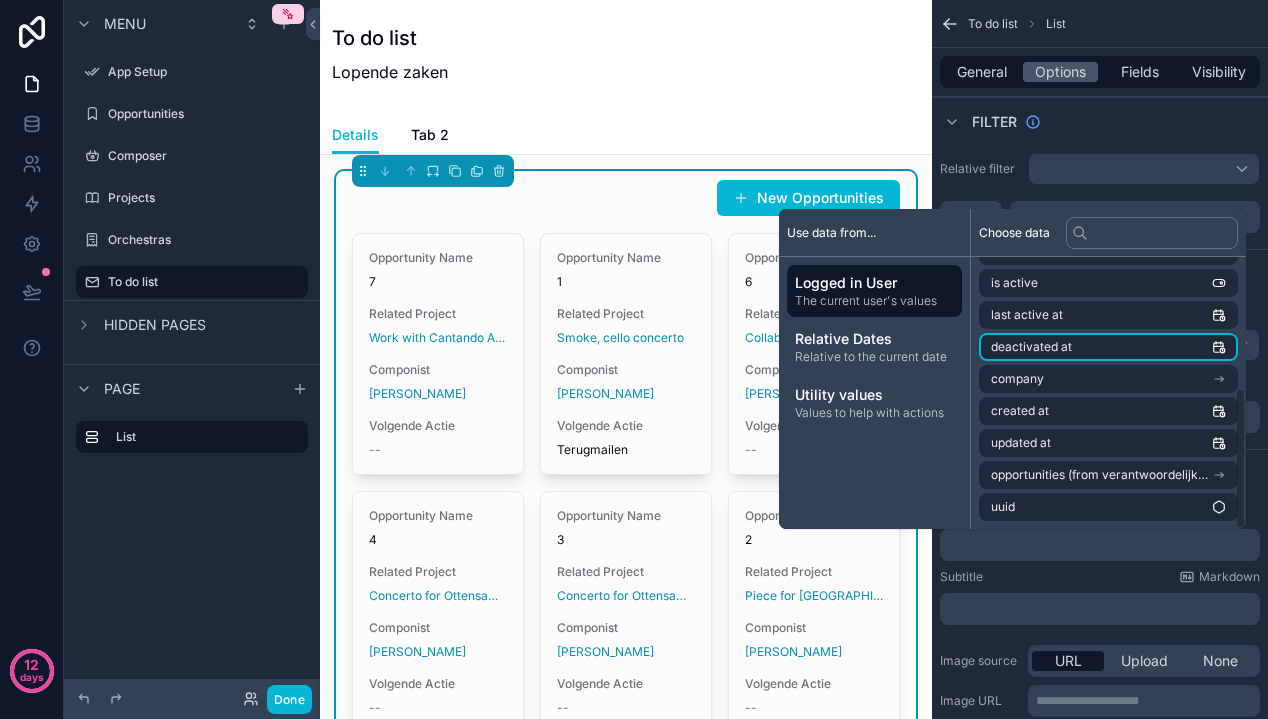 scroll, scrollTop: 0, scrollLeft: 0, axis: both 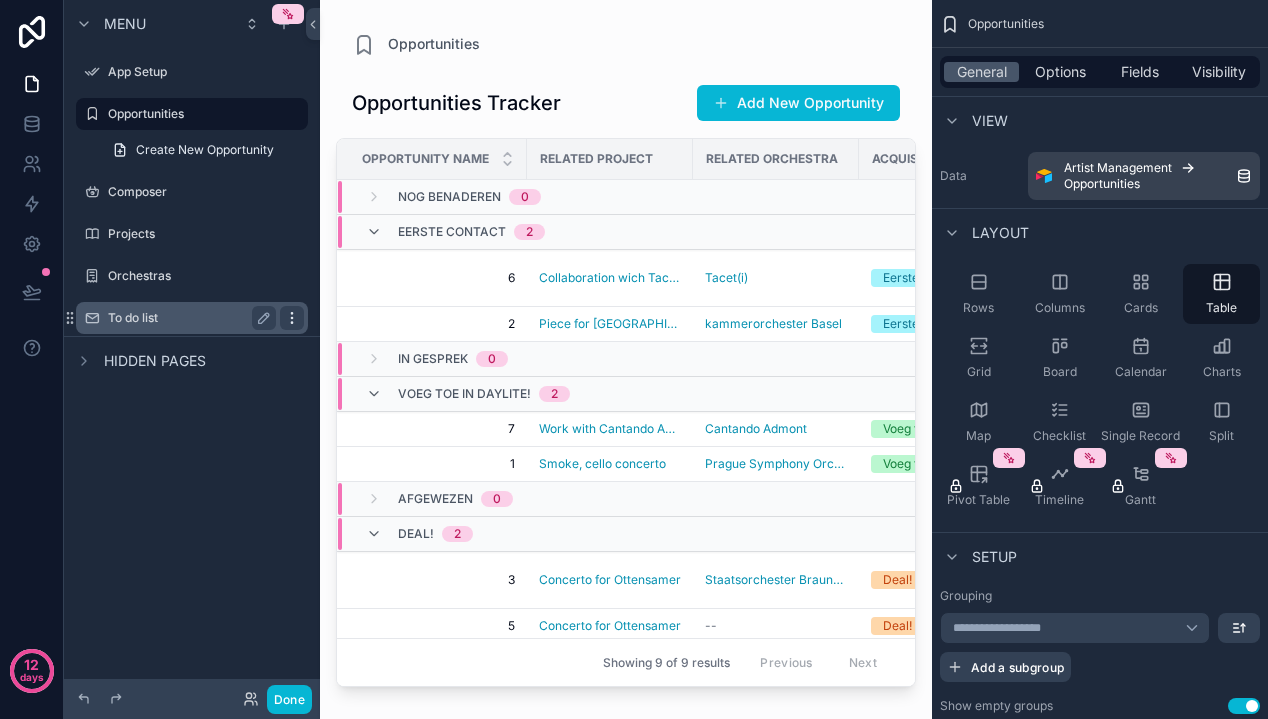 click 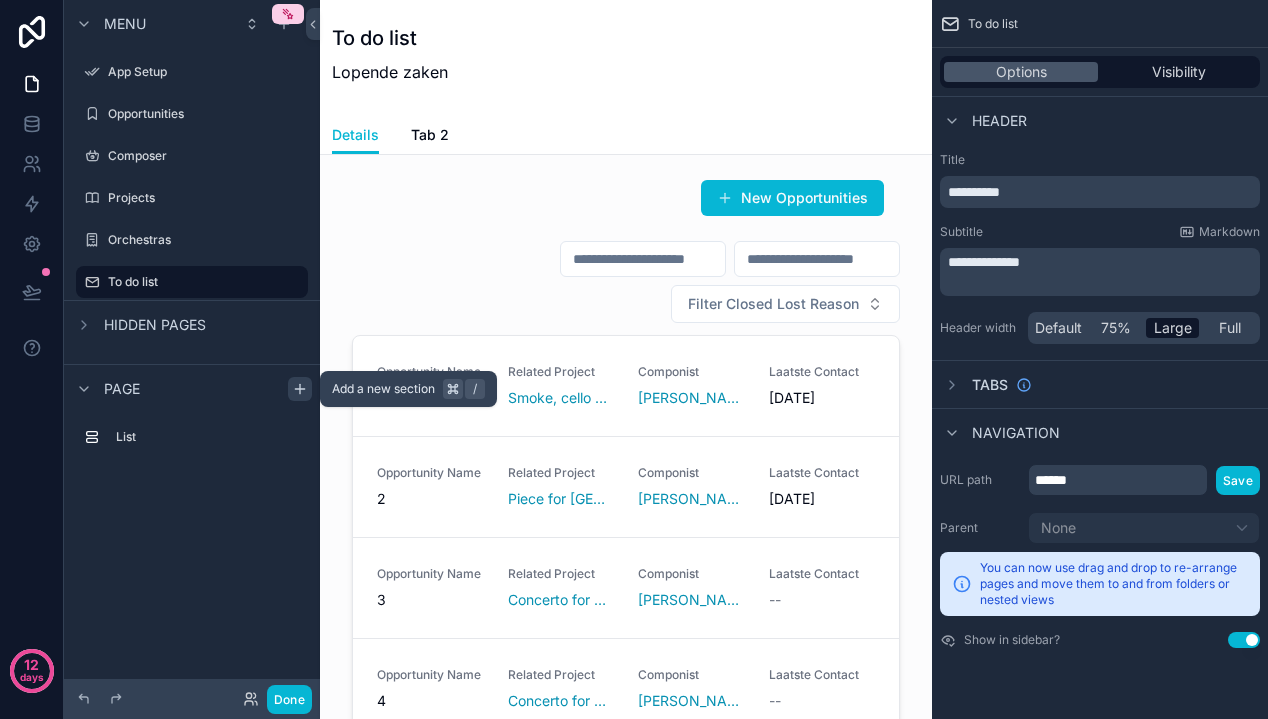 click 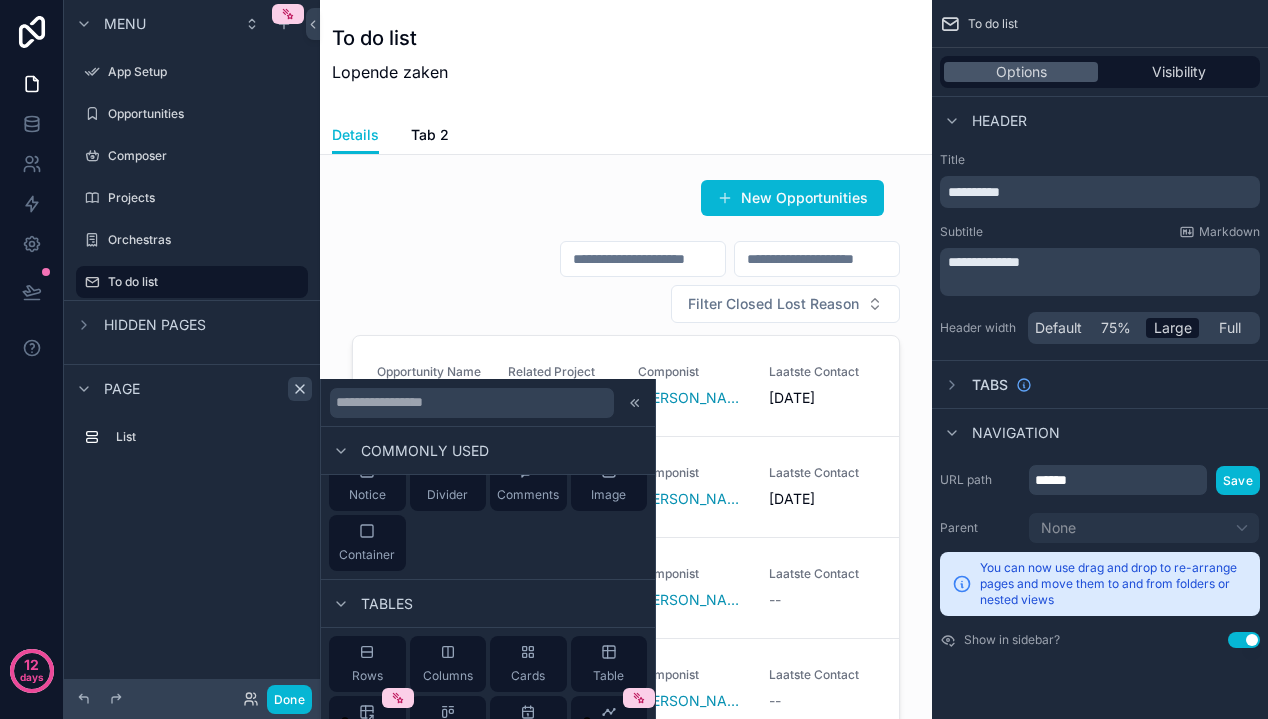 scroll, scrollTop: 233, scrollLeft: 0, axis: vertical 